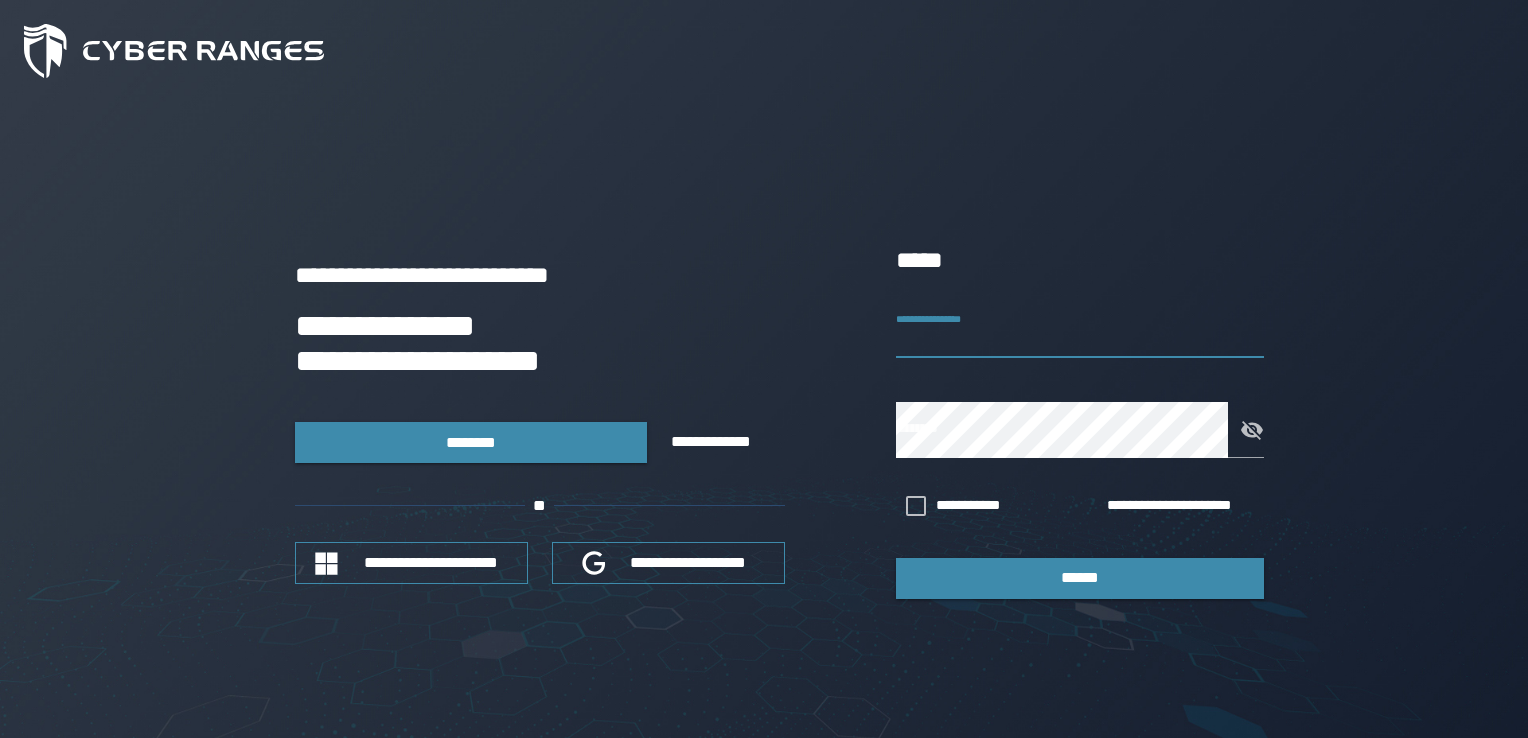 scroll, scrollTop: 0, scrollLeft: 0, axis: both 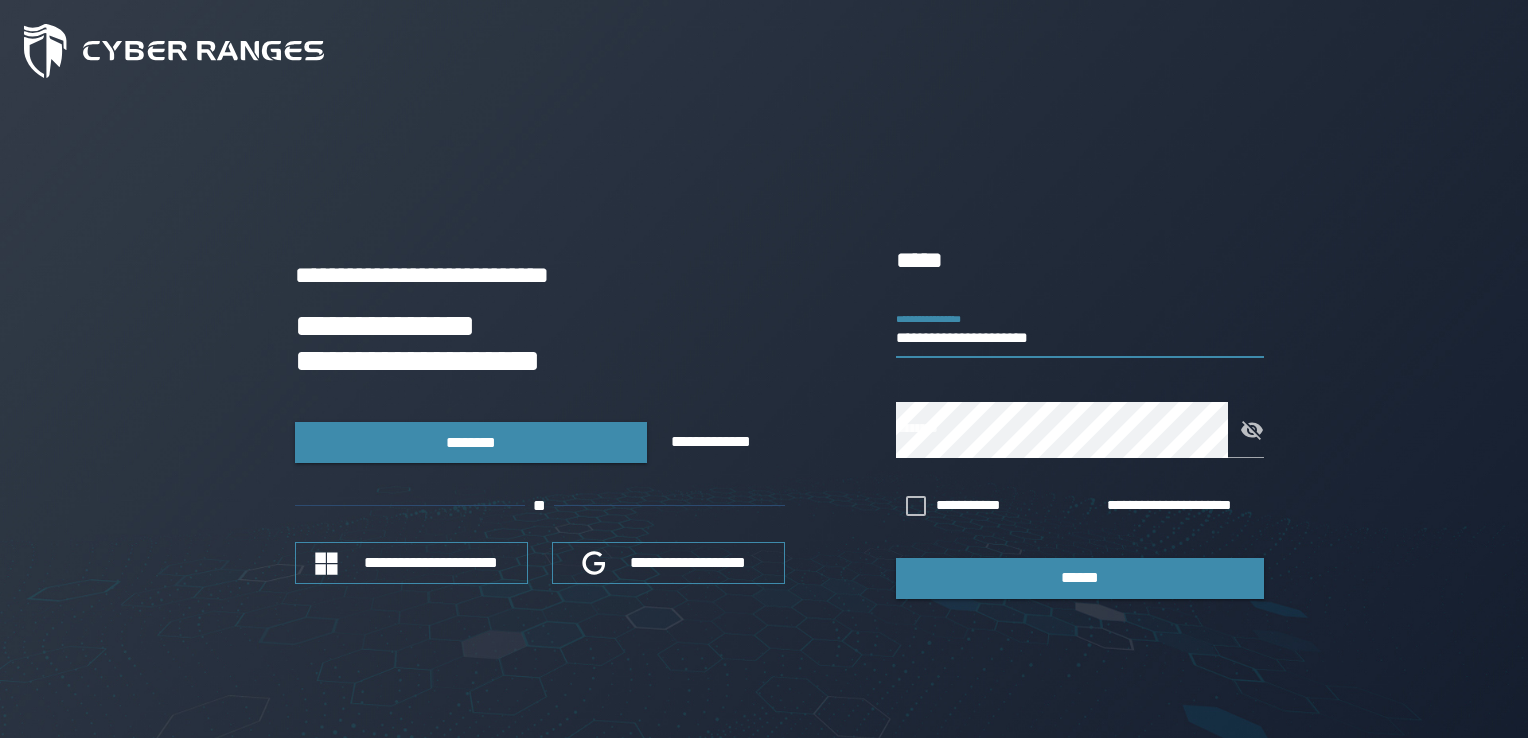 type on "**********" 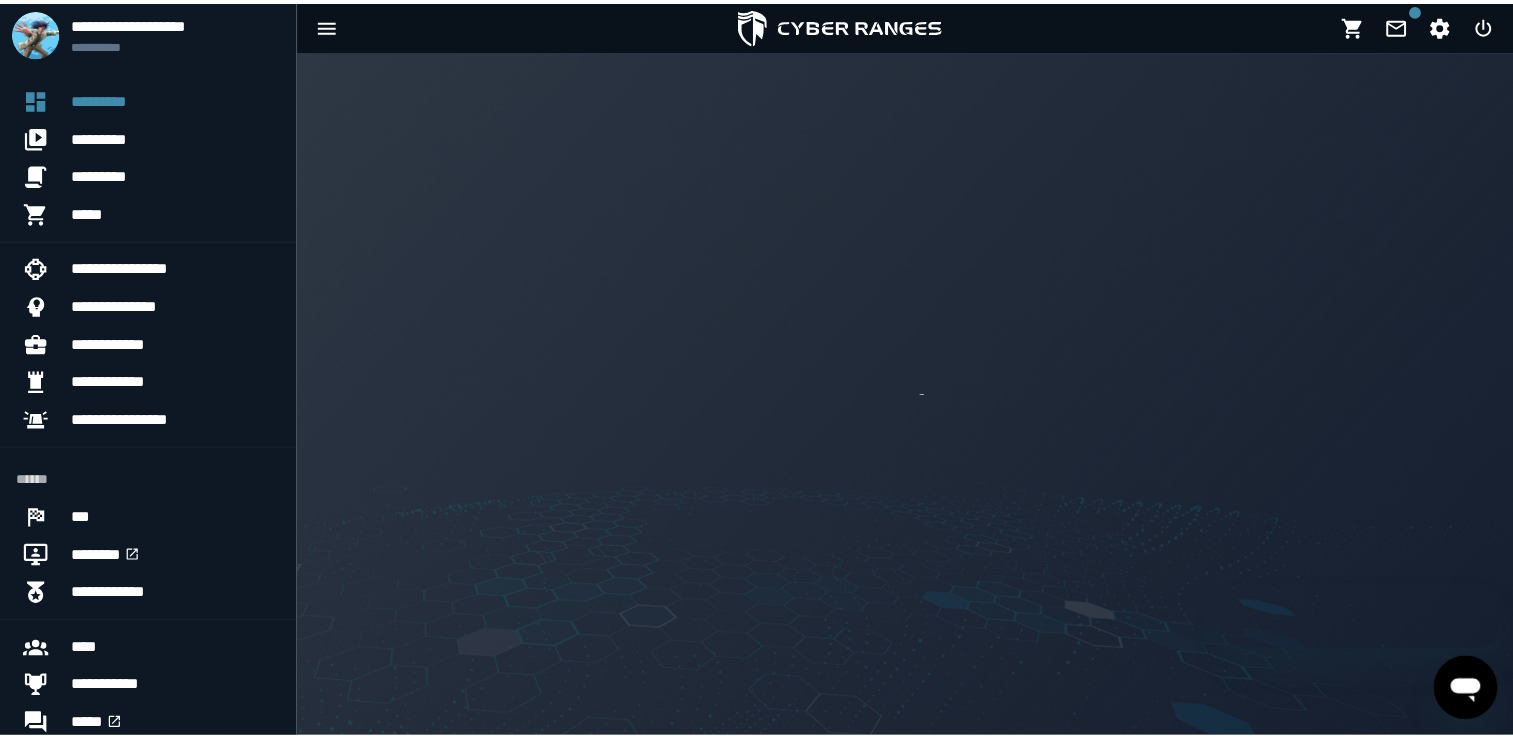 scroll, scrollTop: 0, scrollLeft: 0, axis: both 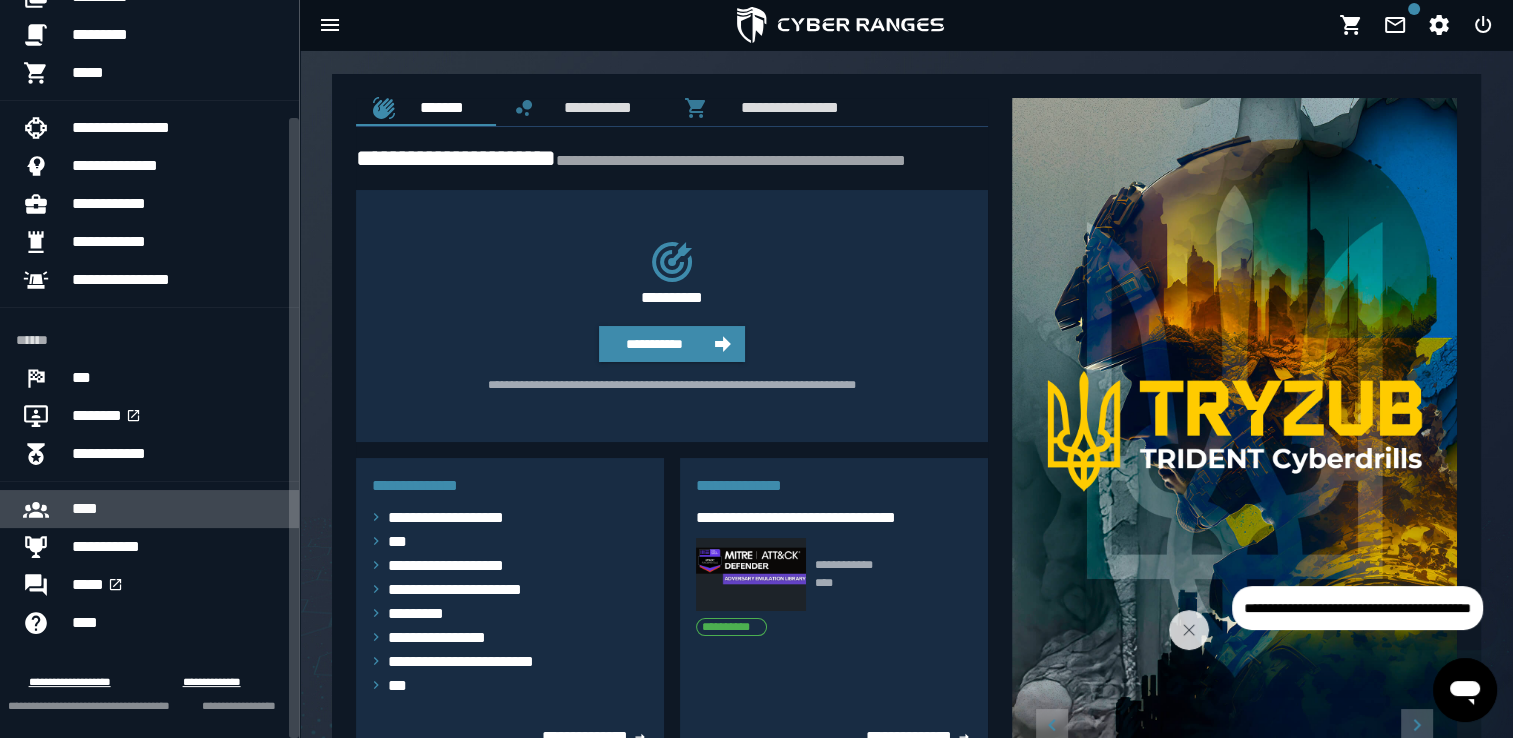 click on "****" at bounding box center [177, 509] 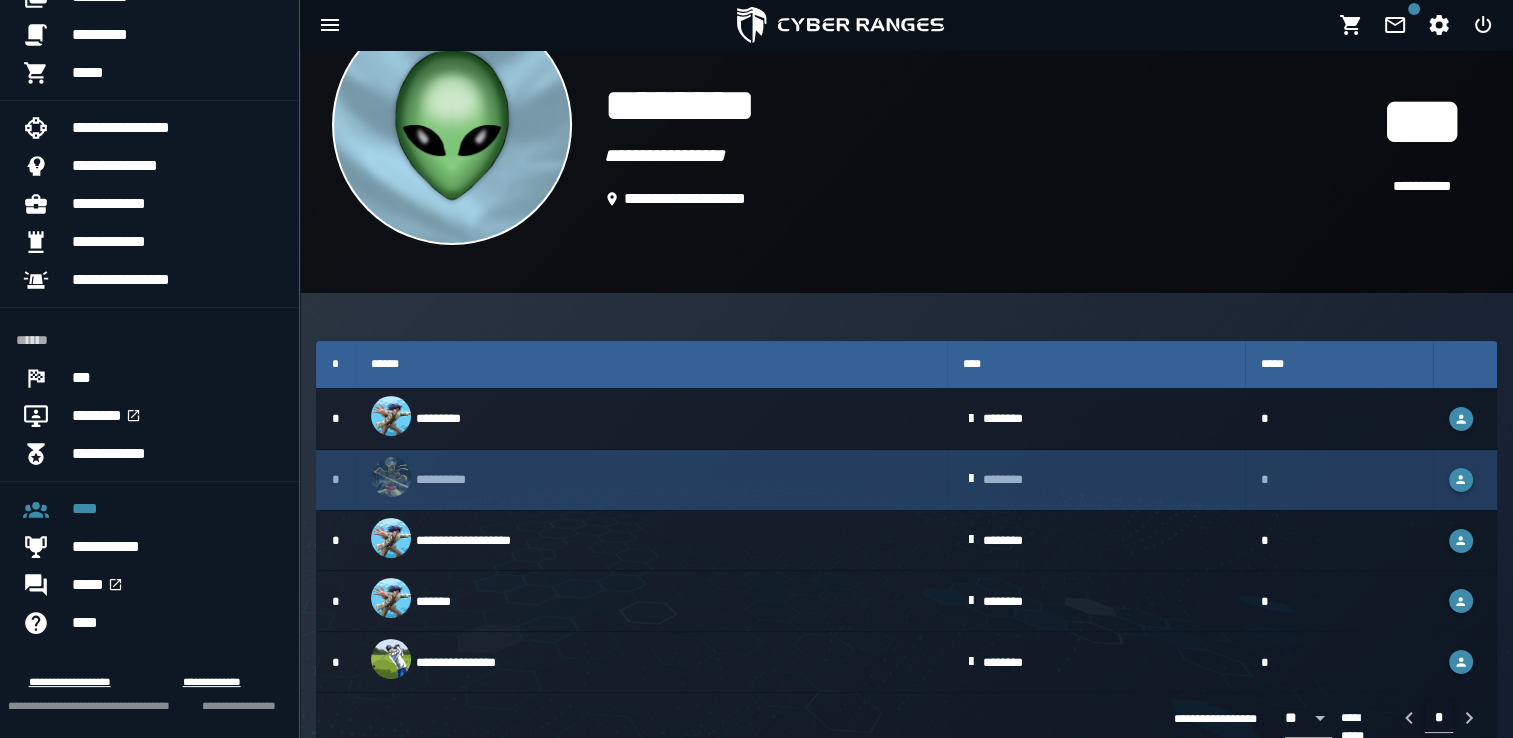 scroll, scrollTop: 116, scrollLeft: 0, axis: vertical 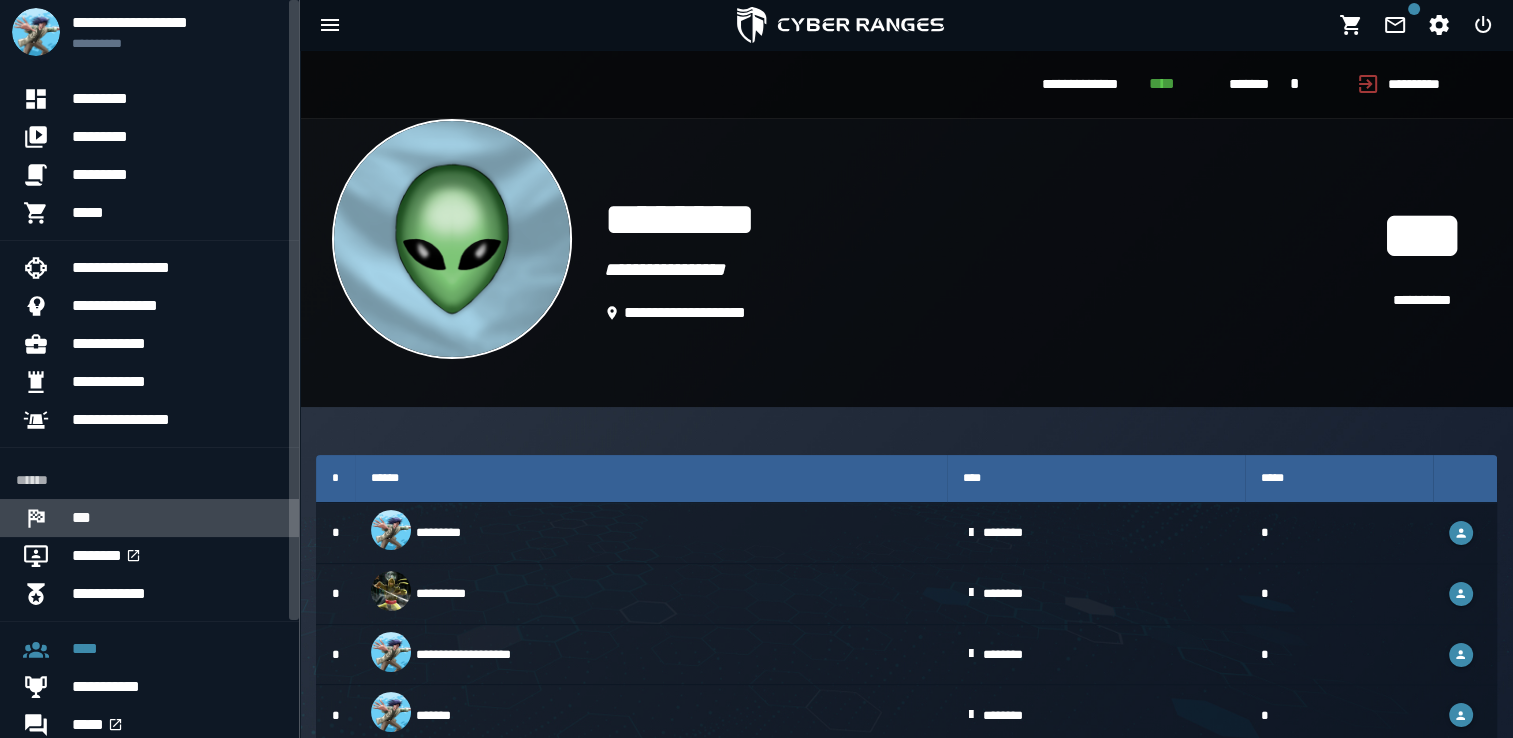 click on "***" at bounding box center [177, 518] 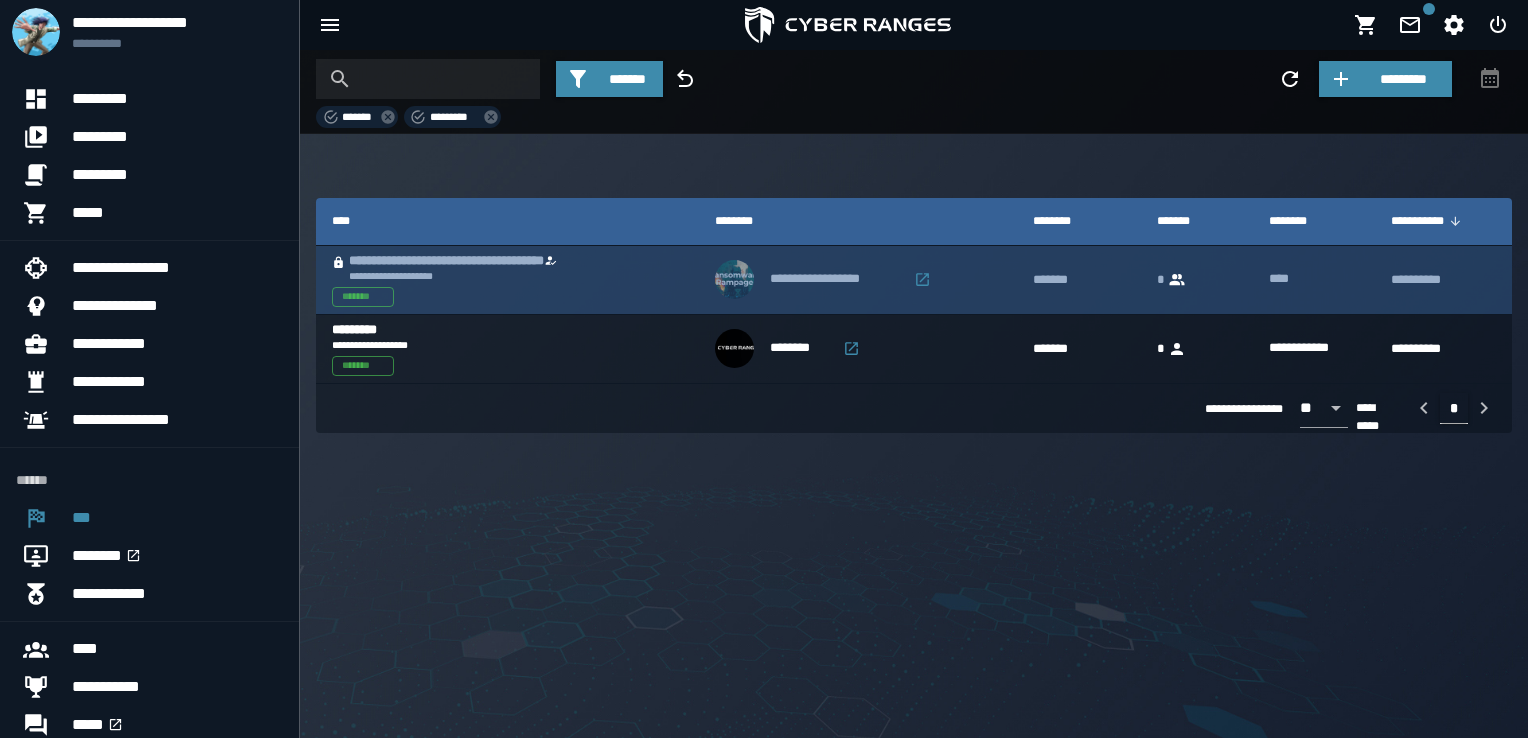 click on "*******" at bounding box center (507, 297) 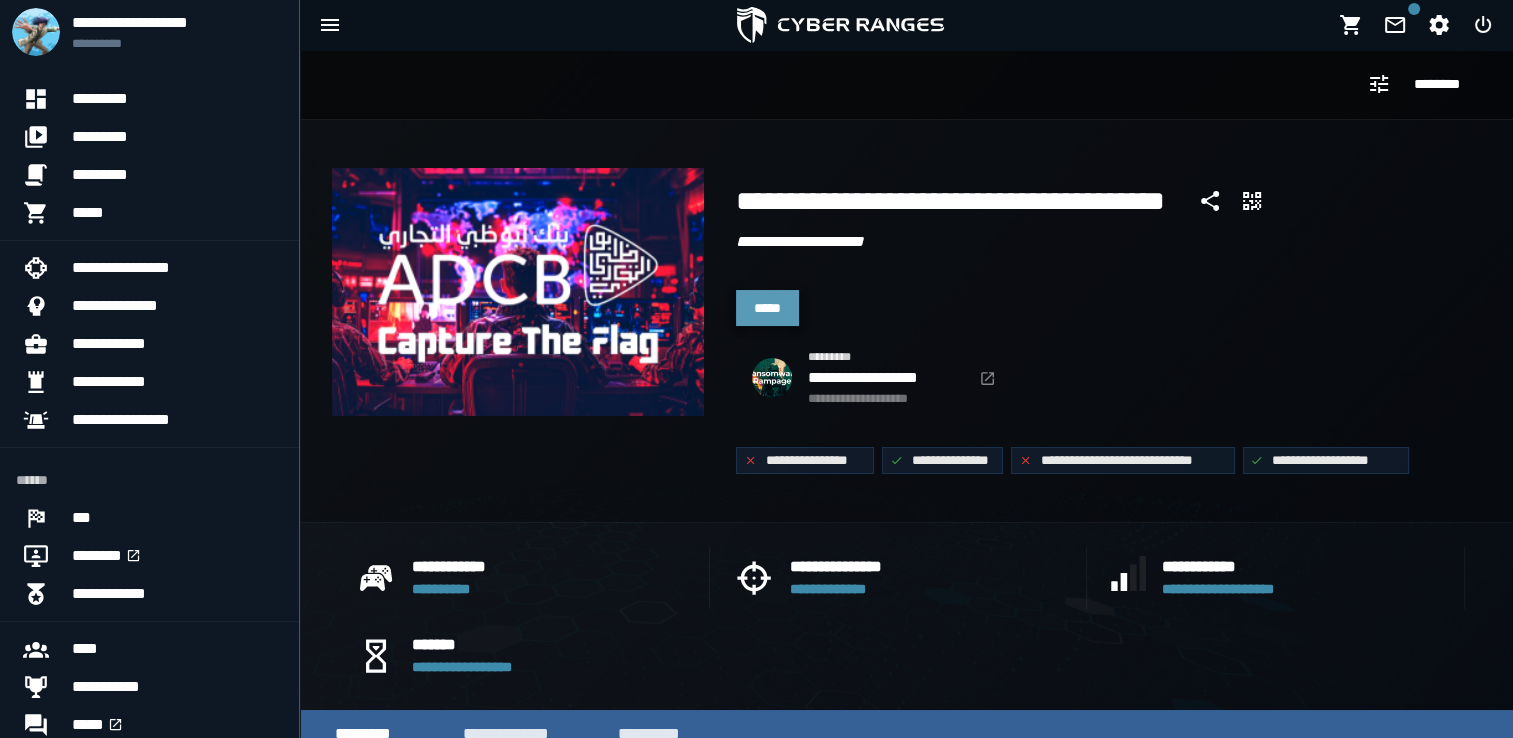 click on "*****" at bounding box center (767, 308) 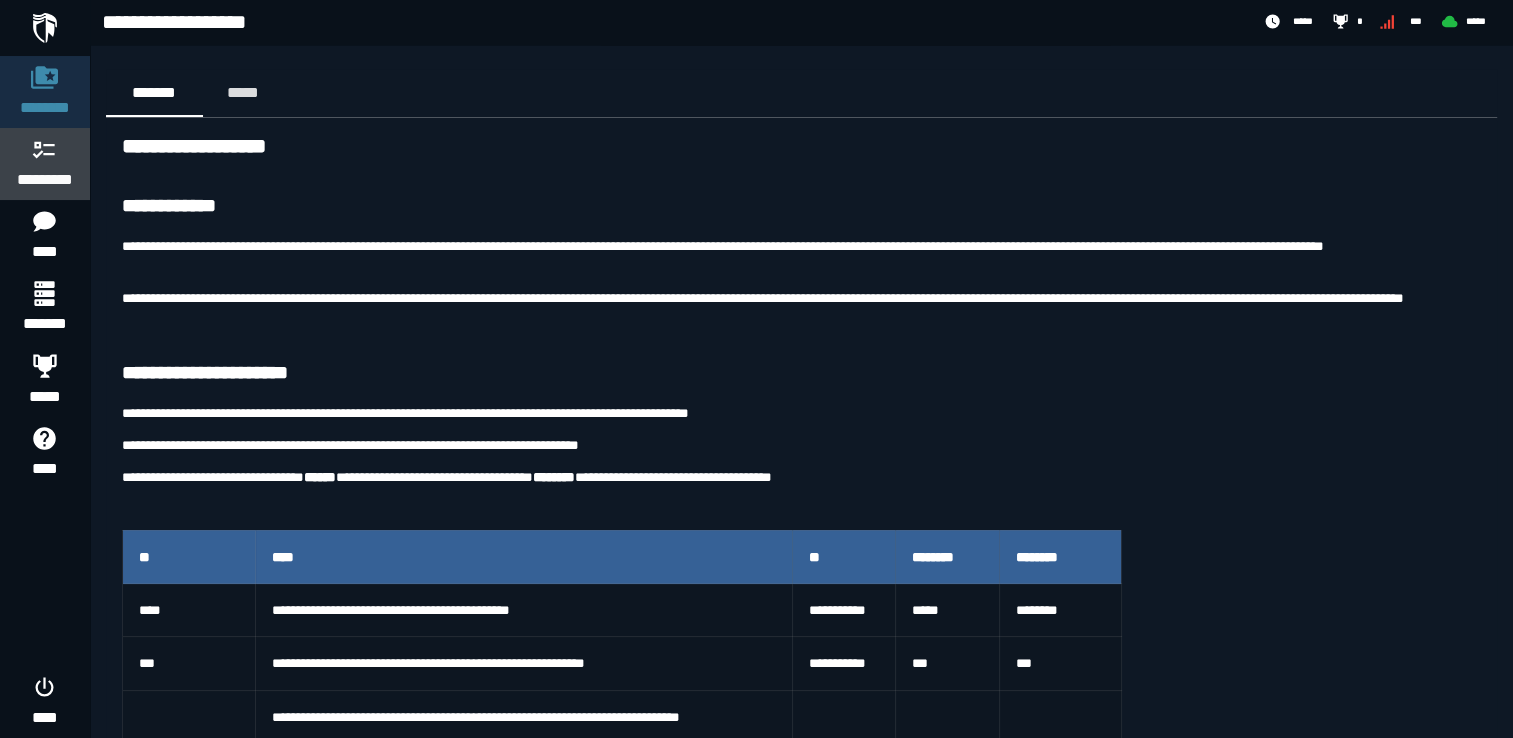 click on "*********" at bounding box center [45, 164] 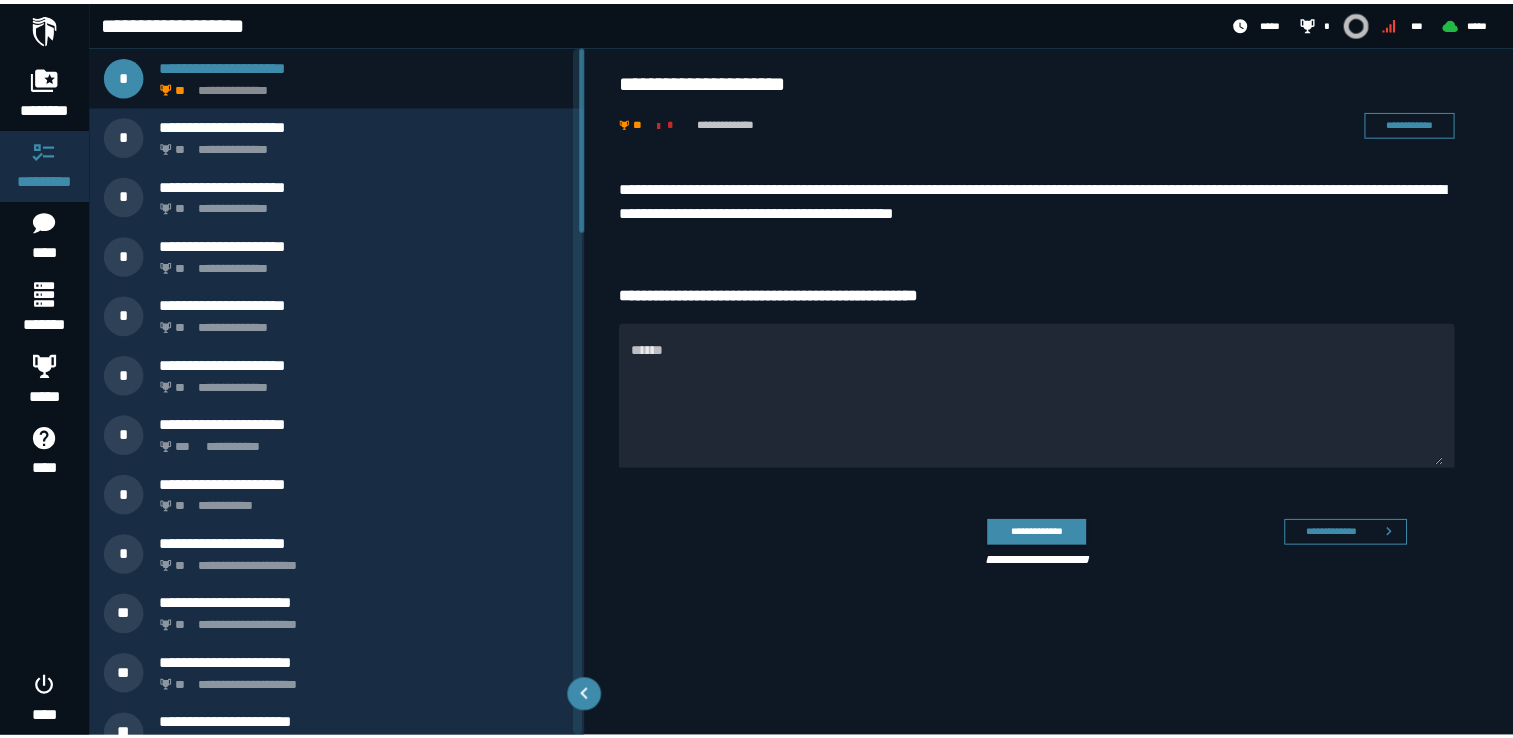 scroll, scrollTop: 0, scrollLeft: 0, axis: both 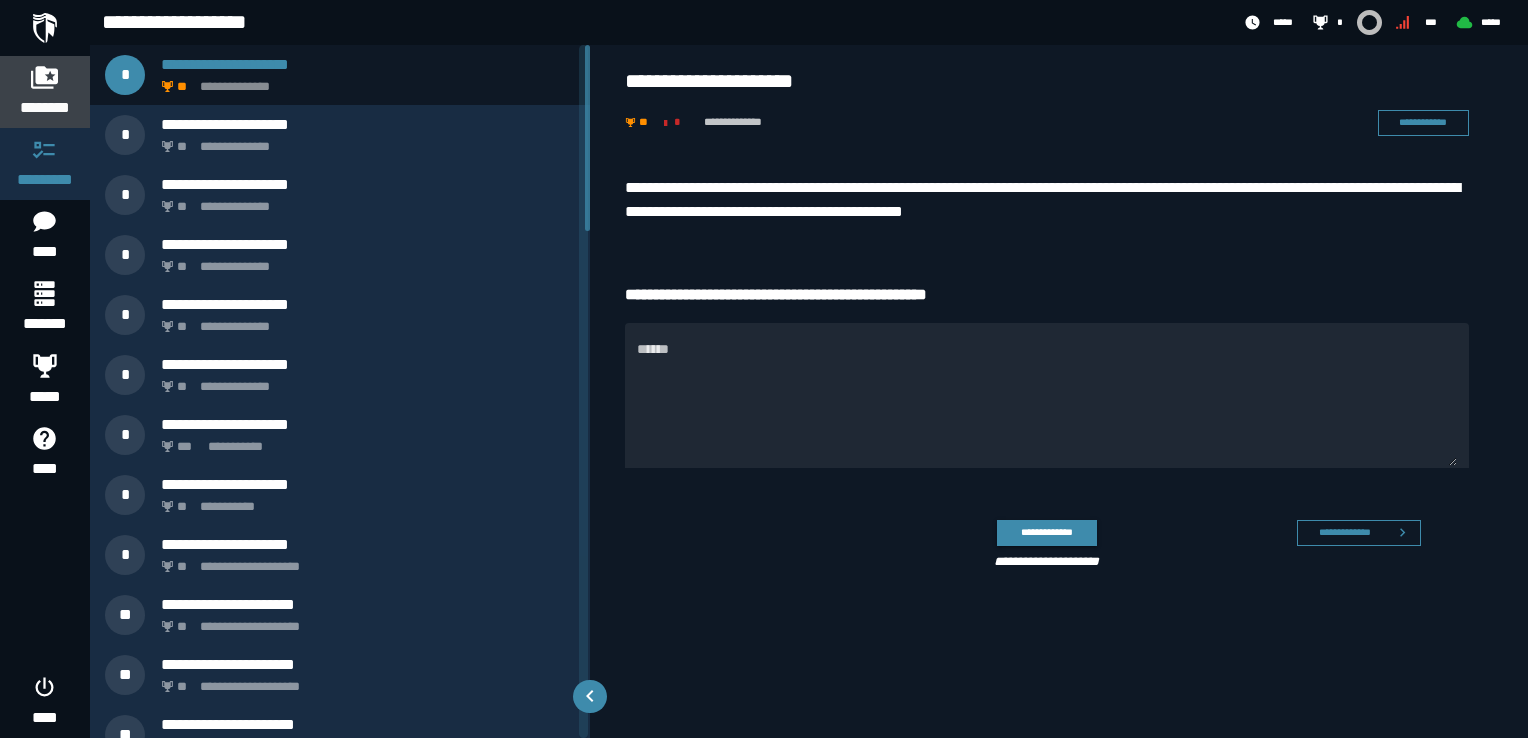click on "********" at bounding box center [45, 92] 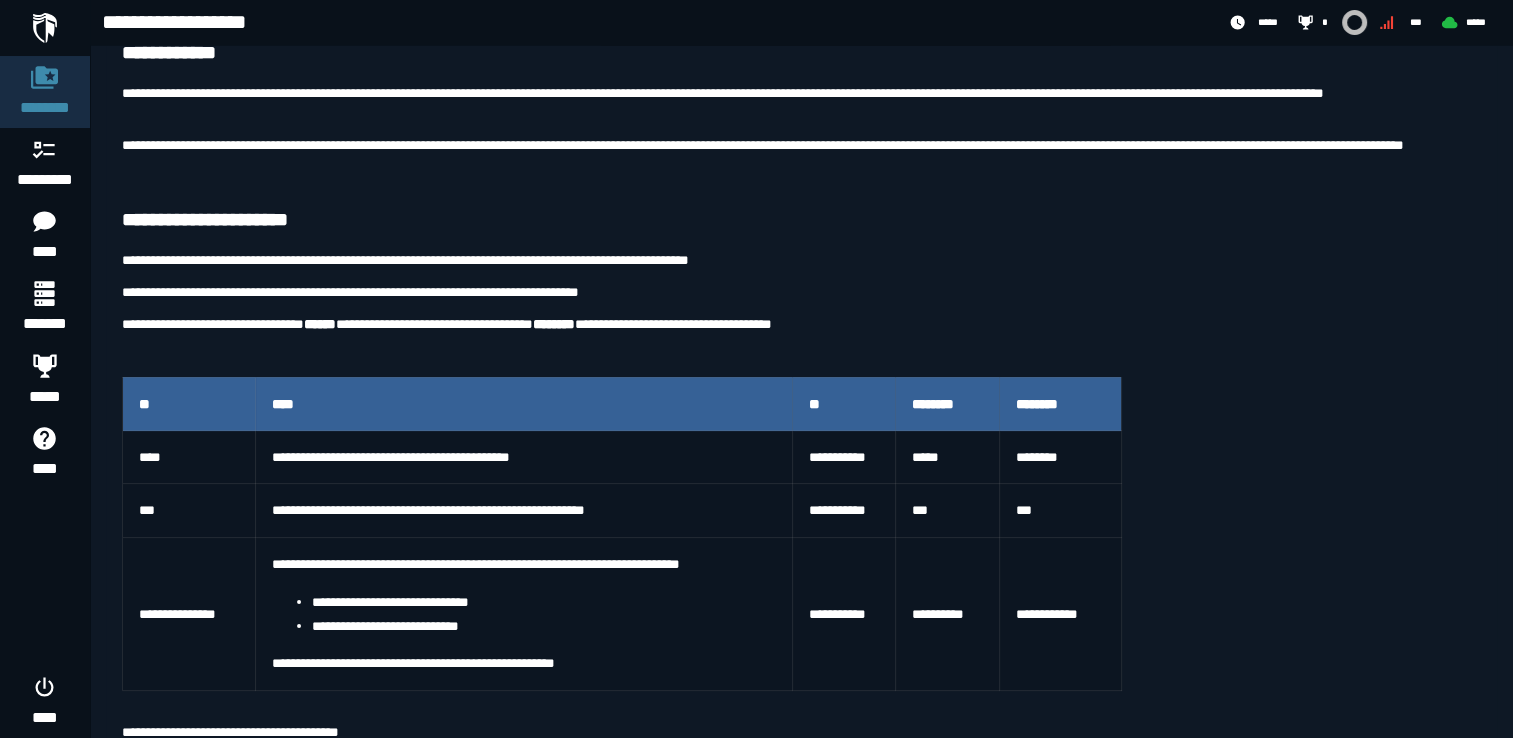 scroll, scrollTop: 200, scrollLeft: 0, axis: vertical 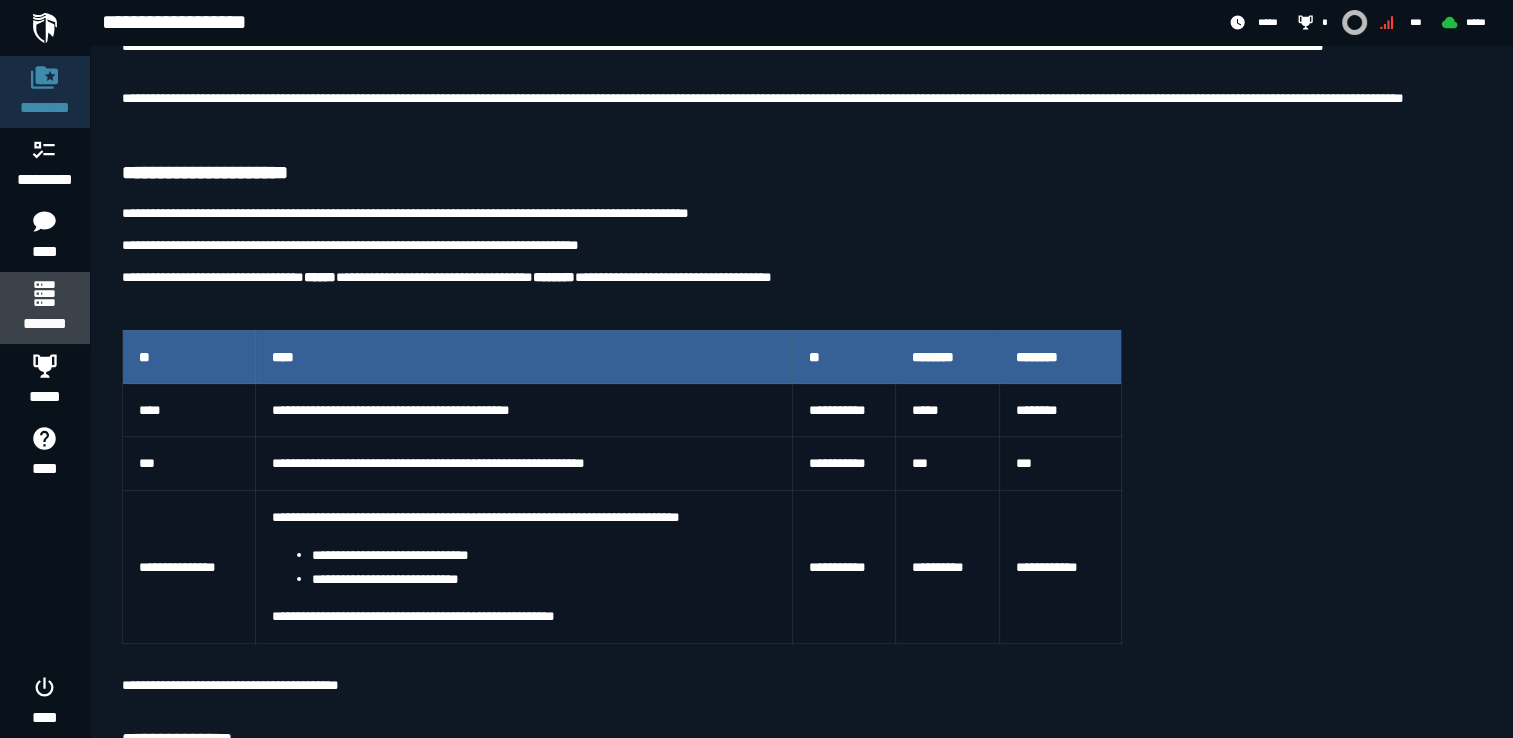 click 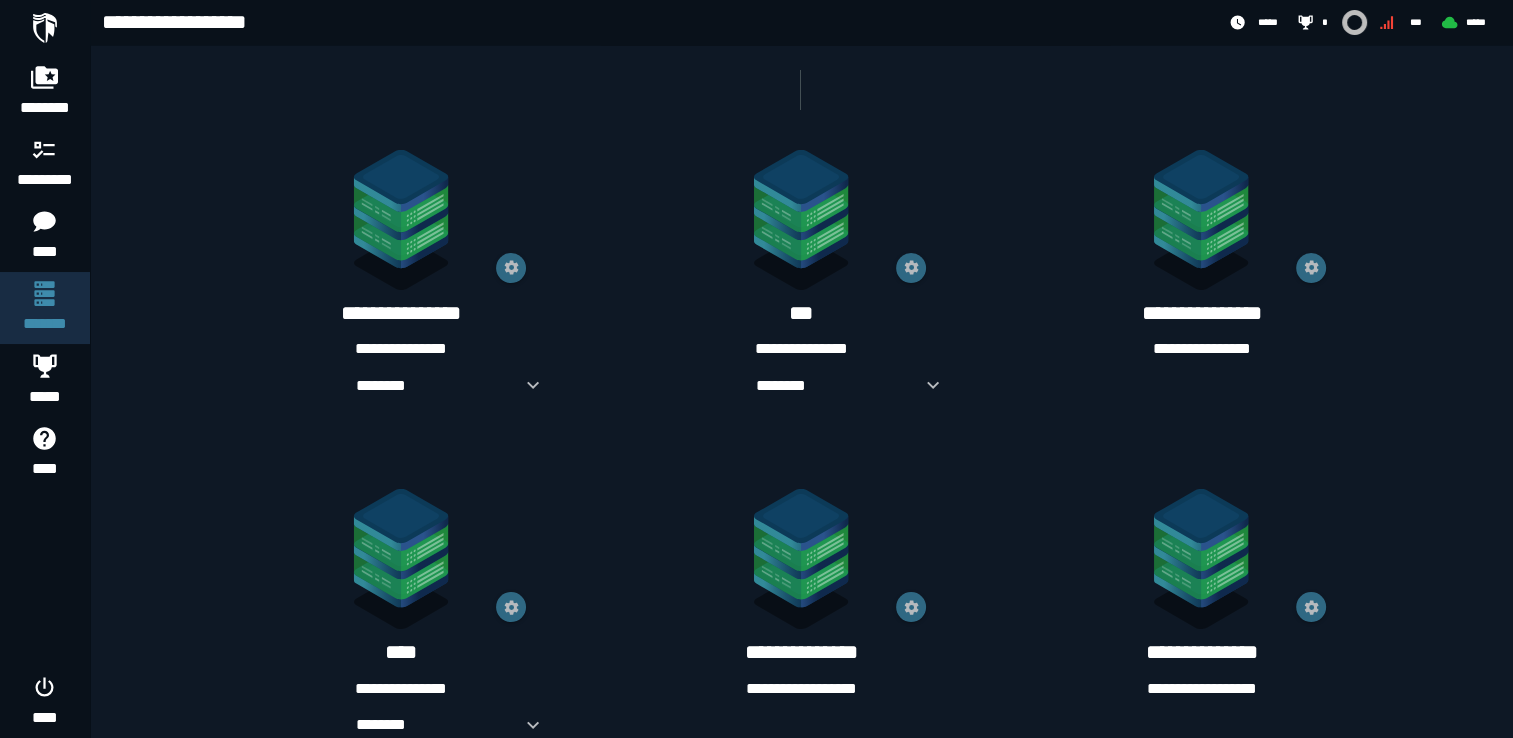 scroll, scrollTop: 400, scrollLeft: 0, axis: vertical 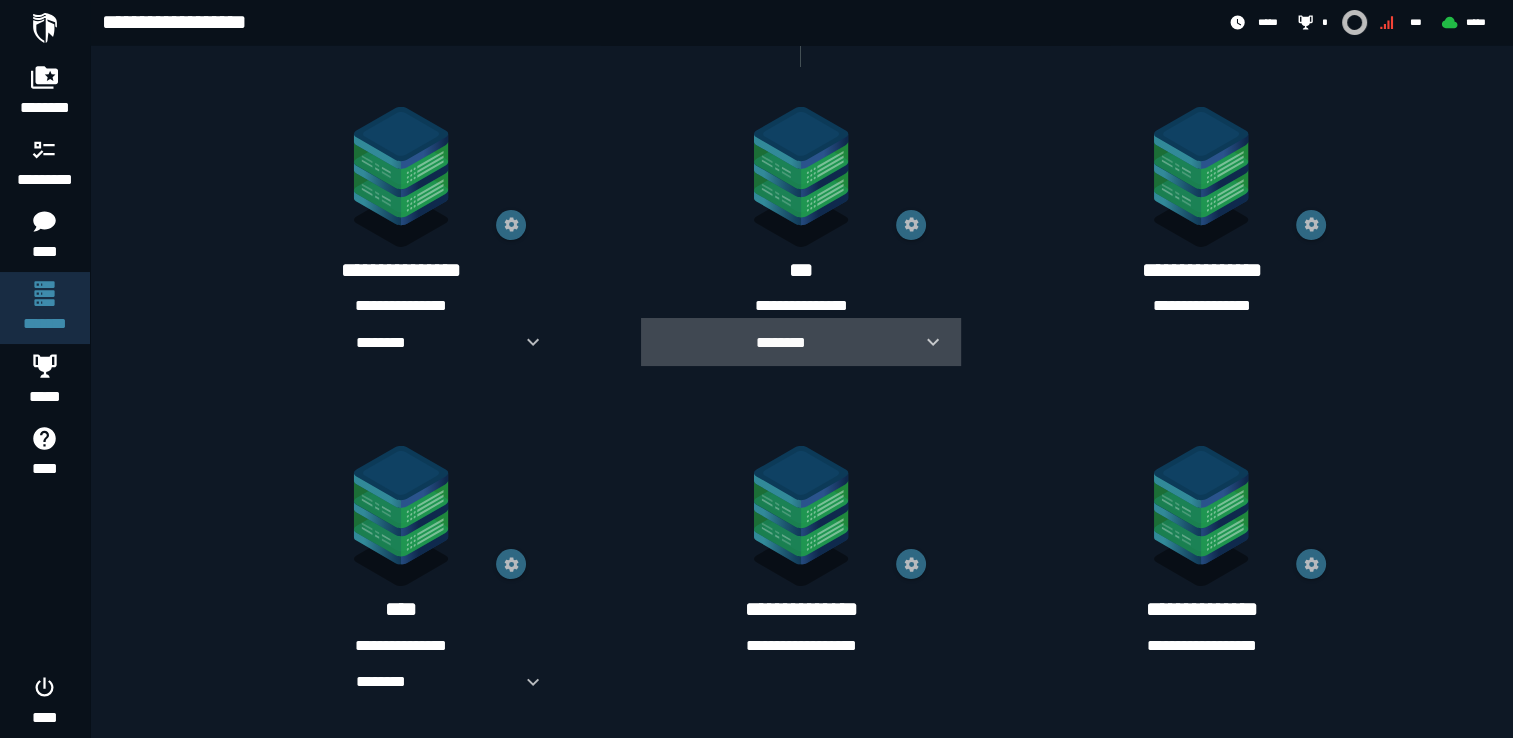 click at bounding box center [925, 342] 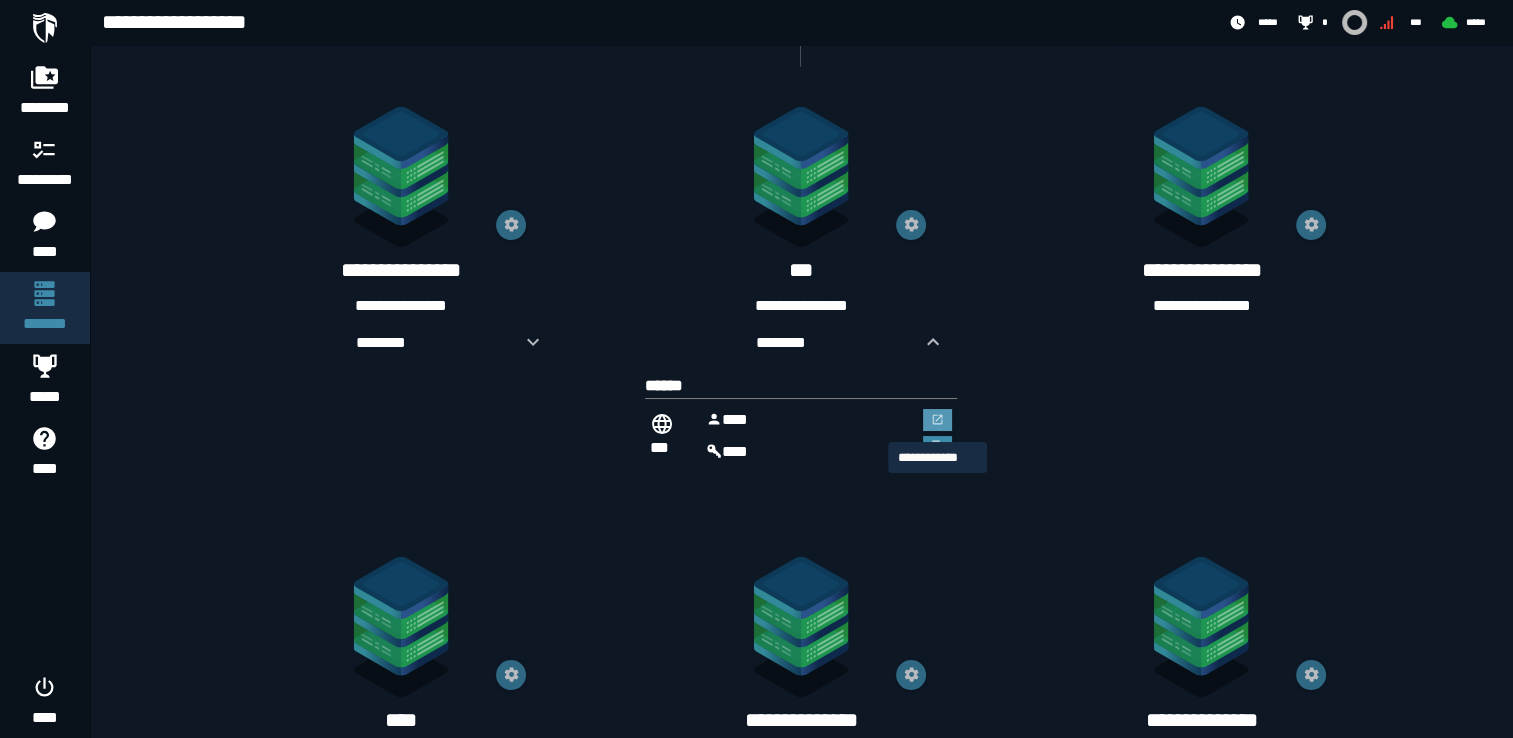 click 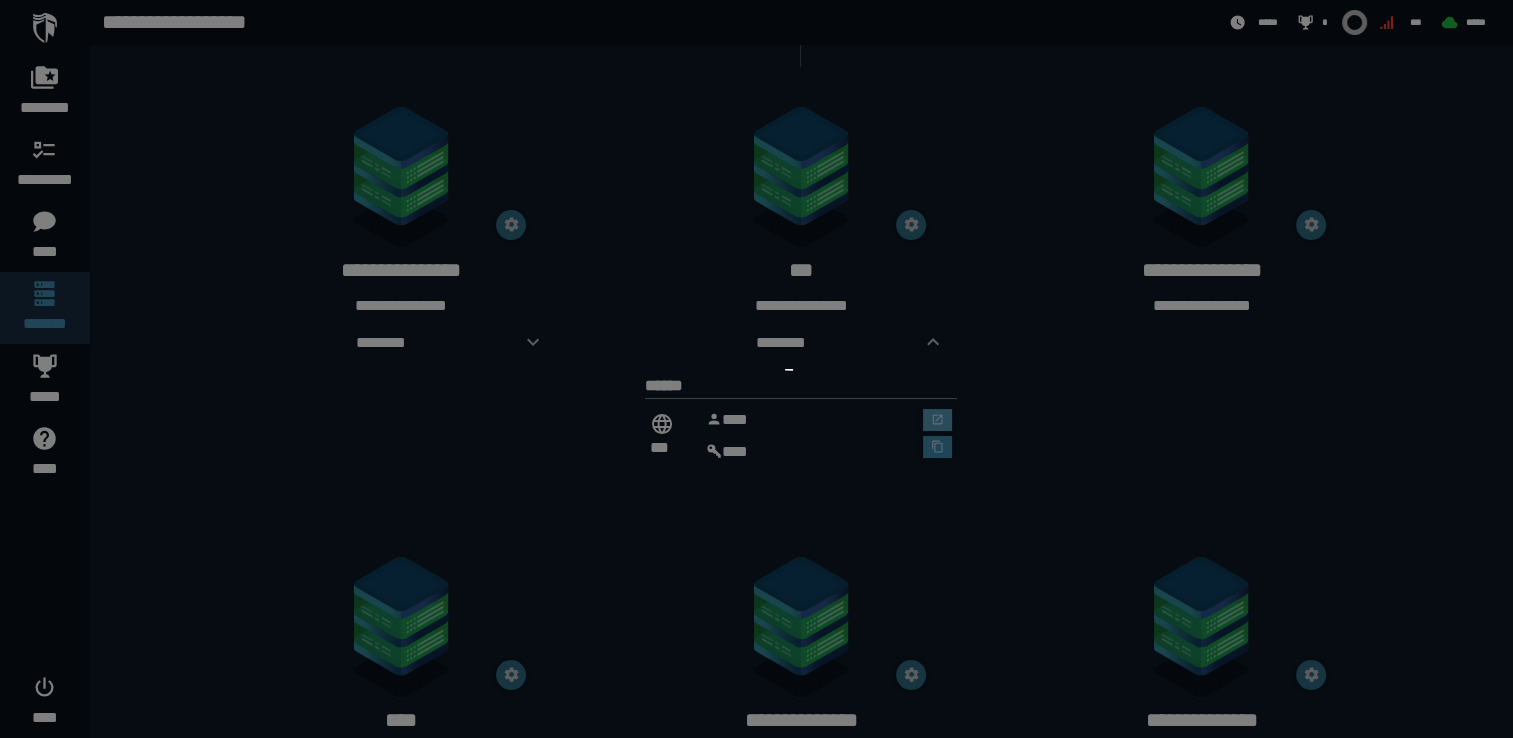 scroll, scrollTop: 0, scrollLeft: 0, axis: both 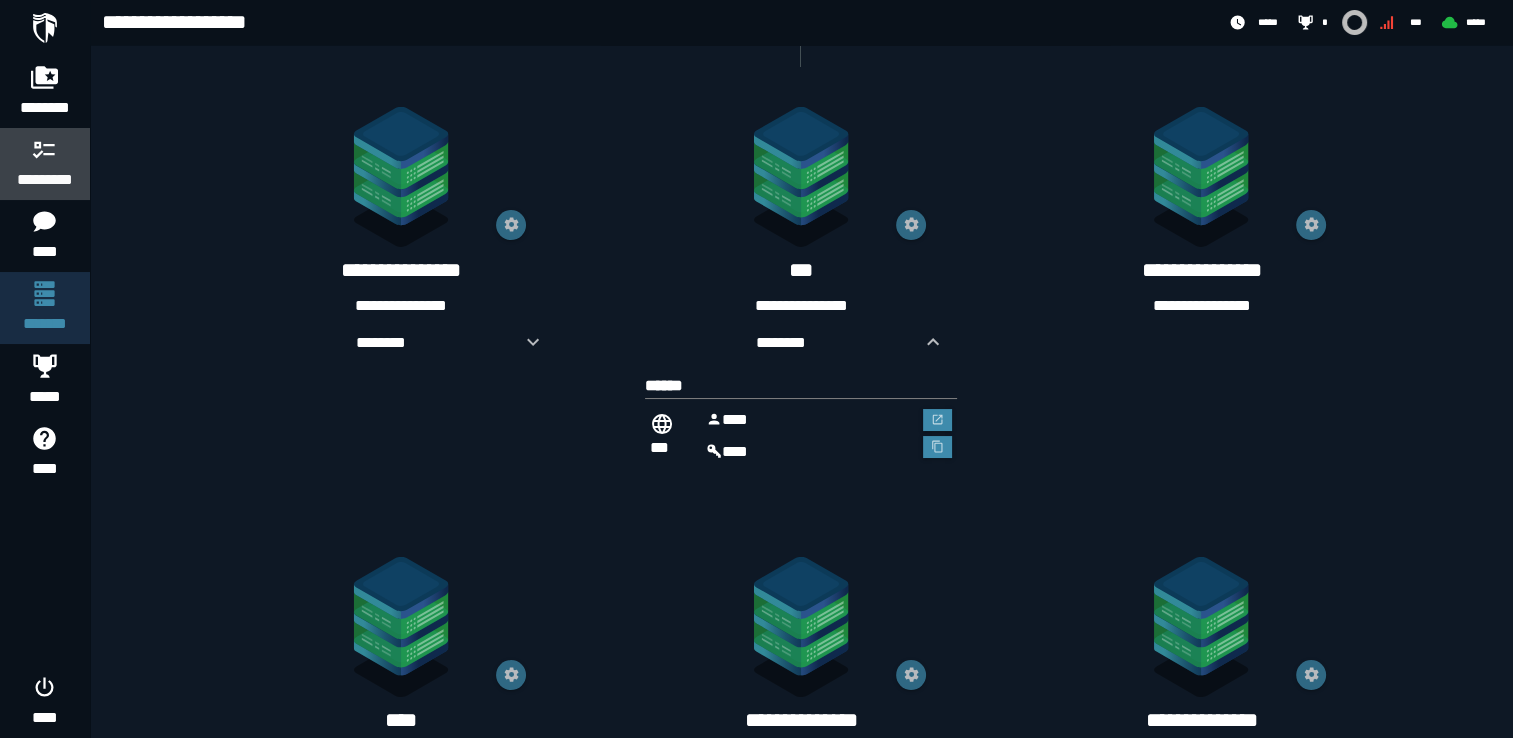 click at bounding box center [45, 149] 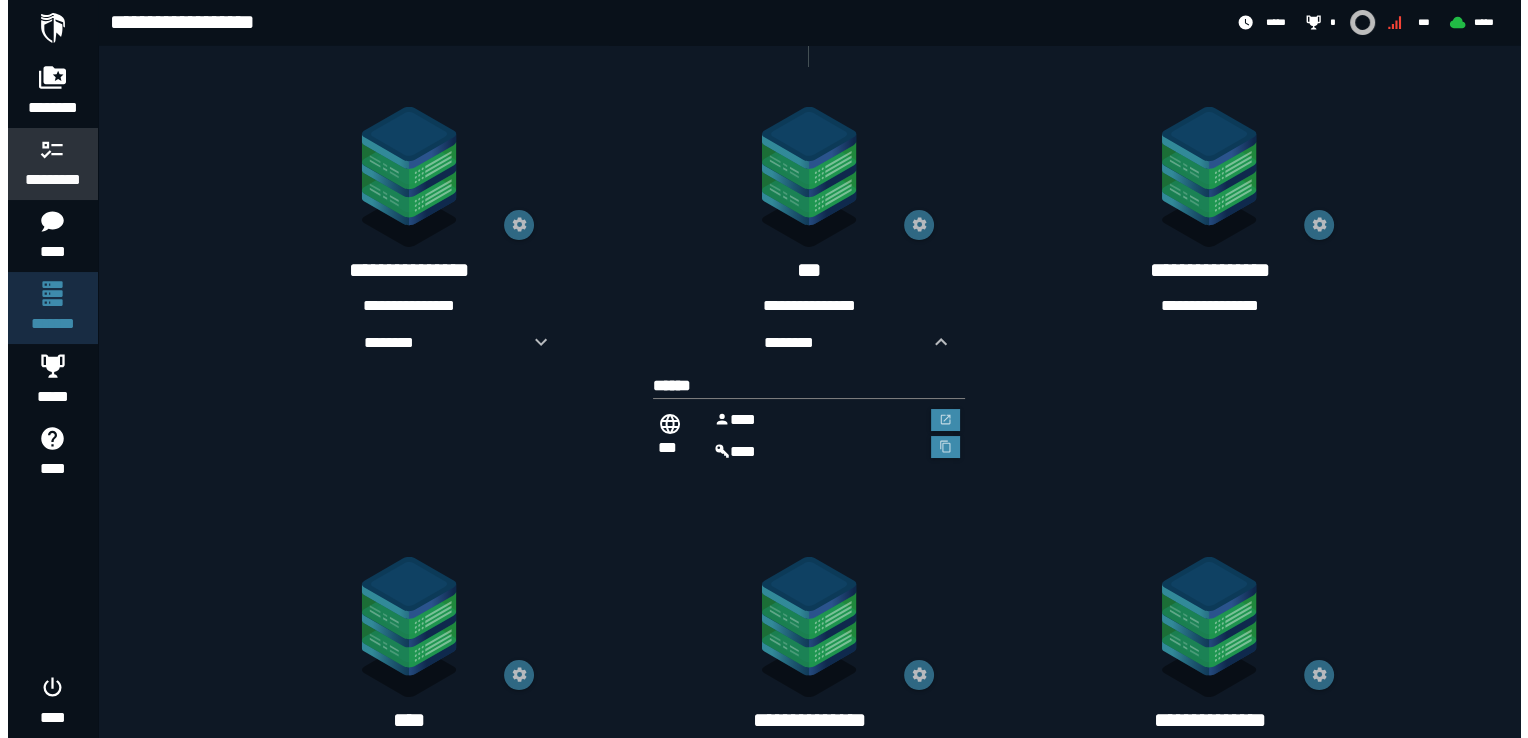 scroll, scrollTop: 0, scrollLeft: 0, axis: both 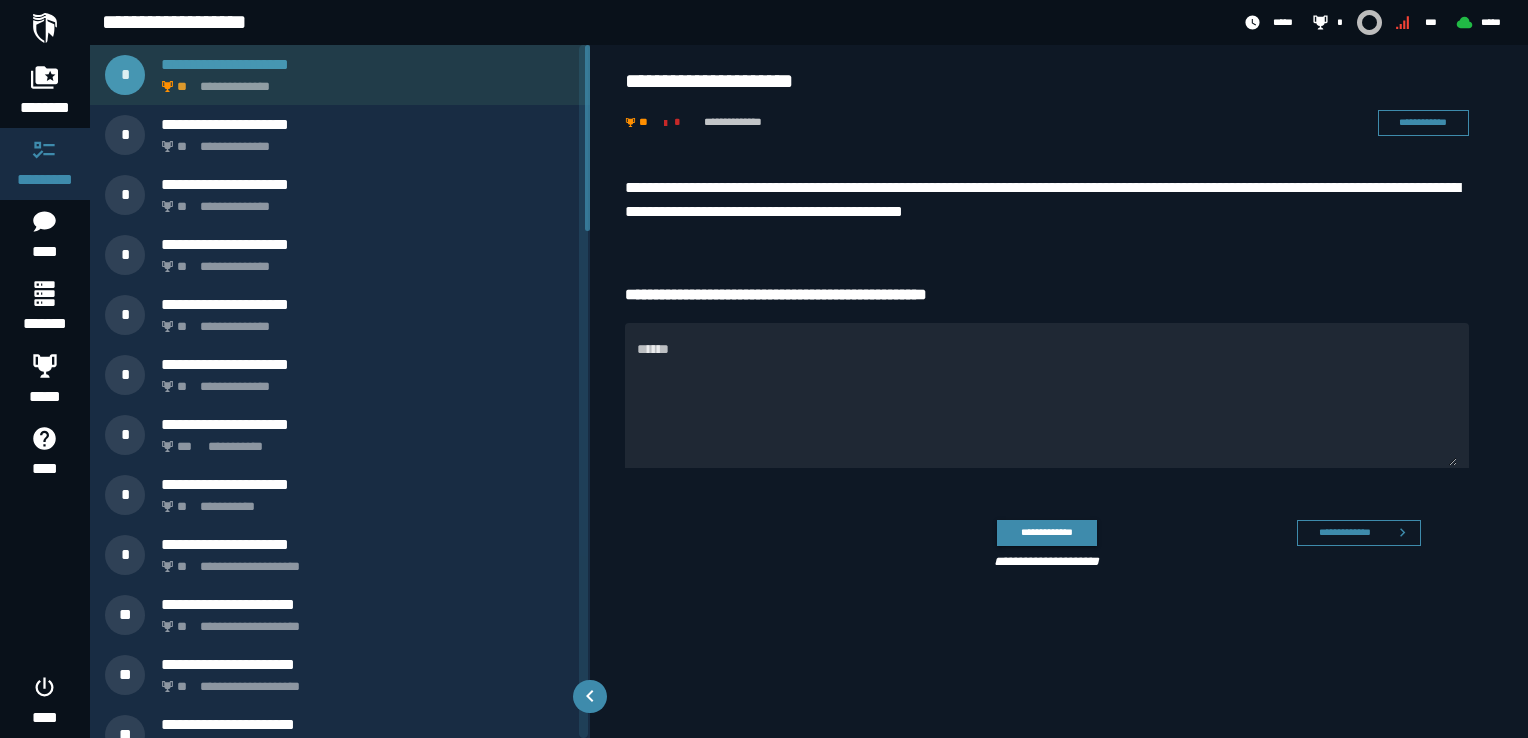 click on "**********" at bounding box center (368, 64) 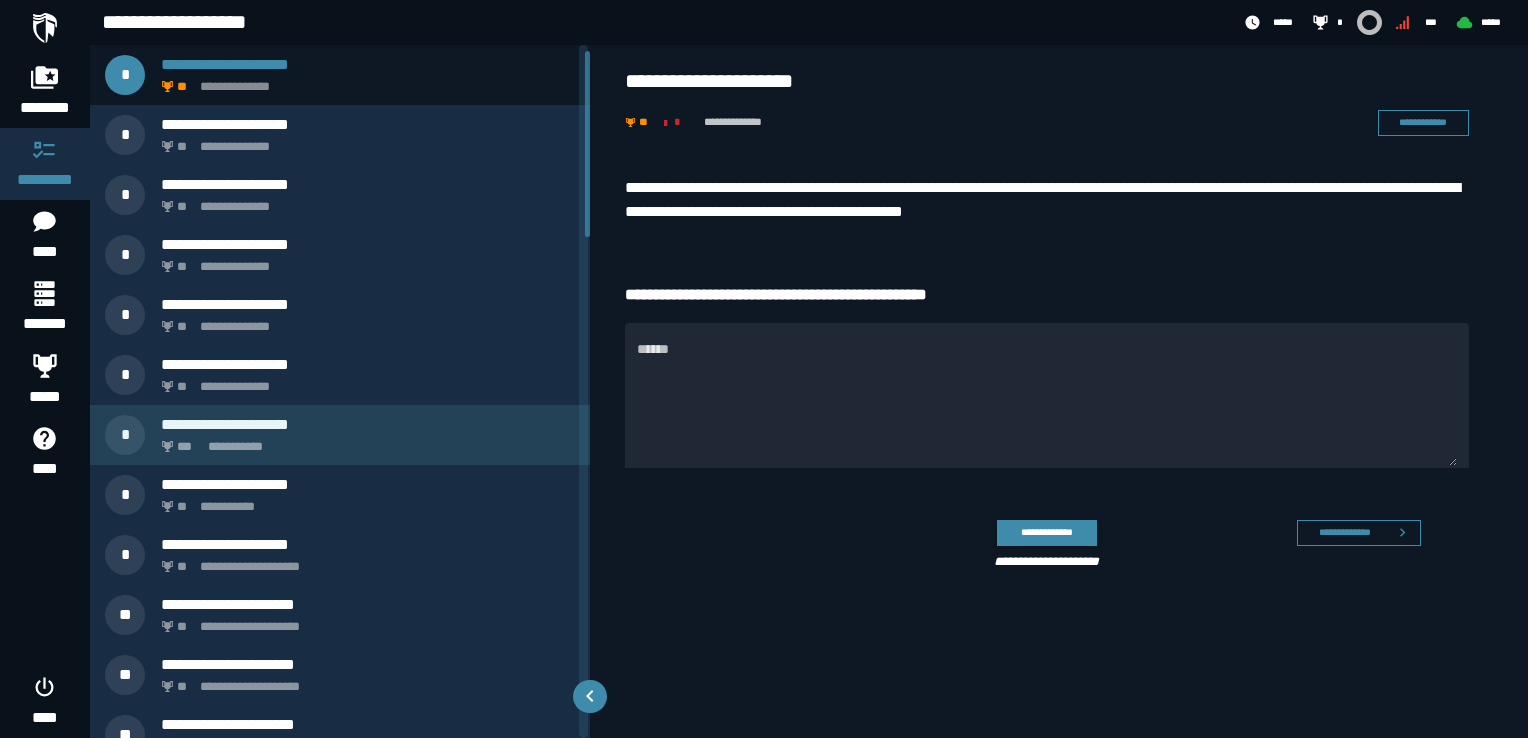scroll, scrollTop: 100, scrollLeft: 0, axis: vertical 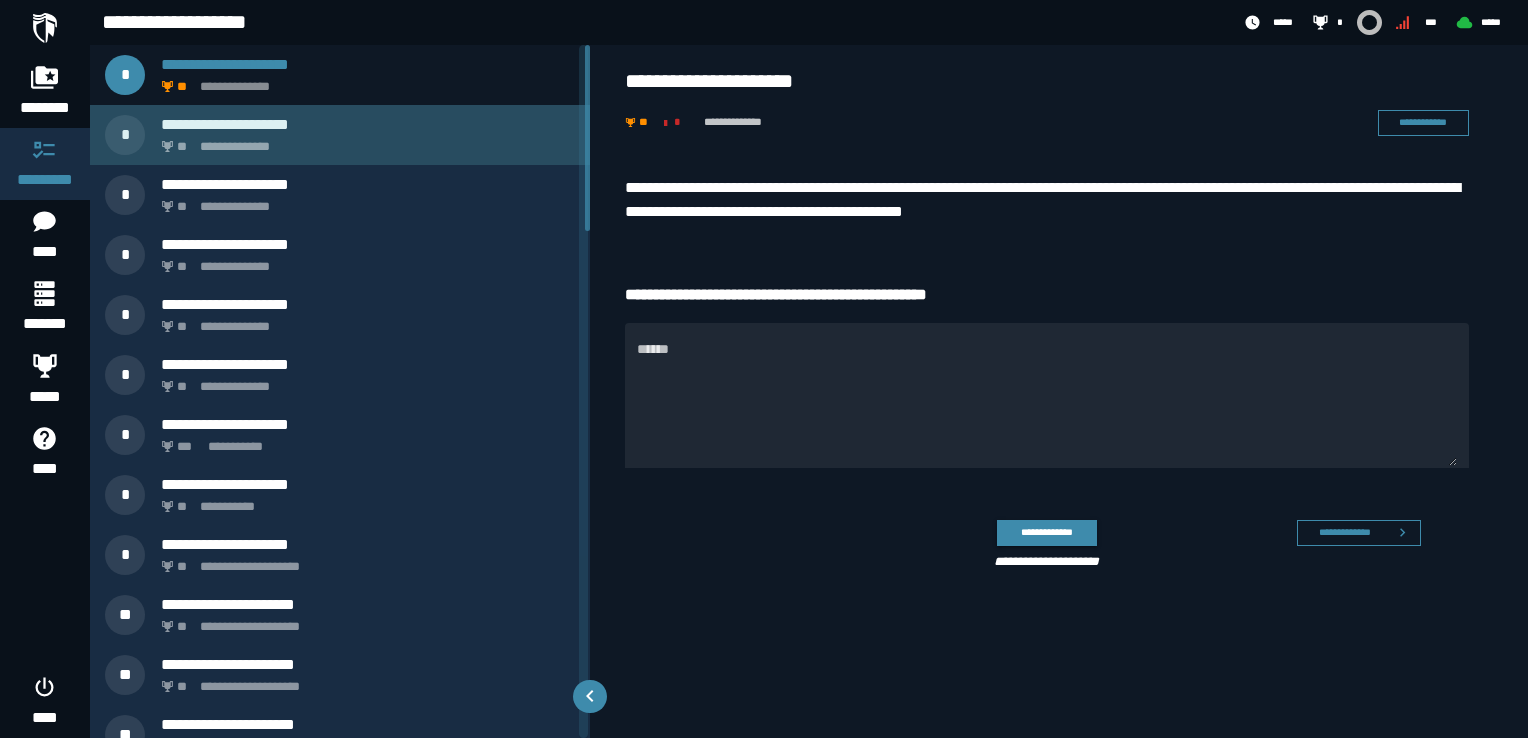 click on "**********" at bounding box center [364, 141] 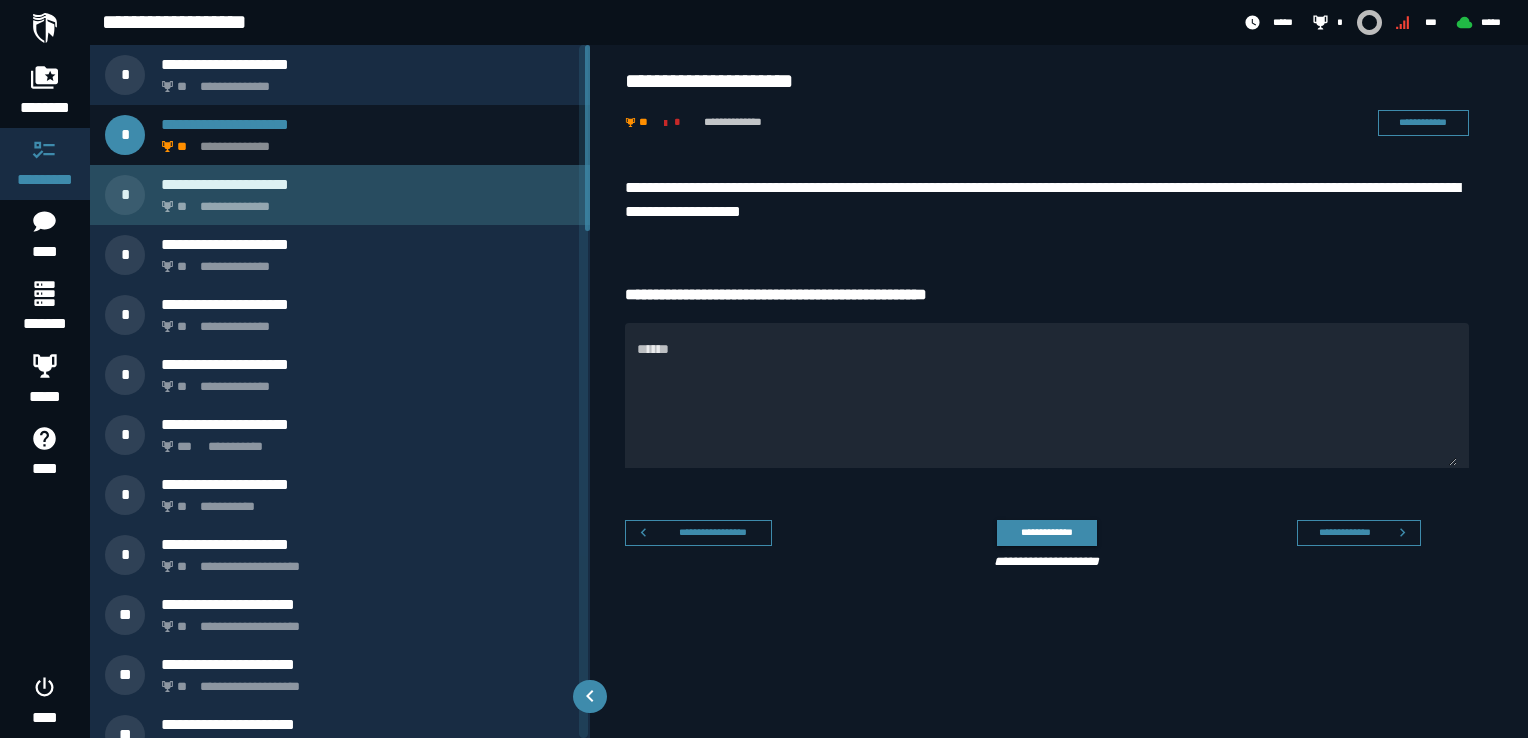 click on "**********" at bounding box center (364, 201) 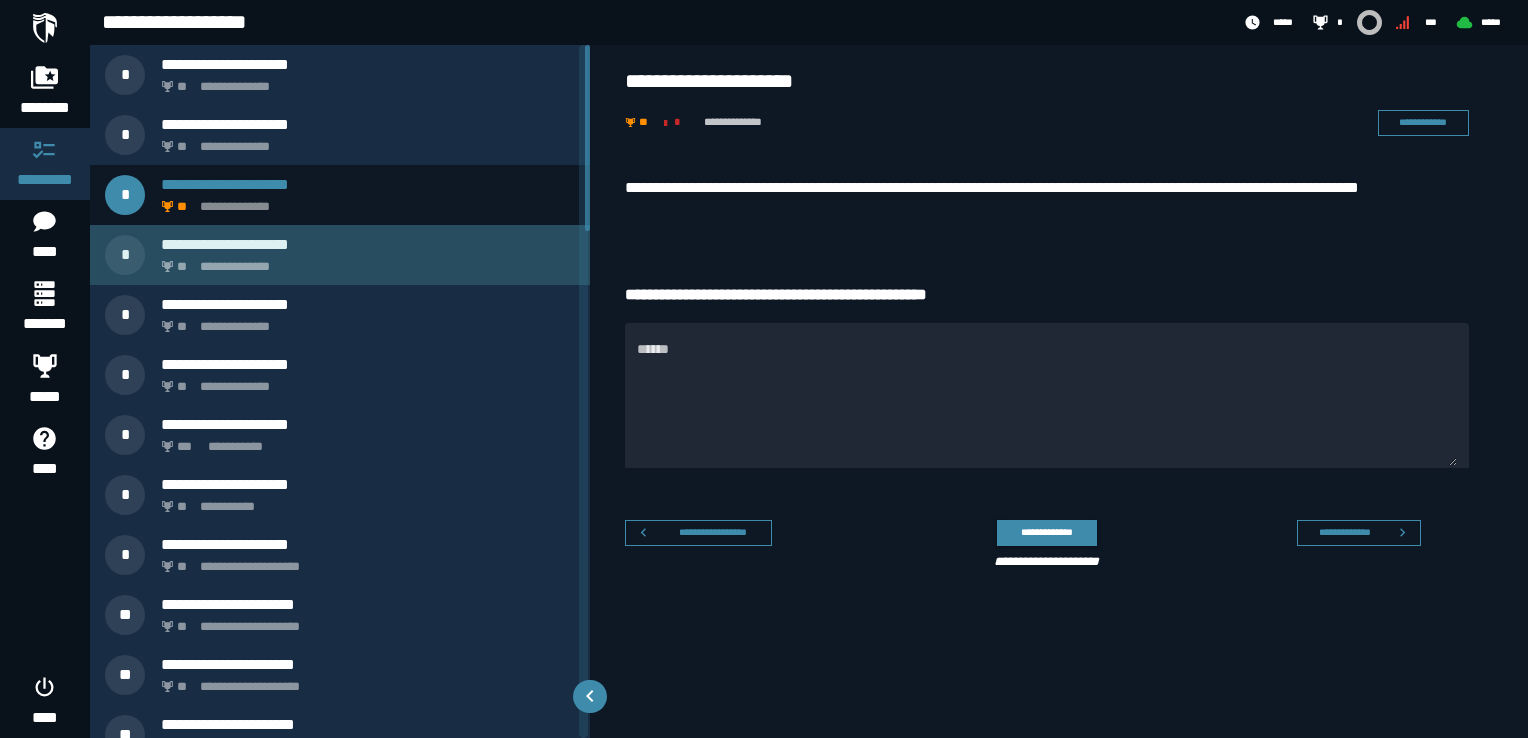 click on "**********" at bounding box center [364, 261] 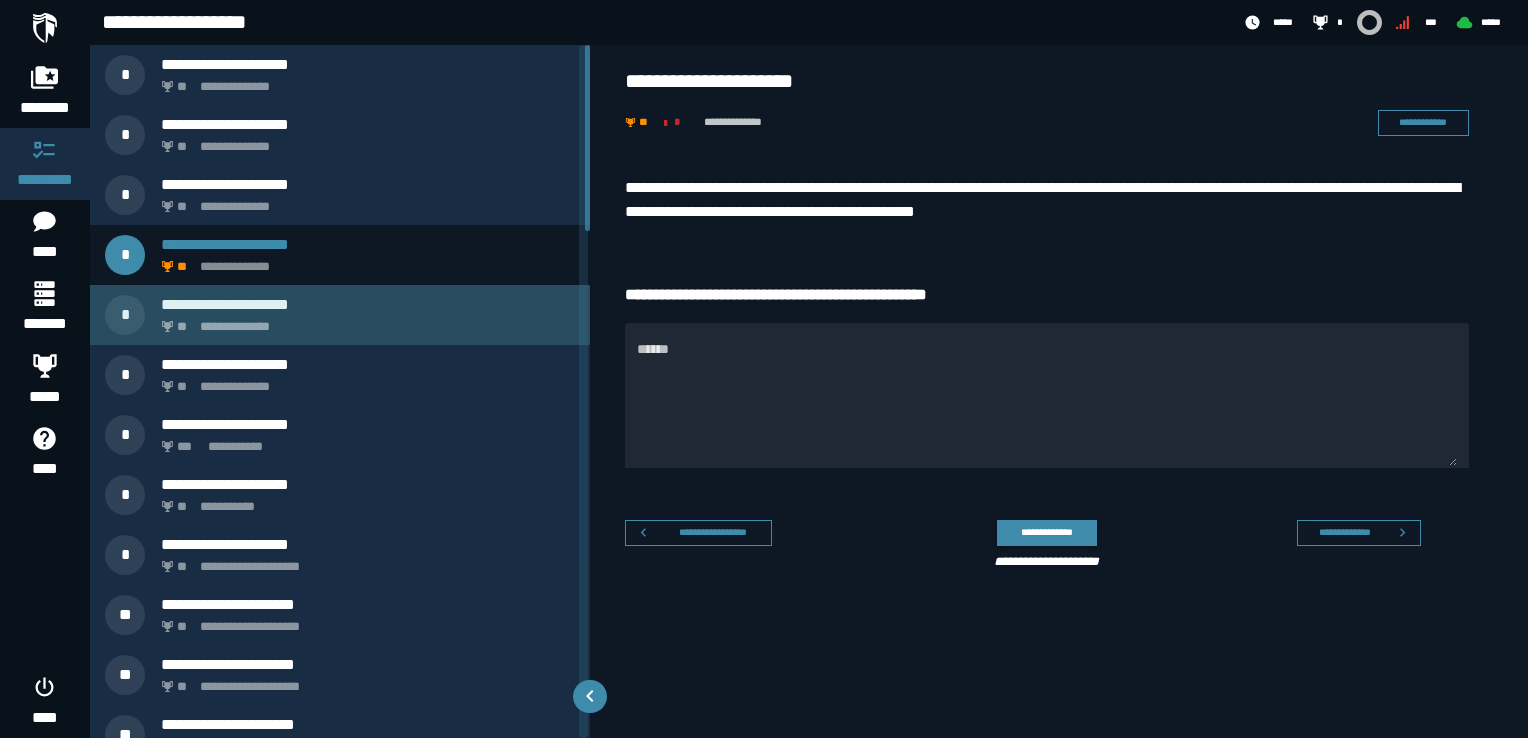 click on "**********" at bounding box center (364, 321) 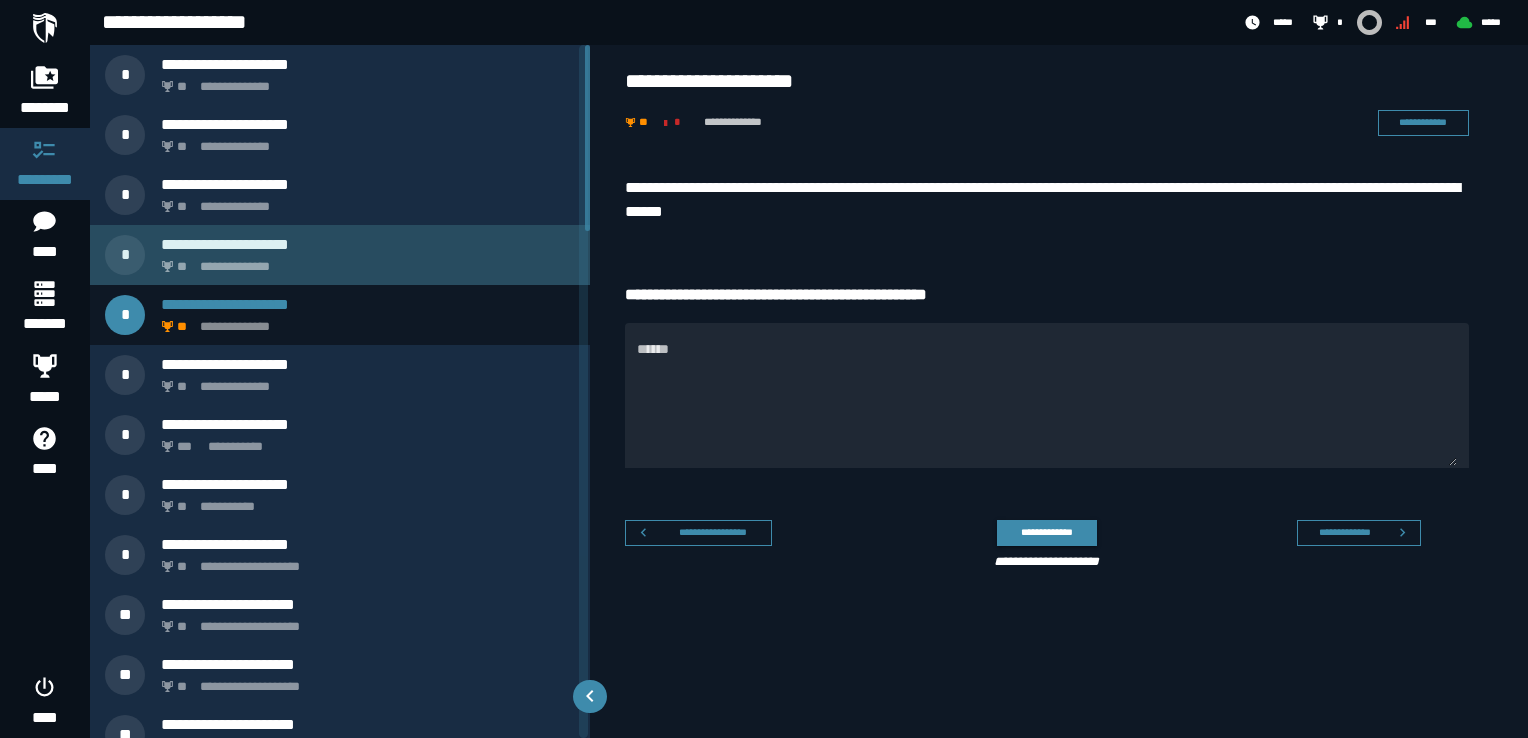 click on "**********" at bounding box center (364, 261) 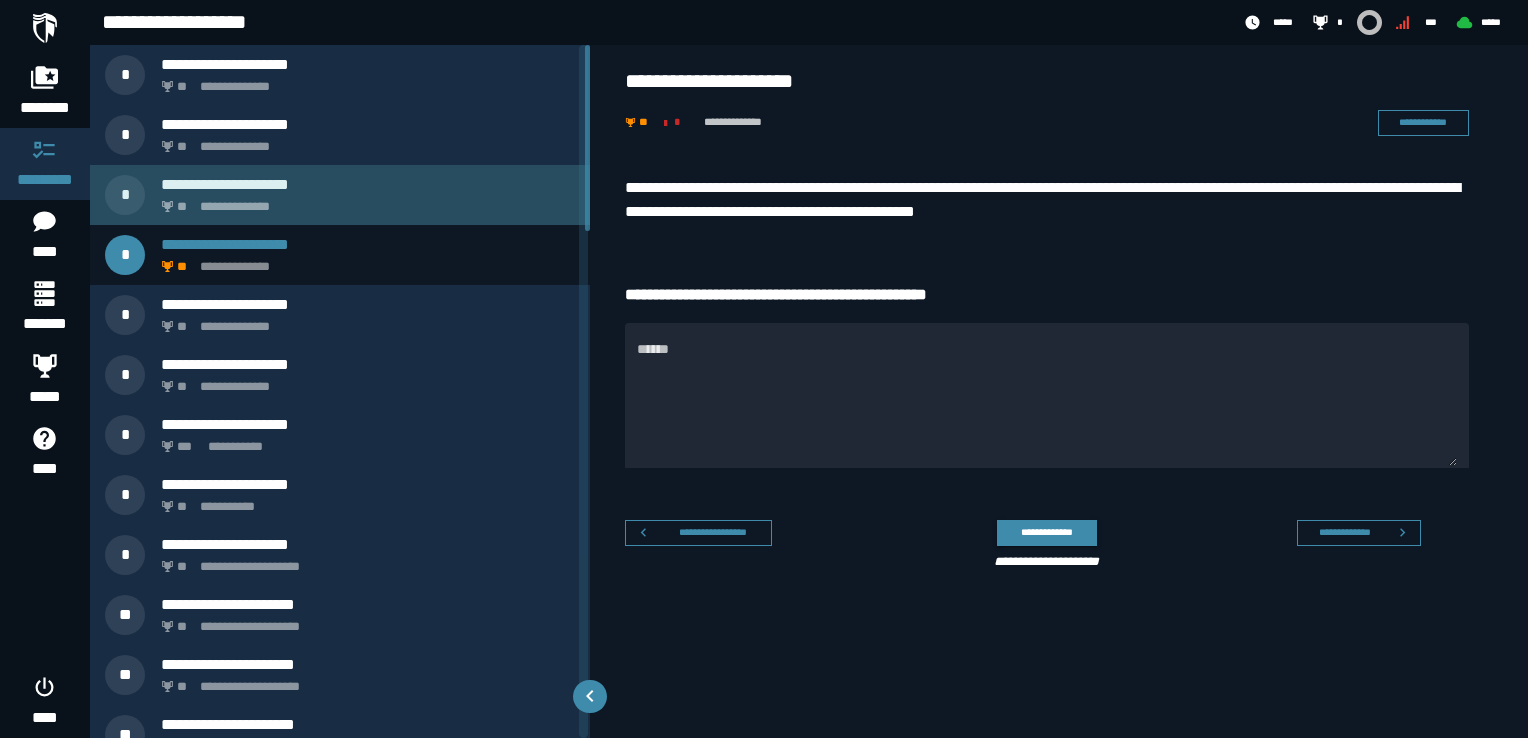 click on "**********" at bounding box center [364, 201] 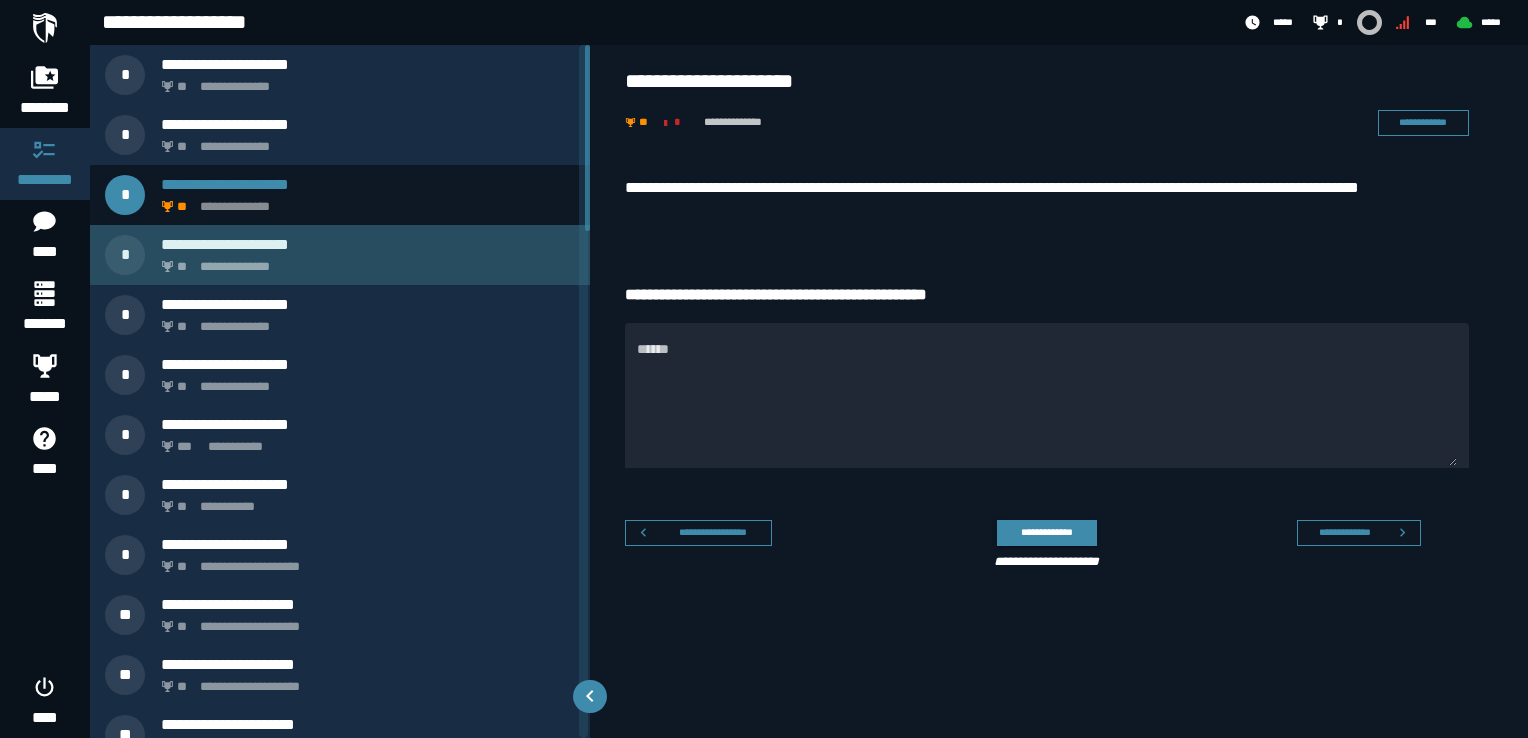 click on "**********" at bounding box center [364, 261] 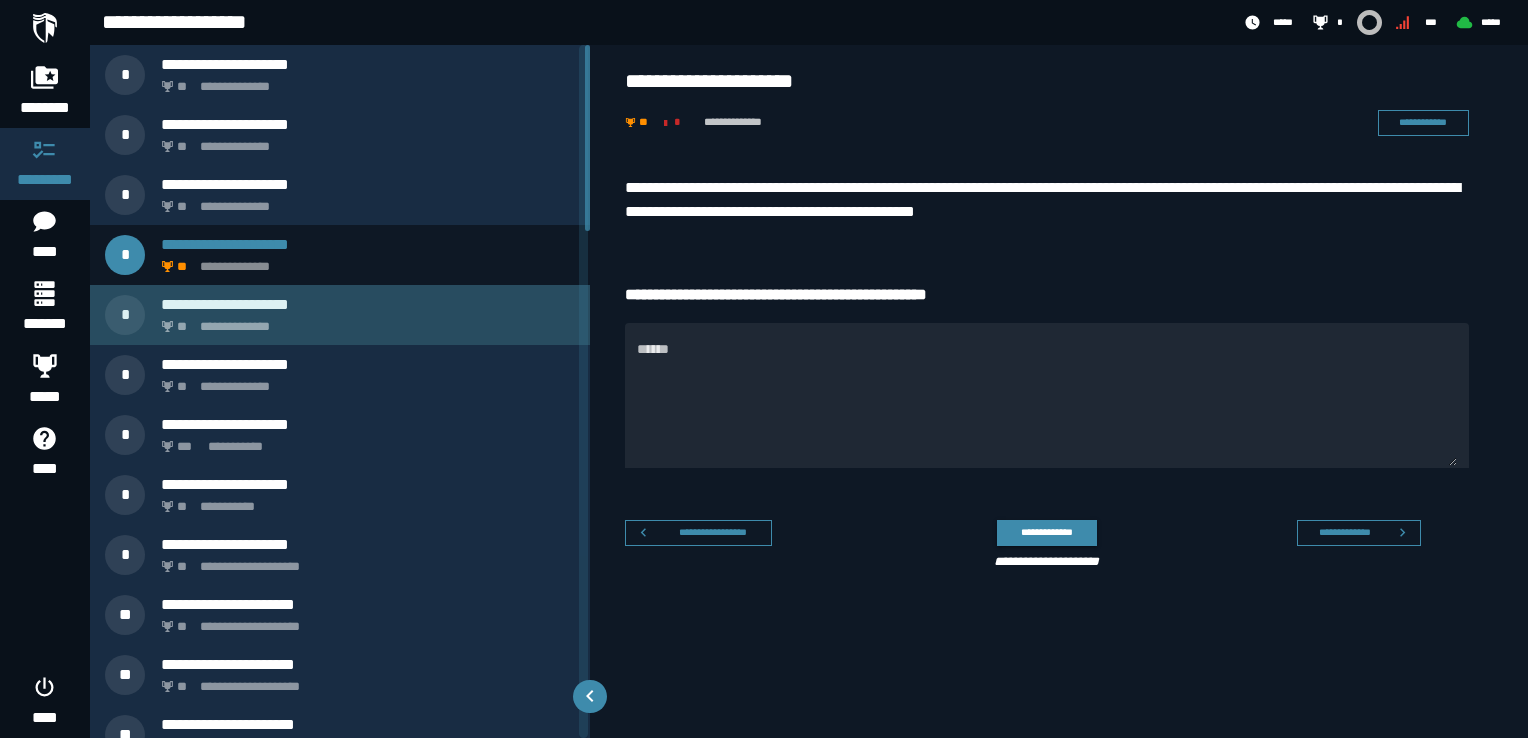 click on "**********" at bounding box center [364, 321] 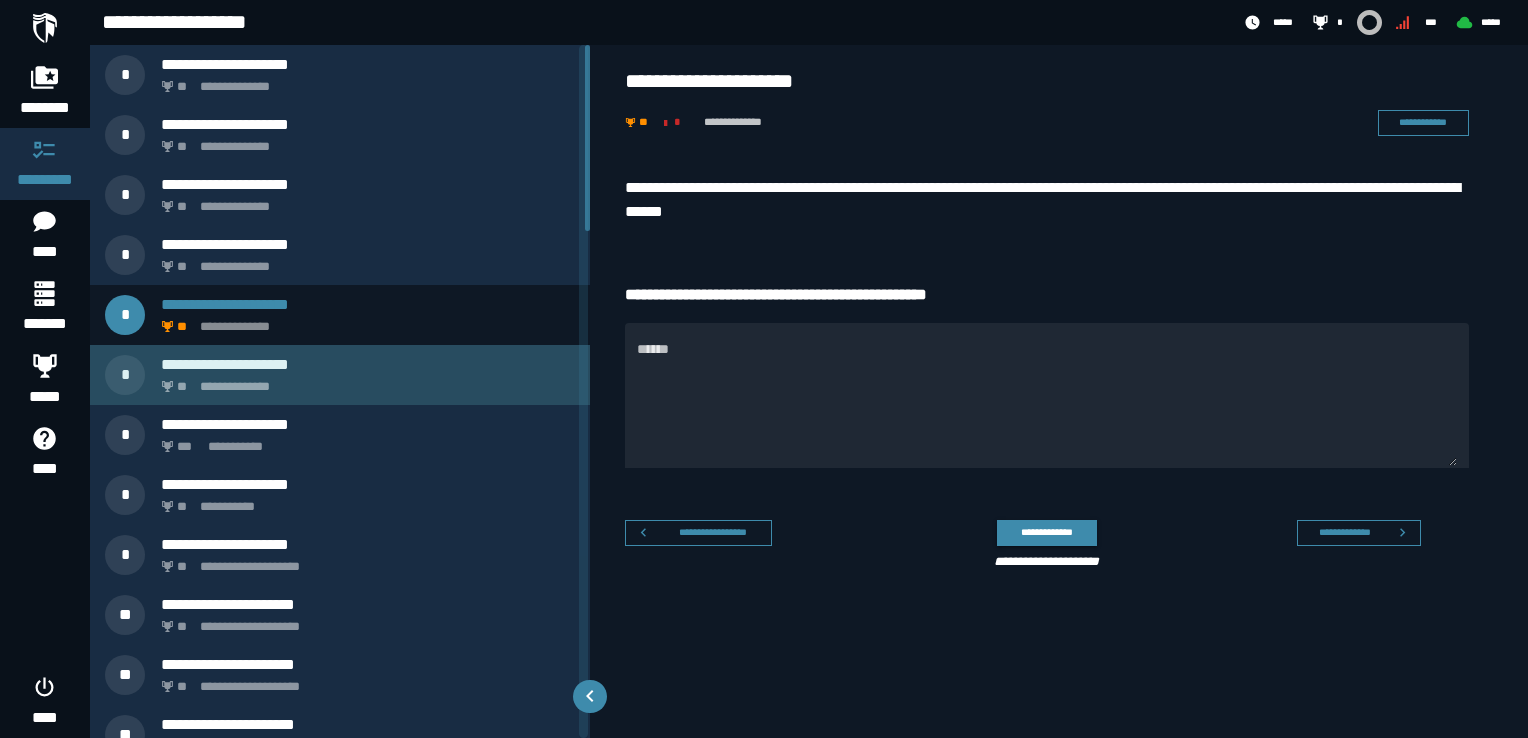 click on "**********" at bounding box center [364, 381] 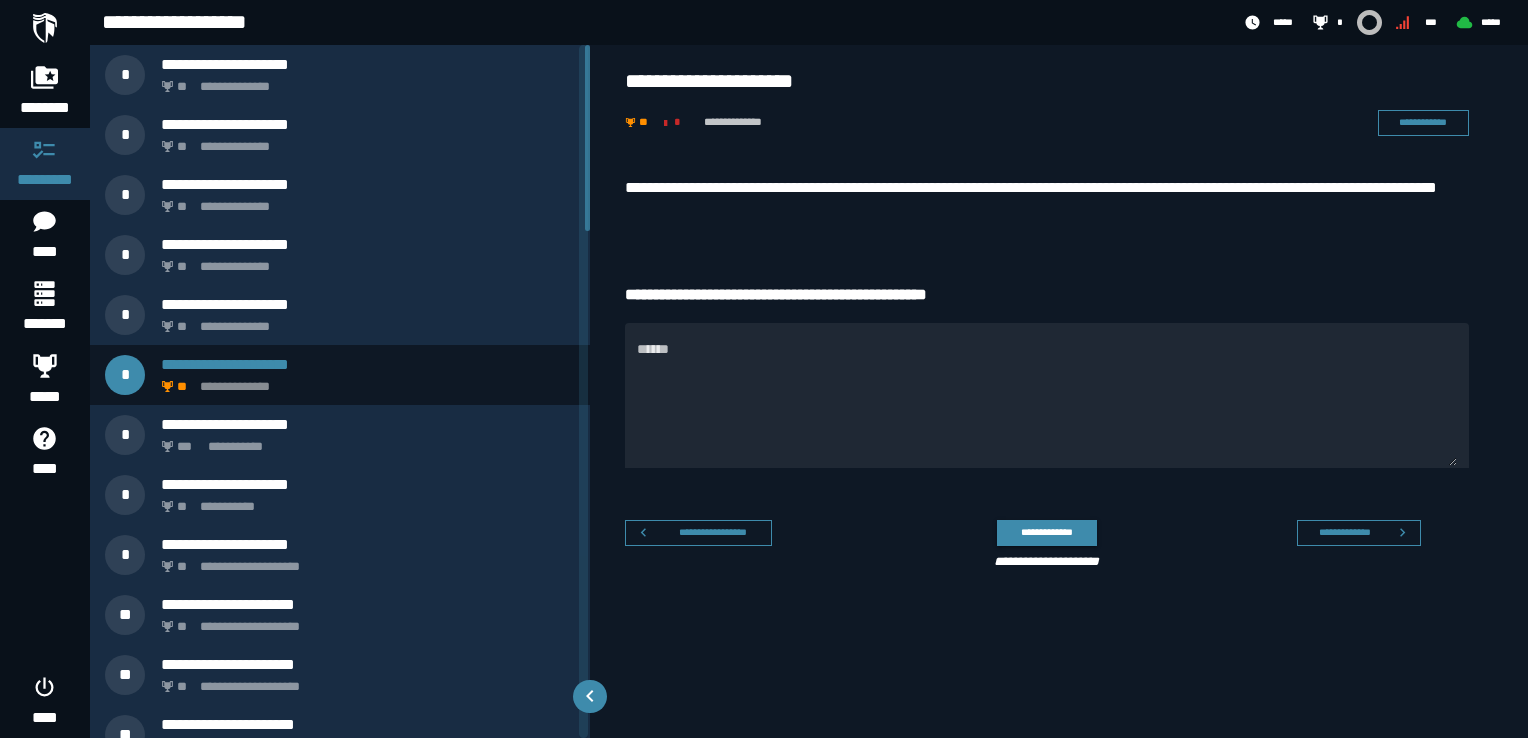 click on "**********" at bounding box center (1047, 200) 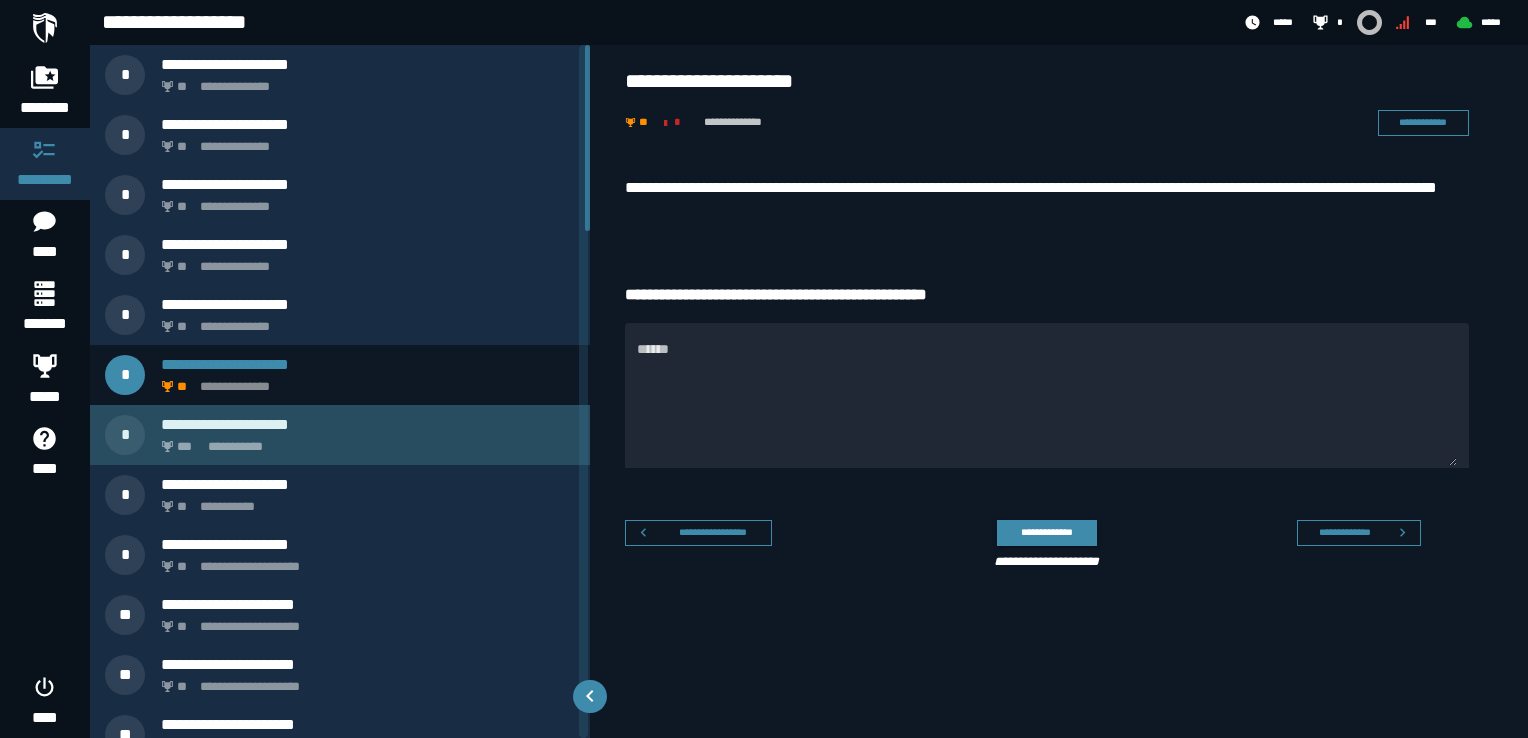 click on "**********" at bounding box center (368, 424) 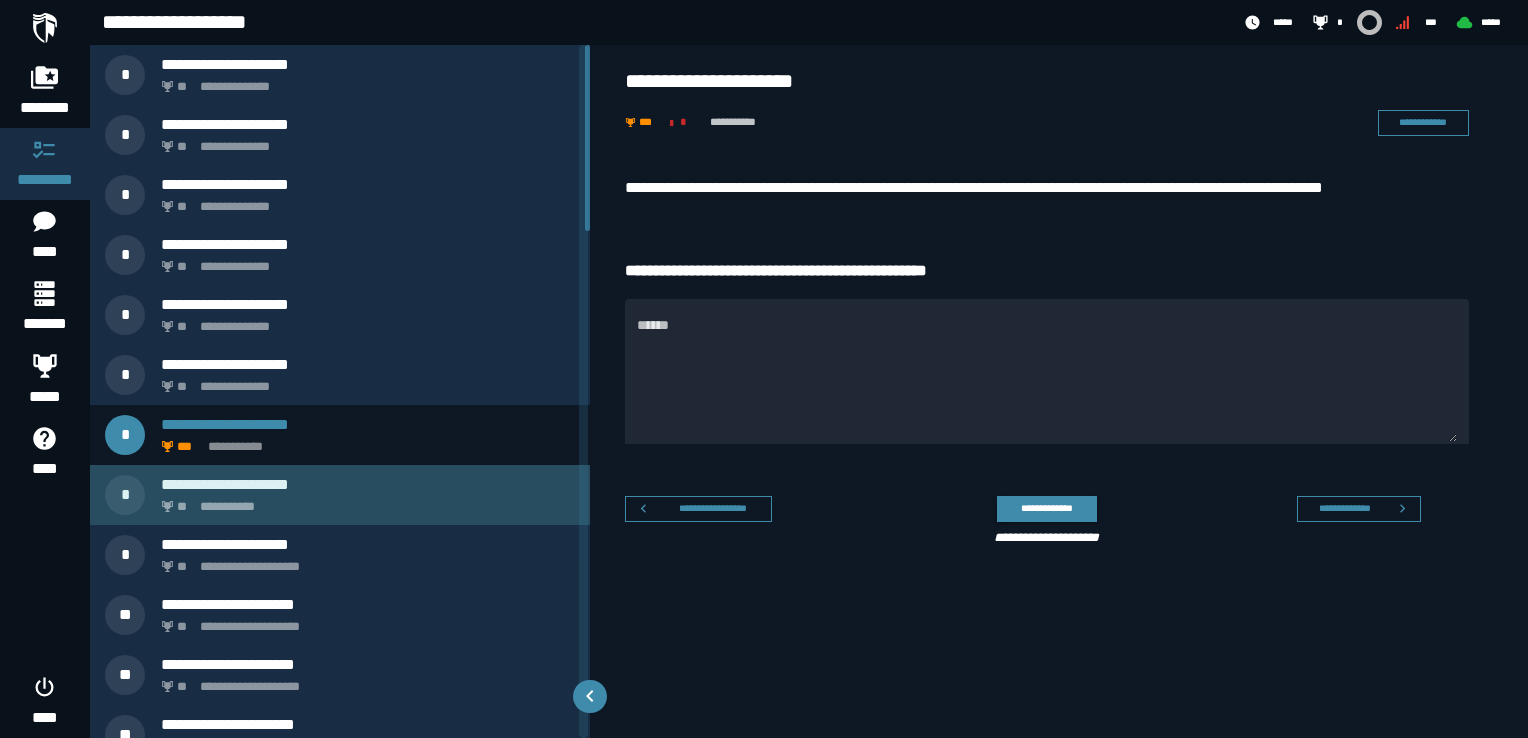 click on "**********" at bounding box center [364, 501] 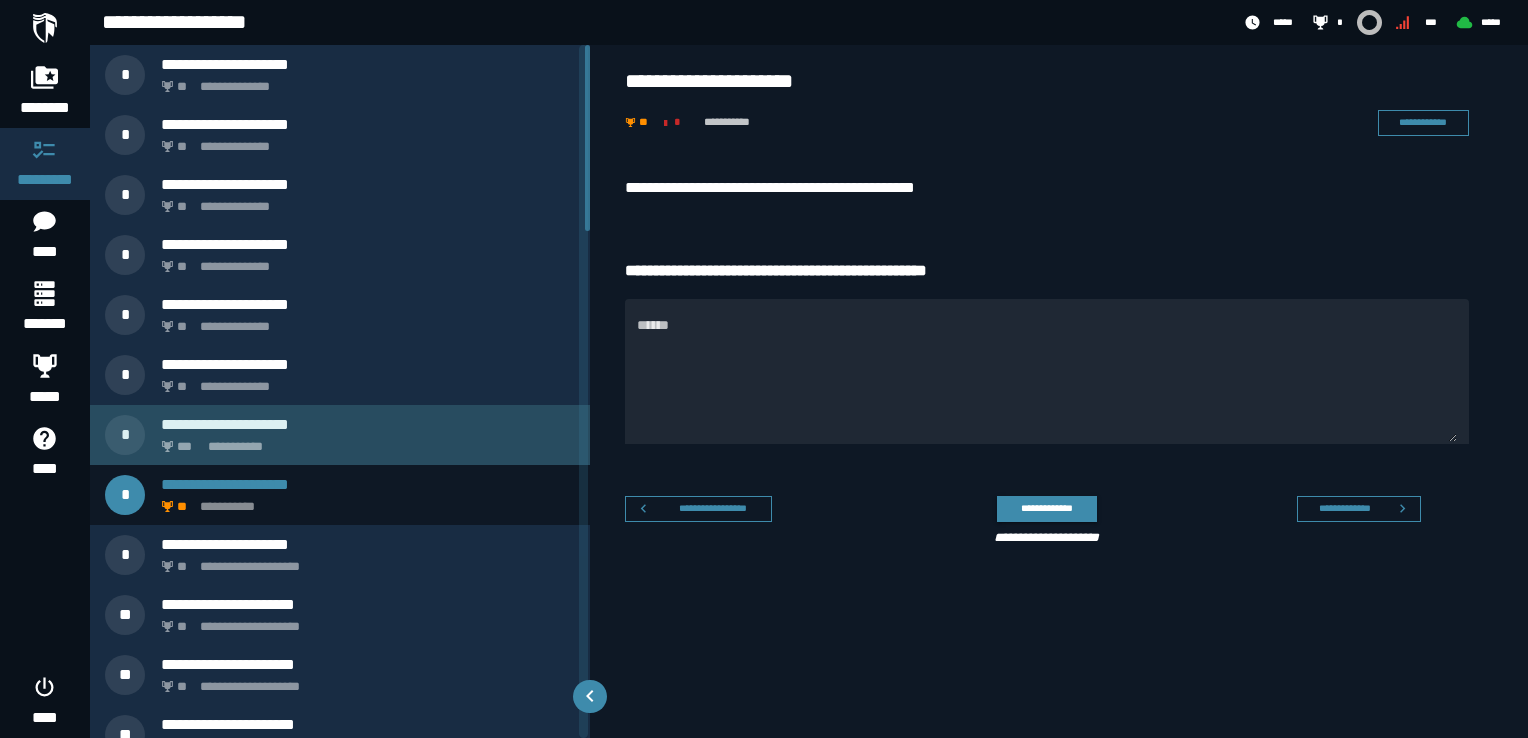 click on "**********" at bounding box center (364, 441) 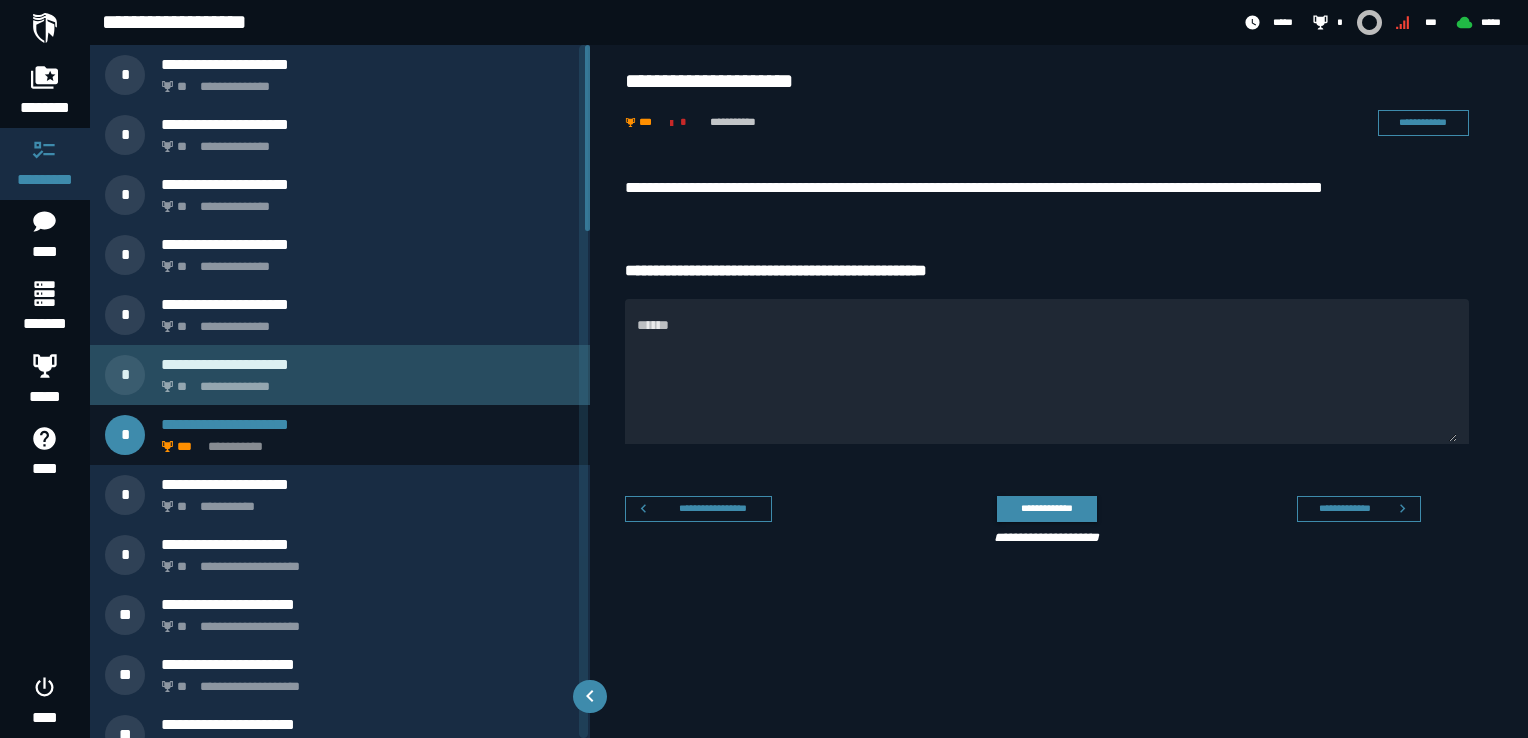 click on "**********" at bounding box center (364, 381) 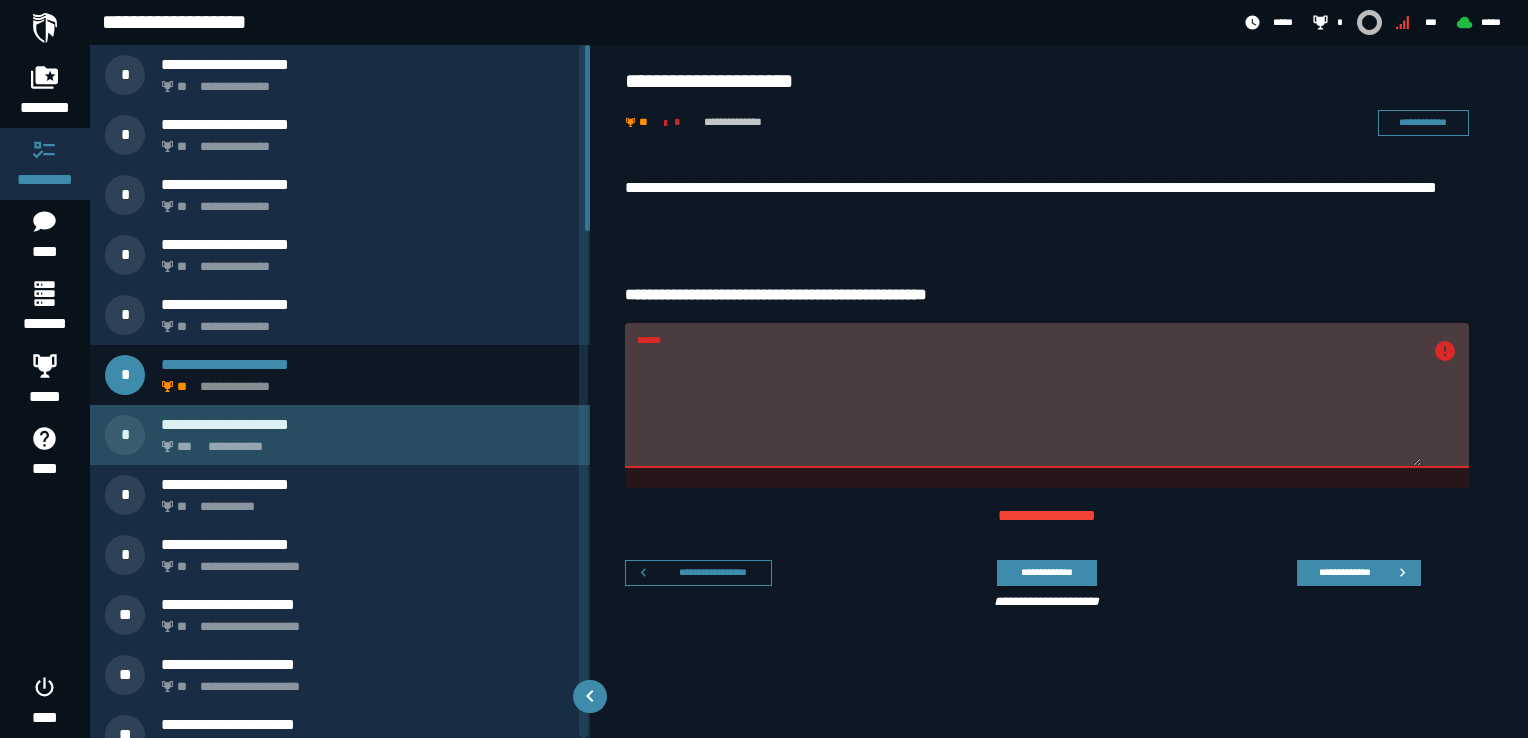 click on "**********" at bounding box center (364, 441) 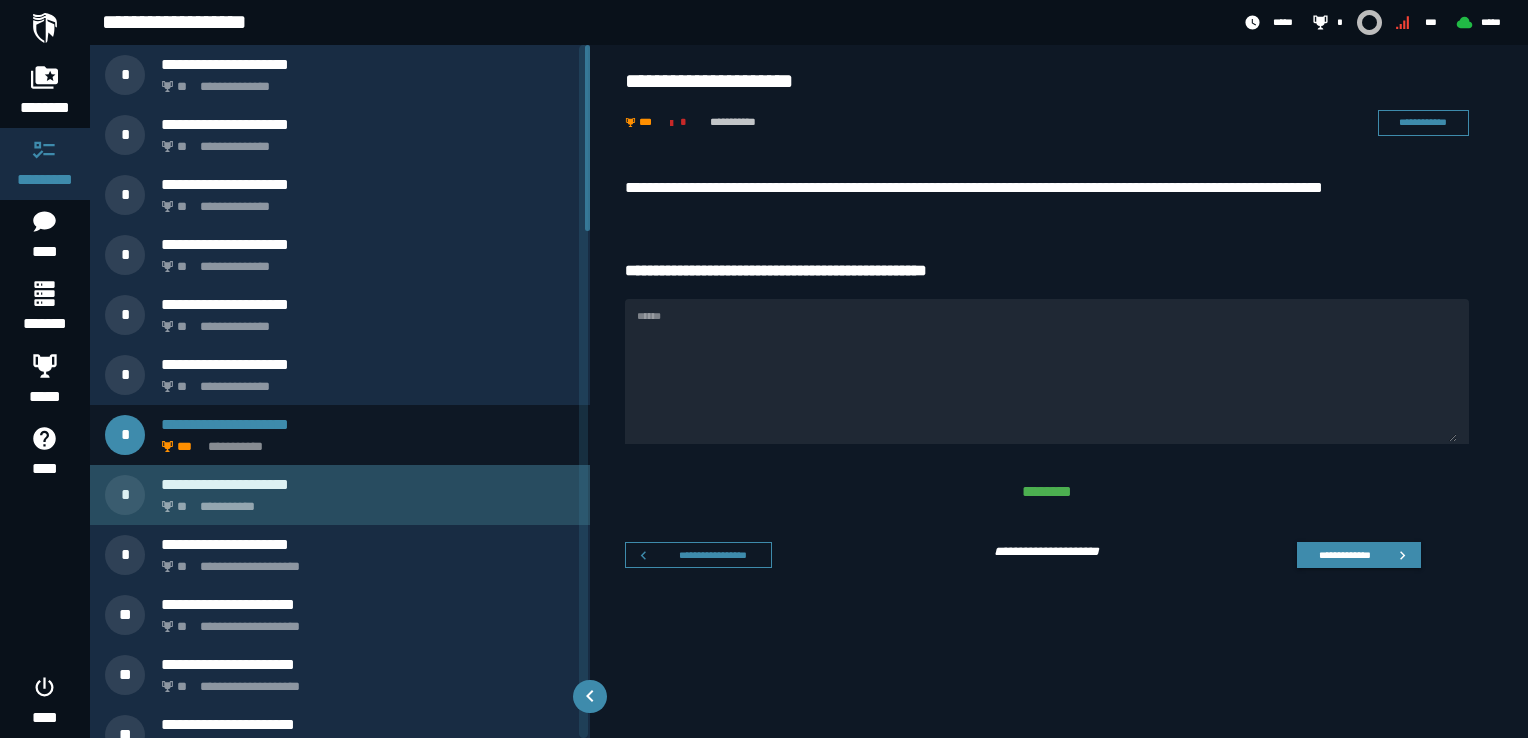 click on "**********" at bounding box center [364, 501] 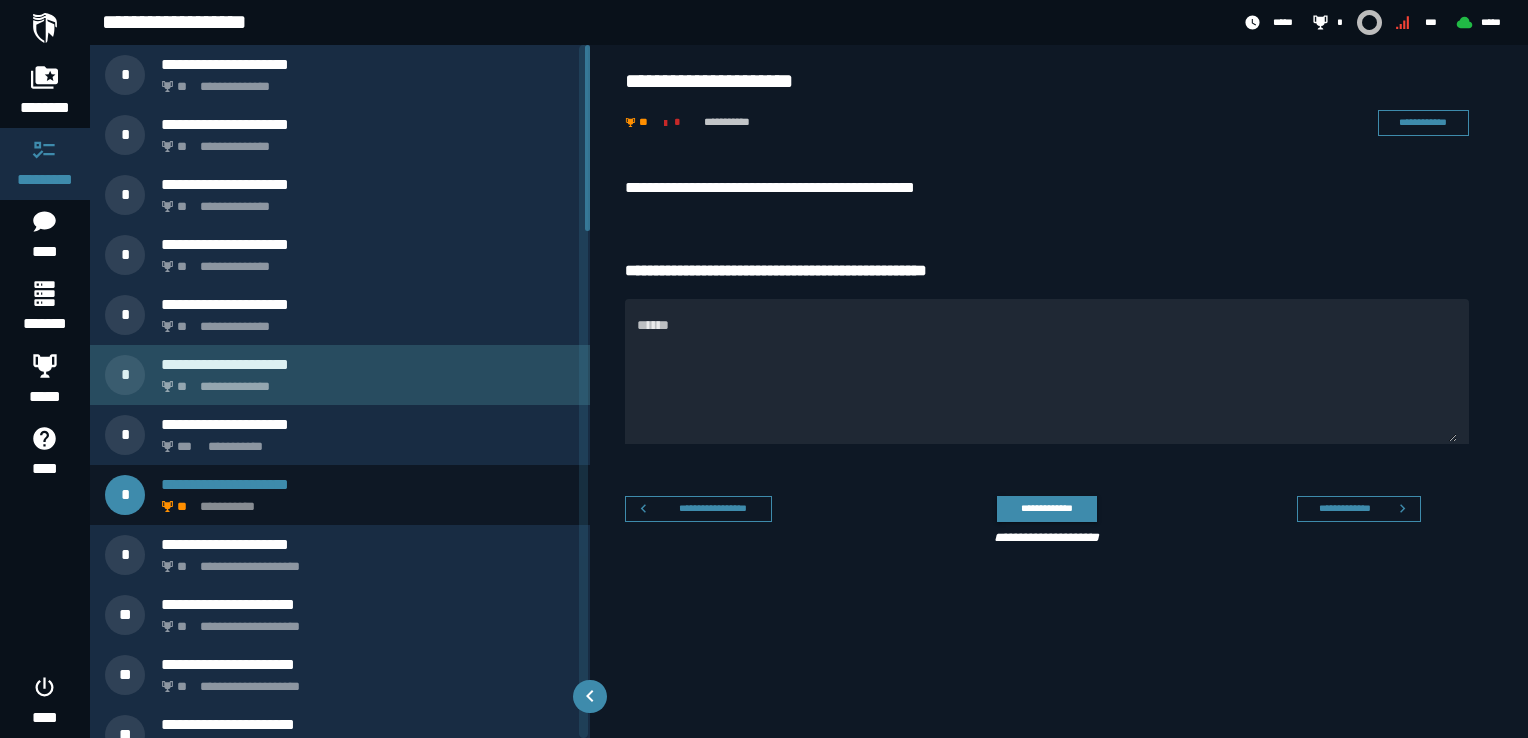 click on "**********" at bounding box center [364, 381] 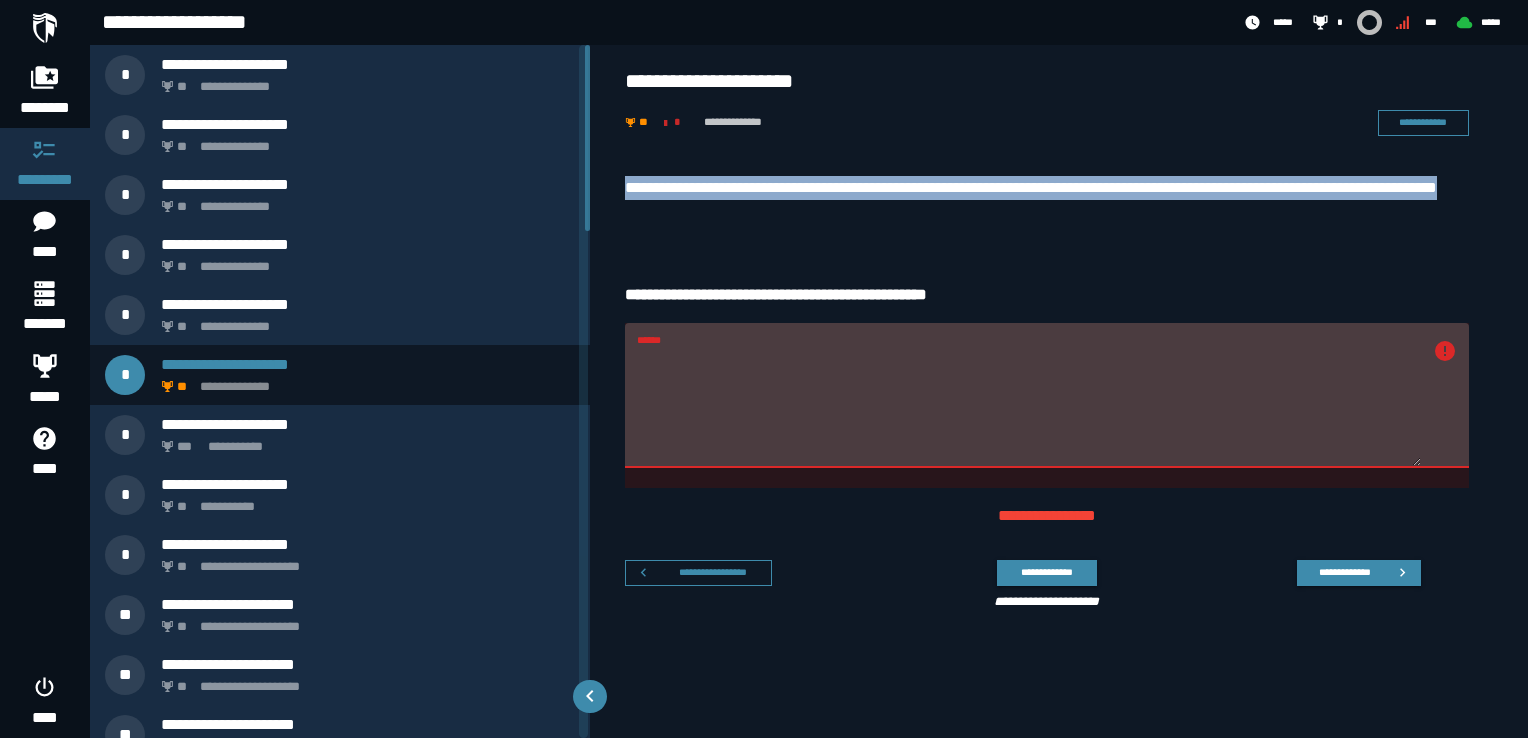 drag, startPoint x: 776, startPoint y: 213, endPoint x: 625, endPoint y: 188, distance: 153.05554 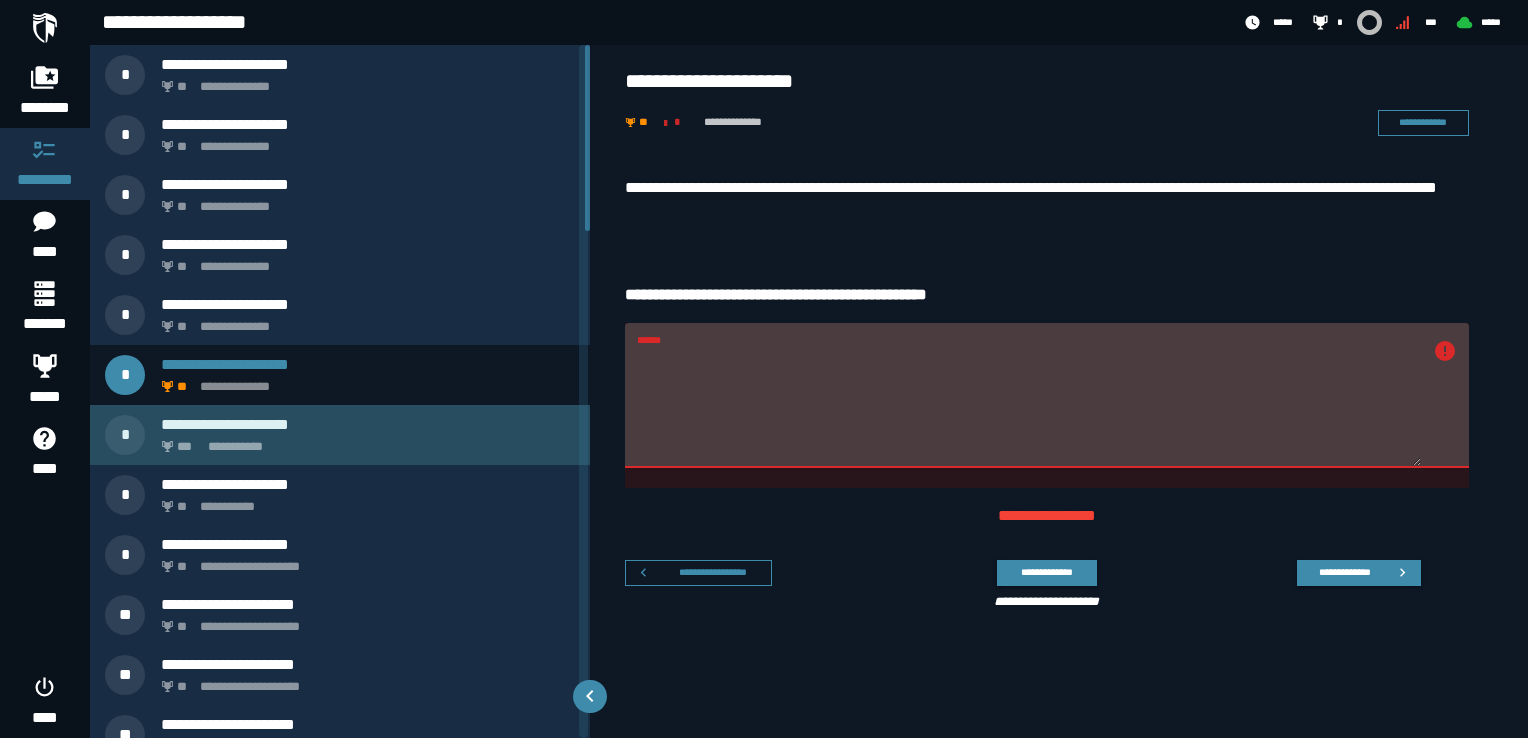 click on "**********" at bounding box center (364, 441) 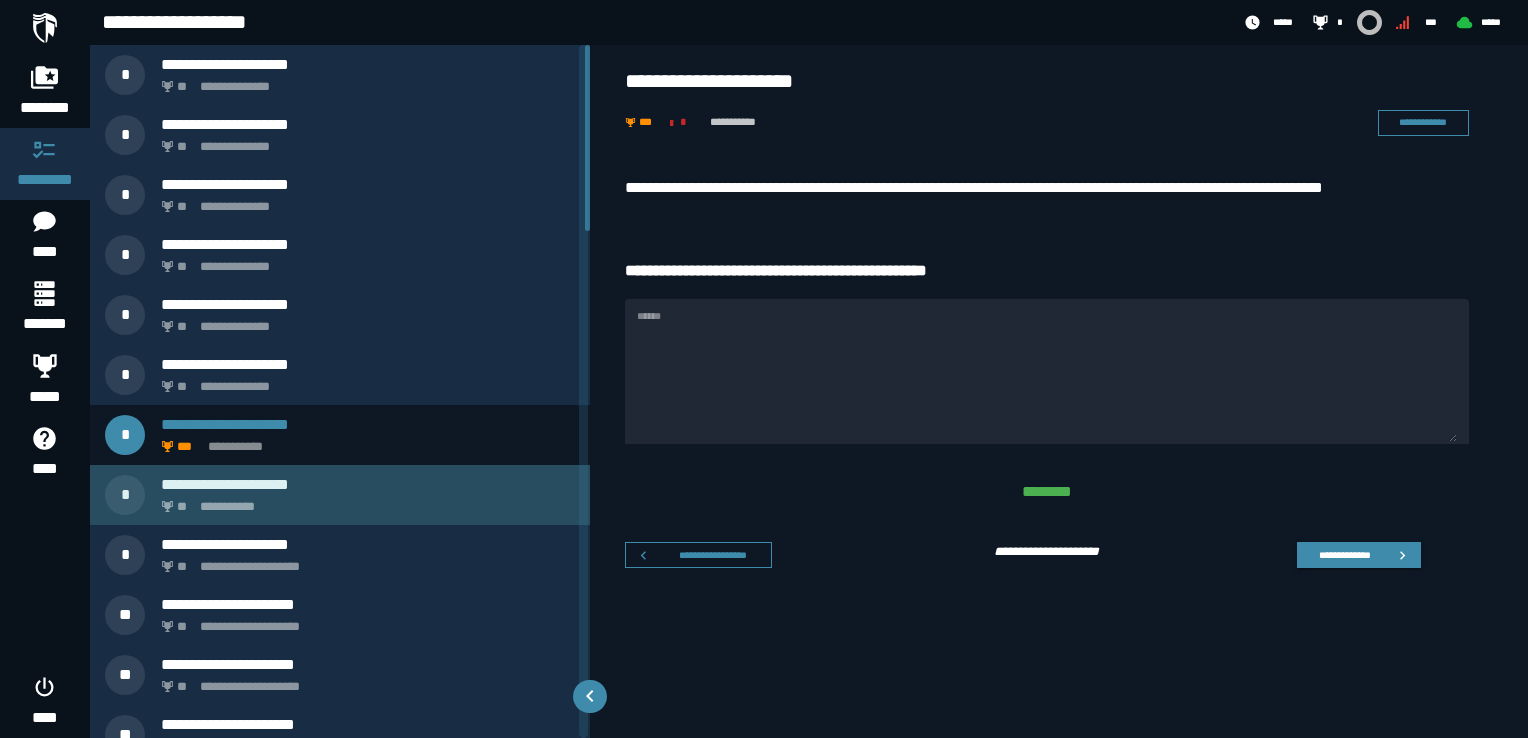 click on "**********" at bounding box center [364, 501] 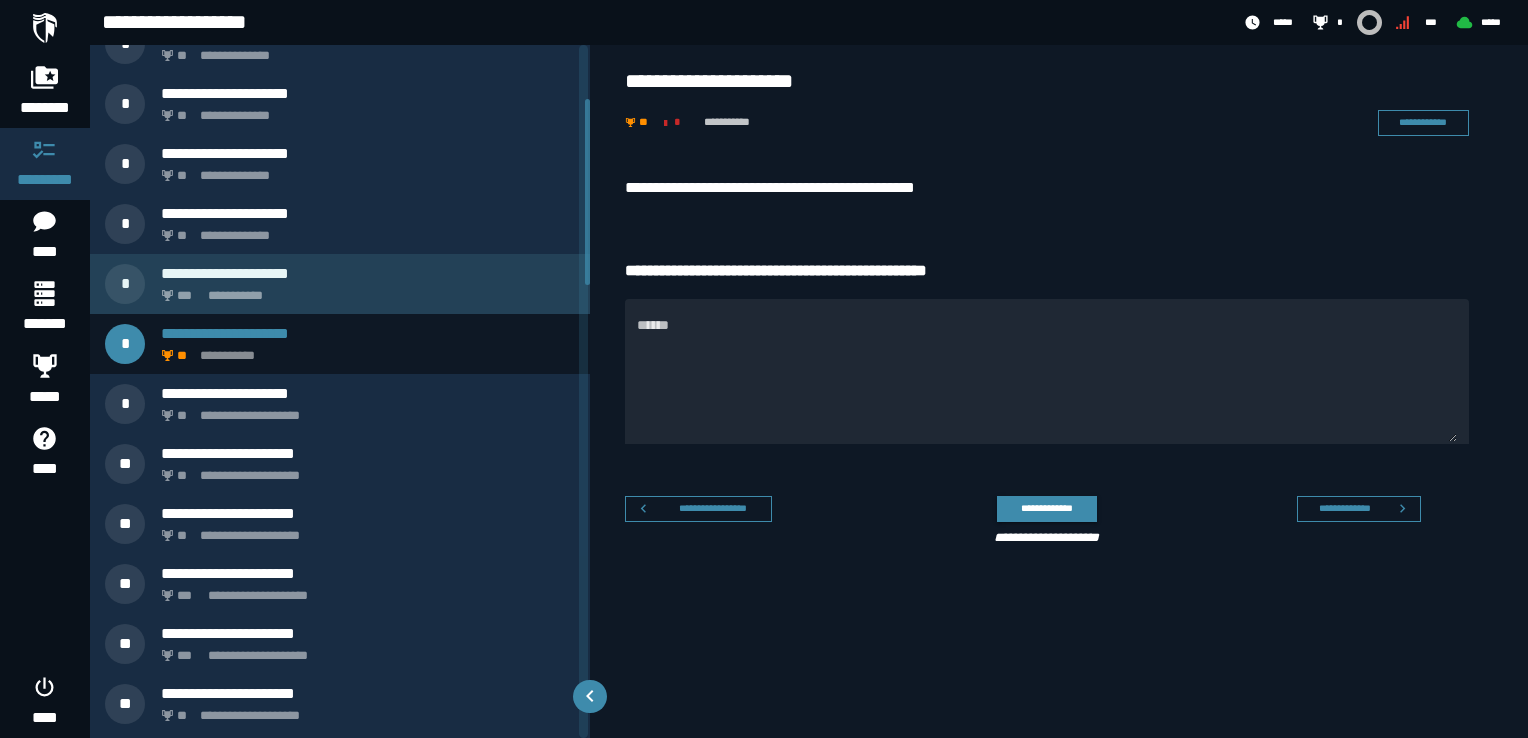 scroll, scrollTop: 200, scrollLeft: 0, axis: vertical 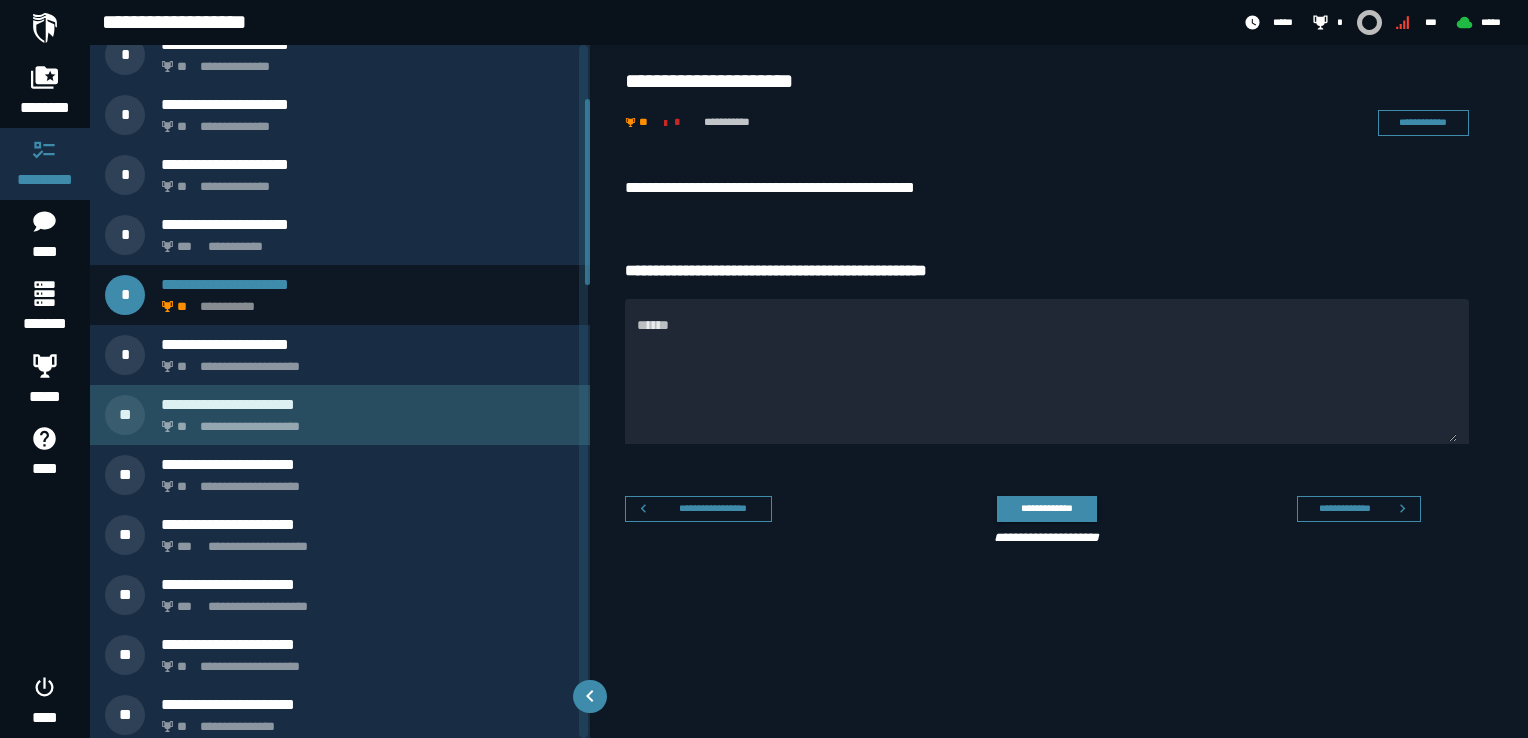 click on "**********" at bounding box center [364, 421] 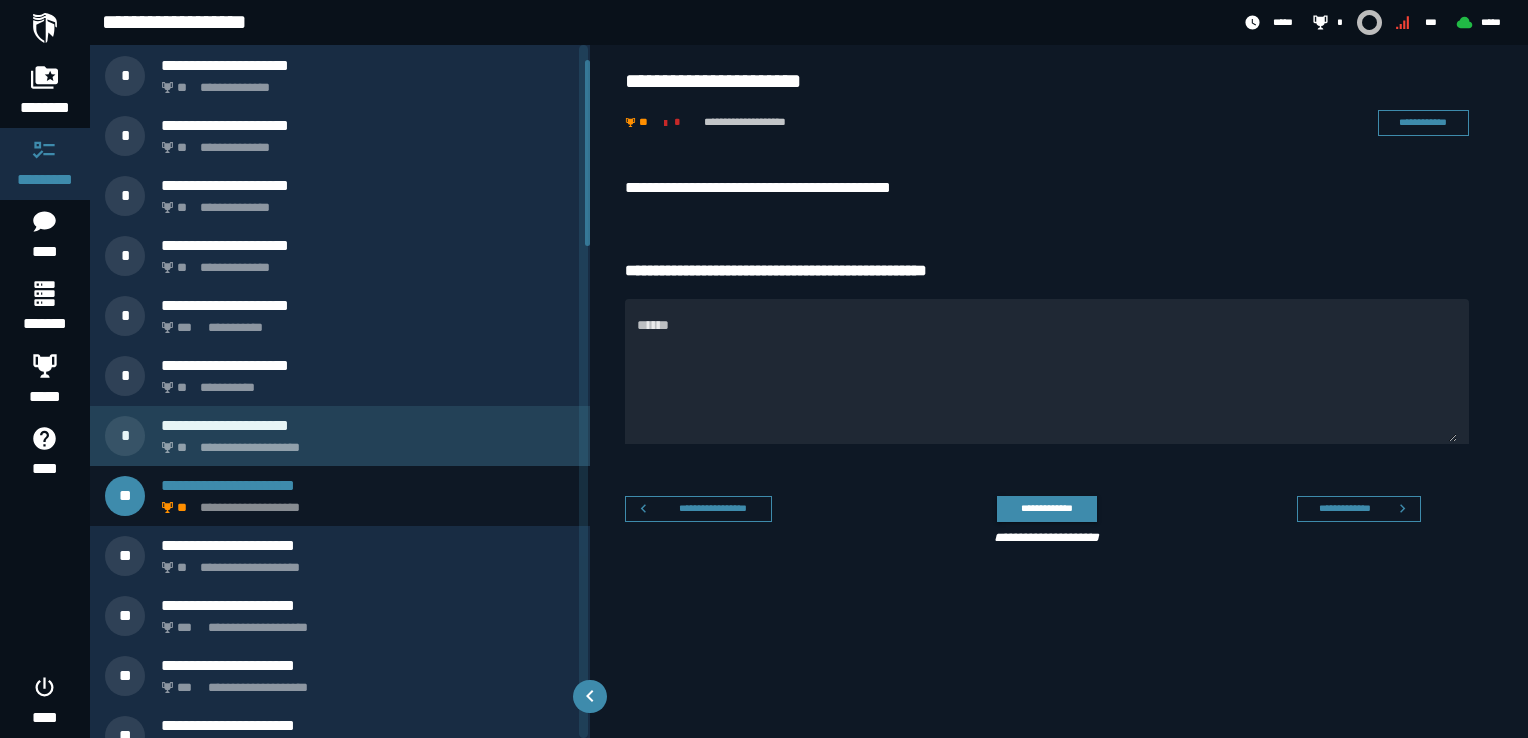 scroll, scrollTop: 0, scrollLeft: 0, axis: both 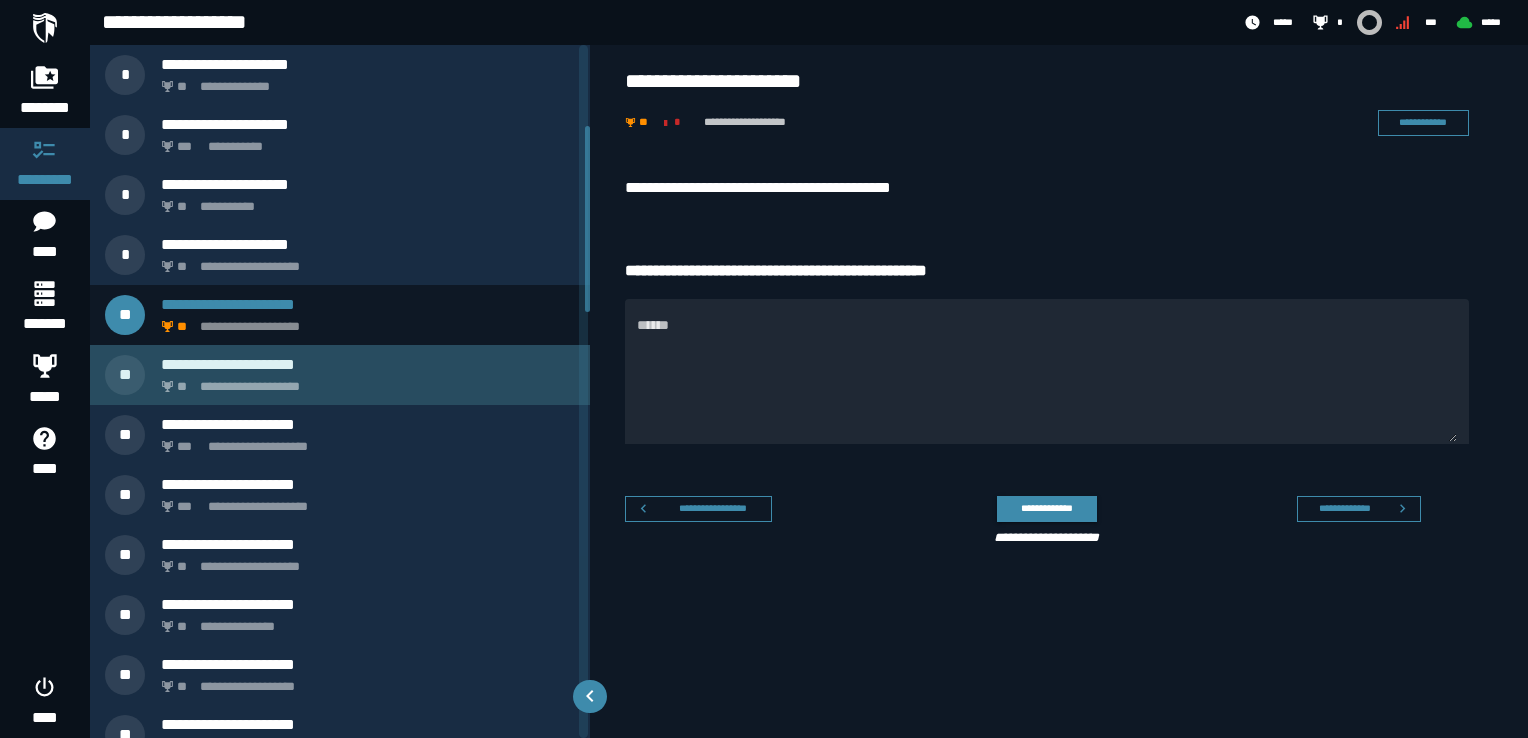 click on "**********" at bounding box center [364, 381] 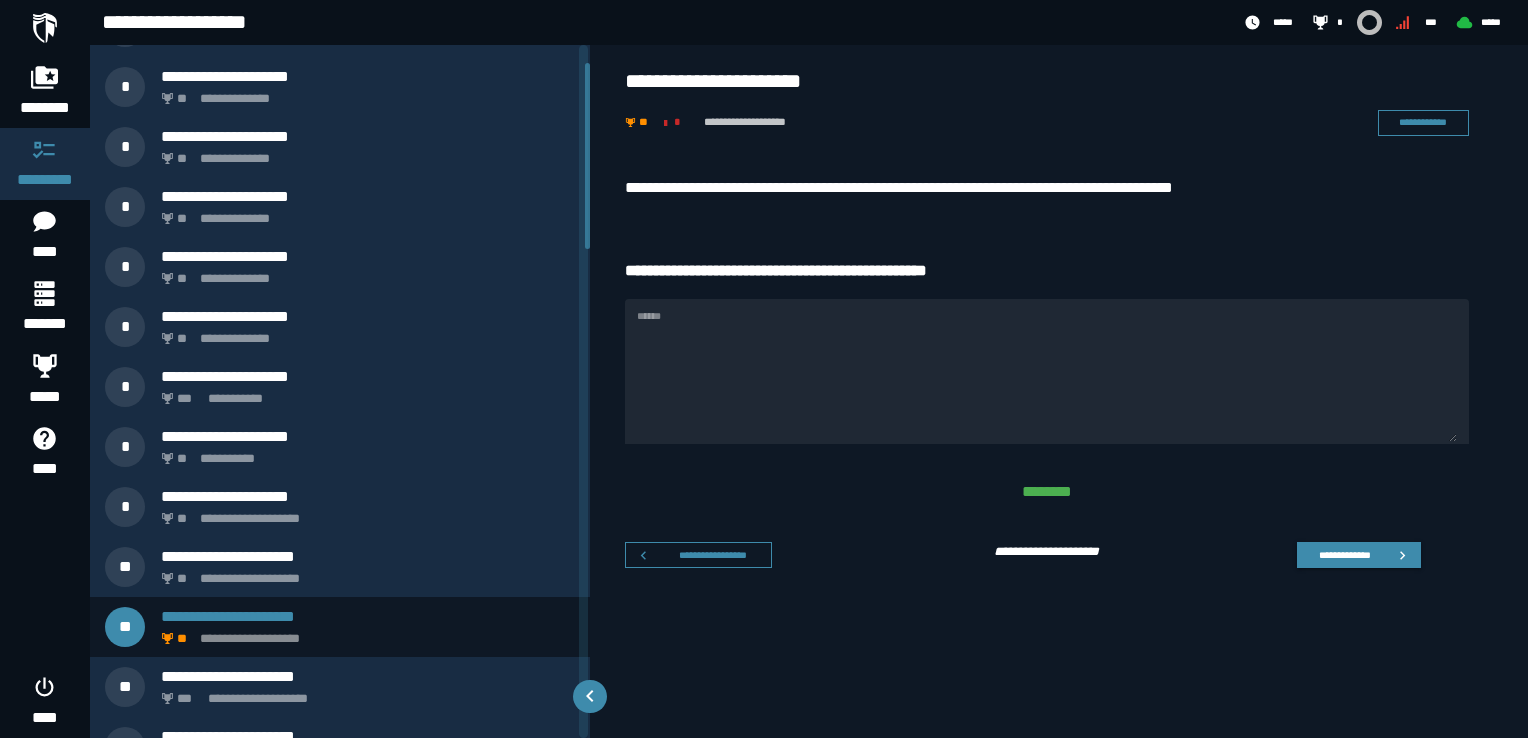 scroll, scrollTop: 0, scrollLeft: 0, axis: both 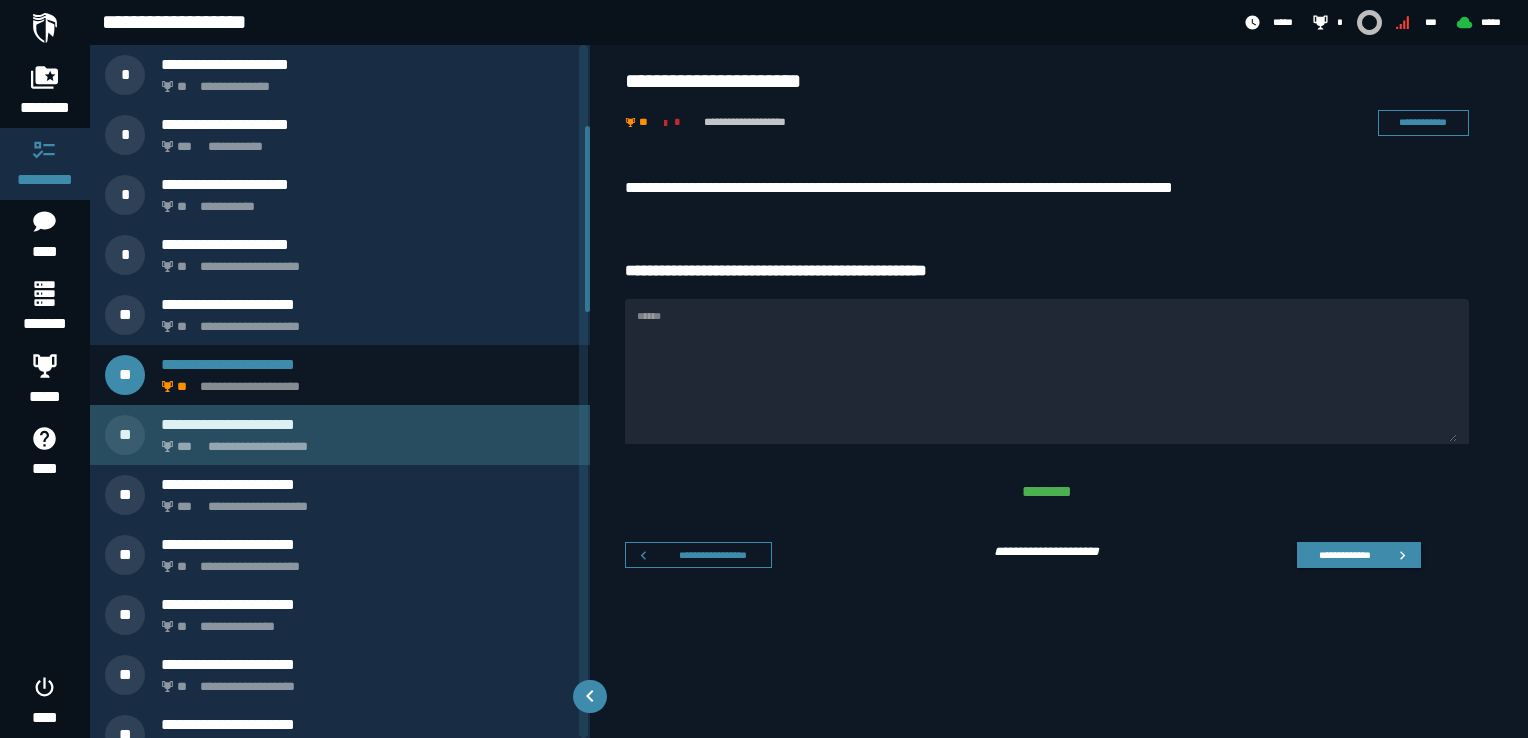 click on "**********" at bounding box center [364, 441] 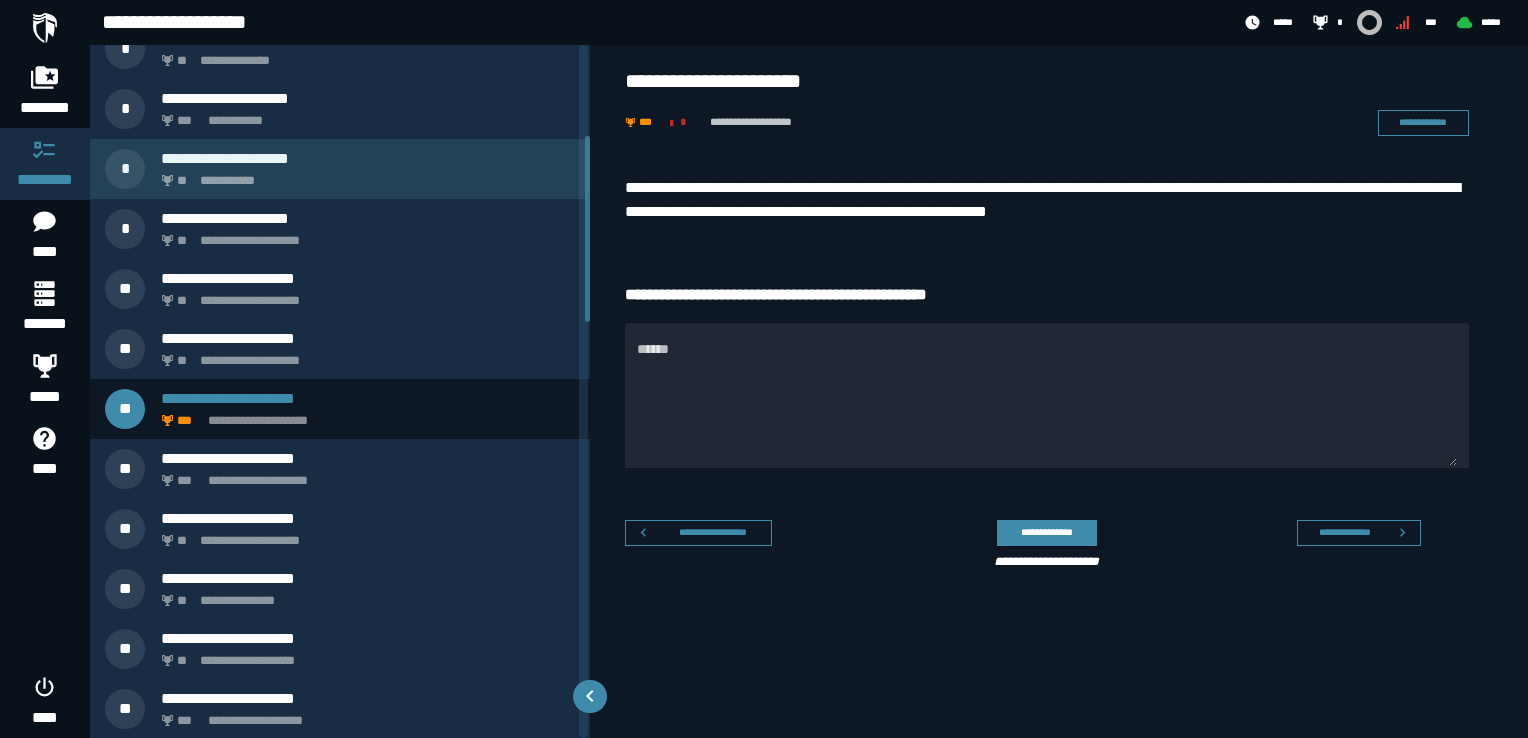 scroll, scrollTop: 426, scrollLeft: 0, axis: vertical 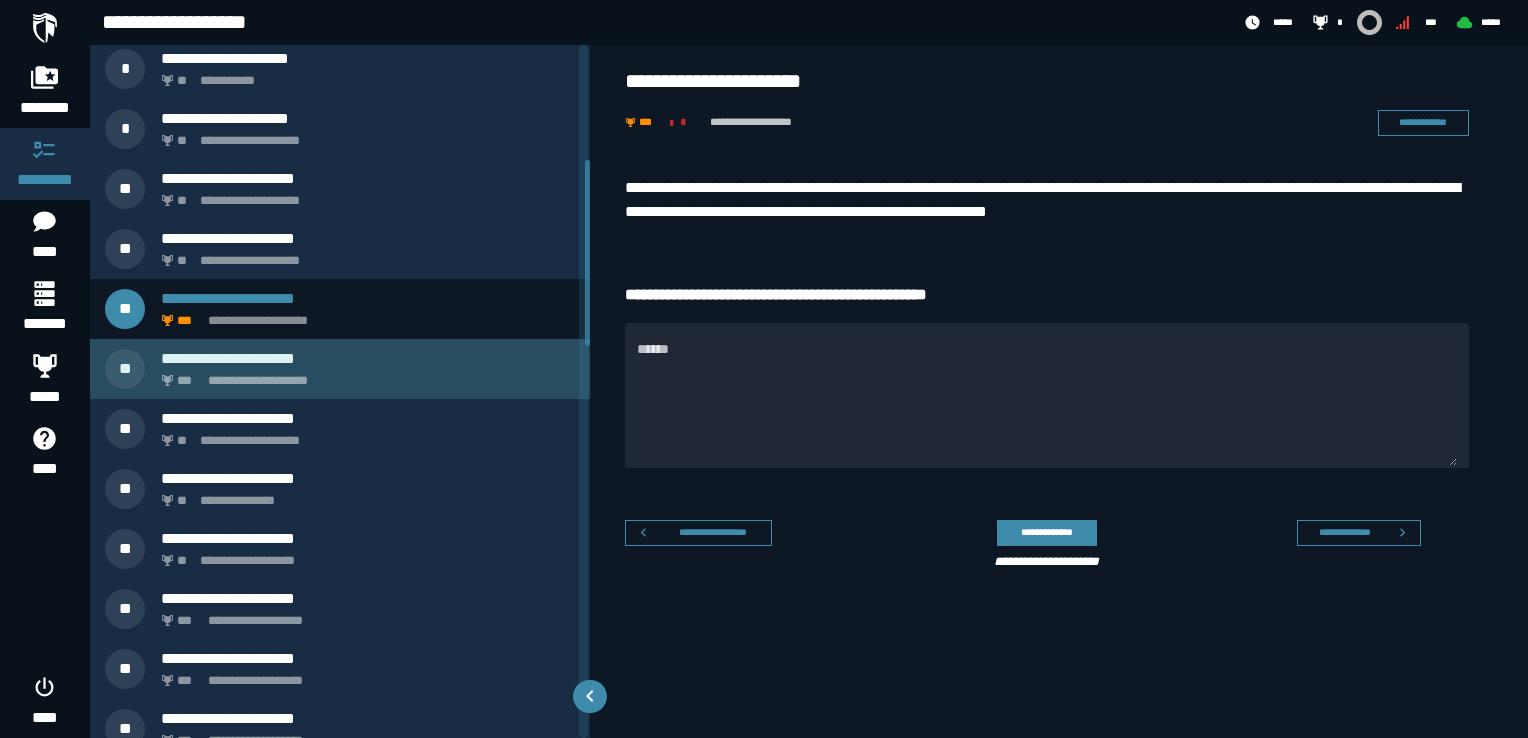 click on "**********" at bounding box center (368, 369) 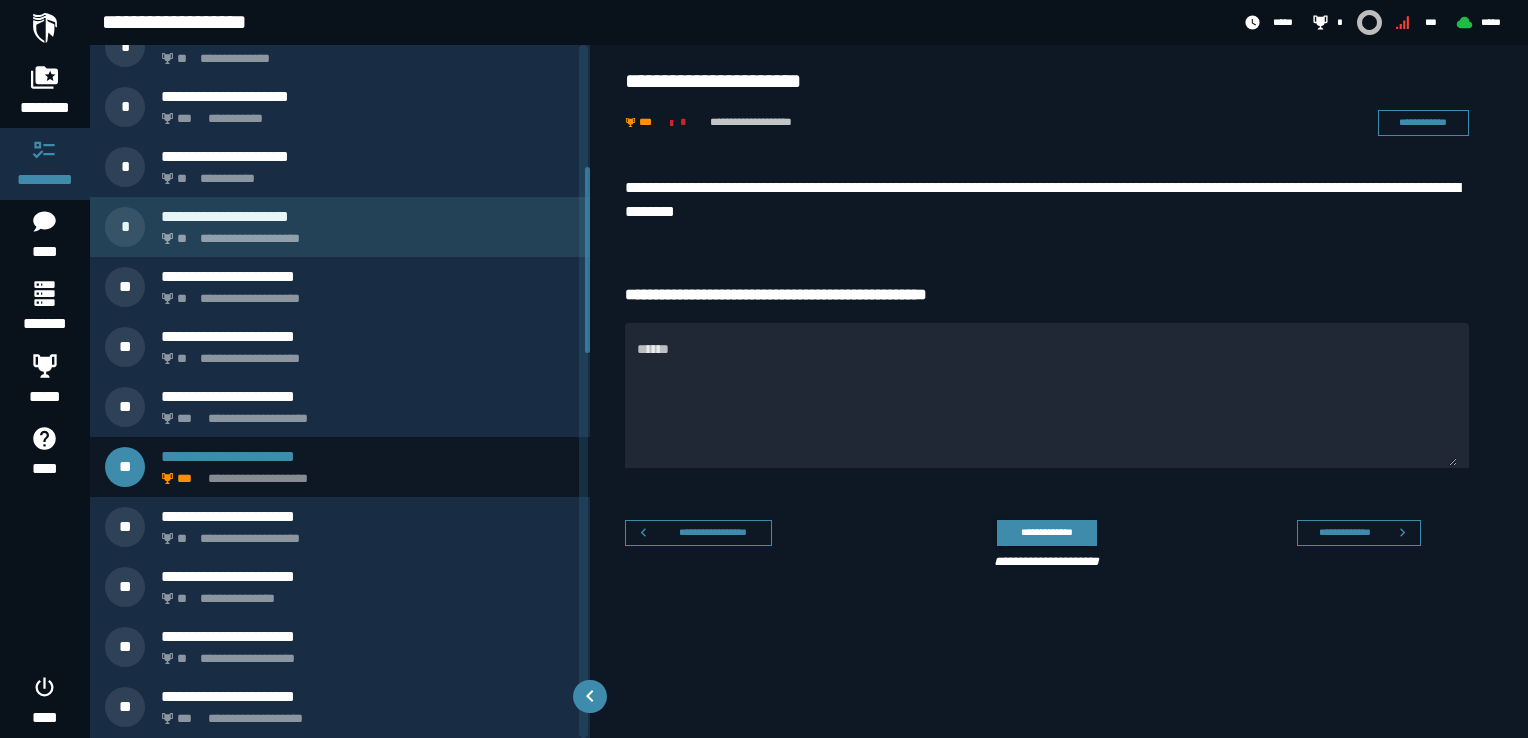 scroll, scrollTop: 486, scrollLeft: 0, axis: vertical 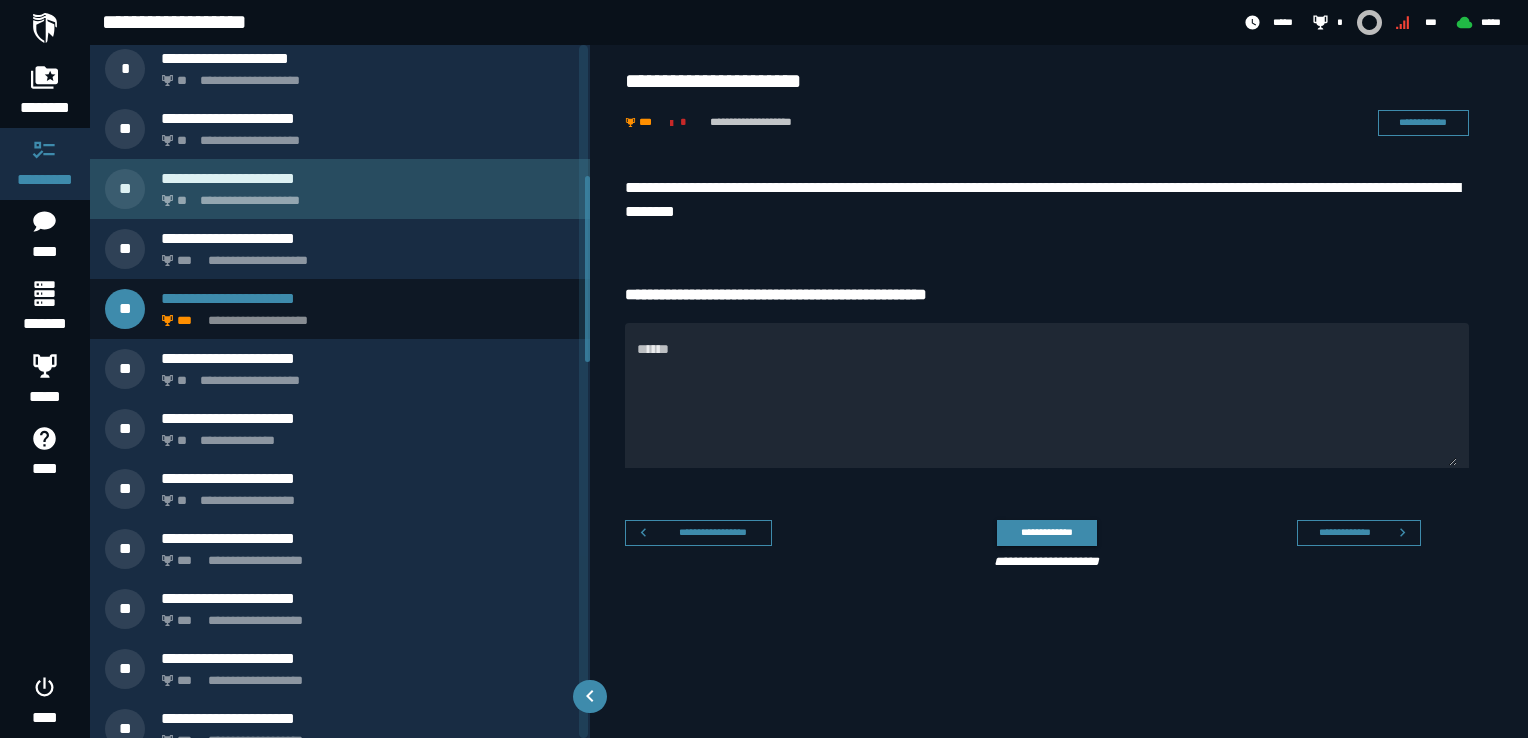 click on "**********" at bounding box center [364, 195] 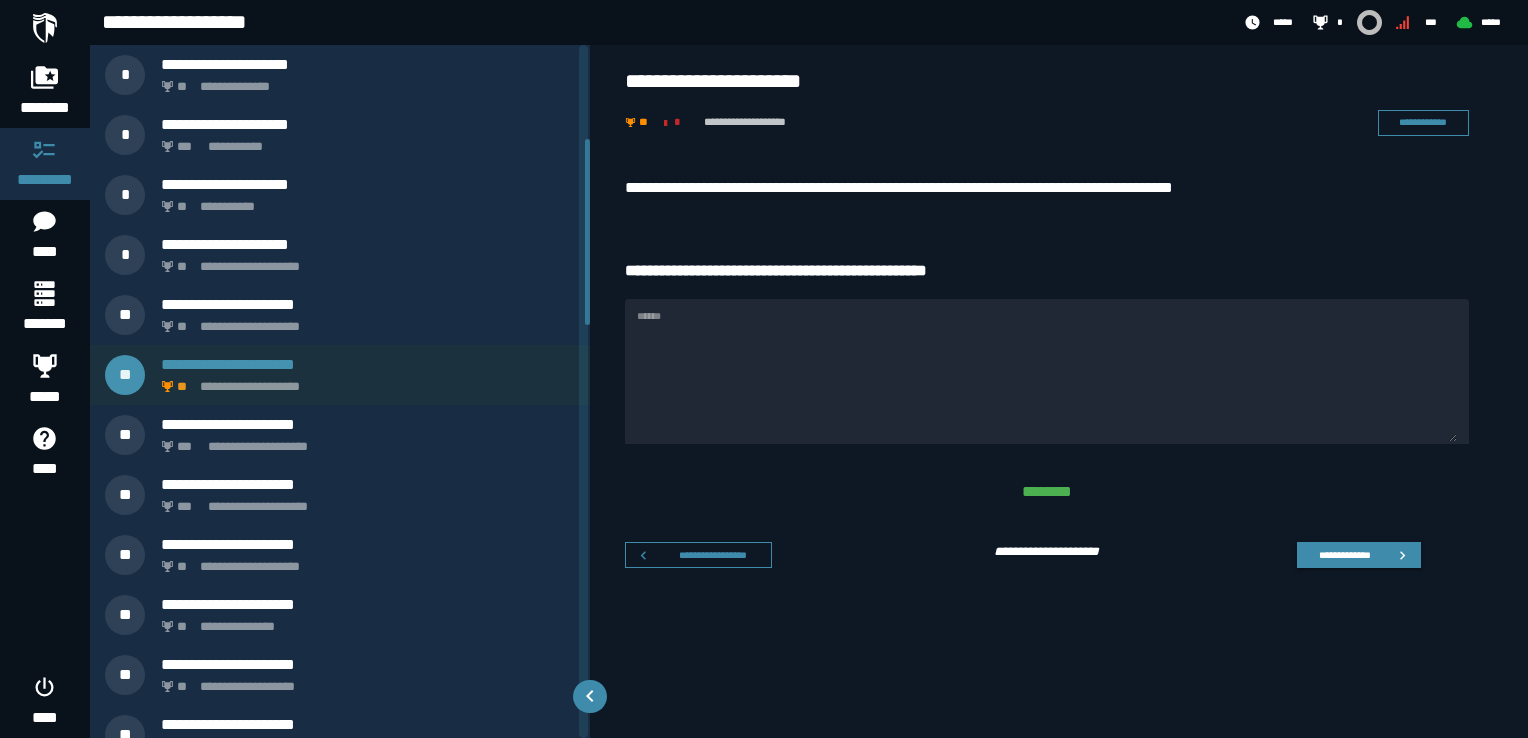 scroll, scrollTop: 400, scrollLeft: 0, axis: vertical 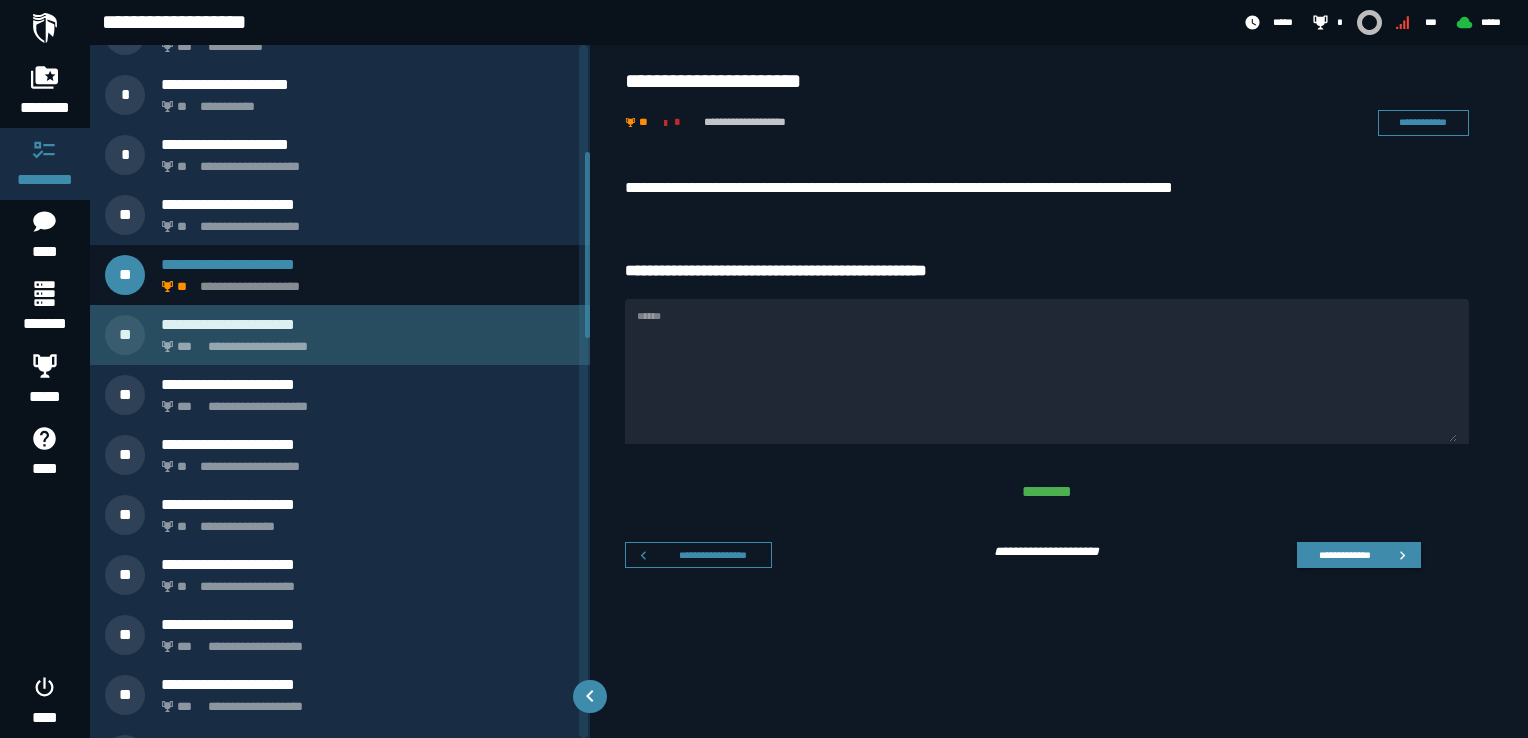 click on "**********" at bounding box center (364, 341) 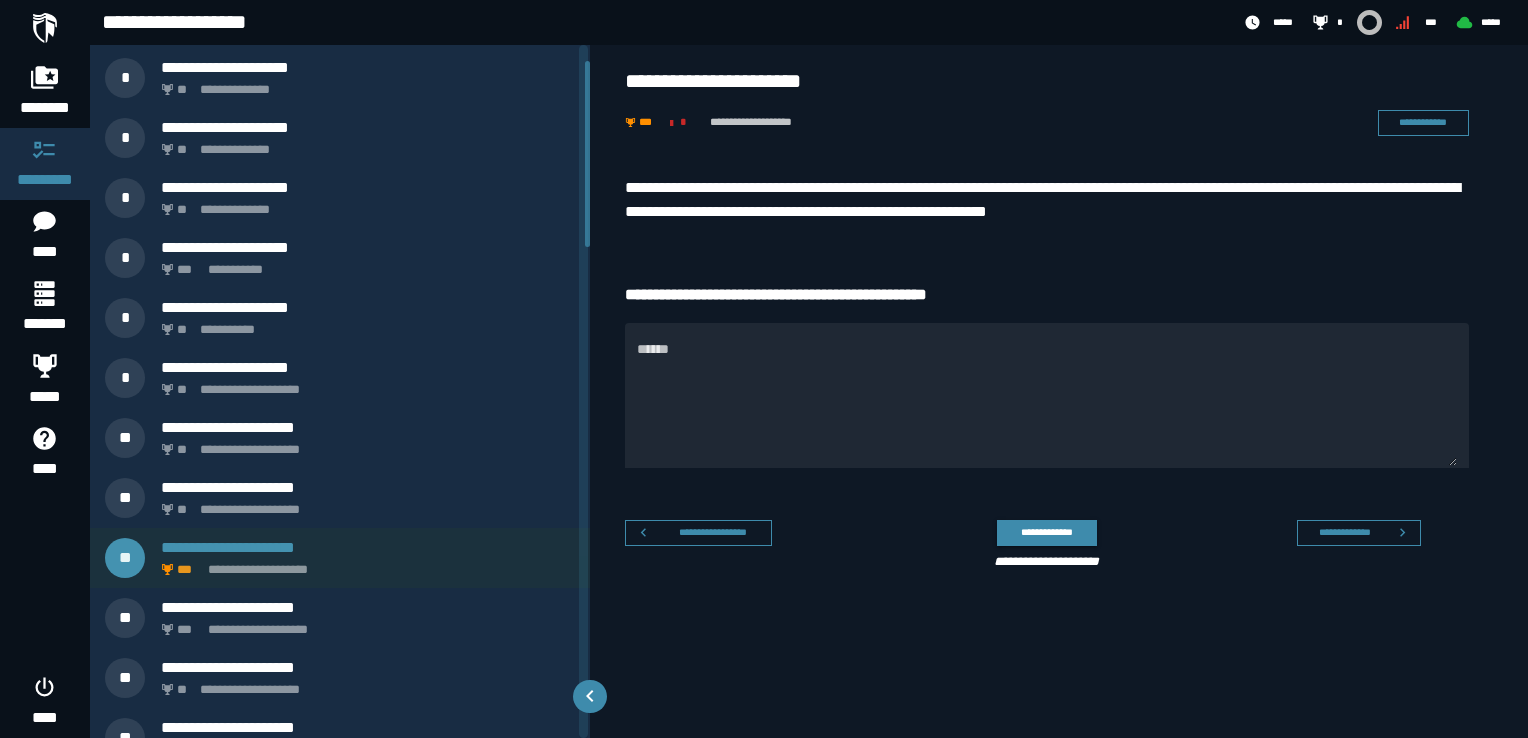 scroll, scrollTop: 26, scrollLeft: 0, axis: vertical 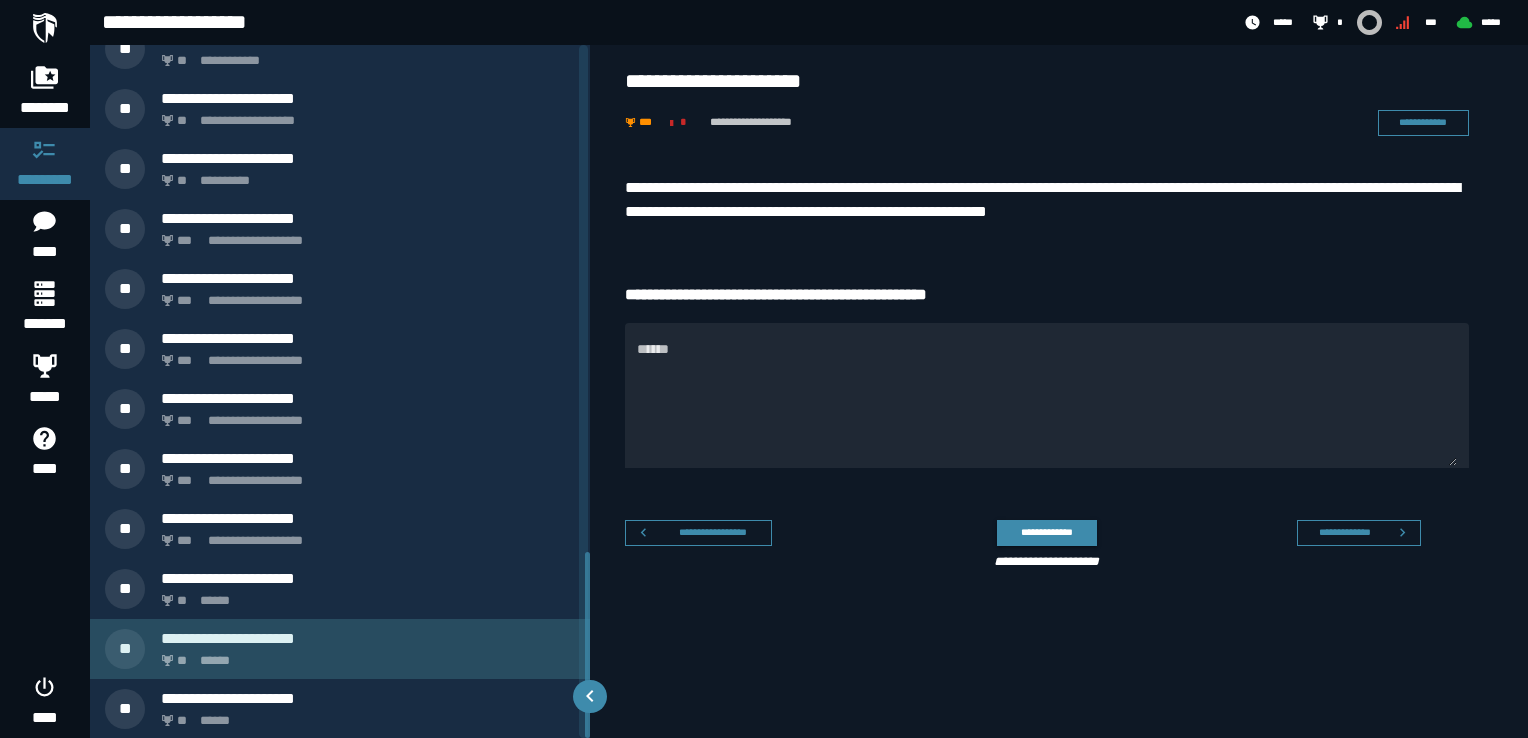click on "** ******" at bounding box center (364, 655) 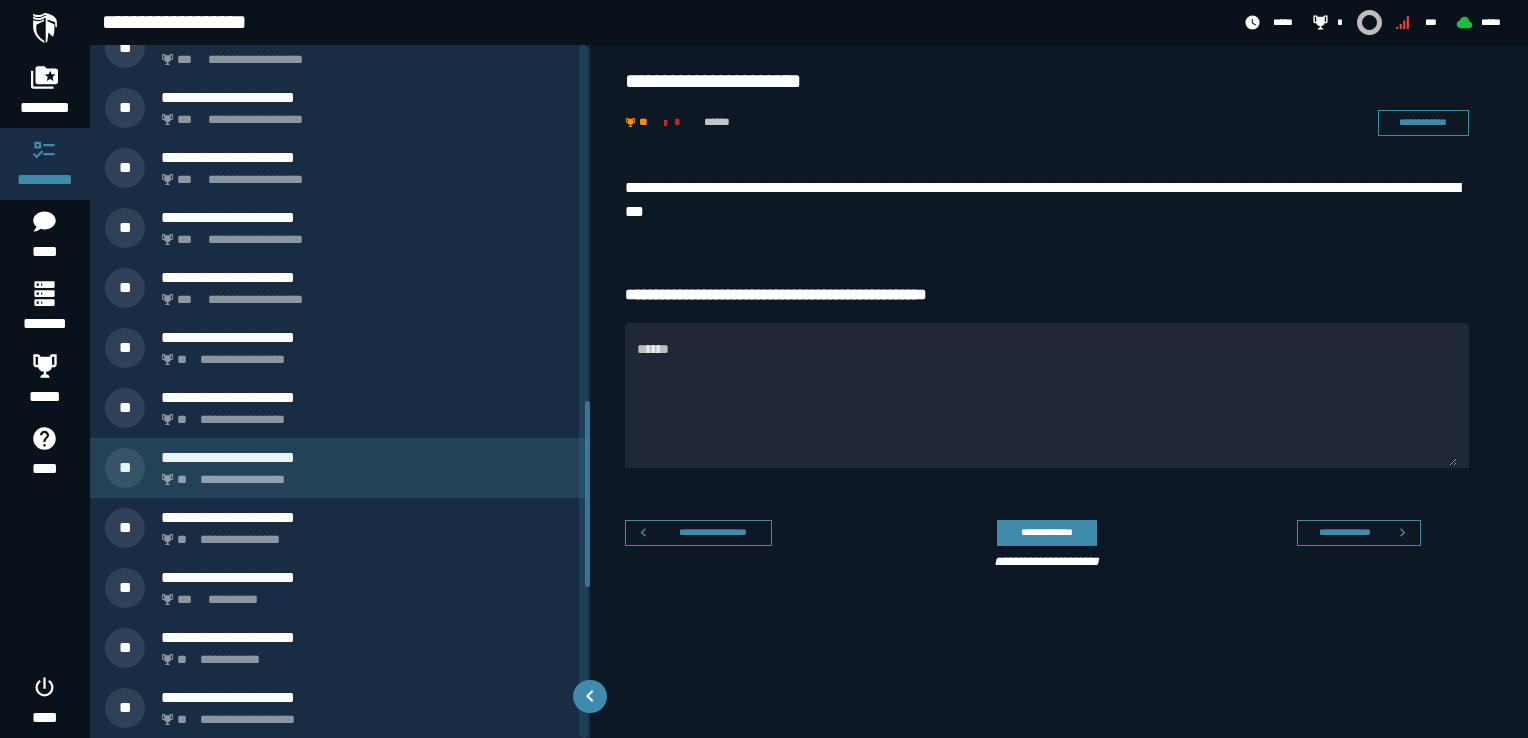 scroll, scrollTop: 1286, scrollLeft: 0, axis: vertical 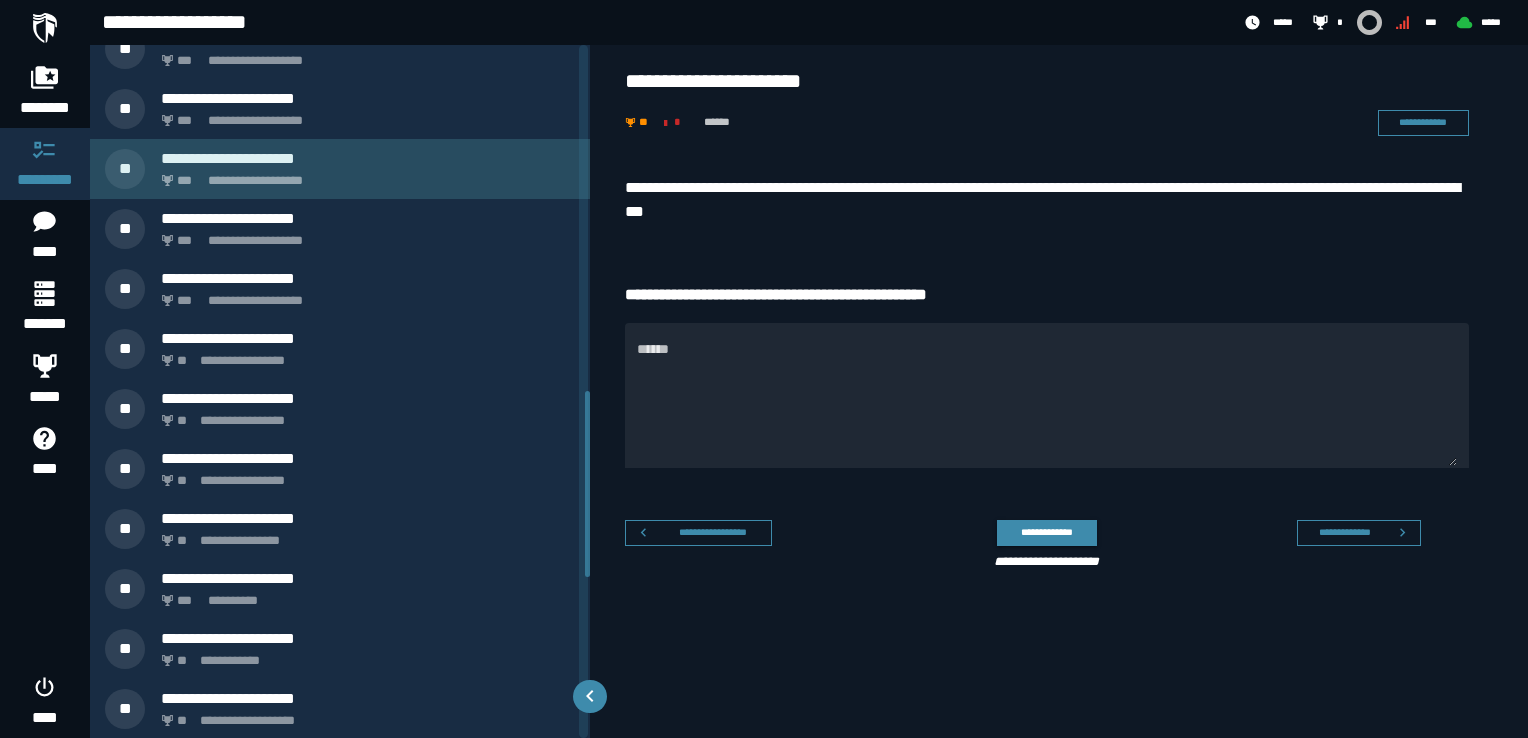 click on "**********" at bounding box center (364, 175) 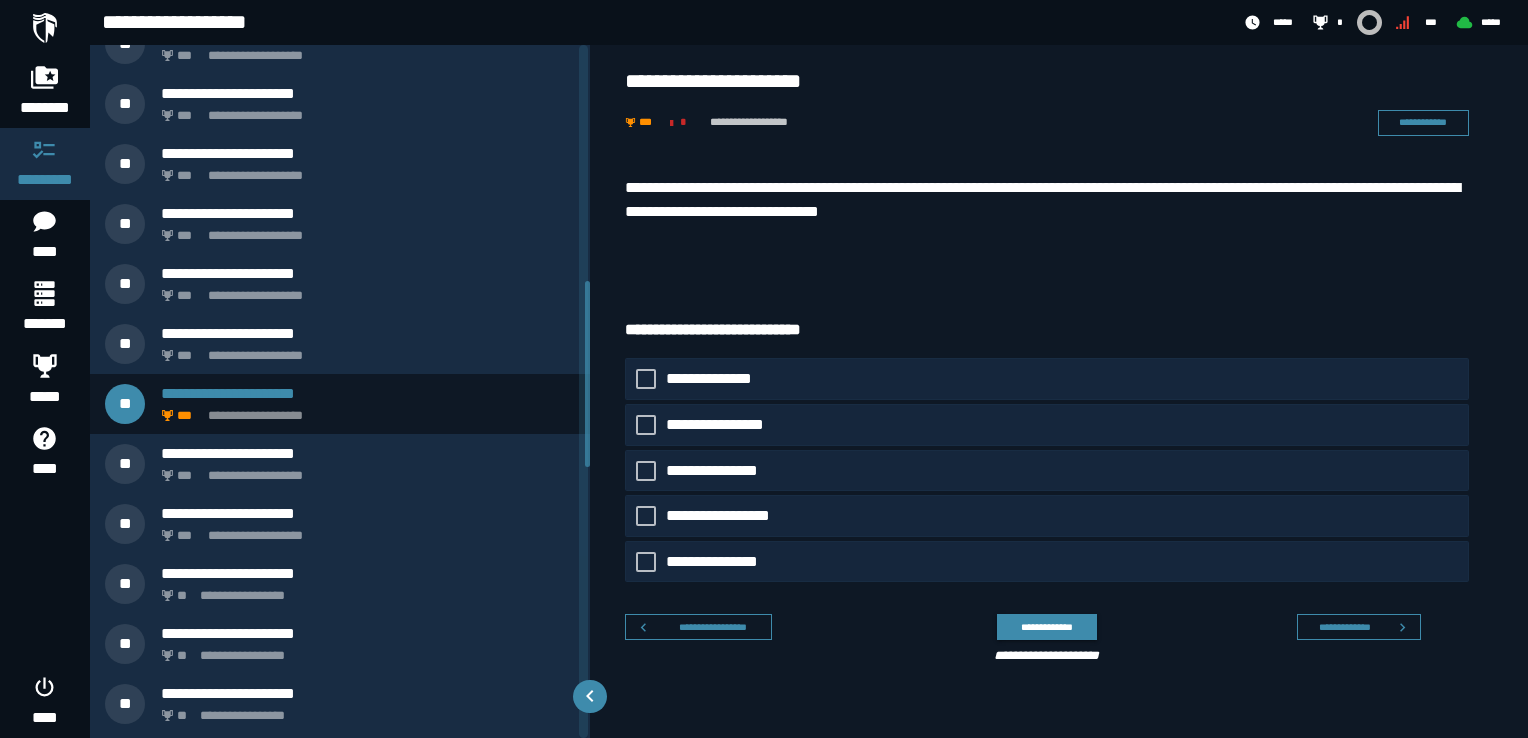 scroll, scrollTop: 746, scrollLeft: 0, axis: vertical 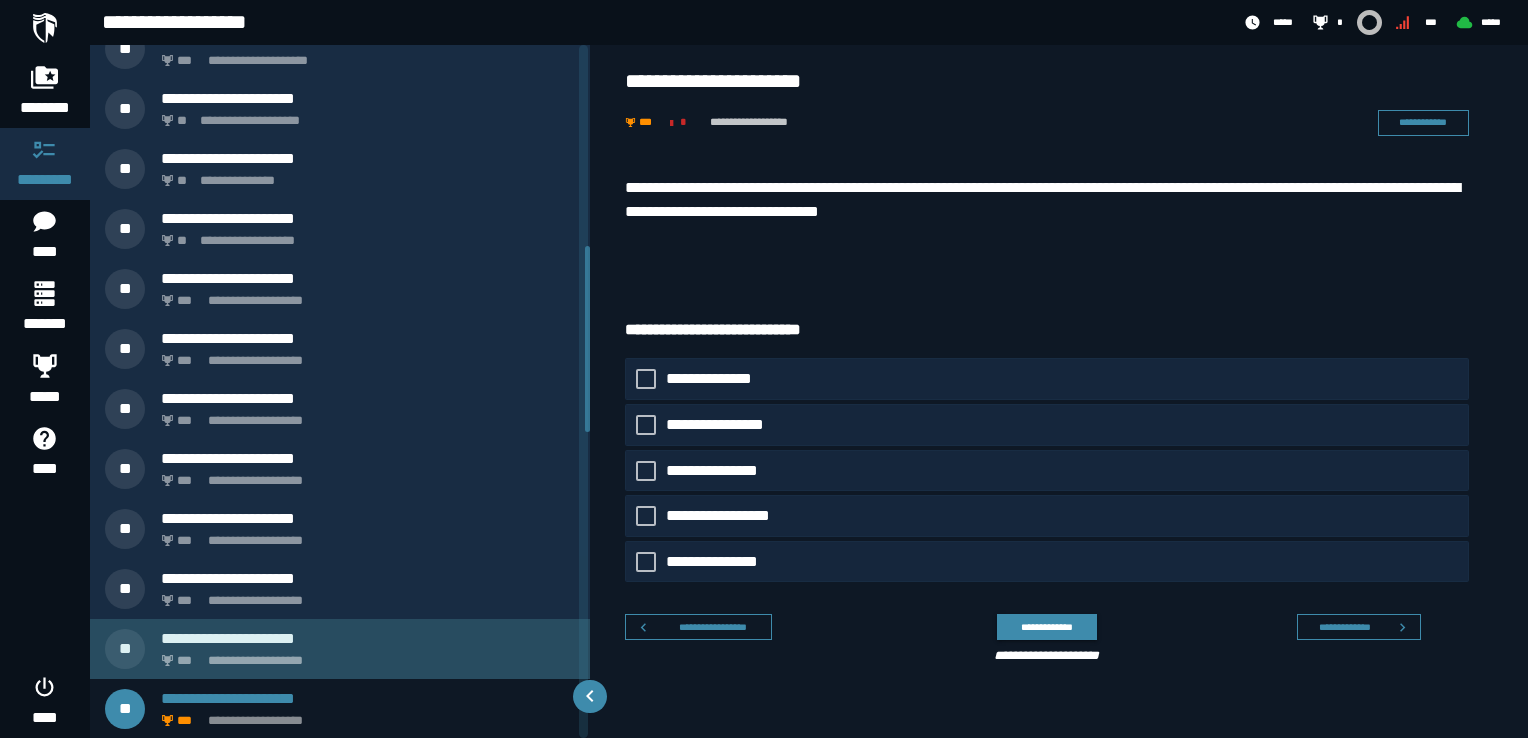click on "**********" at bounding box center (368, 638) 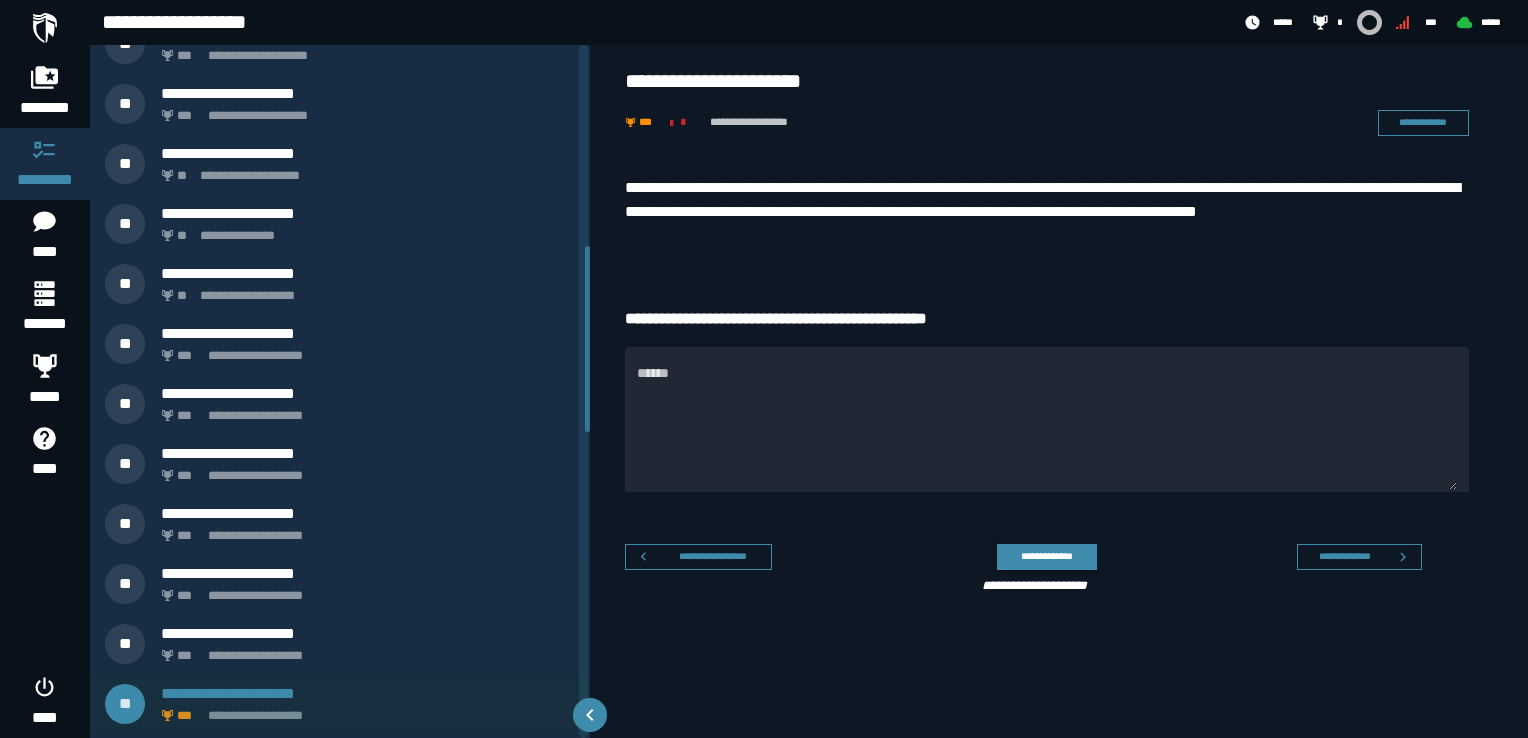 scroll, scrollTop: 686, scrollLeft: 0, axis: vertical 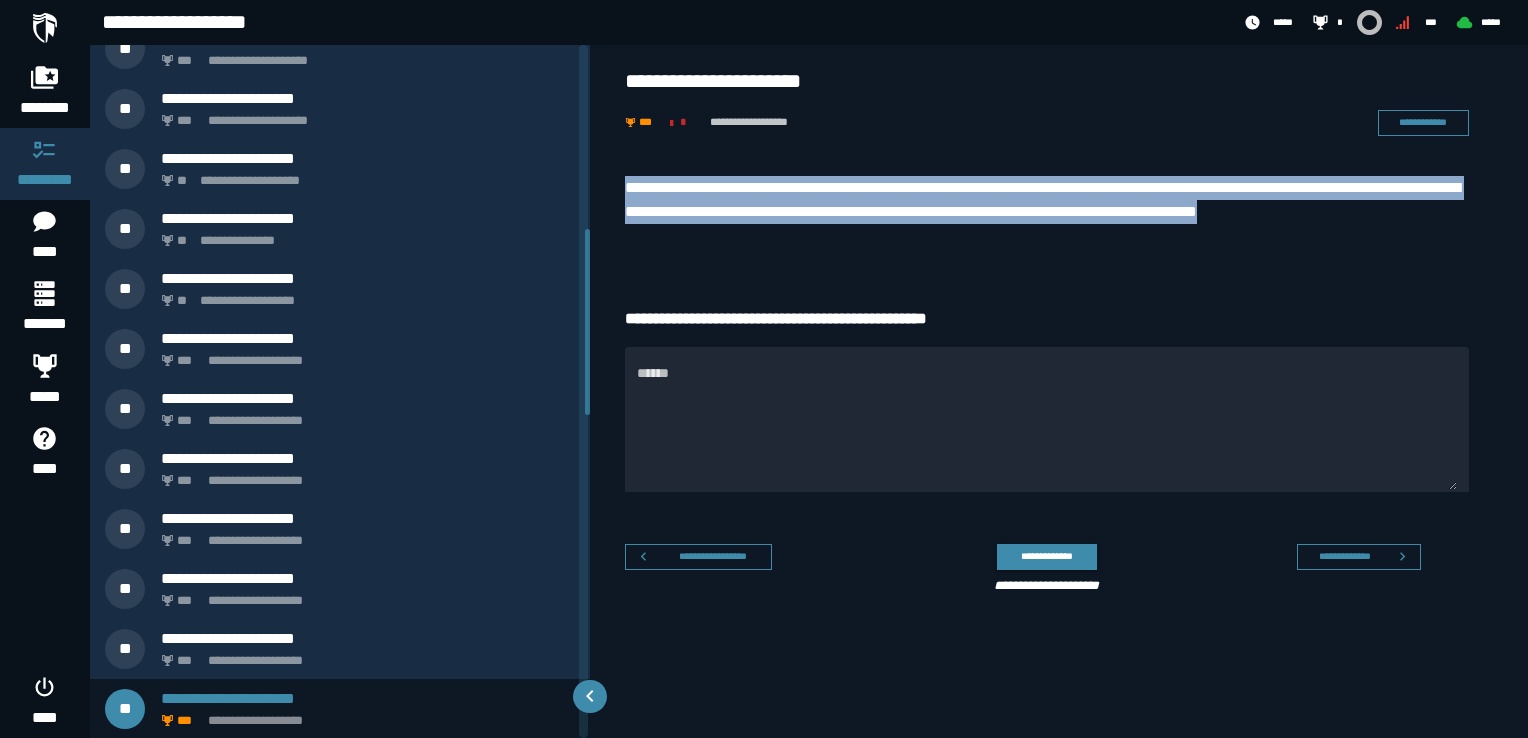 drag, startPoint x: 628, startPoint y: 183, endPoint x: 712, endPoint y: 241, distance: 102.0784 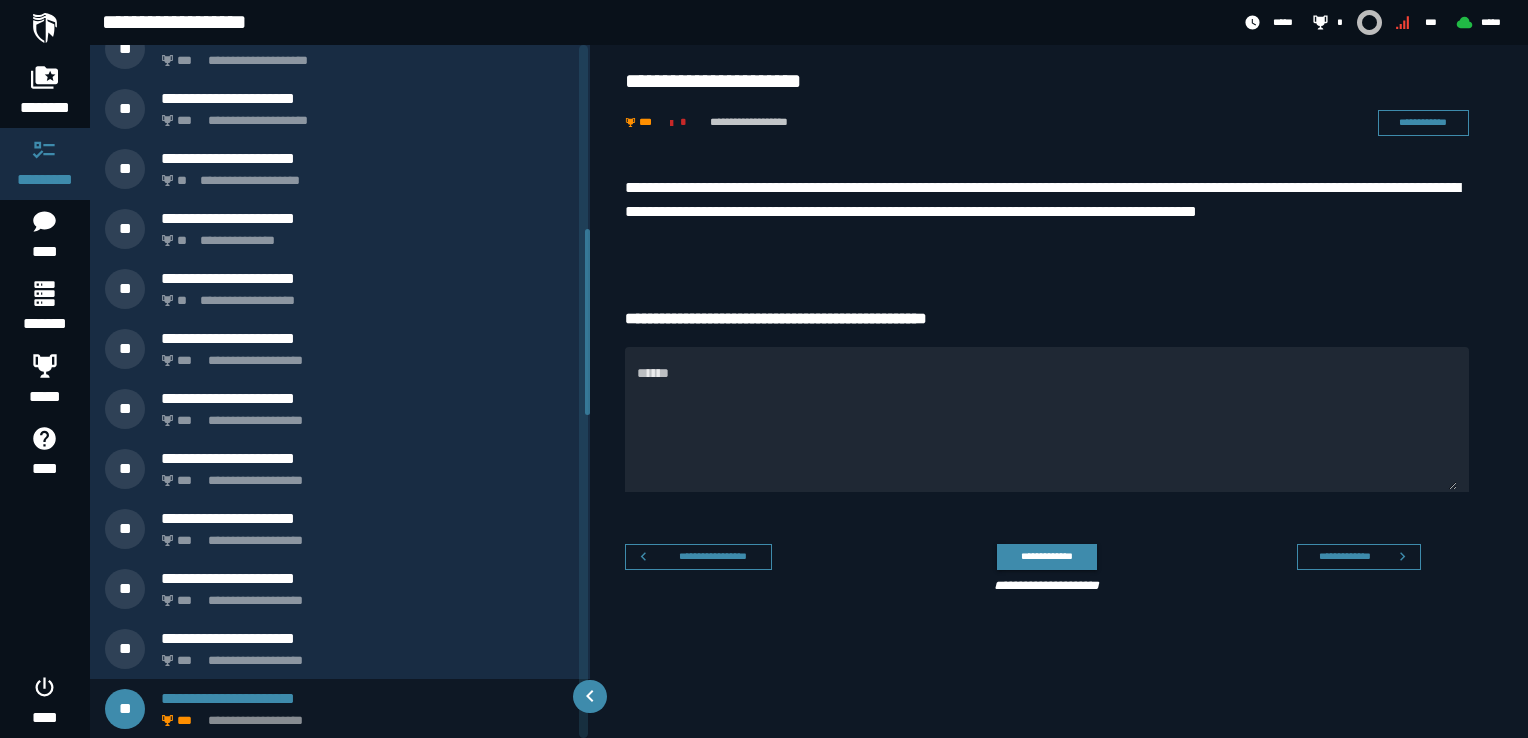 click on "**********" at bounding box center (1059, 437) 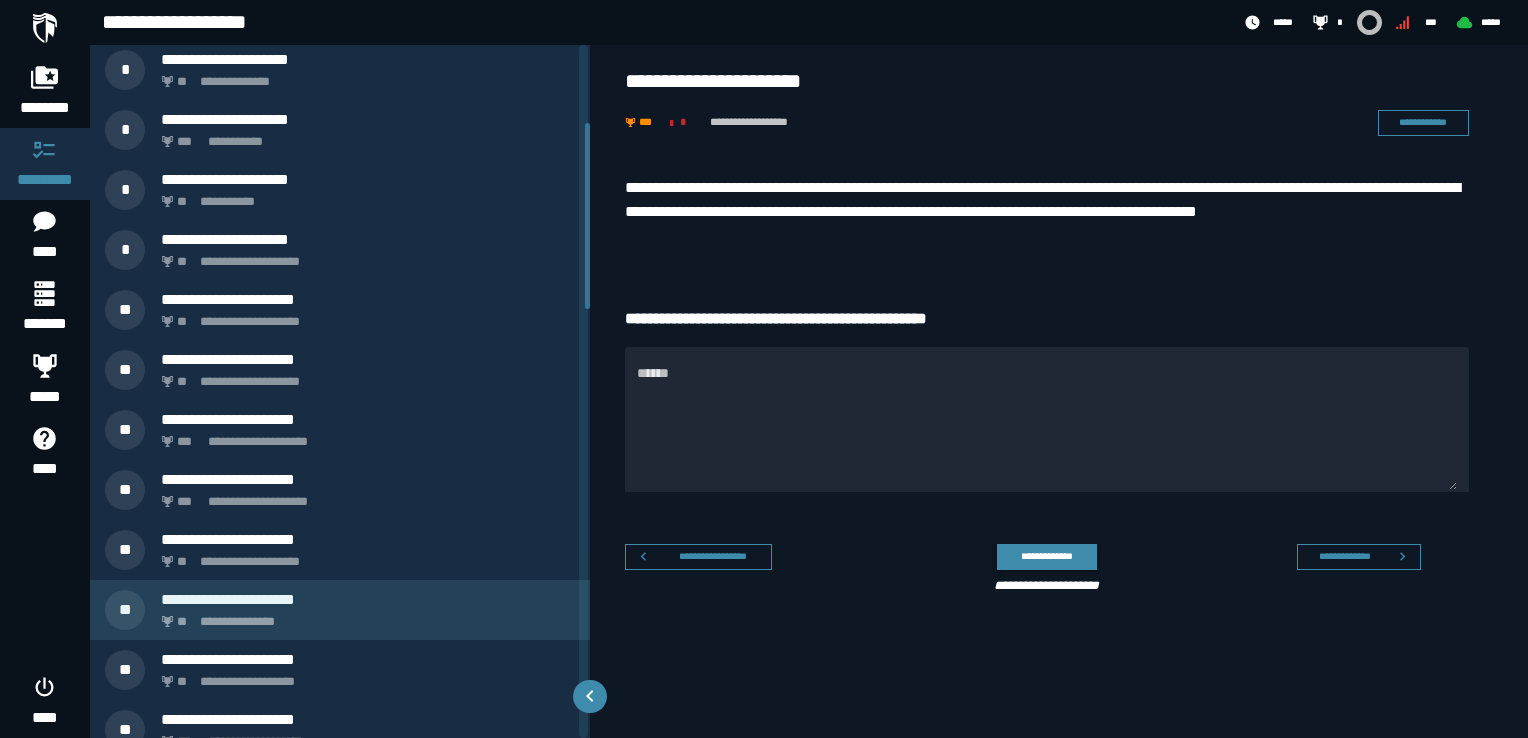 scroll, scrollTop: 286, scrollLeft: 0, axis: vertical 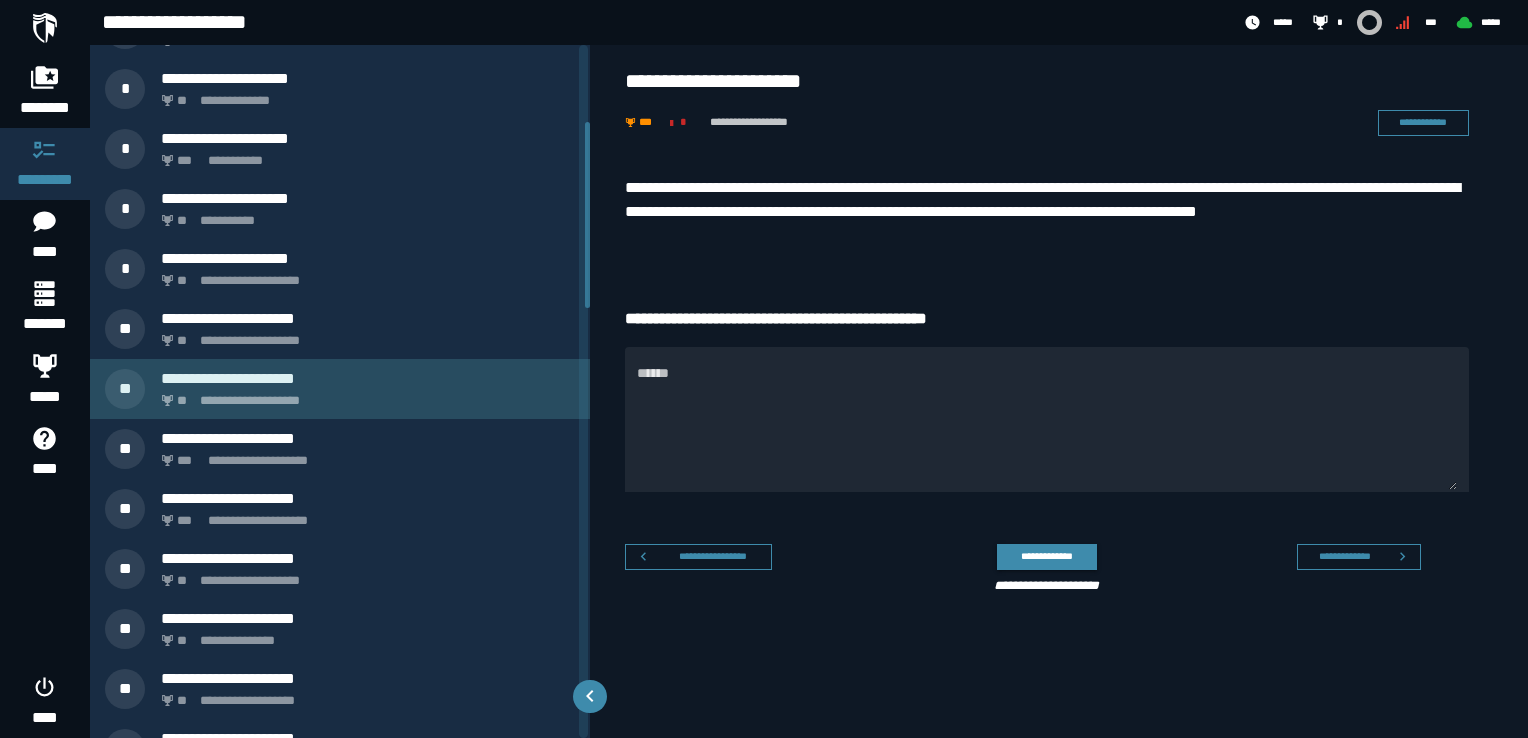 click on "**********" at bounding box center (364, 395) 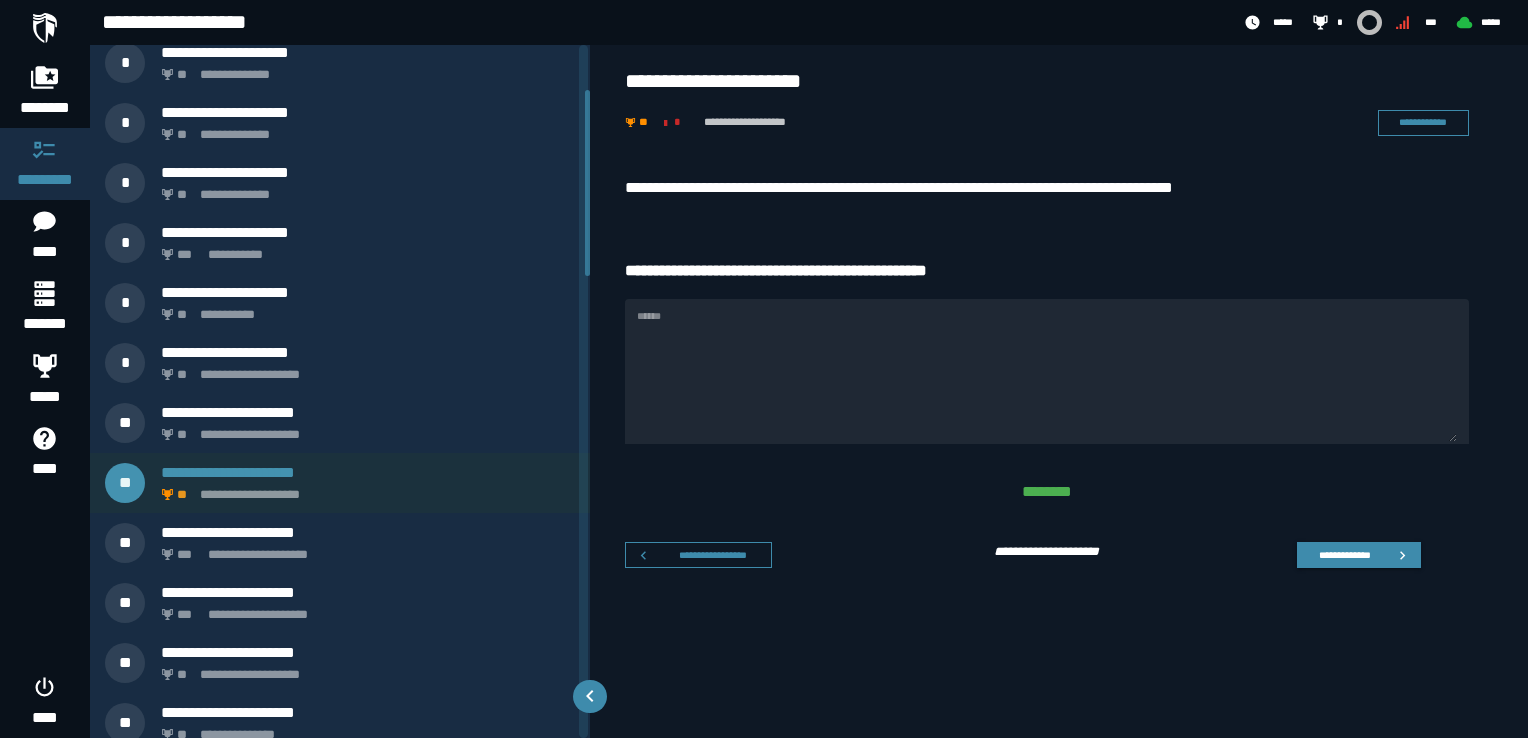 scroll, scrollTop: 300, scrollLeft: 0, axis: vertical 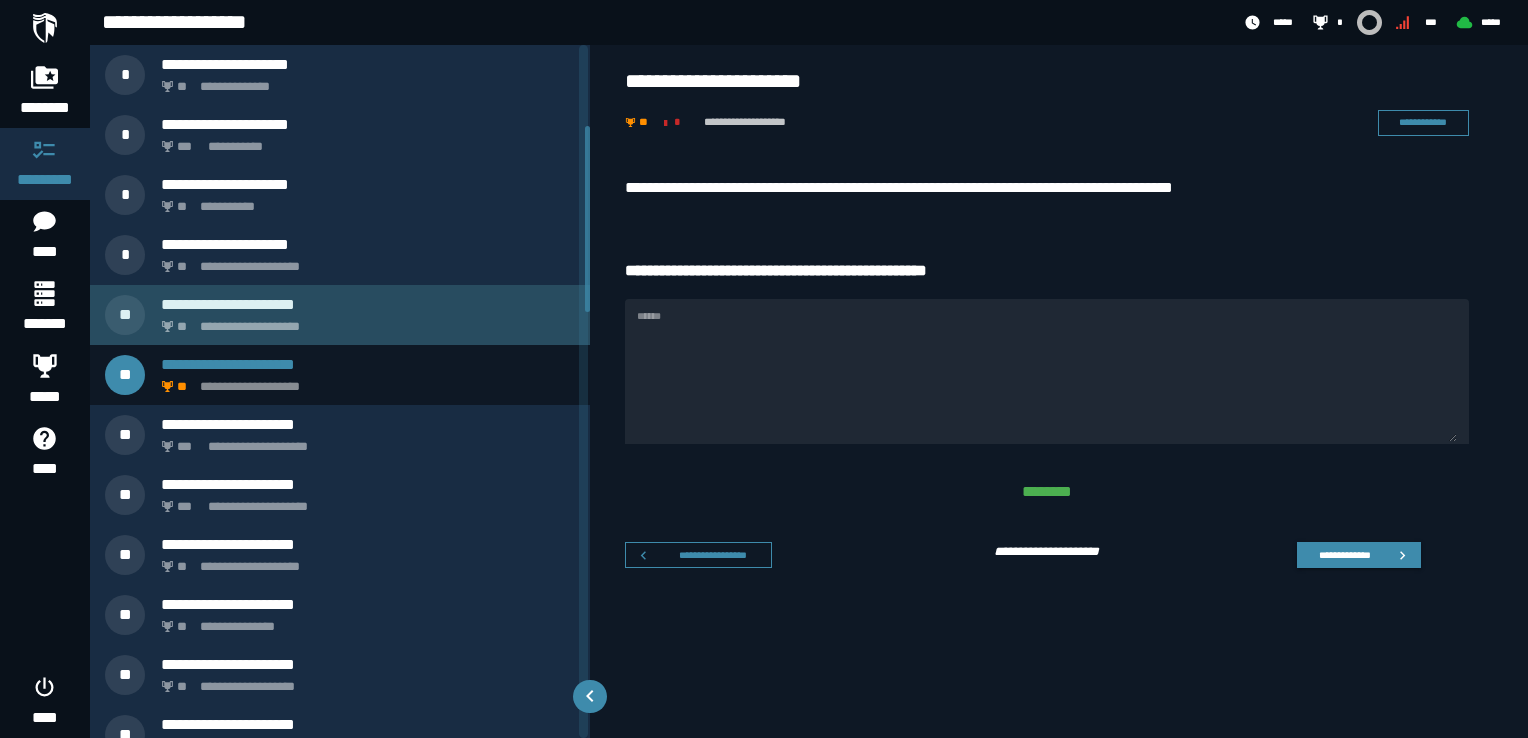 click on "**********" at bounding box center (368, 304) 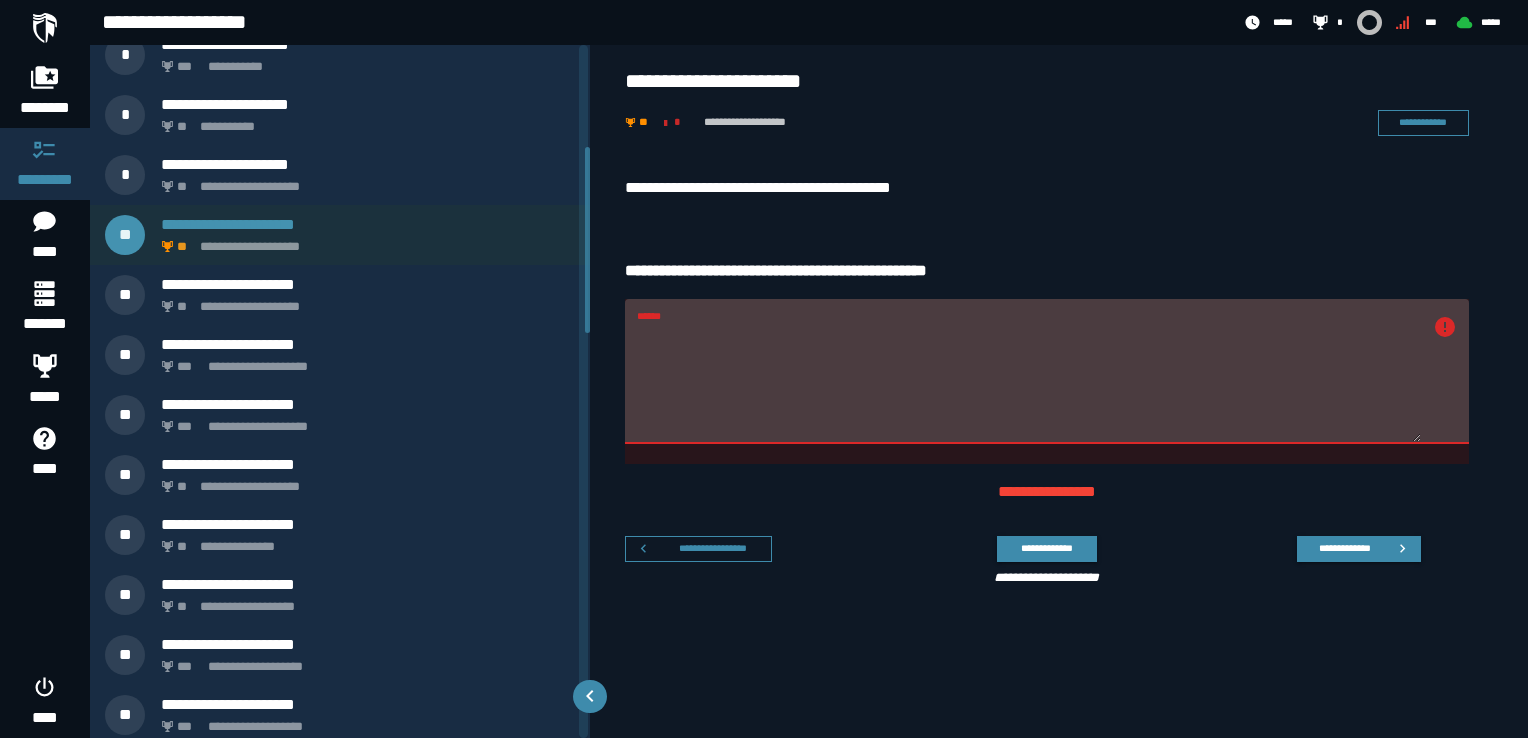 scroll, scrollTop: 400, scrollLeft: 0, axis: vertical 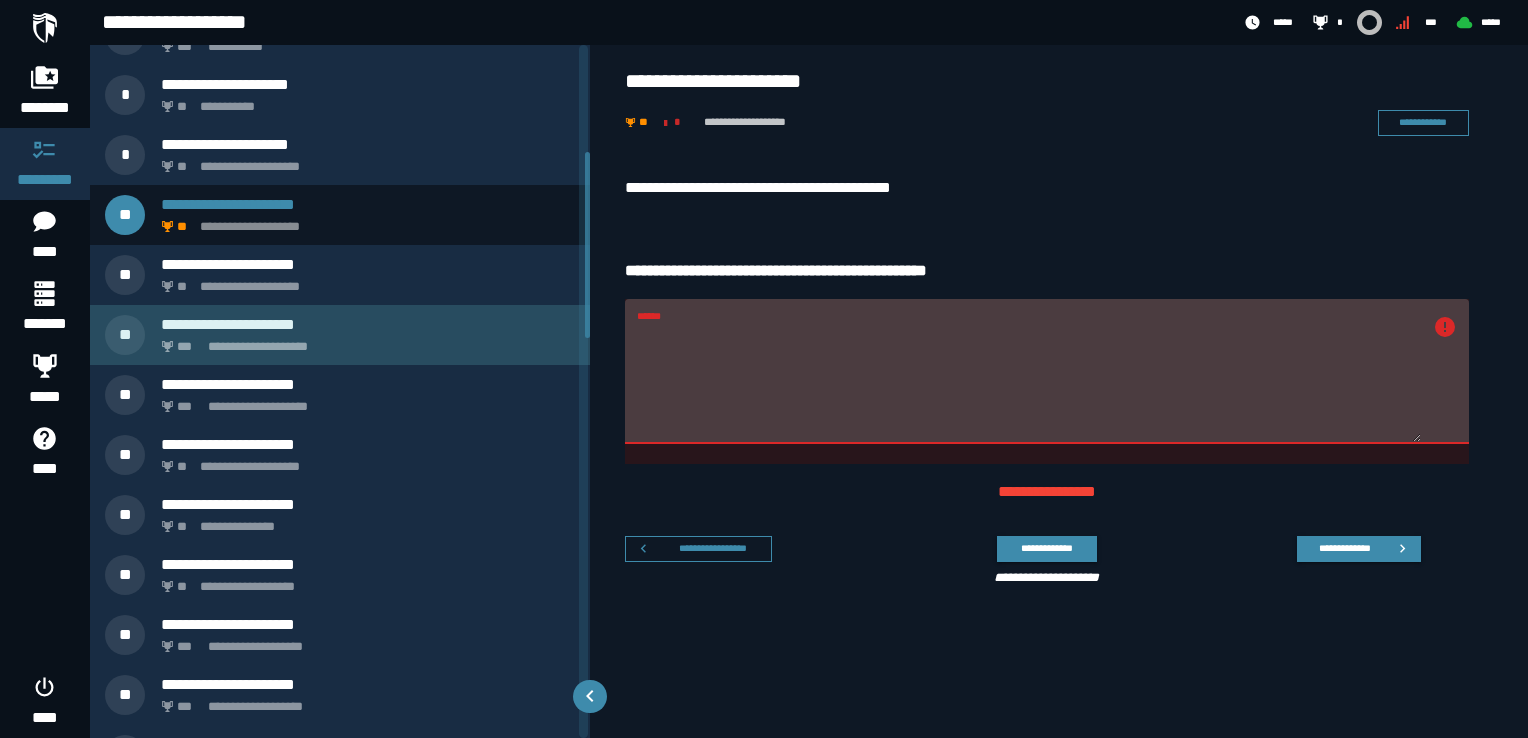 click on "**********" at bounding box center (364, 341) 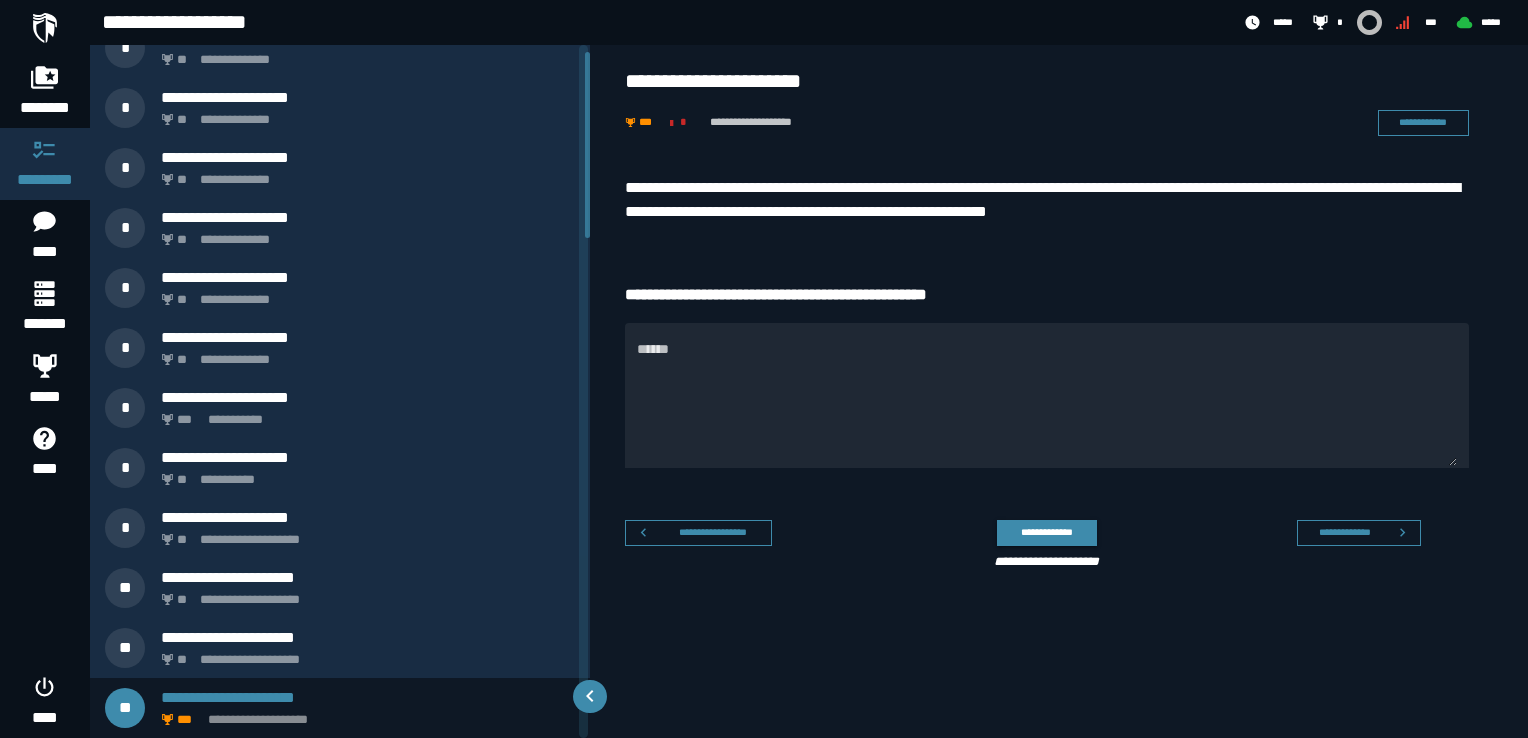 scroll, scrollTop: 26, scrollLeft: 0, axis: vertical 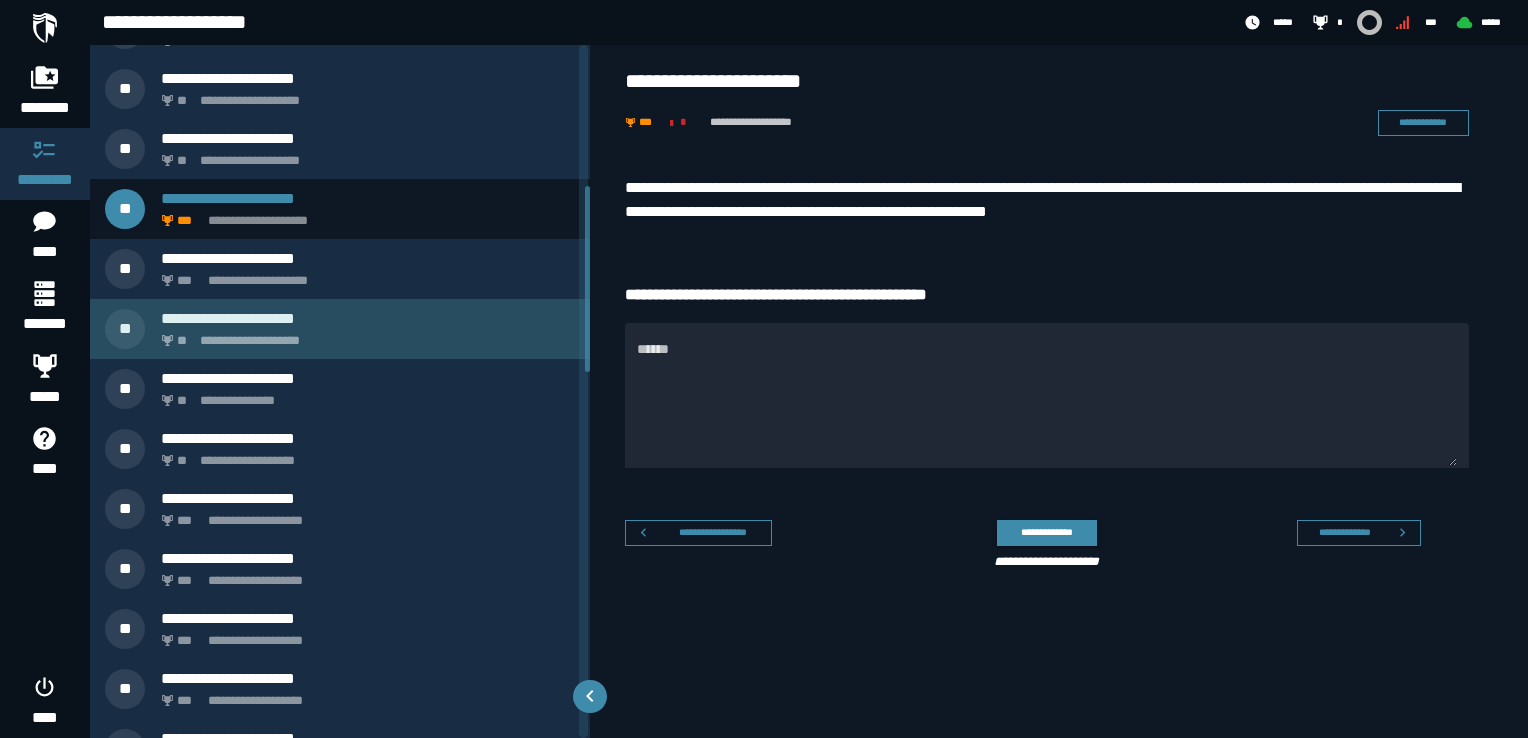 click on "**********" at bounding box center [364, 335] 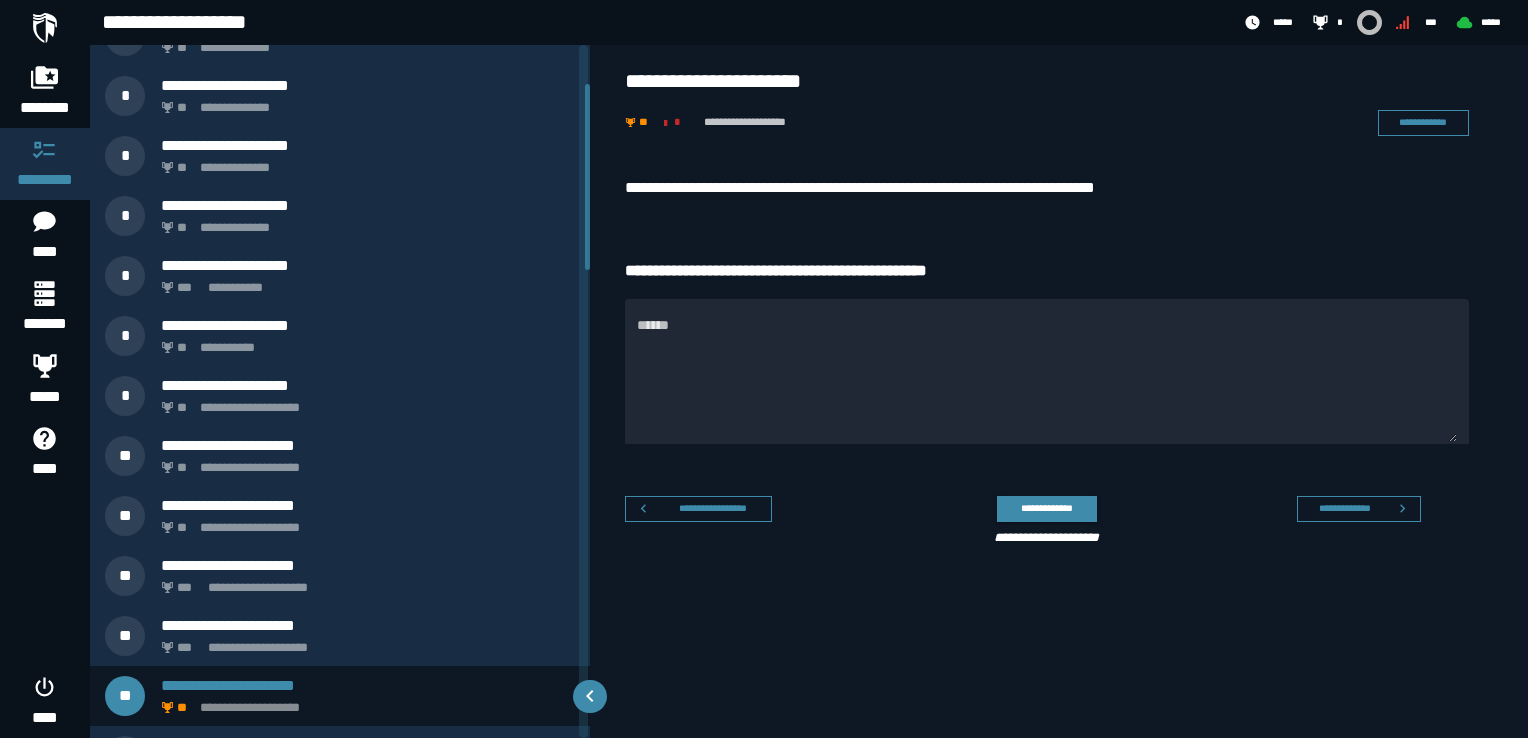 scroll, scrollTop: 146, scrollLeft: 0, axis: vertical 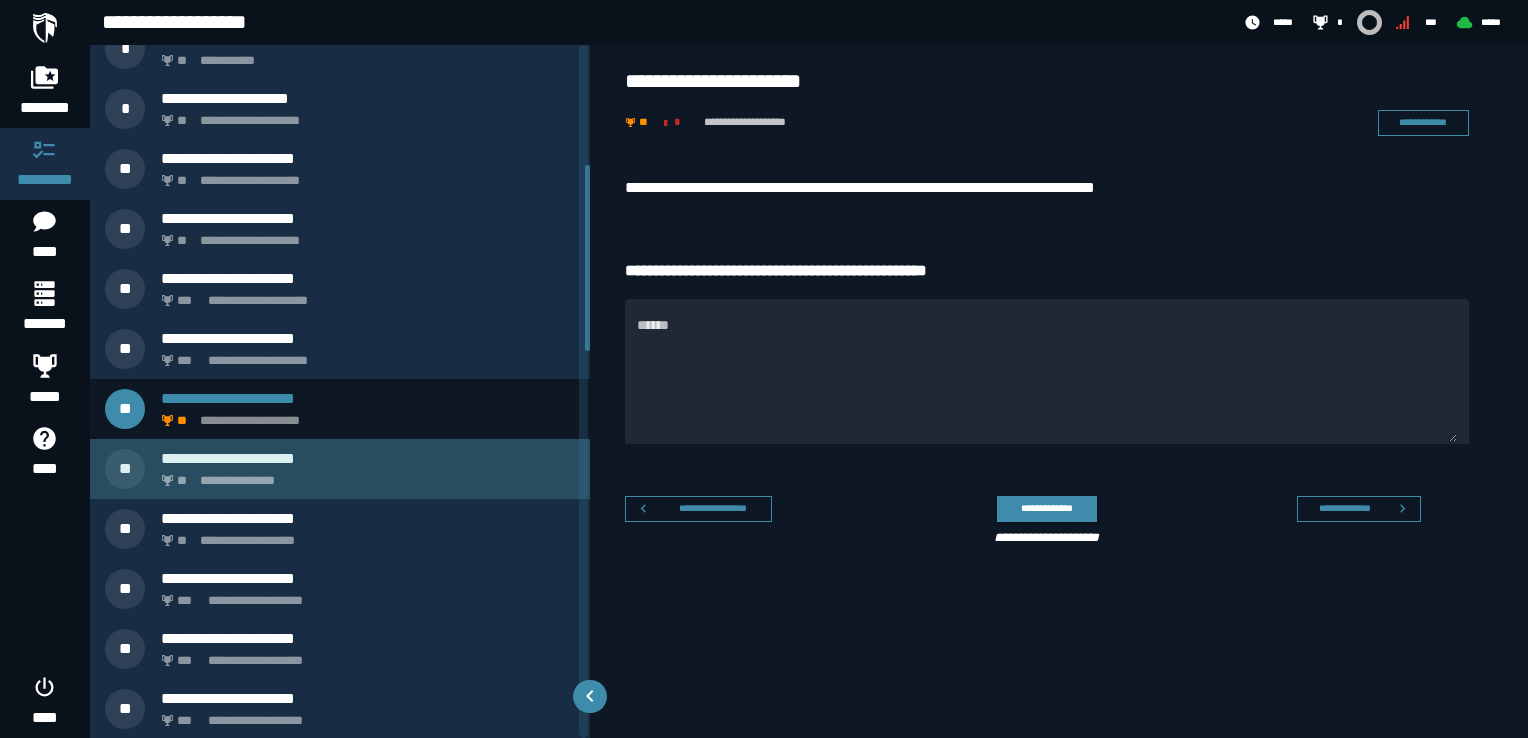 click on "**********" at bounding box center (364, 475) 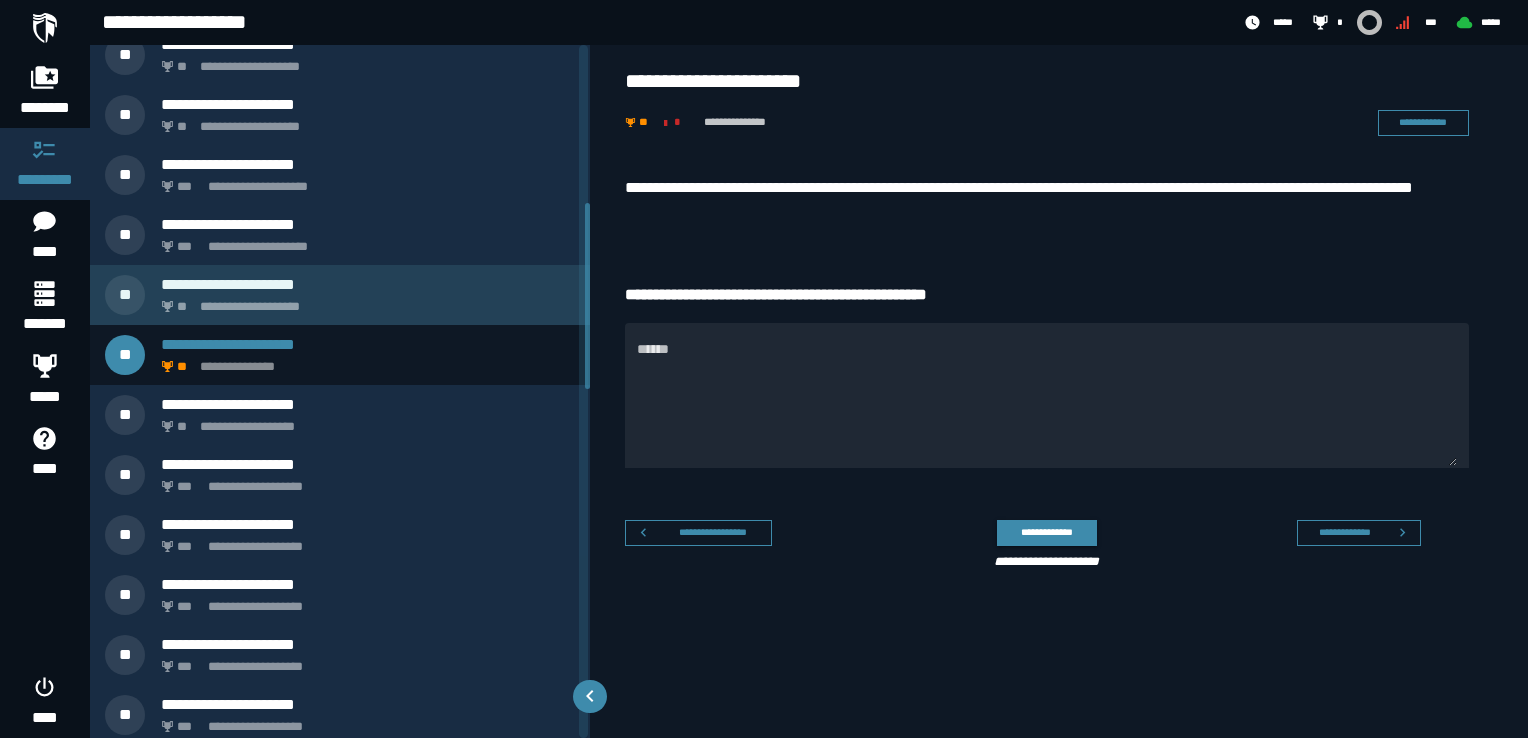 scroll, scrollTop: 606, scrollLeft: 0, axis: vertical 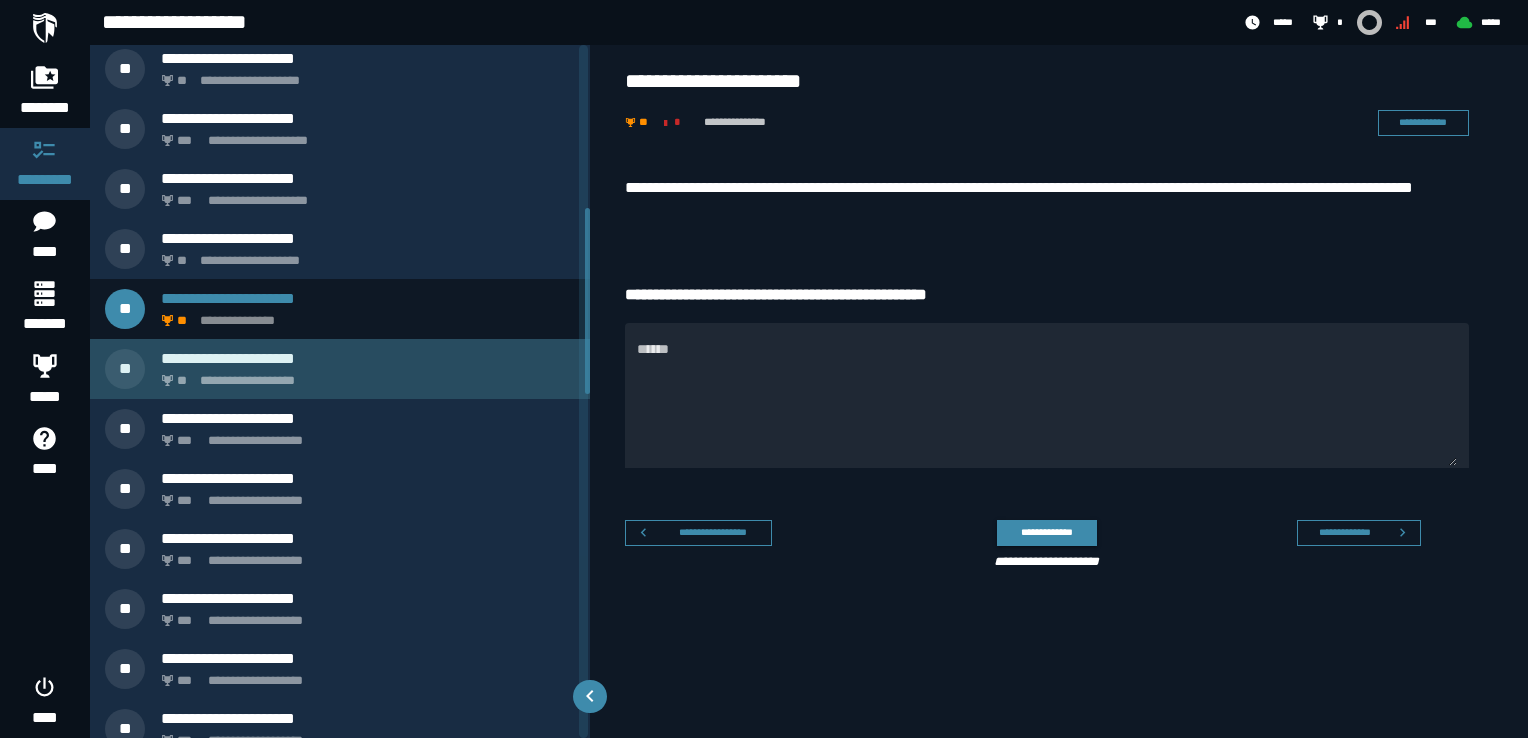click on "**********" at bounding box center (364, 375) 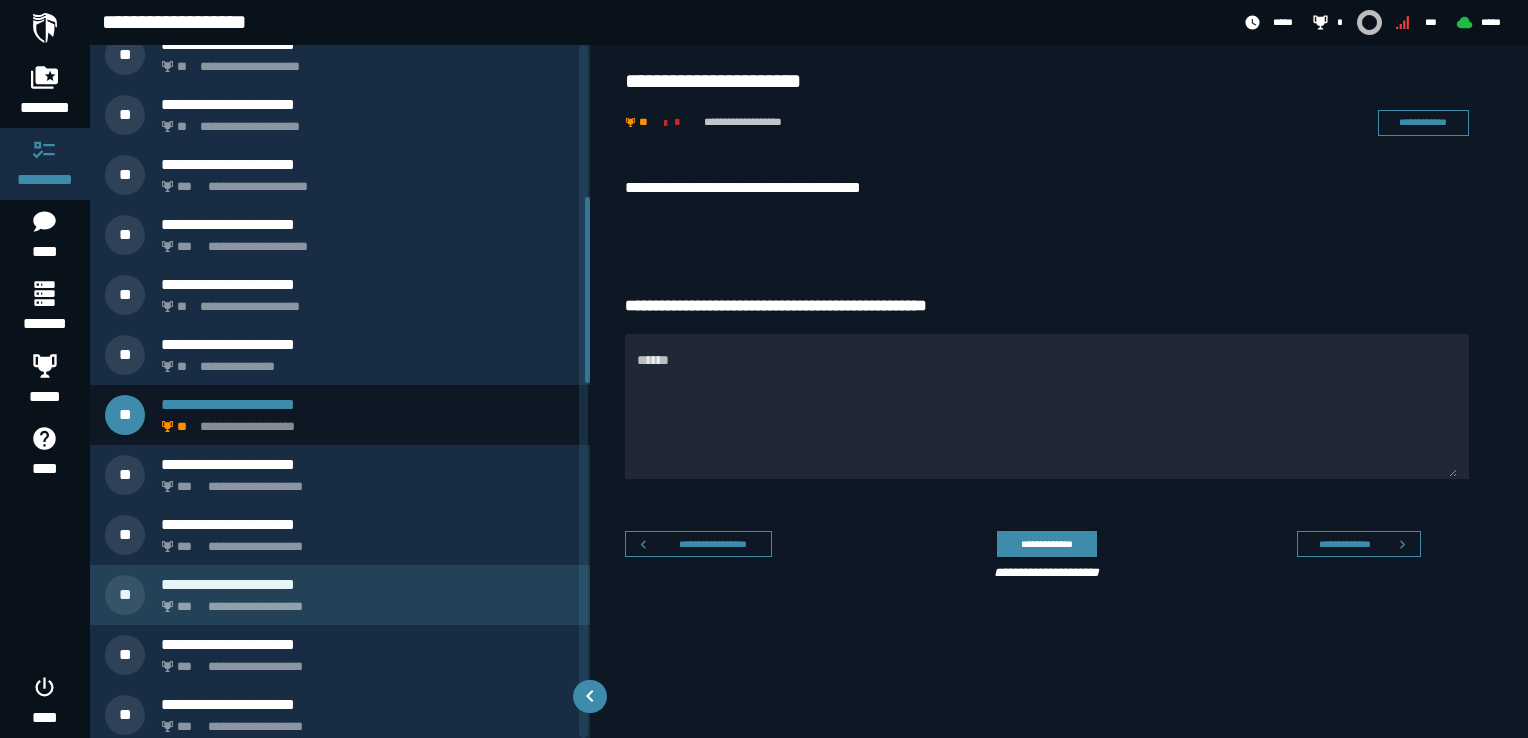 scroll, scrollTop: 566, scrollLeft: 0, axis: vertical 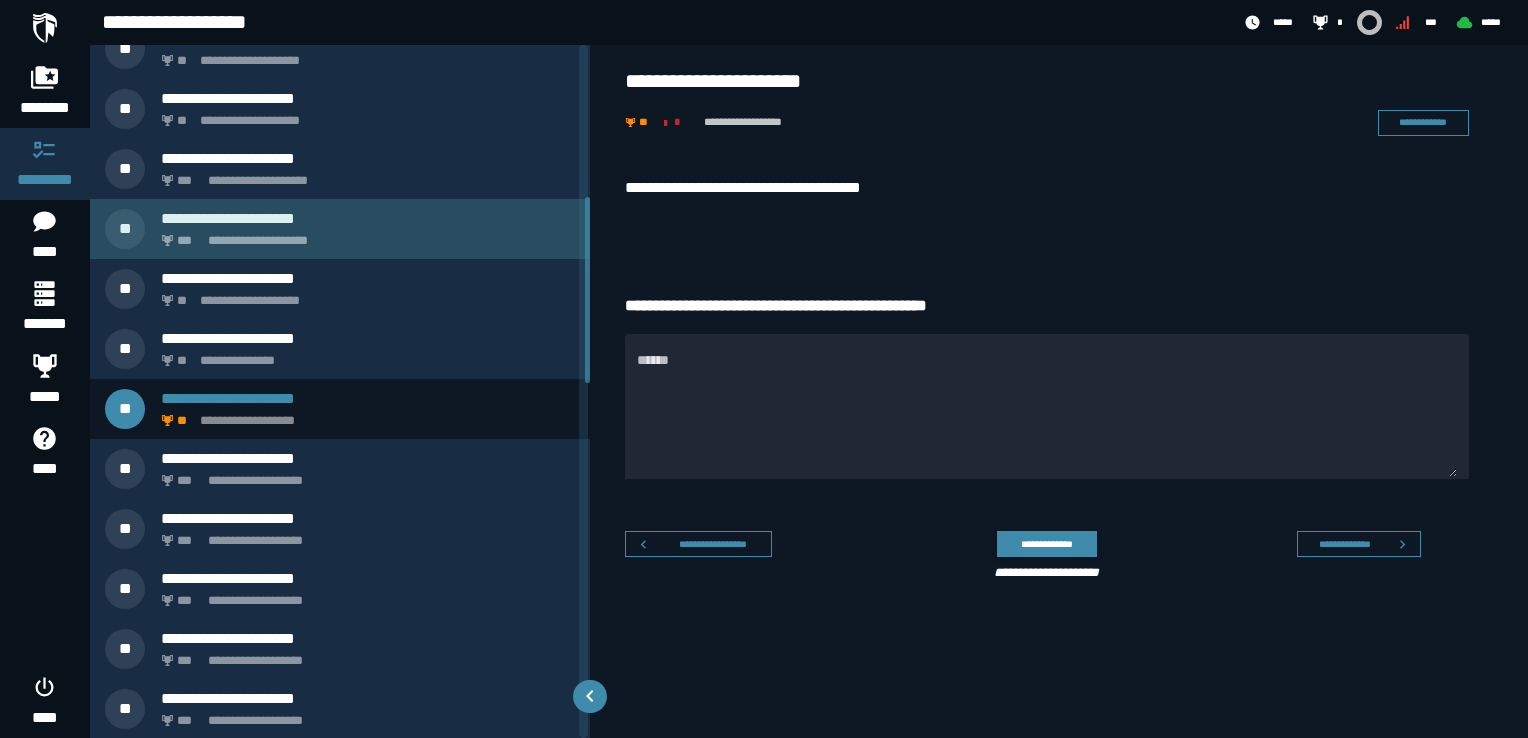 click on "**********" at bounding box center (364, 235) 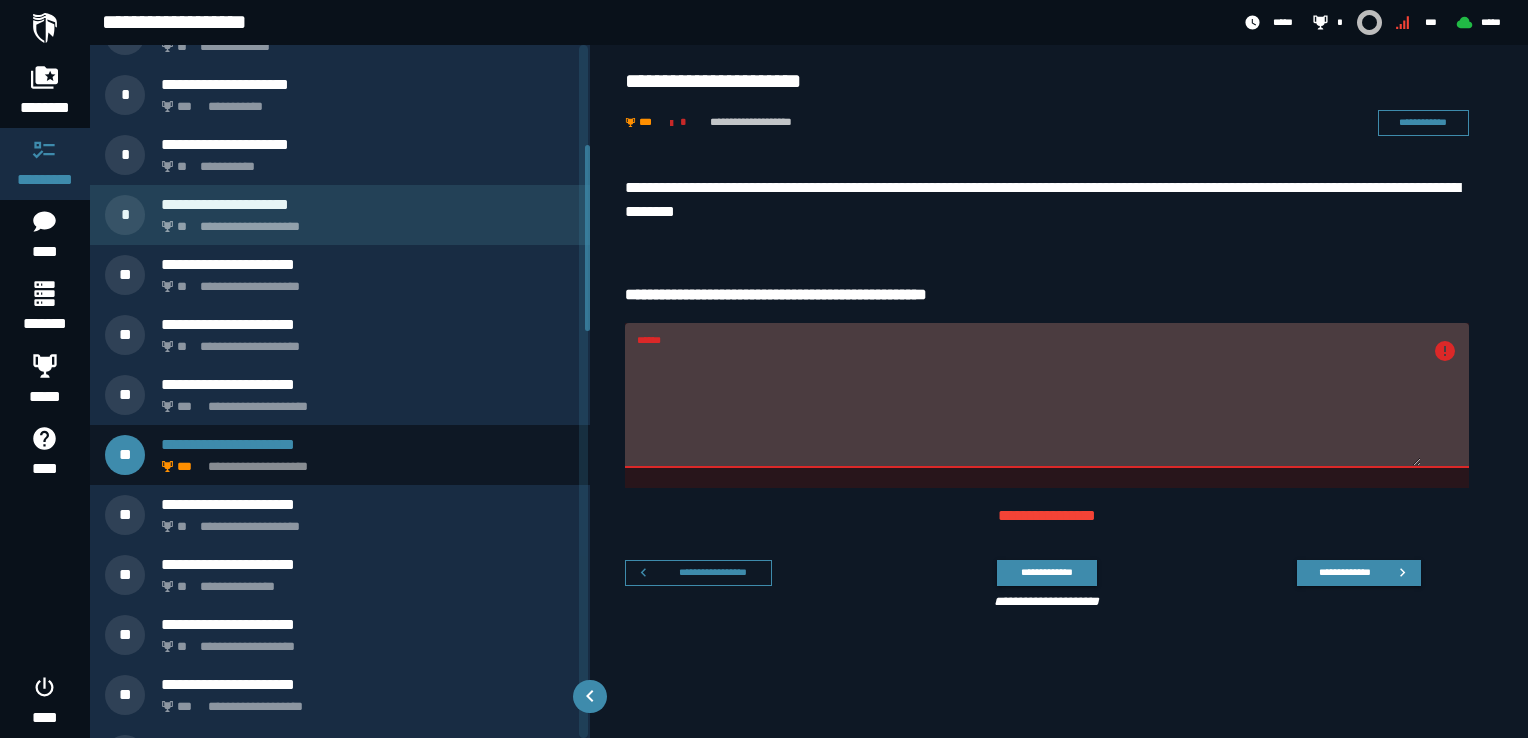 scroll, scrollTop: 386, scrollLeft: 0, axis: vertical 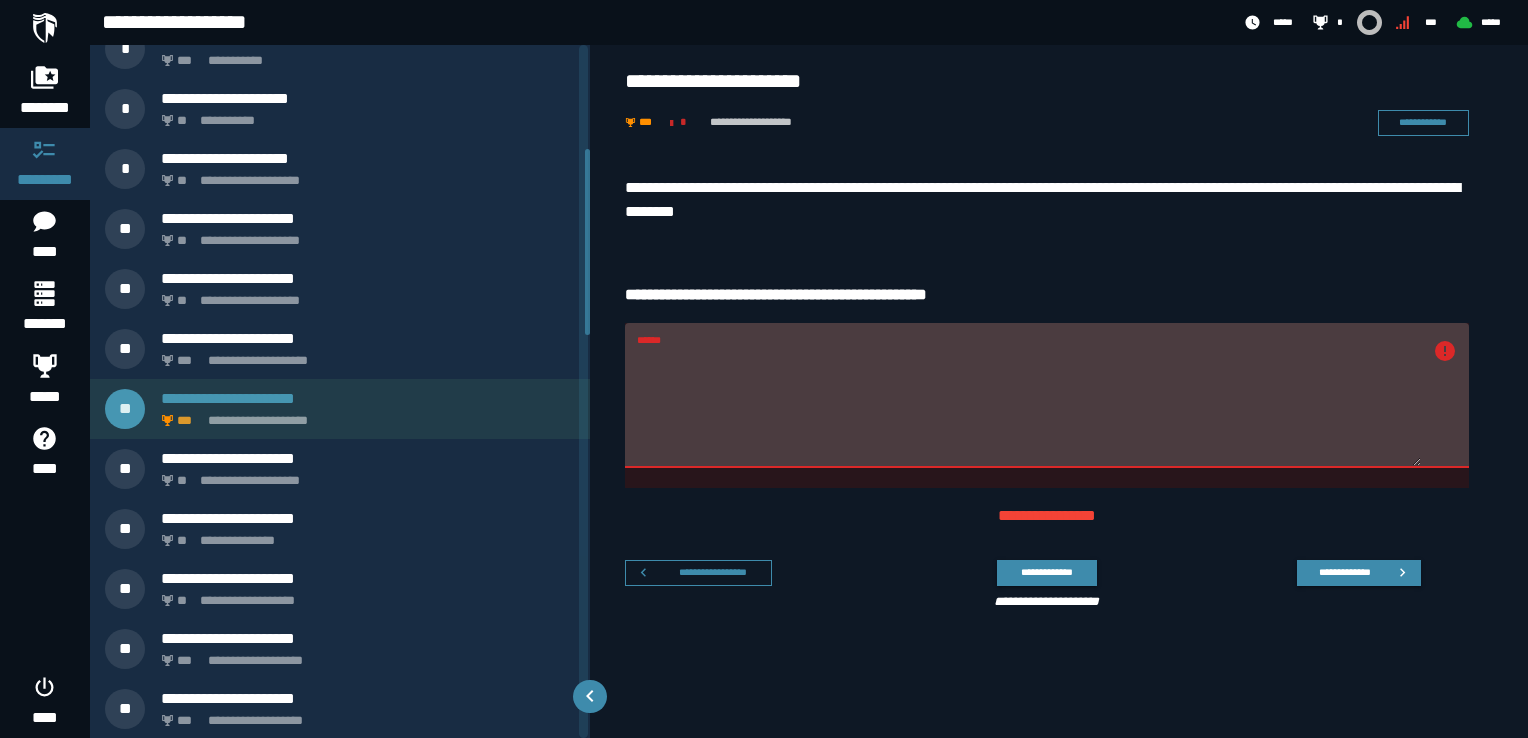 click on "**********" at bounding box center [364, 415] 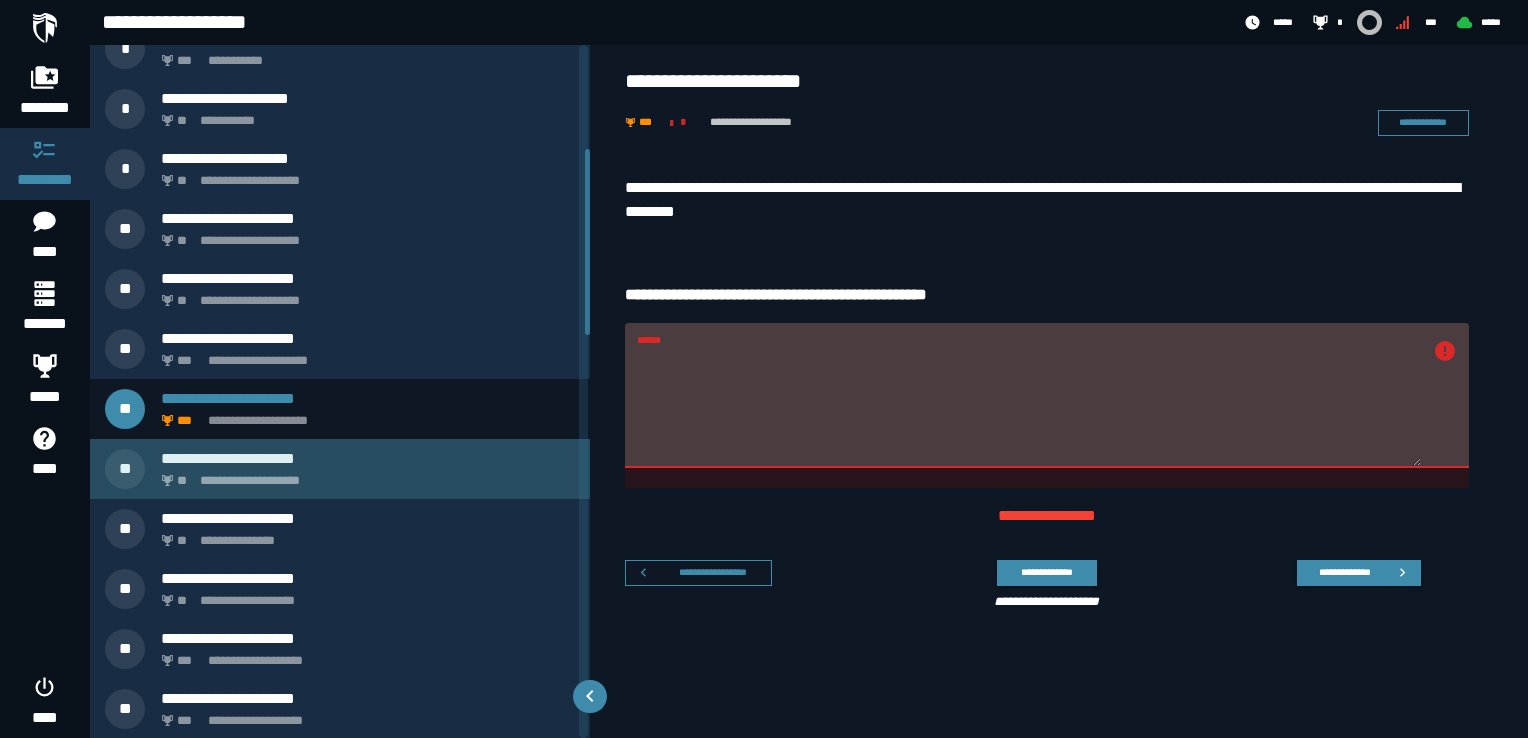 click on "**********" at bounding box center [368, 458] 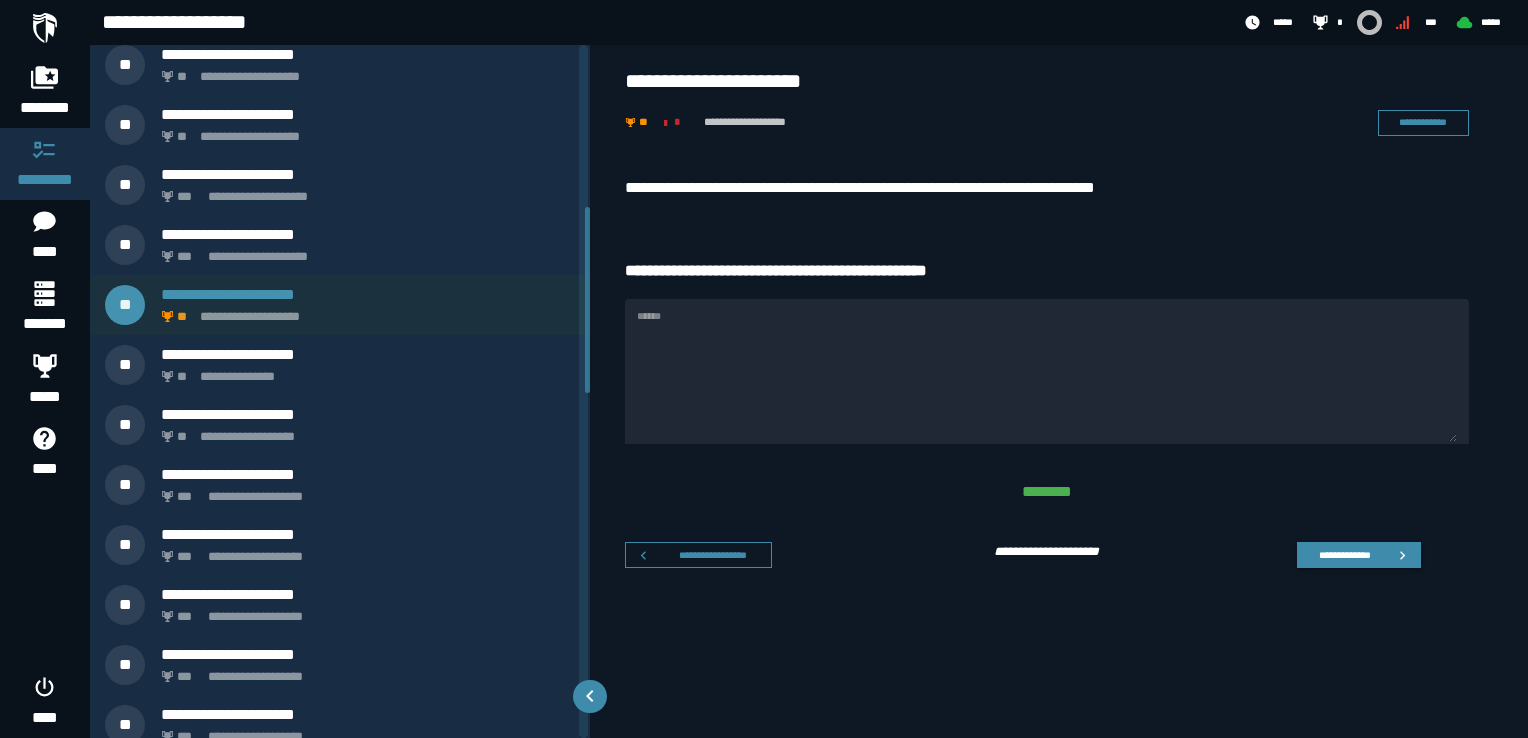 scroll, scrollTop: 646, scrollLeft: 0, axis: vertical 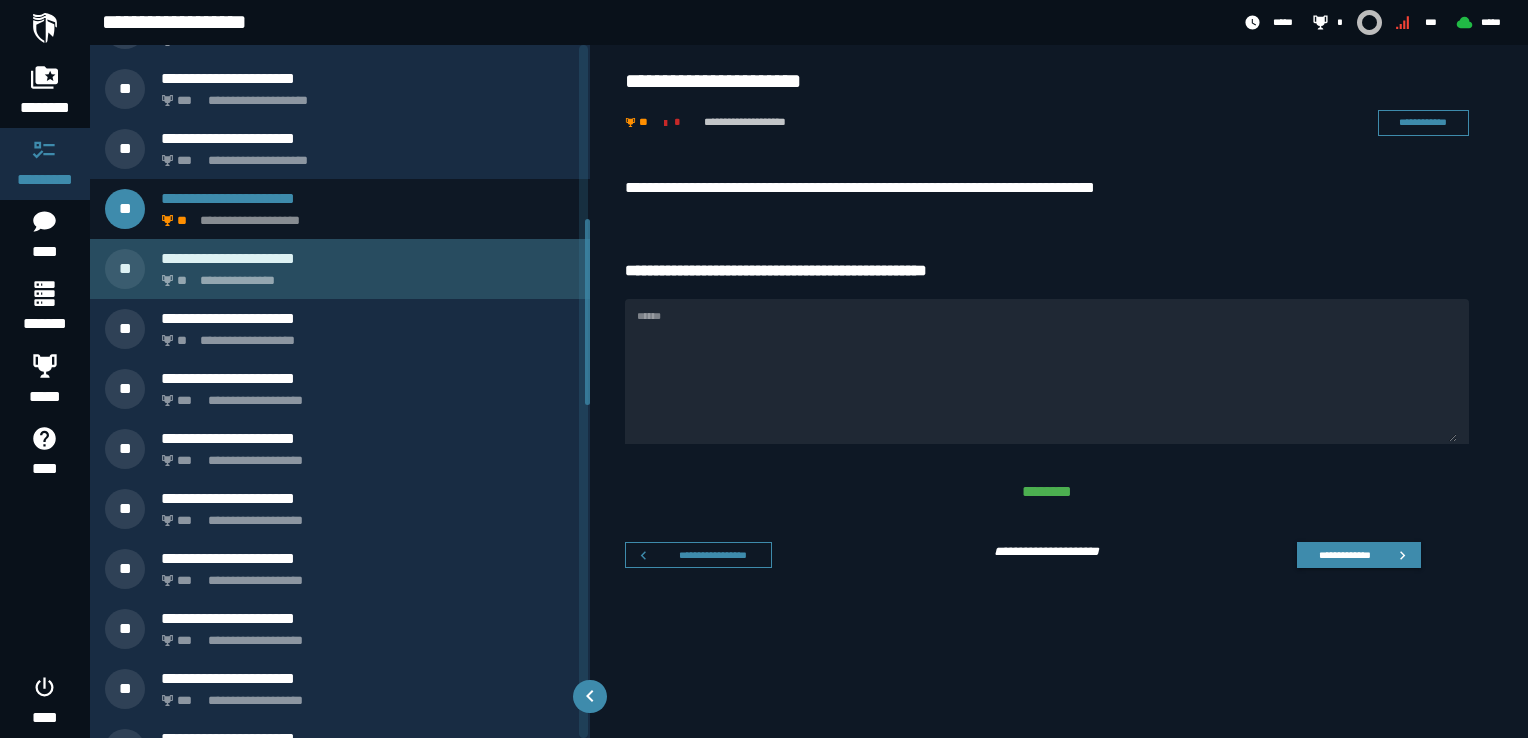 click on "**********" at bounding box center (364, 275) 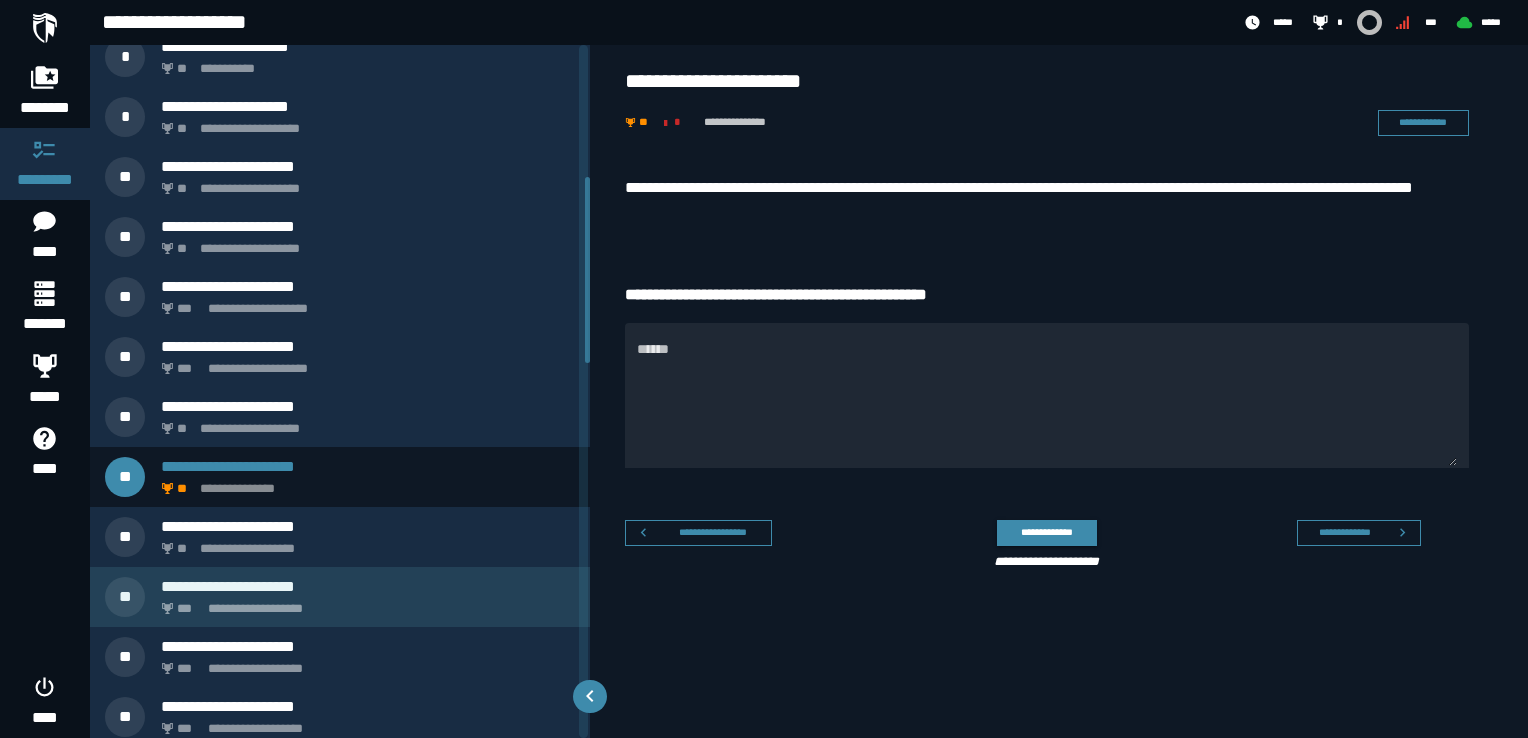 scroll, scrollTop: 506, scrollLeft: 0, axis: vertical 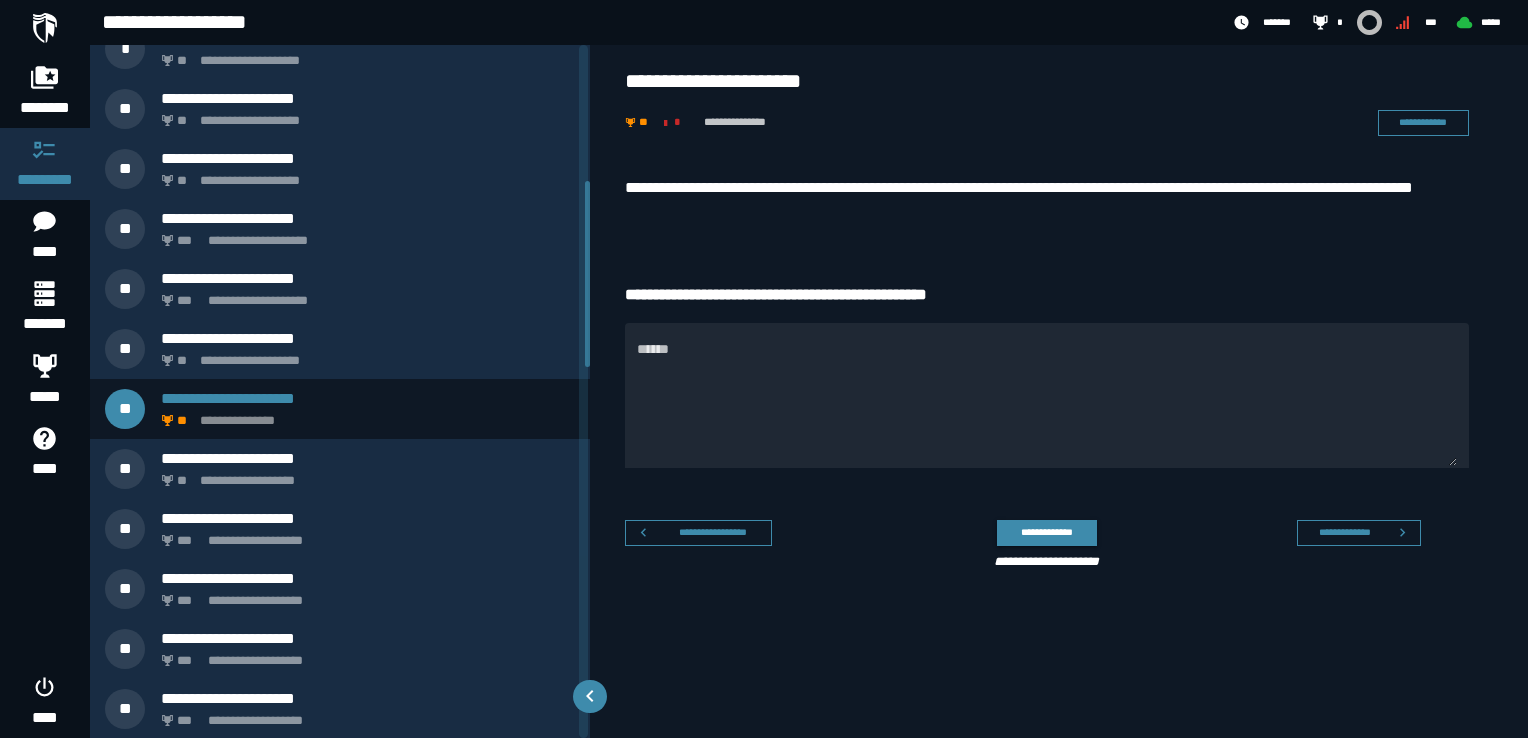 click on "**********" at bounding box center (1059, 377) 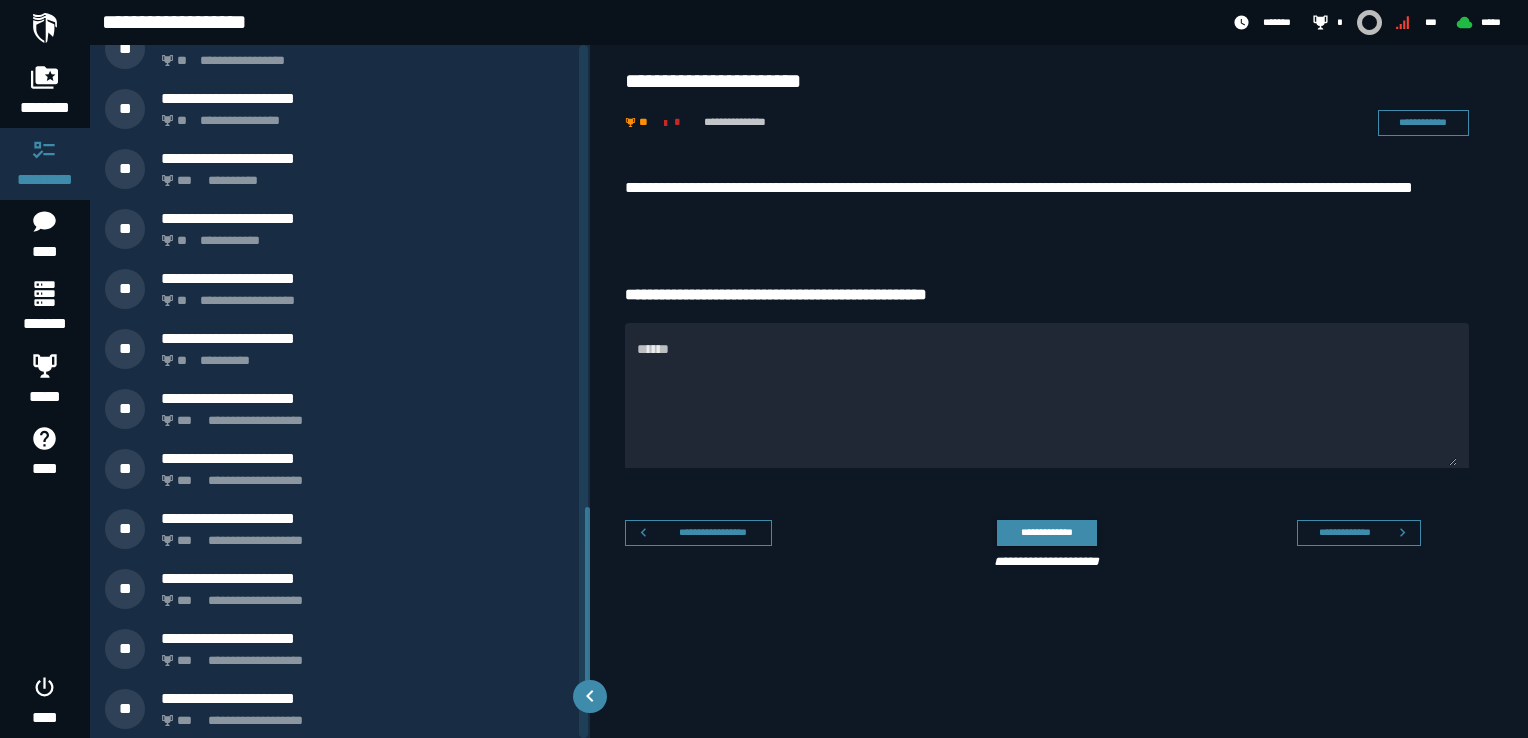 scroll, scrollTop: 1886, scrollLeft: 0, axis: vertical 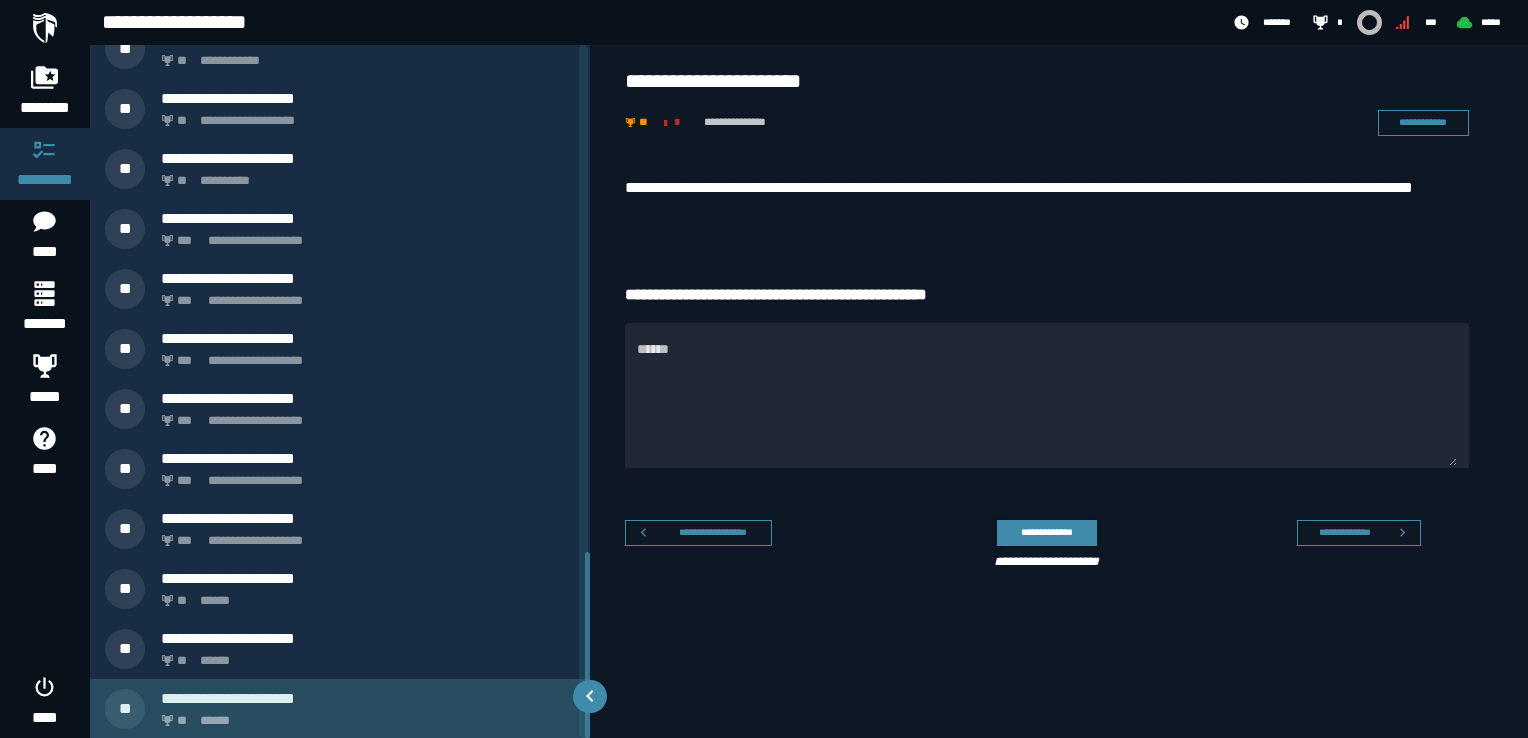 click on "**********" at bounding box center (340, 709) 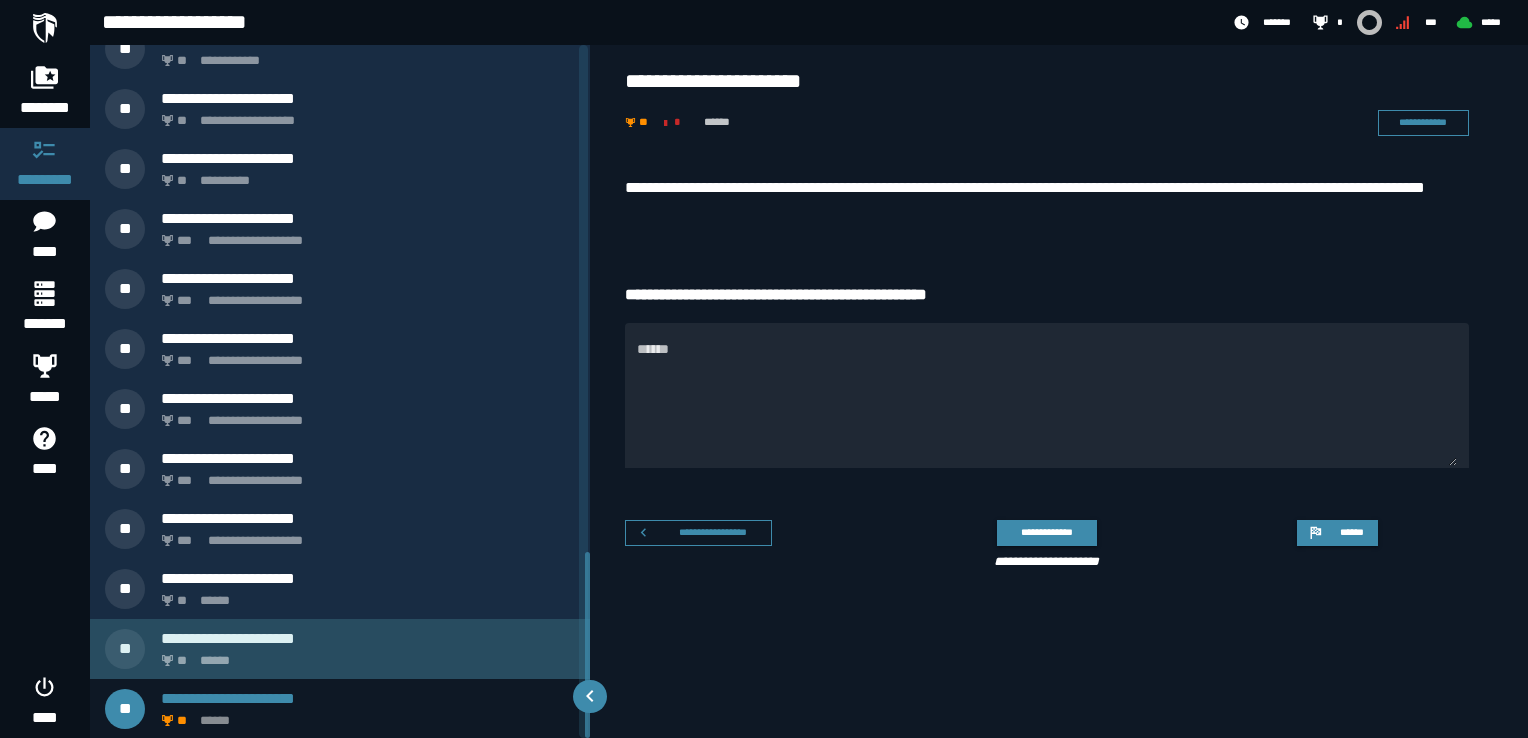 click on "** ******" at bounding box center [364, 655] 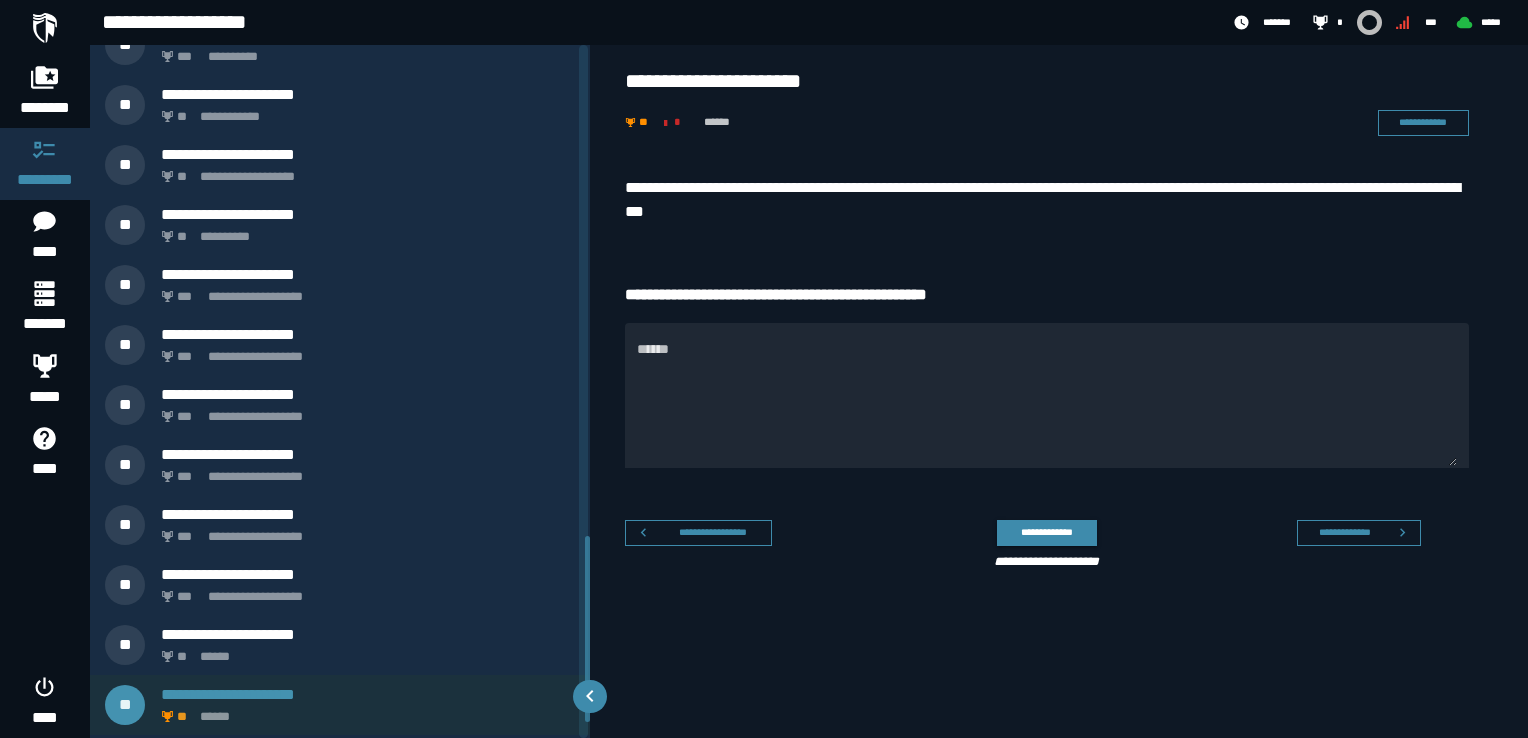 scroll, scrollTop: 1826, scrollLeft: 0, axis: vertical 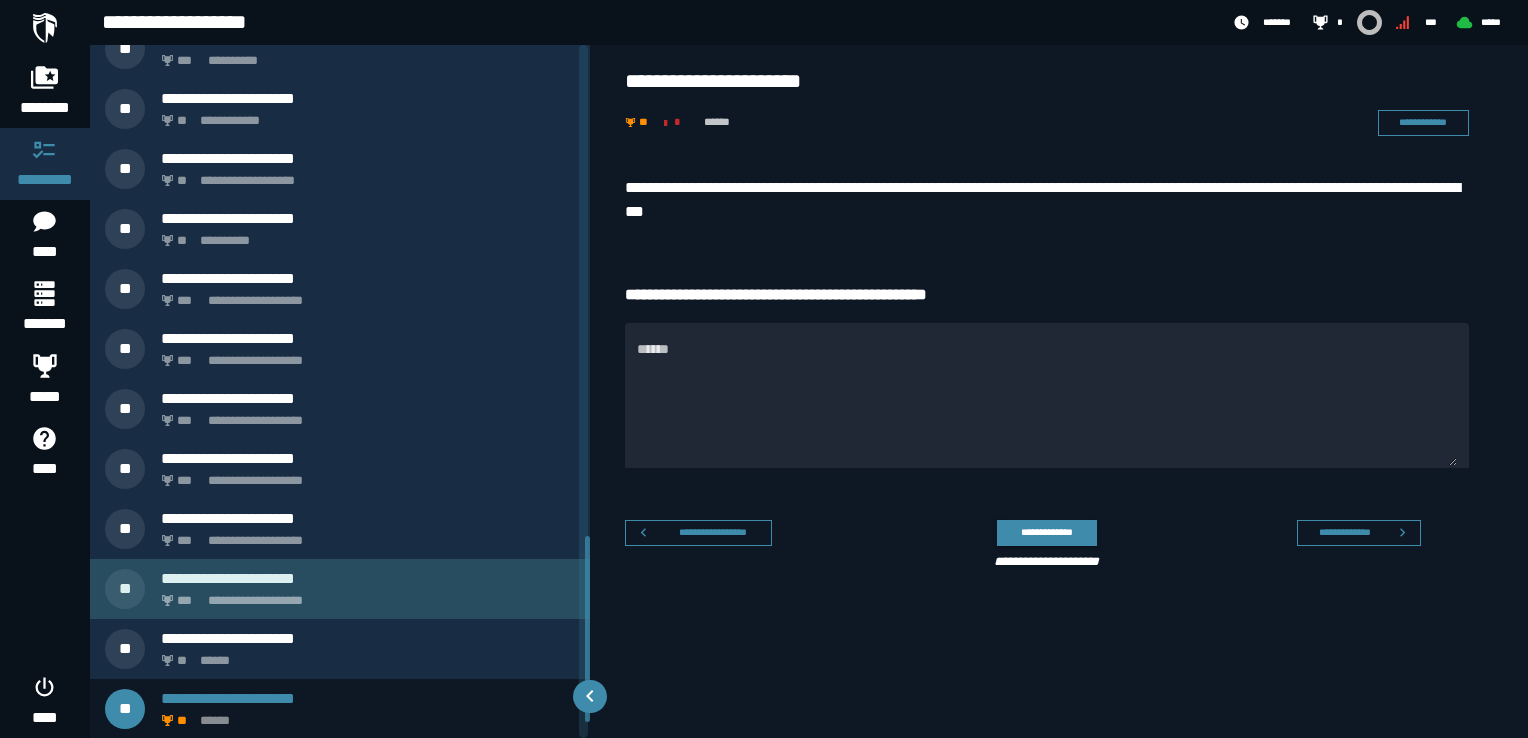 click on "**********" at bounding box center (364, 595) 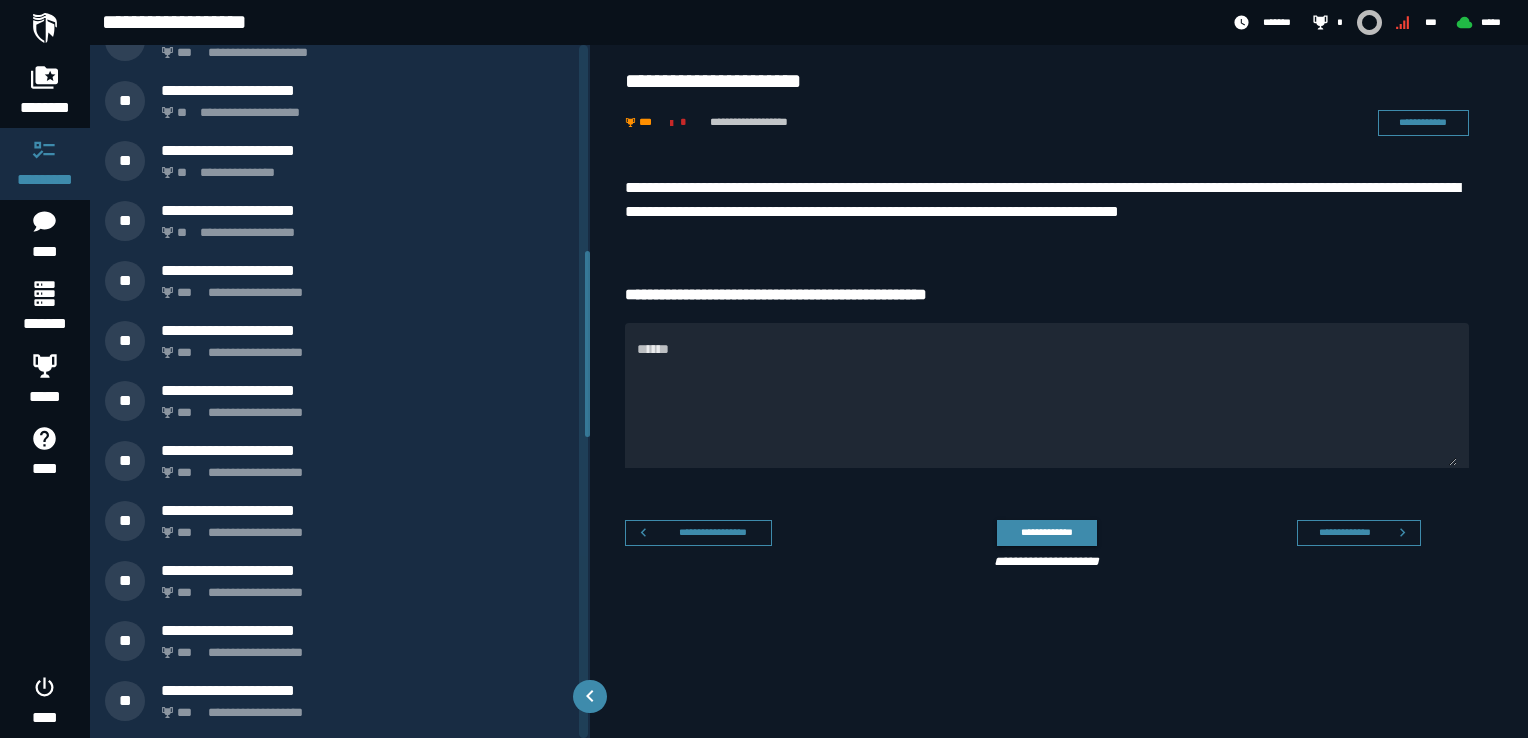 scroll, scrollTop: 706, scrollLeft: 0, axis: vertical 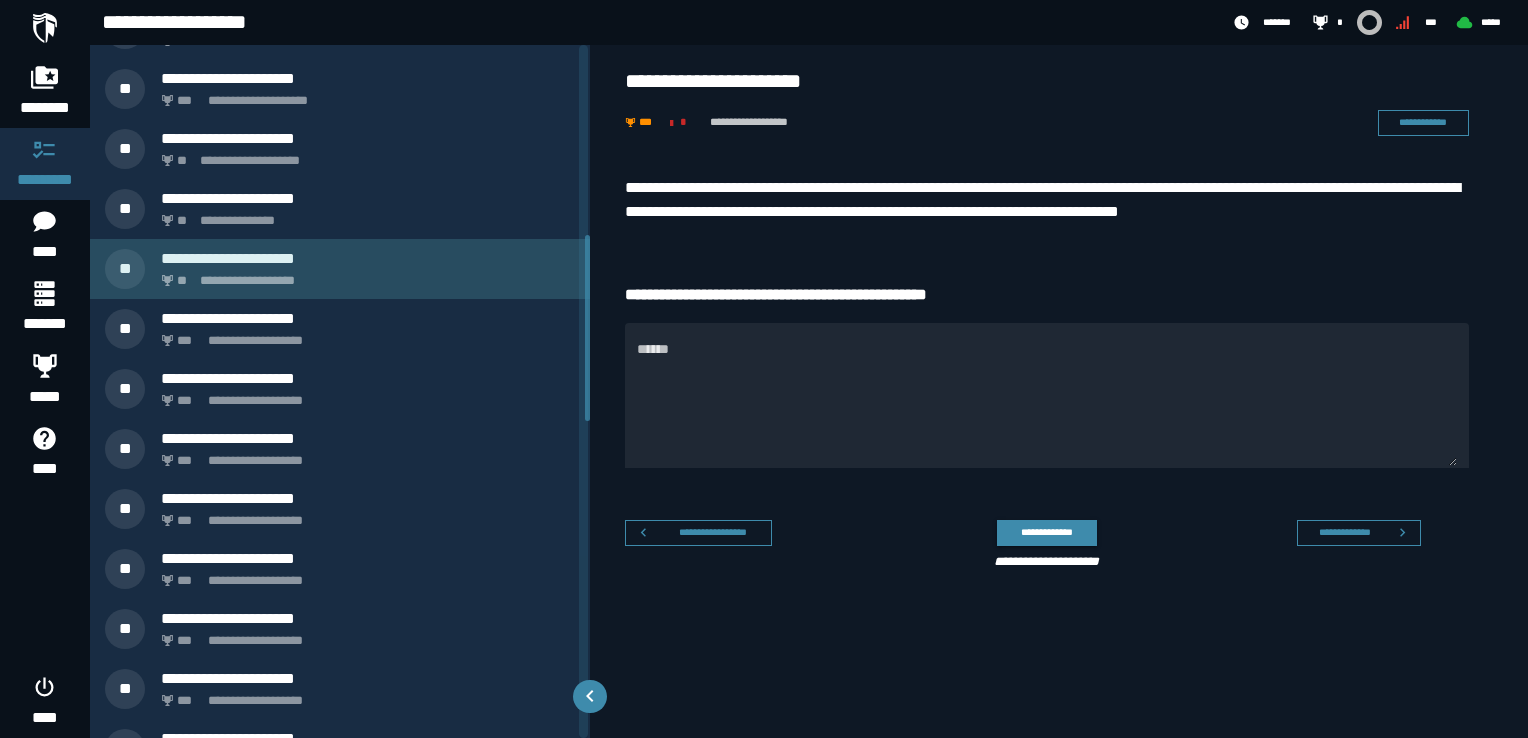 click on "**********" at bounding box center (364, 275) 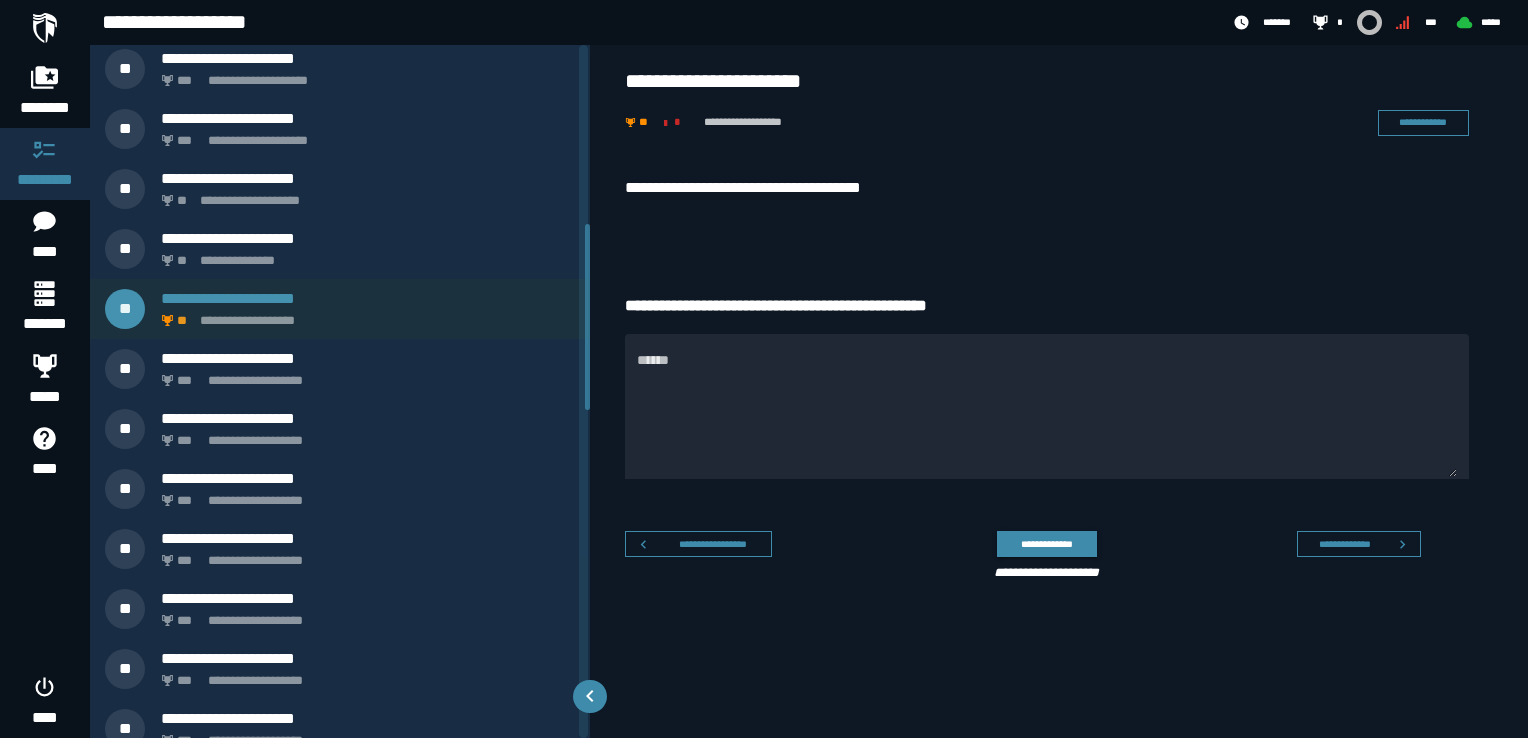 scroll, scrollTop: 766, scrollLeft: 0, axis: vertical 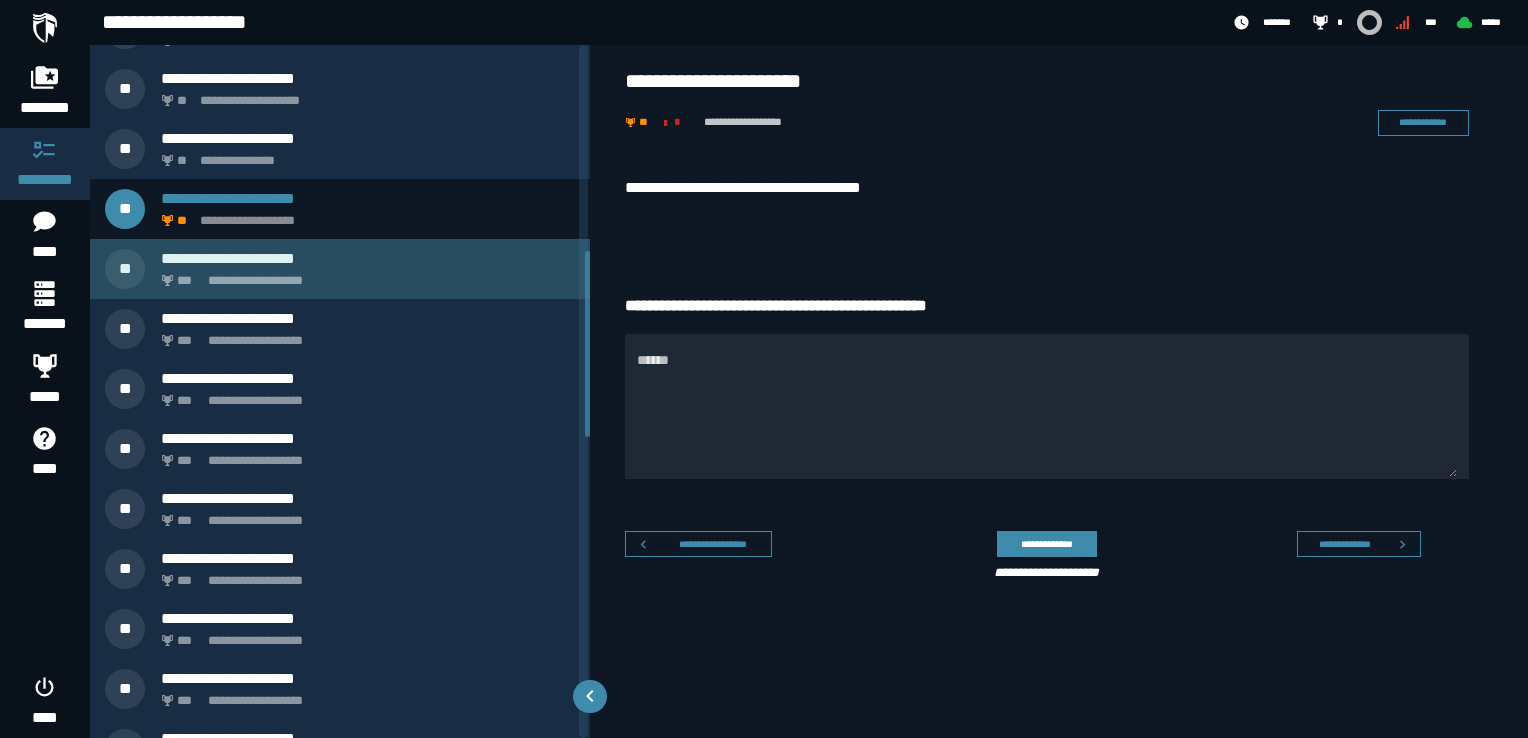 click on "**********" at bounding box center (364, 275) 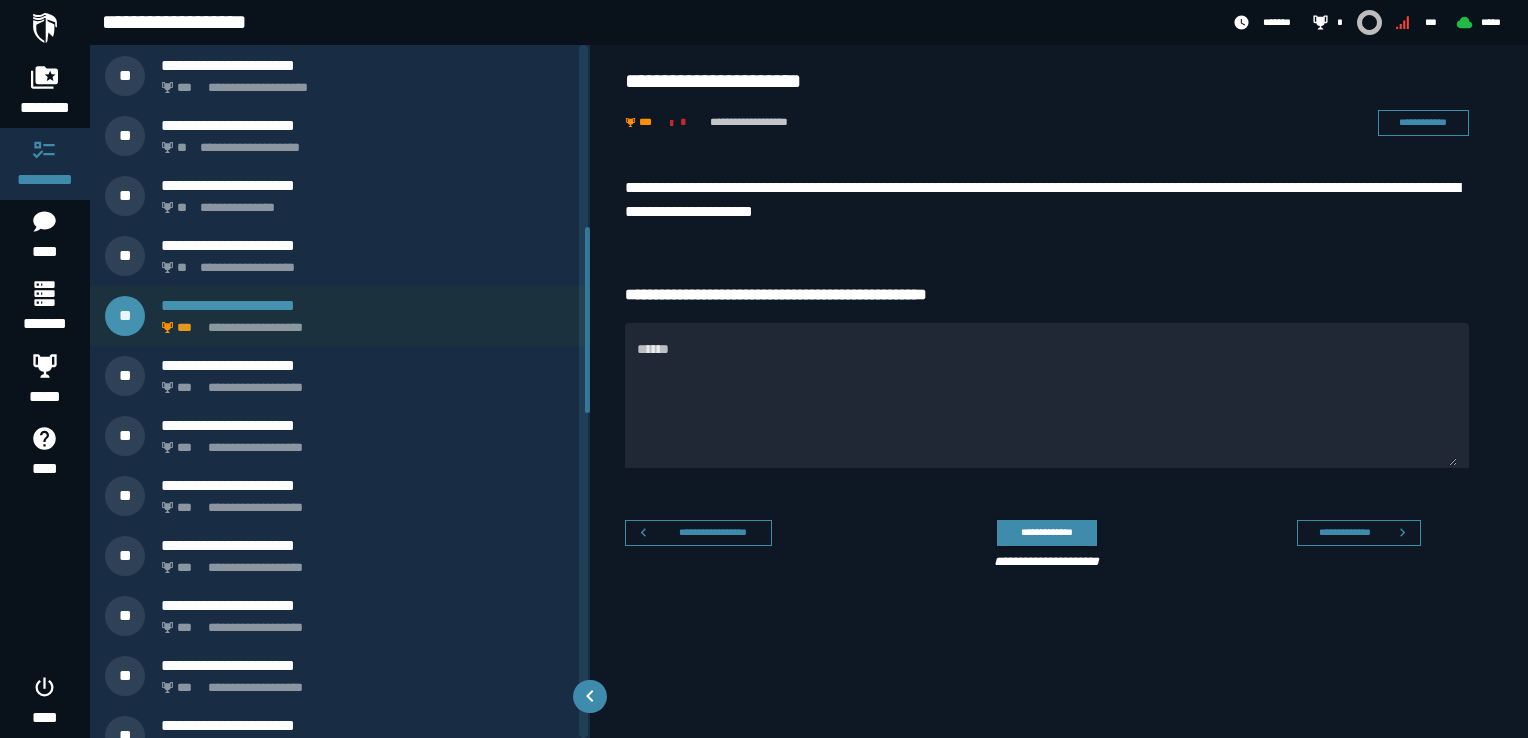 scroll, scrollTop: 726, scrollLeft: 0, axis: vertical 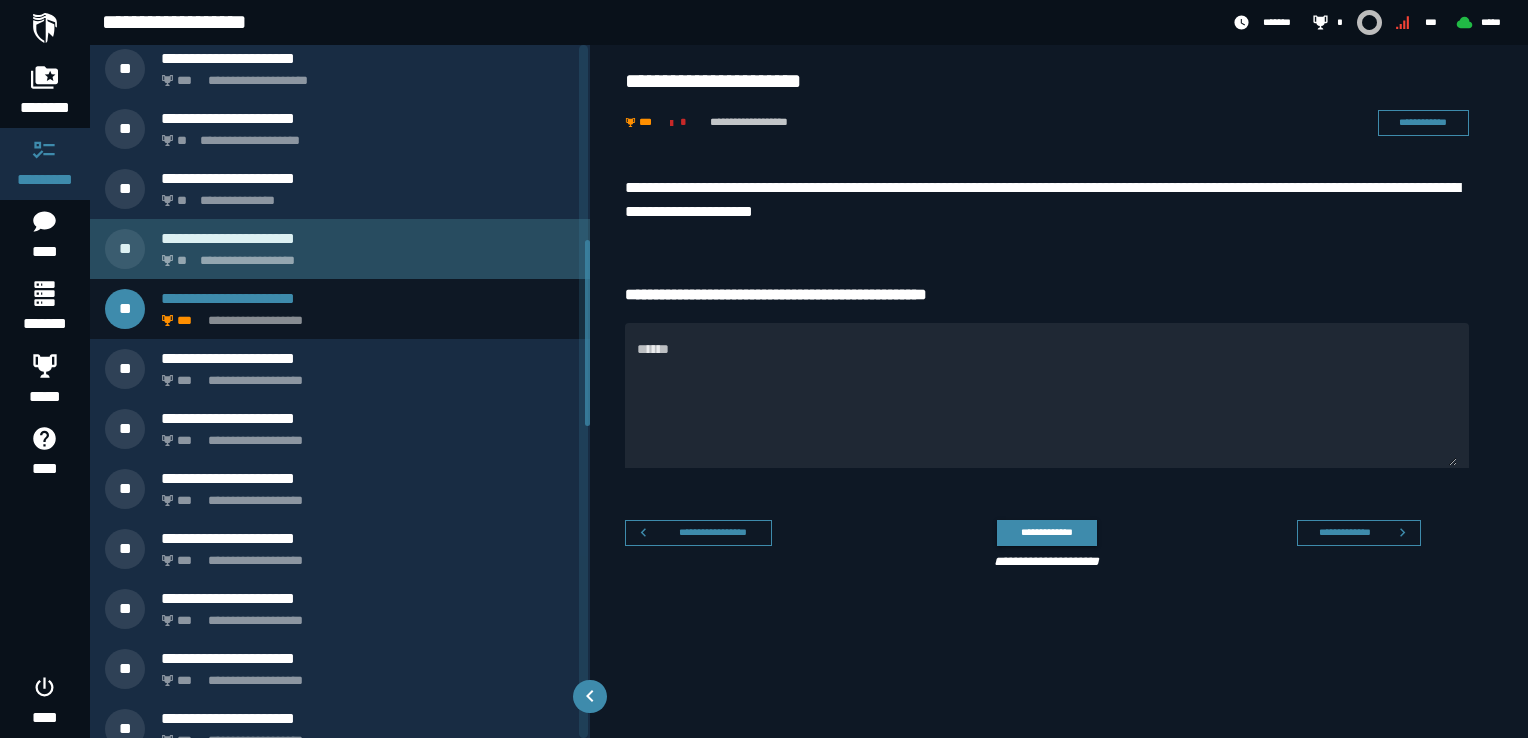 click on "**********" at bounding box center (364, 255) 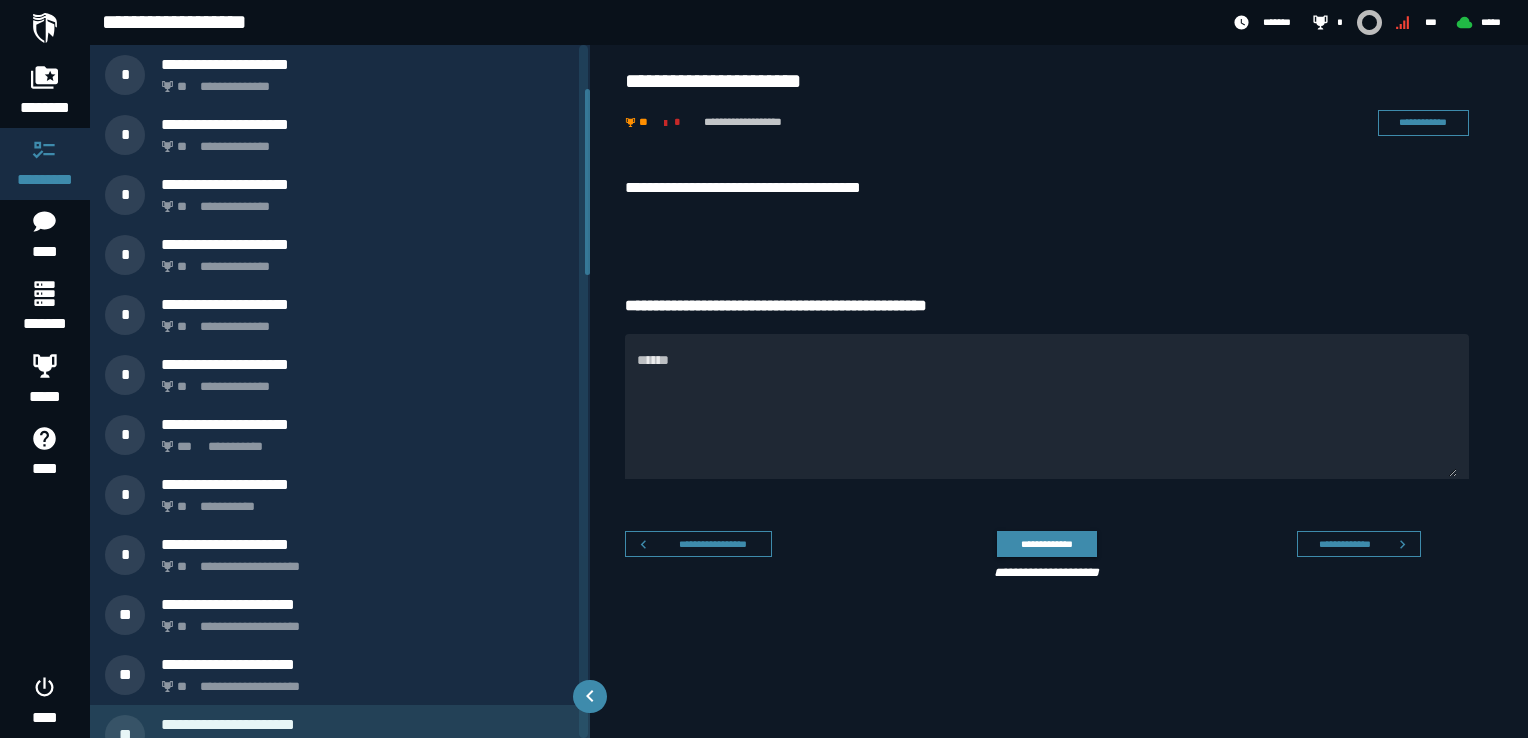 scroll, scrollTop: 500, scrollLeft: 0, axis: vertical 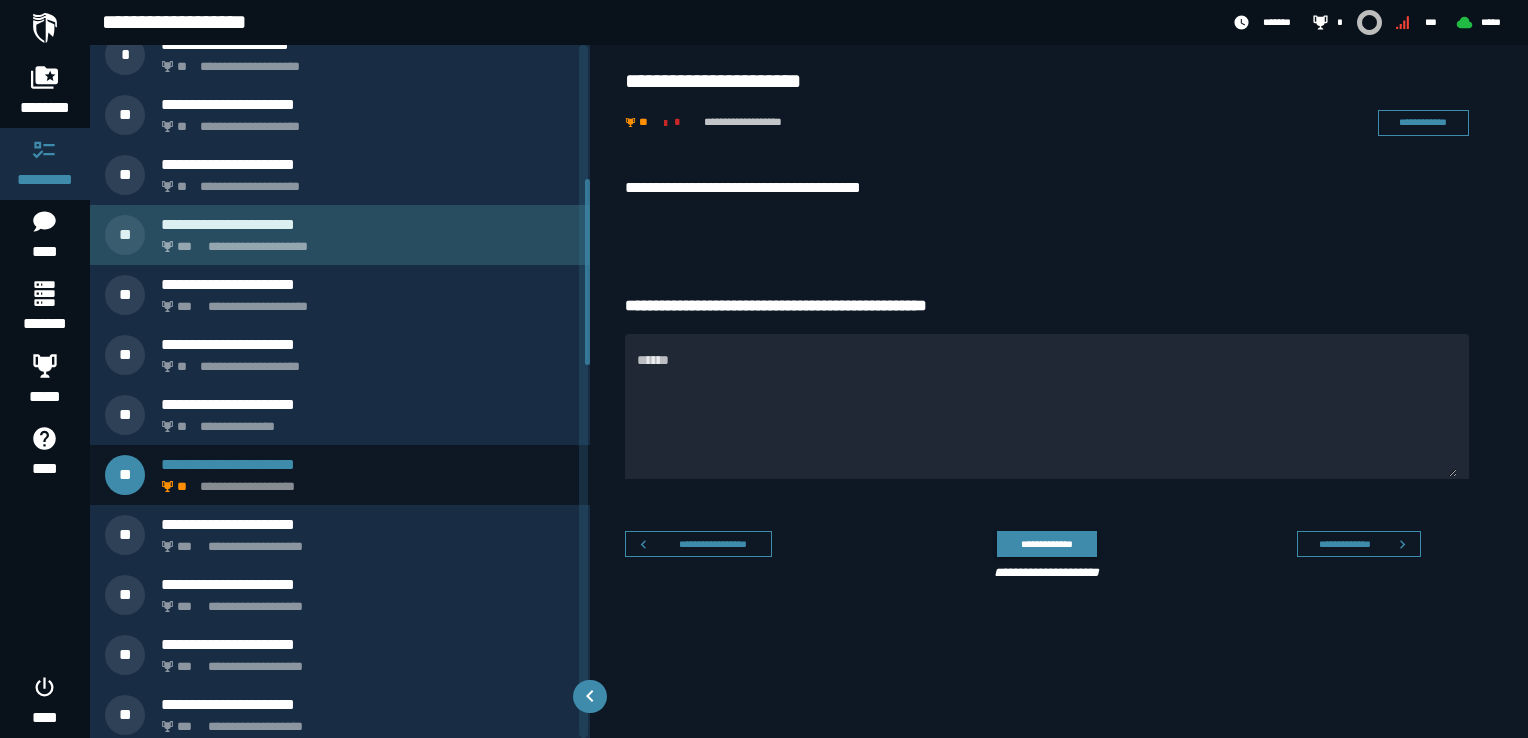 click on "**********" at bounding box center (364, 241) 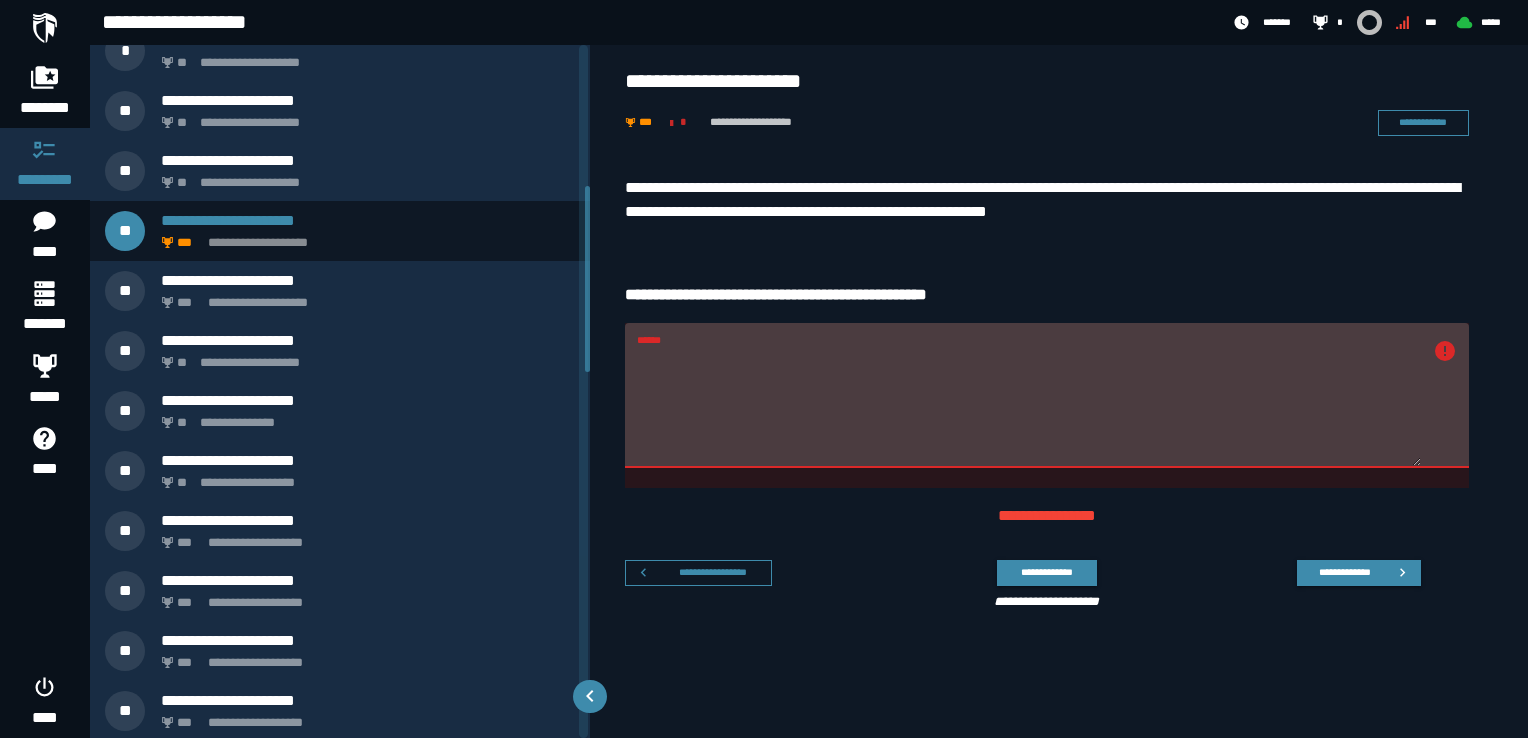 scroll, scrollTop: 526, scrollLeft: 0, axis: vertical 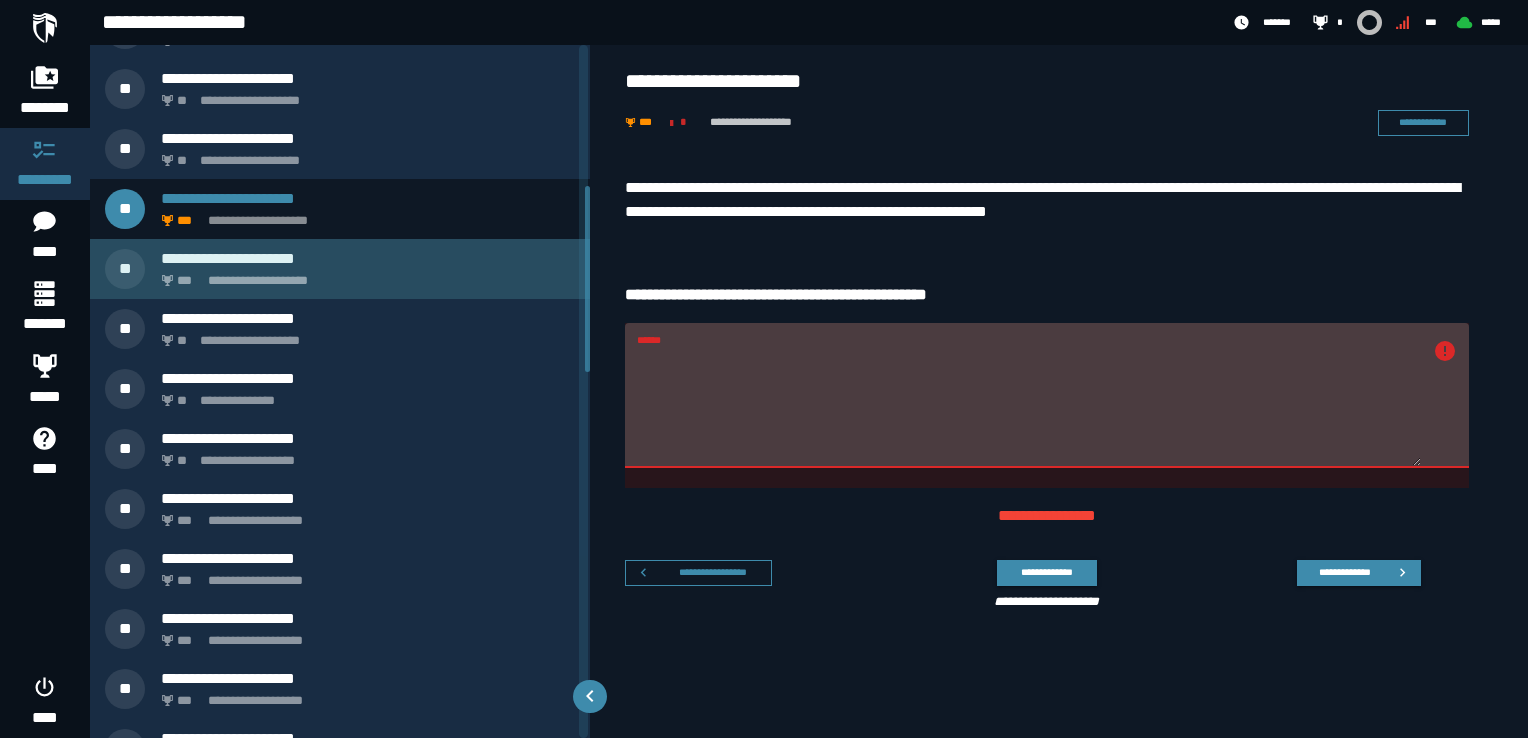 click on "**********" at bounding box center (364, 275) 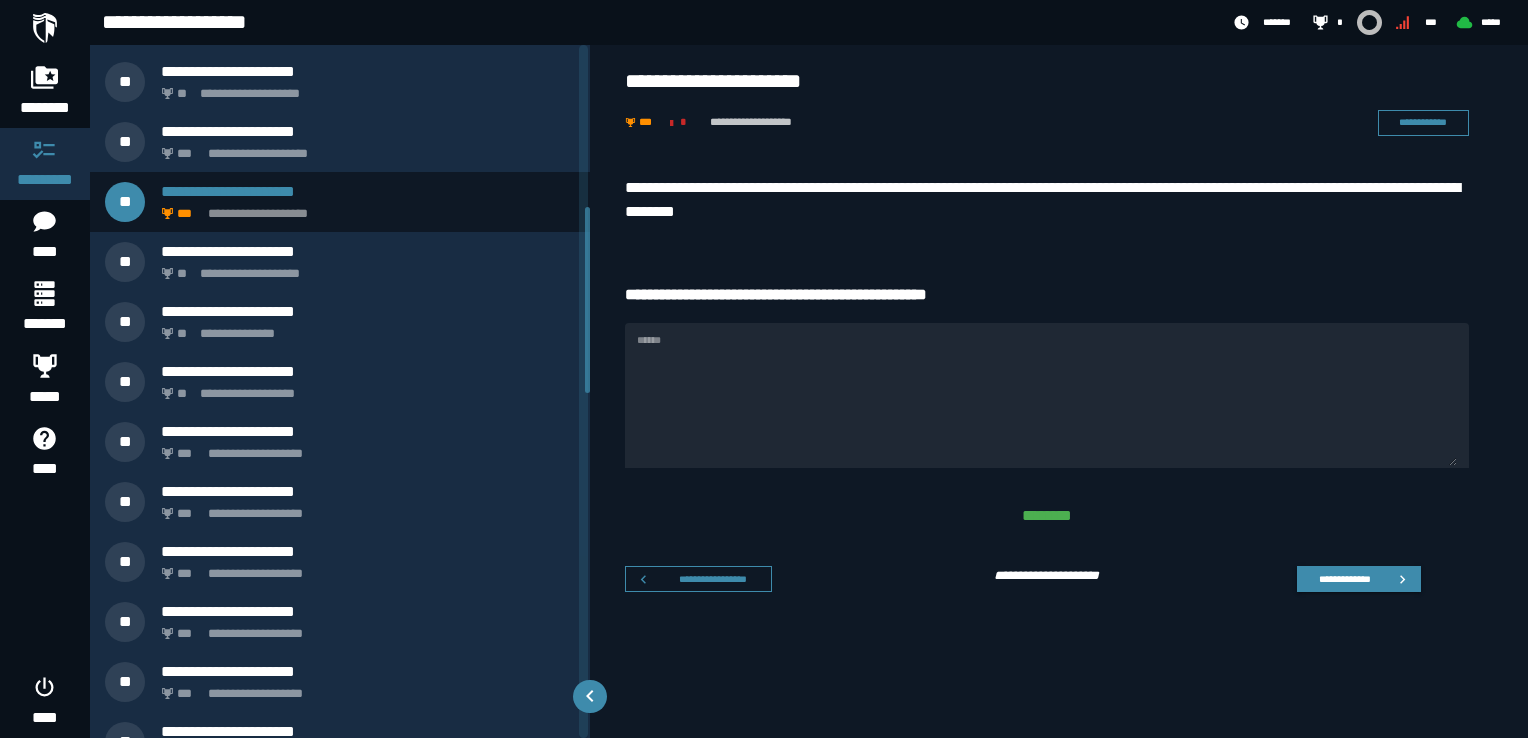 scroll, scrollTop: 586, scrollLeft: 0, axis: vertical 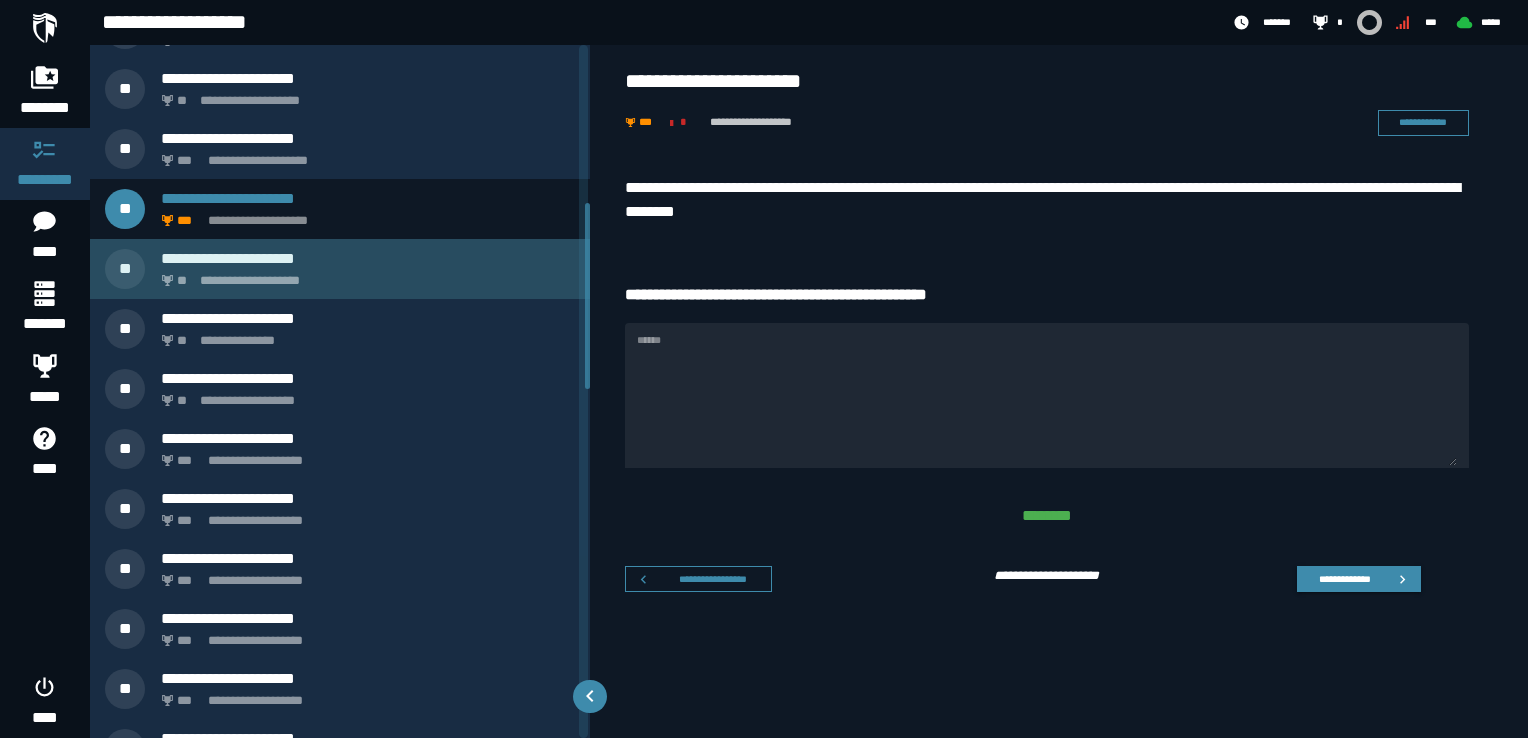 click on "**********" at bounding box center (364, 275) 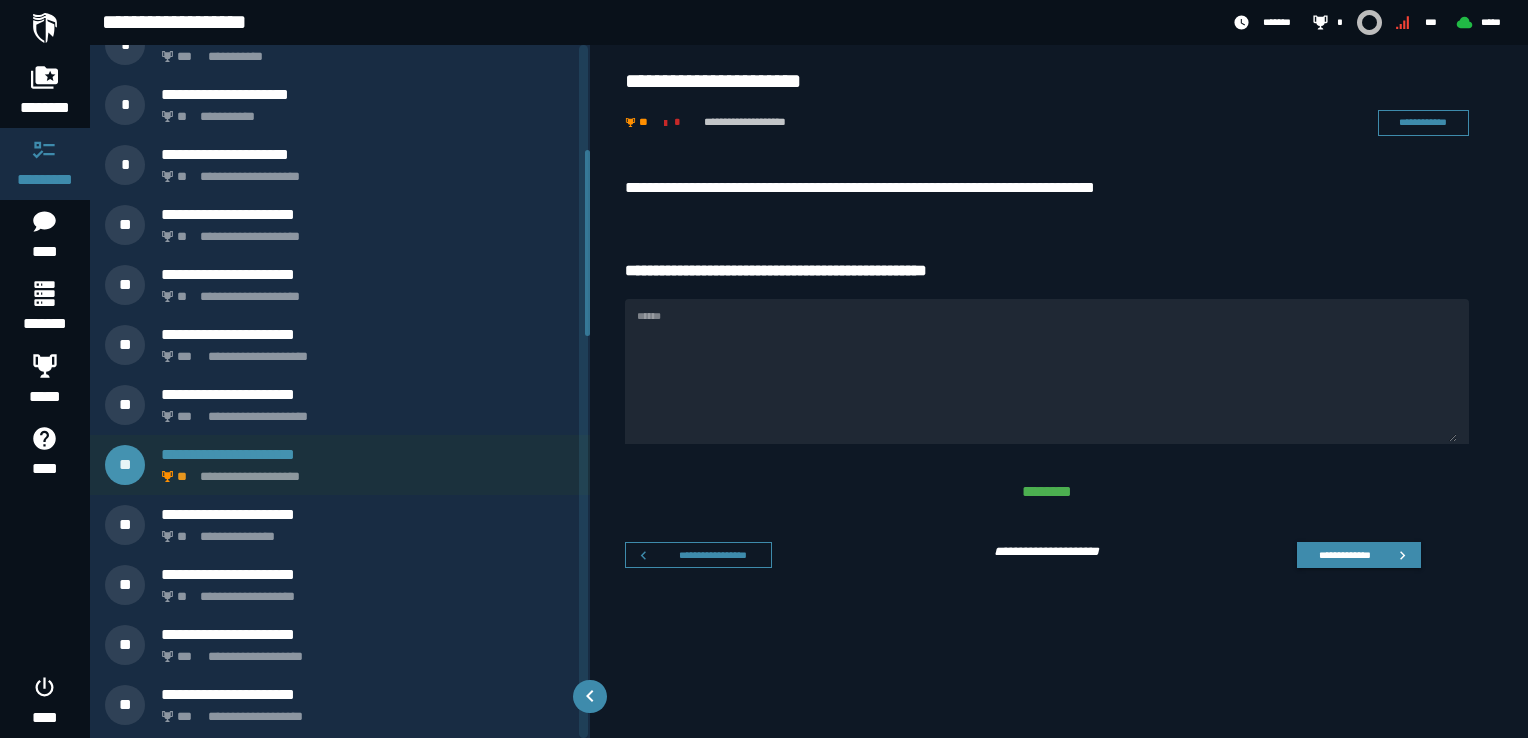scroll, scrollTop: 446, scrollLeft: 0, axis: vertical 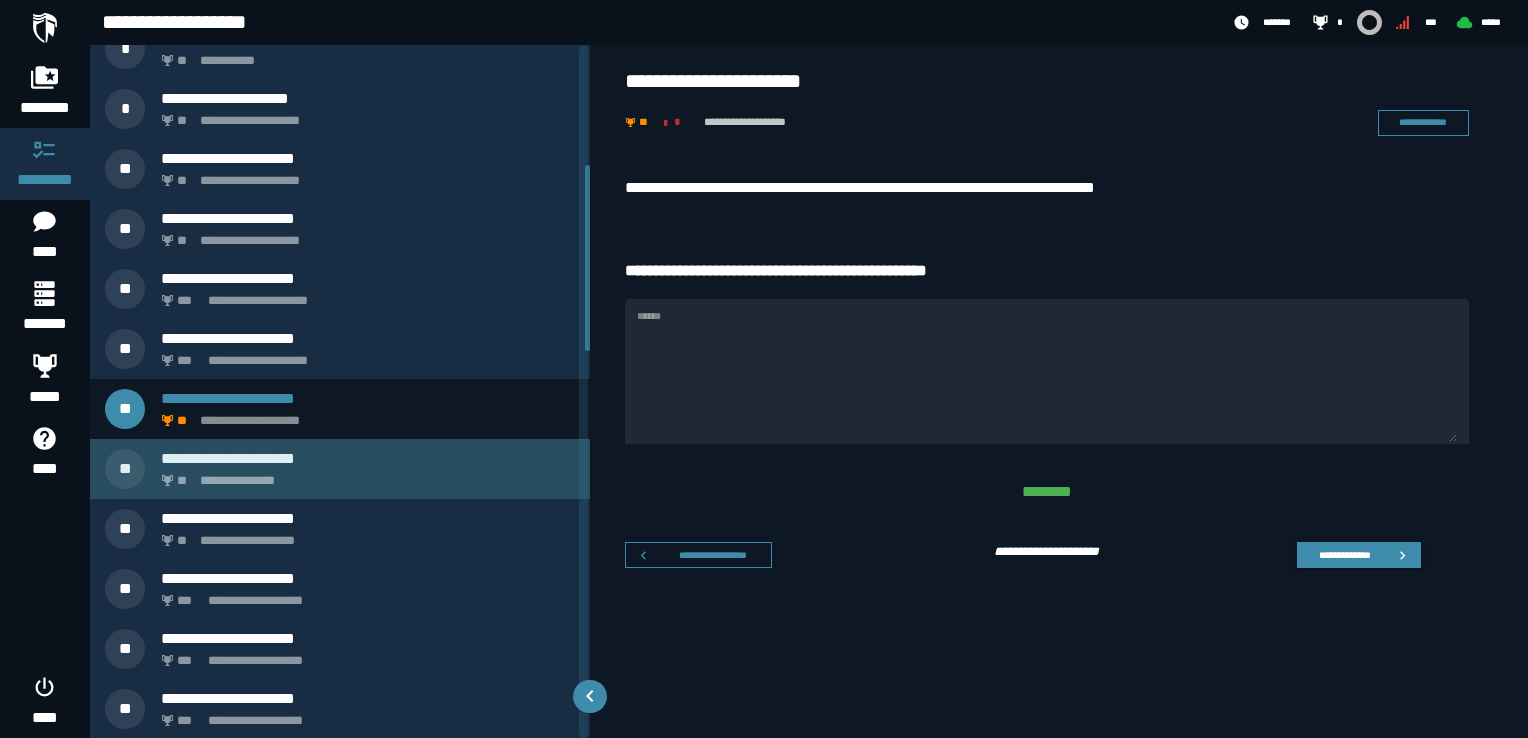 click on "**********" at bounding box center (364, 475) 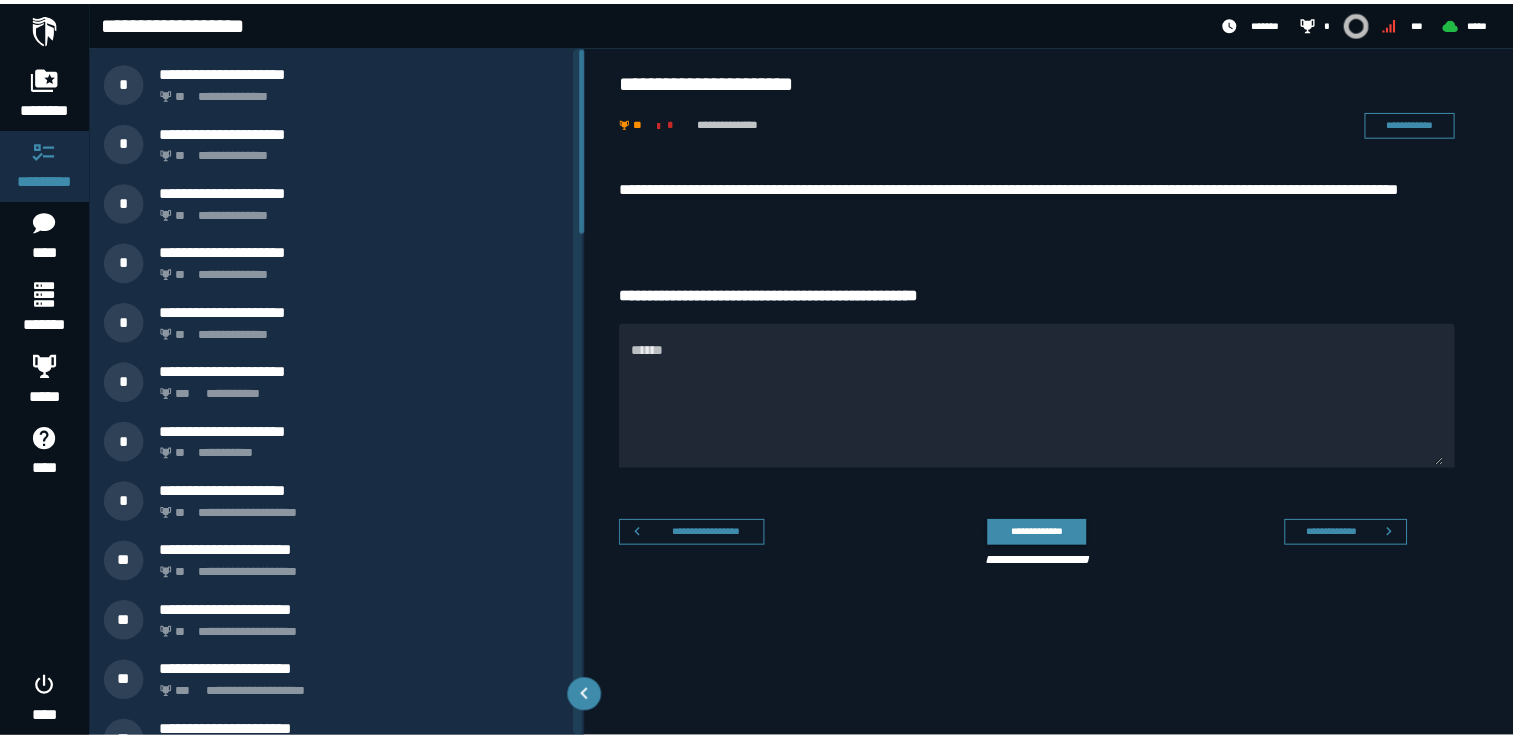 scroll, scrollTop: 0, scrollLeft: 0, axis: both 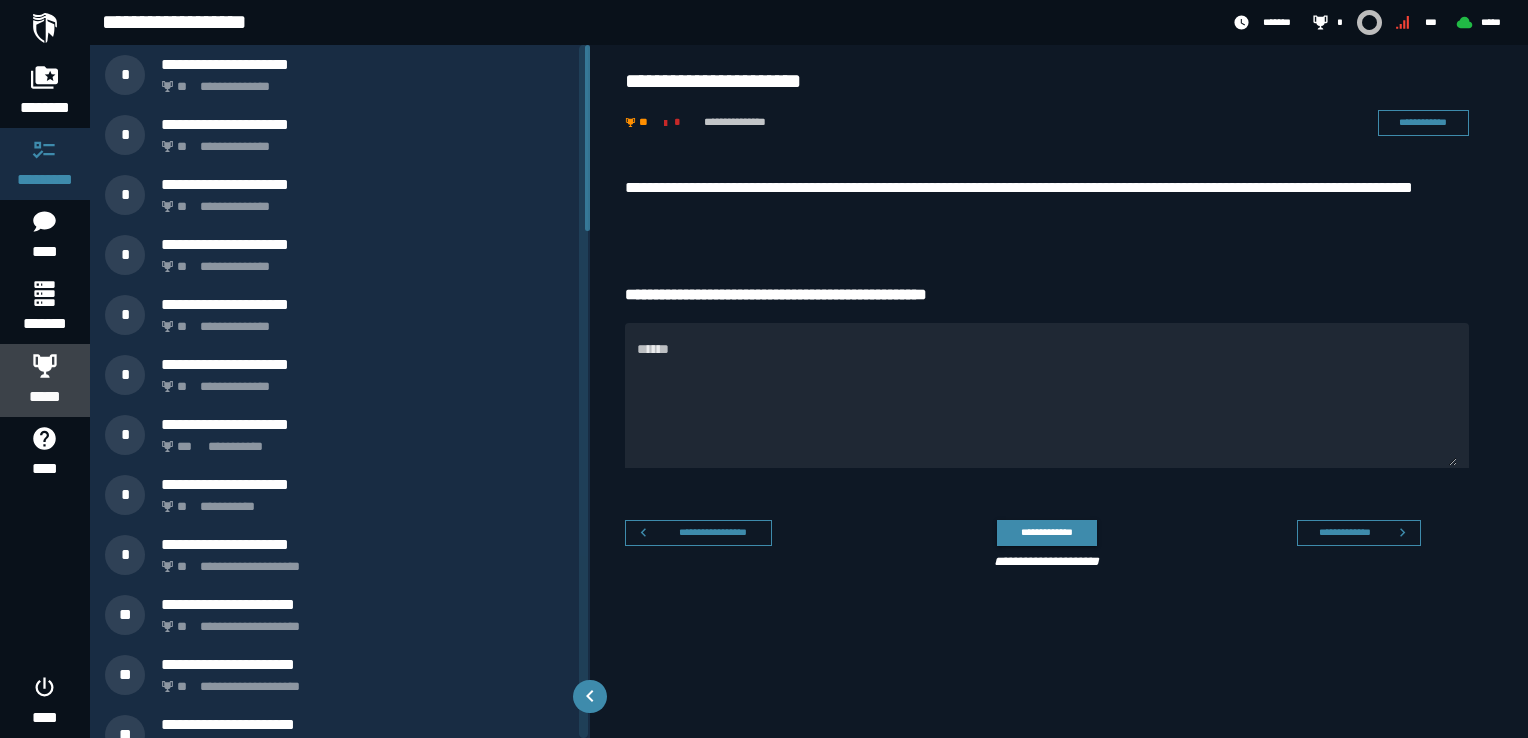 click 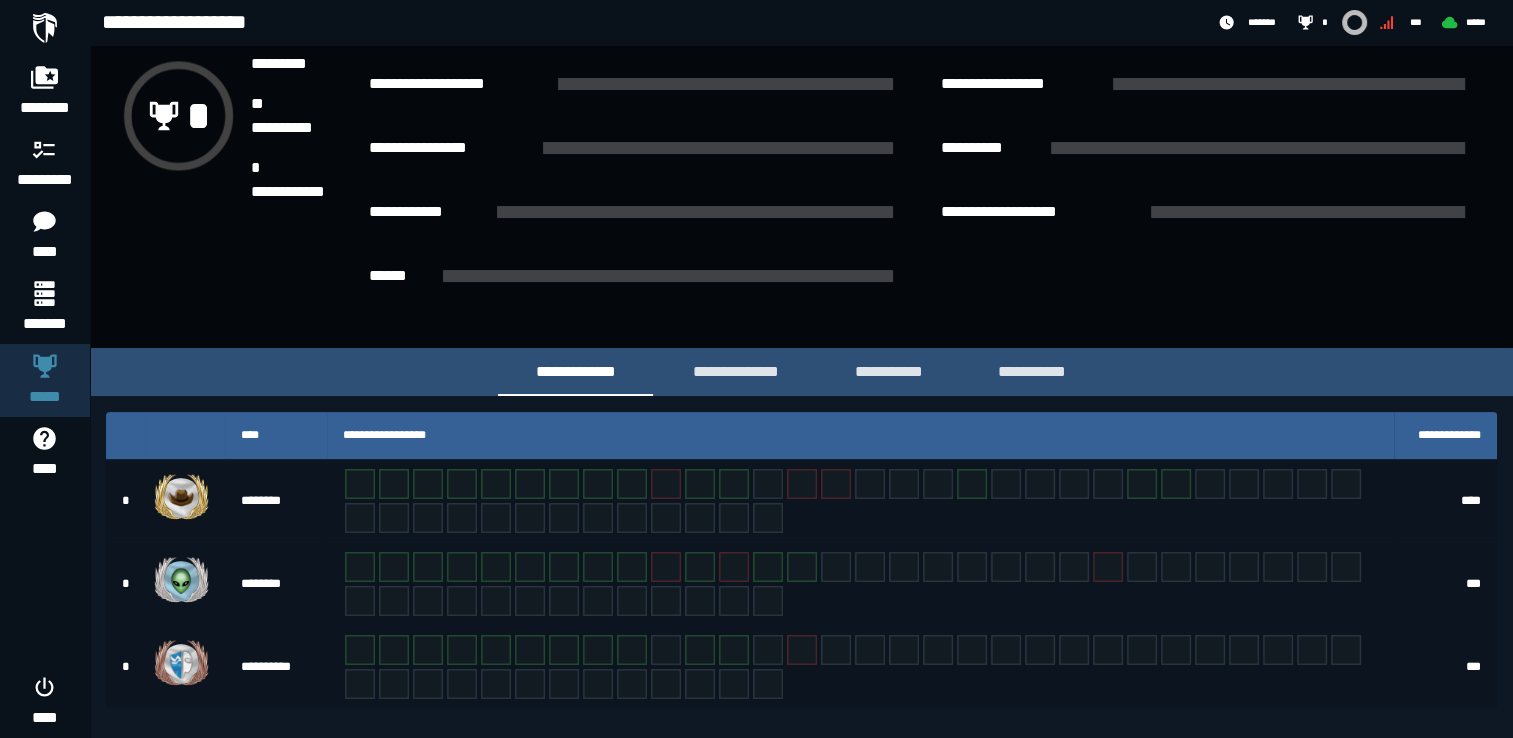 scroll, scrollTop: 239, scrollLeft: 0, axis: vertical 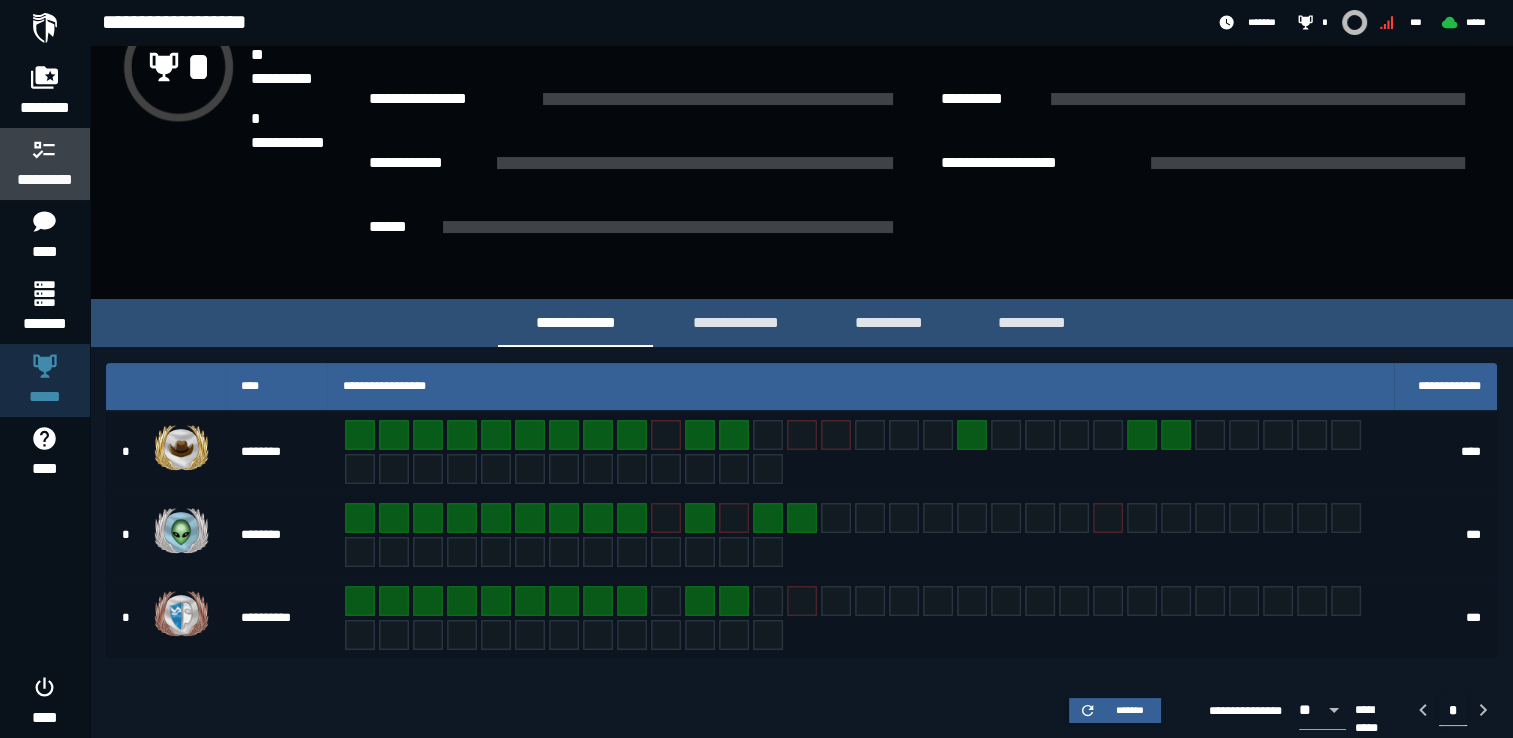 click on "*********" at bounding box center (45, 164) 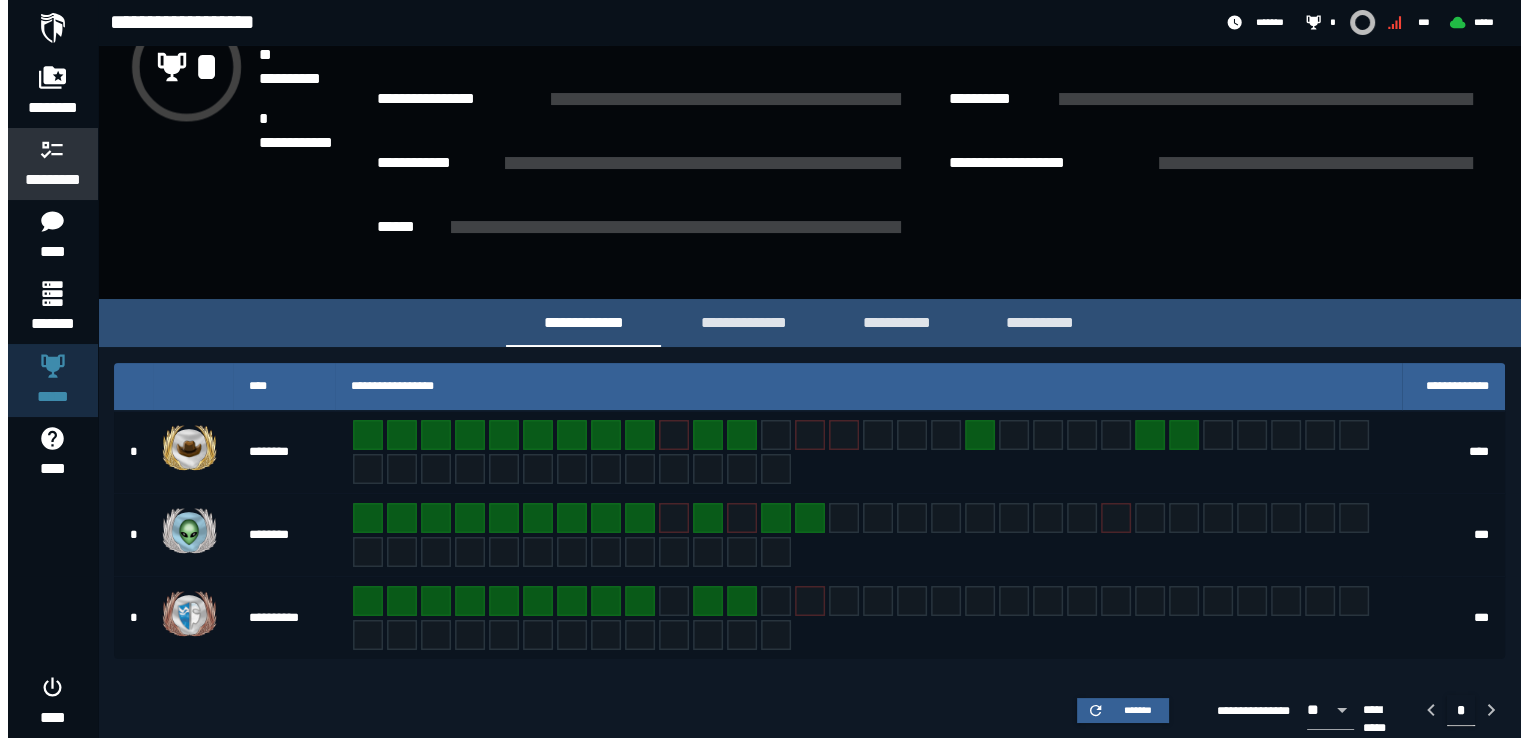 scroll, scrollTop: 0, scrollLeft: 0, axis: both 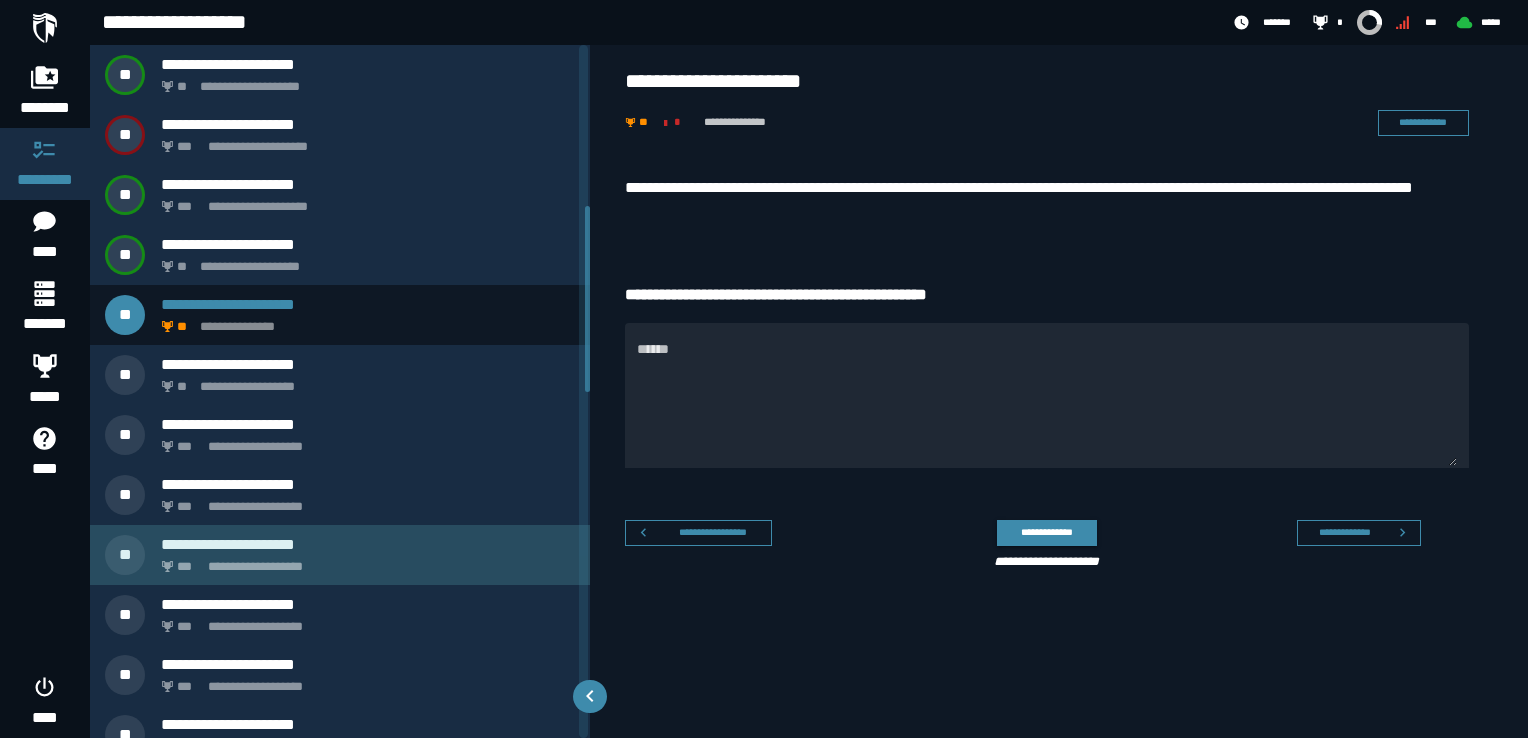 click on "**********" at bounding box center [364, 561] 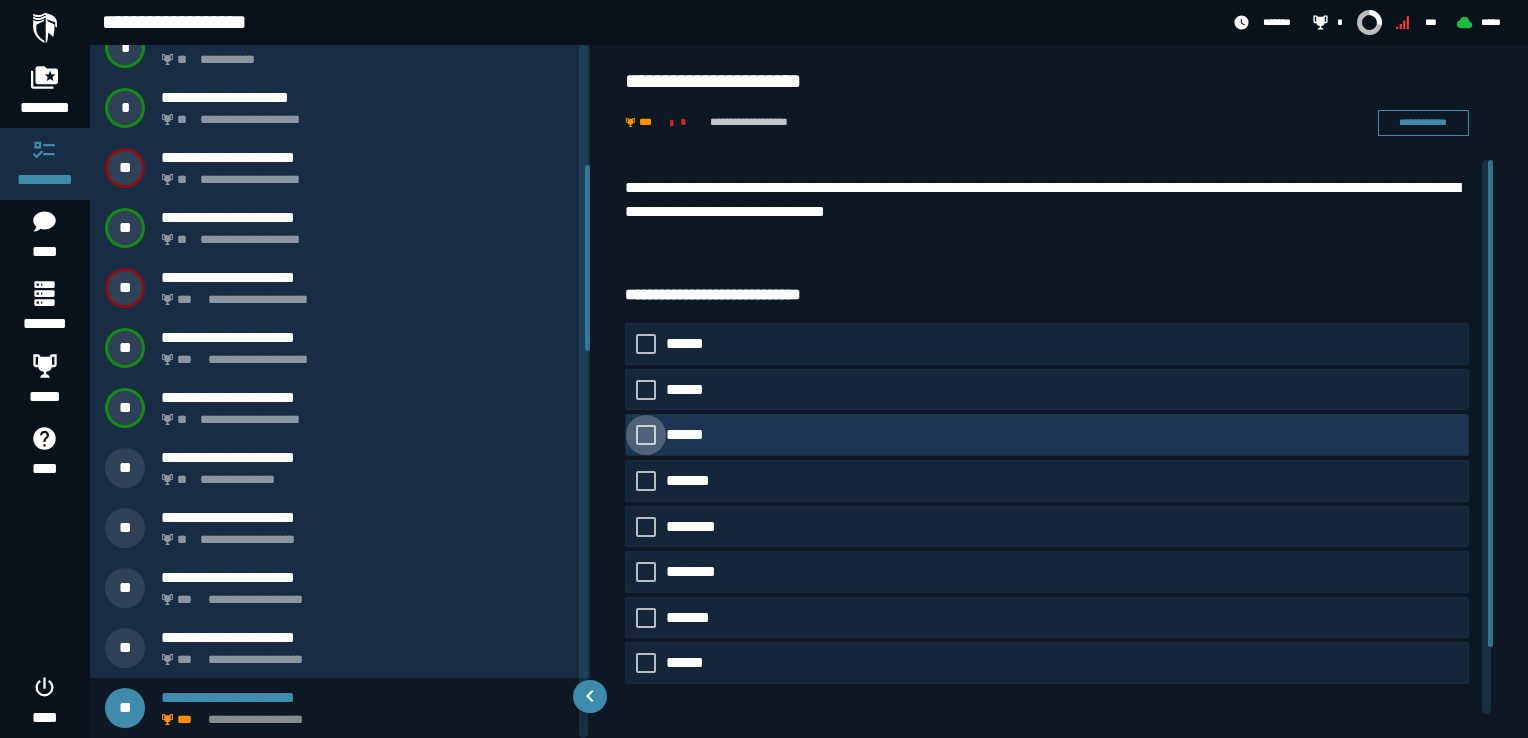 scroll, scrollTop: 446, scrollLeft: 0, axis: vertical 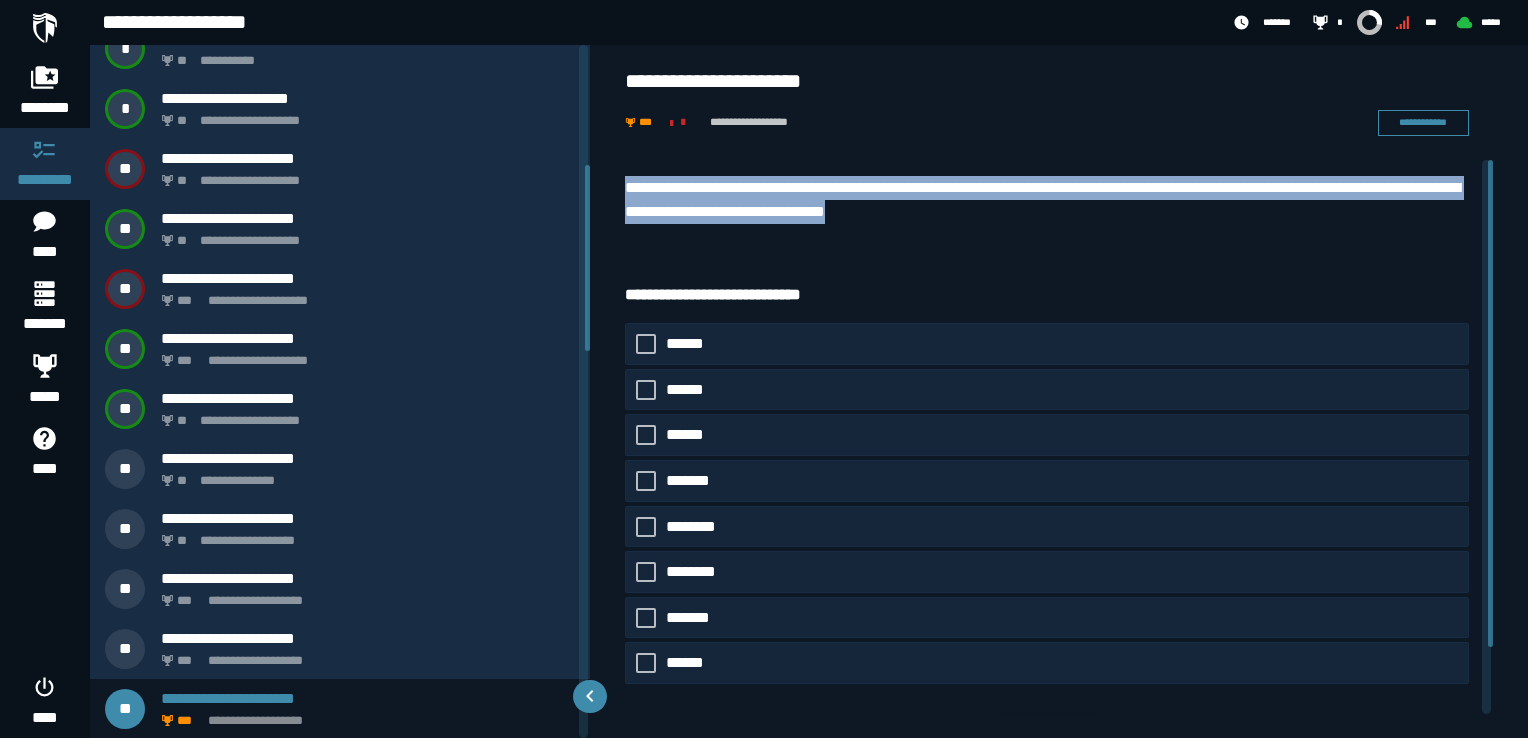 drag, startPoint x: 1003, startPoint y: 214, endPoint x: 626, endPoint y: 178, distance: 378.71494 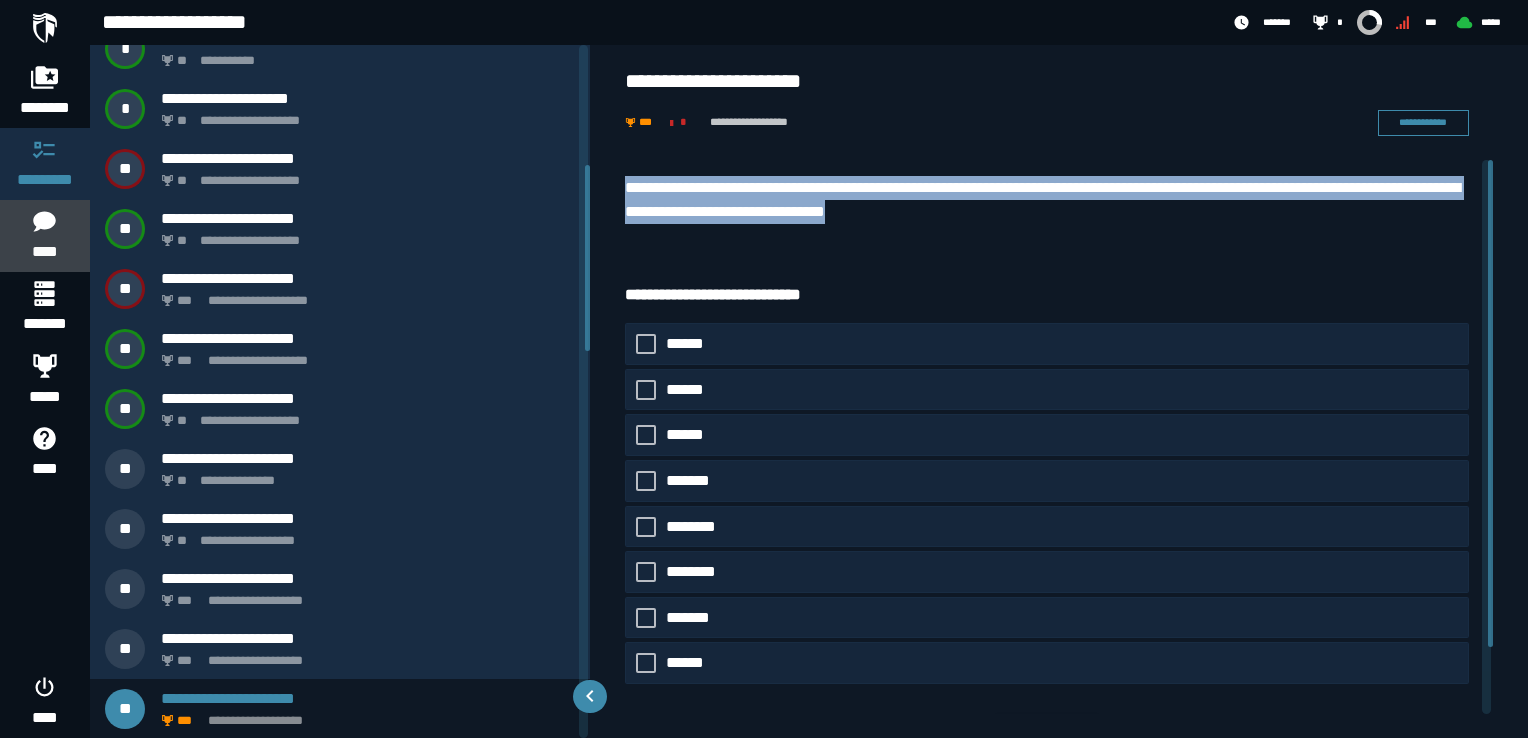 click on "****" at bounding box center (44, 236) 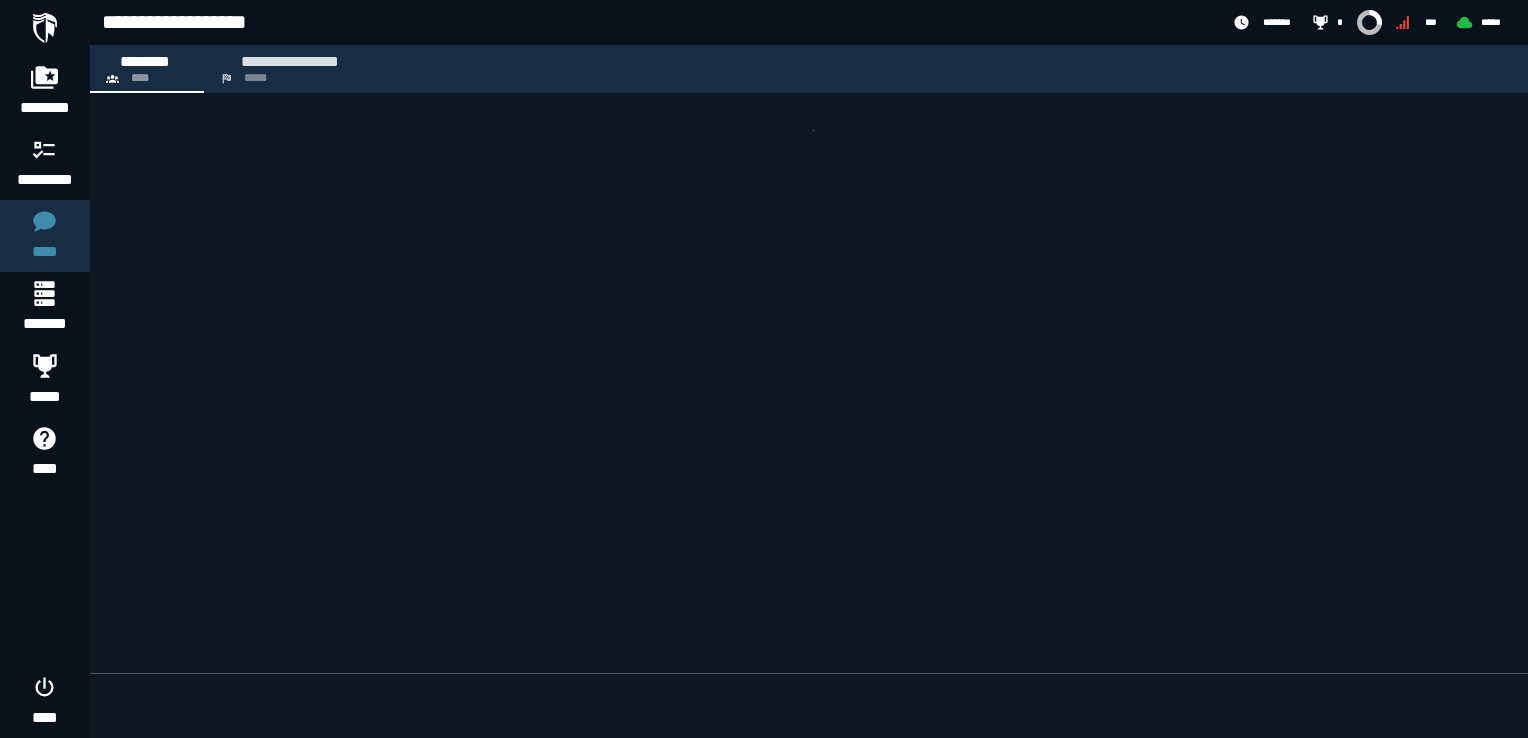 scroll, scrollTop: 66, scrollLeft: 0, axis: vertical 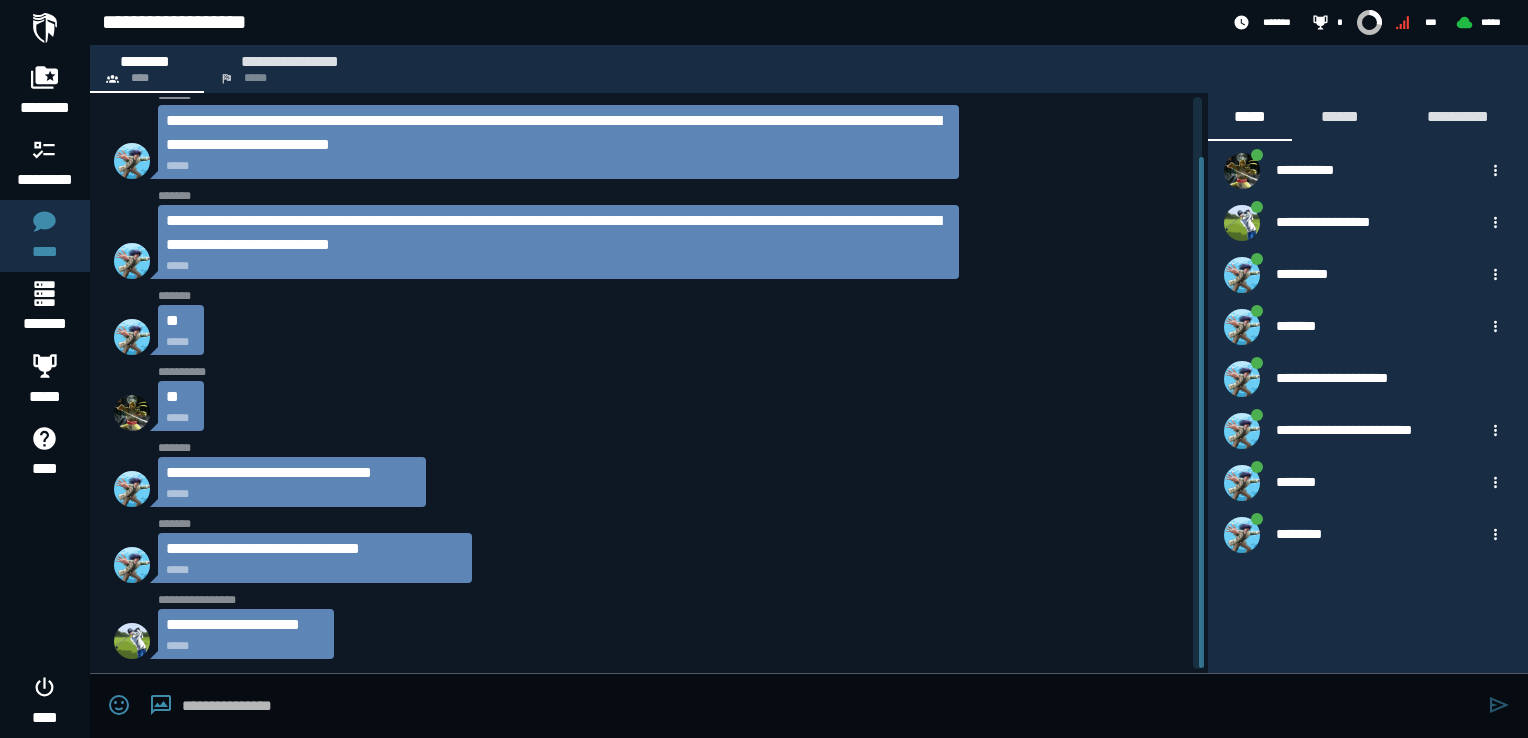 click at bounding box center [830, 706] 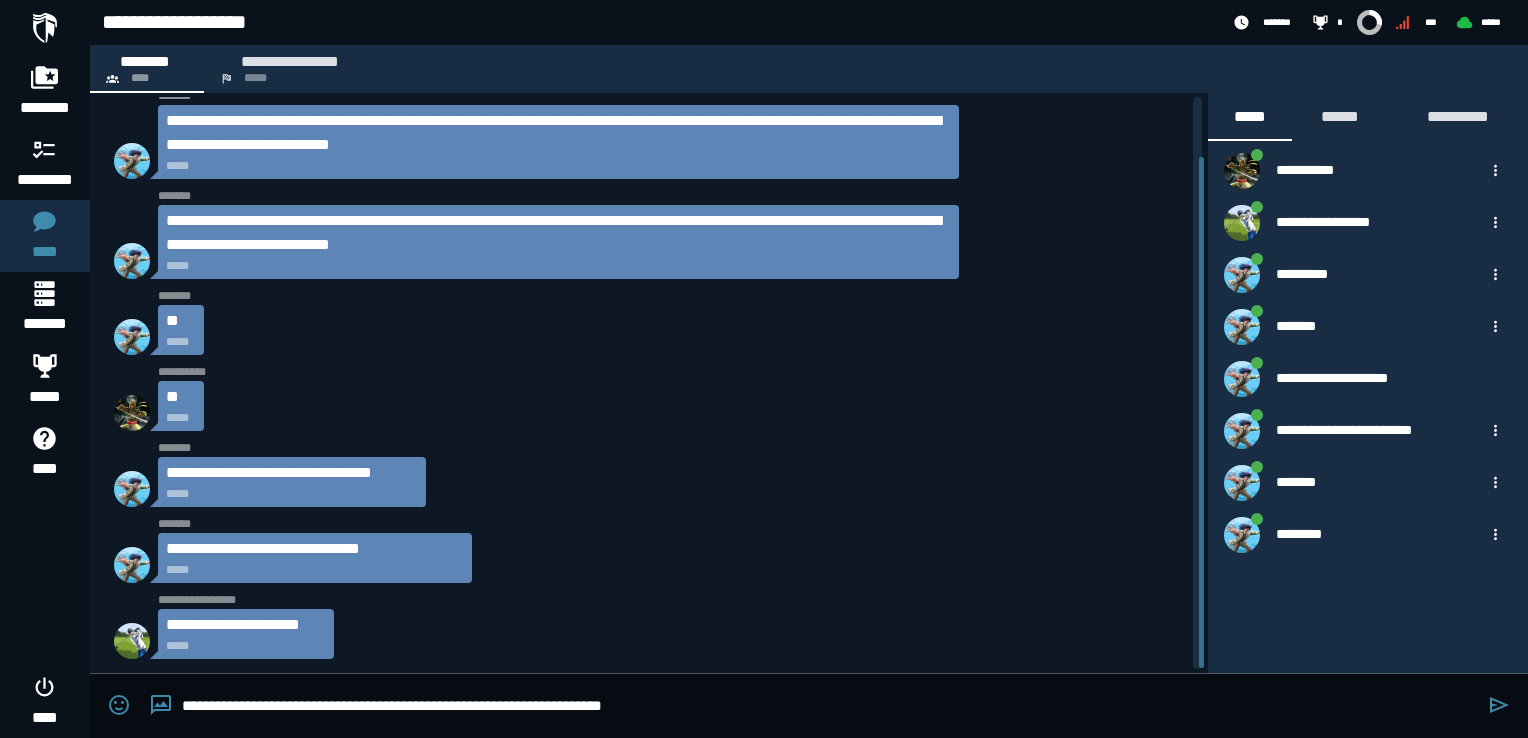 type on "**********" 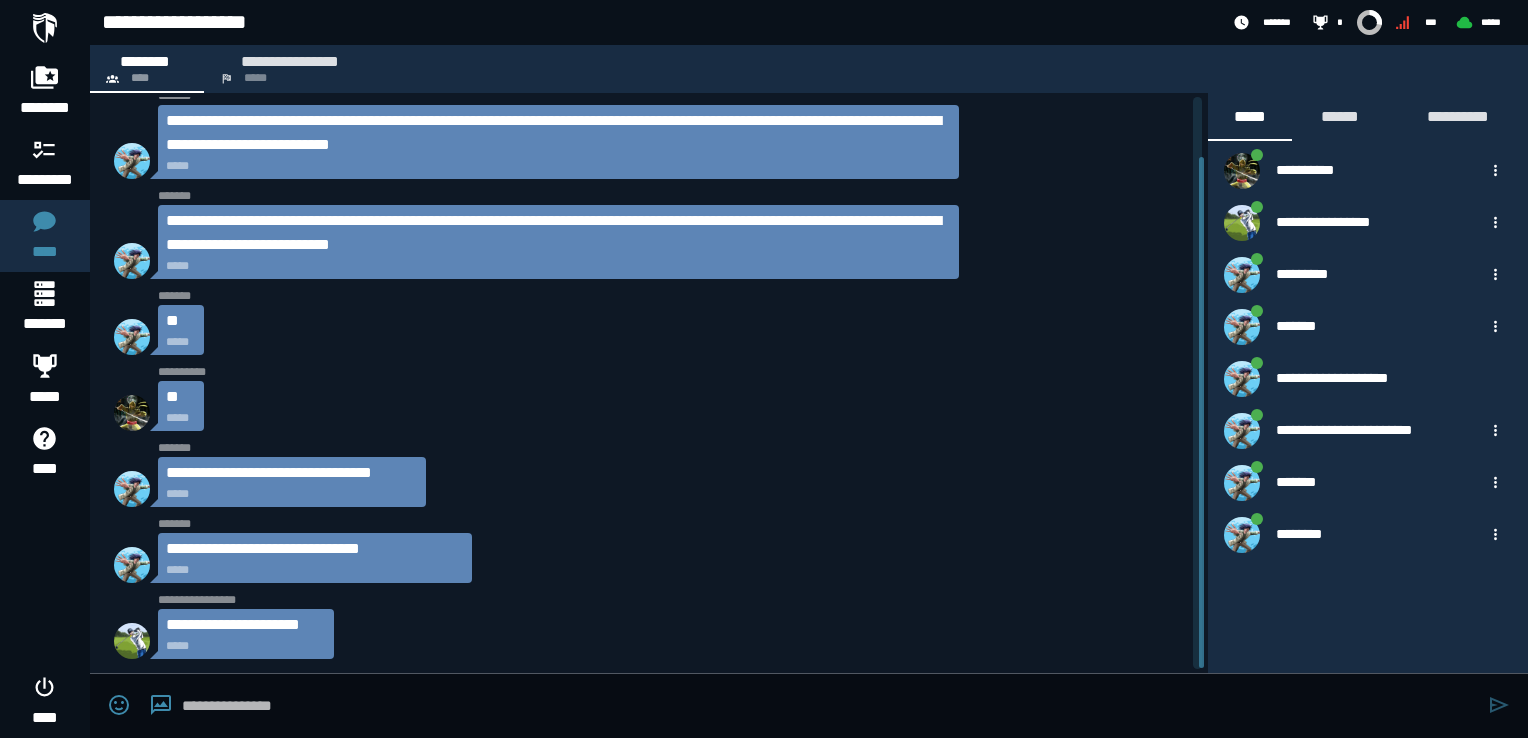 click on "**********" 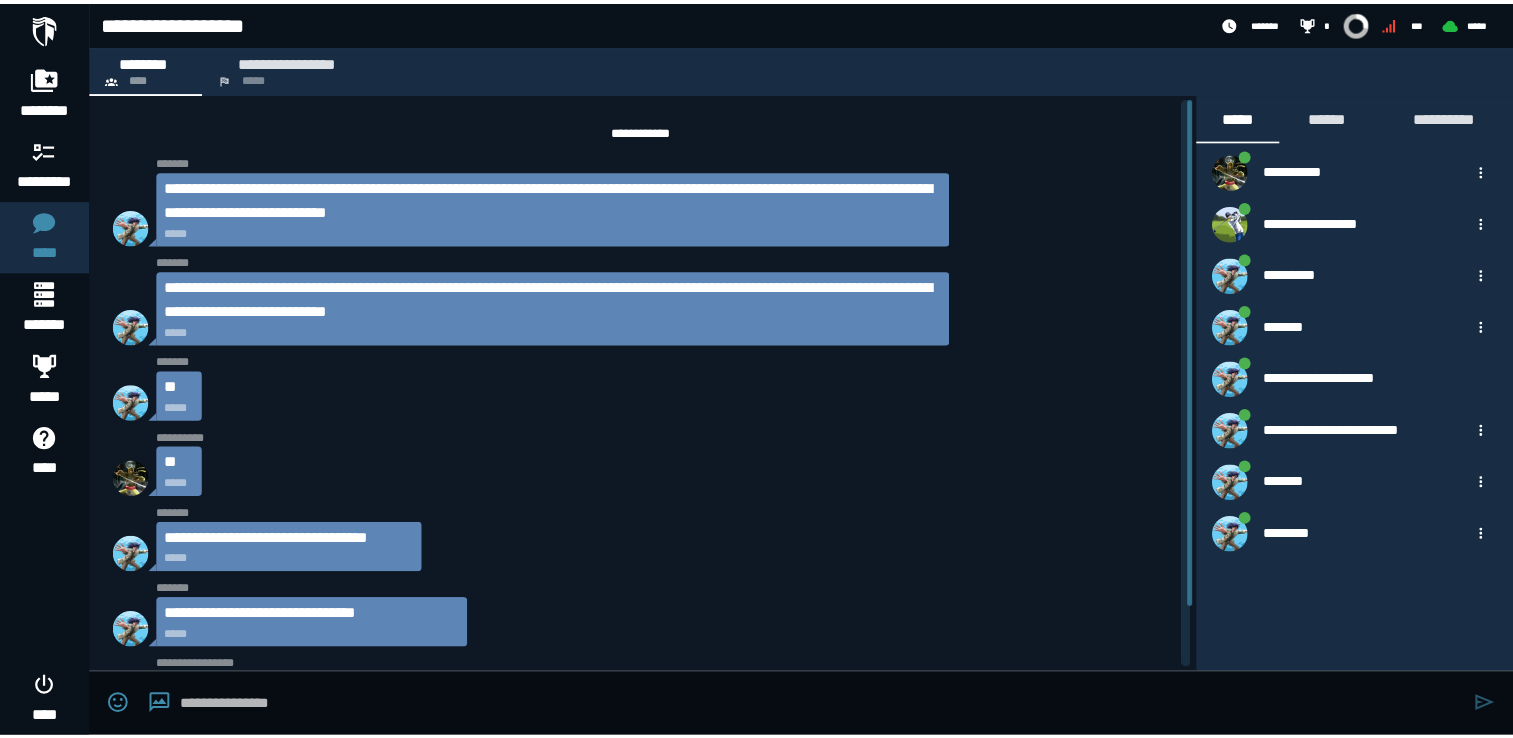 scroll, scrollTop: 66, scrollLeft: 0, axis: vertical 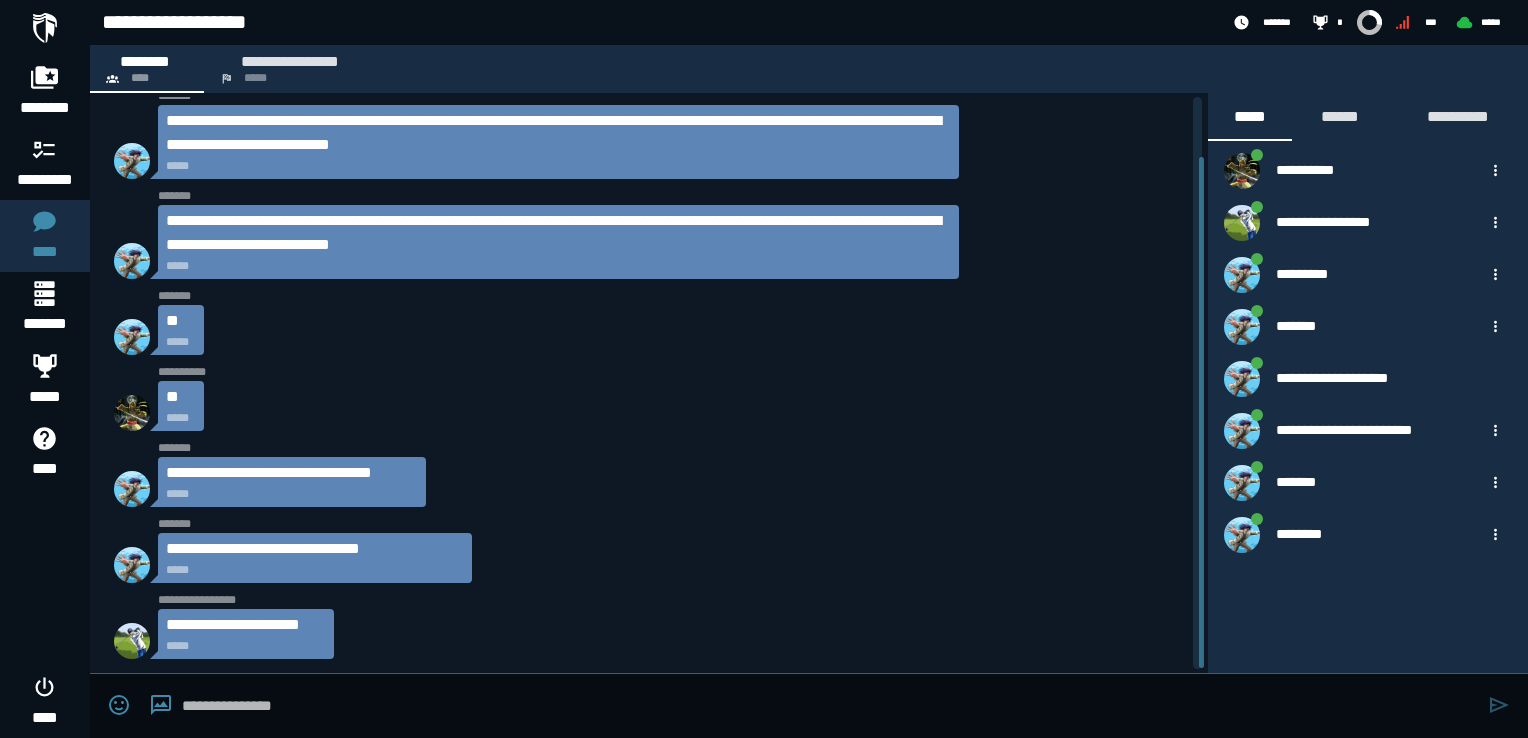 click on "**********" 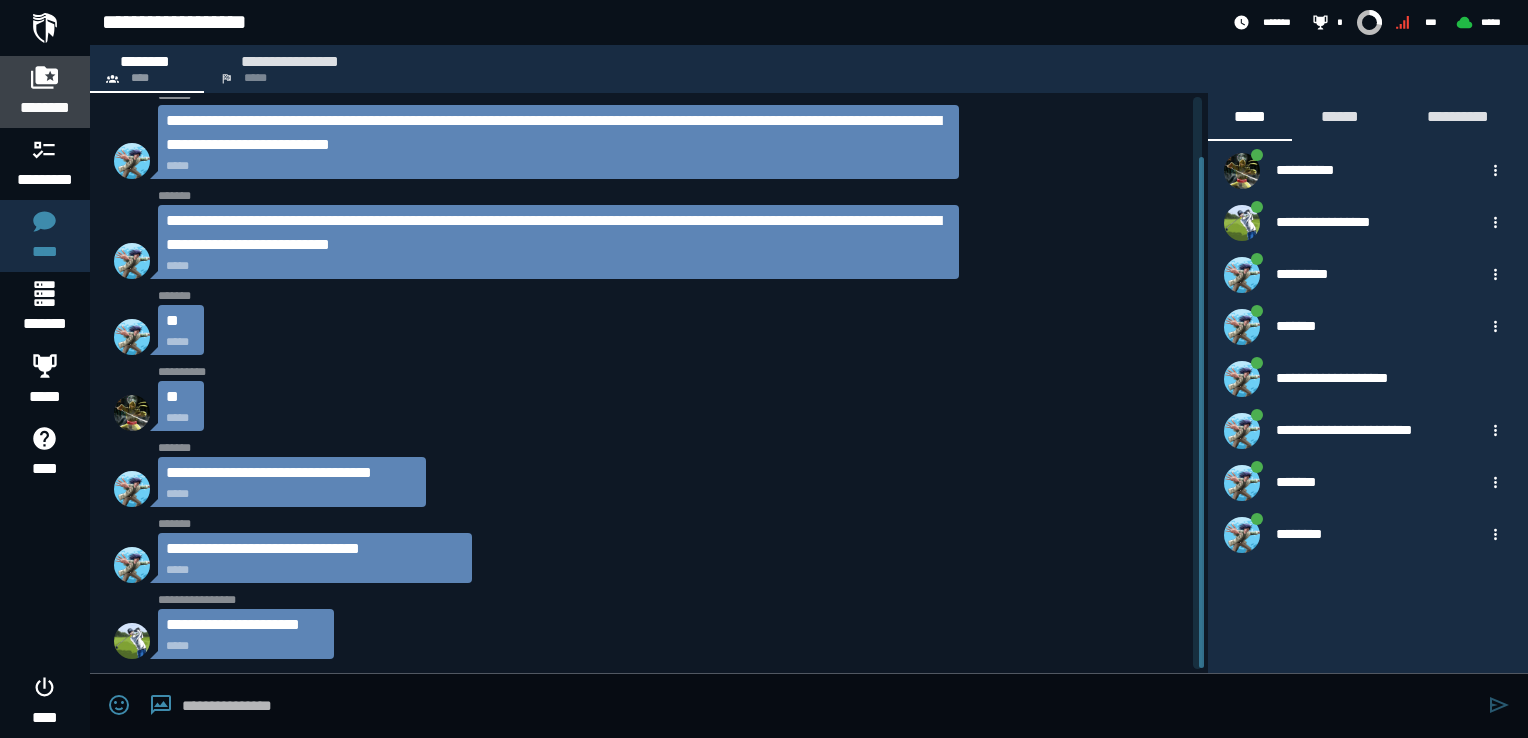 click at bounding box center (45, 77) 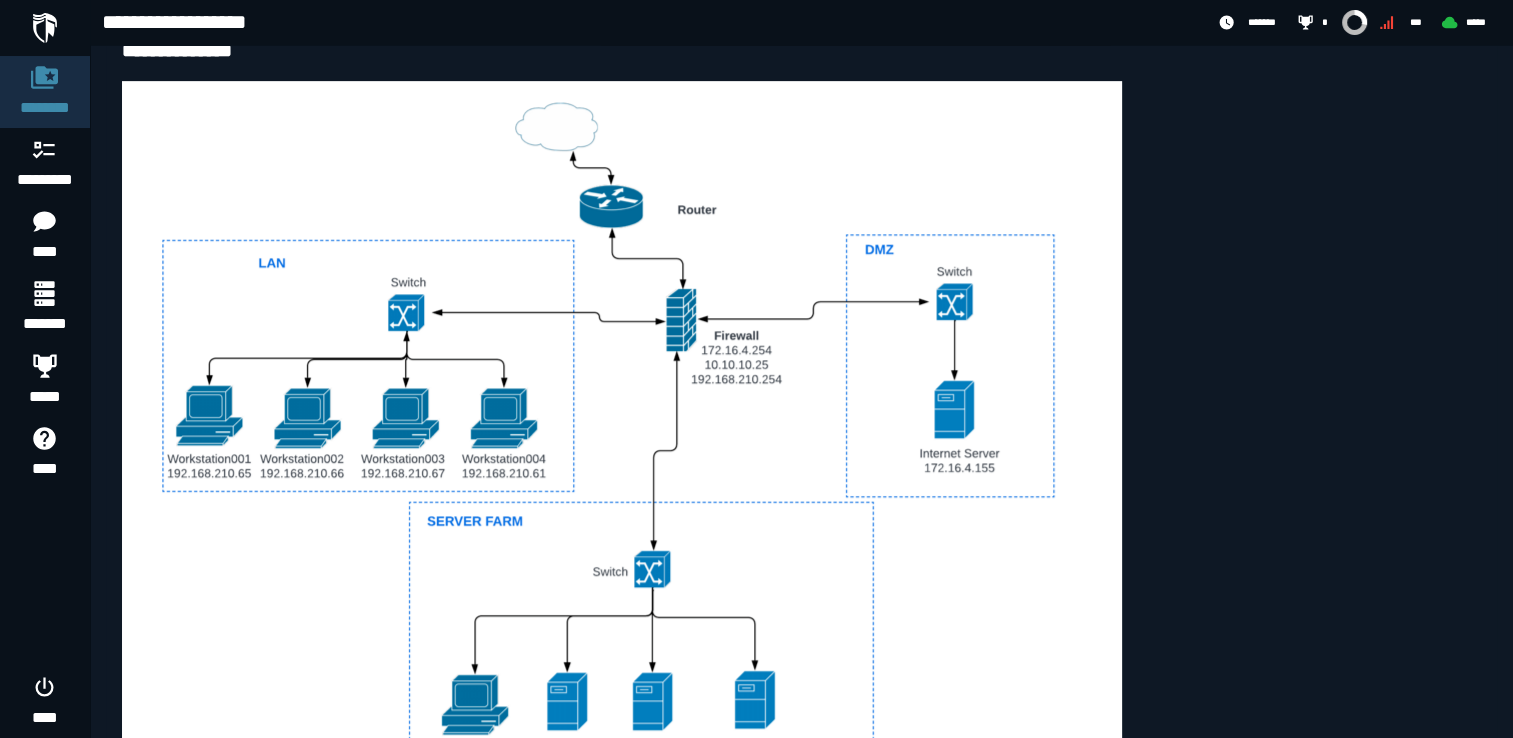 scroll, scrollTop: 971, scrollLeft: 0, axis: vertical 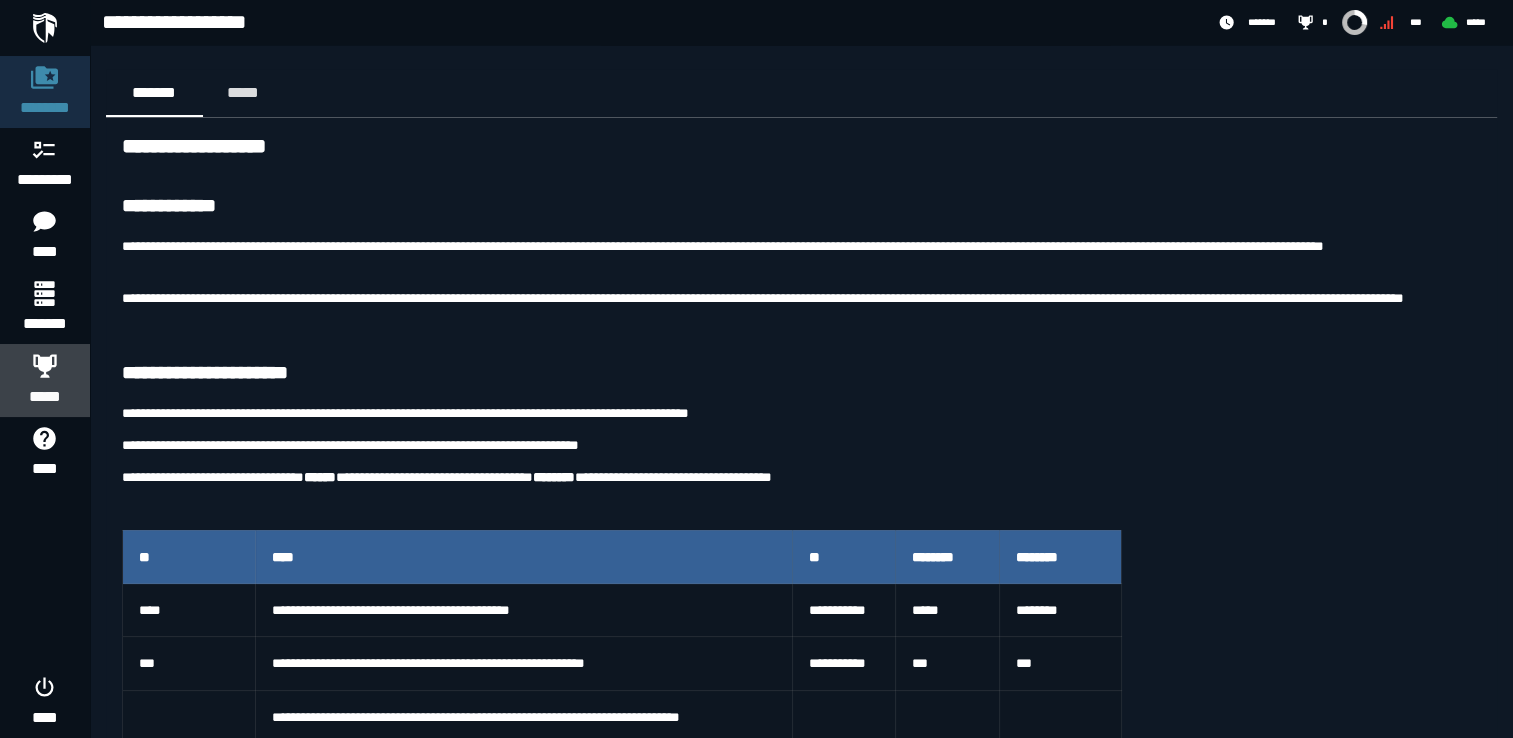 click on "*****" at bounding box center (45, 397) 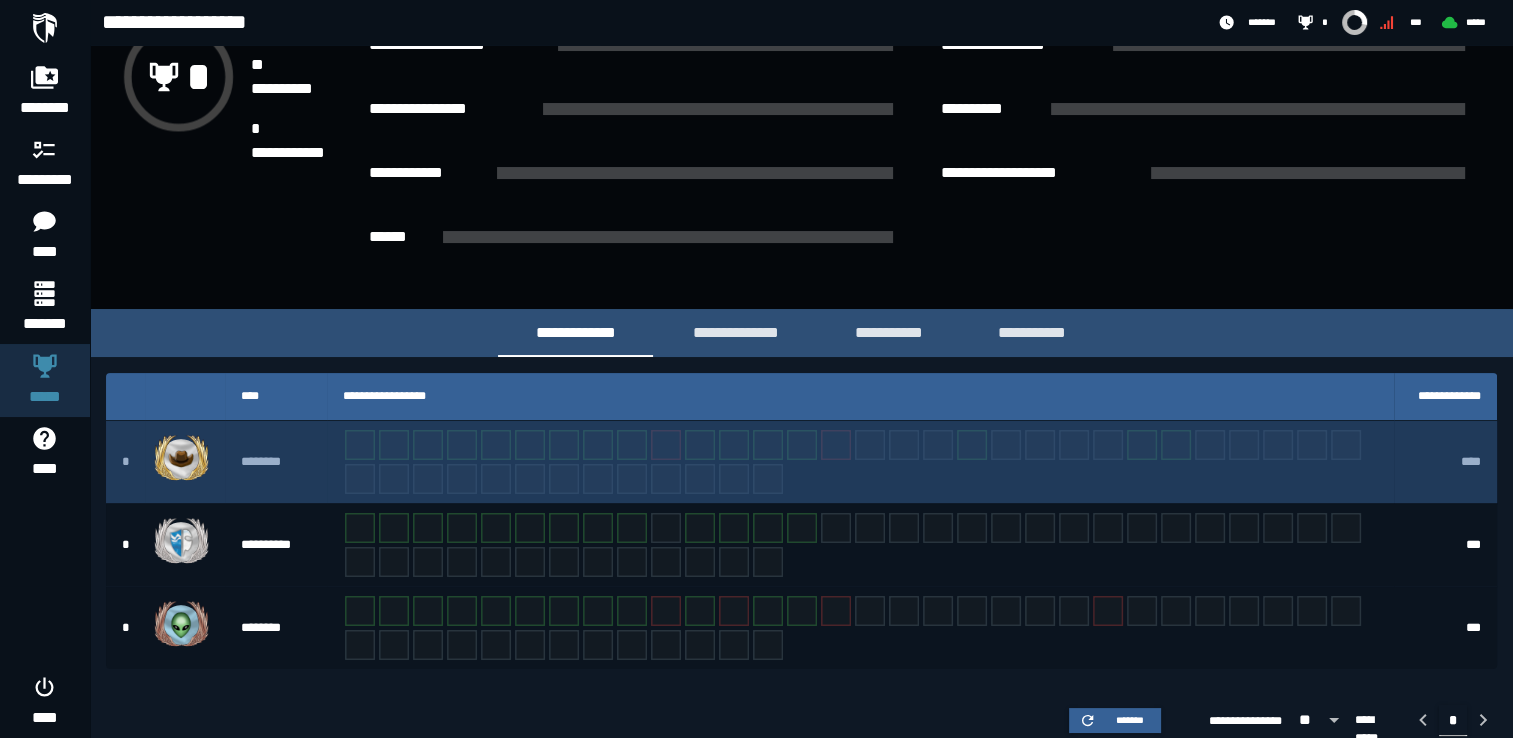 scroll, scrollTop: 239, scrollLeft: 0, axis: vertical 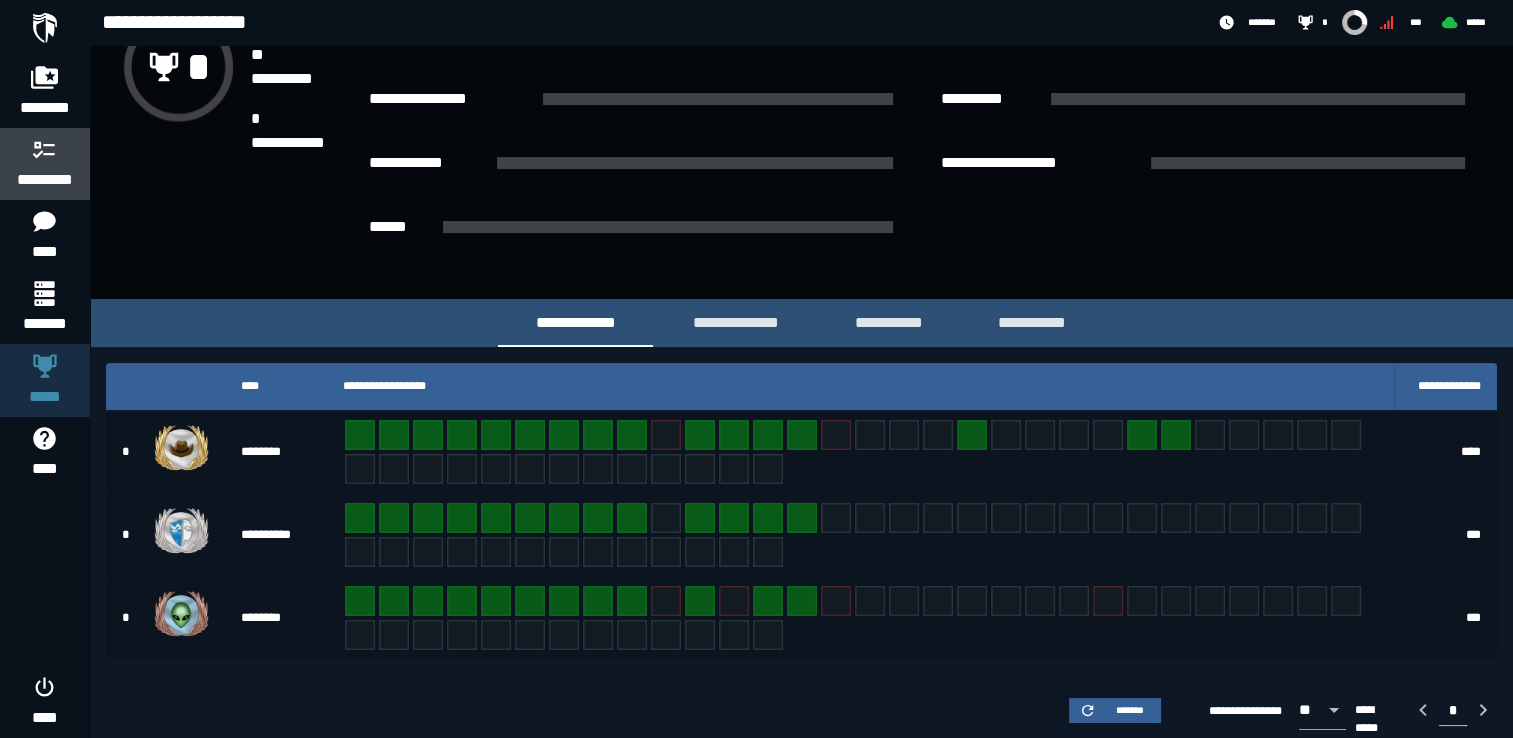 click 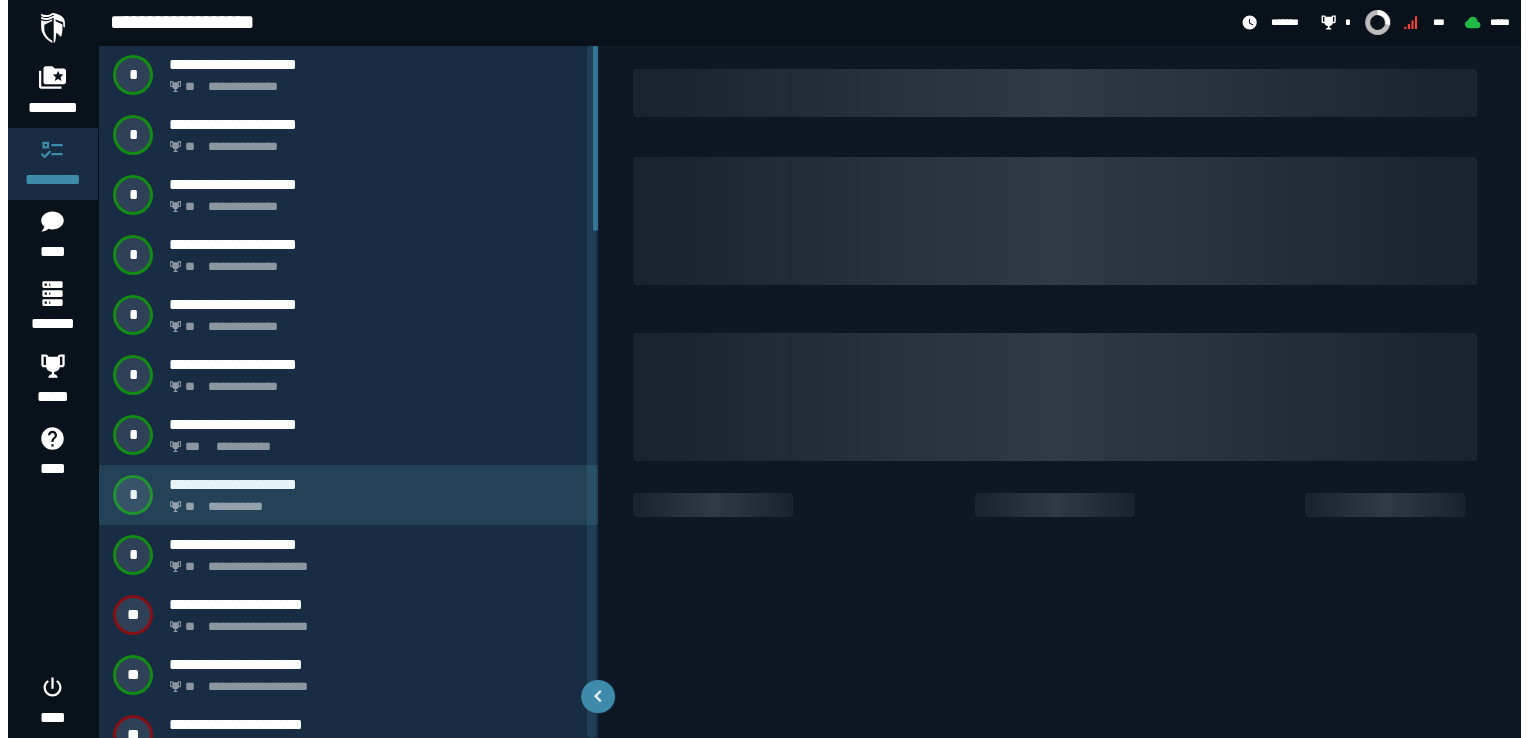 scroll, scrollTop: 0, scrollLeft: 0, axis: both 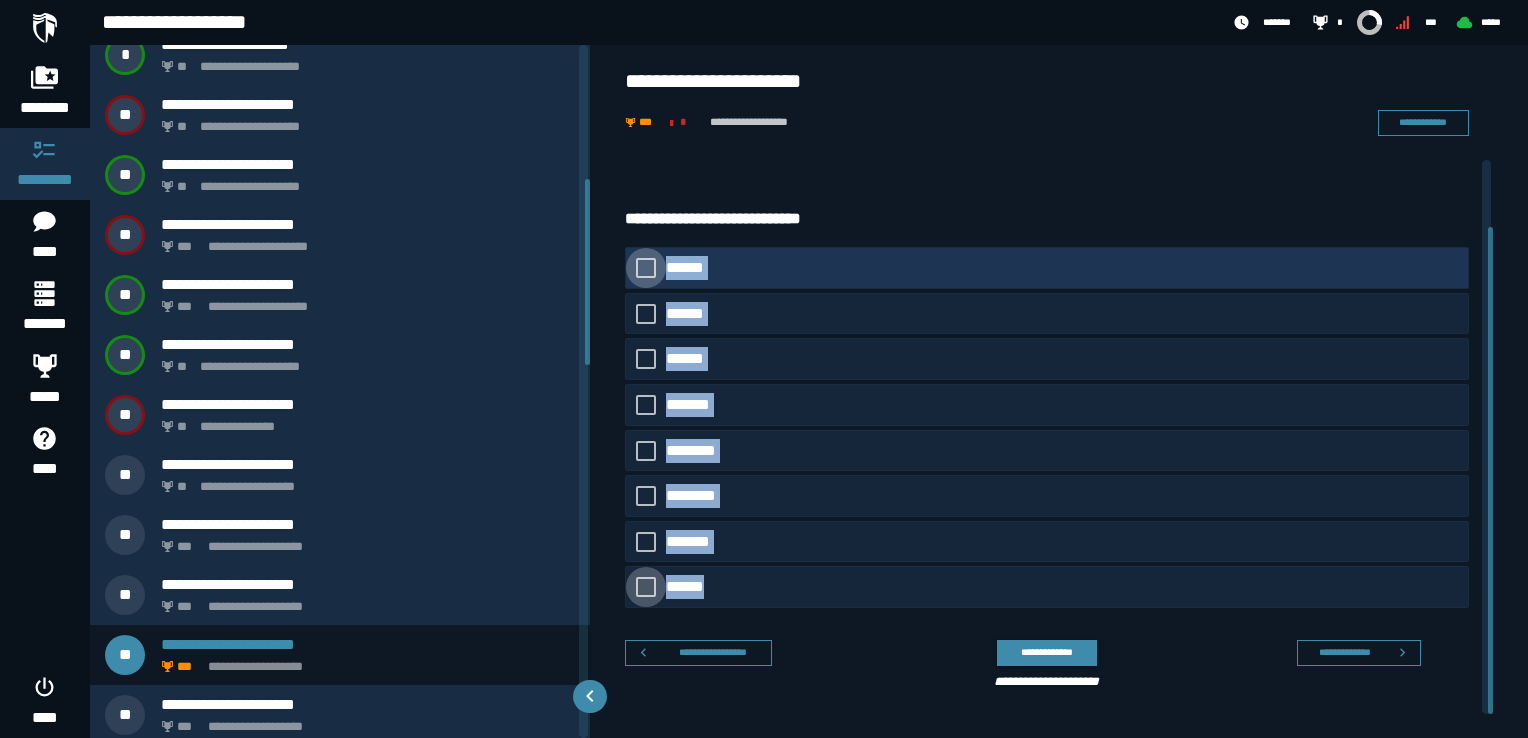 drag, startPoint x: 744, startPoint y: 598, endPoint x: 636, endPoint y: 264, distance: 351.02707 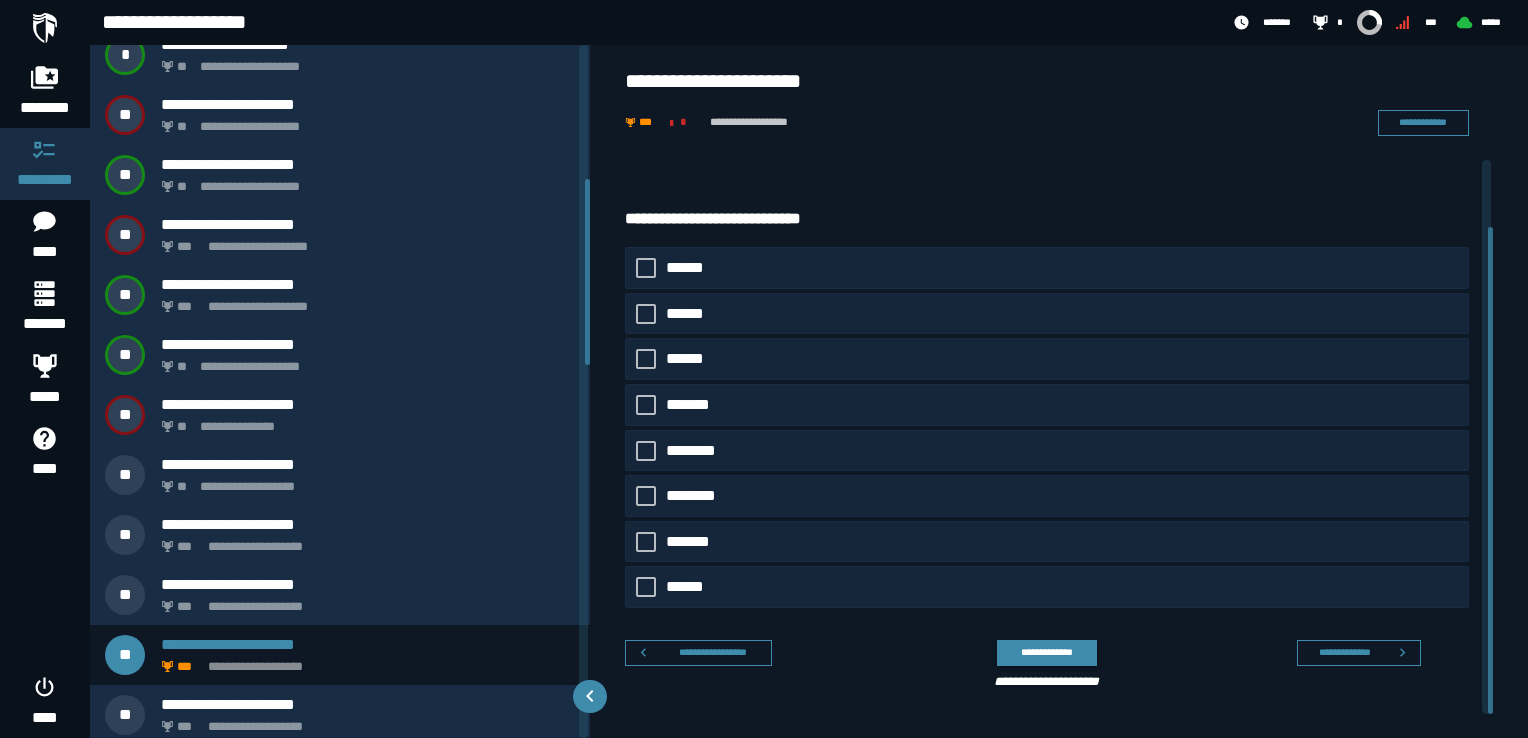 click on "**********" at bounding box center (1059, 102) 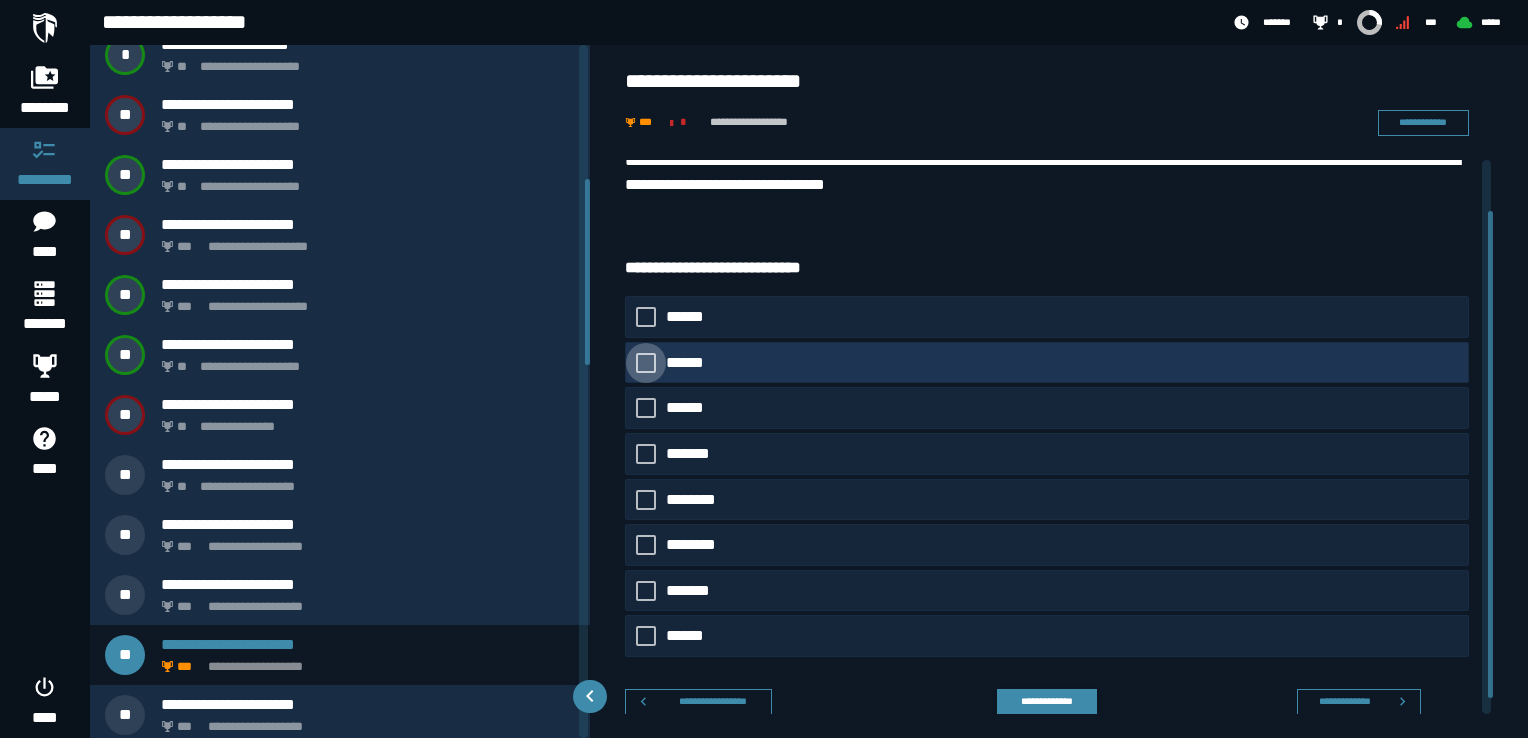 scroll, scrollTop: 0, scrollLeft: 0, axis: both 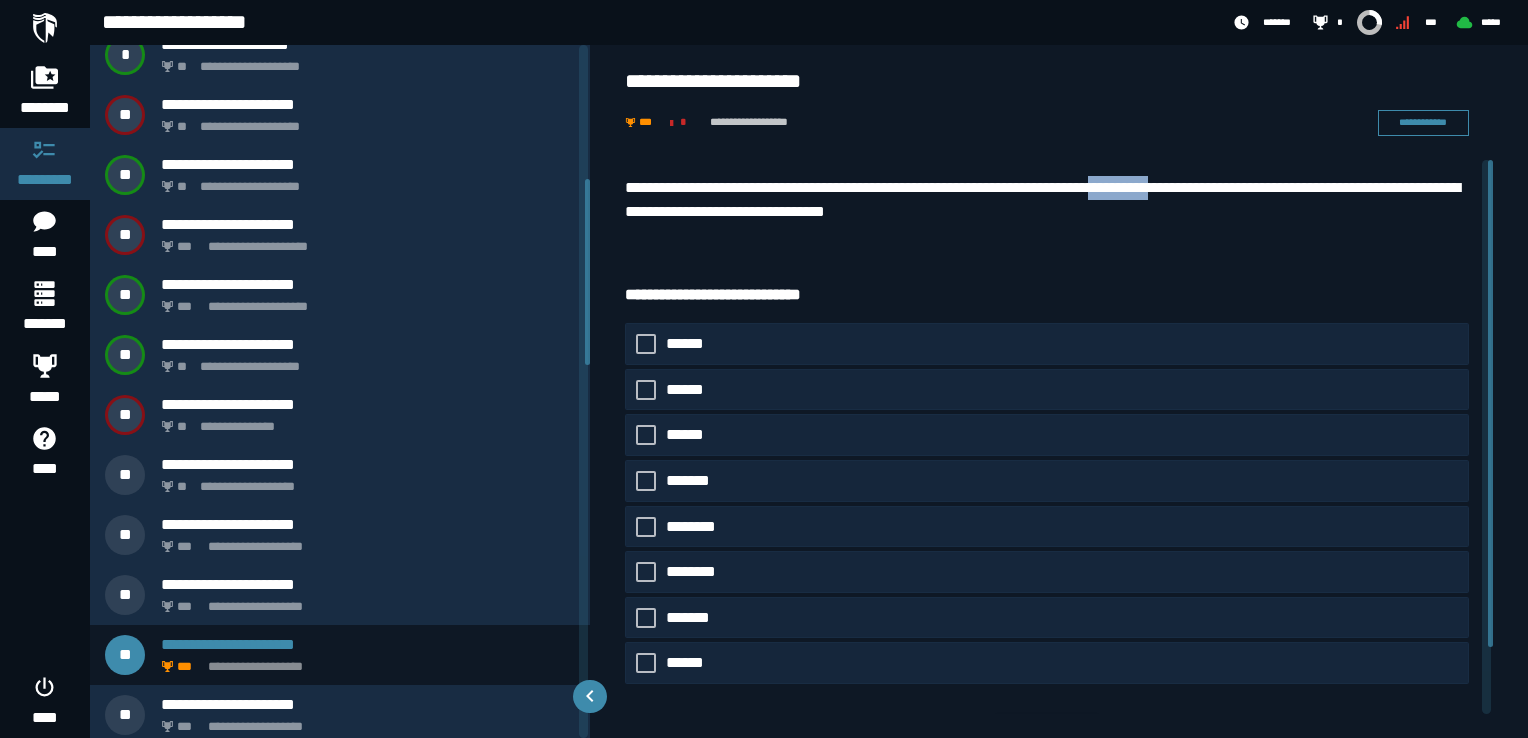 drag, startPoint x: 1146, startPoint y: 185, endPoint x: 1238, endPoint y: 193, distance: 92.34717 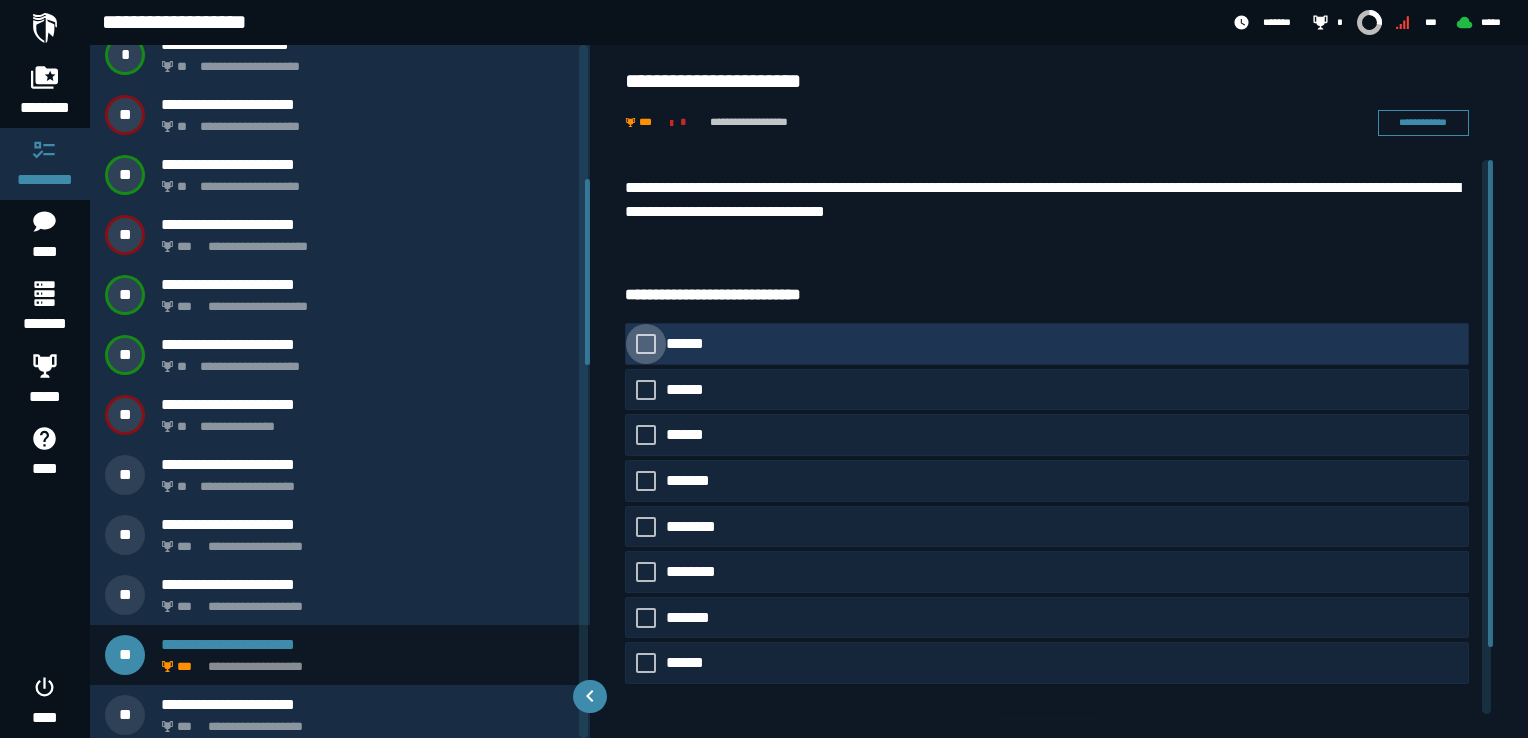 click 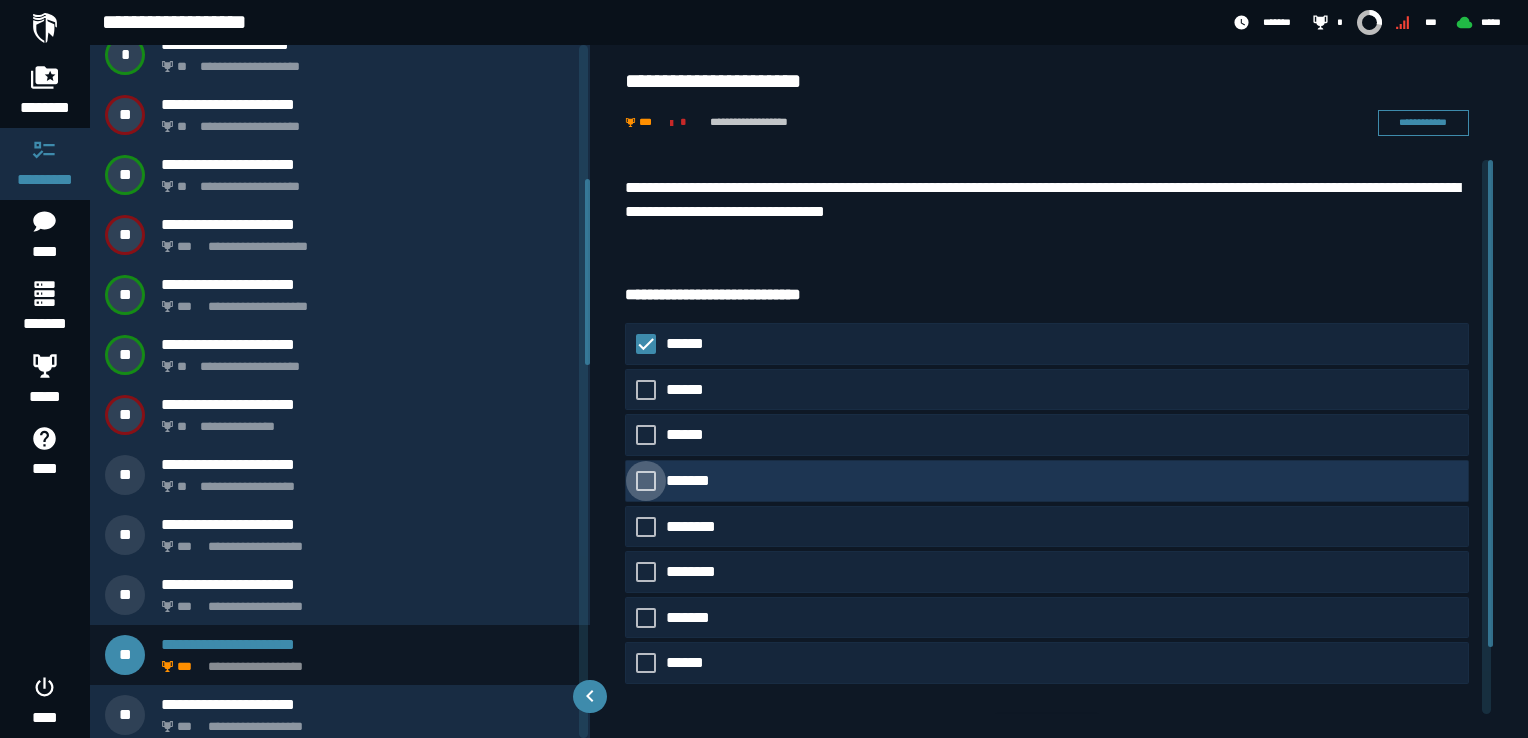 click 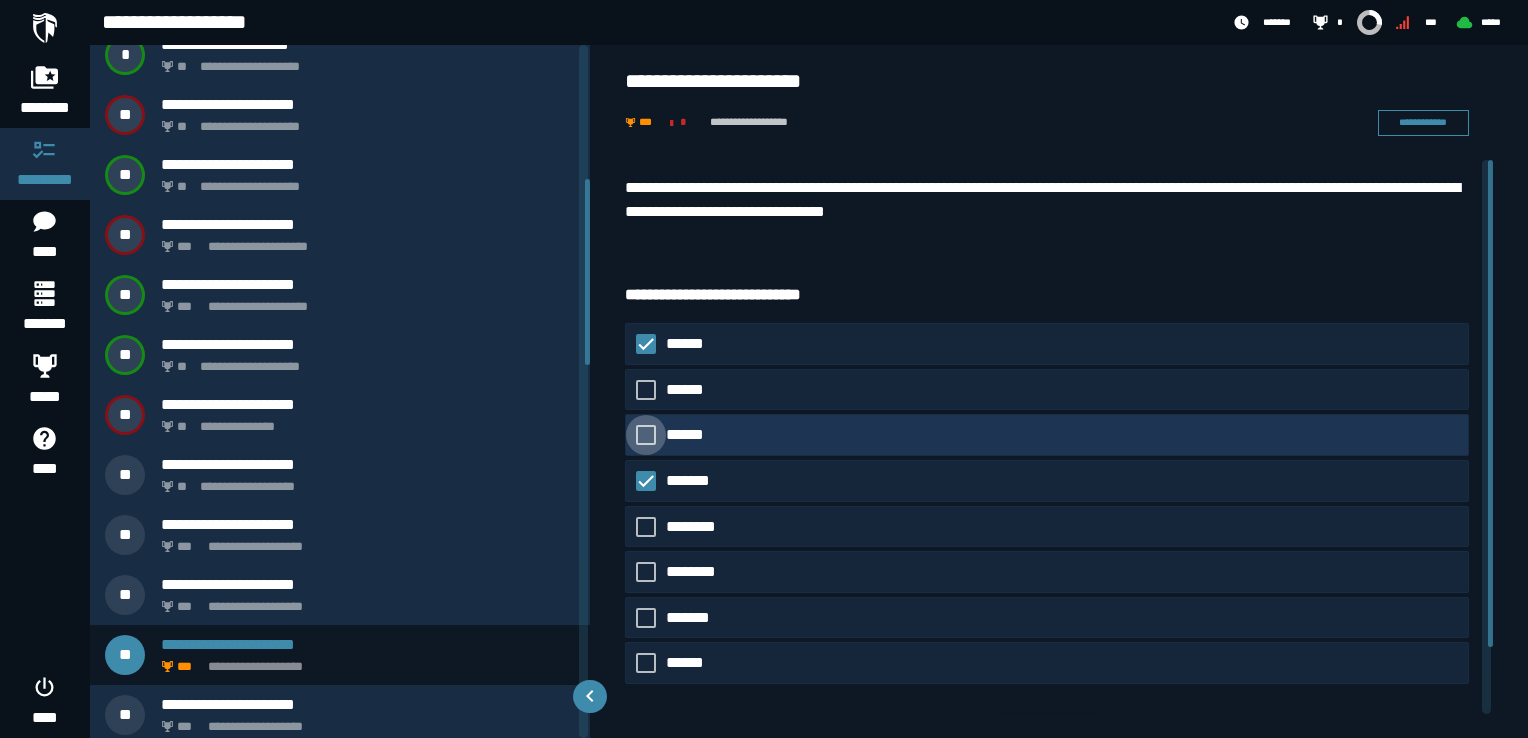 click 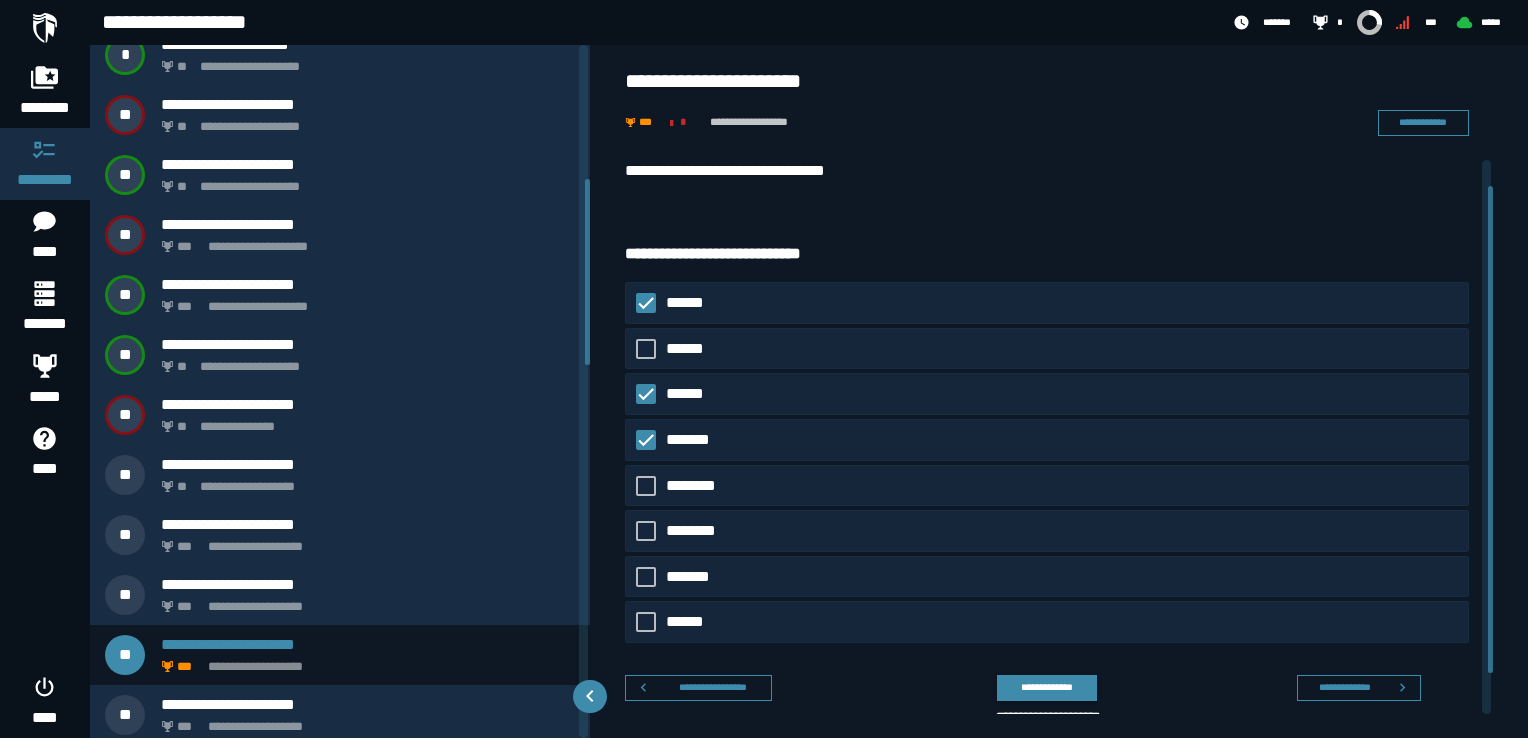 scroll, scrollTop: 76, scrollLeft: 0, axis: vertical 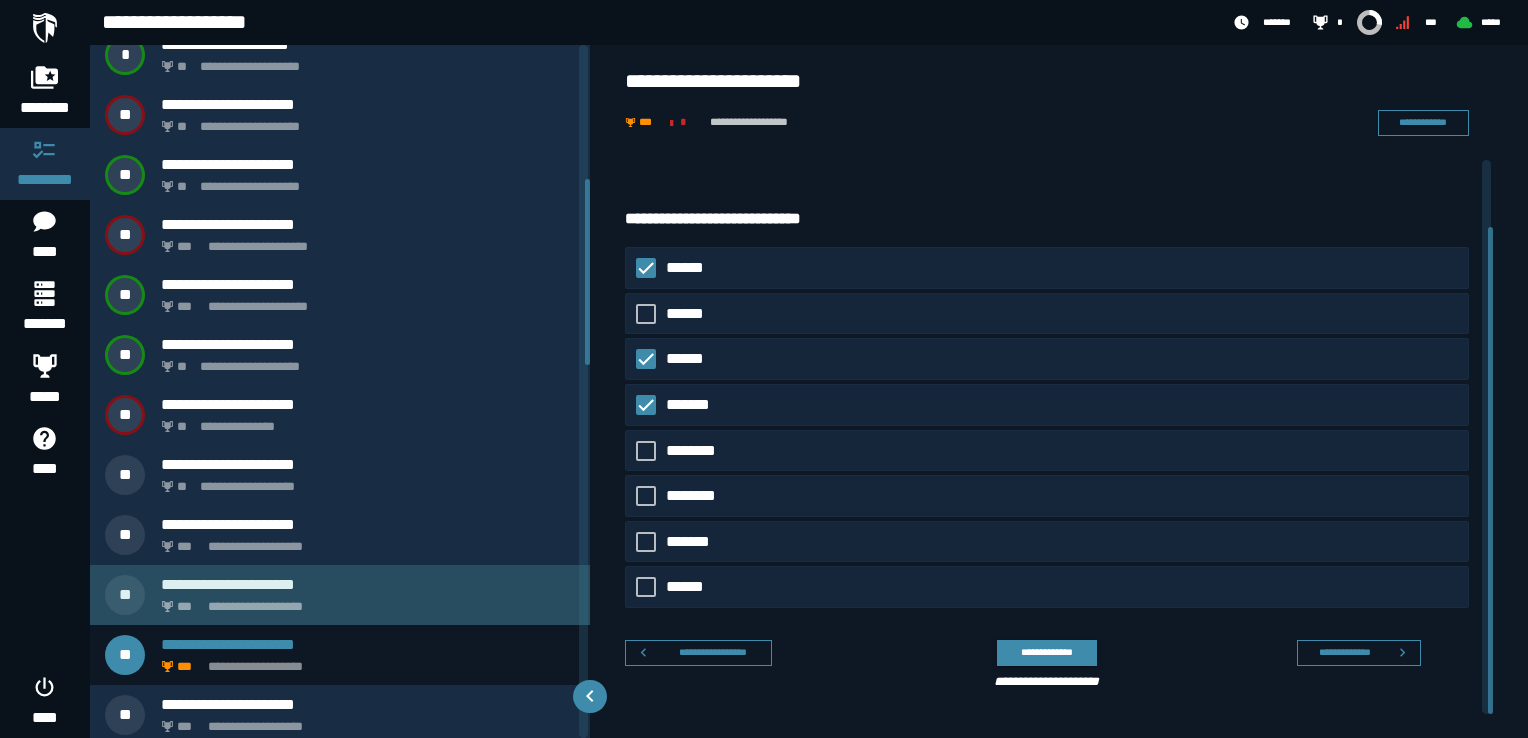 click on "**********" at bounding box center [364, 601] 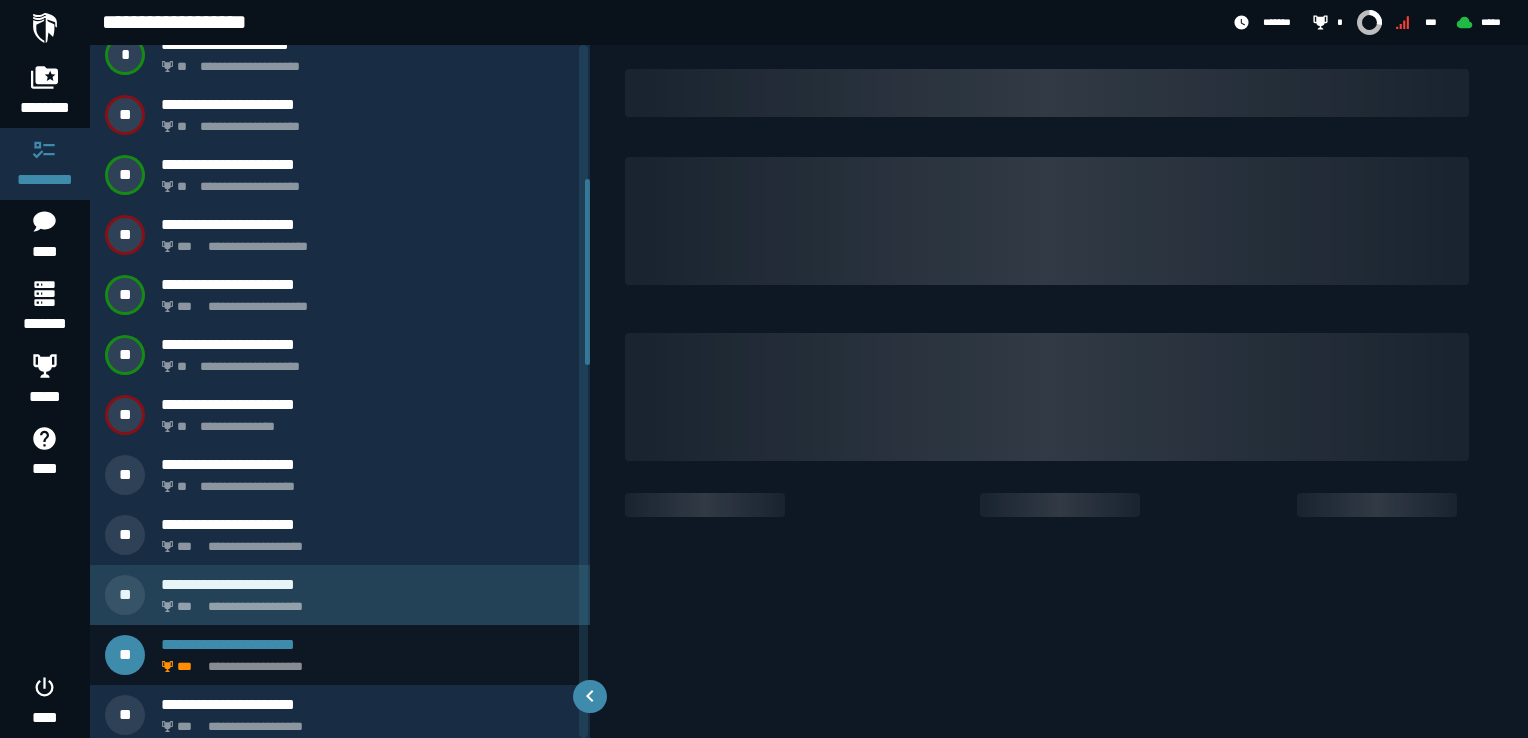scroll, scrollTop: 0, scrollLeft: 0, axis: both 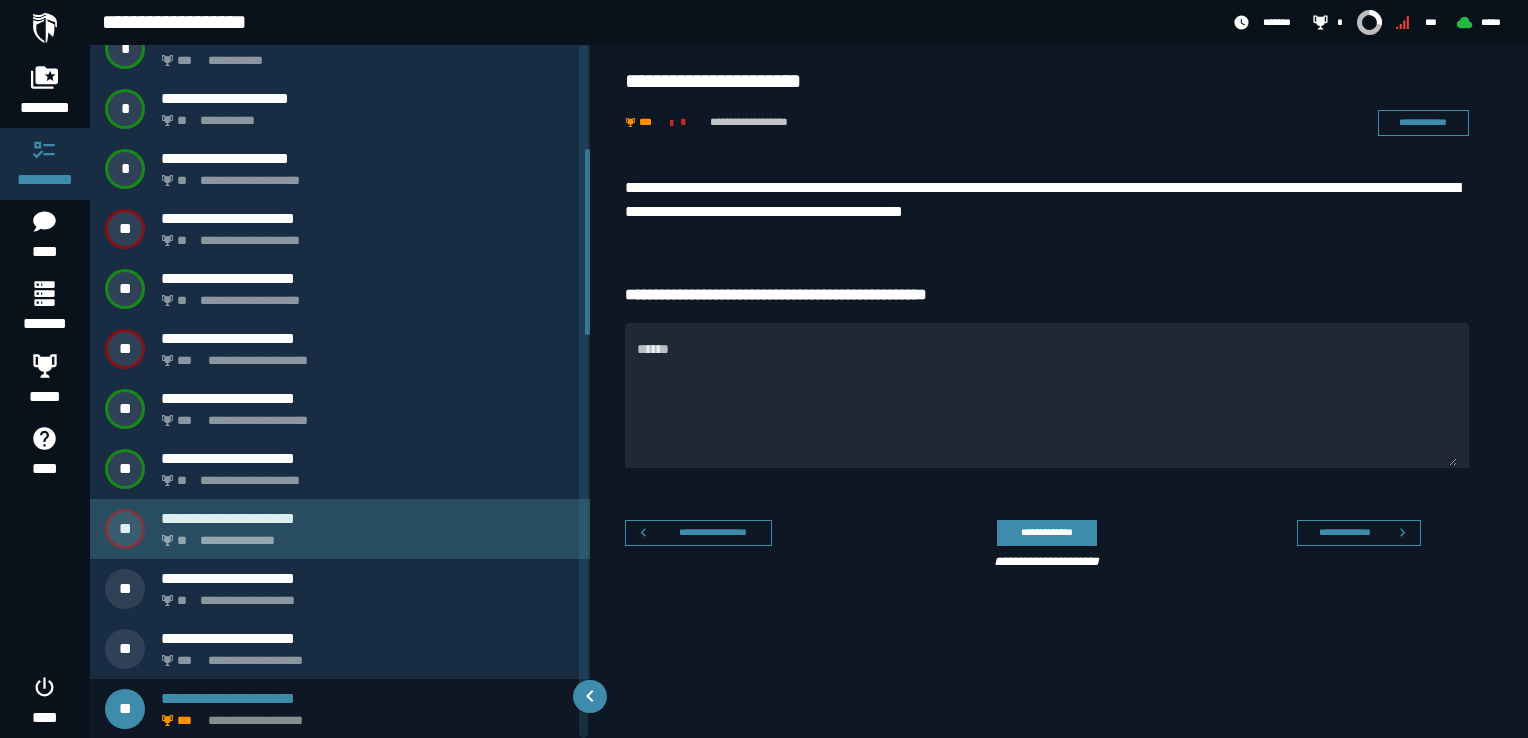 click on "**********" at bounding box center [364, 535] 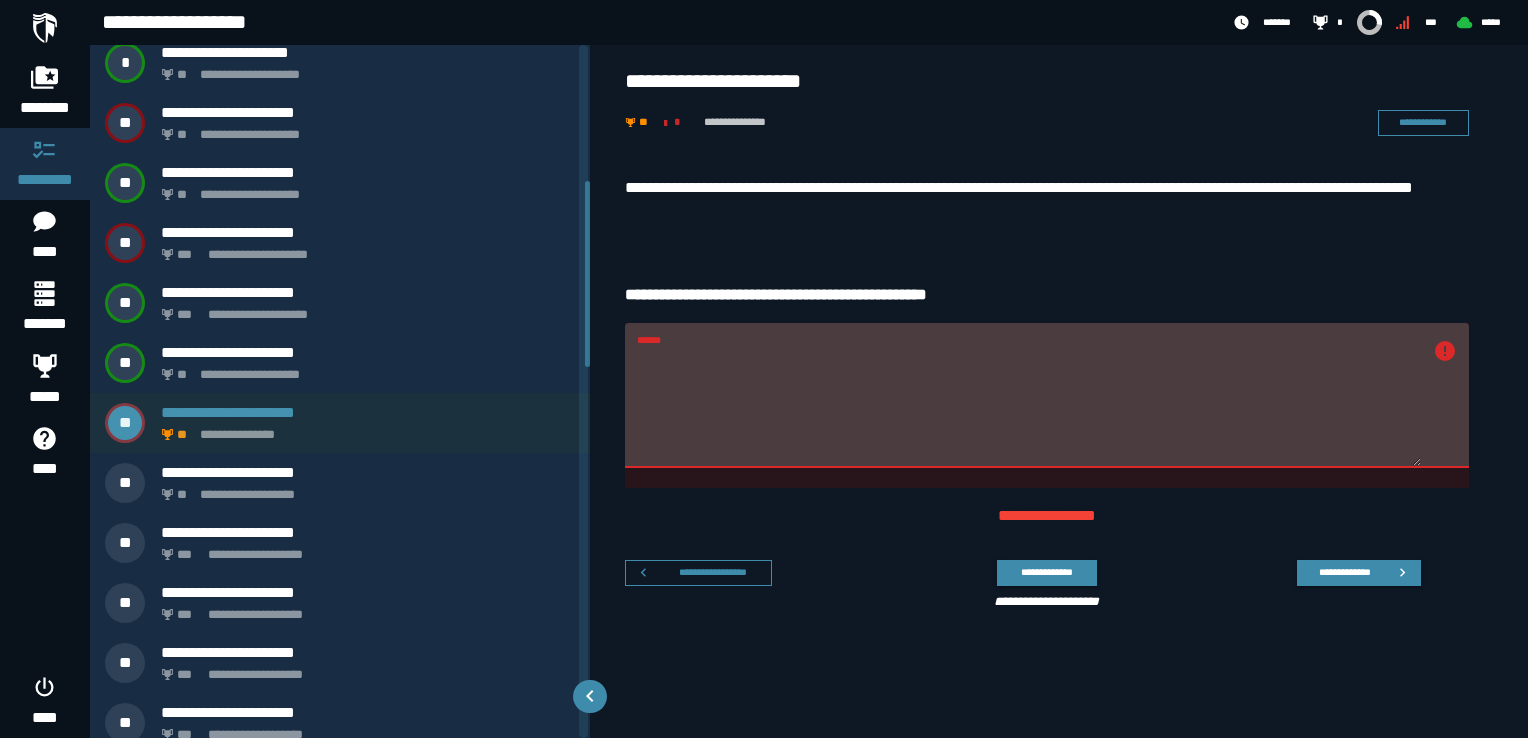 scroll, scrollTop: 506, scrollLeft: 0, axis: vertical 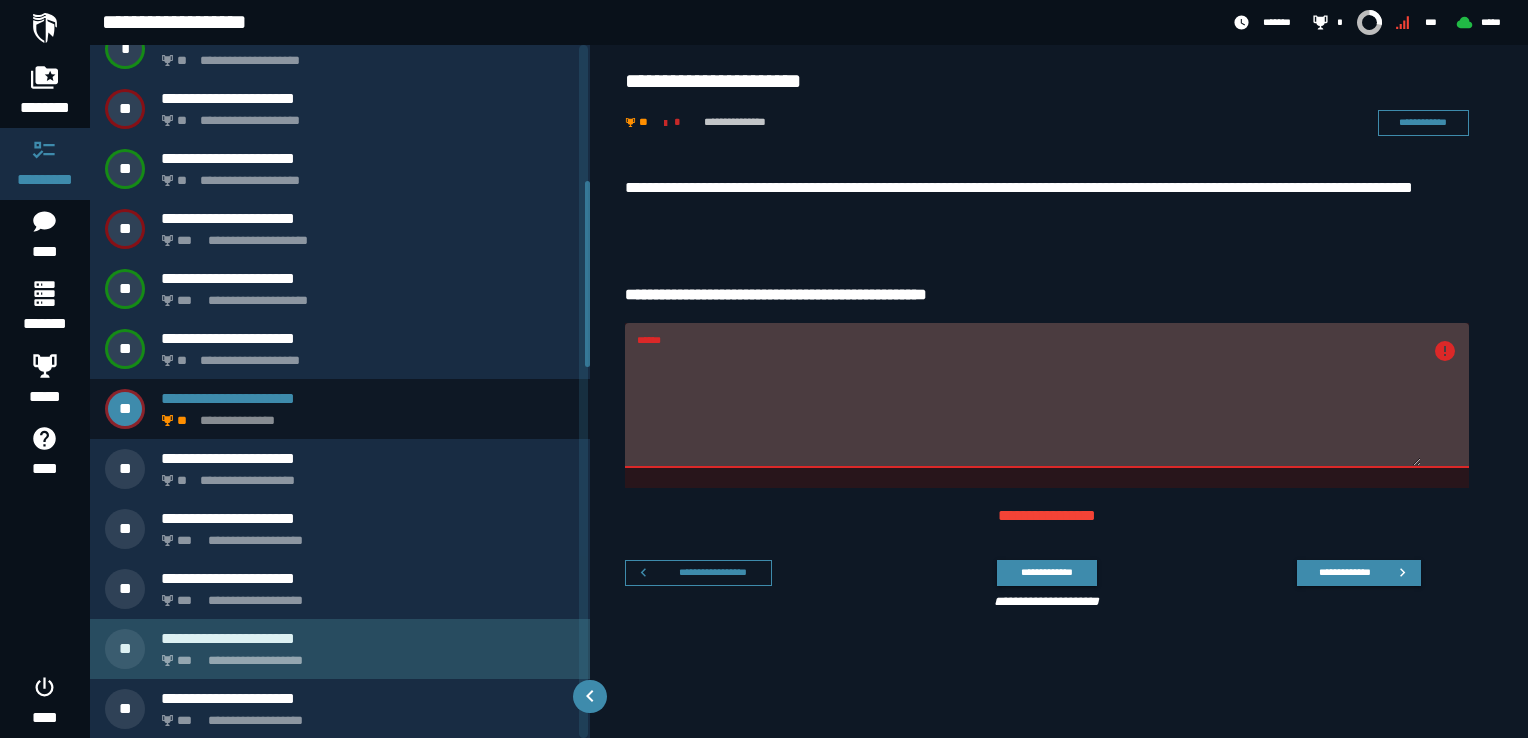 click on "**********" at bounding box center (368, 638) 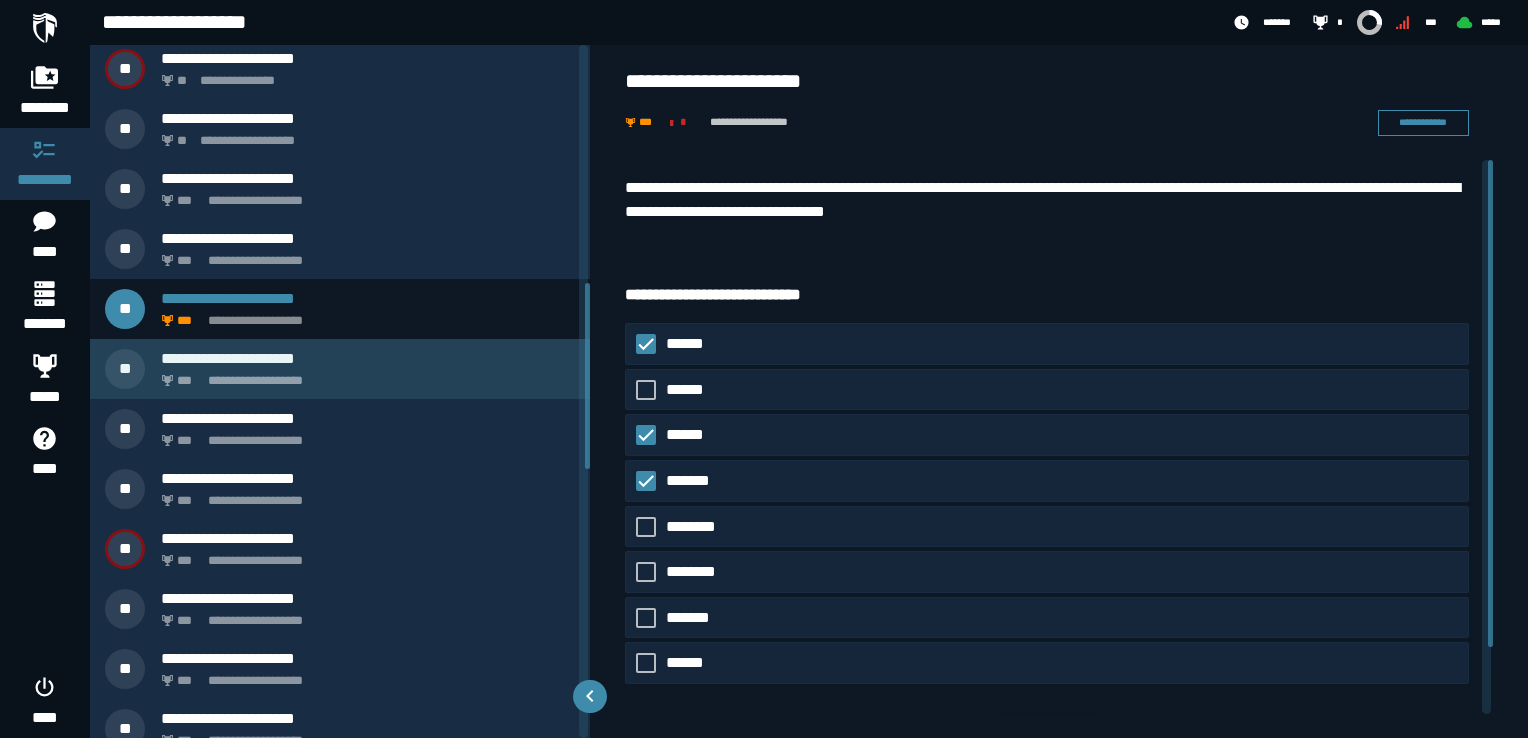 scroll, scrollTop: 946, scrollLeft: 0, axis: vertical 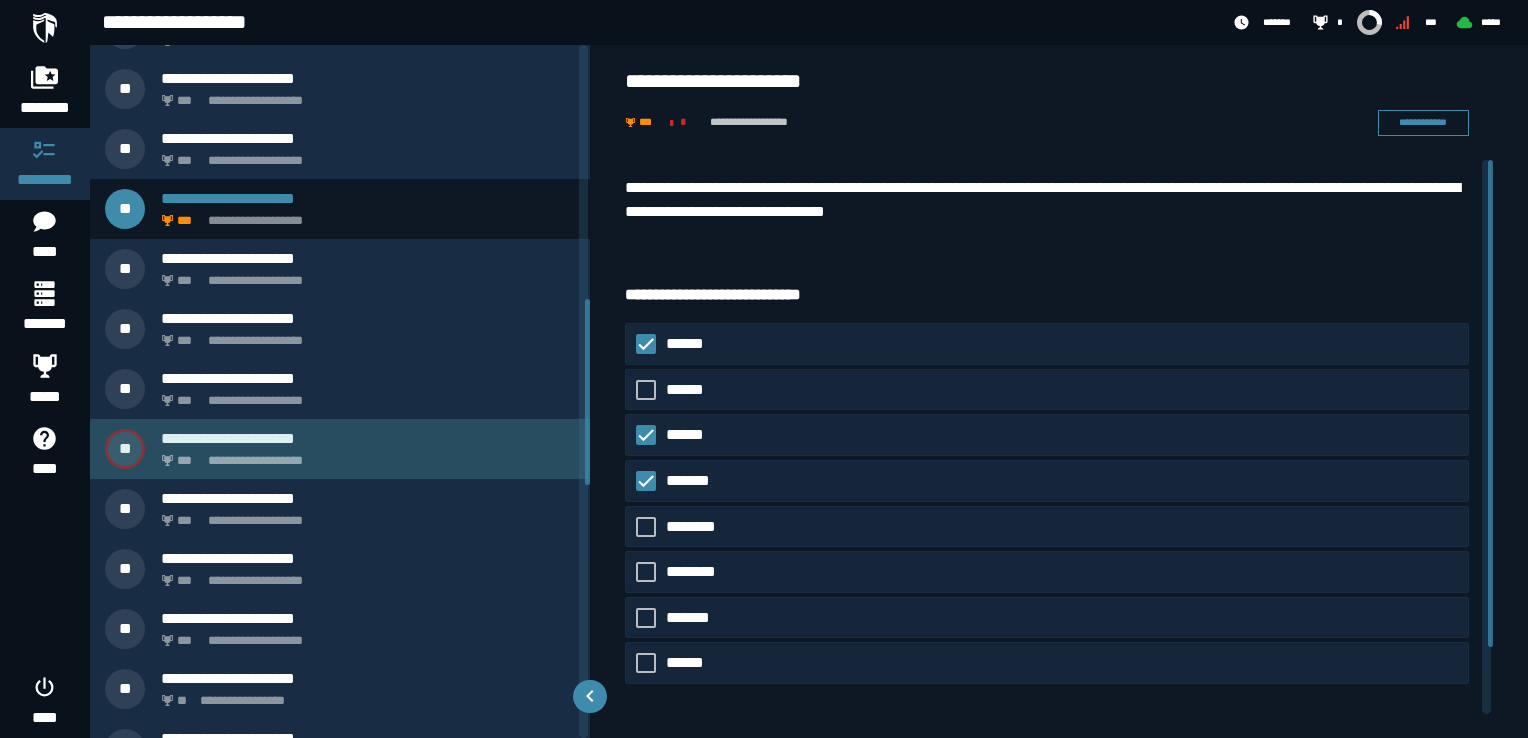 click on "**********" at bounding box center [364, 455] 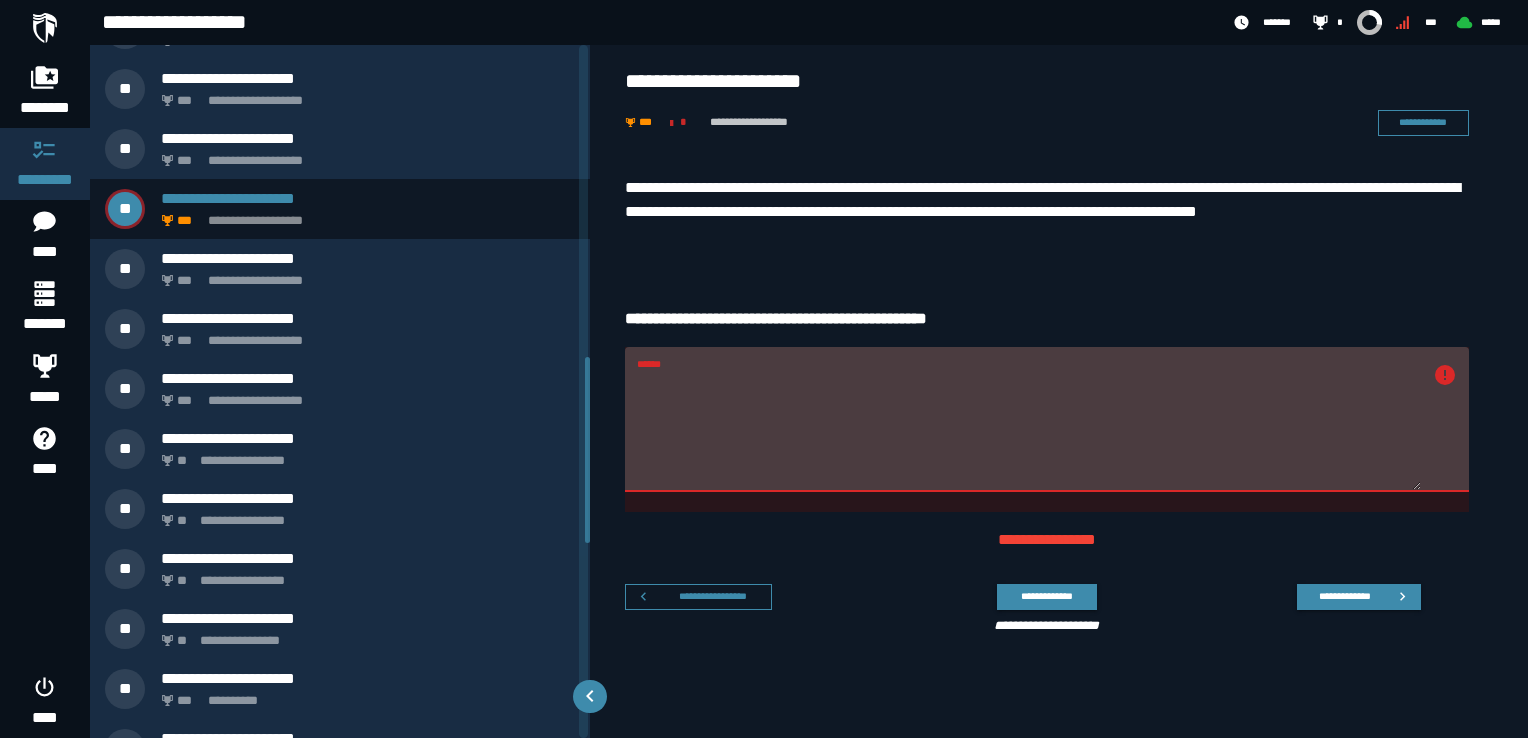 scroll, scrollTop: 1086, scrollLeft: 0, axis: vertical 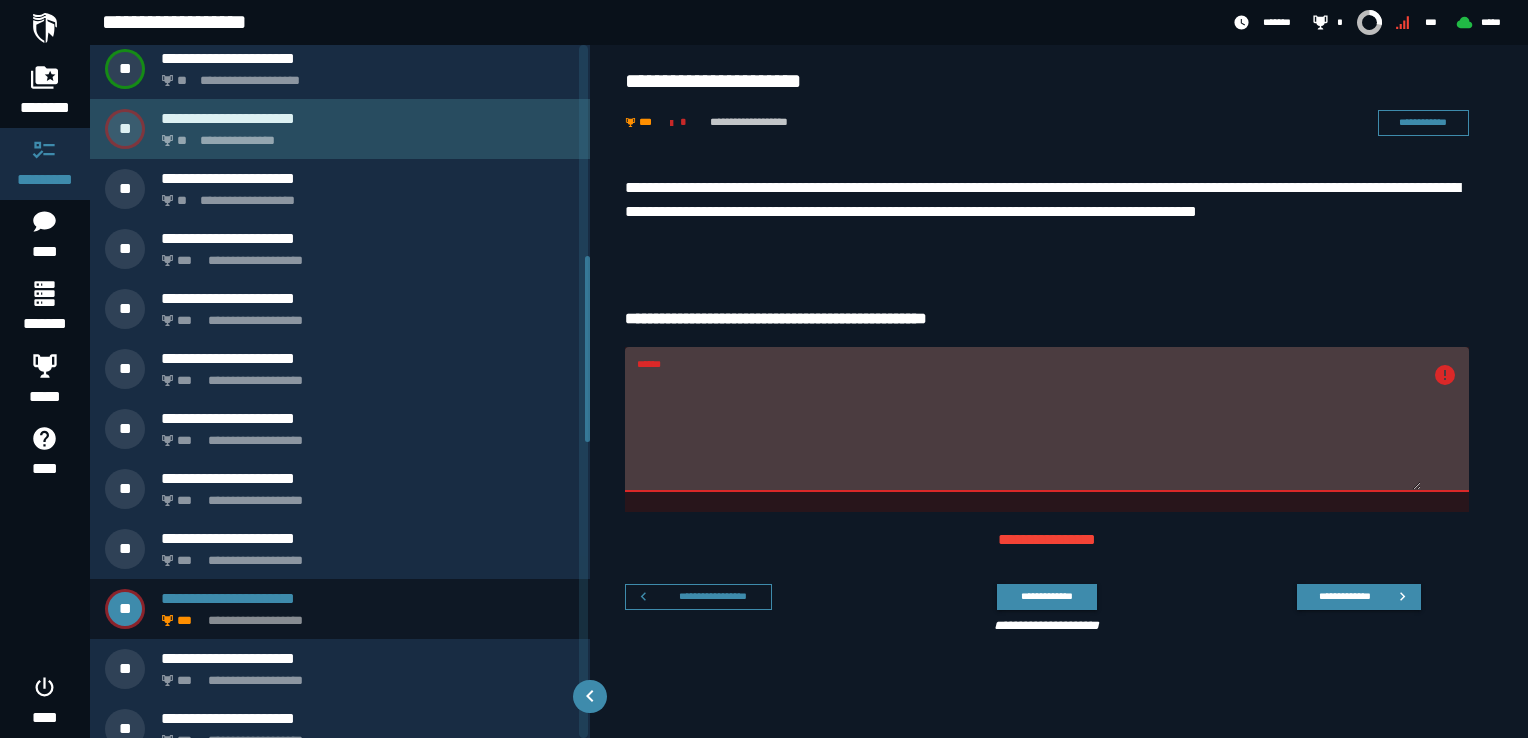 click on "**********" at bounding box center [364, 135] 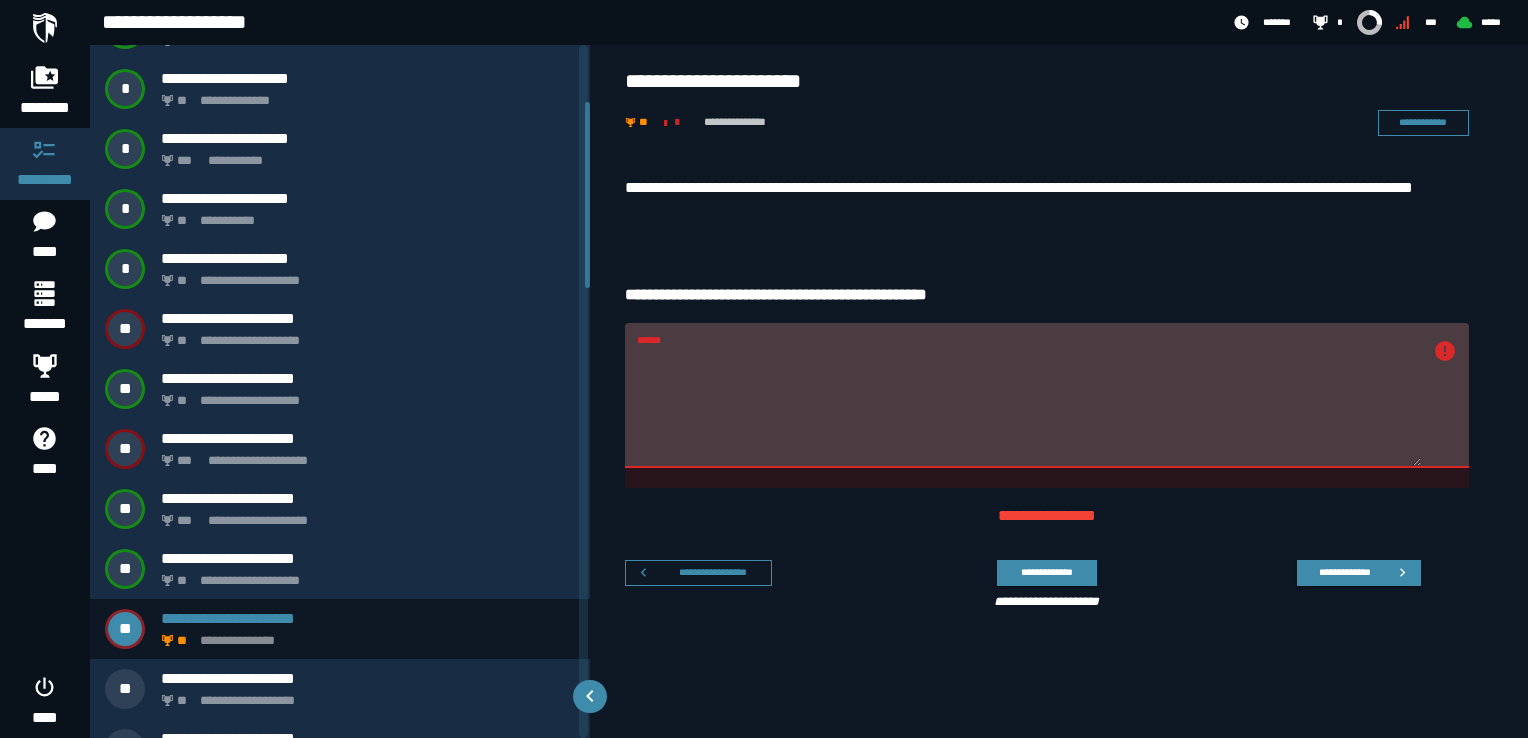 scroll, scrollTop: 206, scrollLeft: 0, axis: vertical 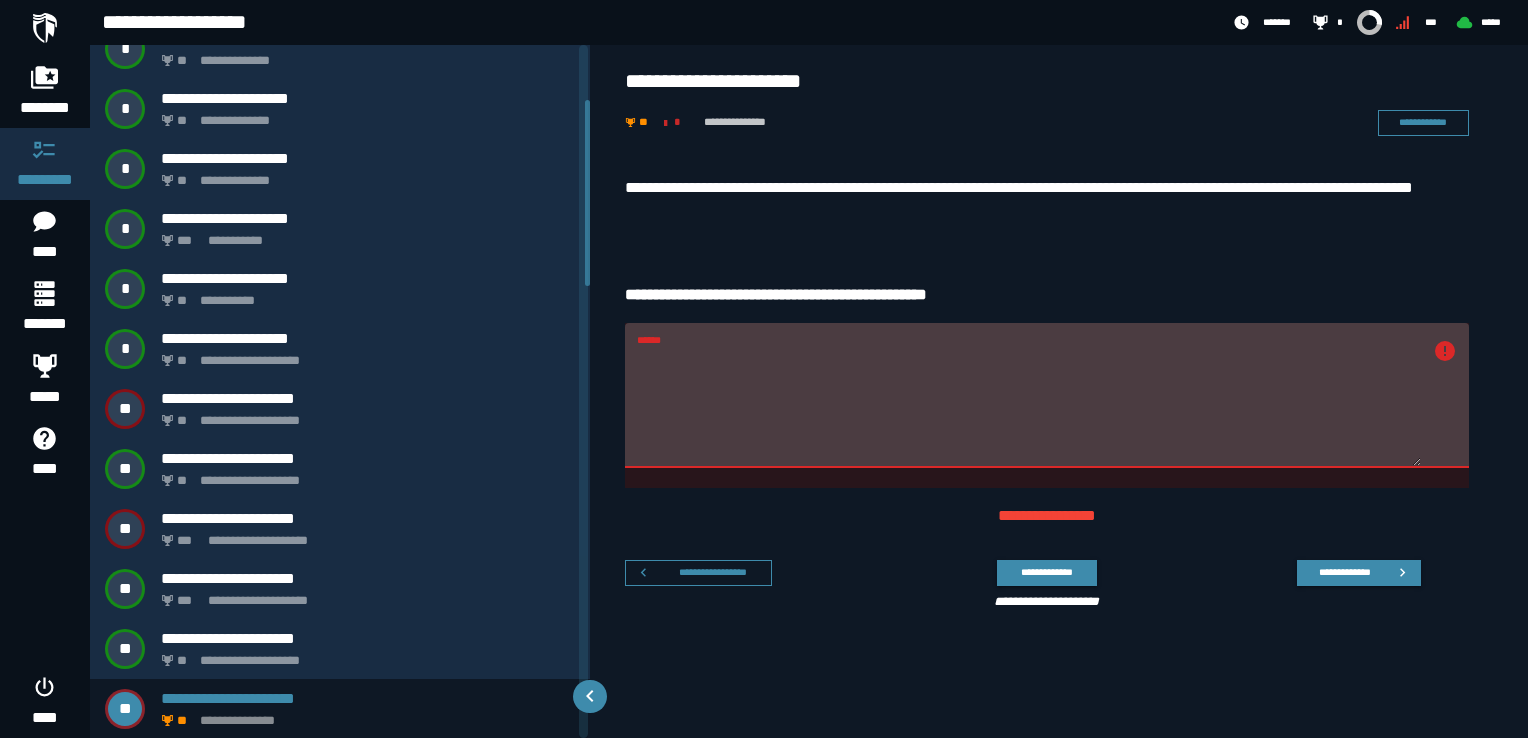 drag, startPoint x: 972, startPoint y: 358, endPoint x: 940, endPoint y: 354, distance: 32.24903 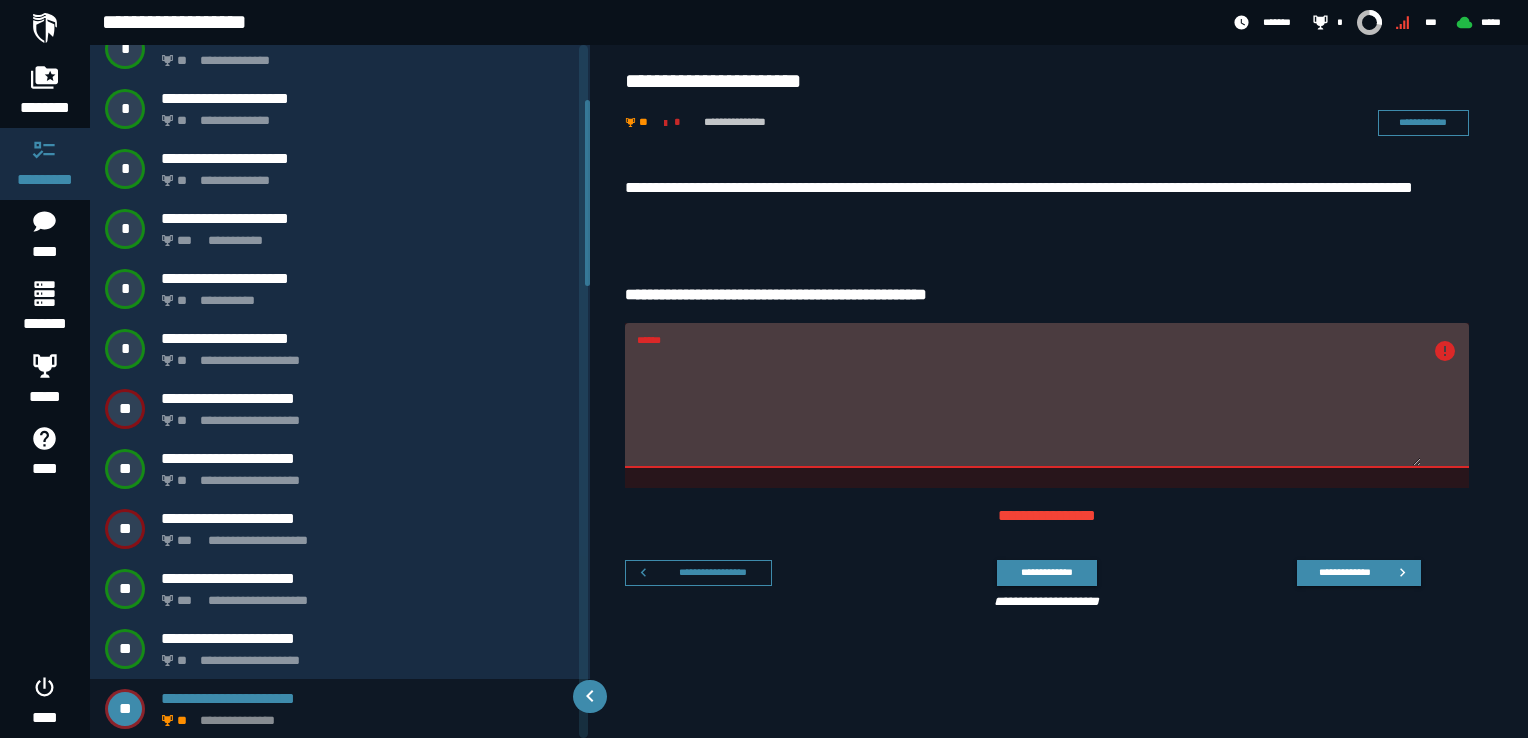 click on "**********" at bounding box center (1059, 437) 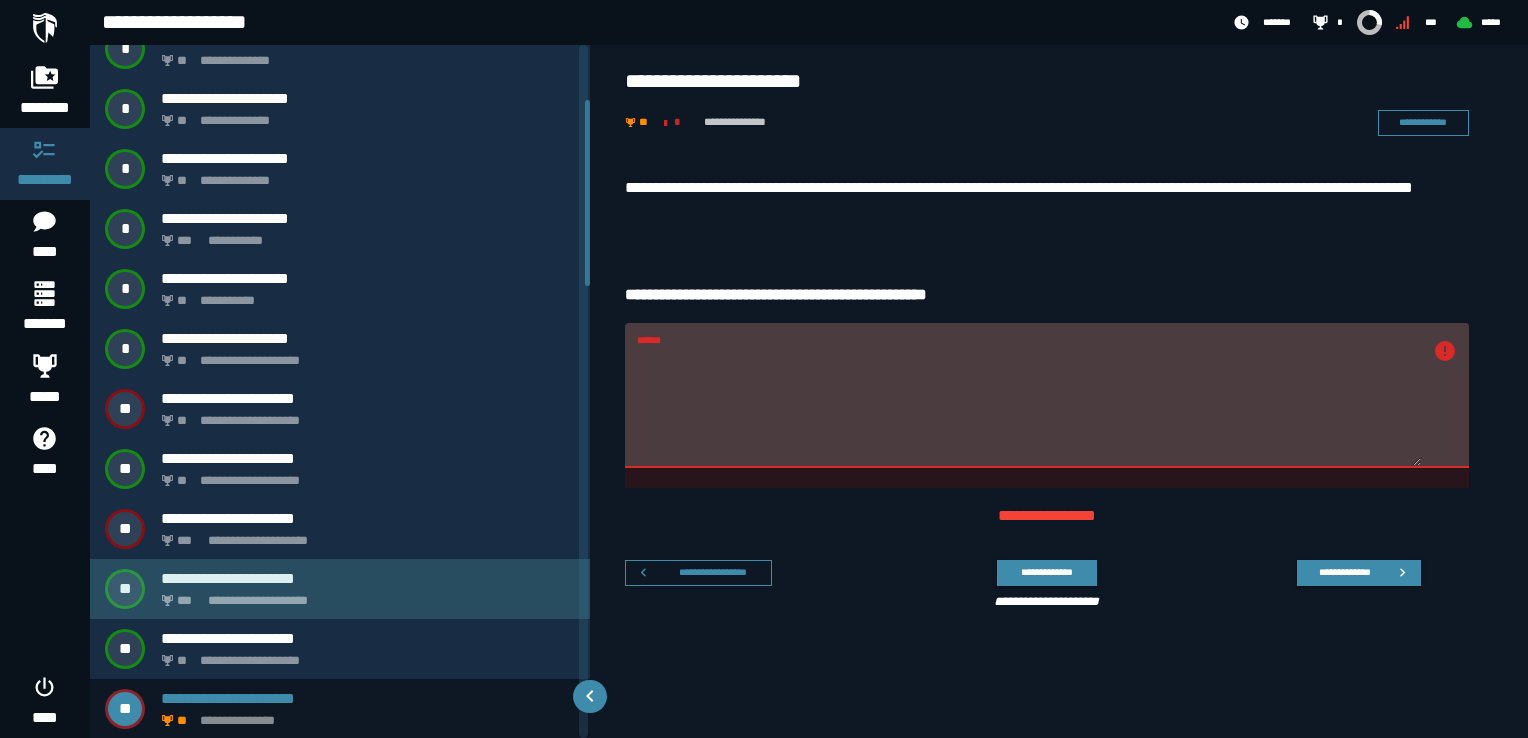 click on "**********" at bounding box center [368, 578] 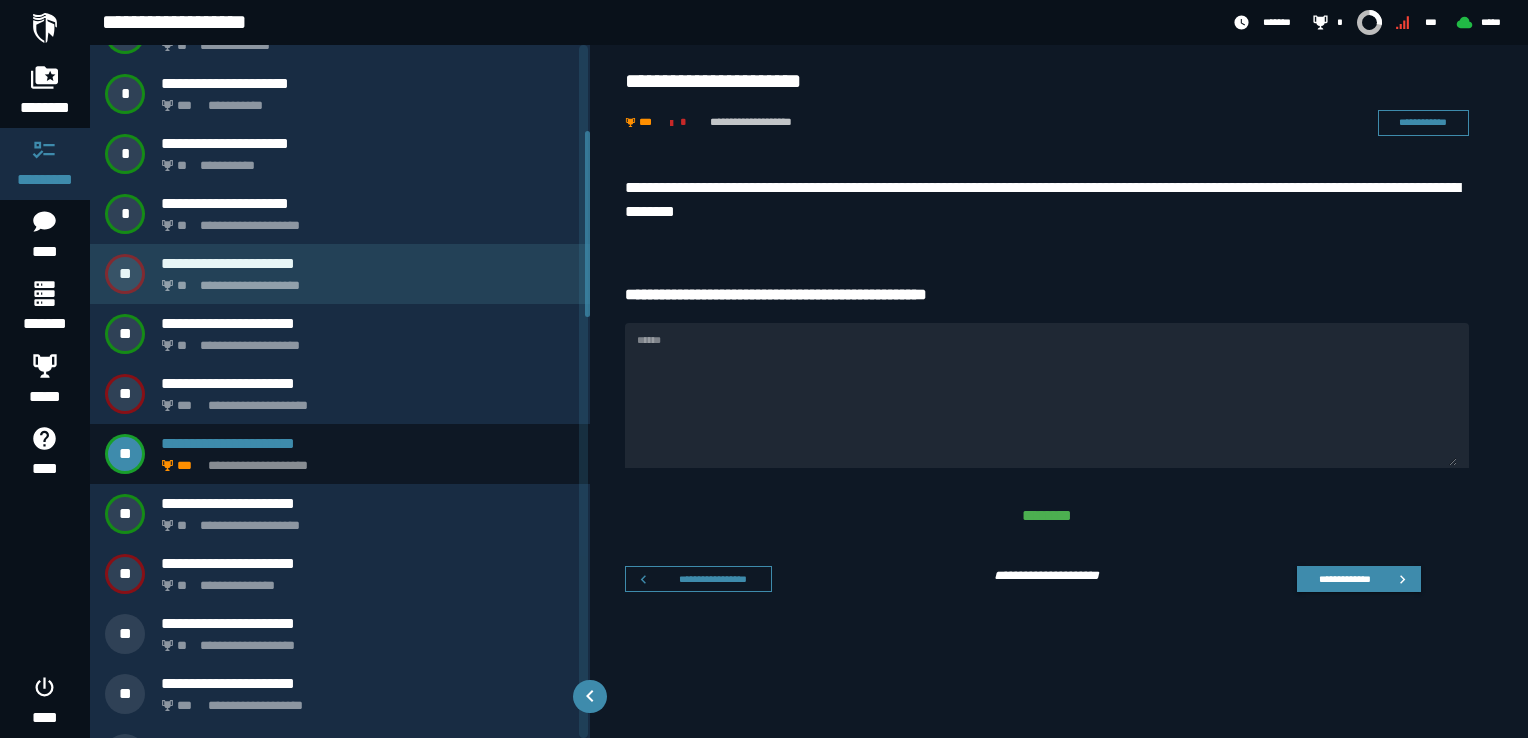 scroll, scrollTop: 386, scrollLeft: 0, axis: vertical 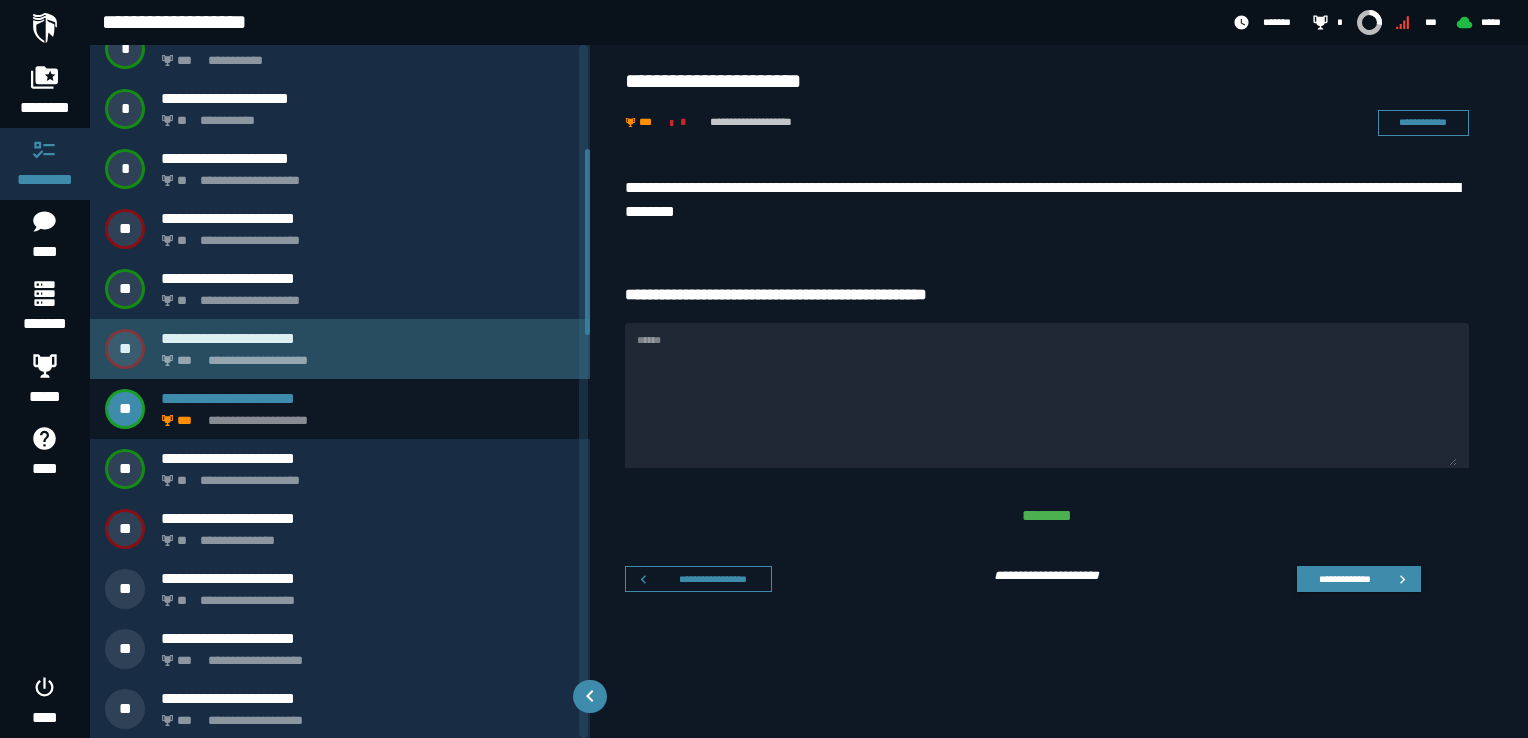 click on "**********" at bounding box center (364, 355) 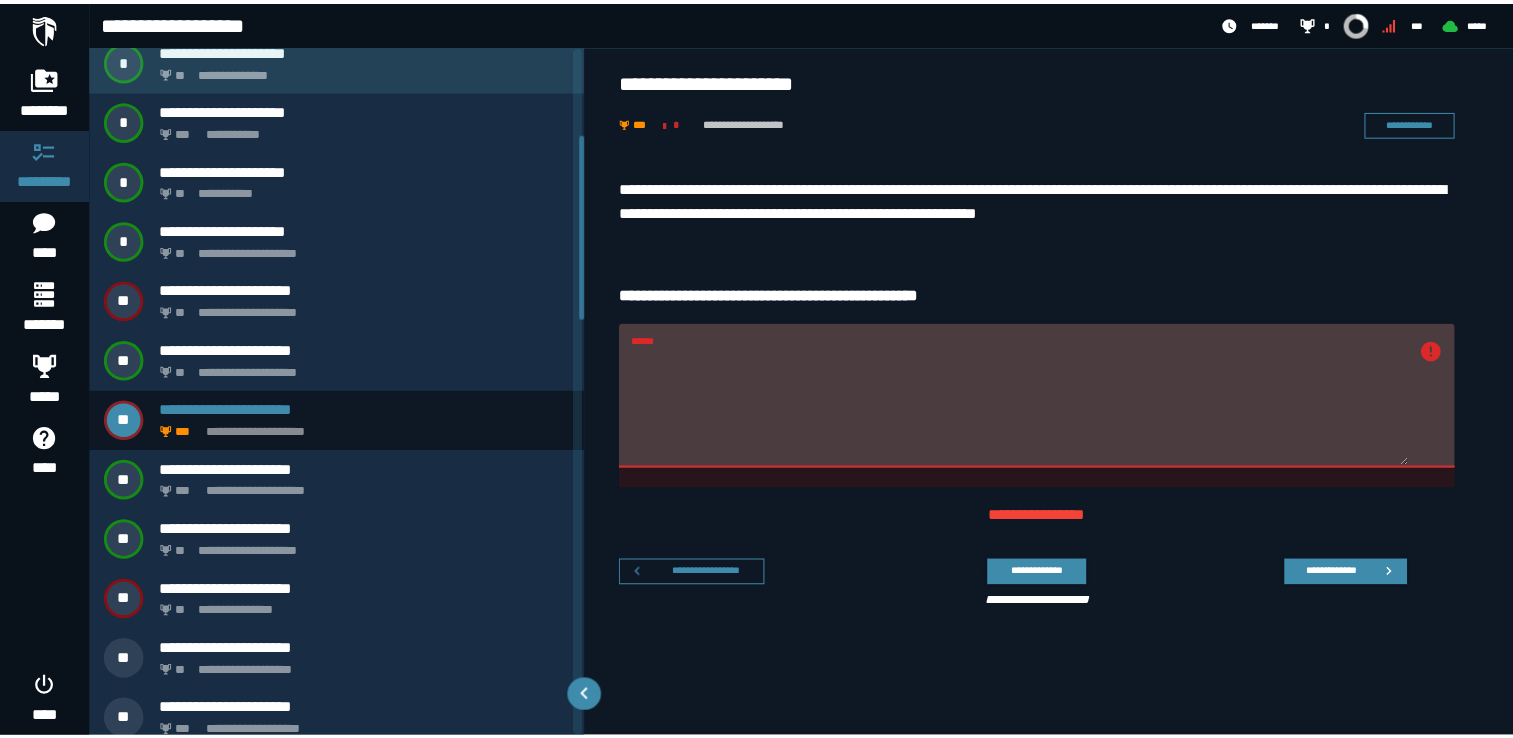 scroll, scrollTop: 326, scrollLeft: 0, axis: vertical 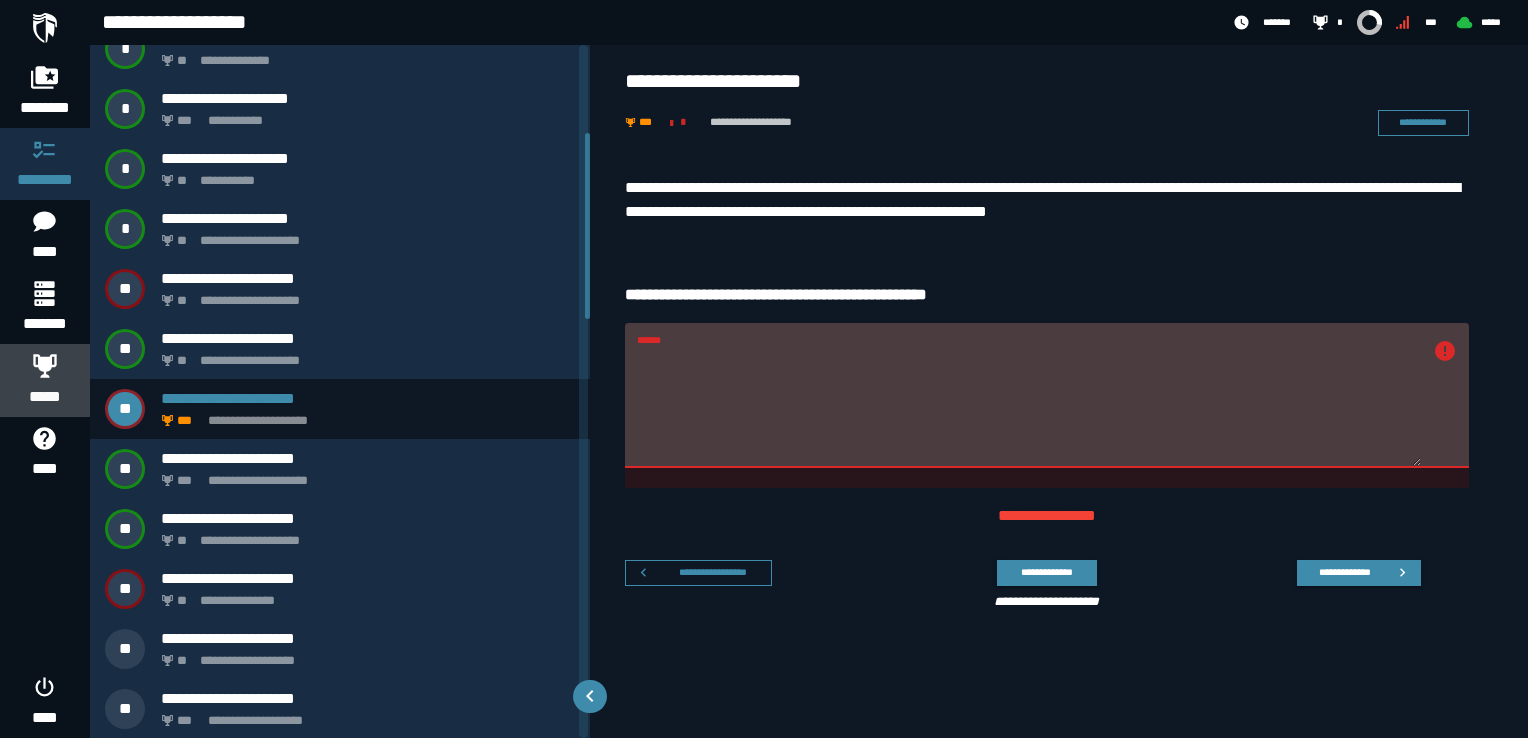 click on "*****" at bounding box center [45, 397] 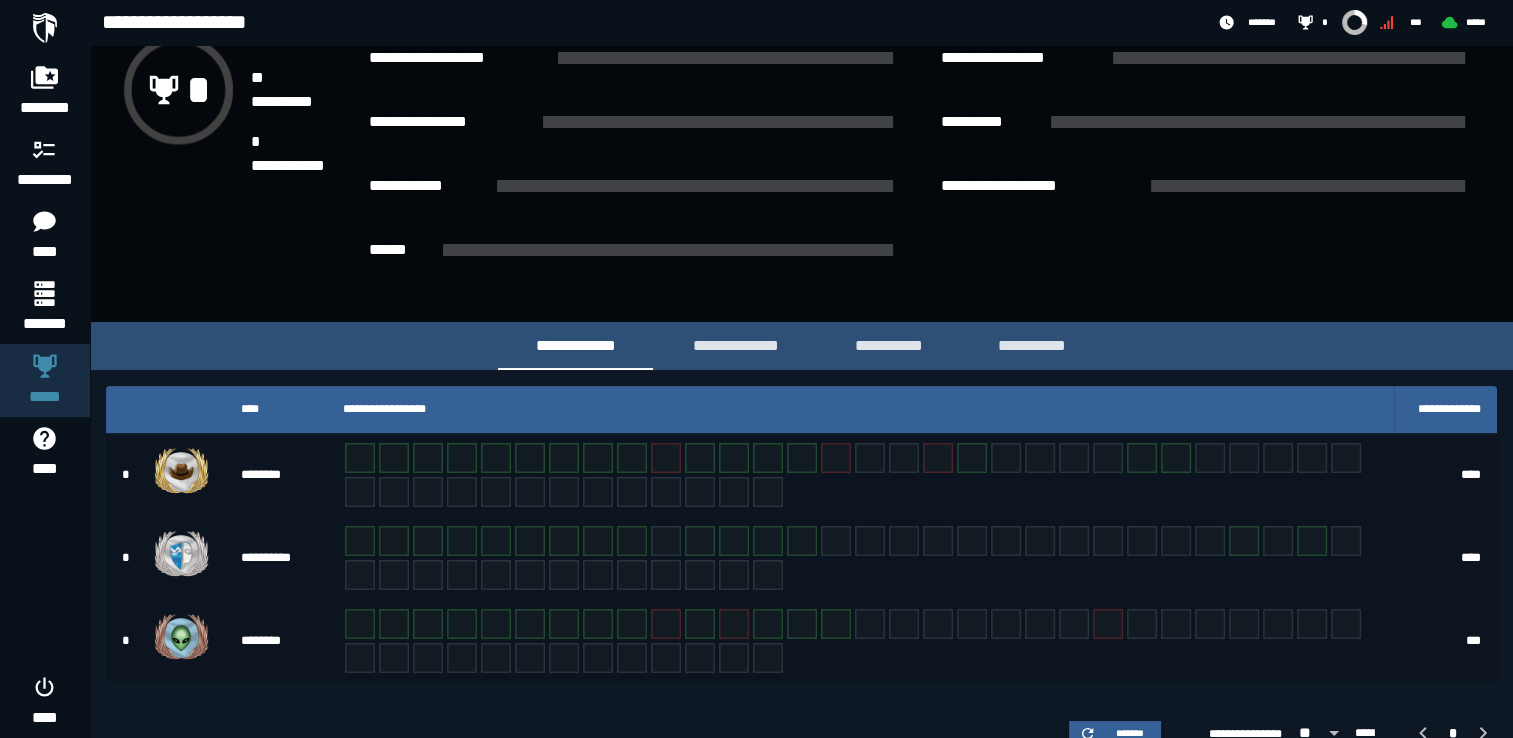 scroll, scrollTop: 239, scrollLeft: 0, axis: vertical 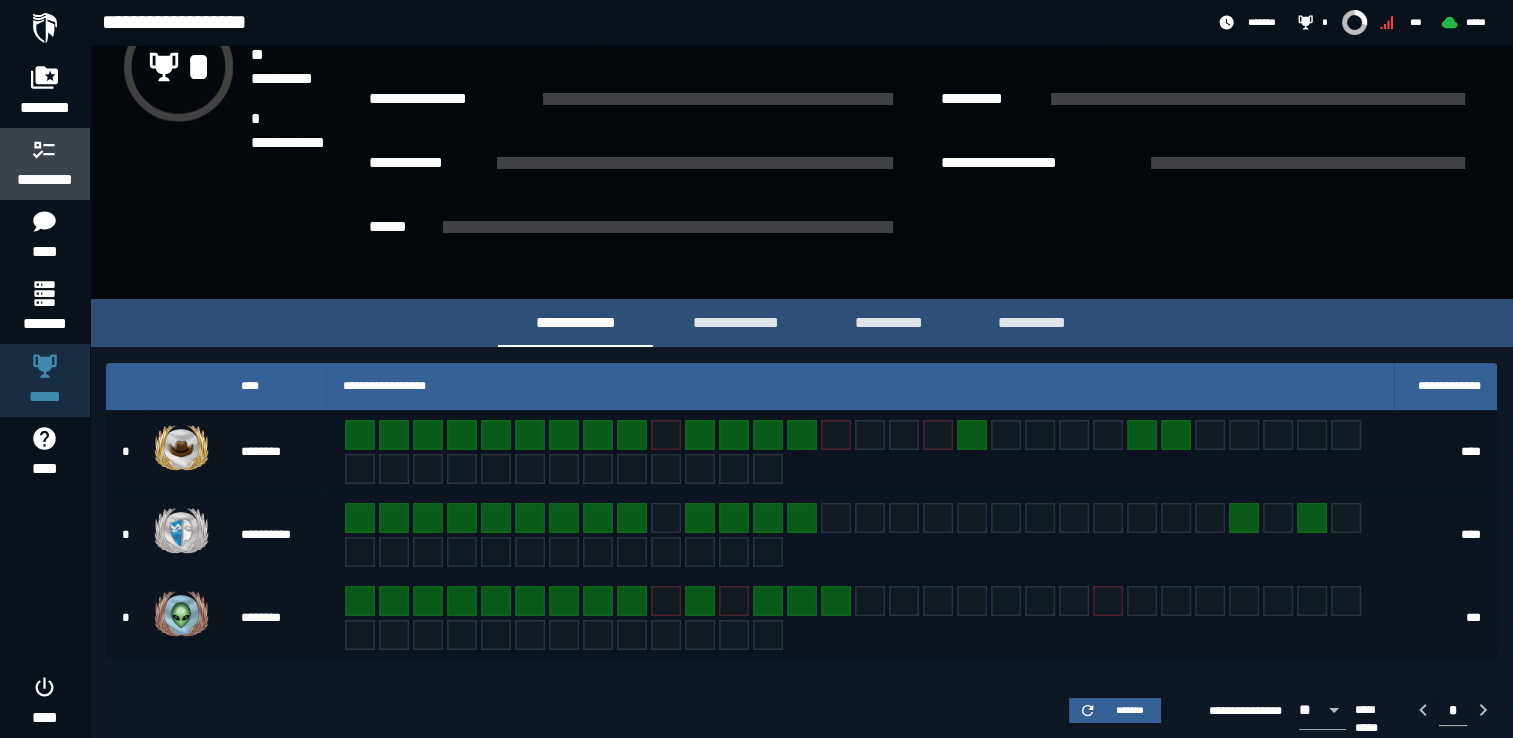 click 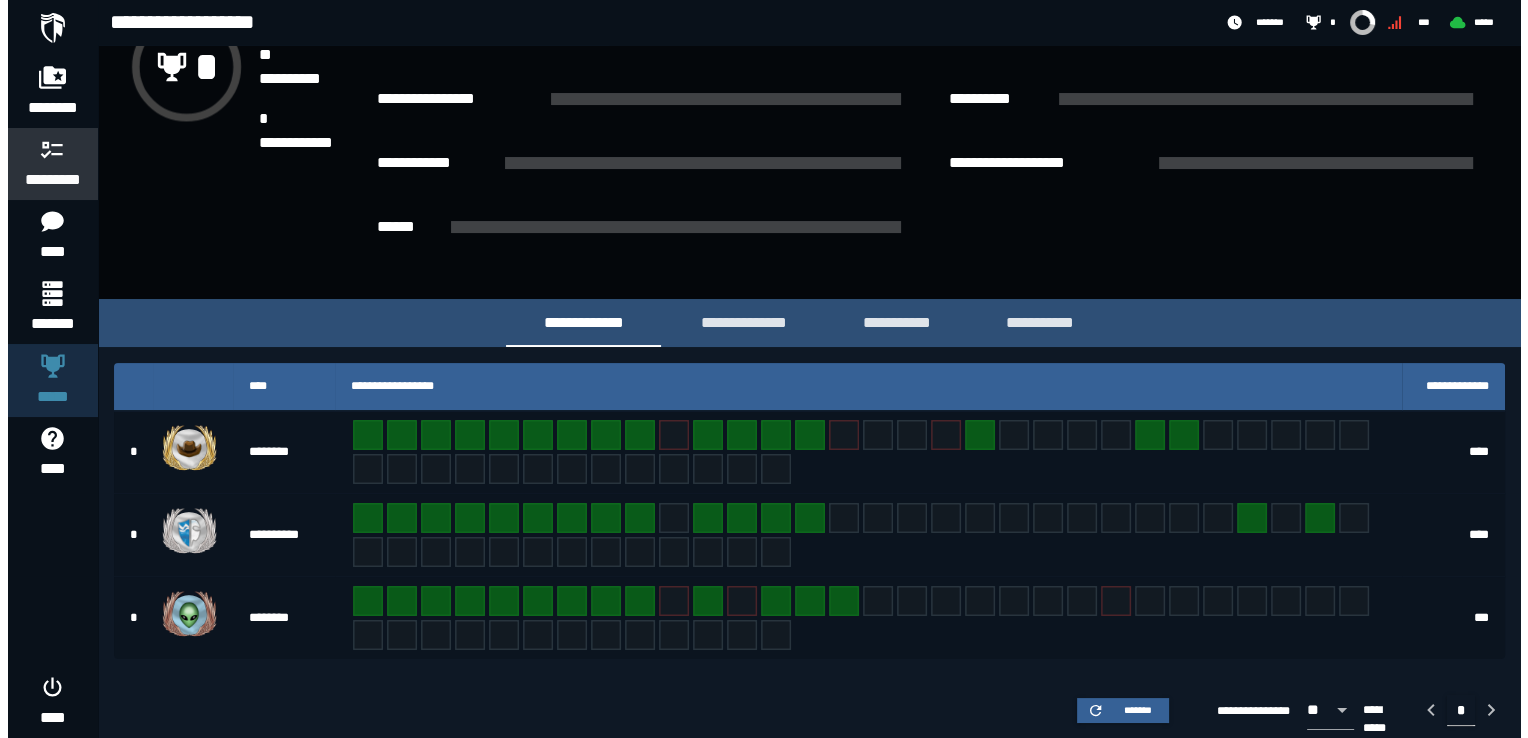 scroll, scrollTop: 0, scrollLeft: 0, axis: both 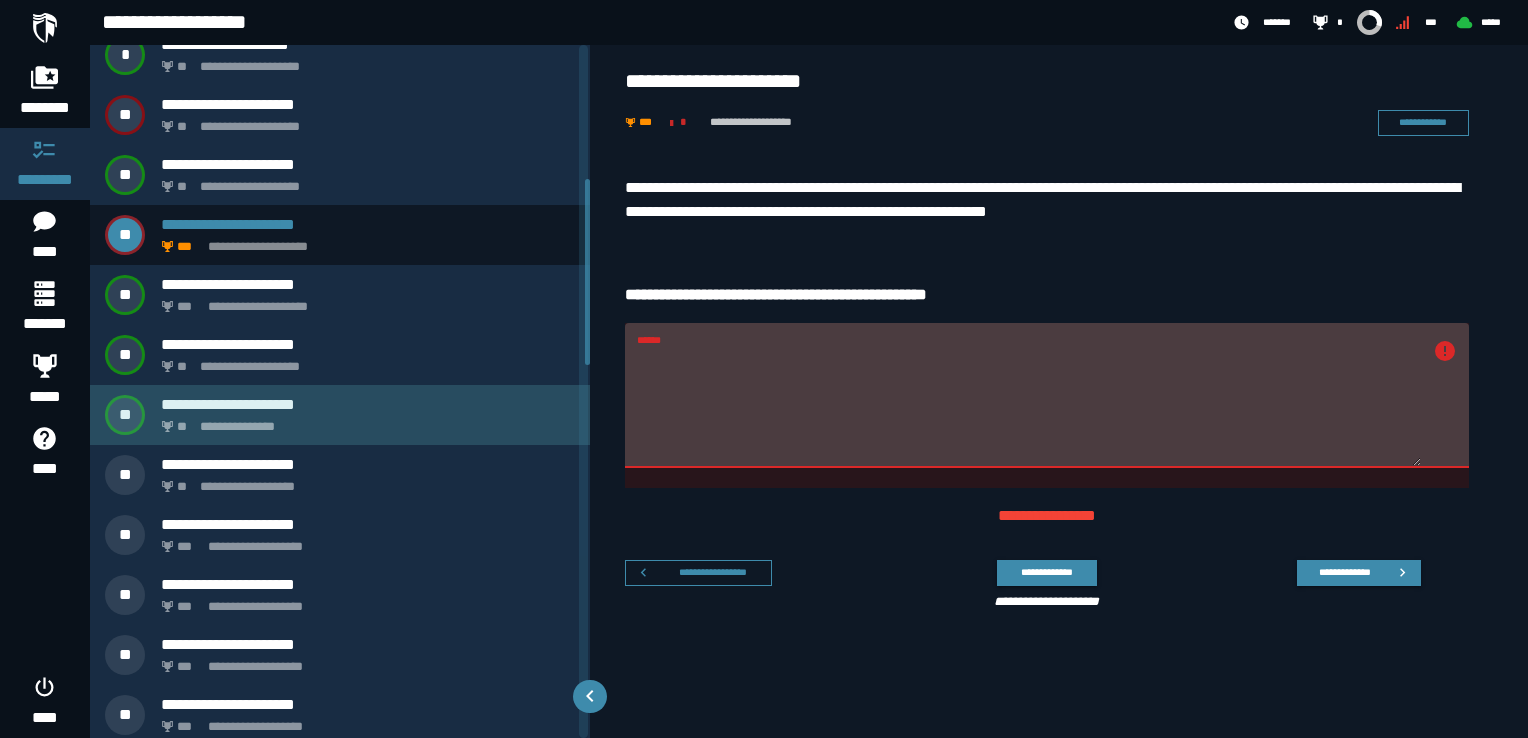 click on "**********" at bounding box center (364, 421) 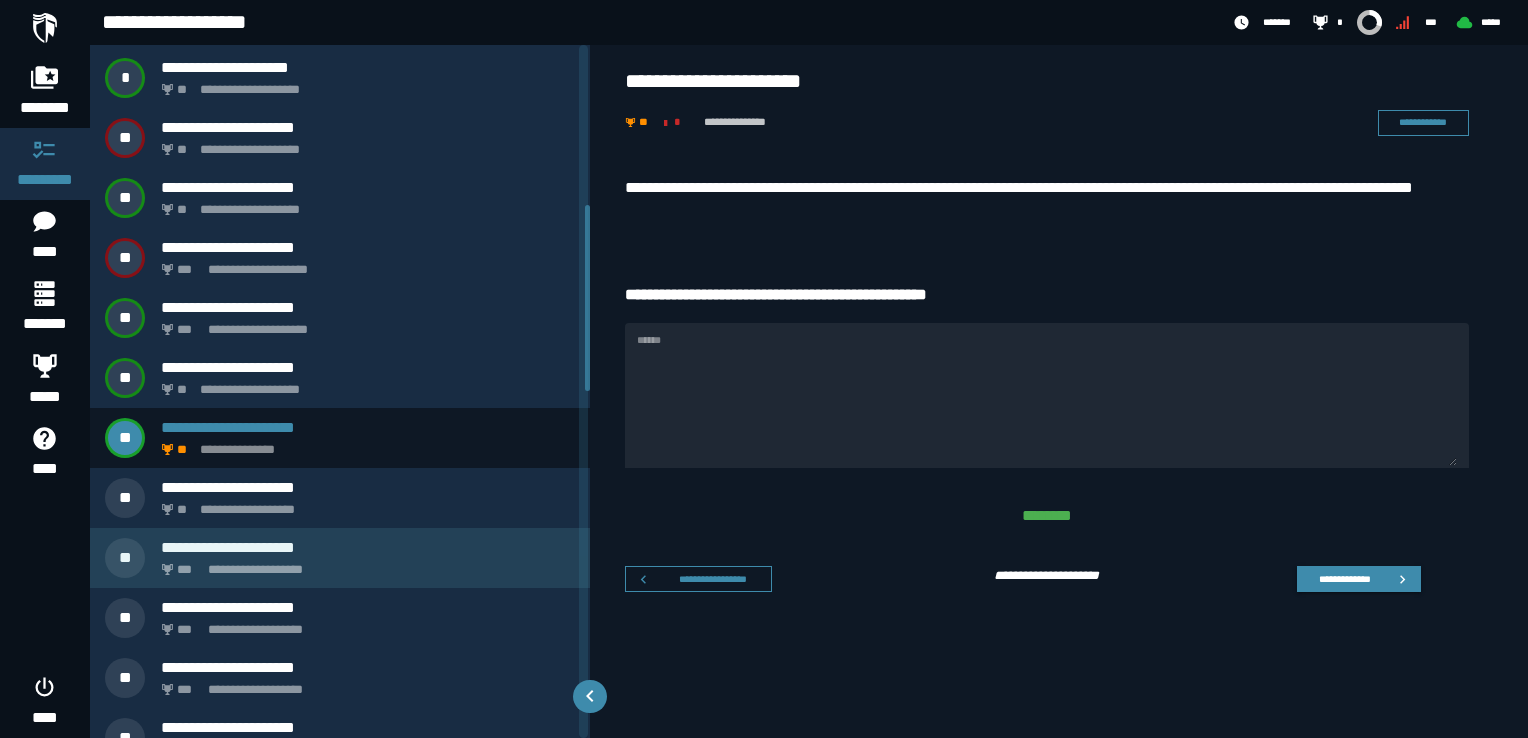 scroll, scrollTop: 606, scrollLeft: 0, axis: vertical 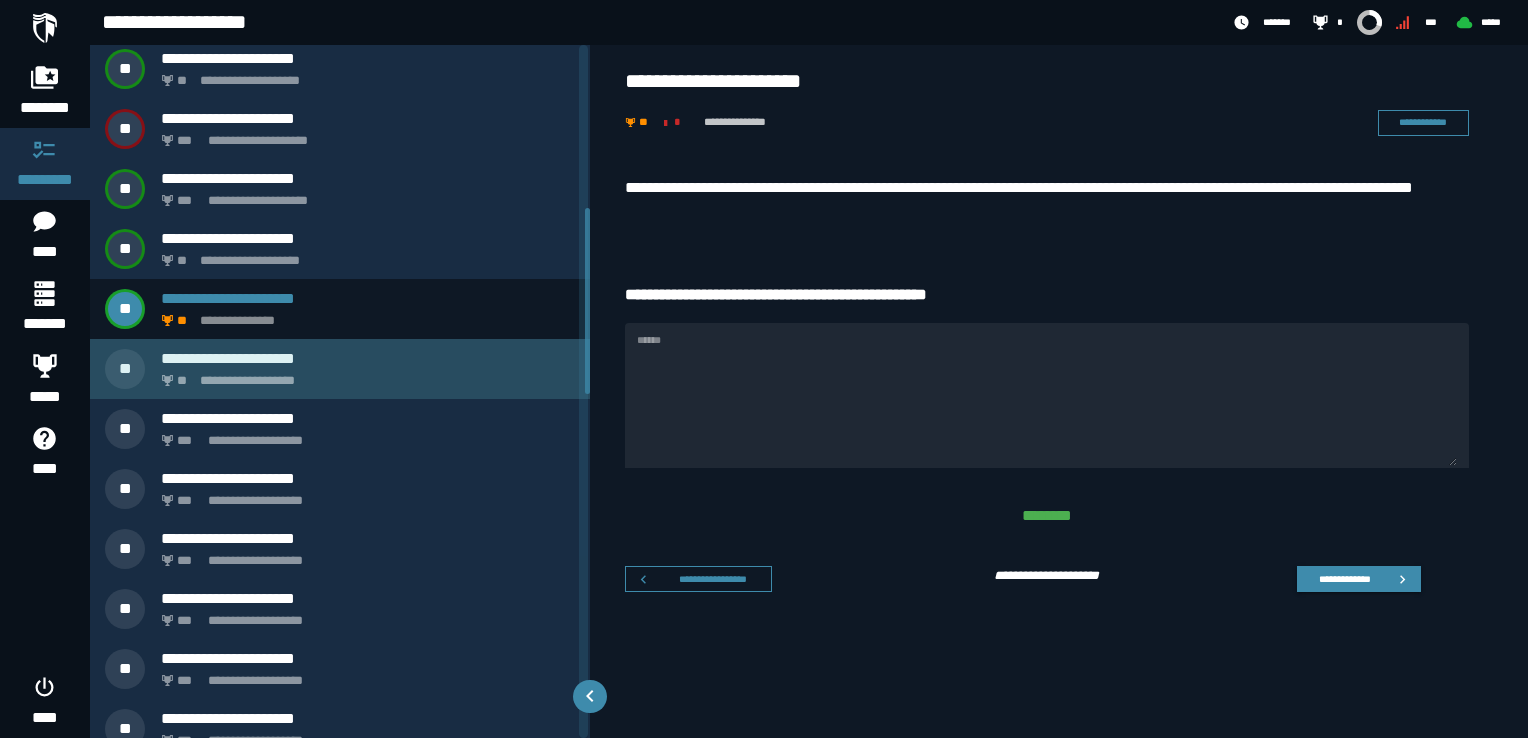 click on "**********" at bounding box center (368, 358) 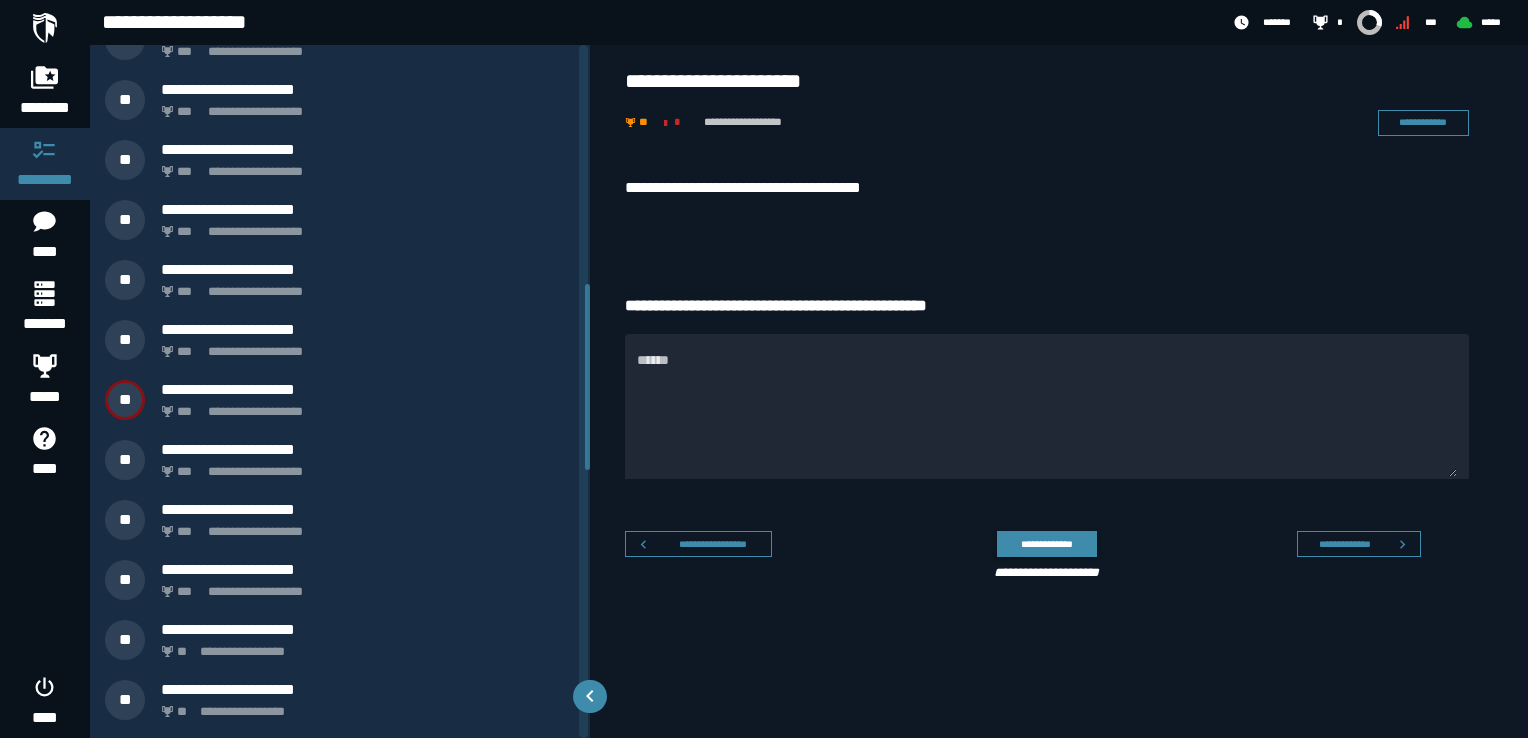 scroll, scrollTop: 1066, scrollLeft: 0, axis: vertical 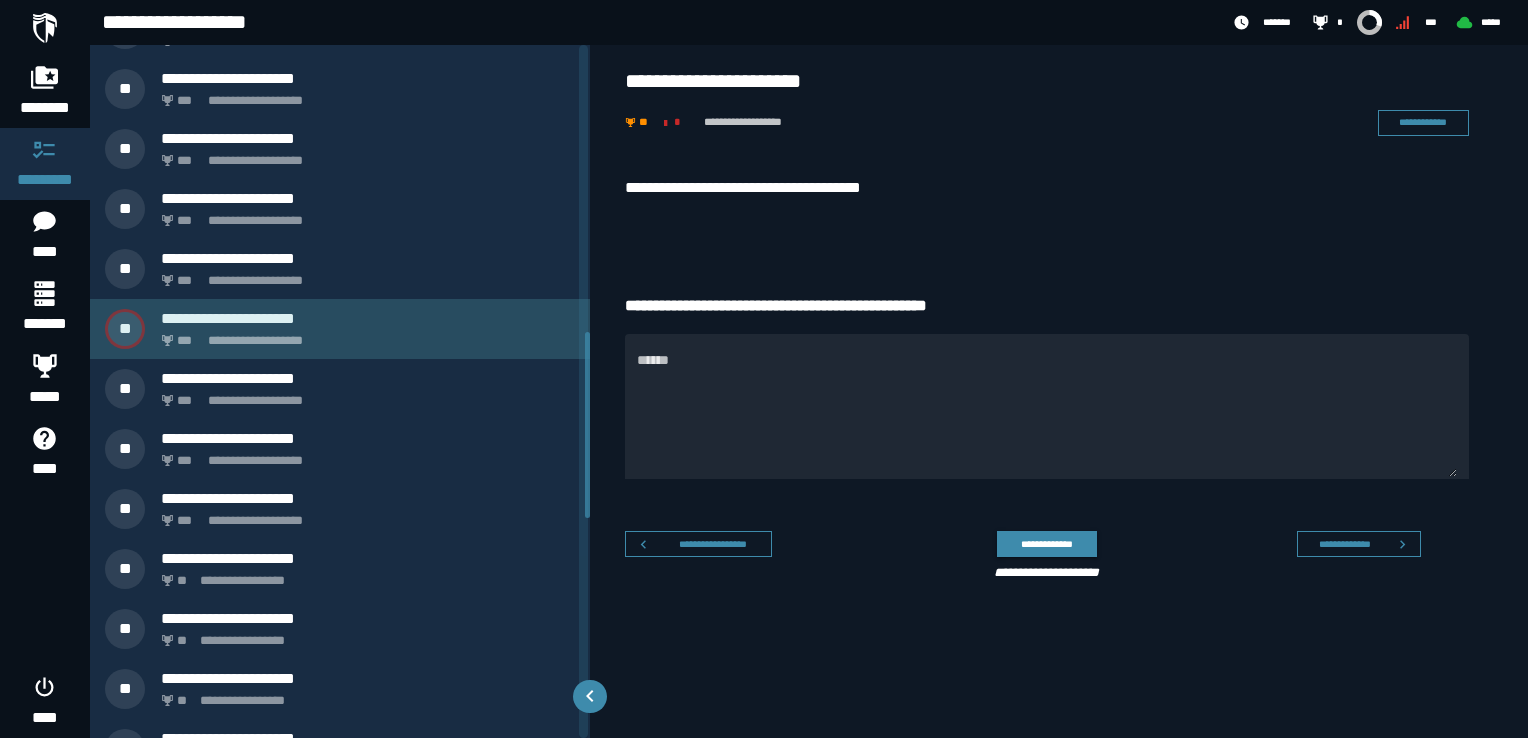 click on "**********" at bounding box center (364, 335) 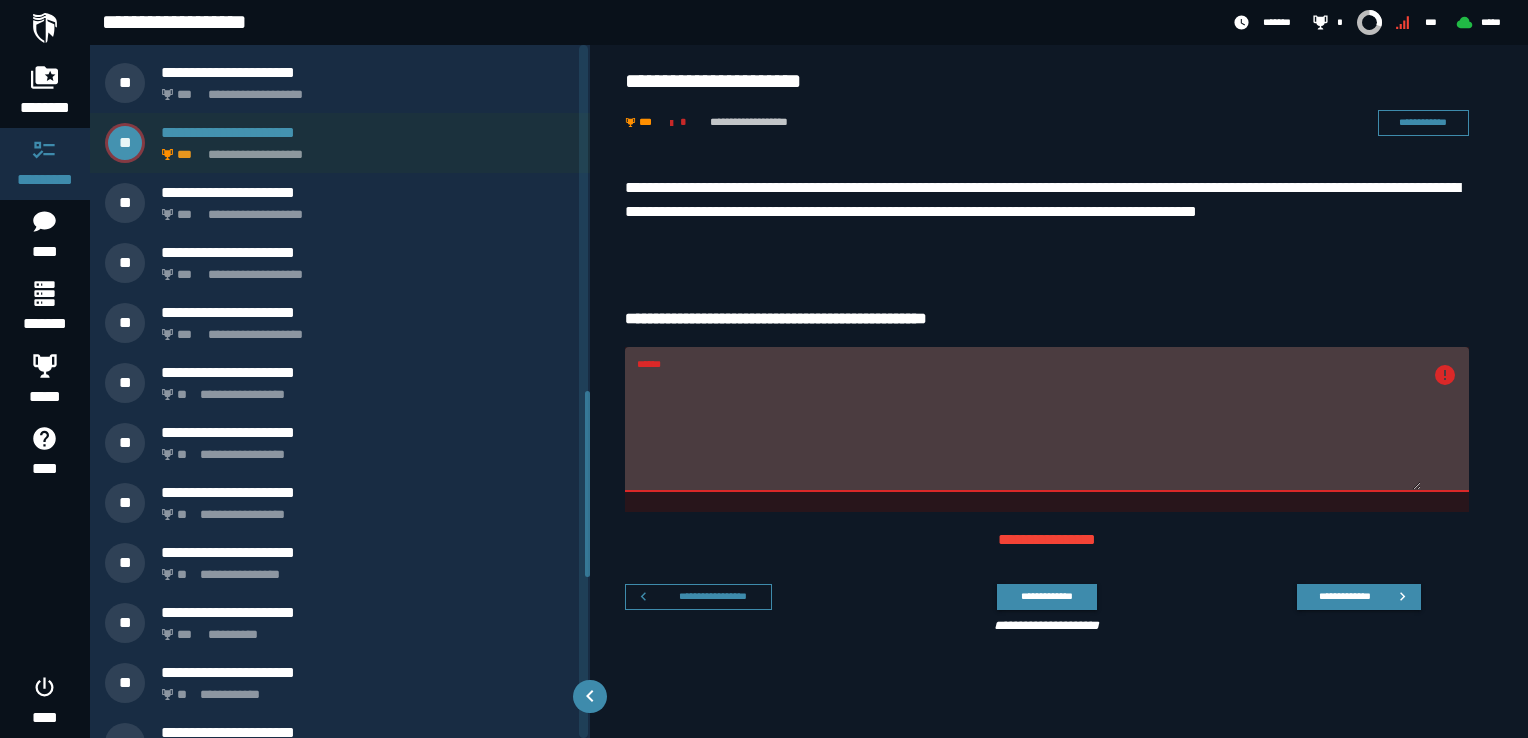 scroll, scrollTop: 1286, scrollLeft: 0, axis: vertical 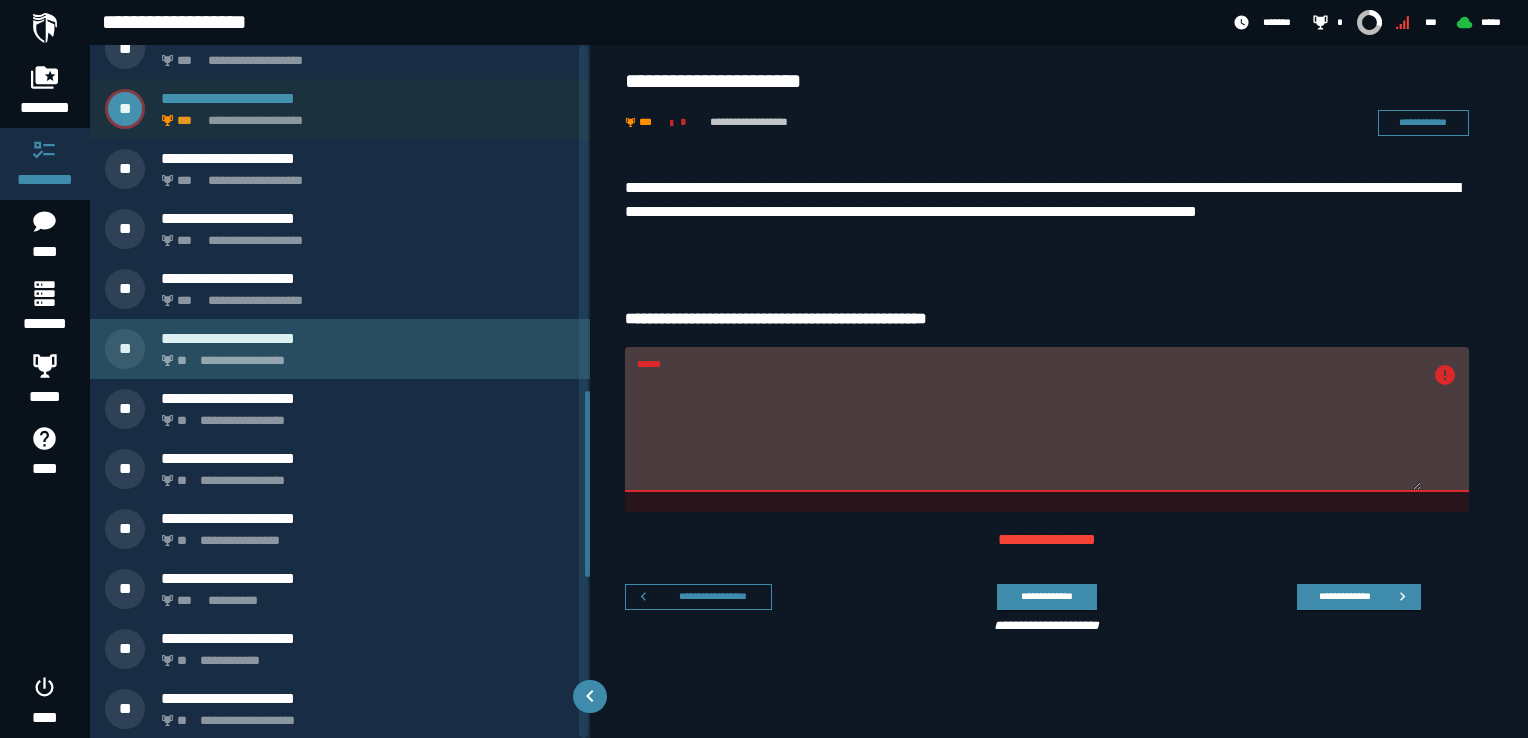 click on "**********" at bounding box center (368, 338) 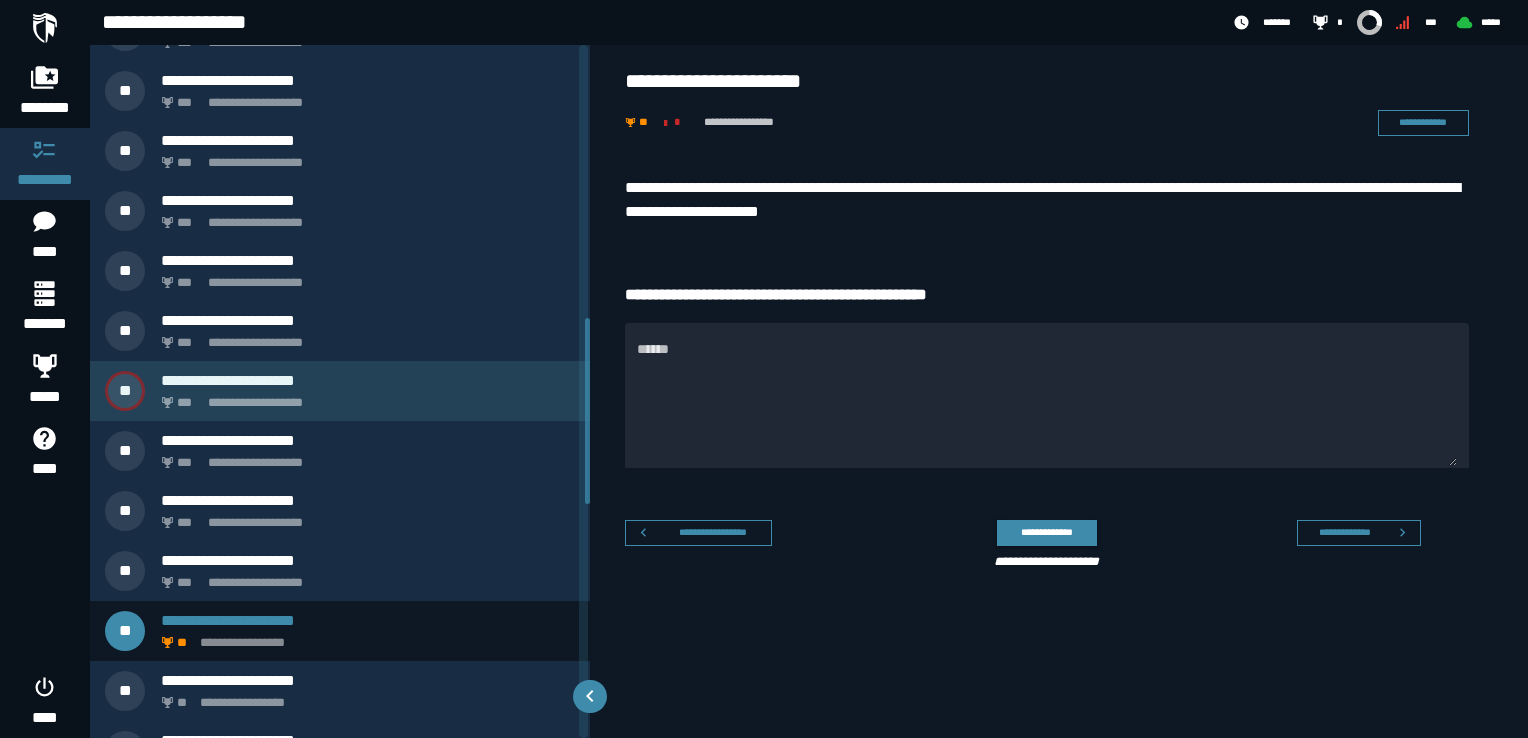 scroll, scrollTop: 1026, scrollLeft: 0, axis: vertical 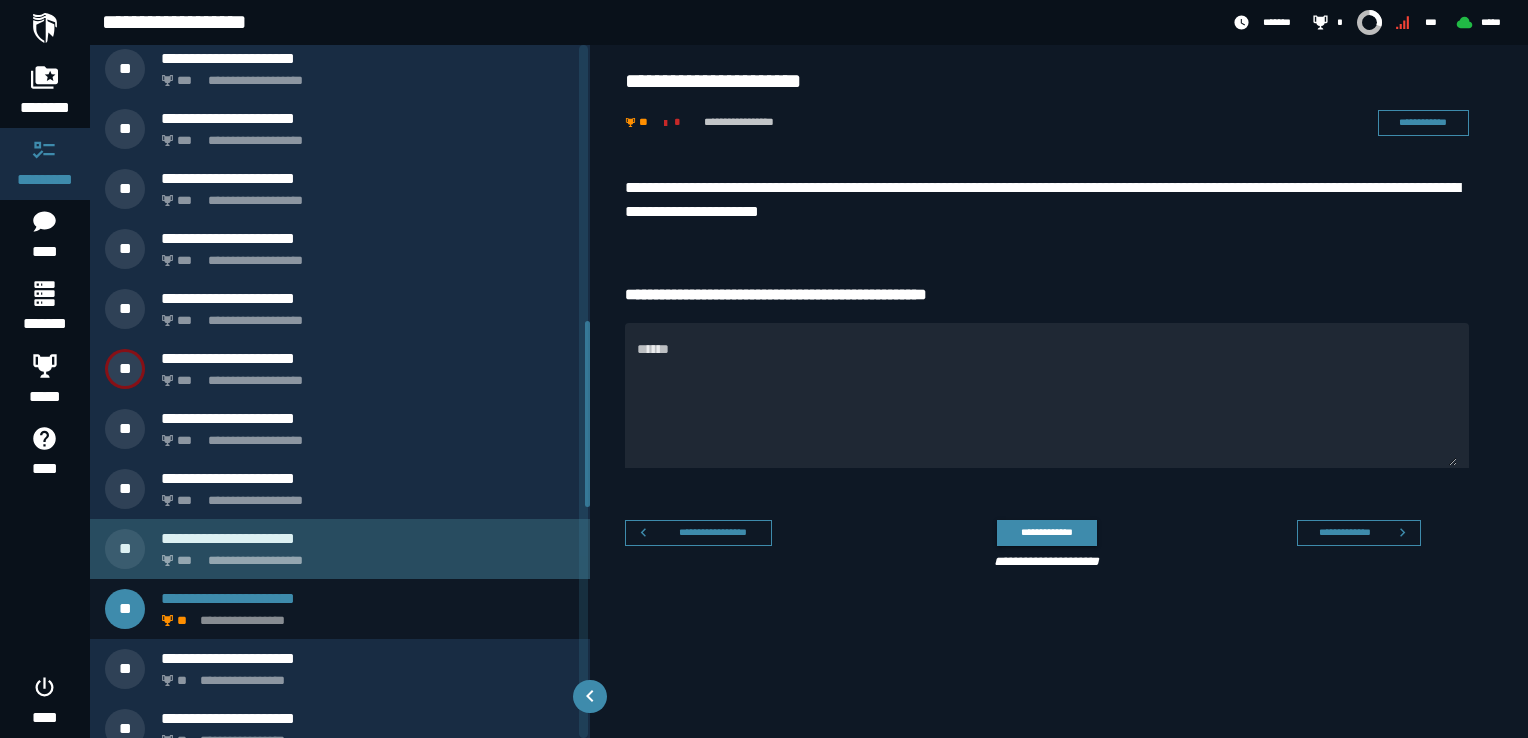 click on "**********" at bounding box center (364, 555) 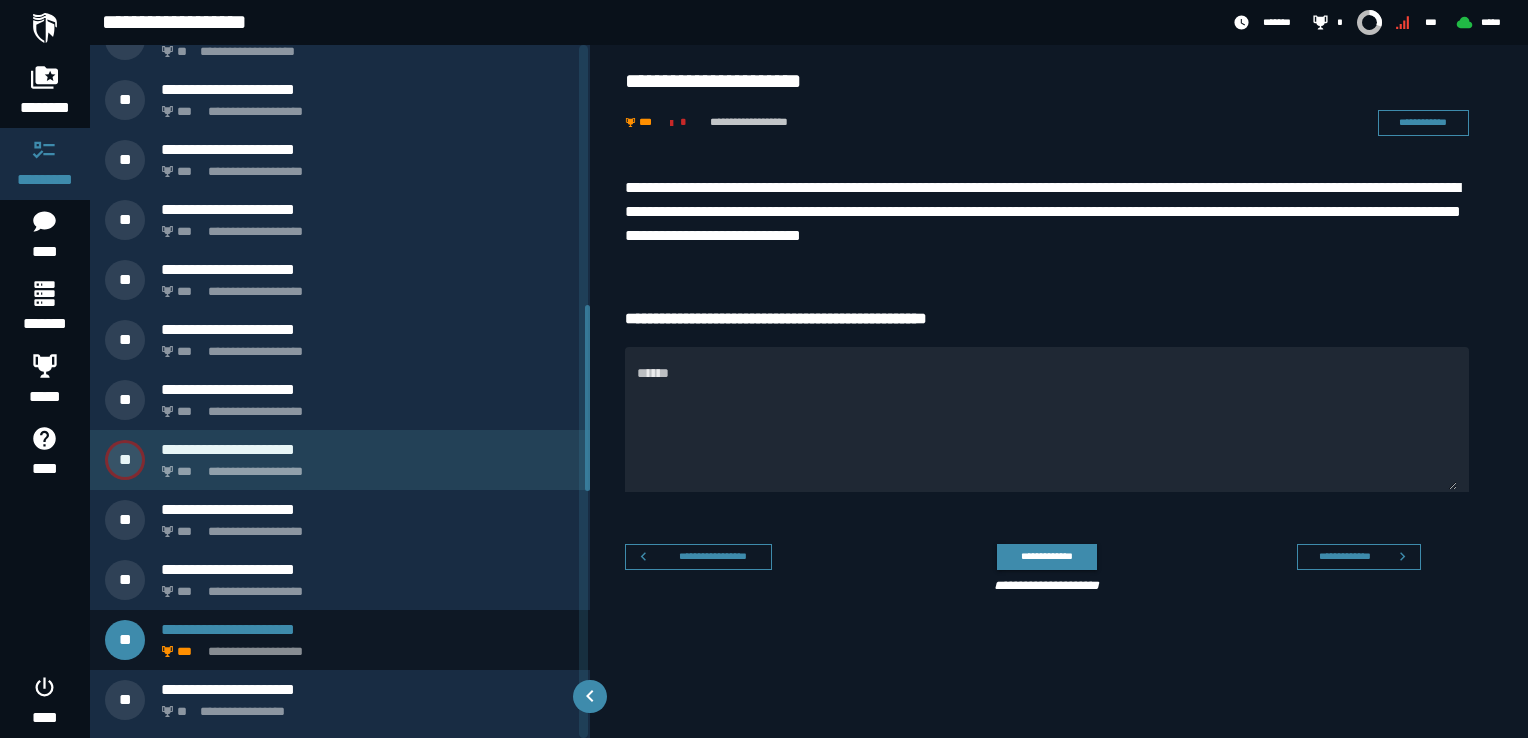 scroll, scrollTop: 966, scrollLeft: 0, axis: vertical 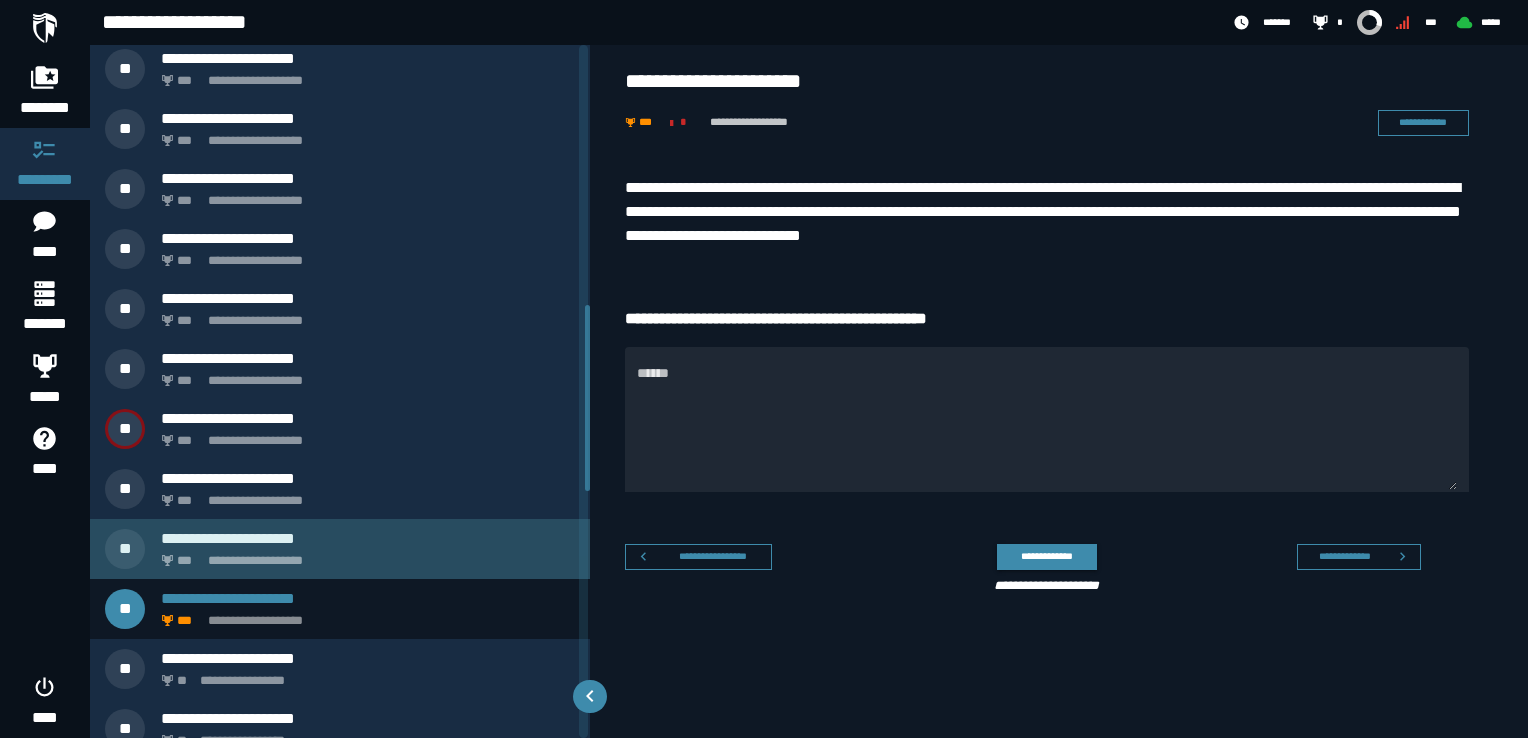 click on "**********" at bounding box center (364, 555) 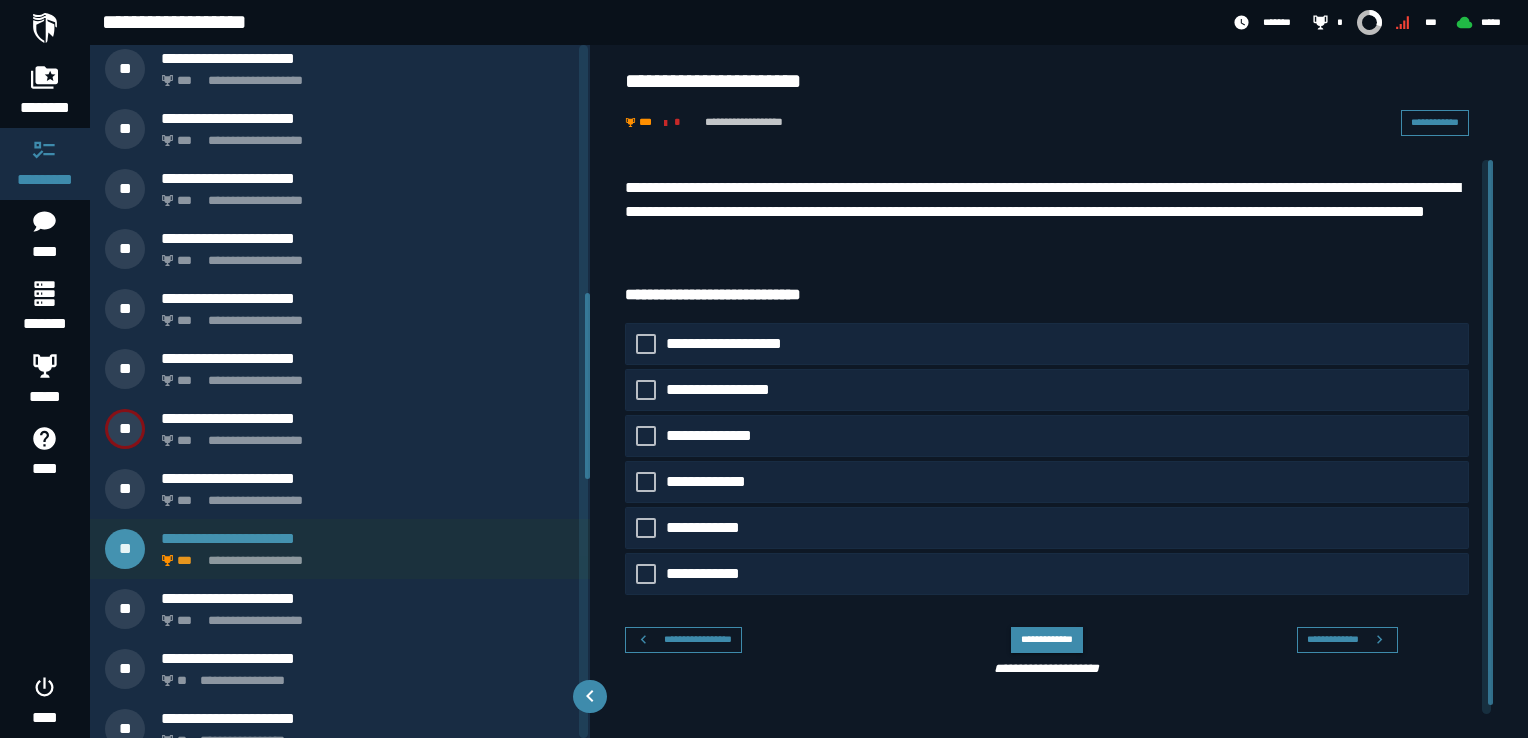 scroll, scrollTop: 806, scrollLeft: 0, axis: vertical 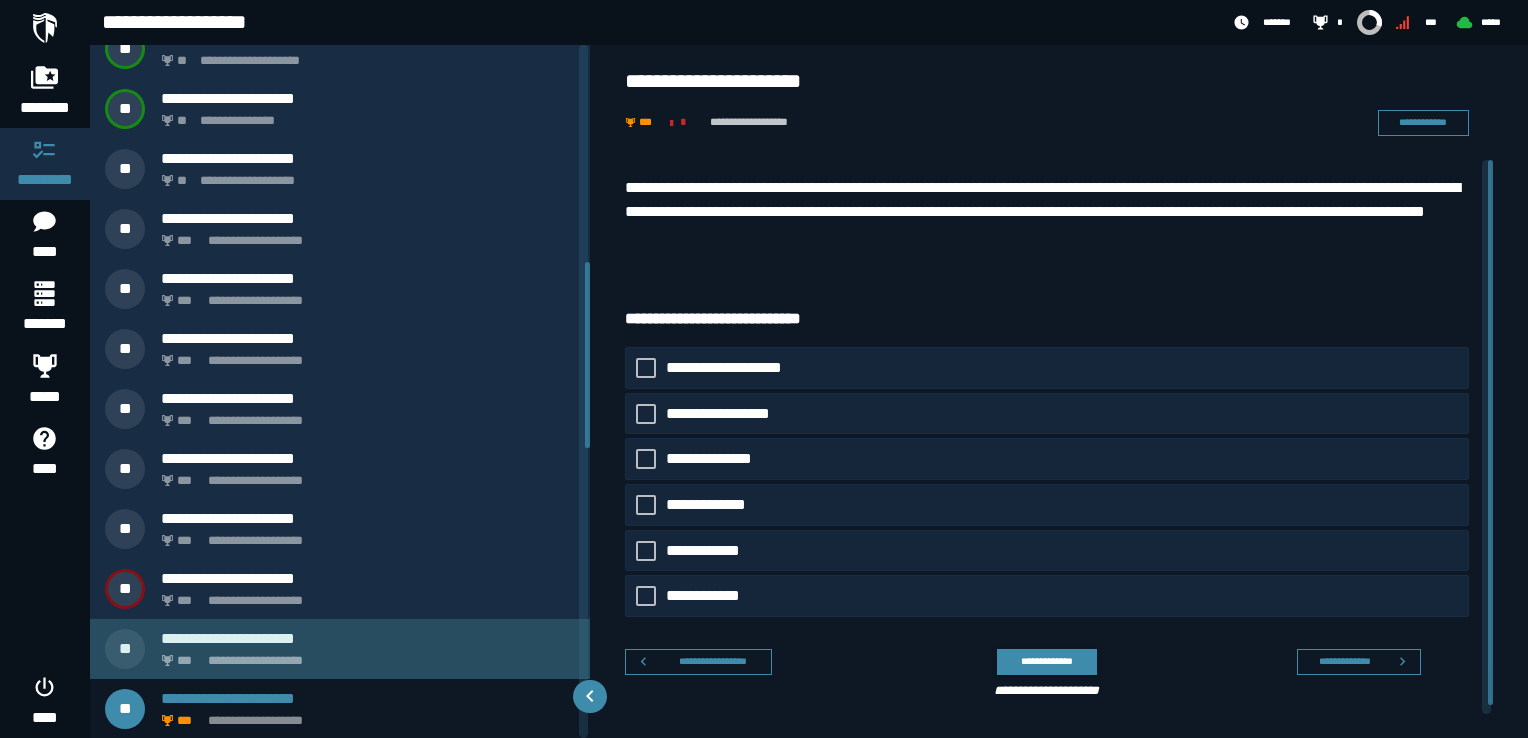 click on "**********" at bounding box center [364, 655] 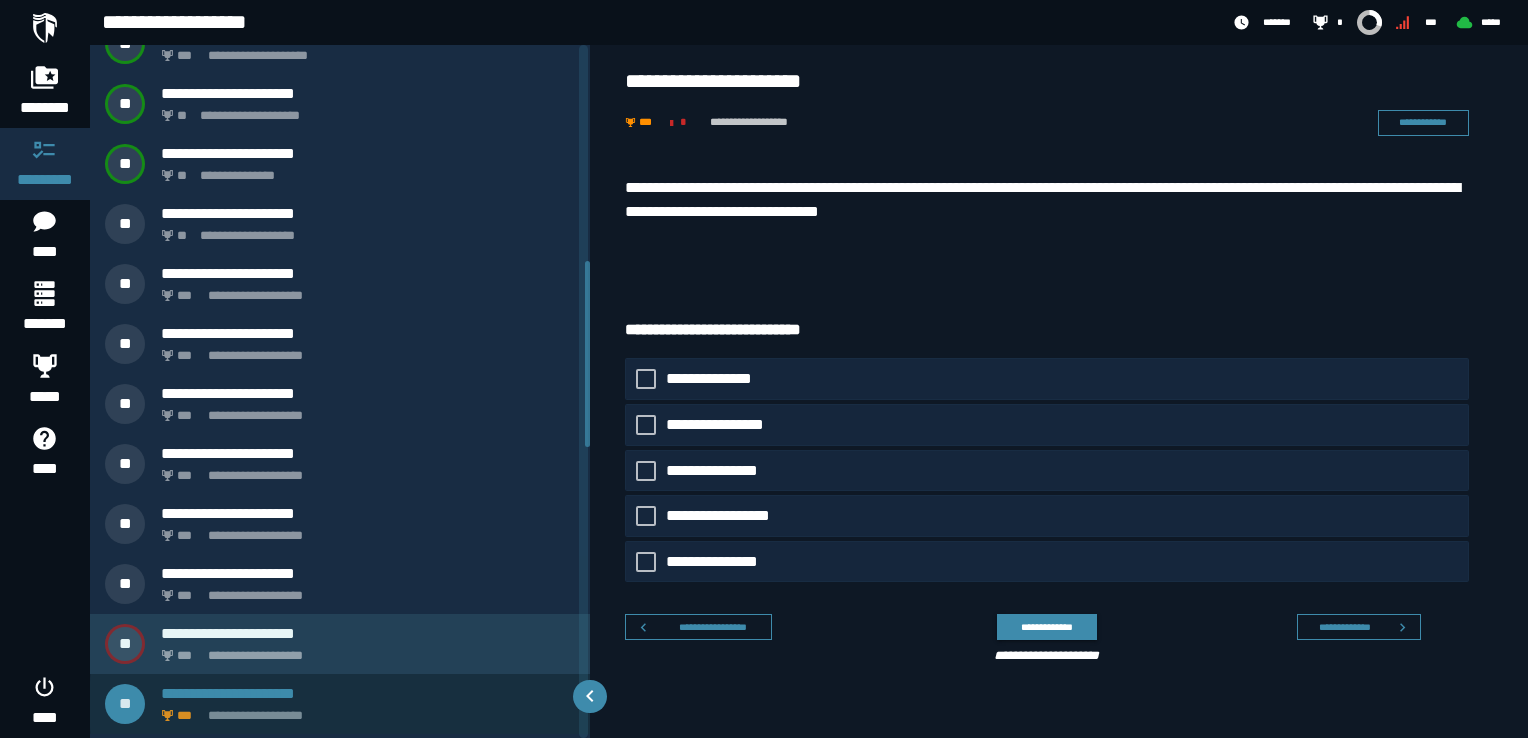 scroll, scrollTop: 746, scrollLeft: 0, axis: vertical 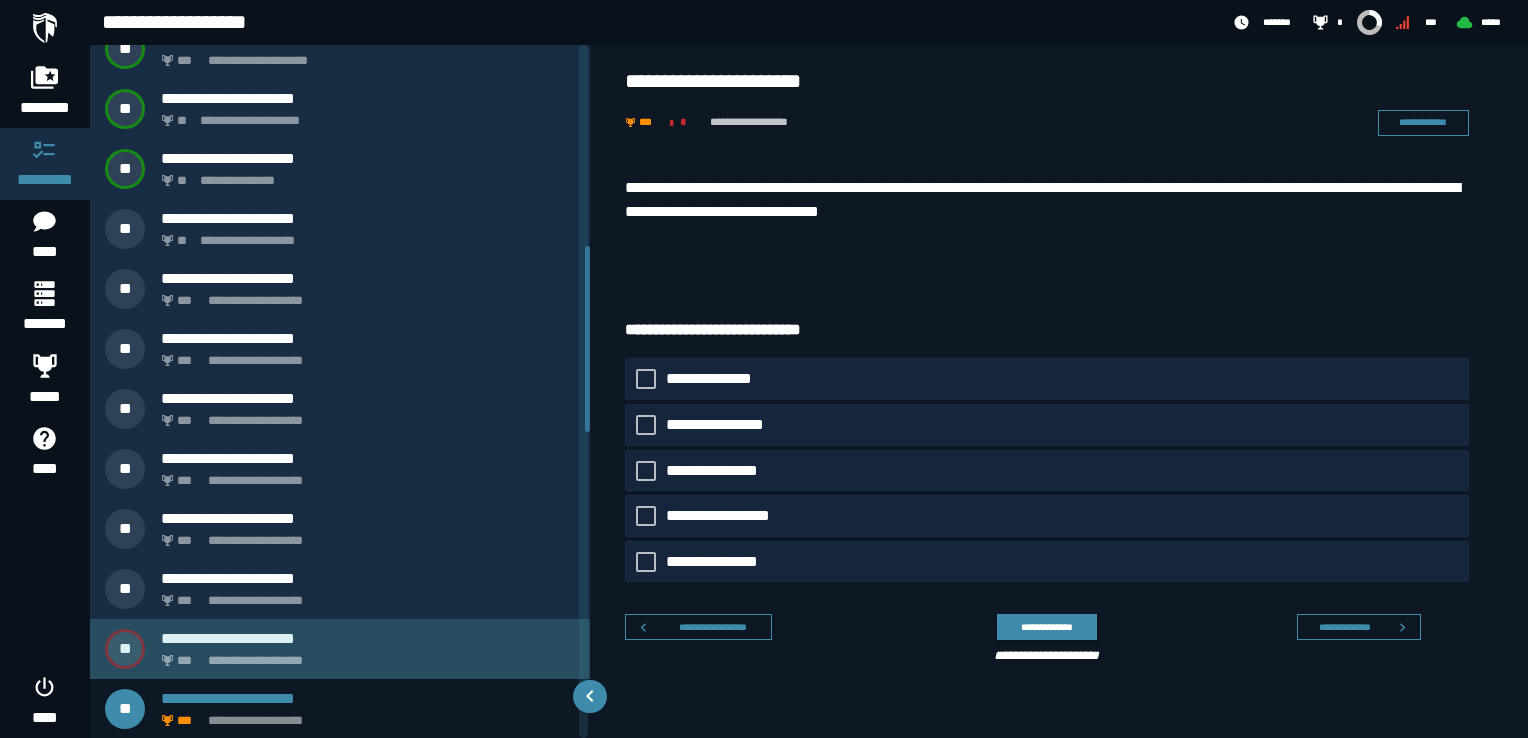 click on "**********" at bounding box center [364, 655] 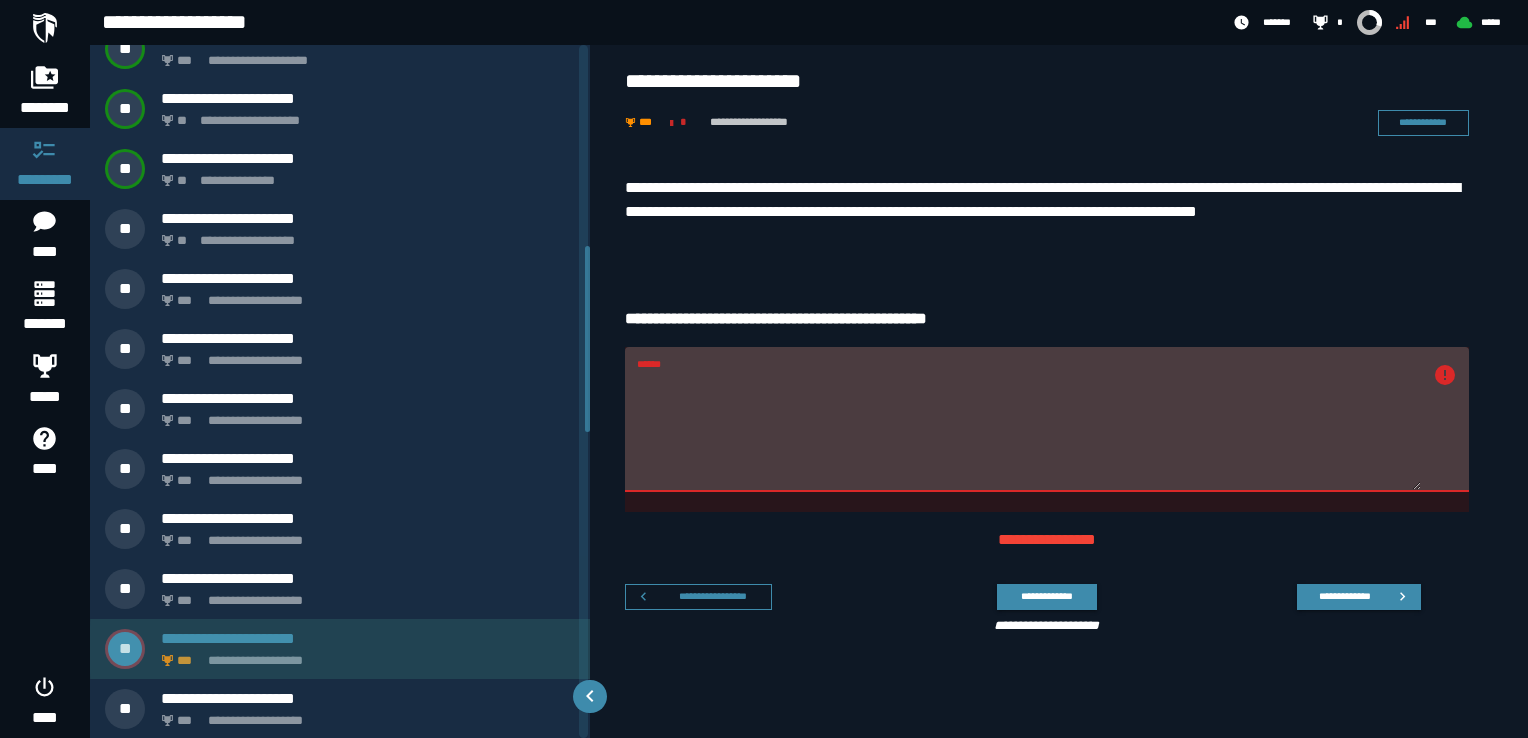 scroll, scrollTop: 686, scrollLeft: 0, axis: vertical 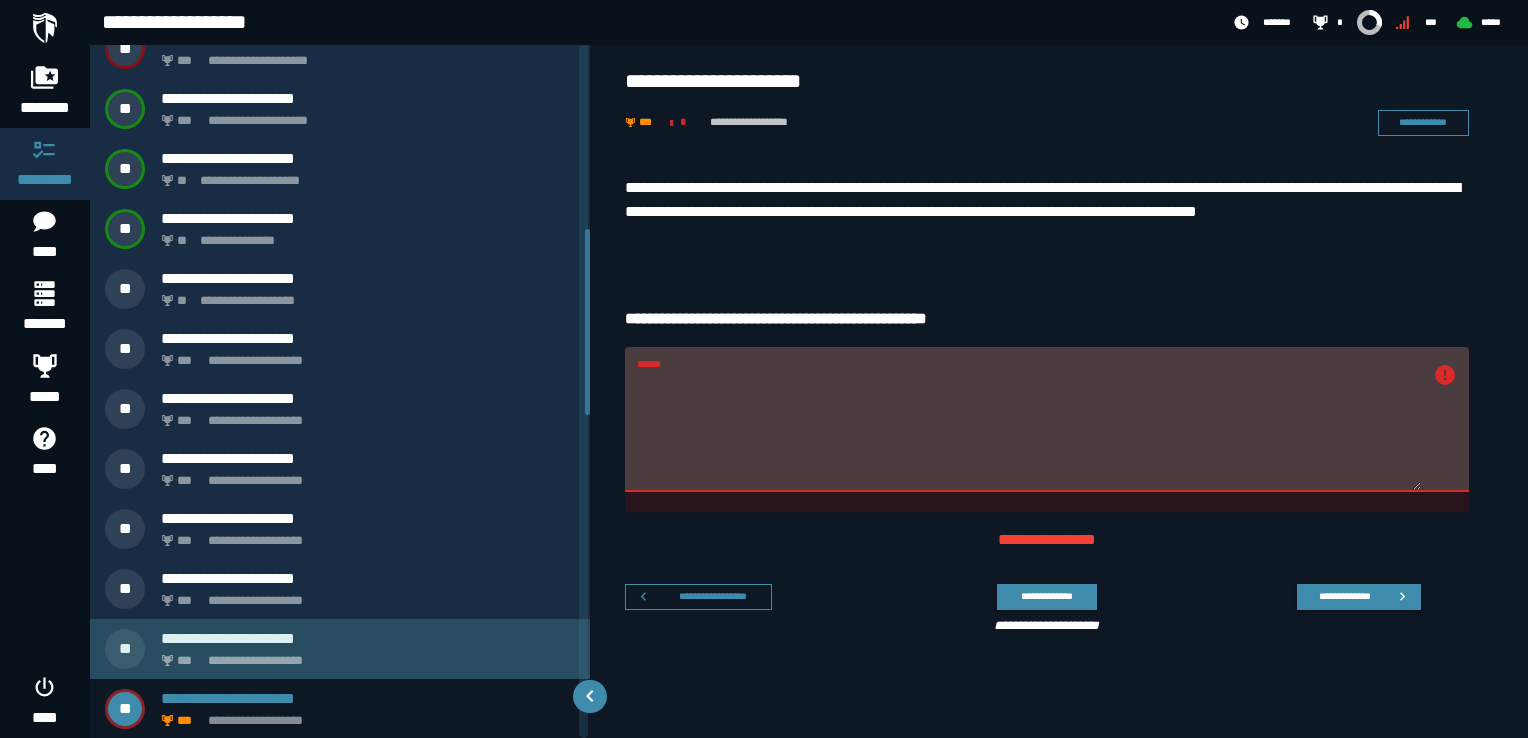 click on "**********" at bounding box center (364, 655) 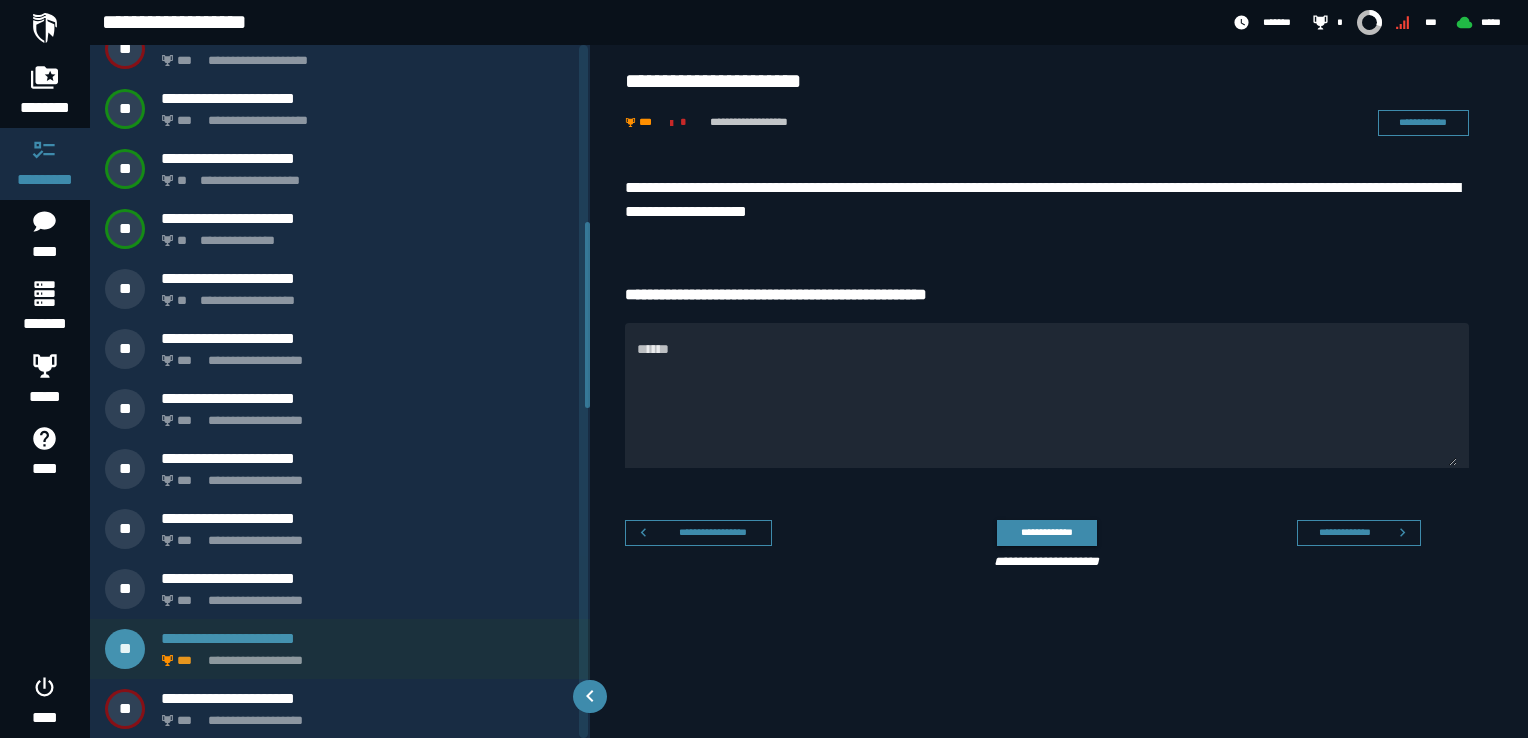 scroll, scrollTop: 626, scrollLeft: 0, axis: vertical 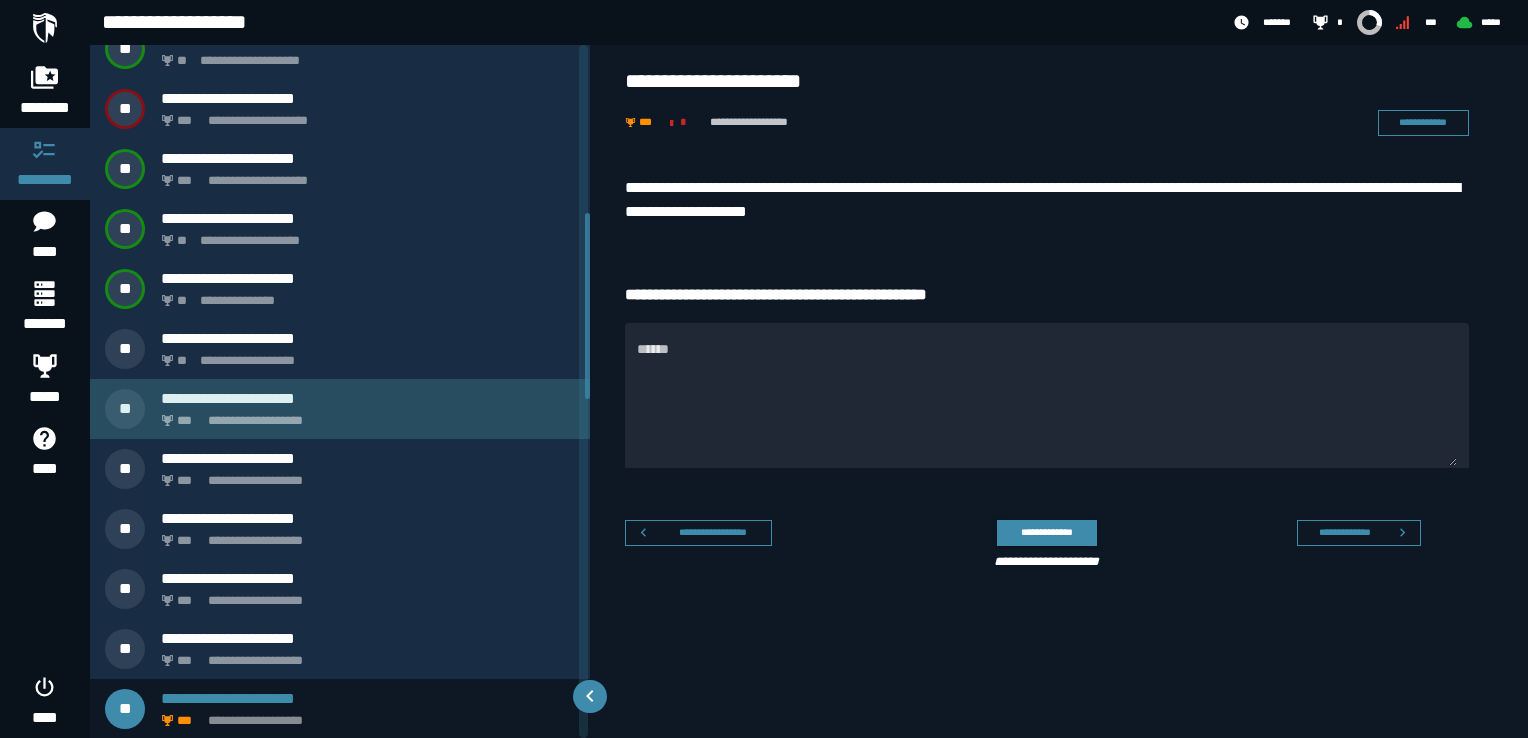 click on "**********" at bounding box center [368, 398] 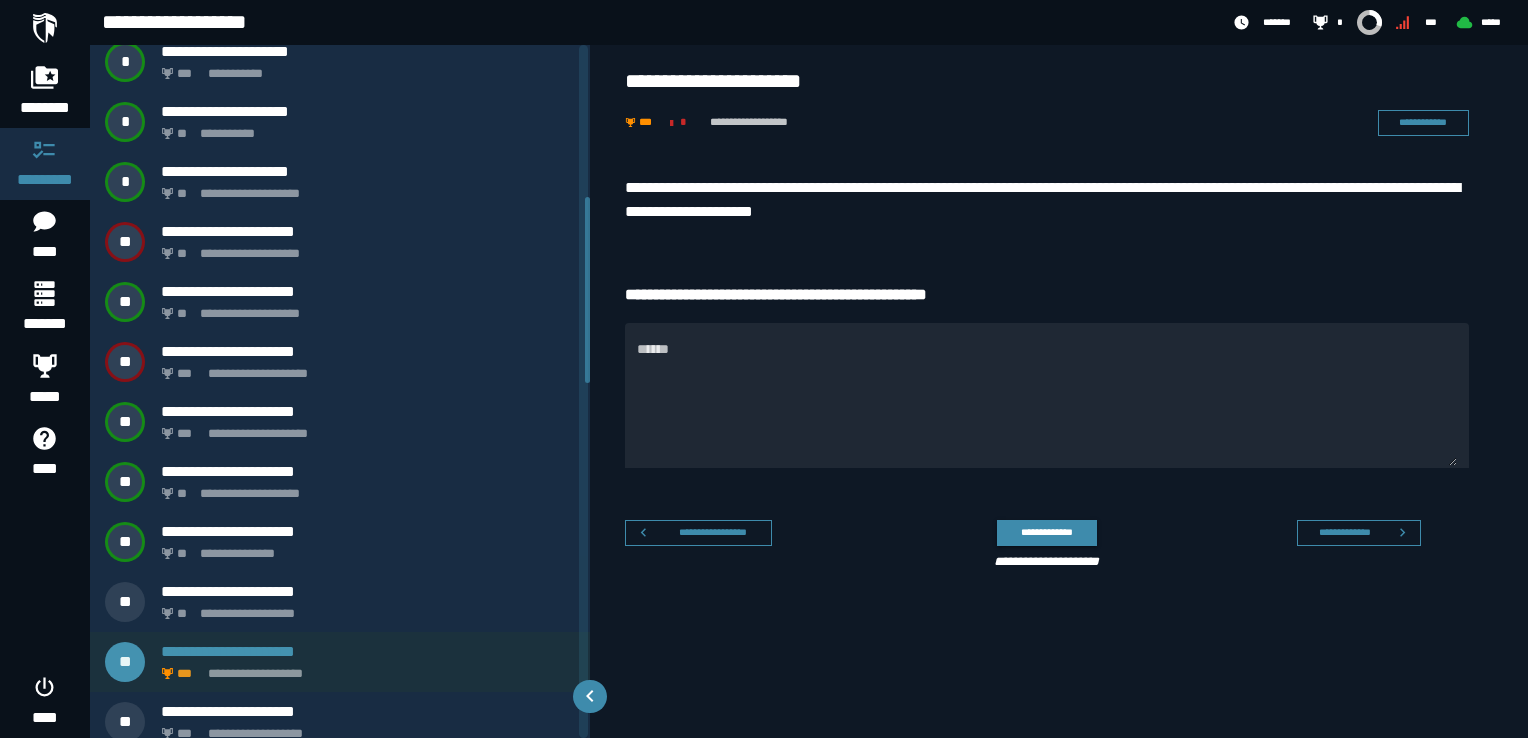 scroll, scrollTop: 326, scrollLeft: 0, axis: vertical 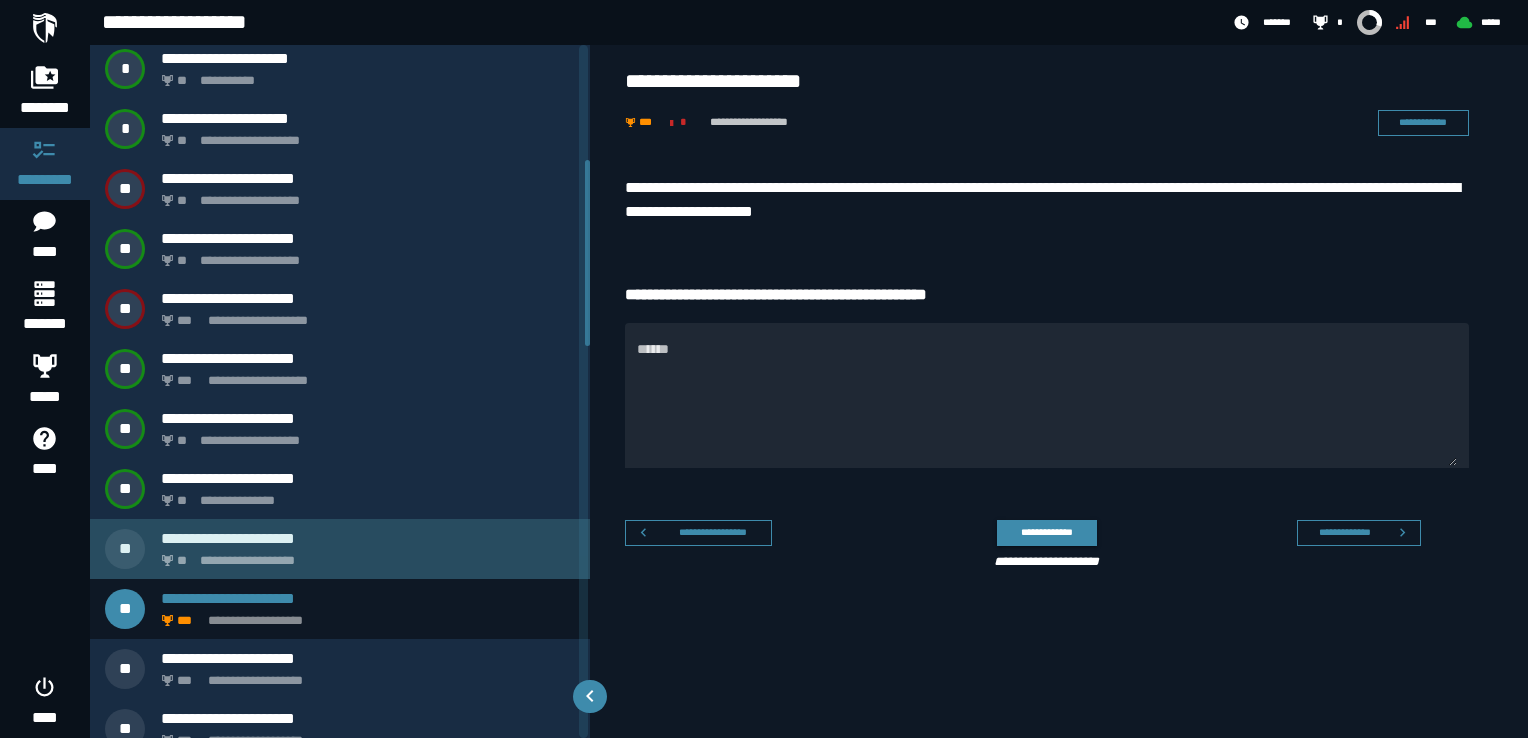 click on "**********" at bounding box center [364, 555] 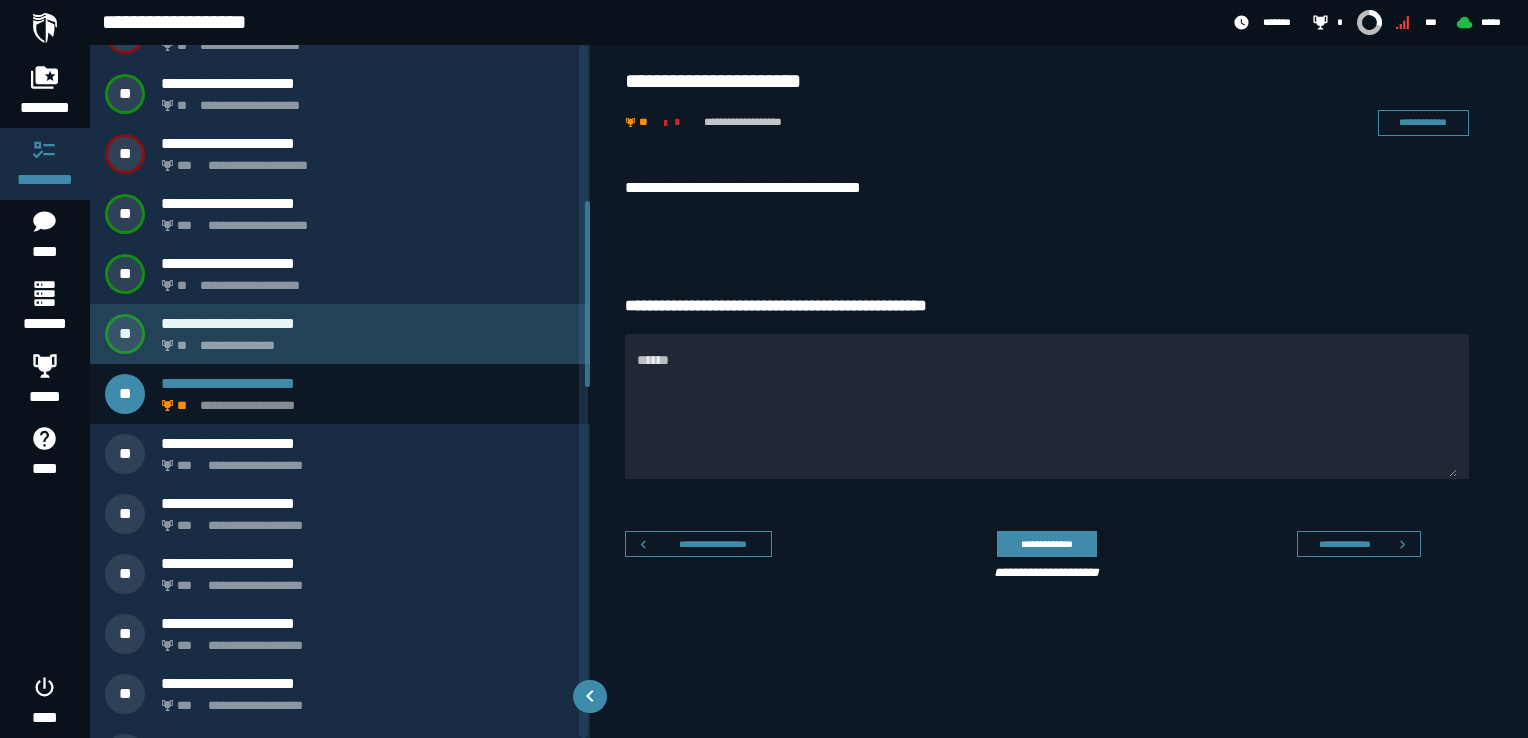 scroll, scrollTop: 666, scrollLeft: 0, axis: vertical 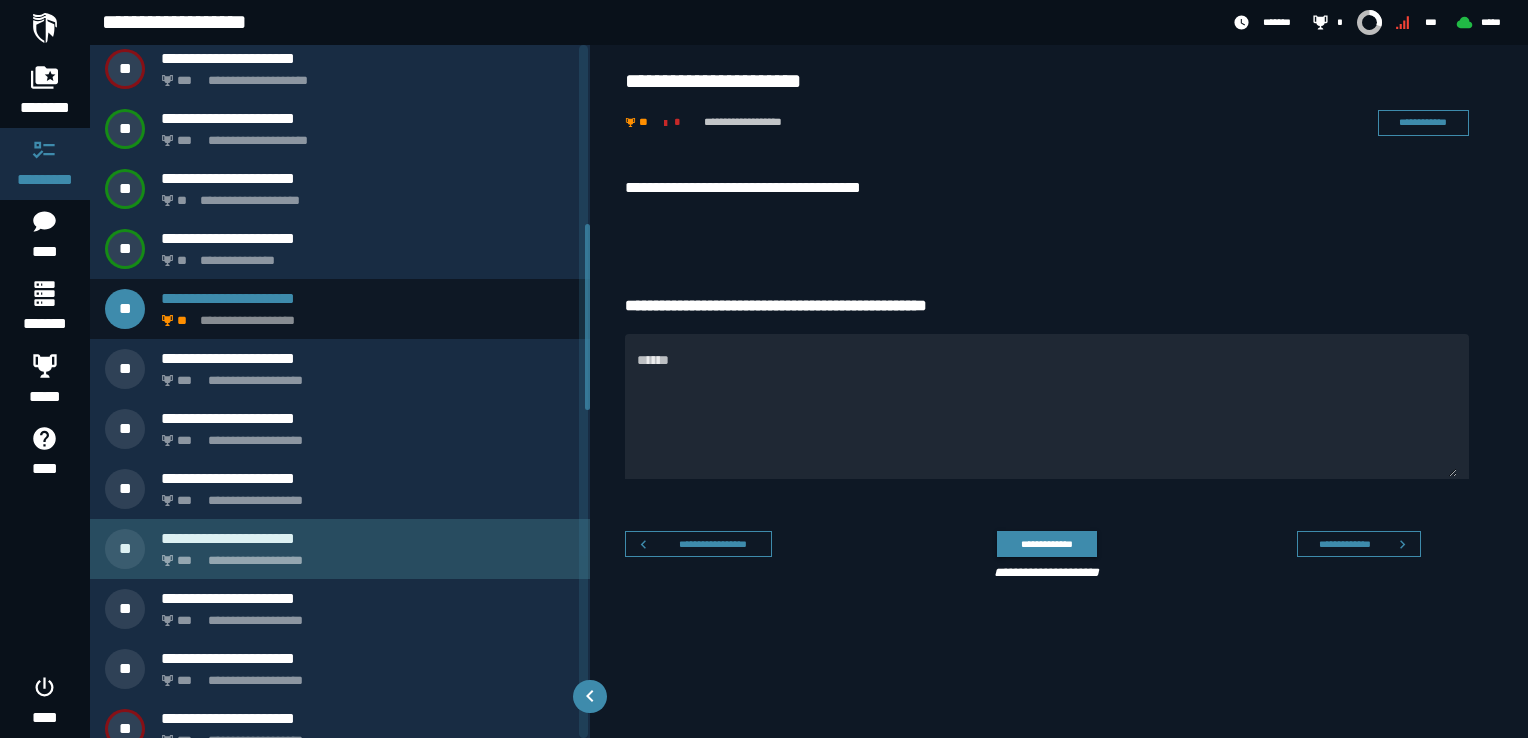 click on "**********" at bounding box center [364, 555] 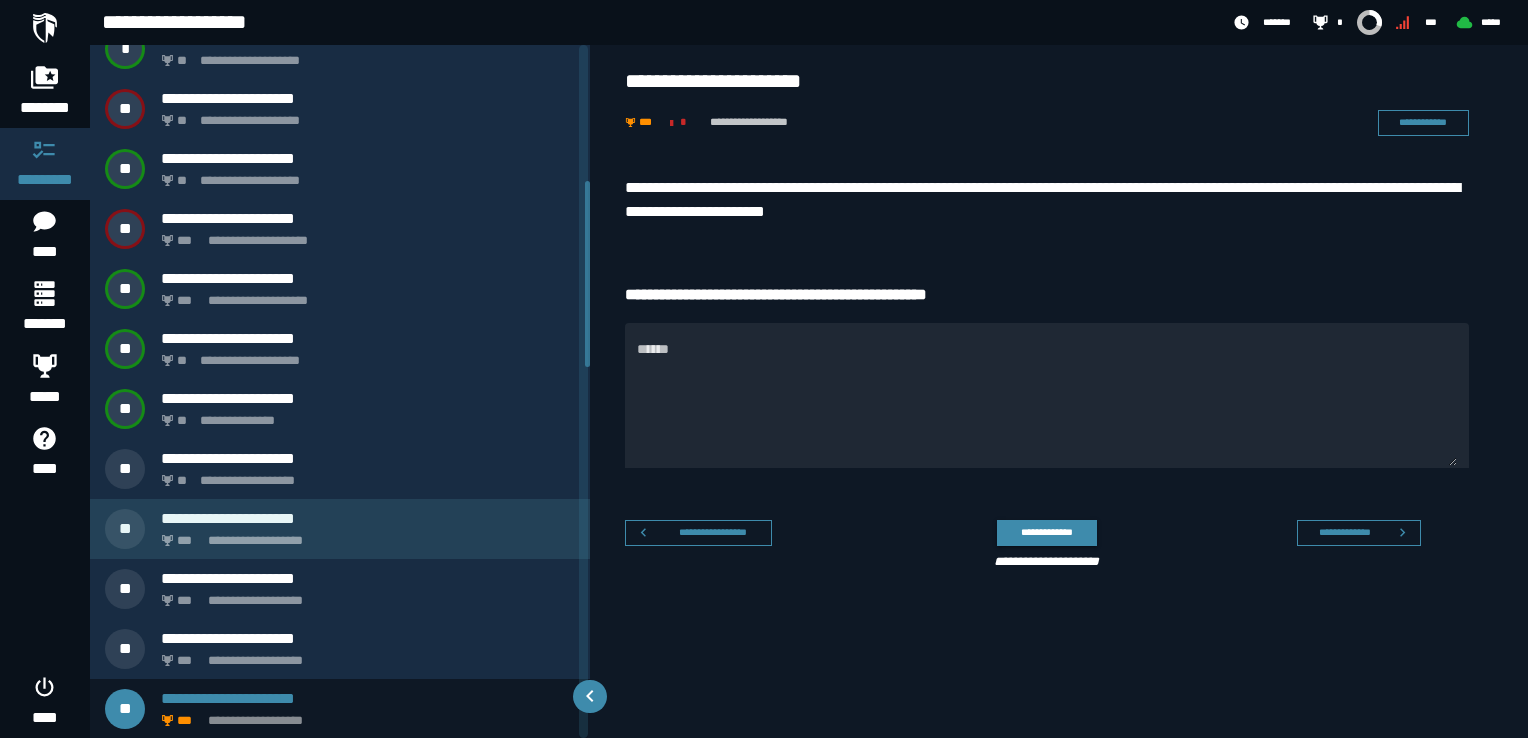 scroll, scrollTop: 1006, scrollLeft: 0, axis: vertical 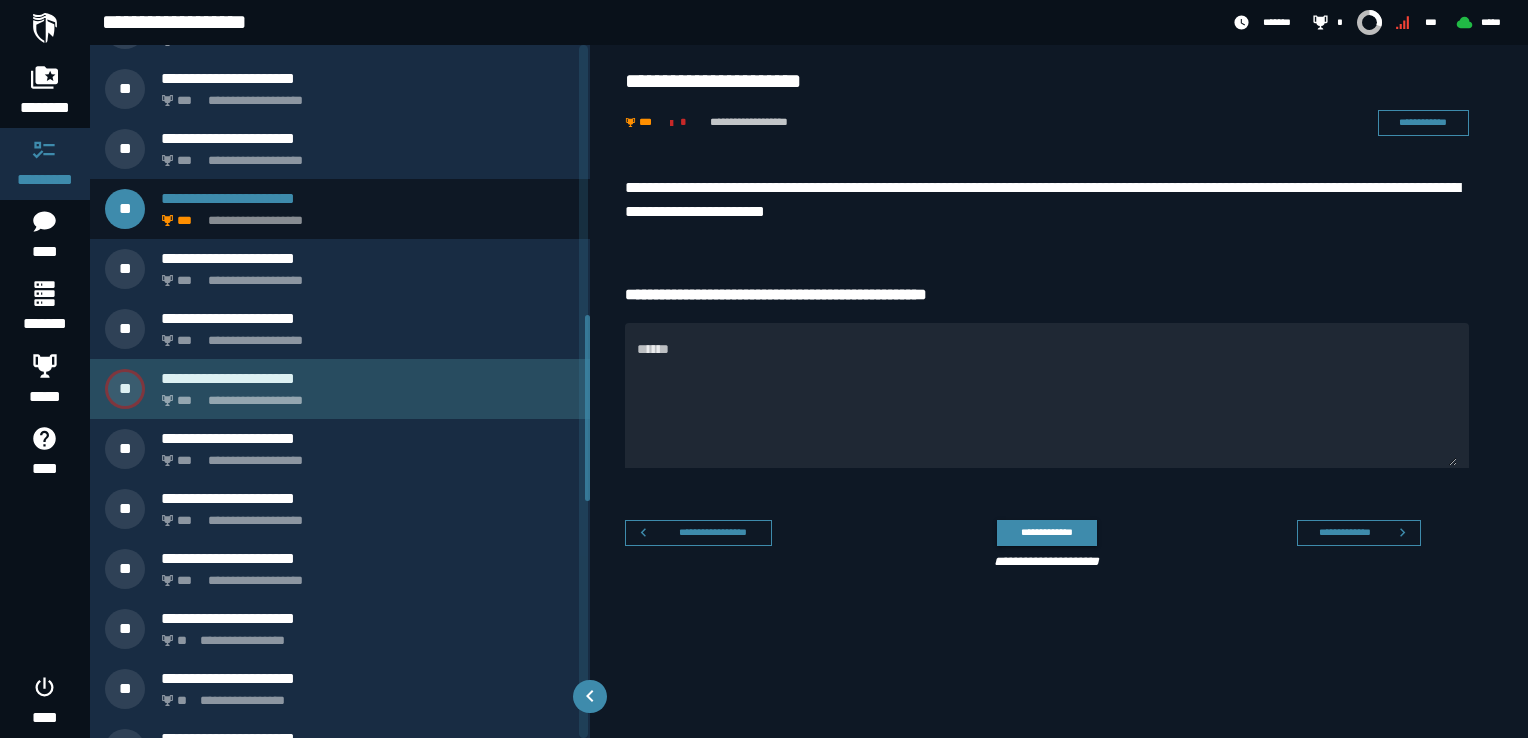click on "**********" at bounding box center [364, 395] 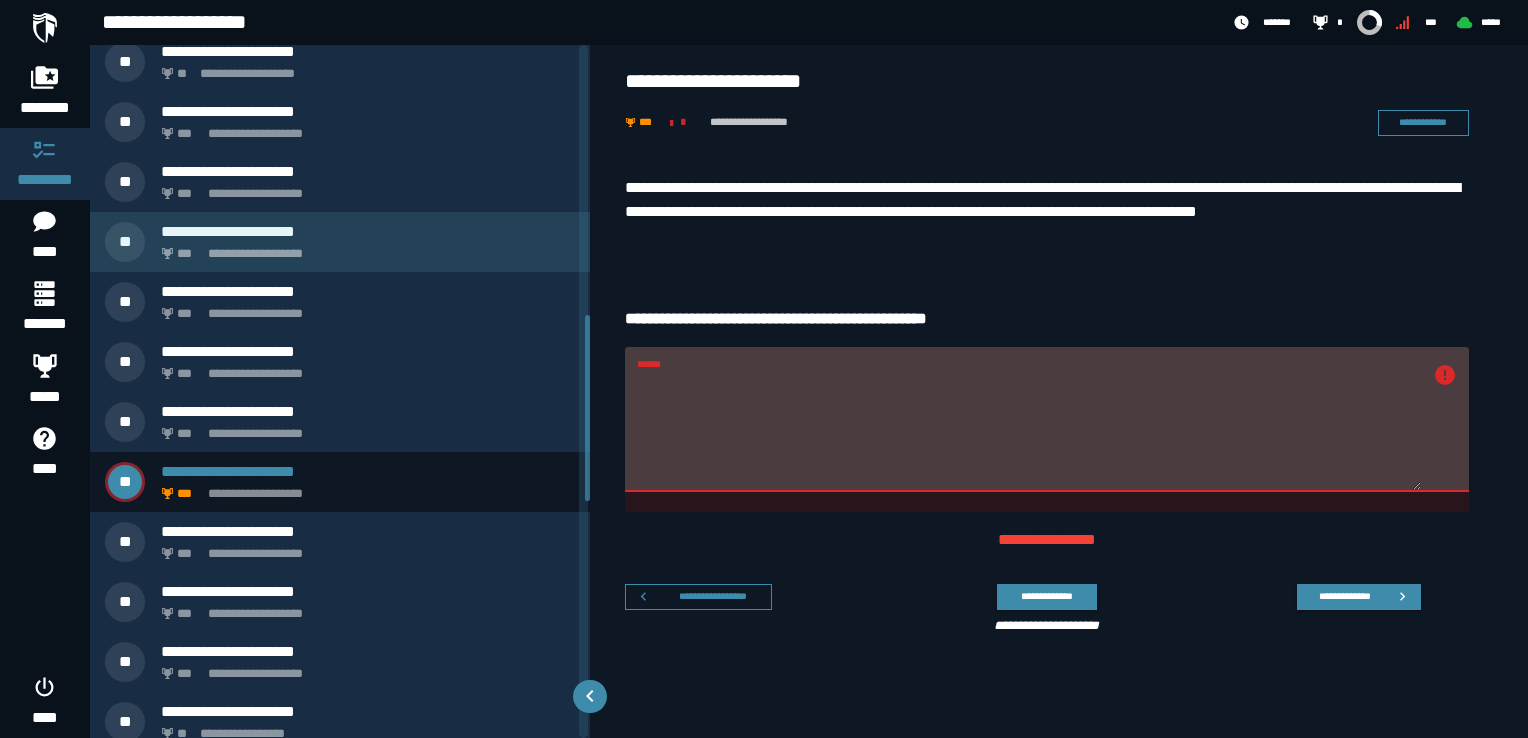 scroll, scrollTop: 1086, scrollLeft: 0, axis: vertical 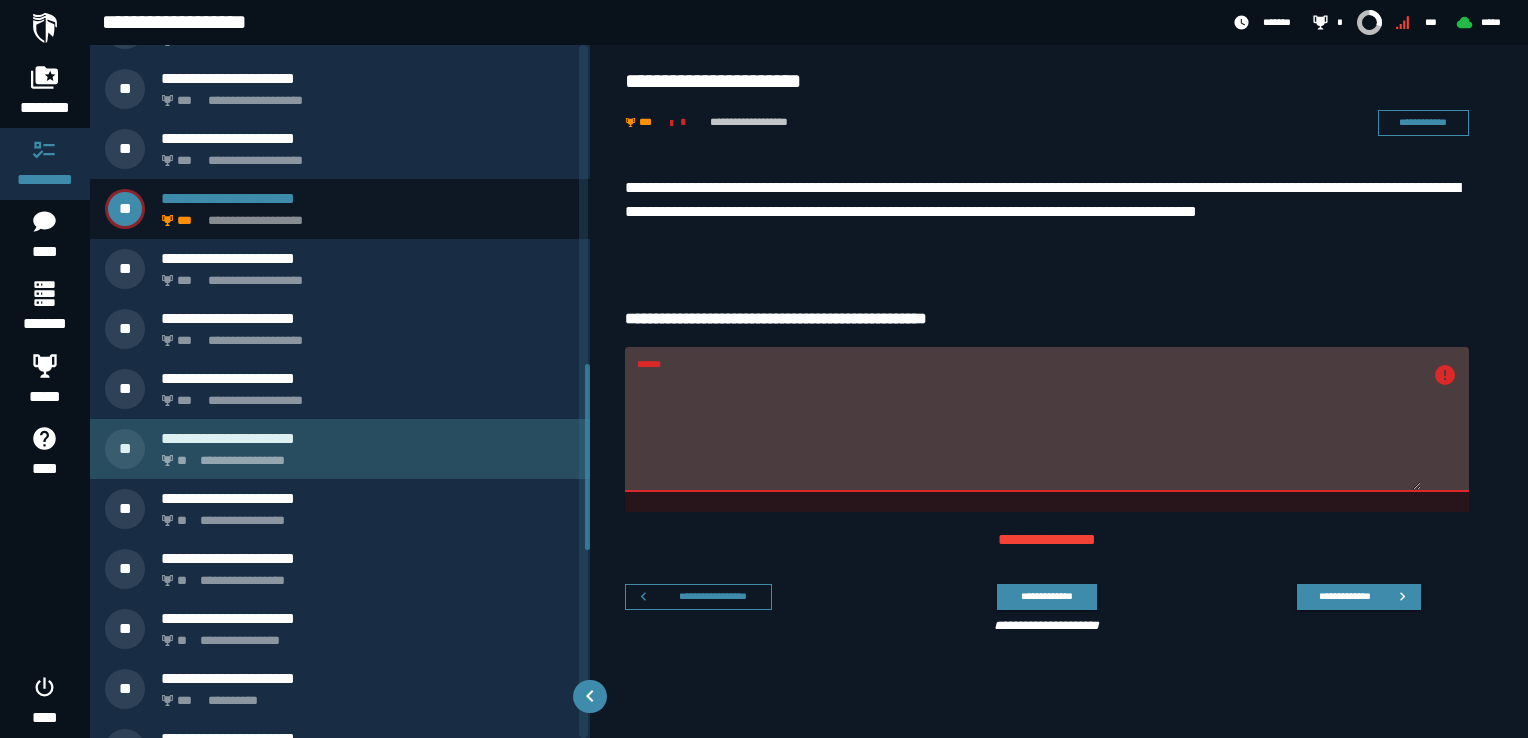 click on "**********" at bounding box center [364, 455] 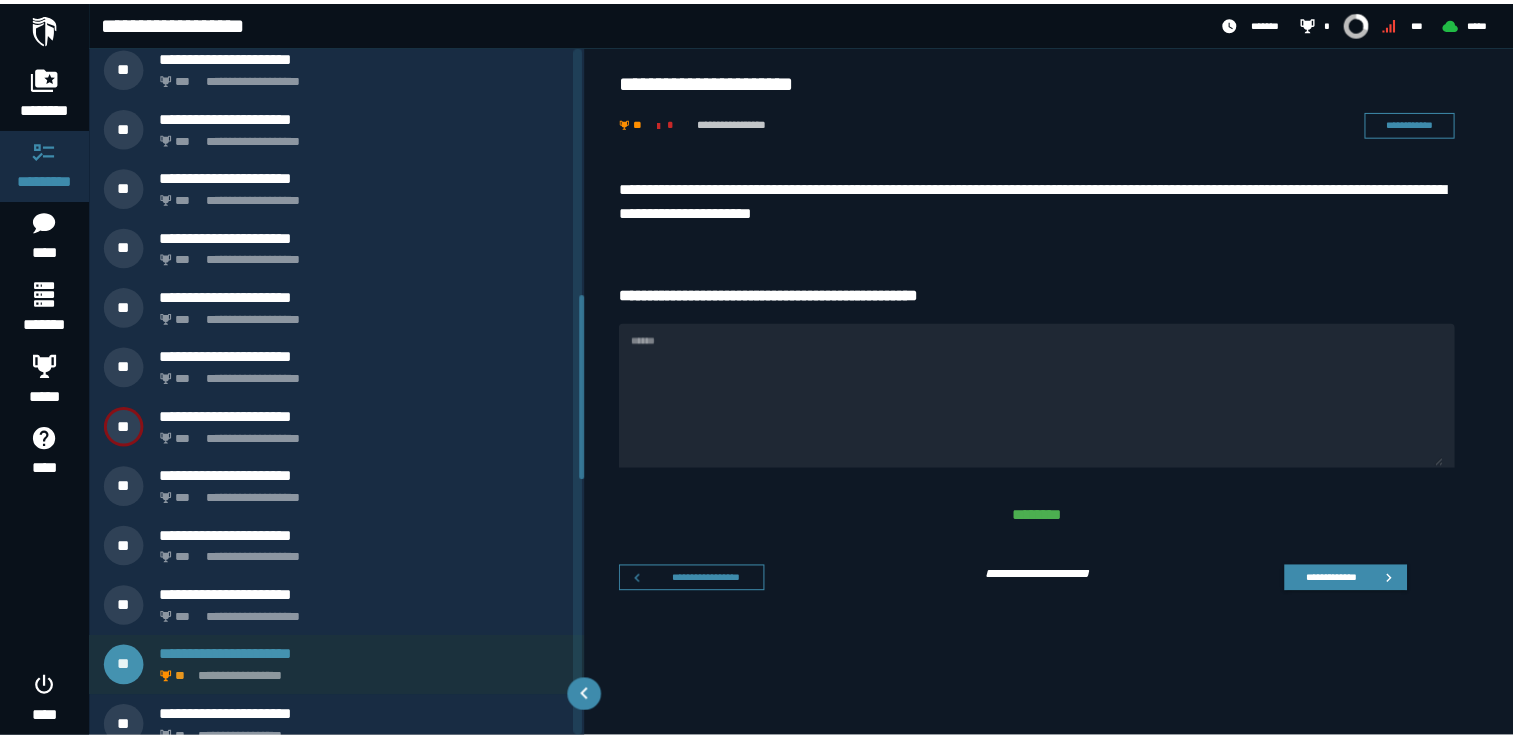 scroll, scrollTop: 926, scrollLeft: 0, axis: vertical 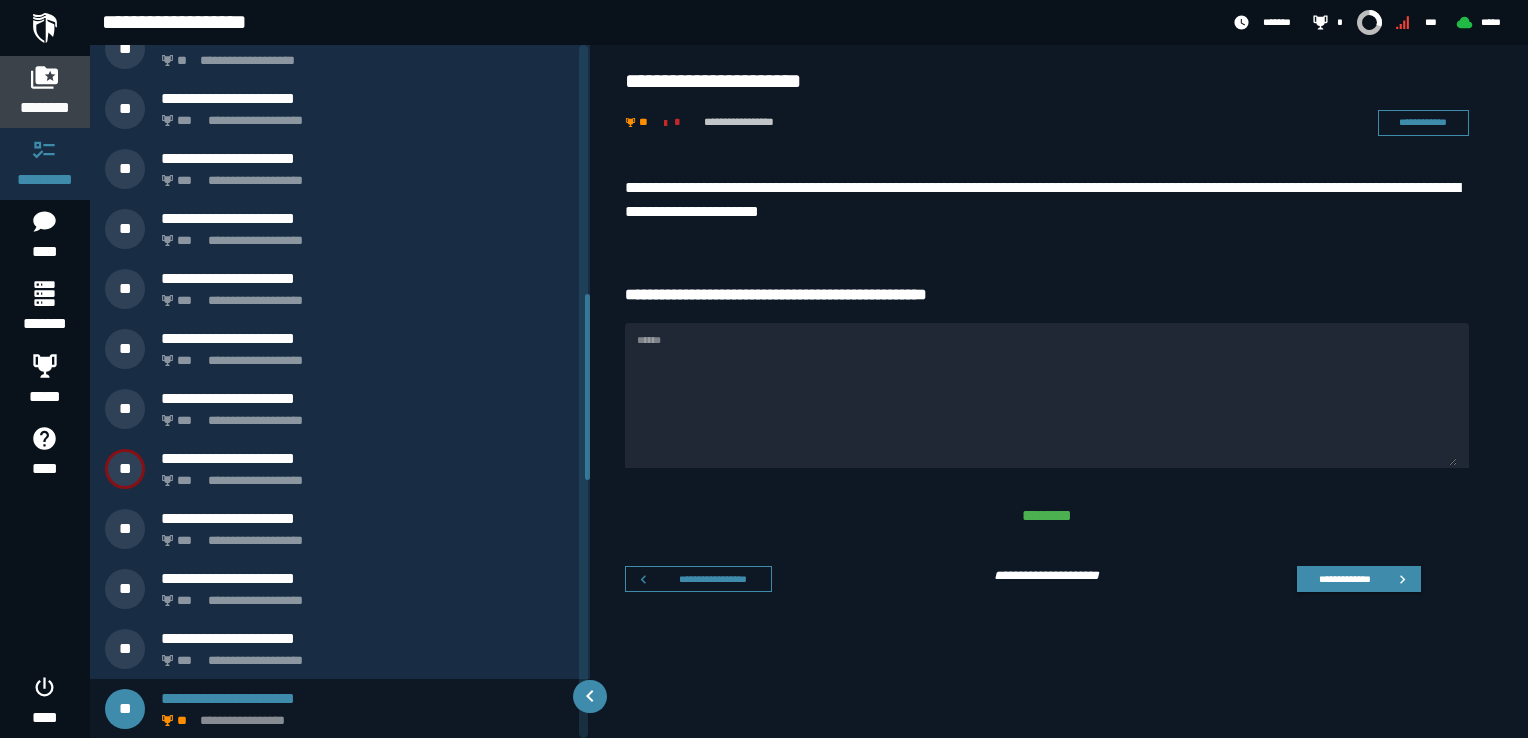 click at bounding box center (45, 77) 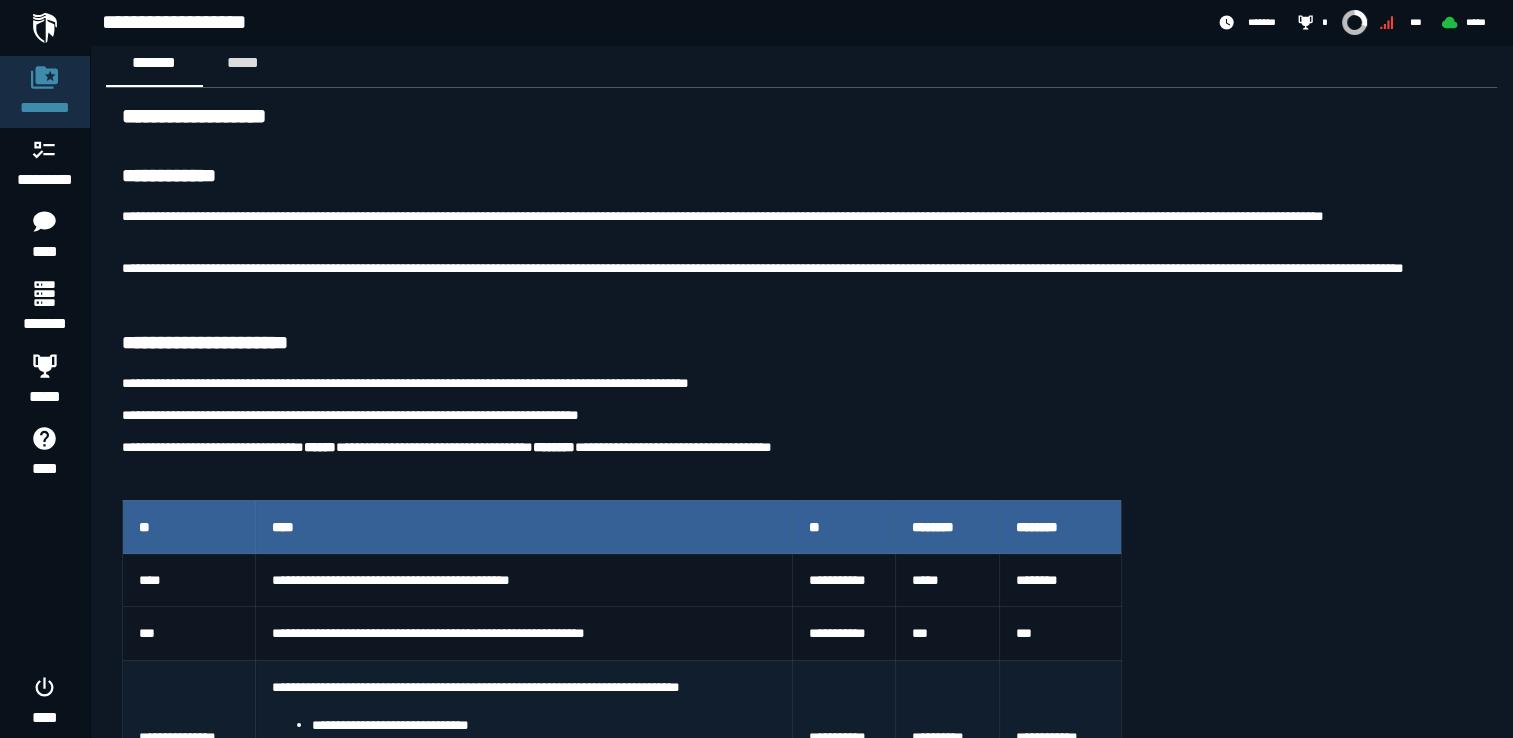 scroll, scrollTop: 0, scrollLeft: 0, axis: both 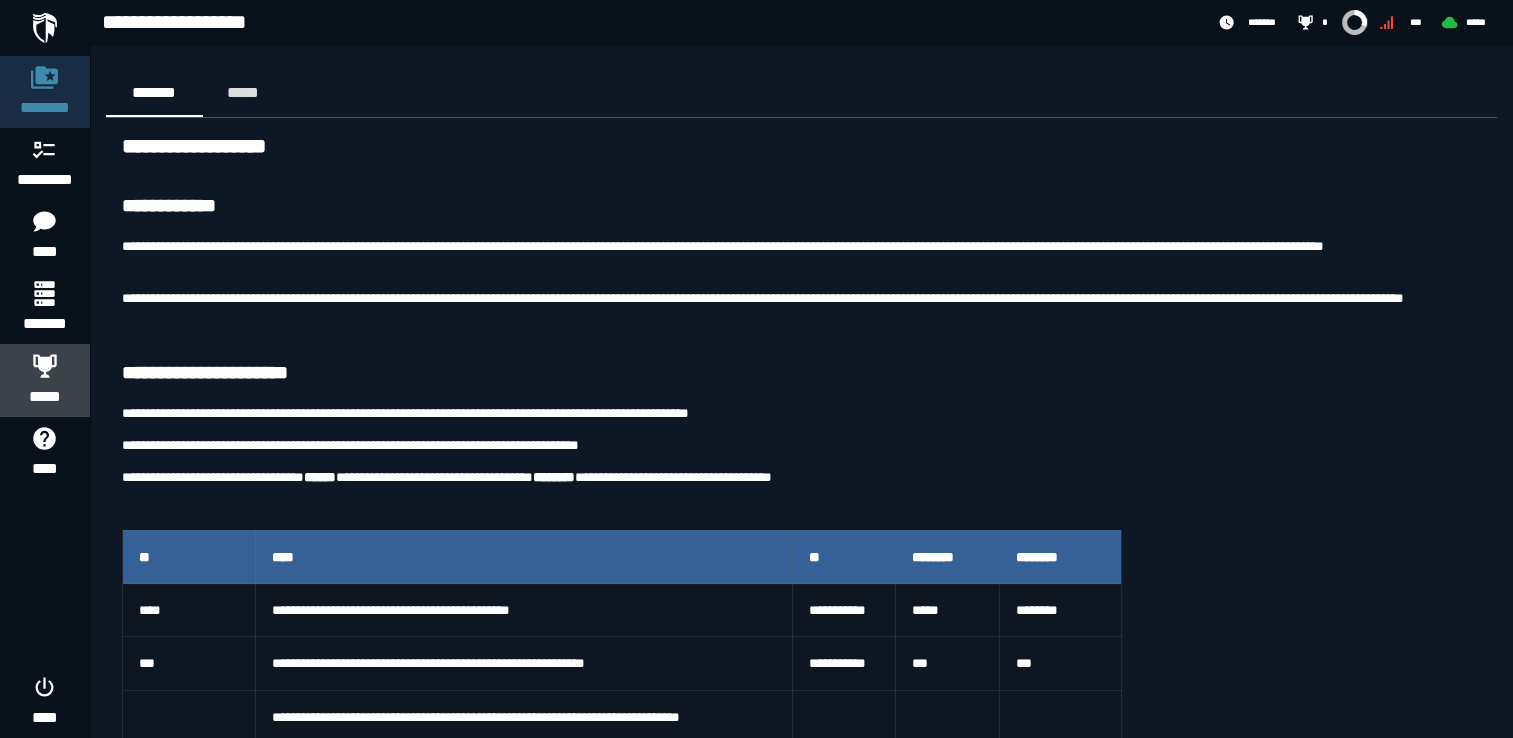 click on "*****" at bounding box center (45, 397) 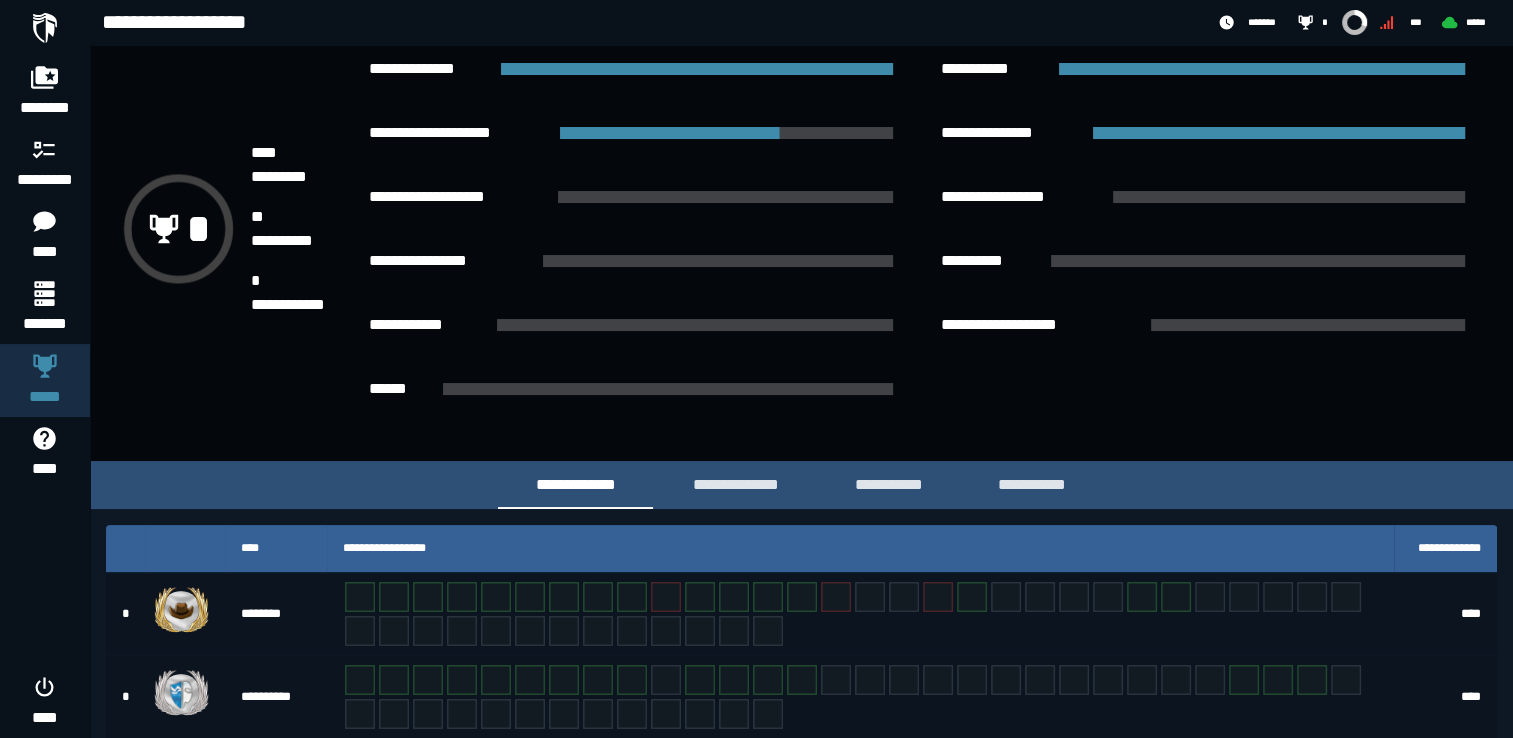 scroll, scrollTop: 239, scrollLeft: 0, axis: vertical 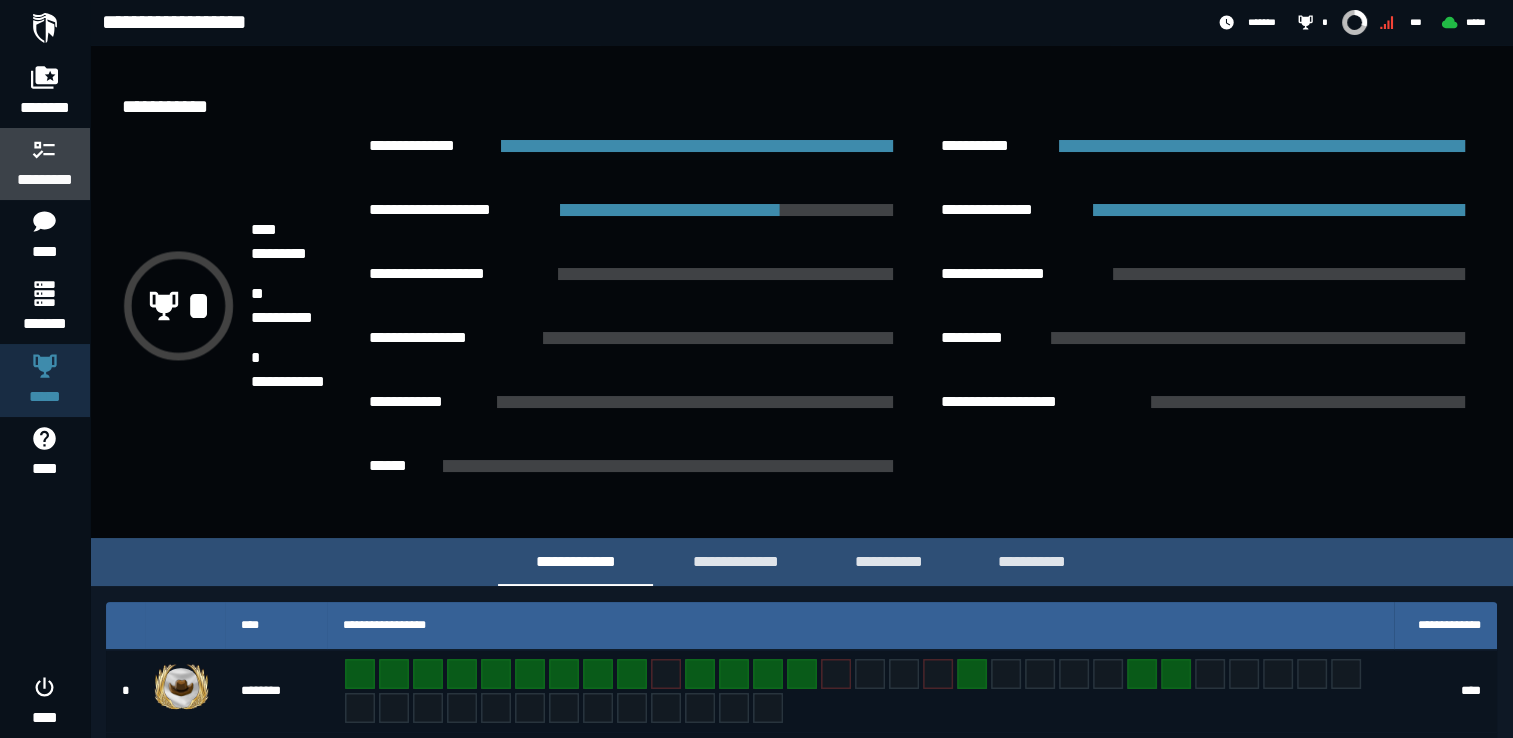 click 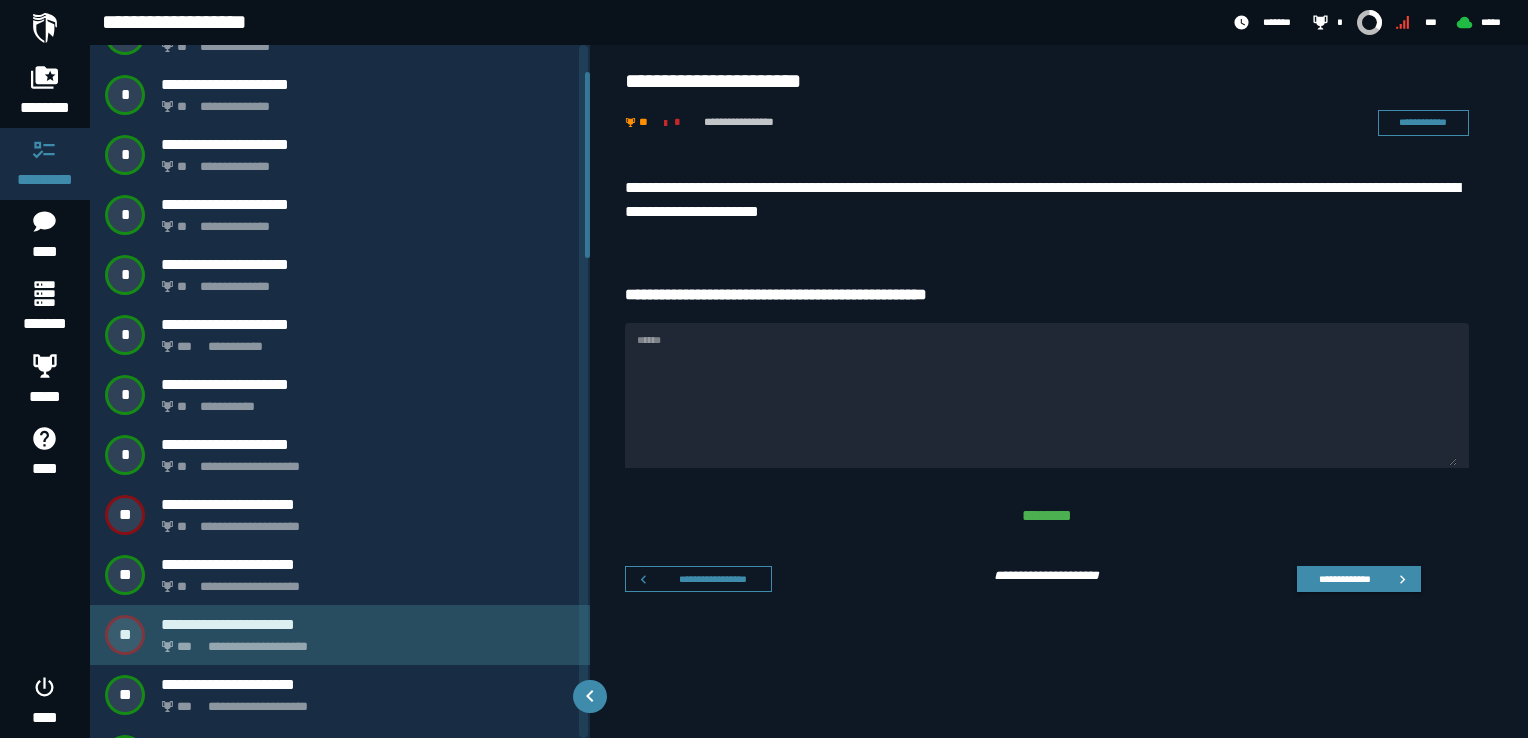 click on "**********" at bounding box center [364, 641] 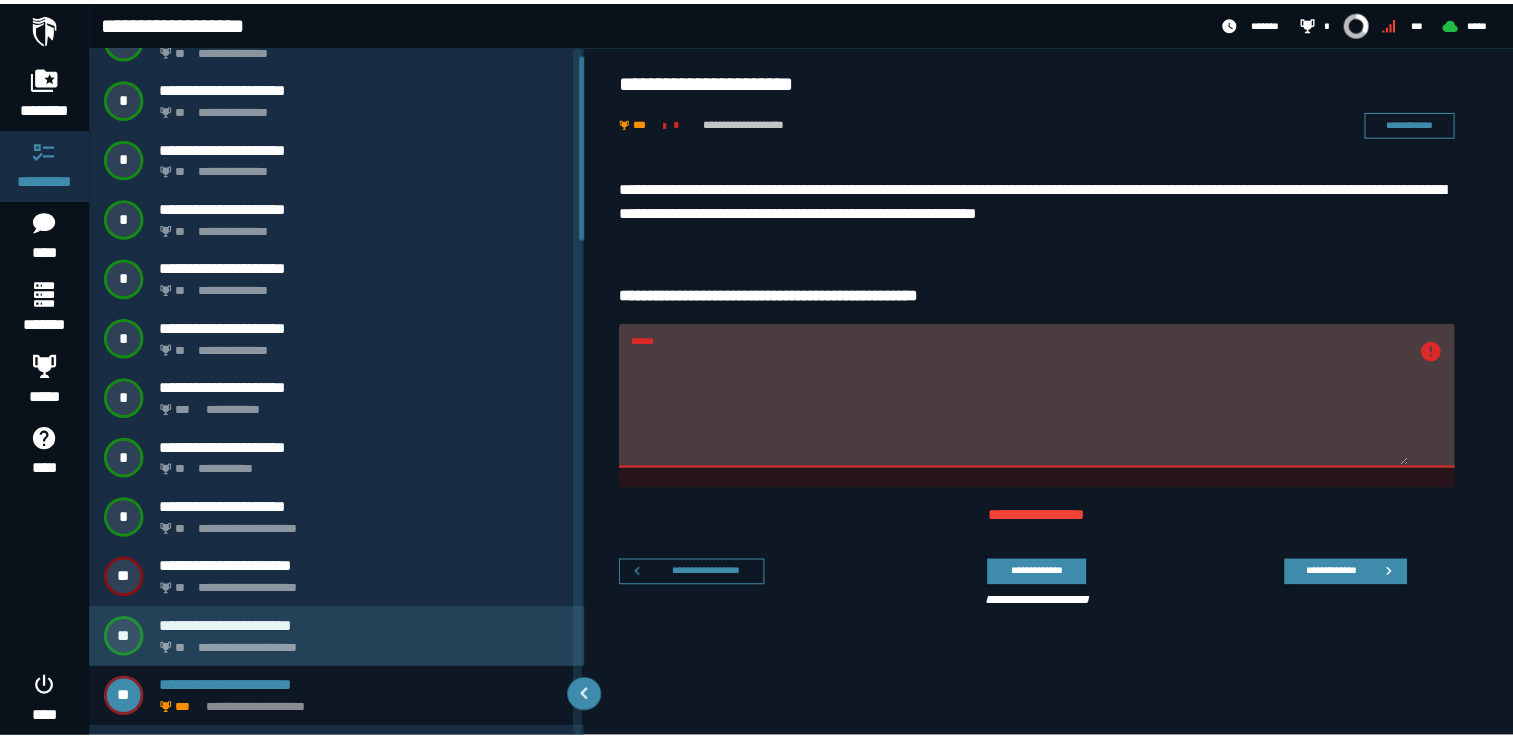 scroll, scrollTop: 26, scrollLeft: 0, axis: vertical 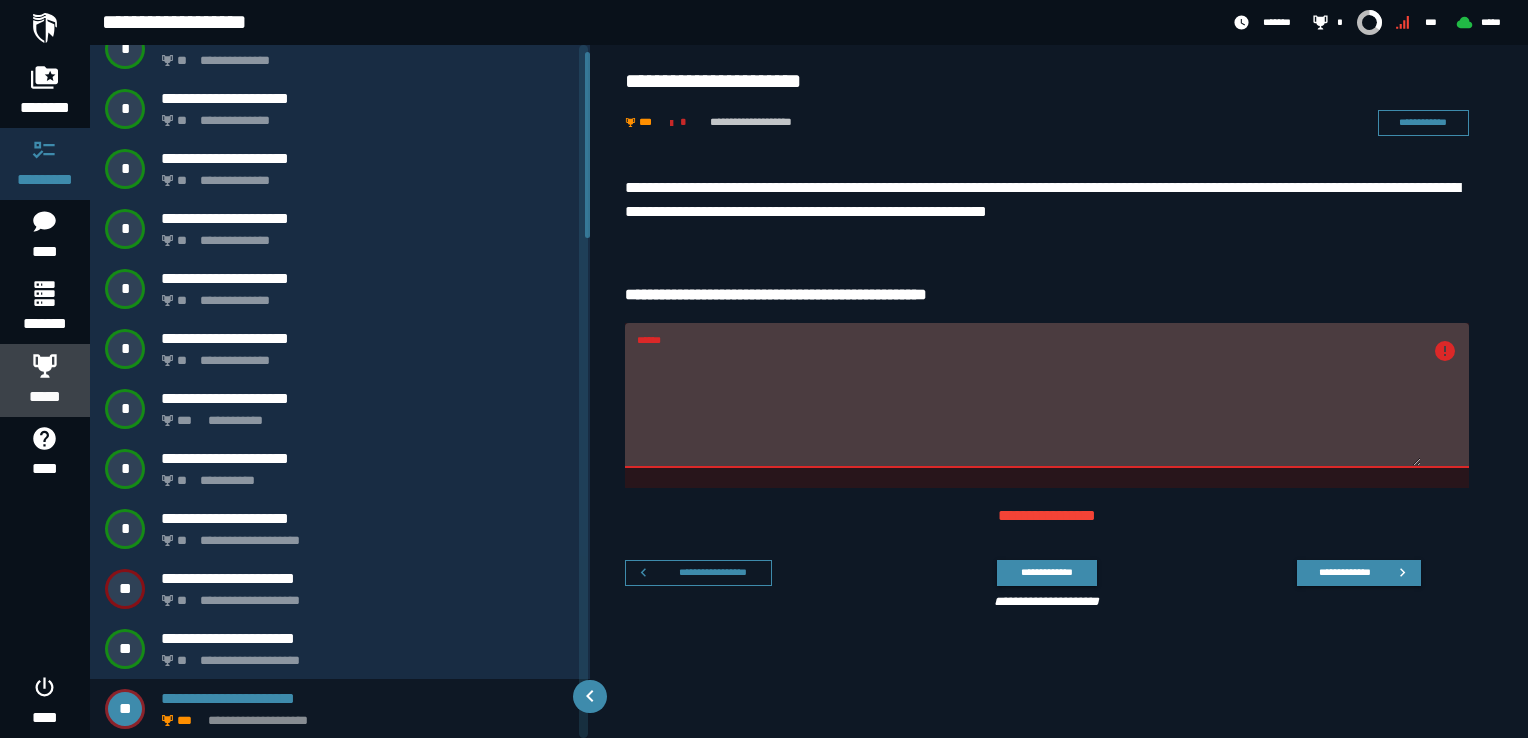 click on "*****" at bounding box center [45, 380] 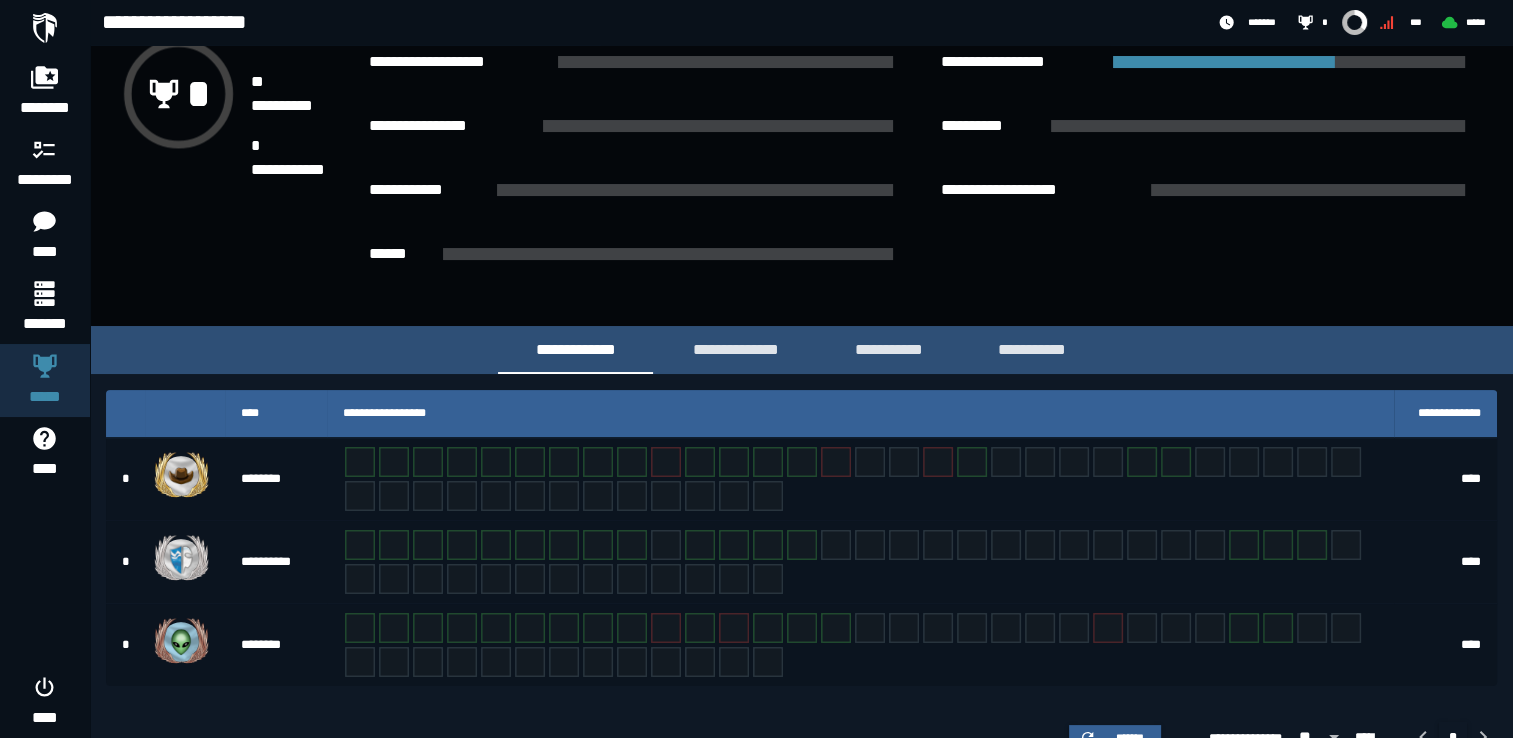 scroll, scrollTop: 239, scrollLeft: 0, axis: vertical 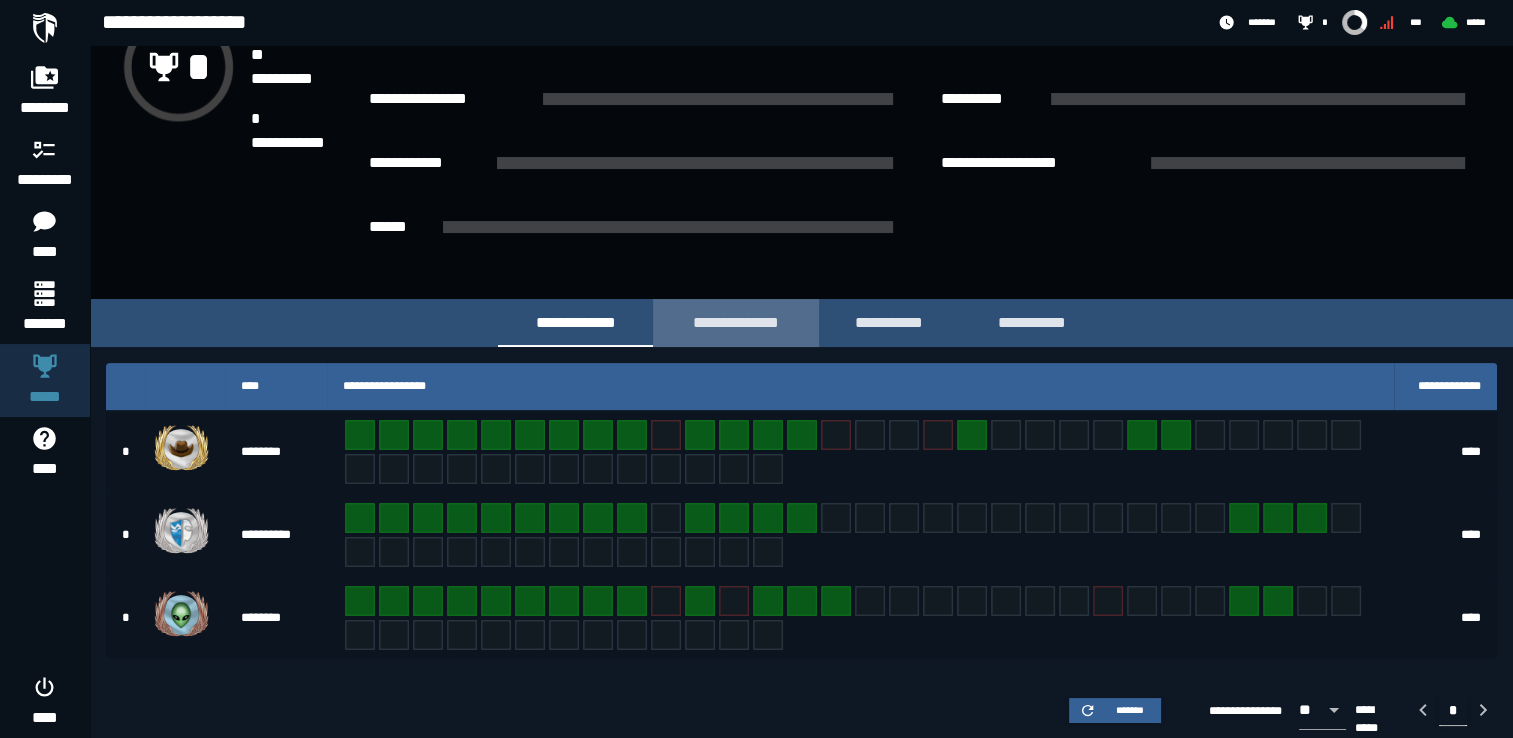 click on "**********" at bounding box center [736, 322] 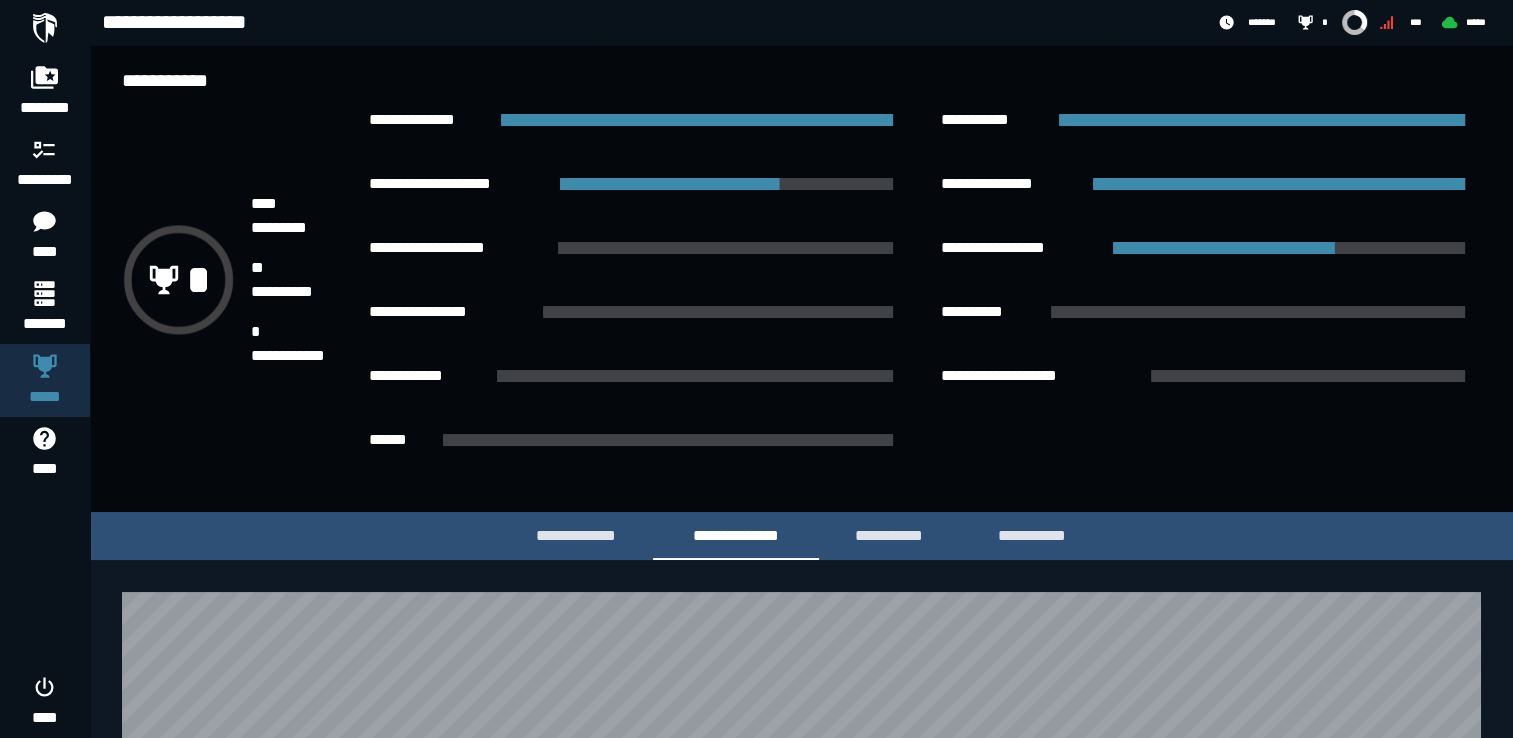 scroll, scrollTop: 0, scrollLeft: 0, axis: both 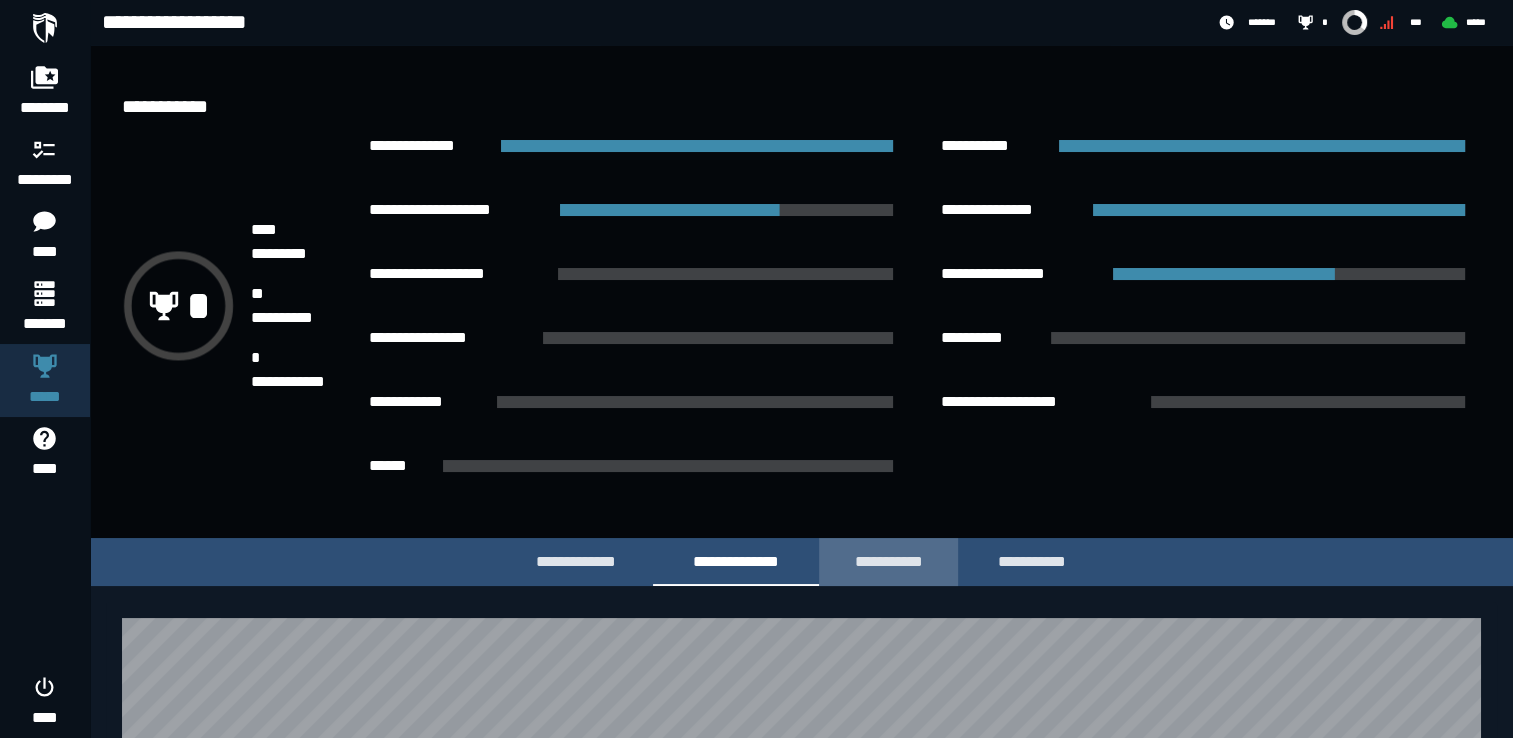 click on "**********" at bounding box center (888, 561) 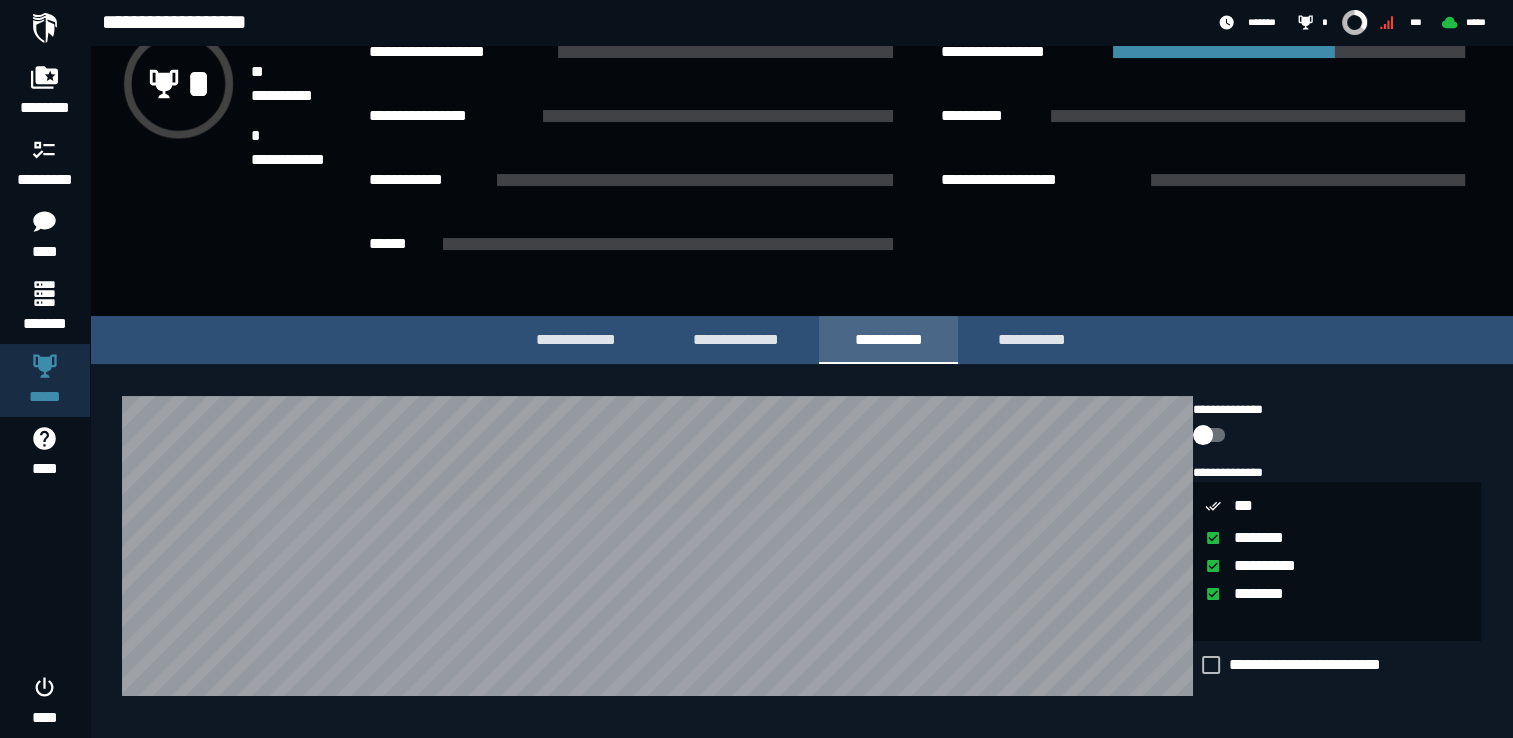 scroll, scrollTop: 275, scrollLeft: 0, axis: vertical 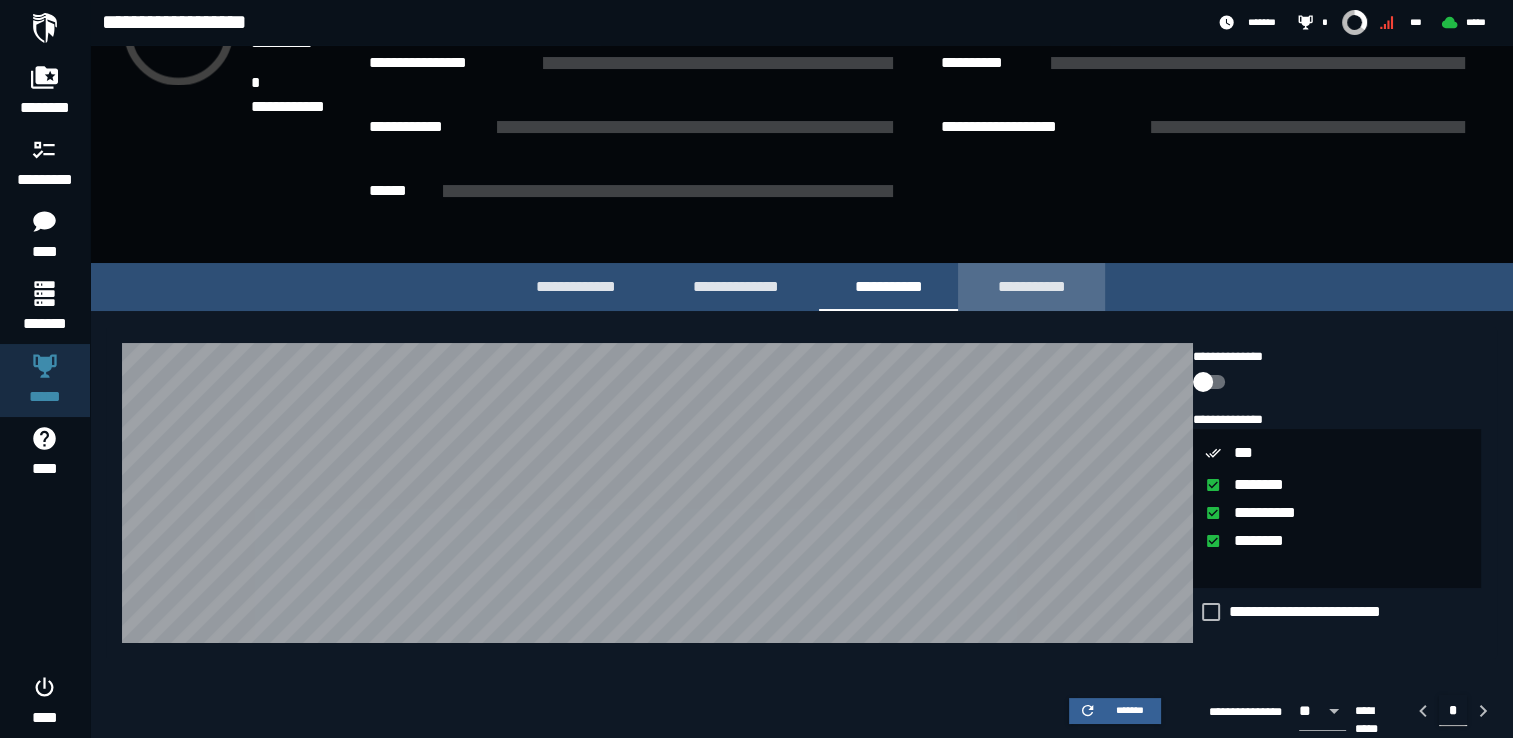 click on "**********" at bounding box center [1031, 286] 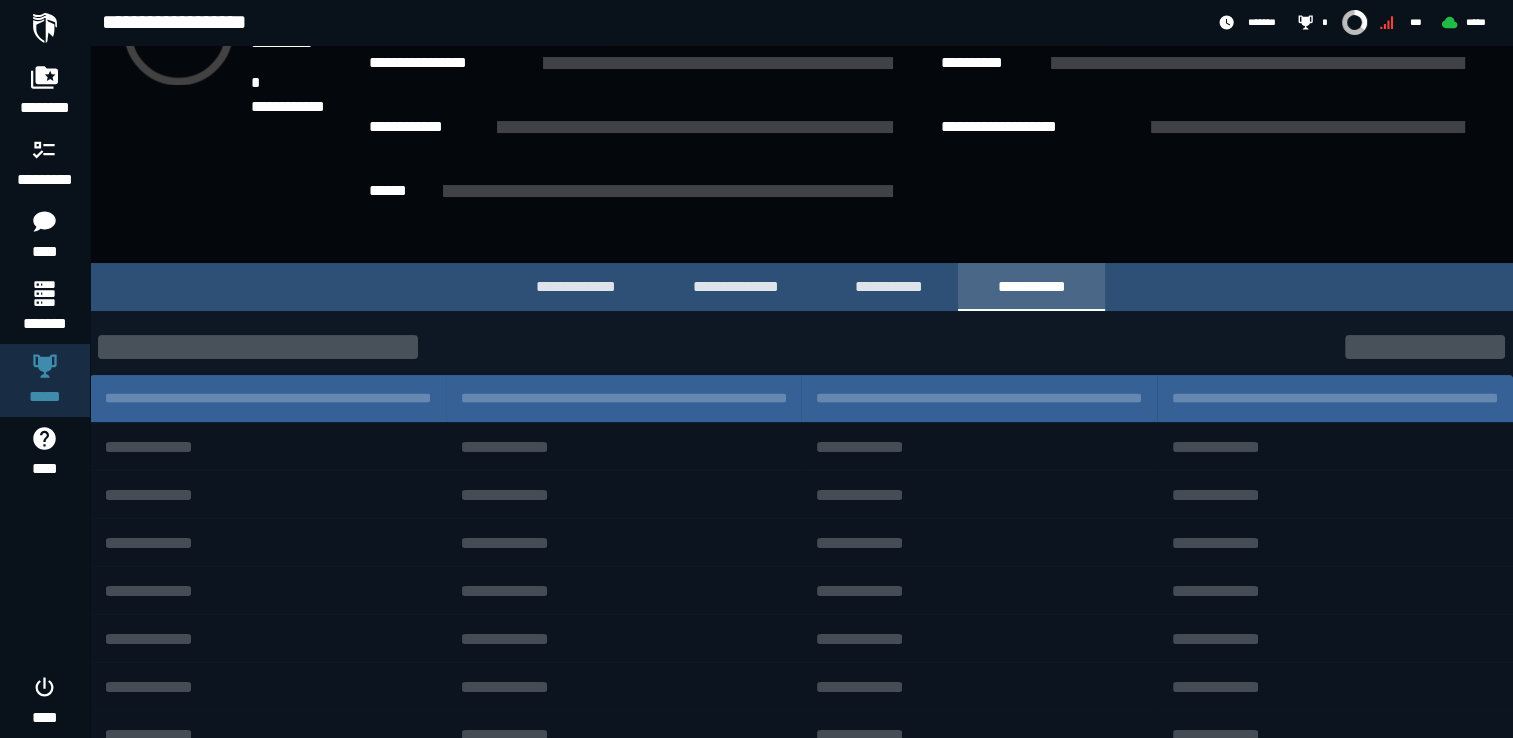 scroll, scrollTop: 135, scrollLeft: 0, axis: vertical 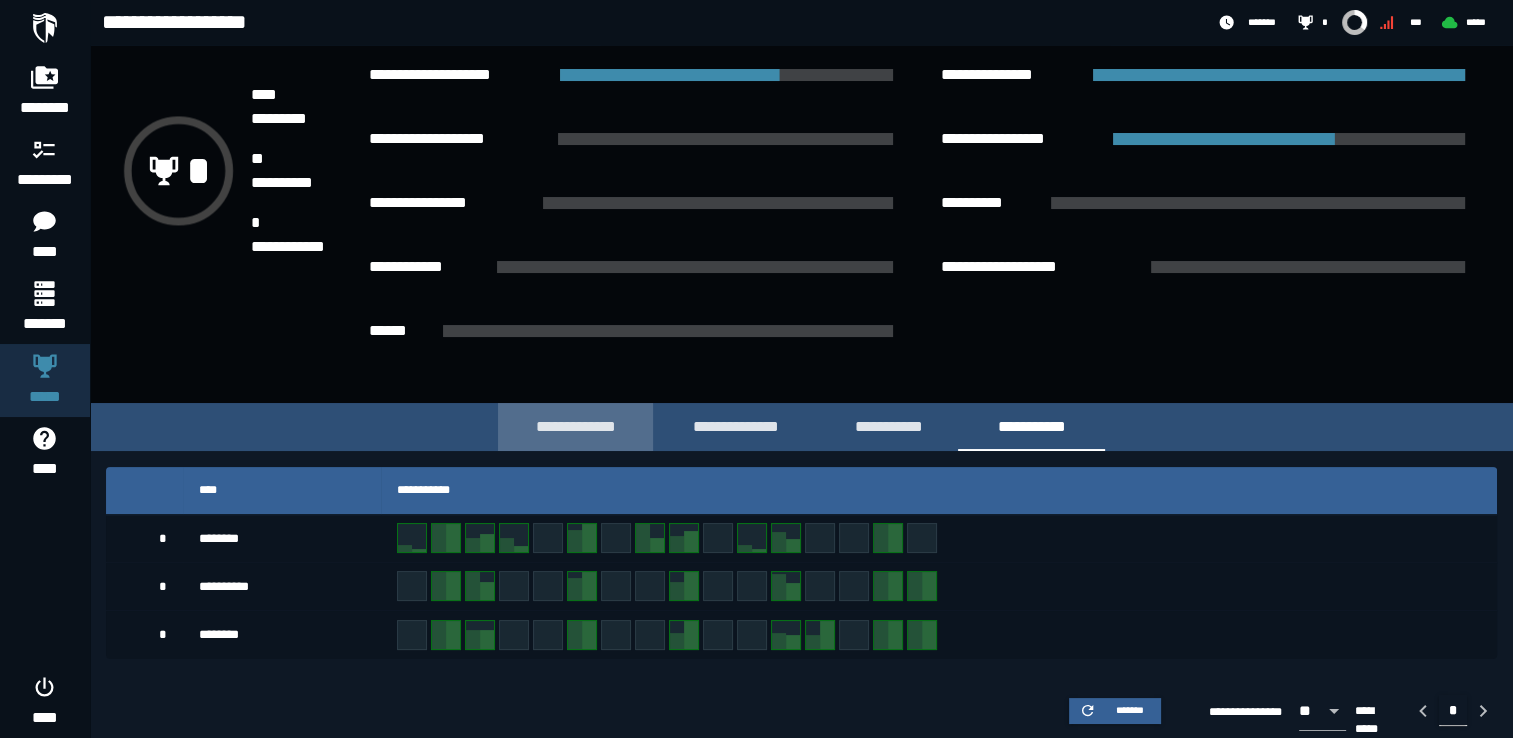 click on "**********" at bounding box center (575, 426) 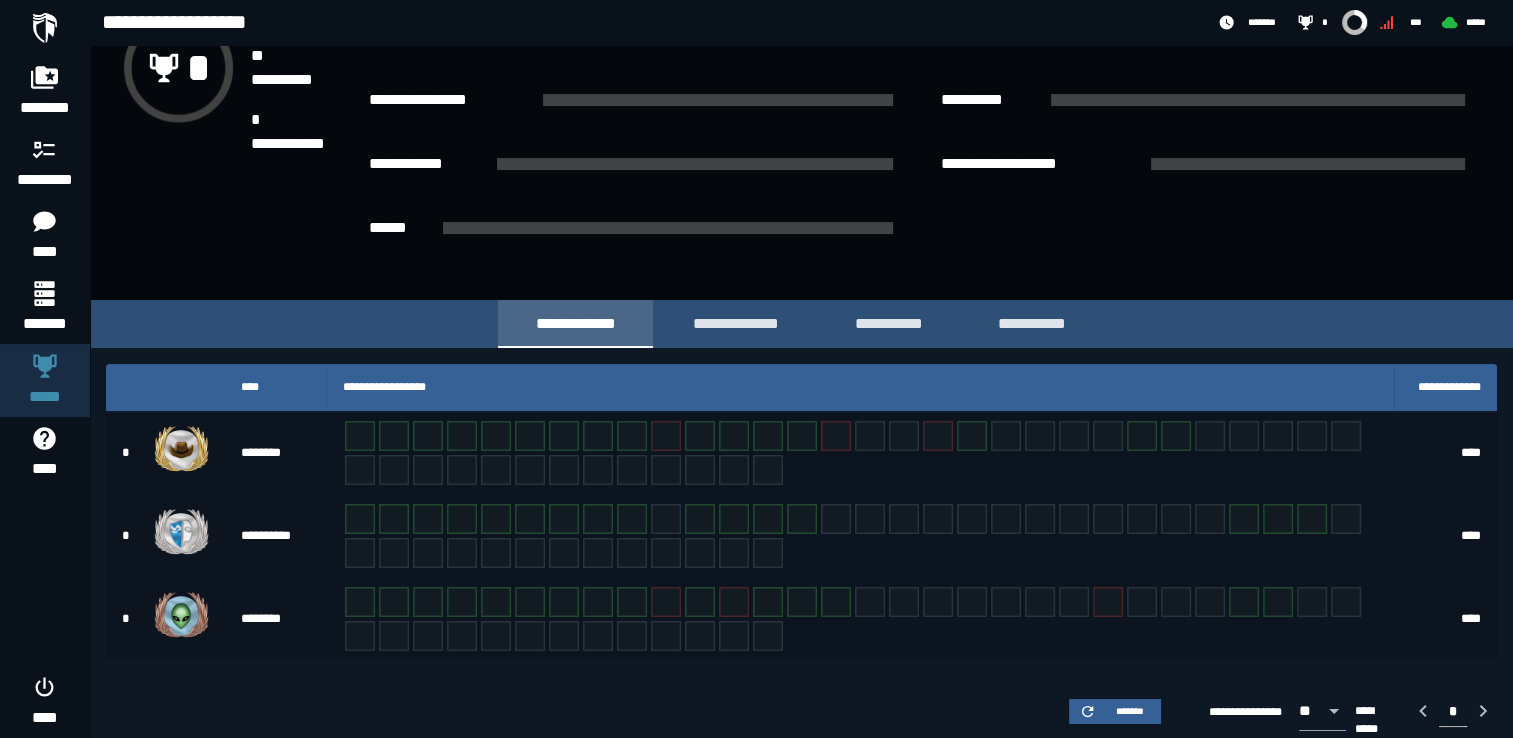 scroll, scrollTop: 239, scrollLeft: 0, axis: vertical 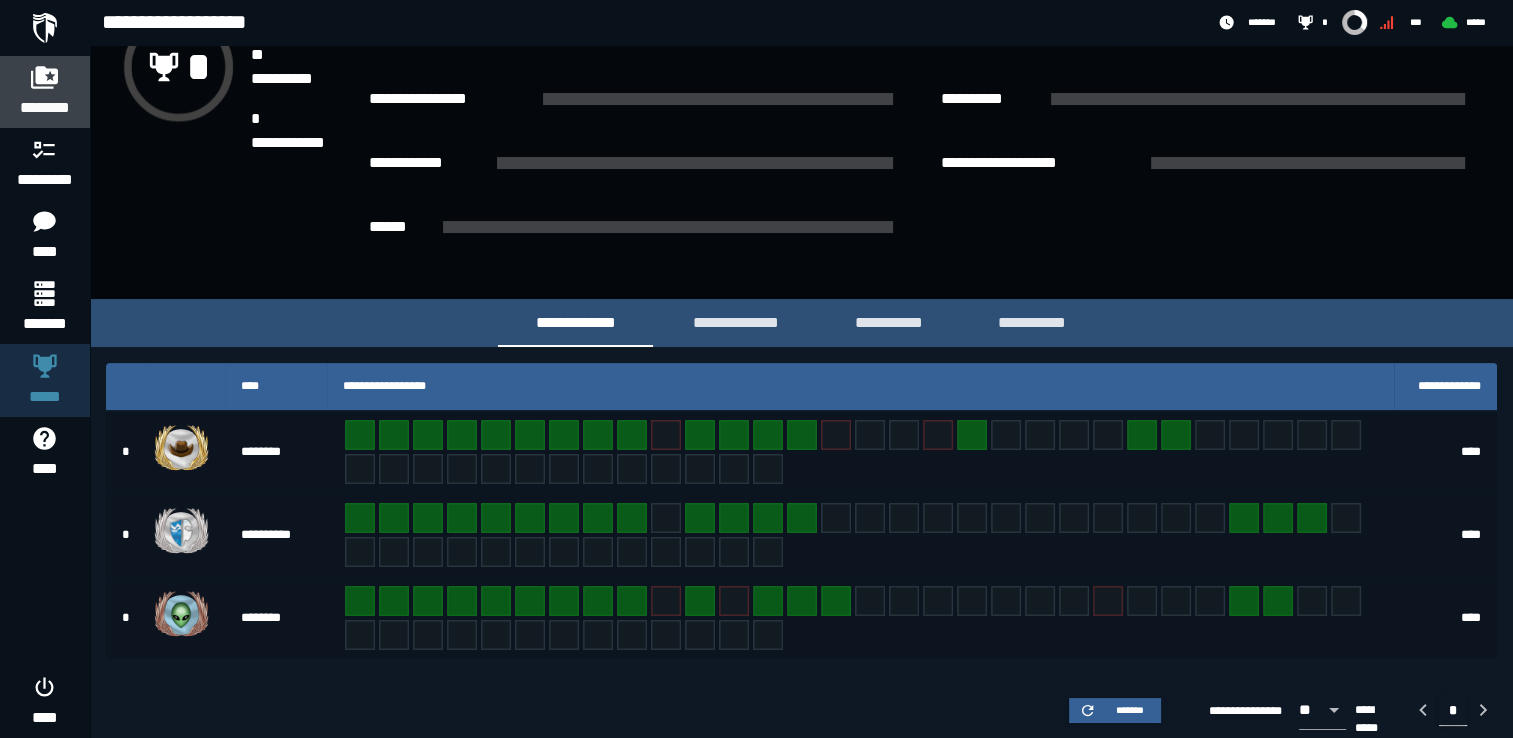 click 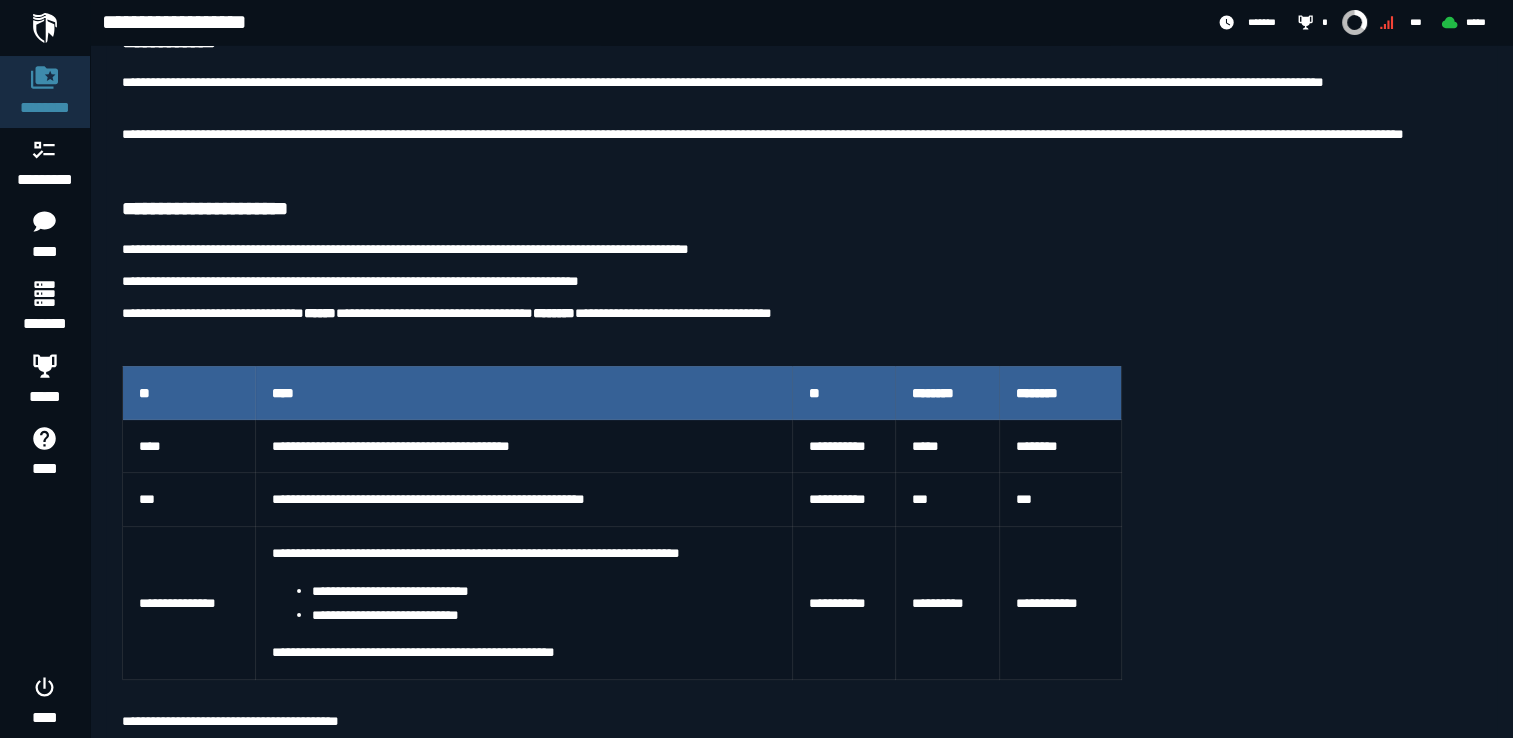 scroll, scrollTop: 200, scrollLeft: 0, axis: vertical 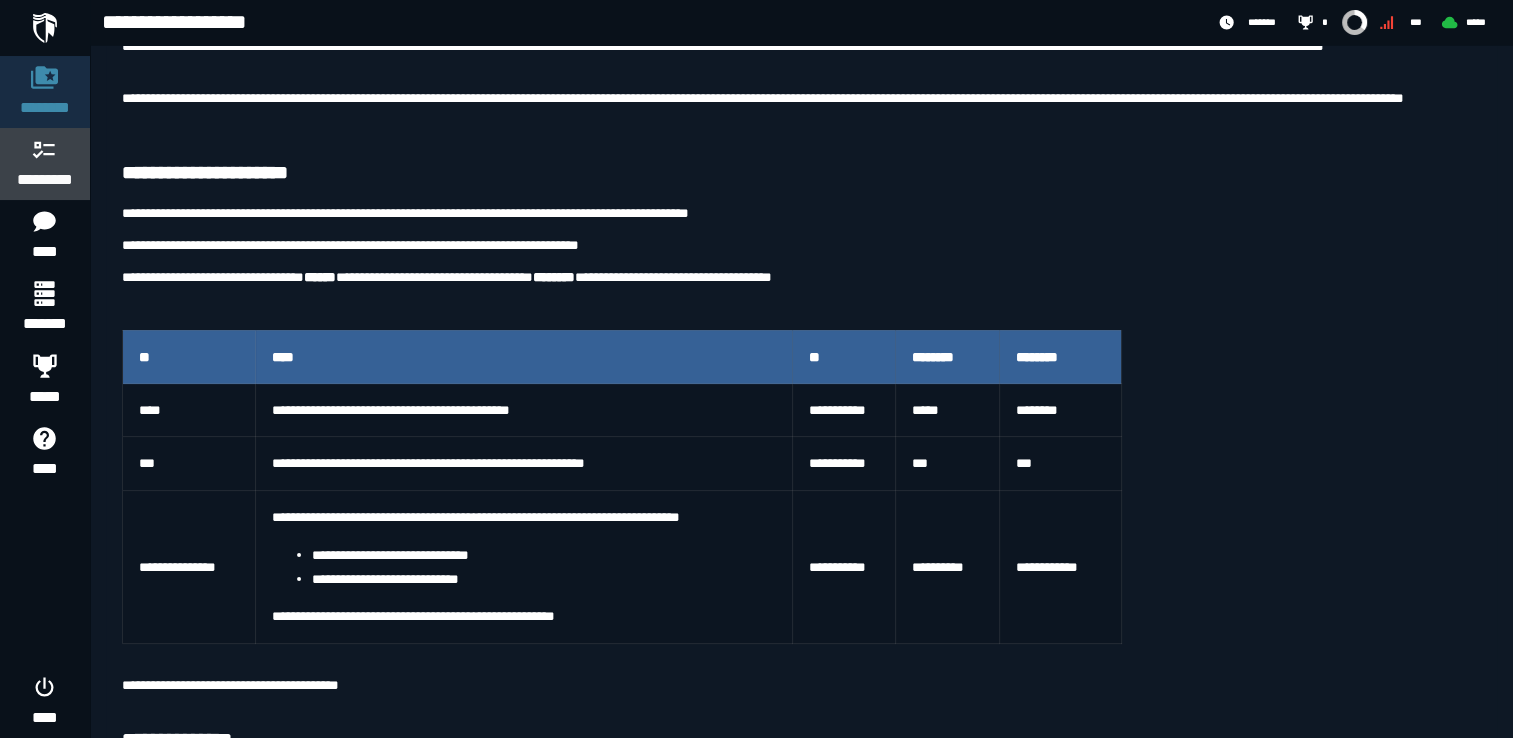 click 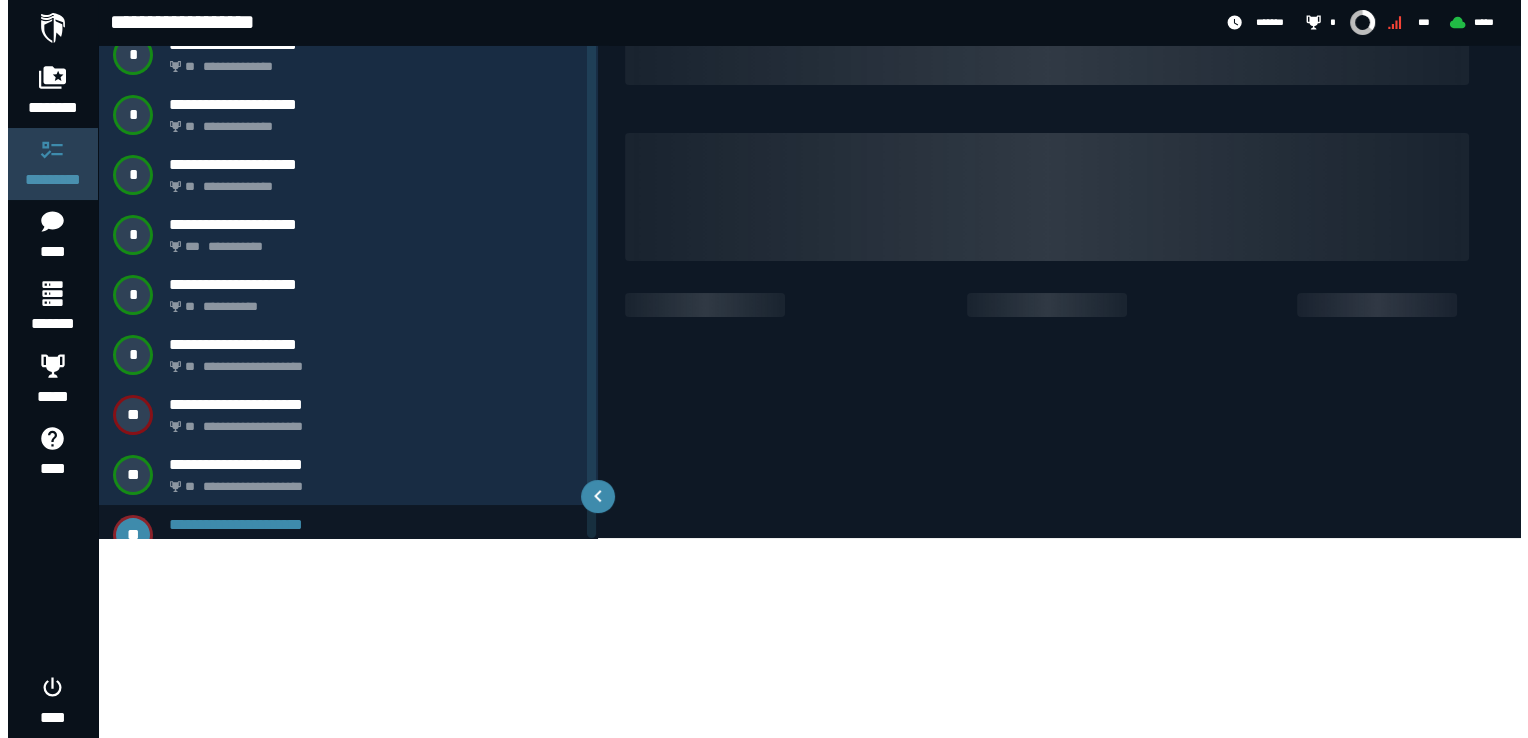 scroll, scrollTop: 0, scrollLeft: 0, axis: both 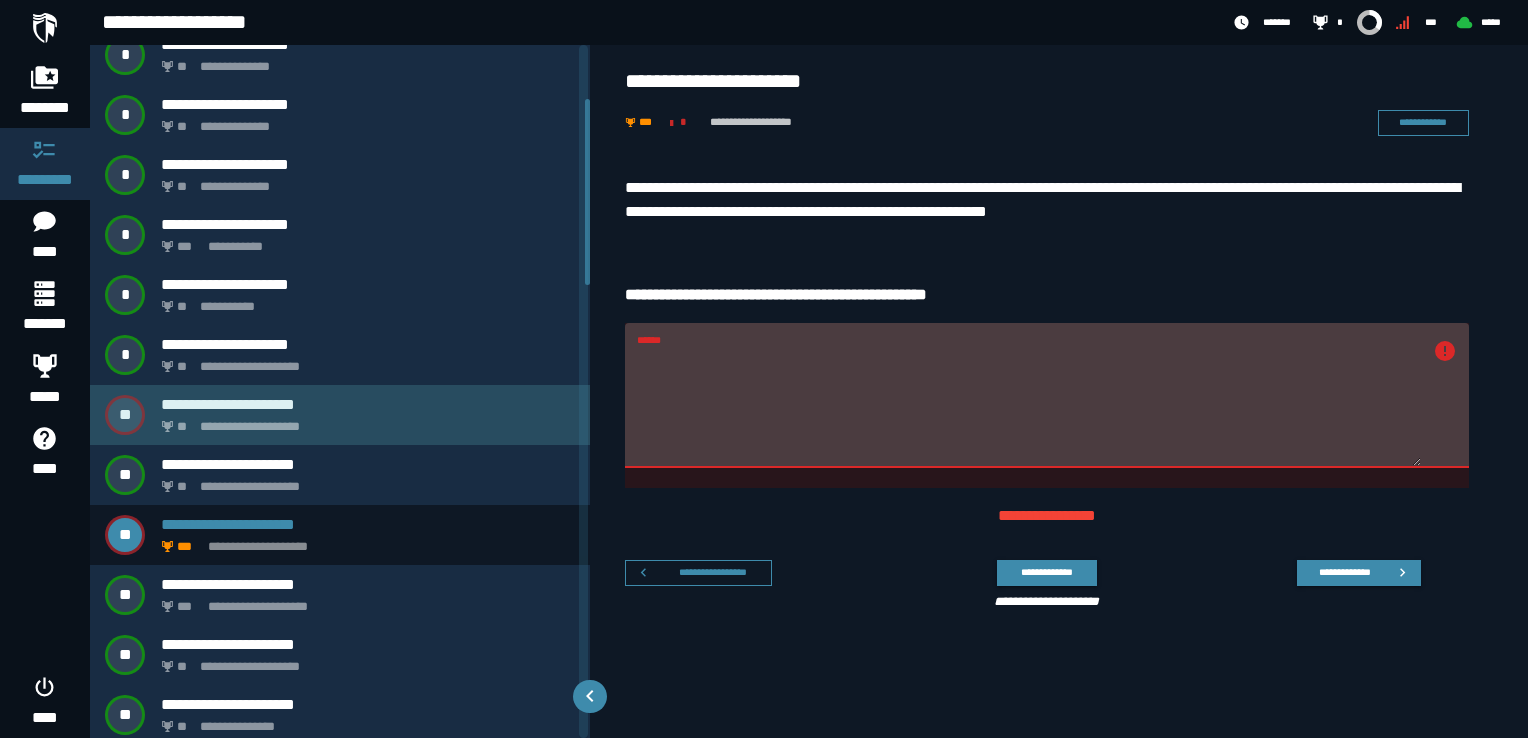 click on "**********" at bounding box center [364, 421] 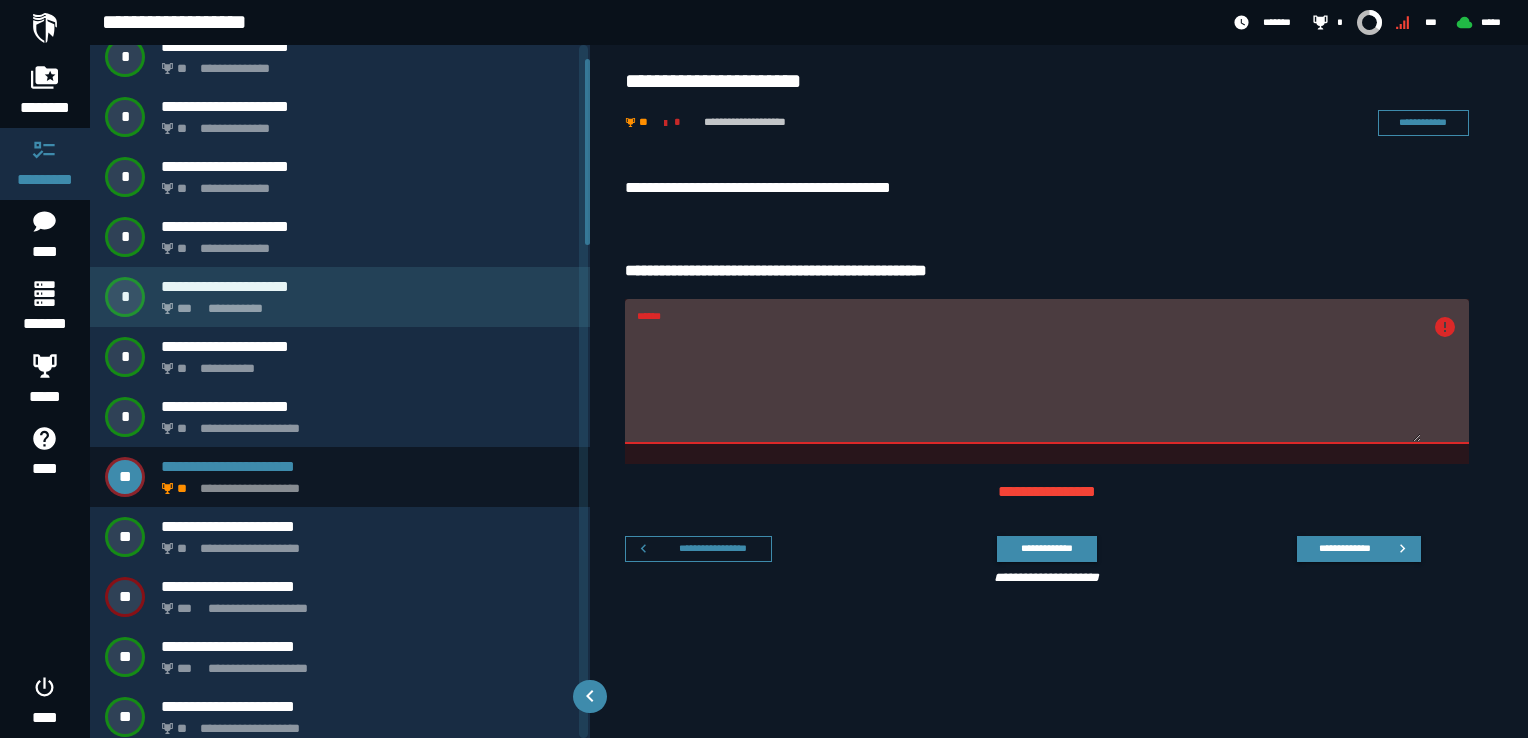 scroll, scrollTop: 200, scrollLeft: 0, axis: vertical 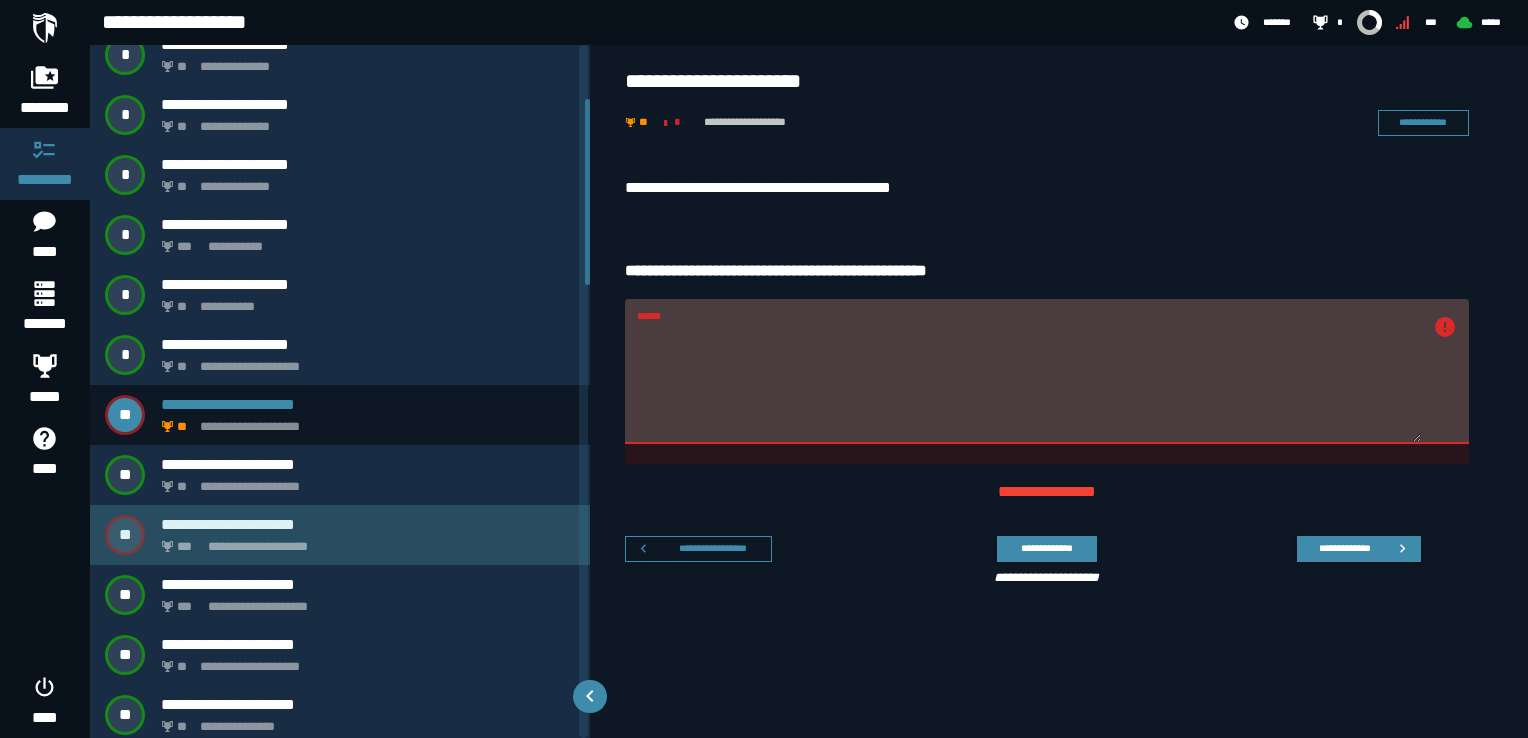click on "**********" at bounding box center (364, 541) 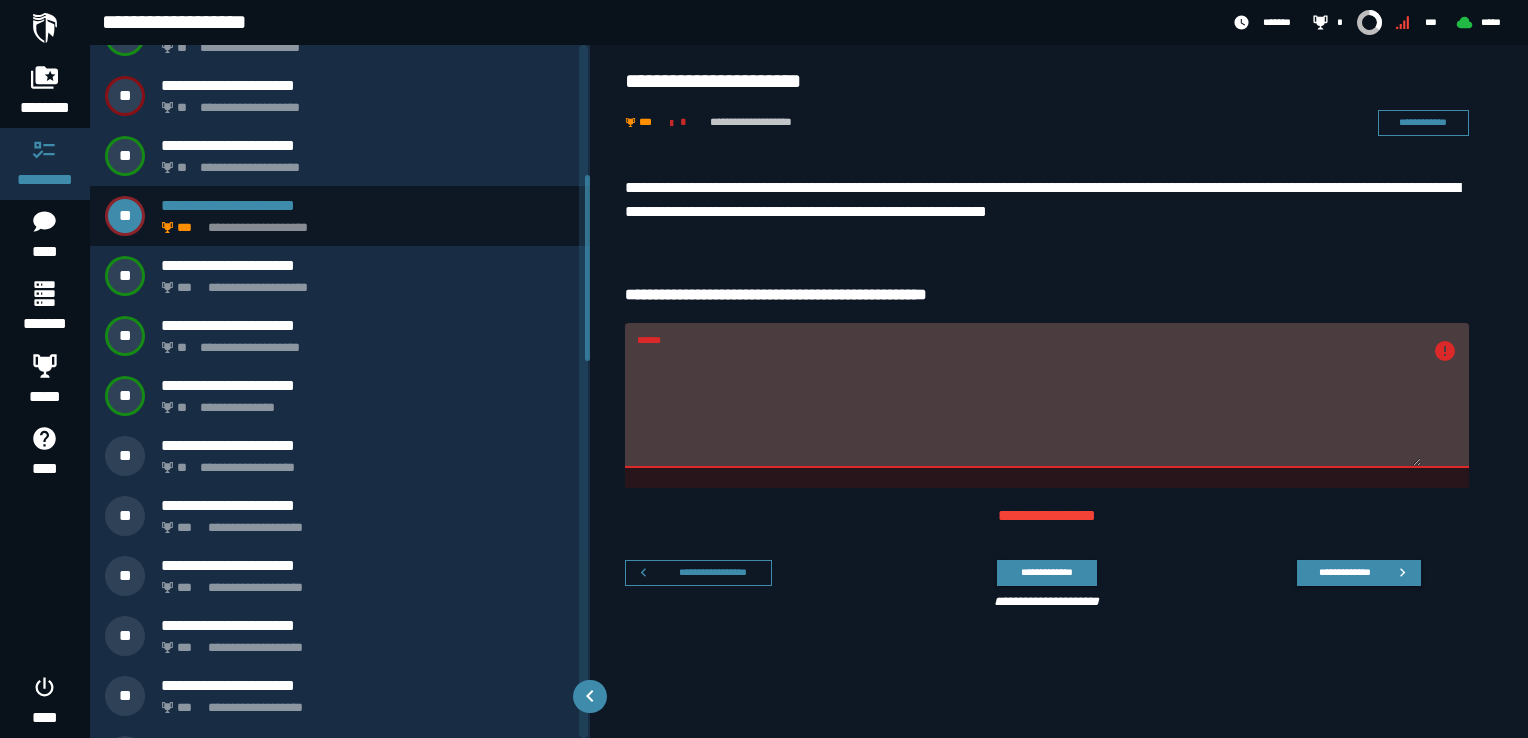 scroll, scrollTop: 526, scrollLeft: 0, axis: vertical 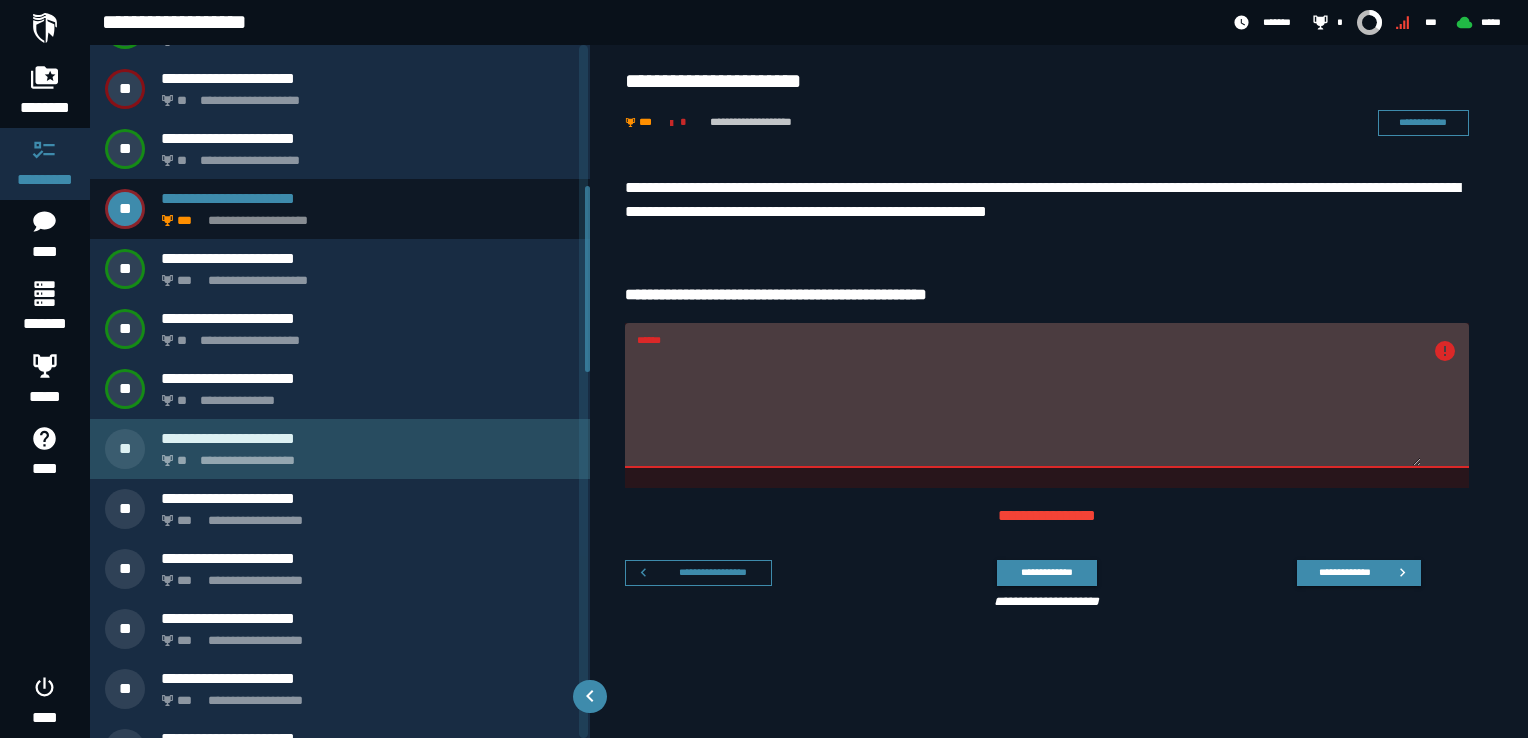 click on "**********" at bounding box center [368, 438] 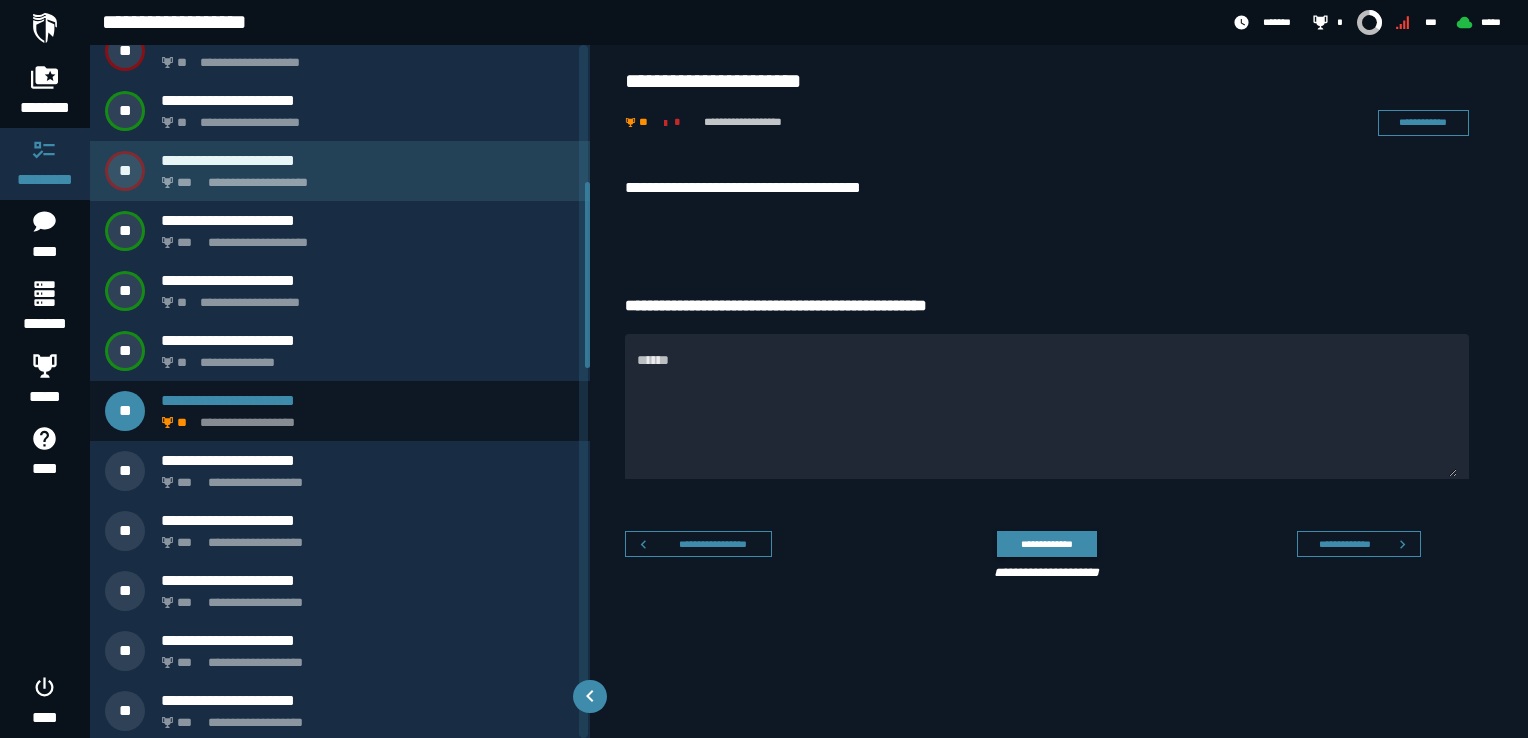 scroll, scrollTop: 566, scrollLeft: 0, axis: vertical 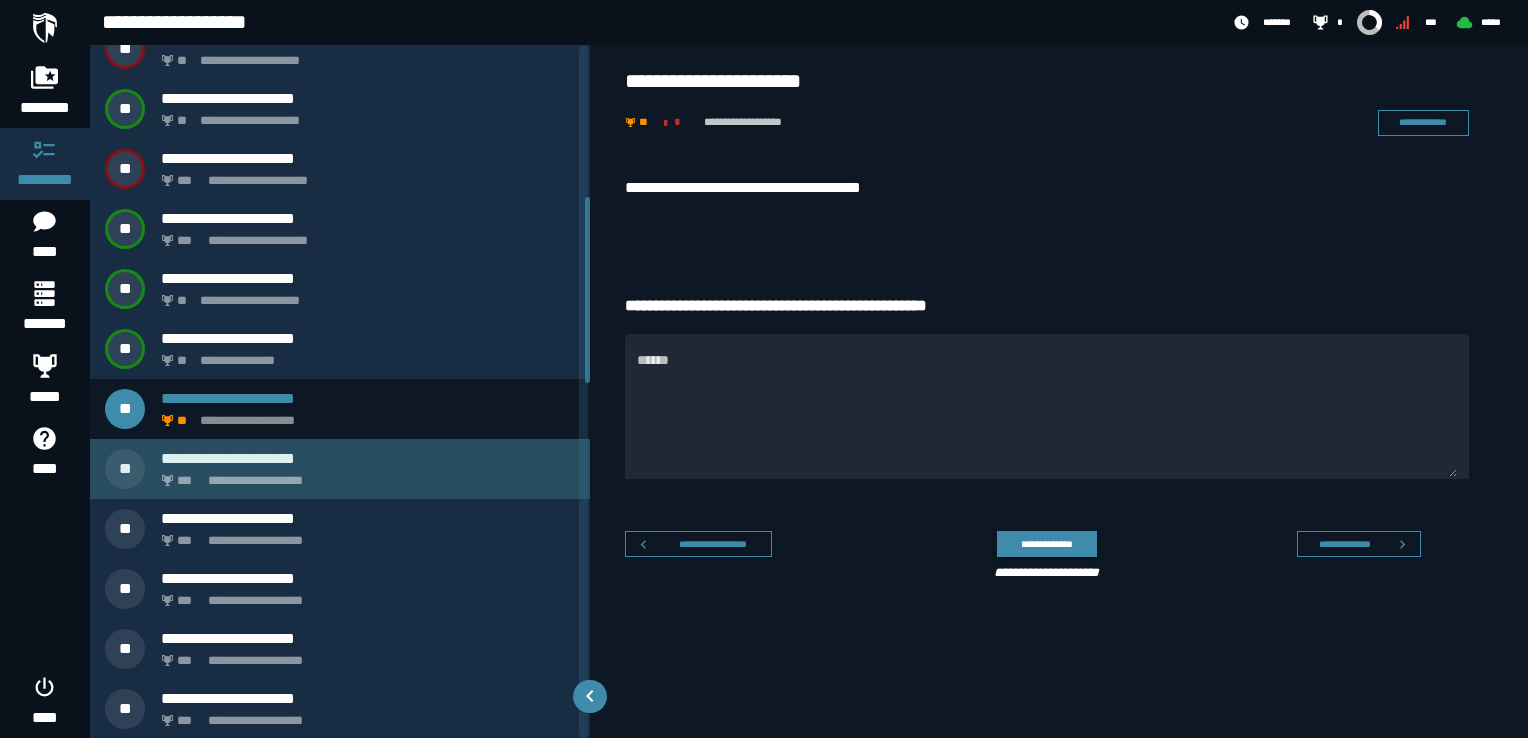 click on "**********" at bounding box center (364, 475) 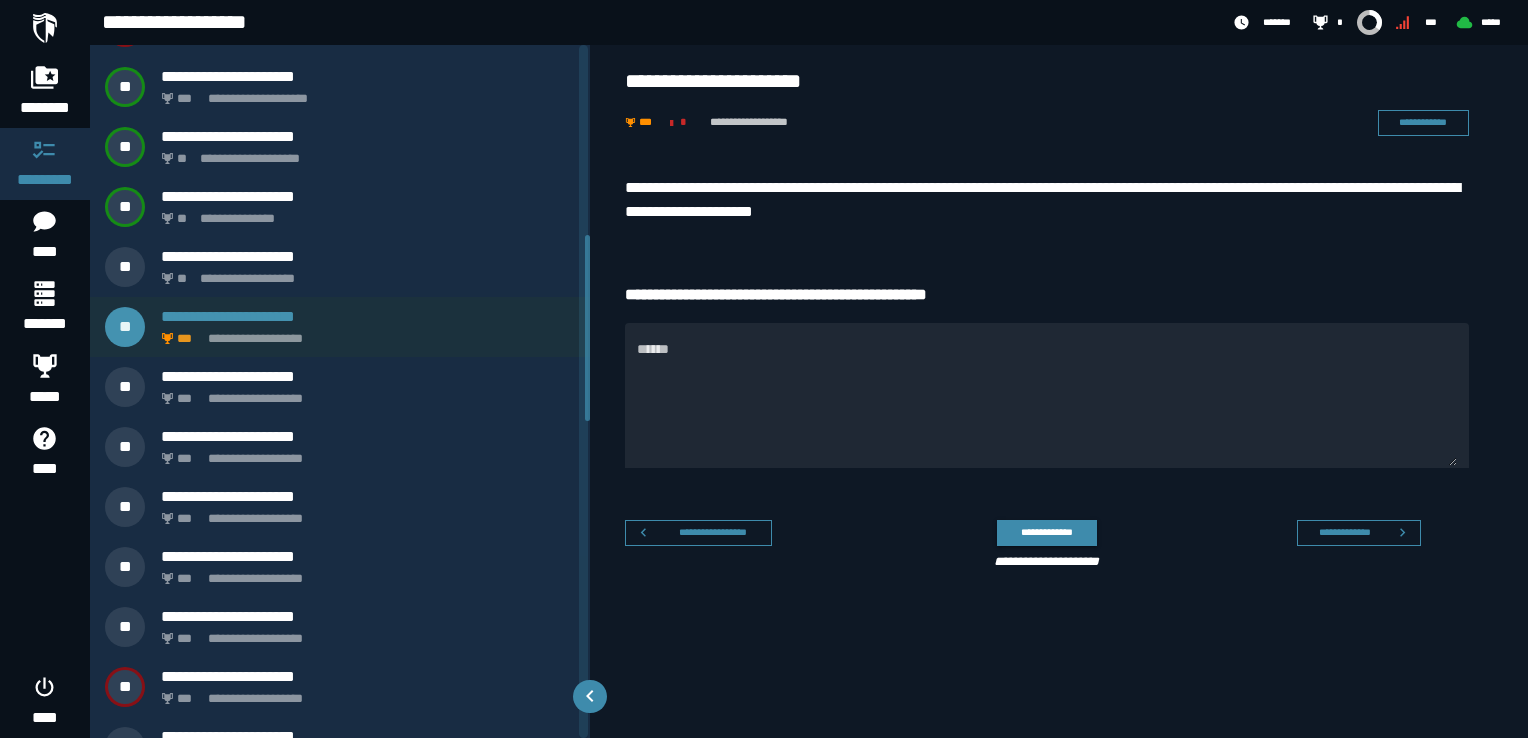 scroll, scrollTop: 726, scrollLeft: 0, axis: vertical 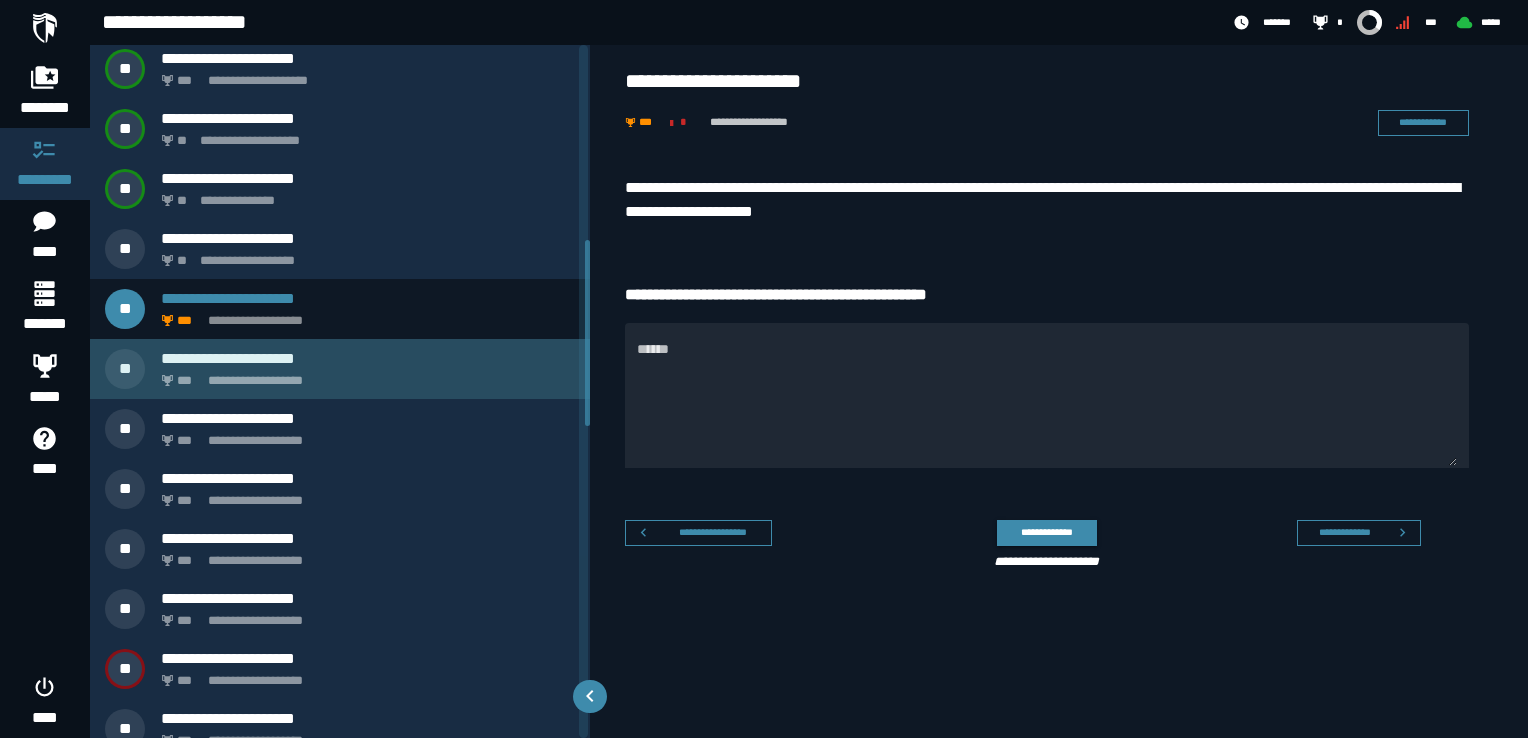 click on "**********" at bounding box center (364, 375) 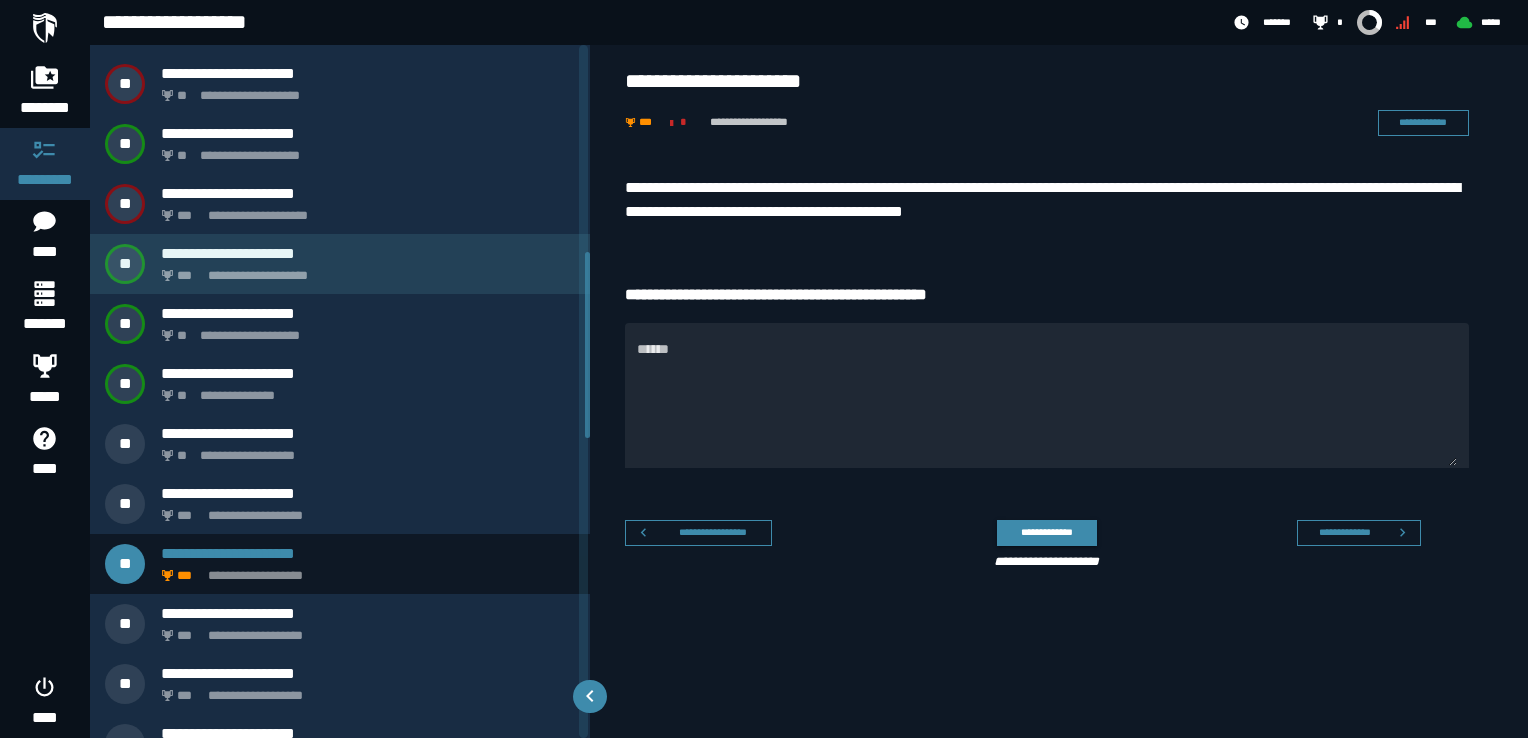 scroll, scrollTop: 786, scrollLeft: 0, axis: vertical 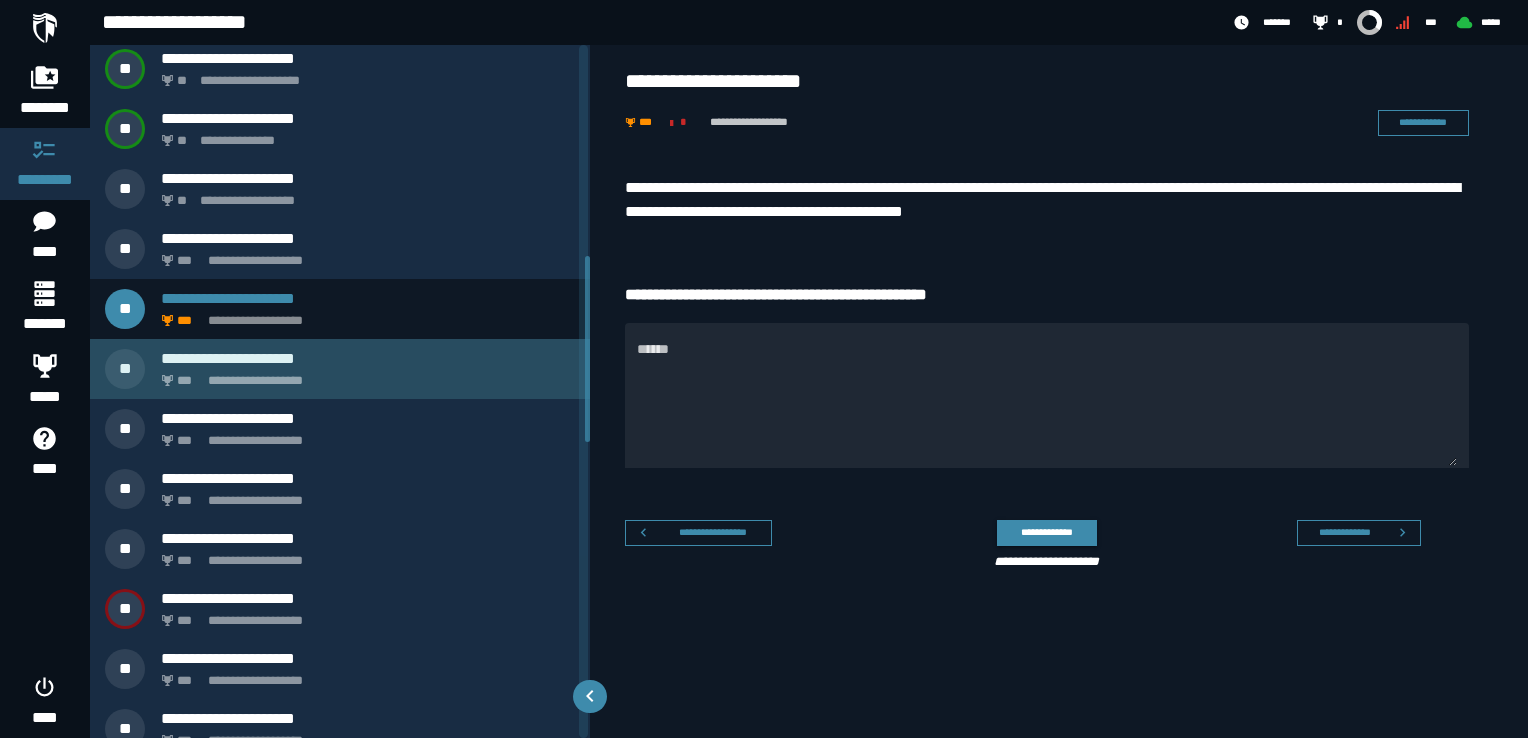 click on "**********" at bounding box center [364, 375] 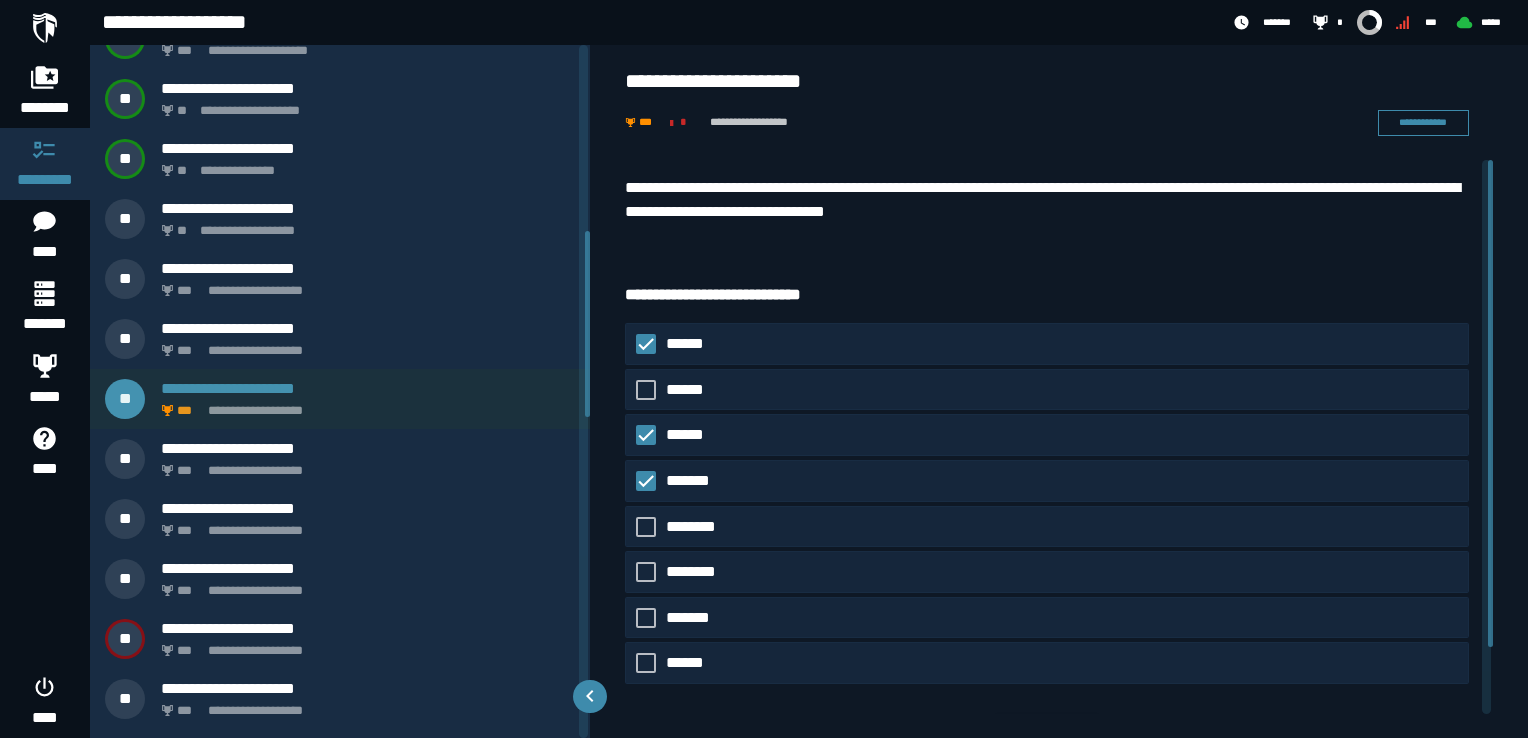 scroll, scrollTop: 846, scrollLeft: 0, axis: vertical 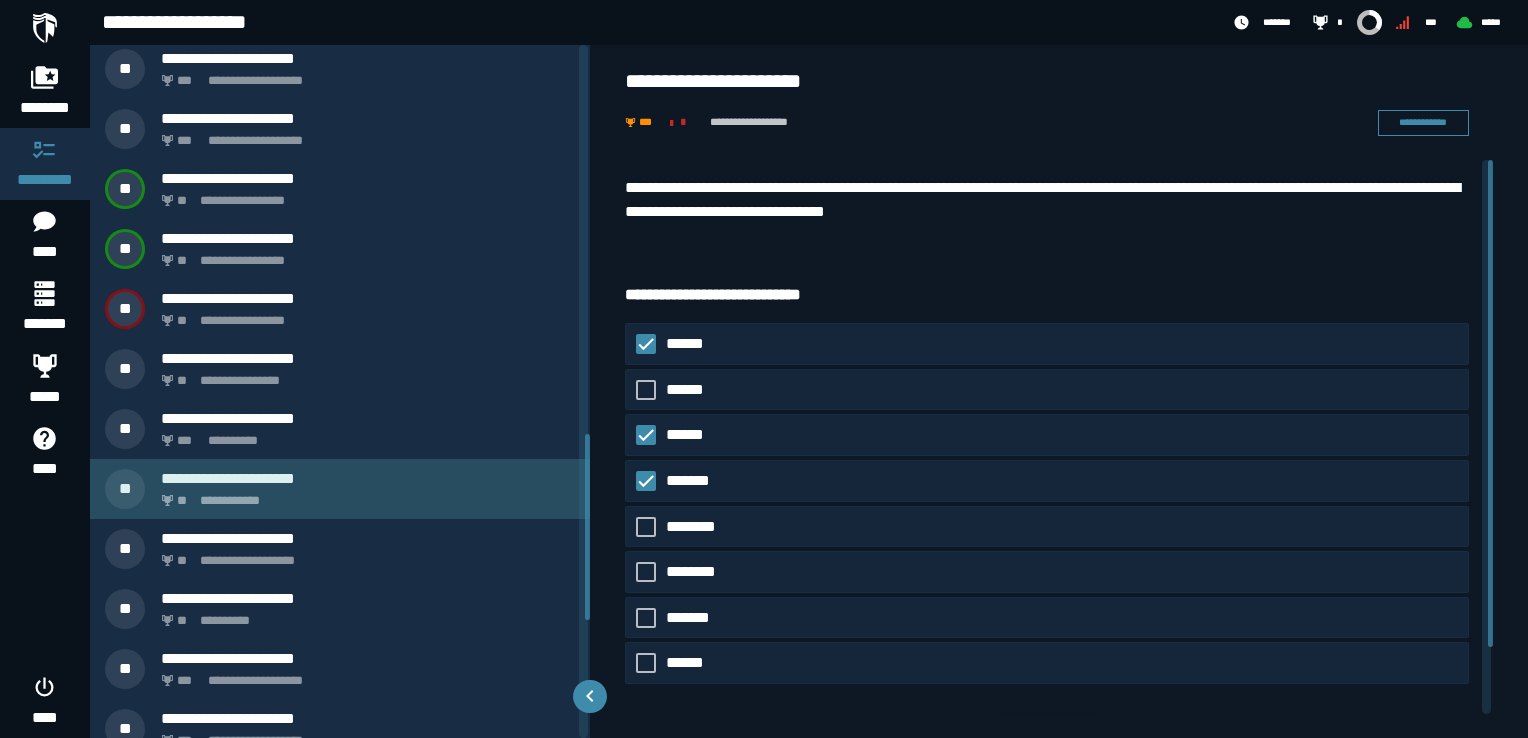 click on "**********" 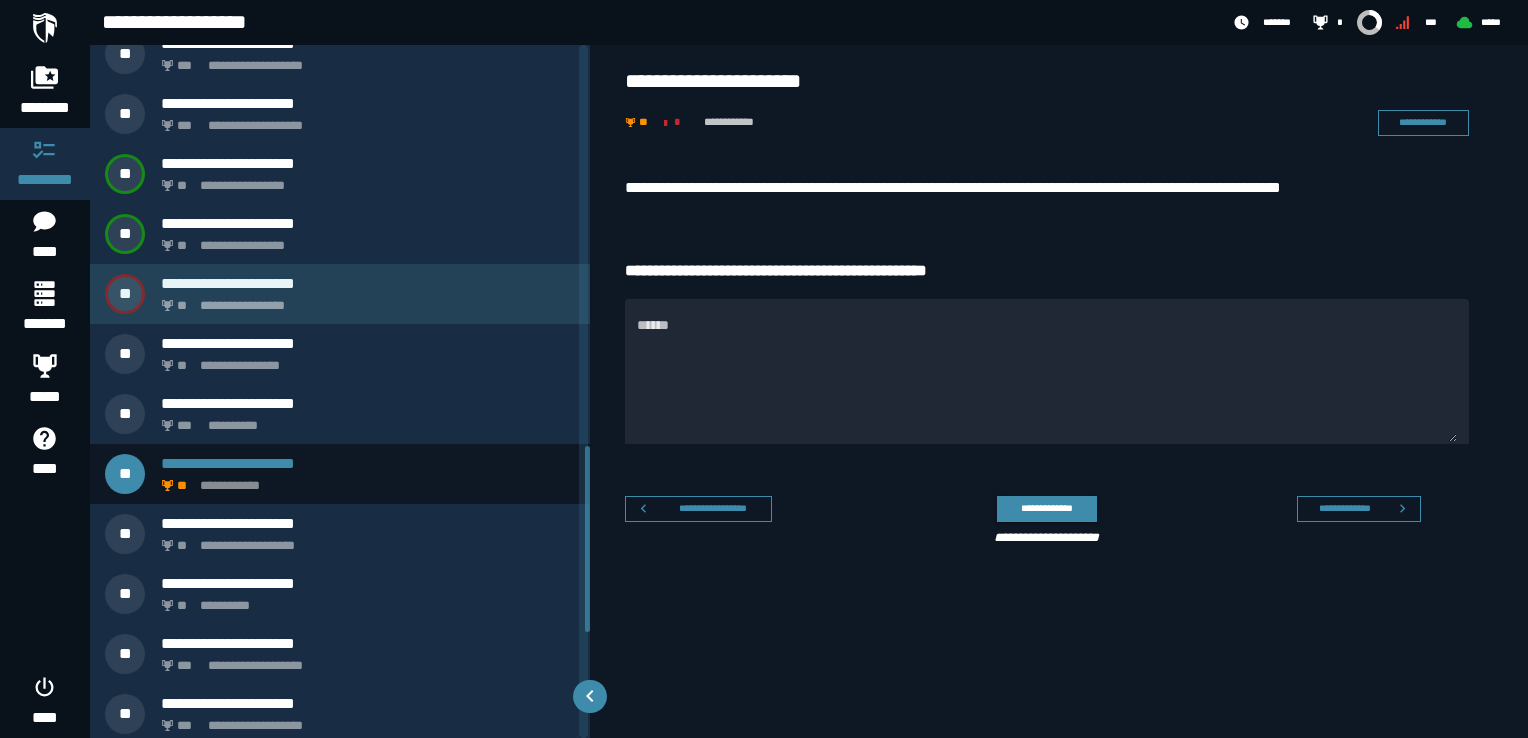 scroll, scrollTop: 1526, scrollLeft: 0, axis: vertical 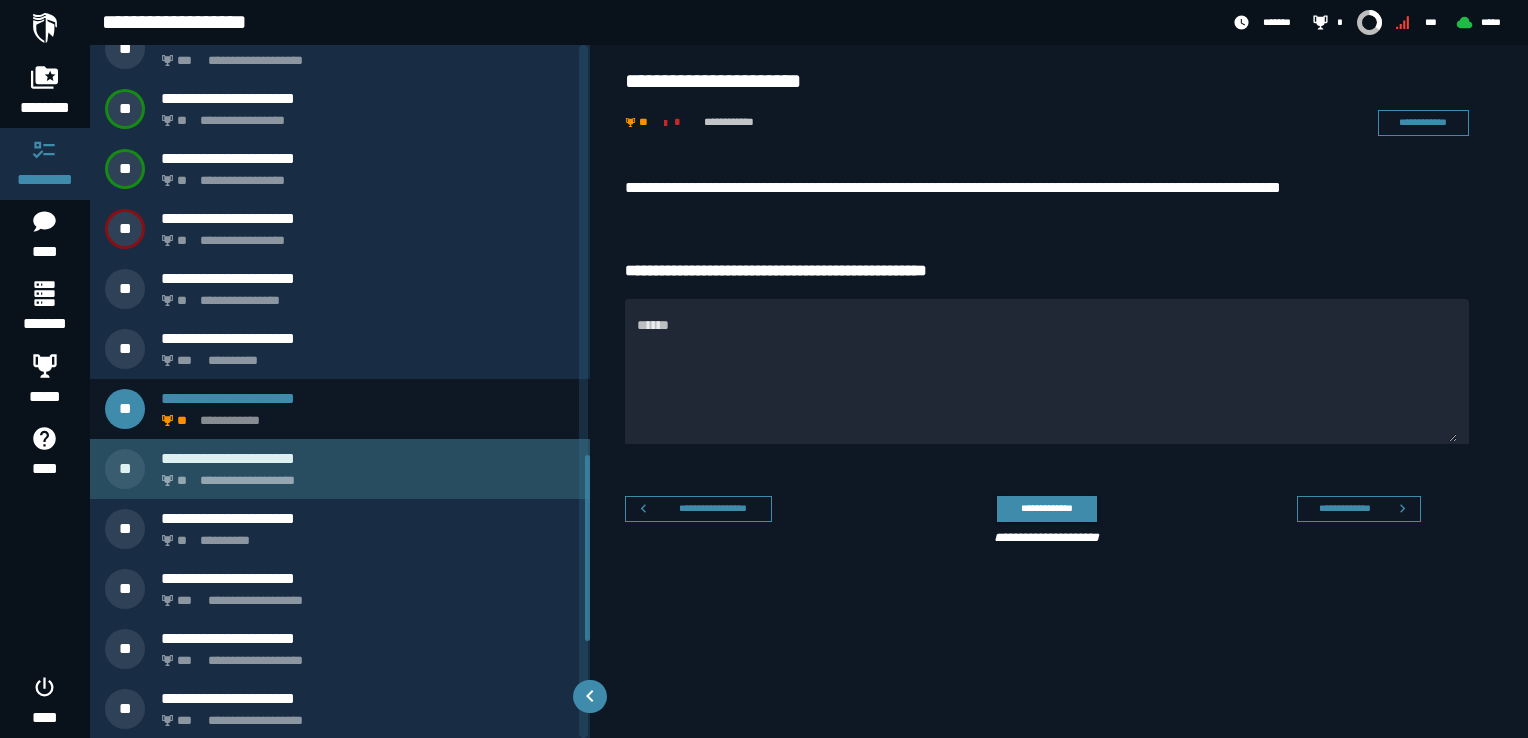 click on "**********" at bounding box center (364, 475) 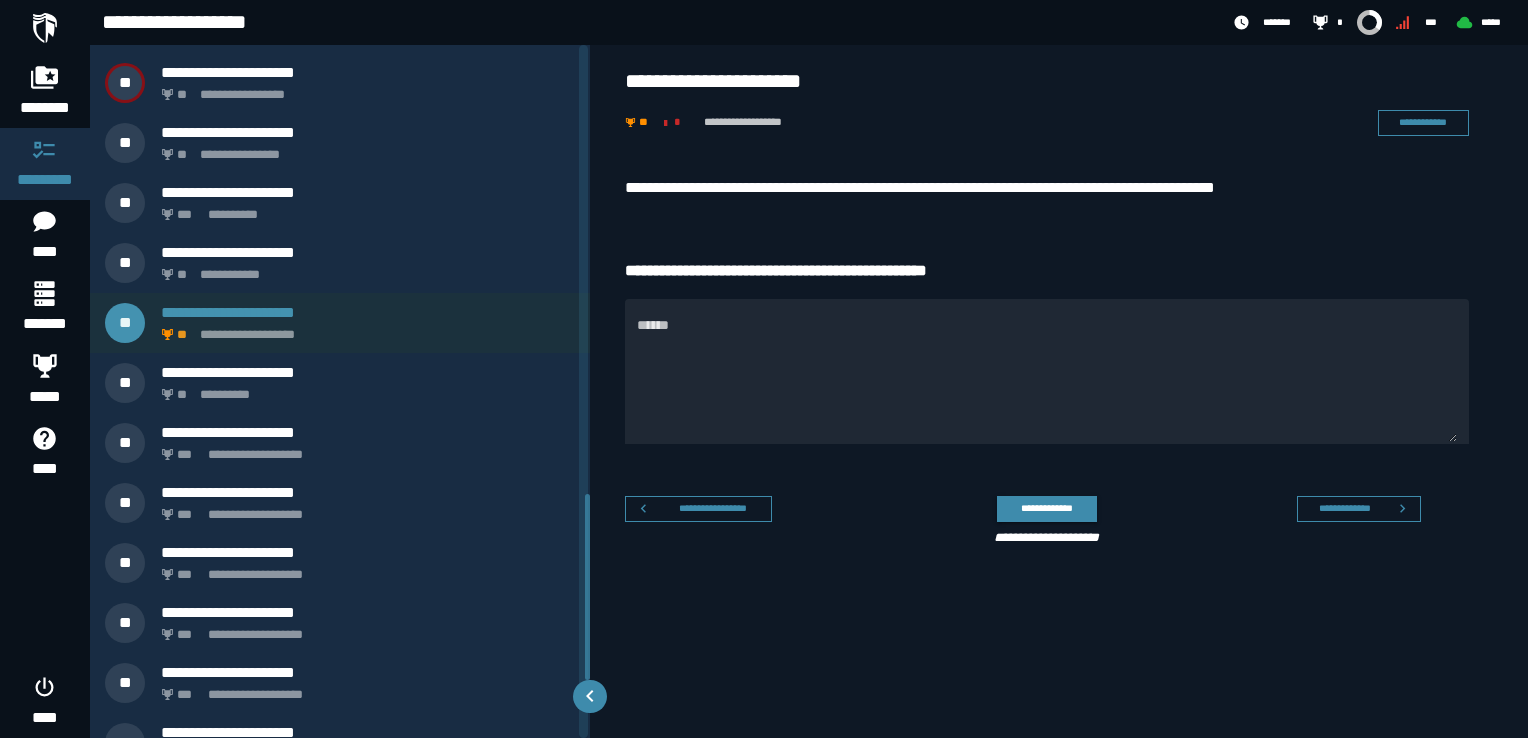 scroll, scrollTop: 1686, scrollLeft: 0, axis: vertical 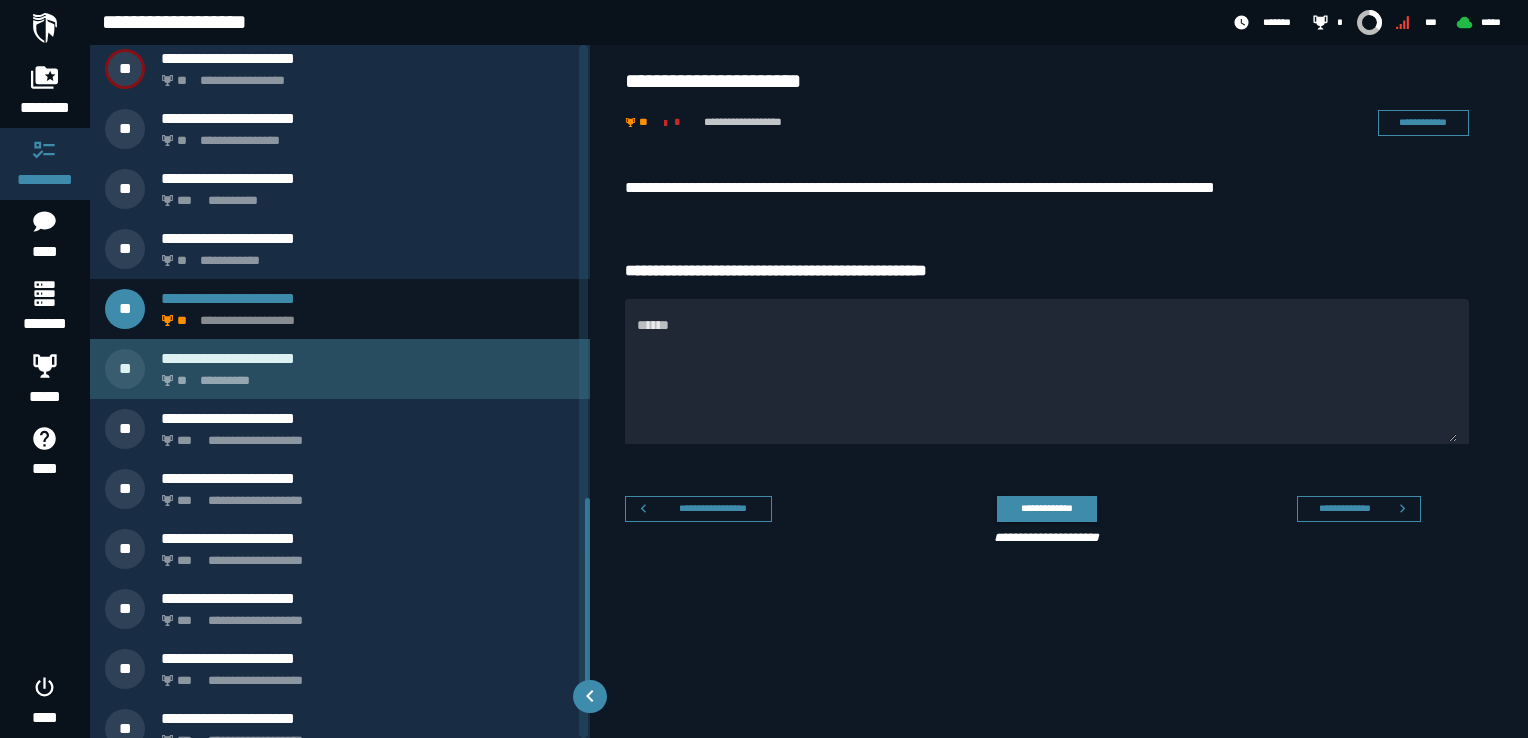 click on "**********" at bounding box center [364, 375] 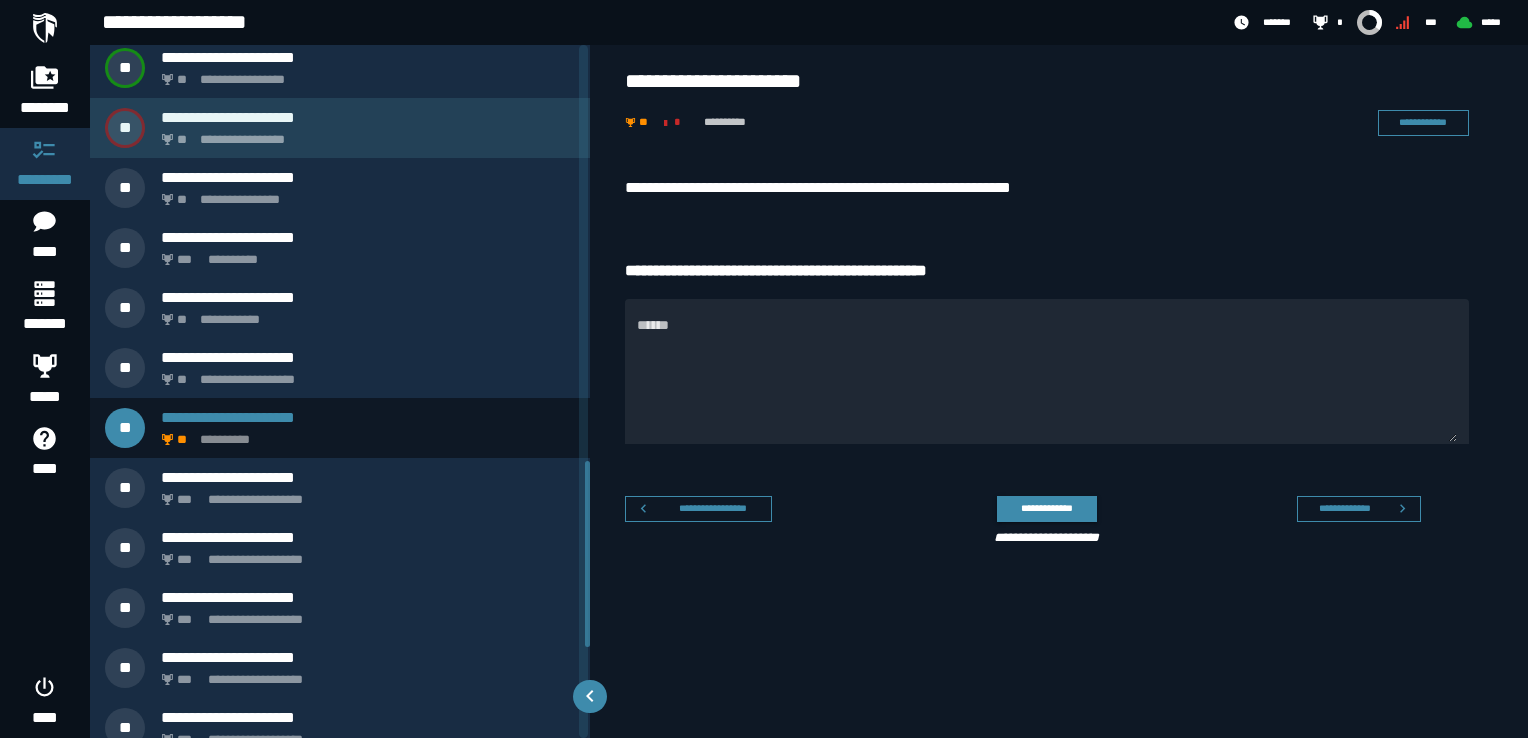 scroll, scrollTop: 1746, scrollLeft: 0, axis: vertical 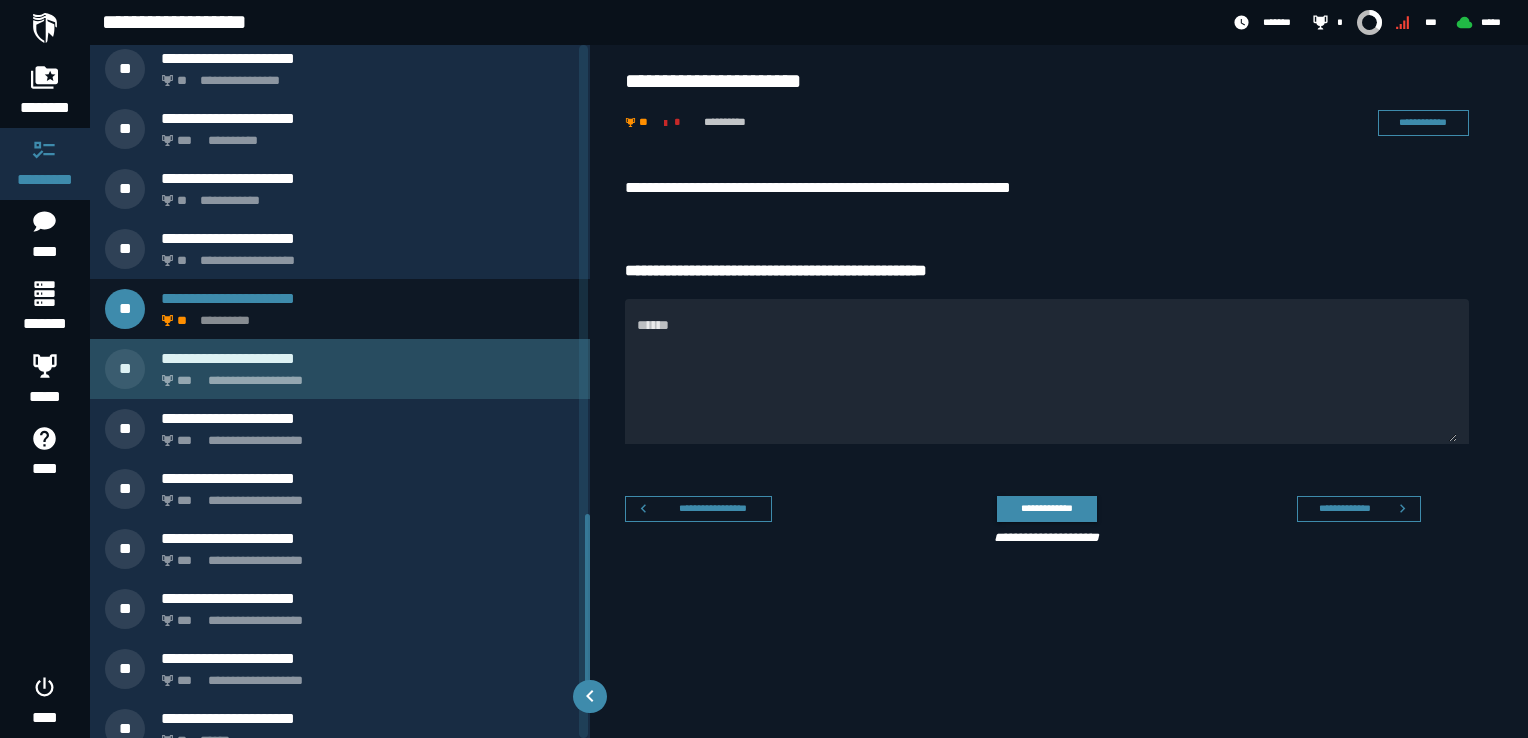 click on "**********" at bounding box center (340, 369) 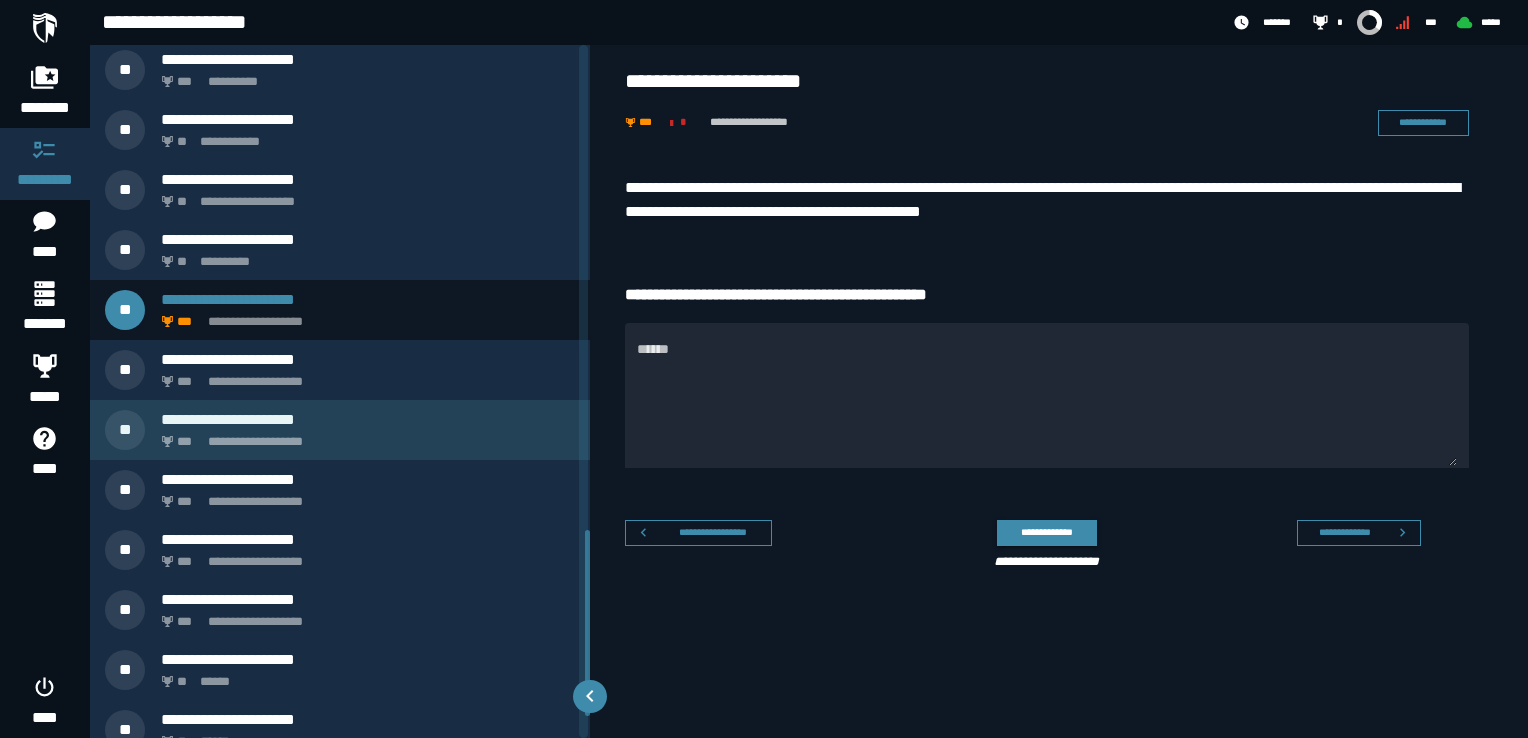 scroll, scrollTop: 1806, scrollLeft: 0, axis: vertical 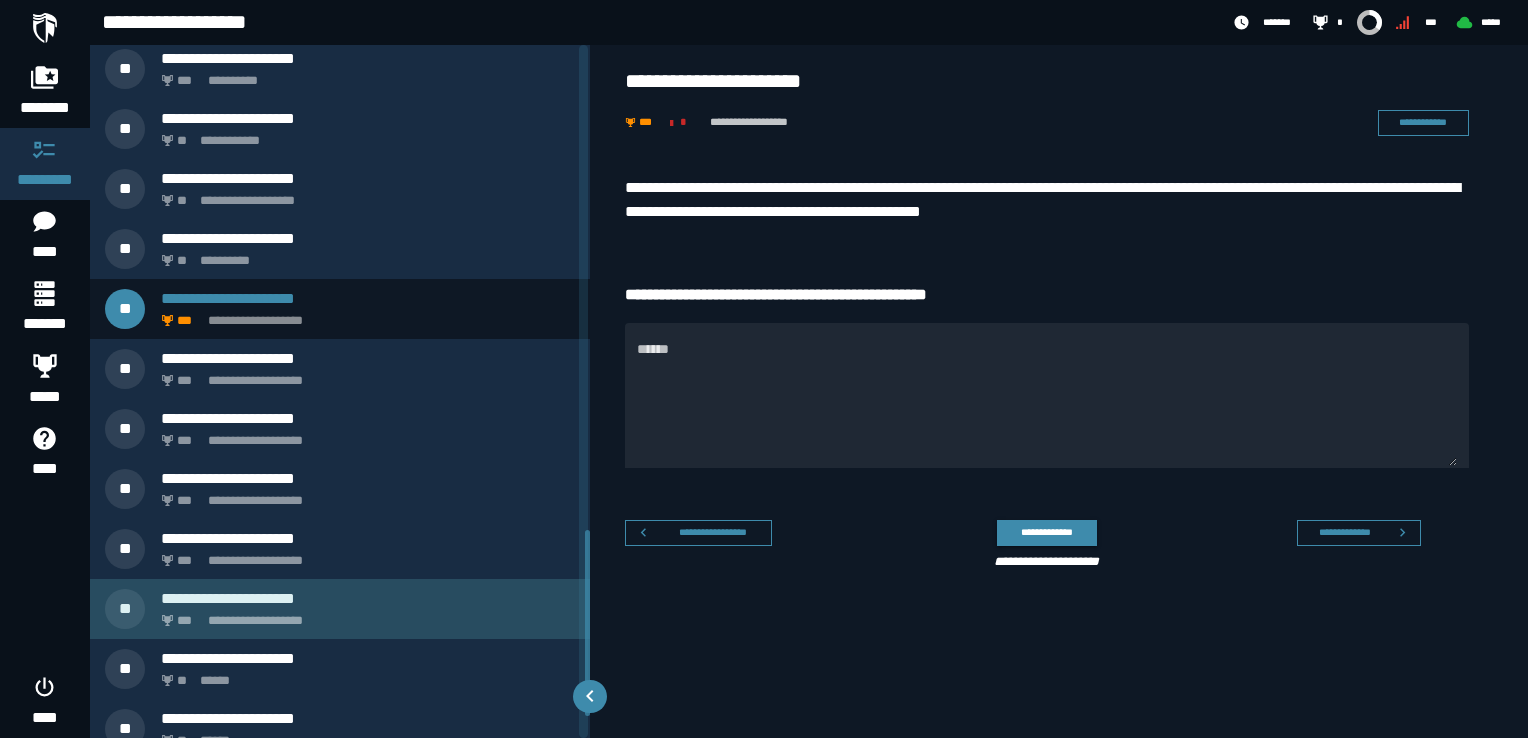 click on "**********" at bounding box center [340, 609] 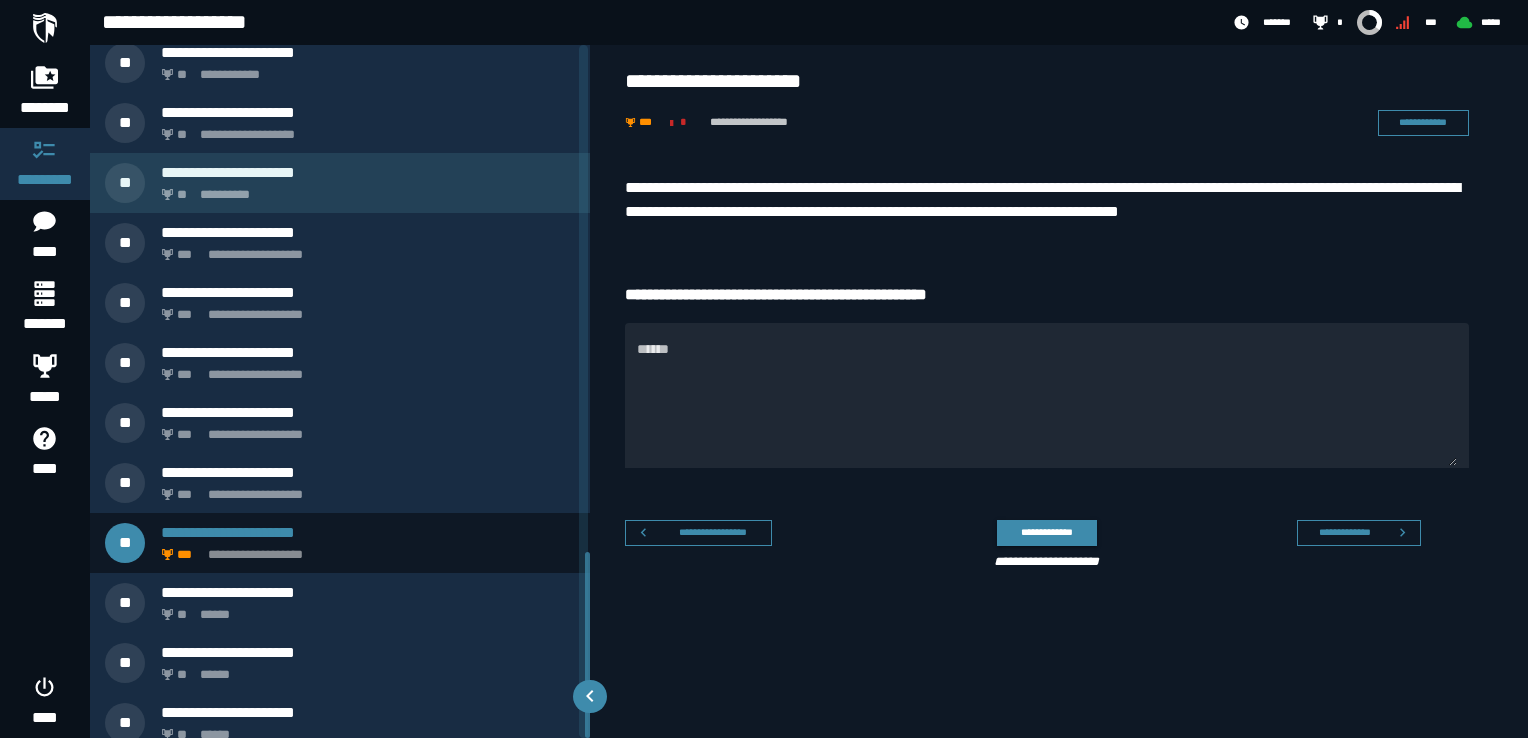 scroll, scrollTop: 1886, scrollLeft: 0, axis: vertical 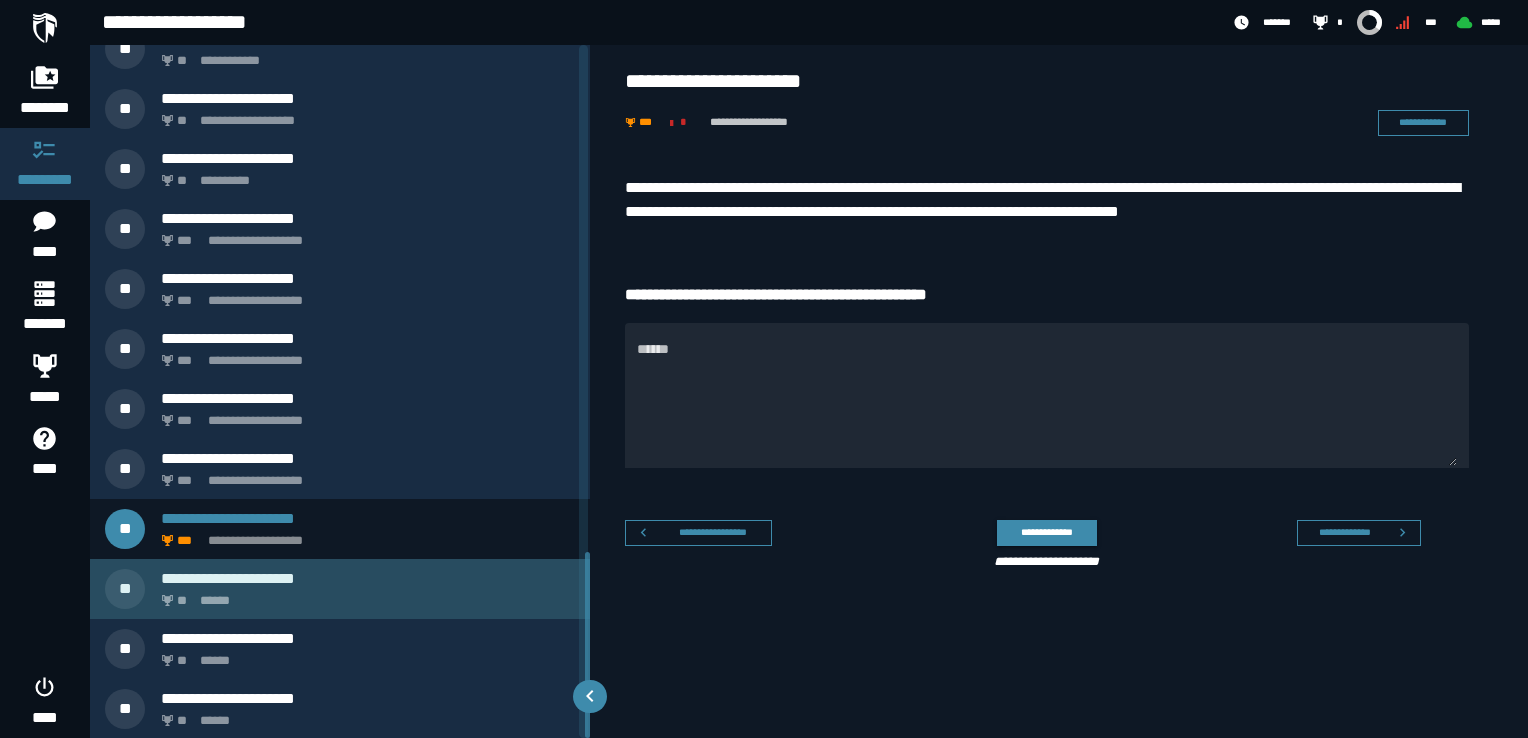 click on "** ******" at bounding box center (364, 595) 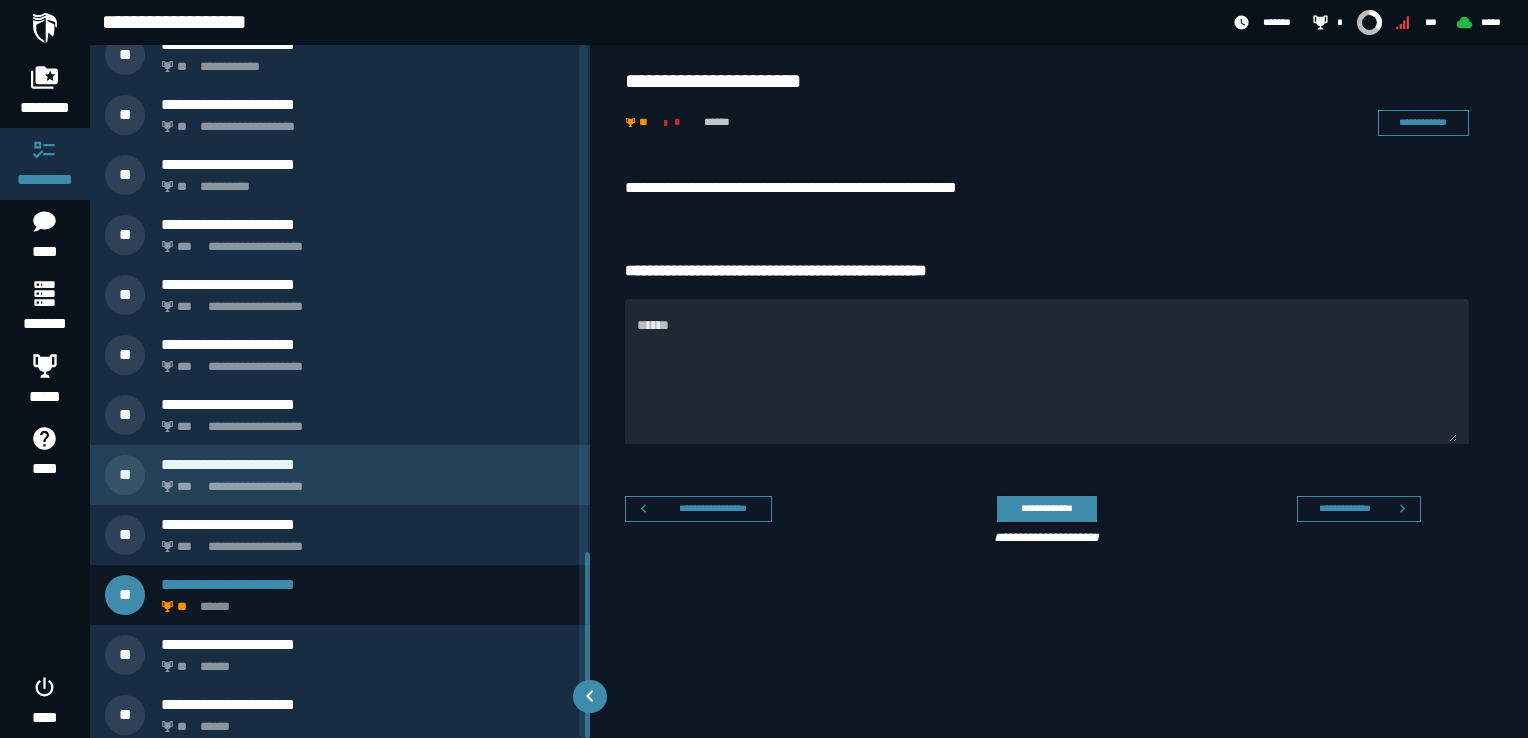 scroll, scrollTop: 1886, scrollLeft: 0, axis: vertical 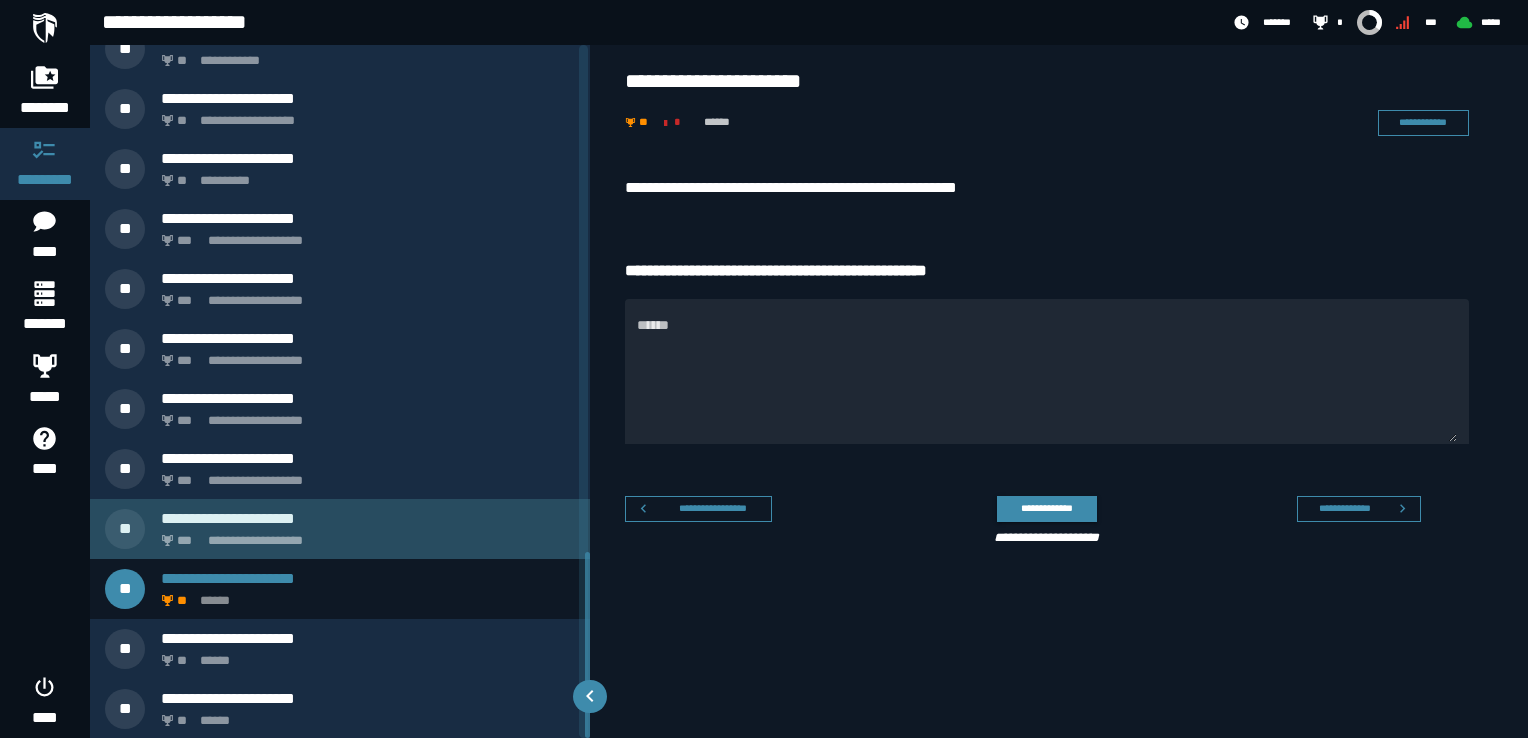 click on "**********" at bounding box center [364, 535] 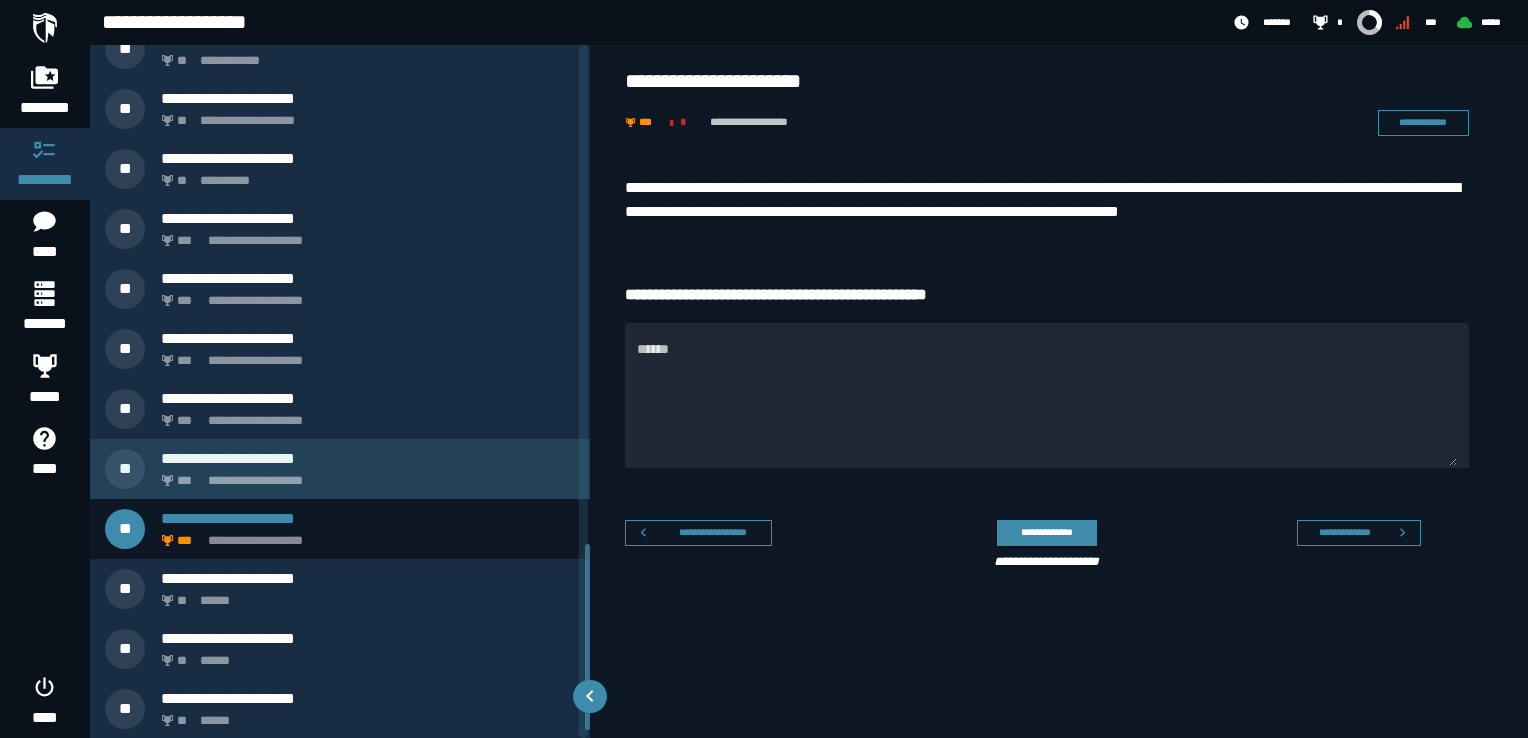 scroll, scrollTop: 1786, scrollLeft: 0, axis: vertical 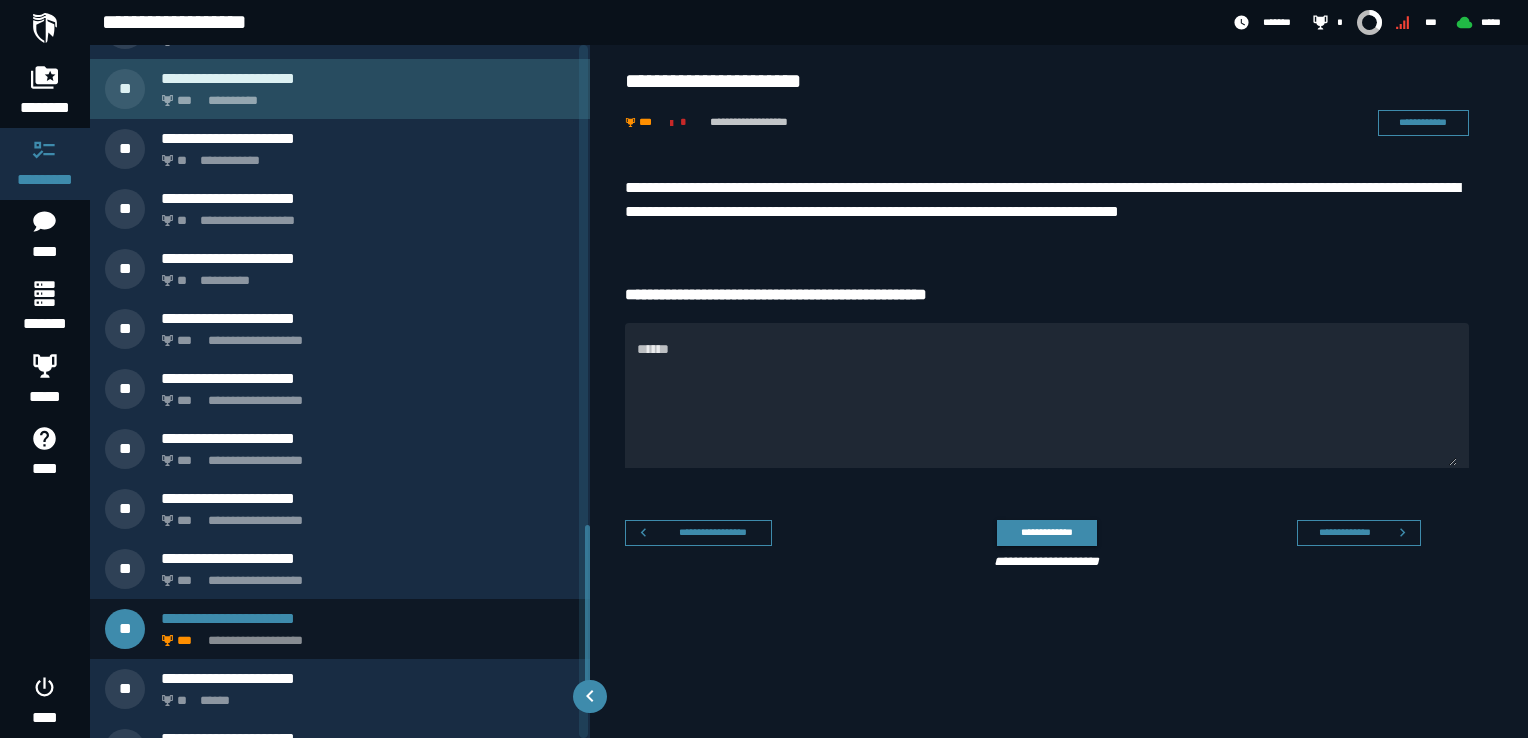 click on "**********" at bounding box center [364, 95] 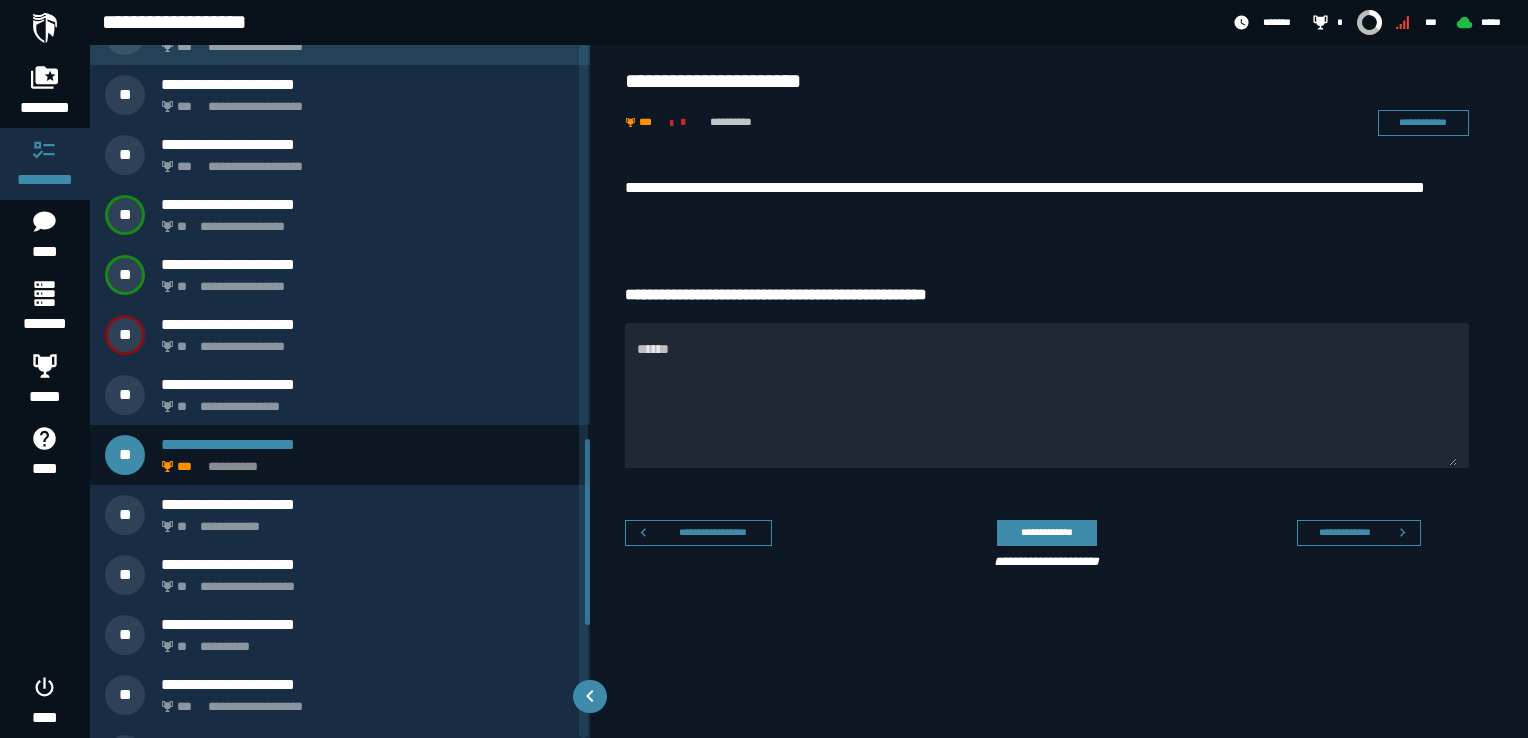 scroll, scrollTop: 1466, scrollLeft: 0, axis: vertical 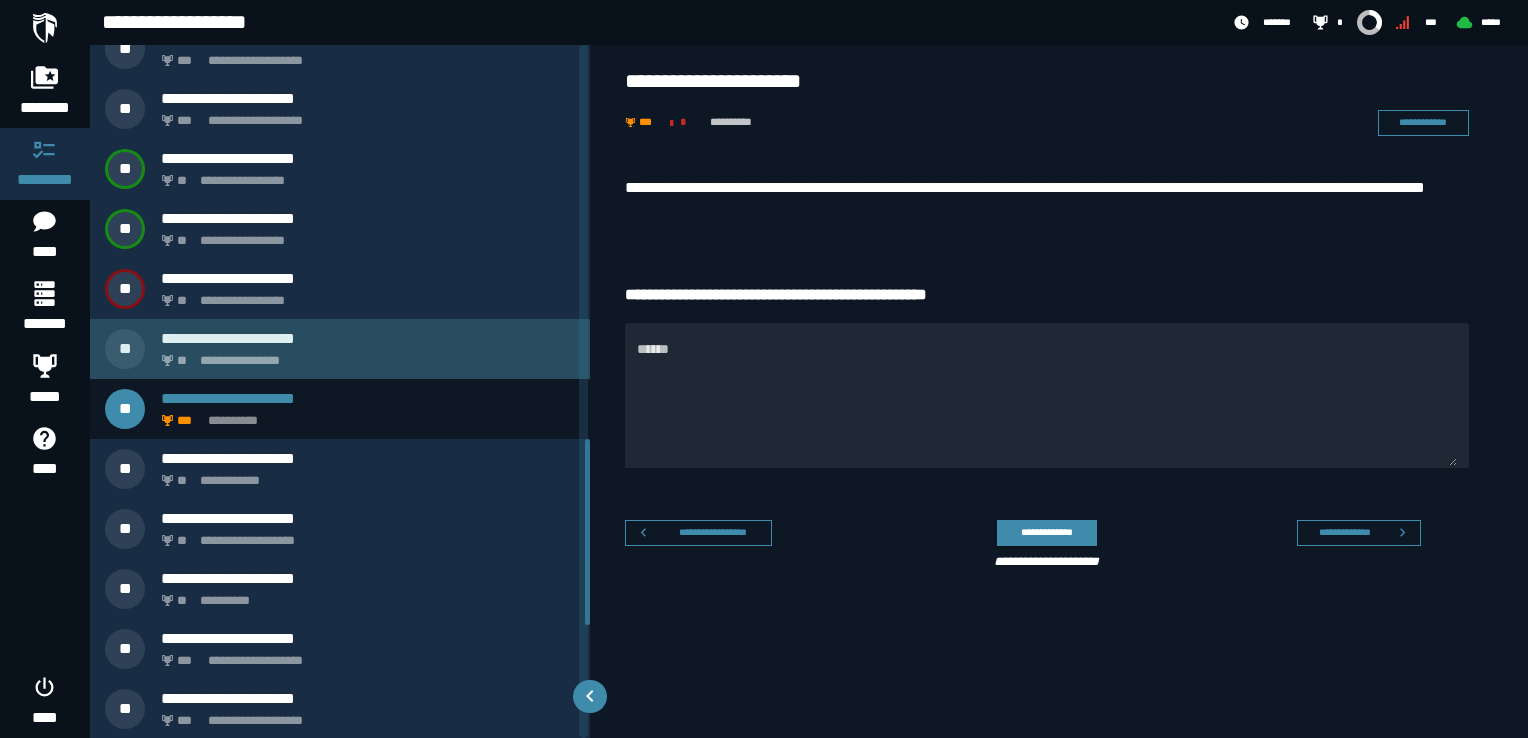 click on "**********" at bounding box center (364, 355) 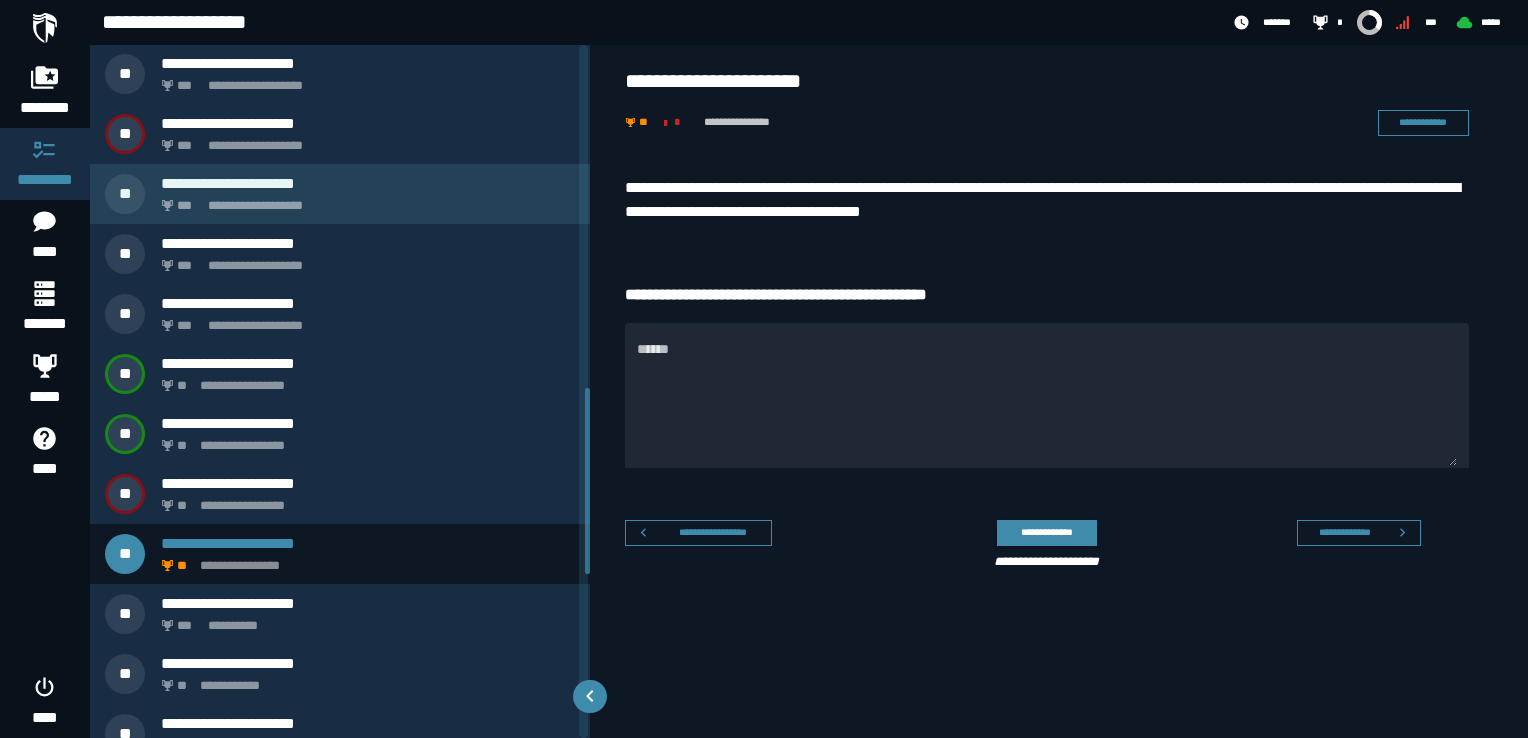 scroll, scrollTop: 1306, scrollLeft: 0, axis: vertical 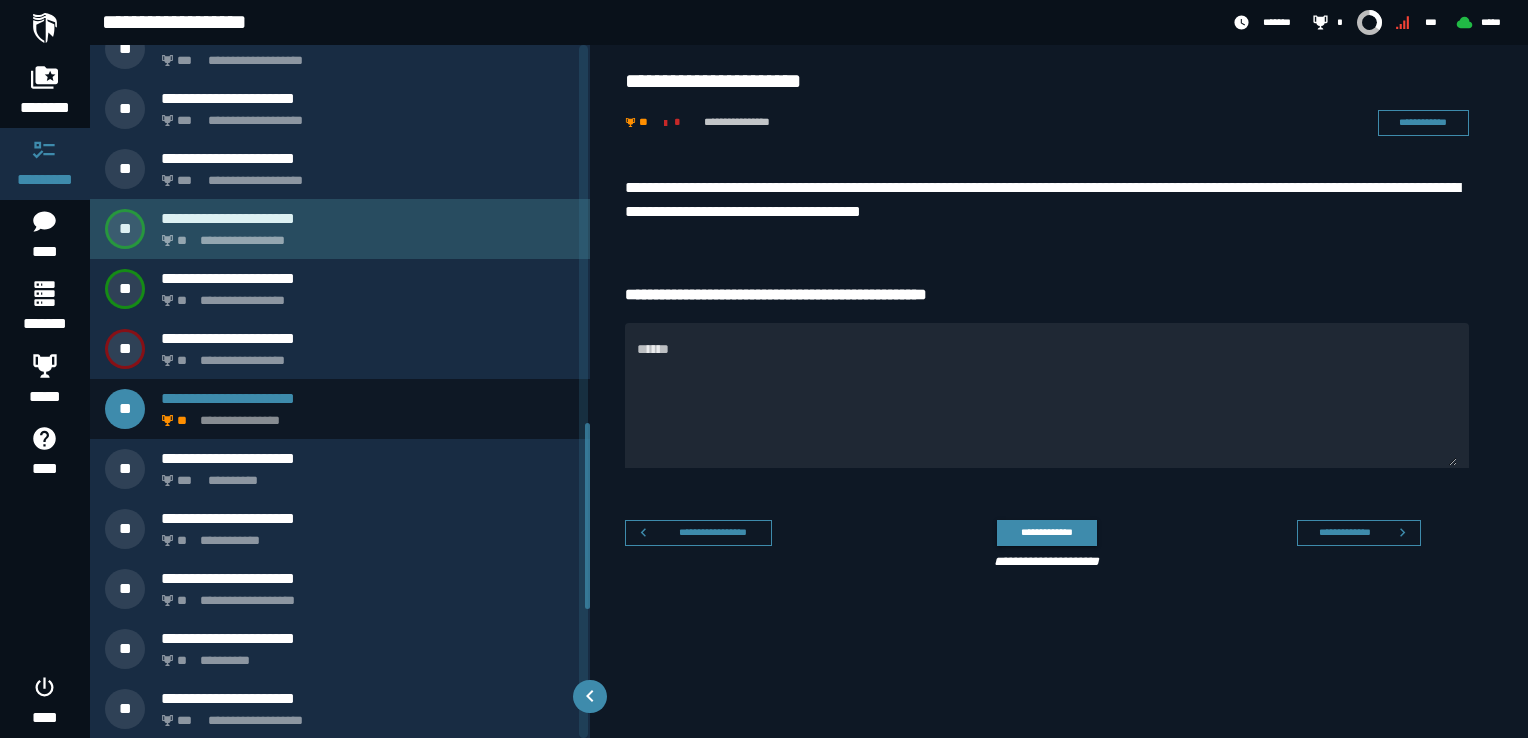 click on "**********" at bounding box center (364, 235) 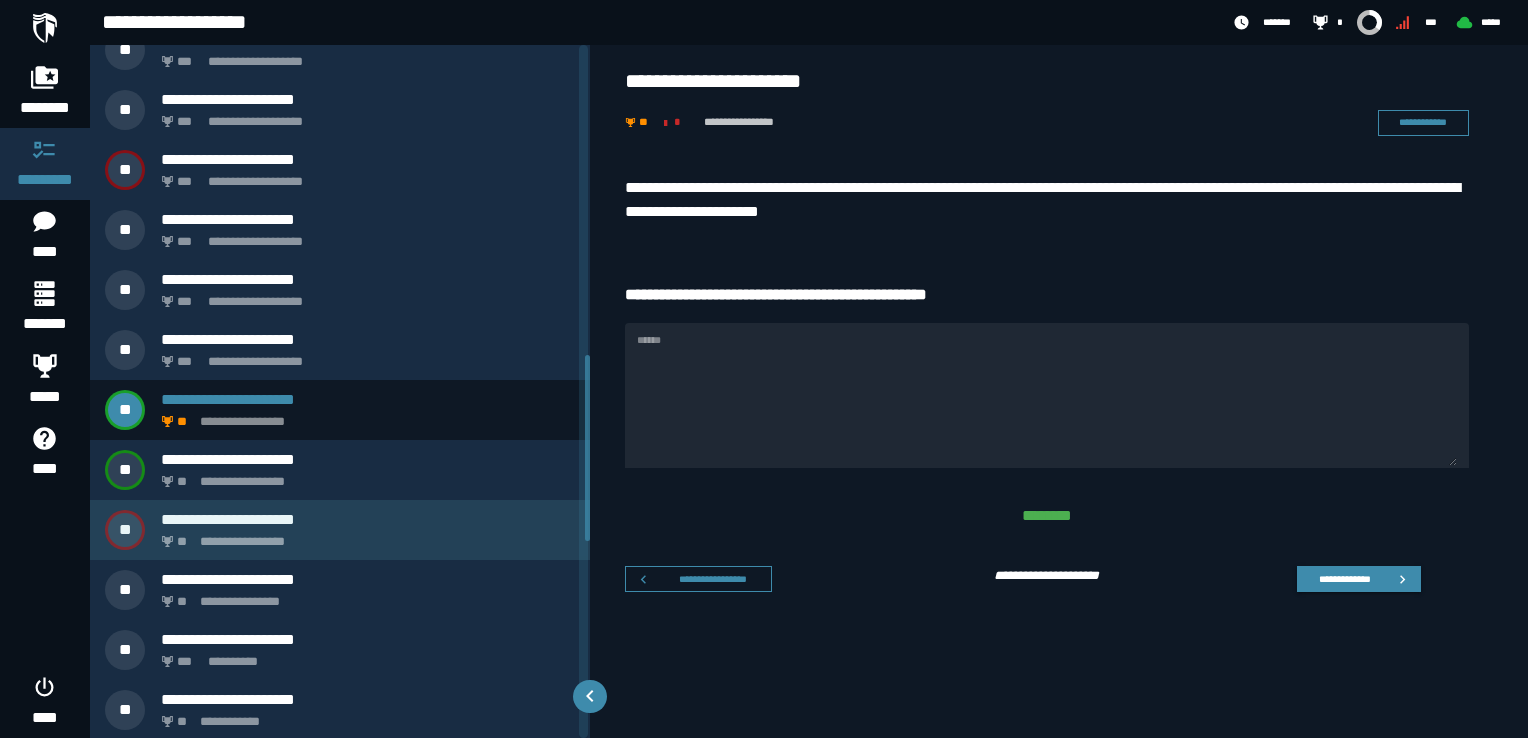 scroll, scrollTop: 1226, scrollLeft: 0, axis: vertical 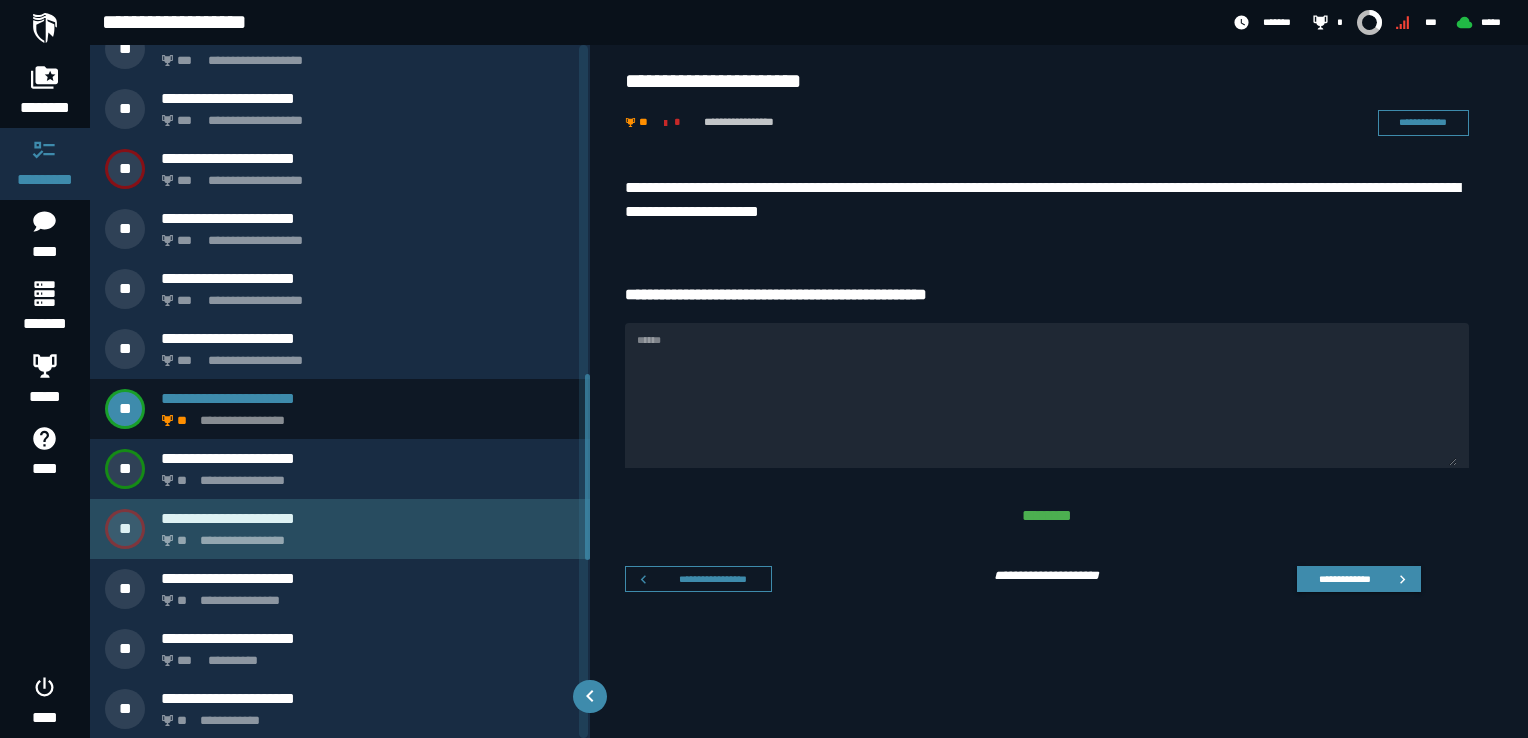 click on "**********" at bounding box center (364, 535) 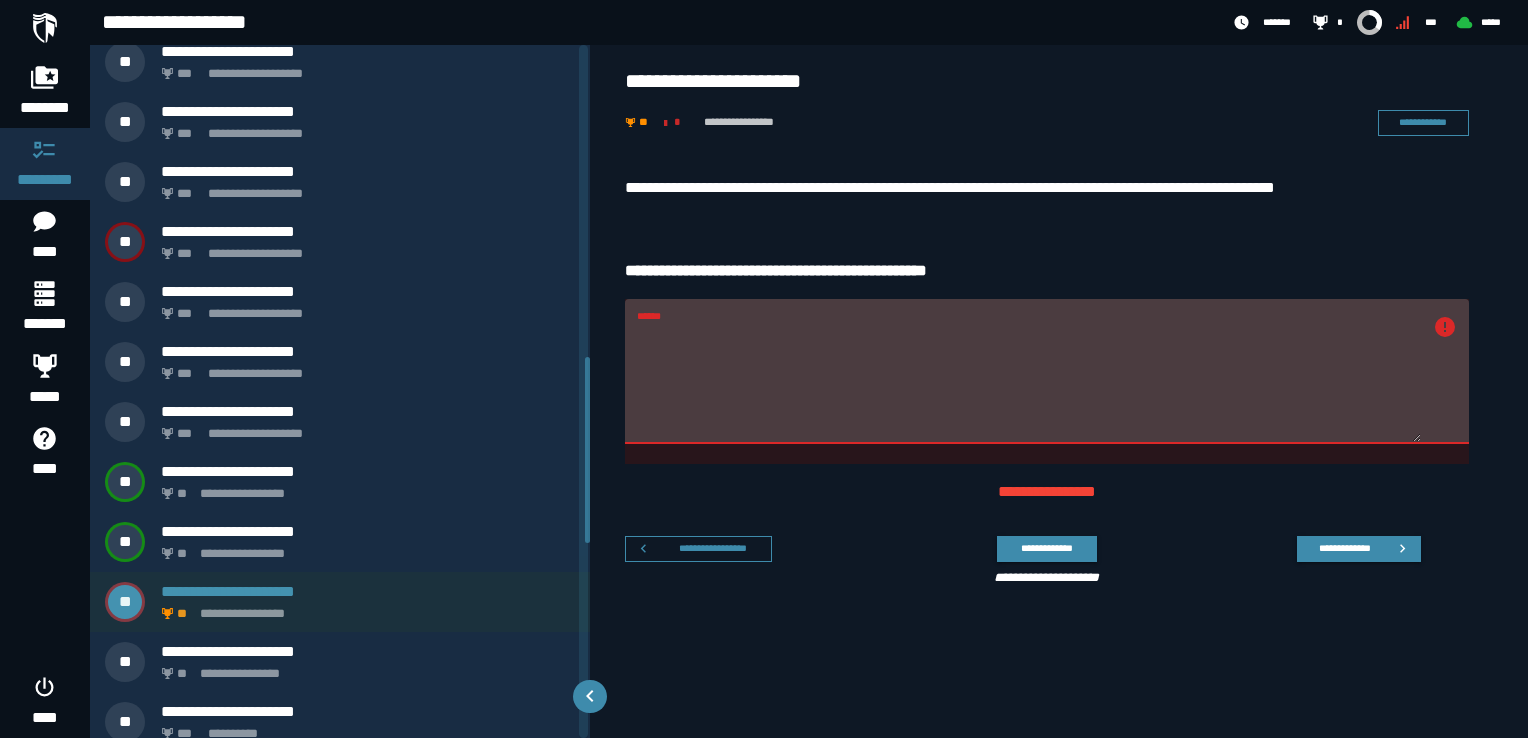 scroll, scrollTop: 1248, scrollLeft: 0, axis: vertical 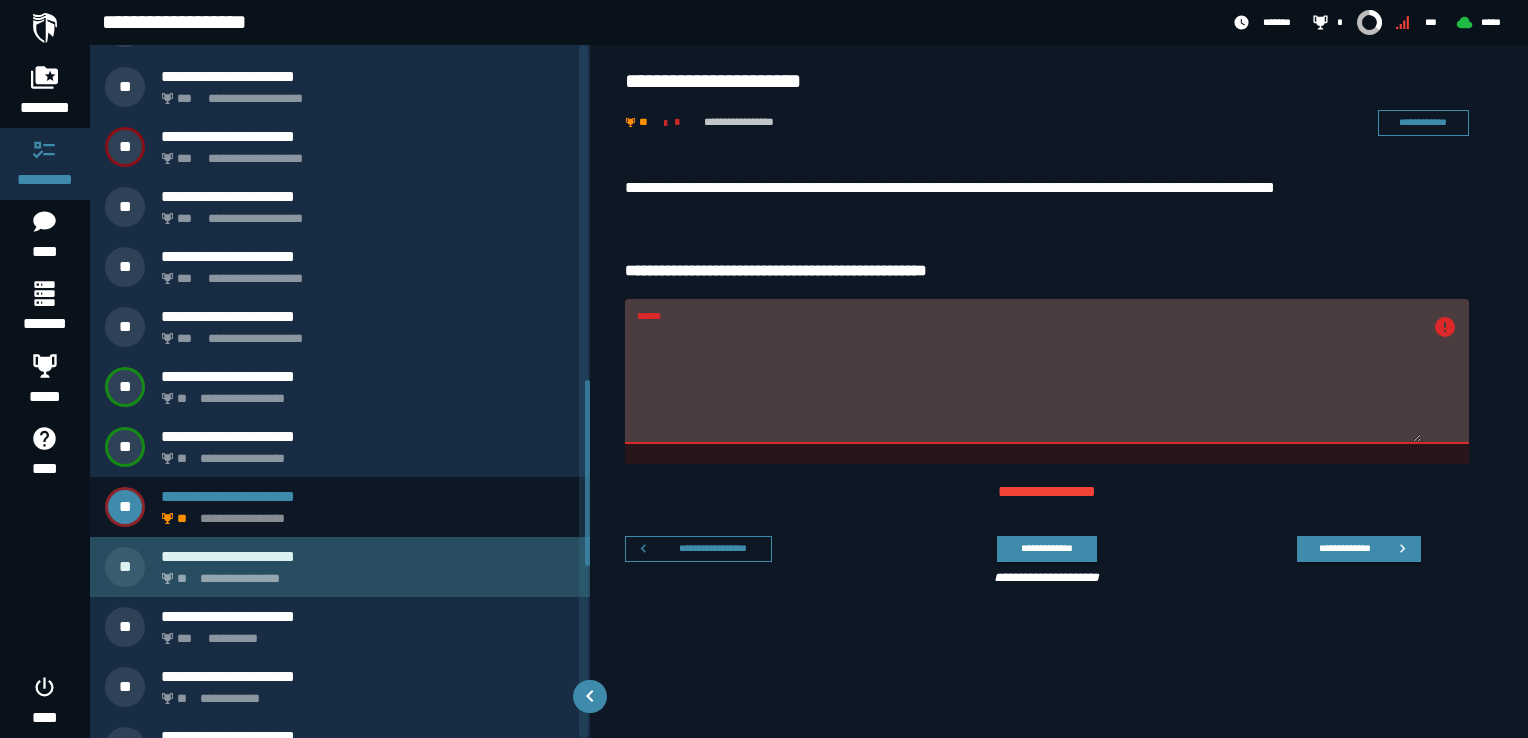 click on "**********" at bounding box center (364, 573) 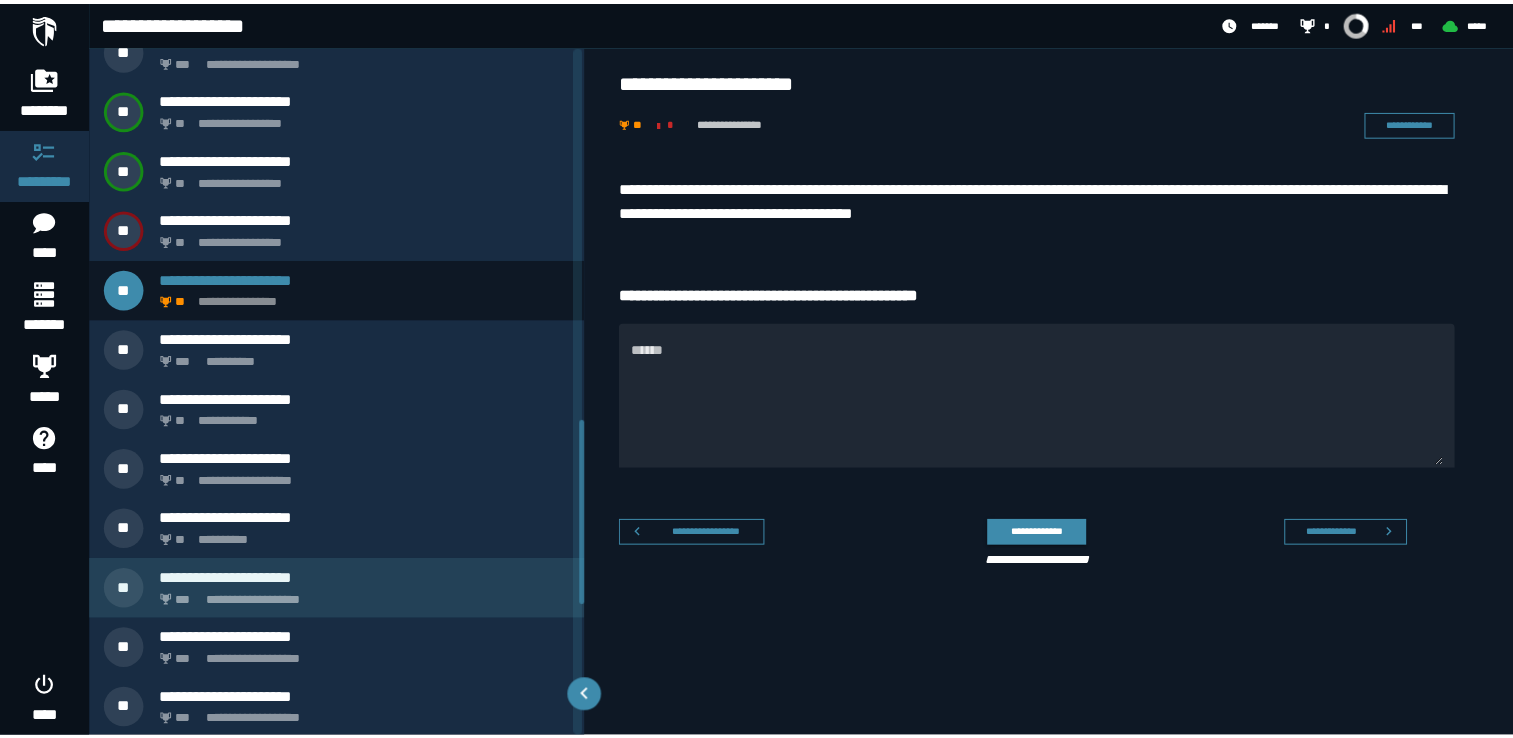 scroll, scrollTop: 1206, scrollLeft: 0, axis: vertical 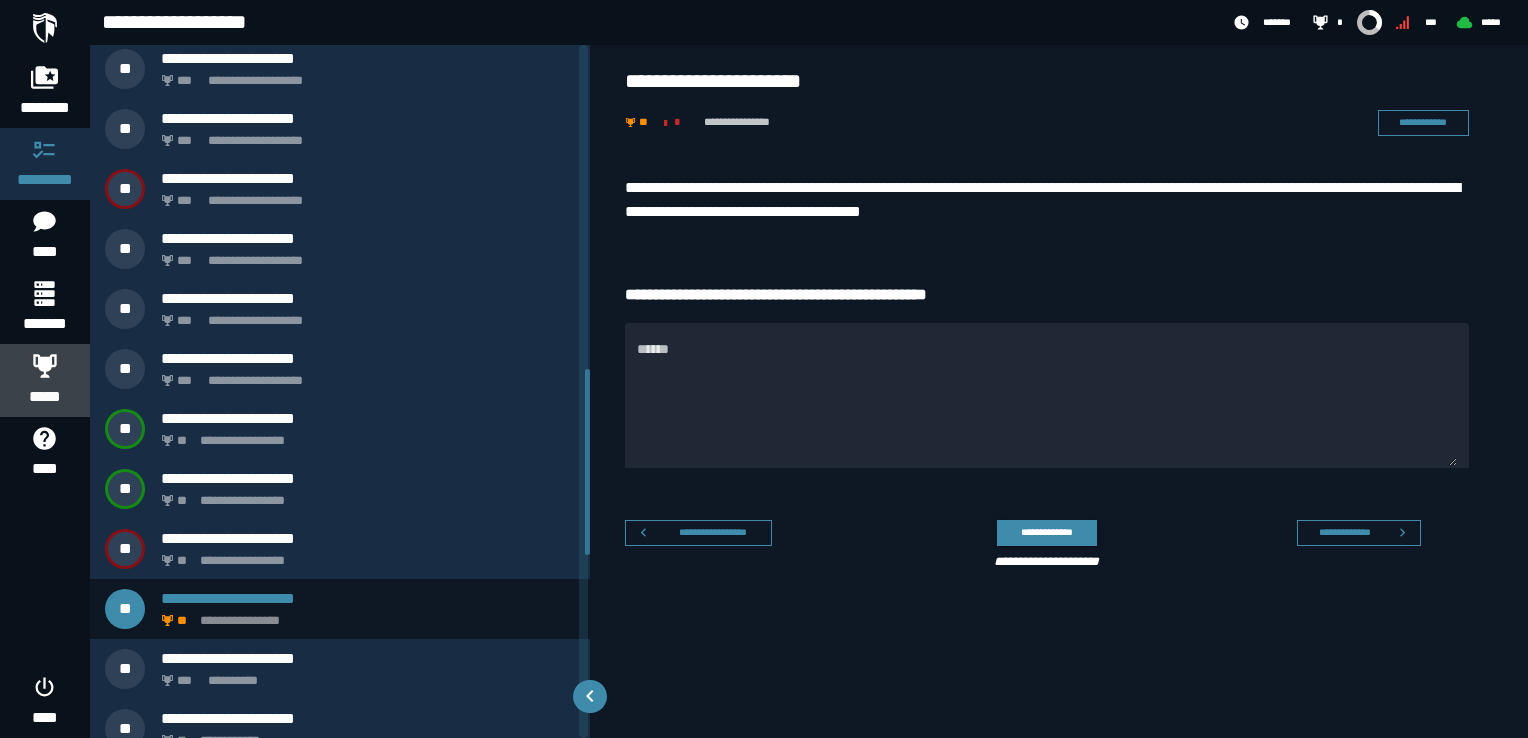 click on "*****" at bounding box center (45, 397) 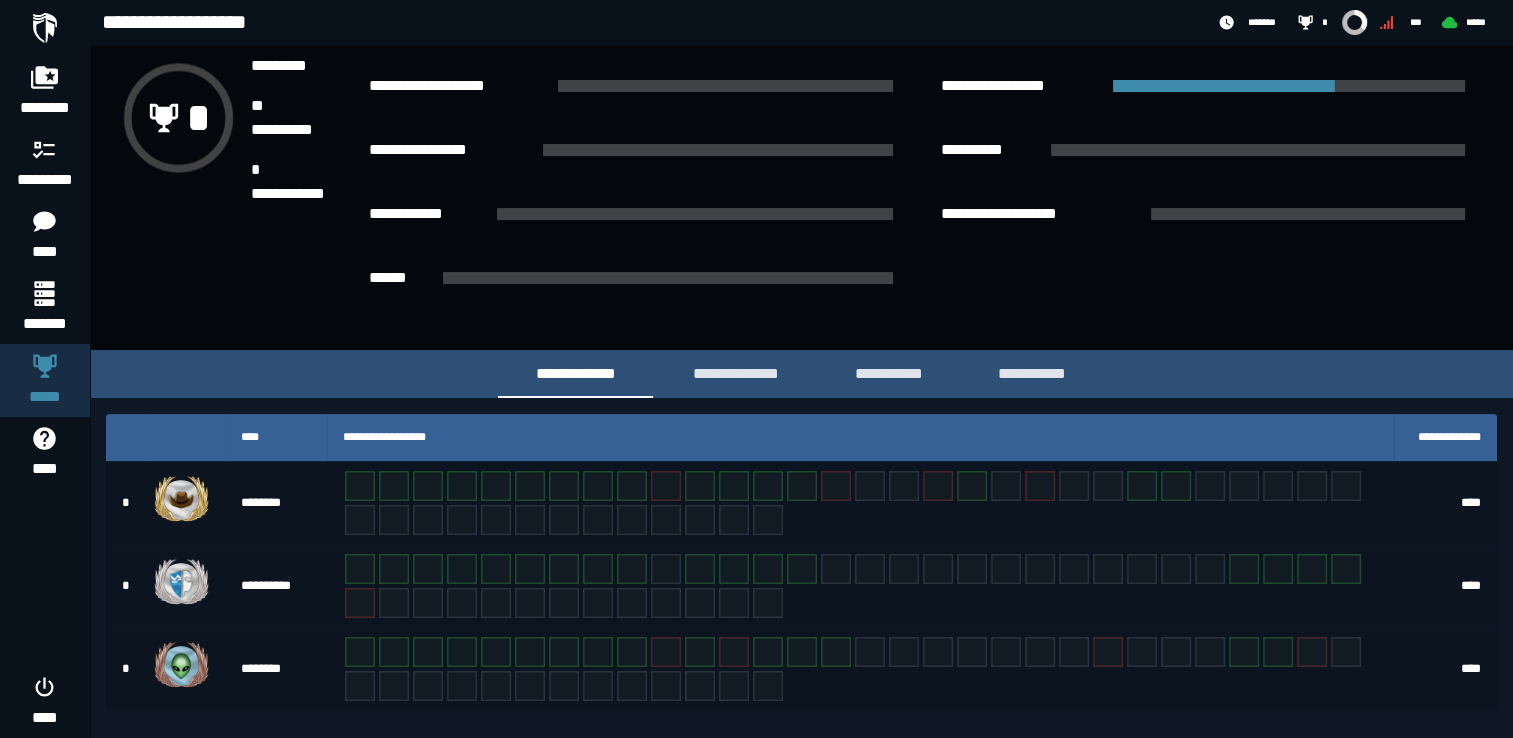 scroll, scrollTop: 239, scrollLeft: 0, axis: vertical 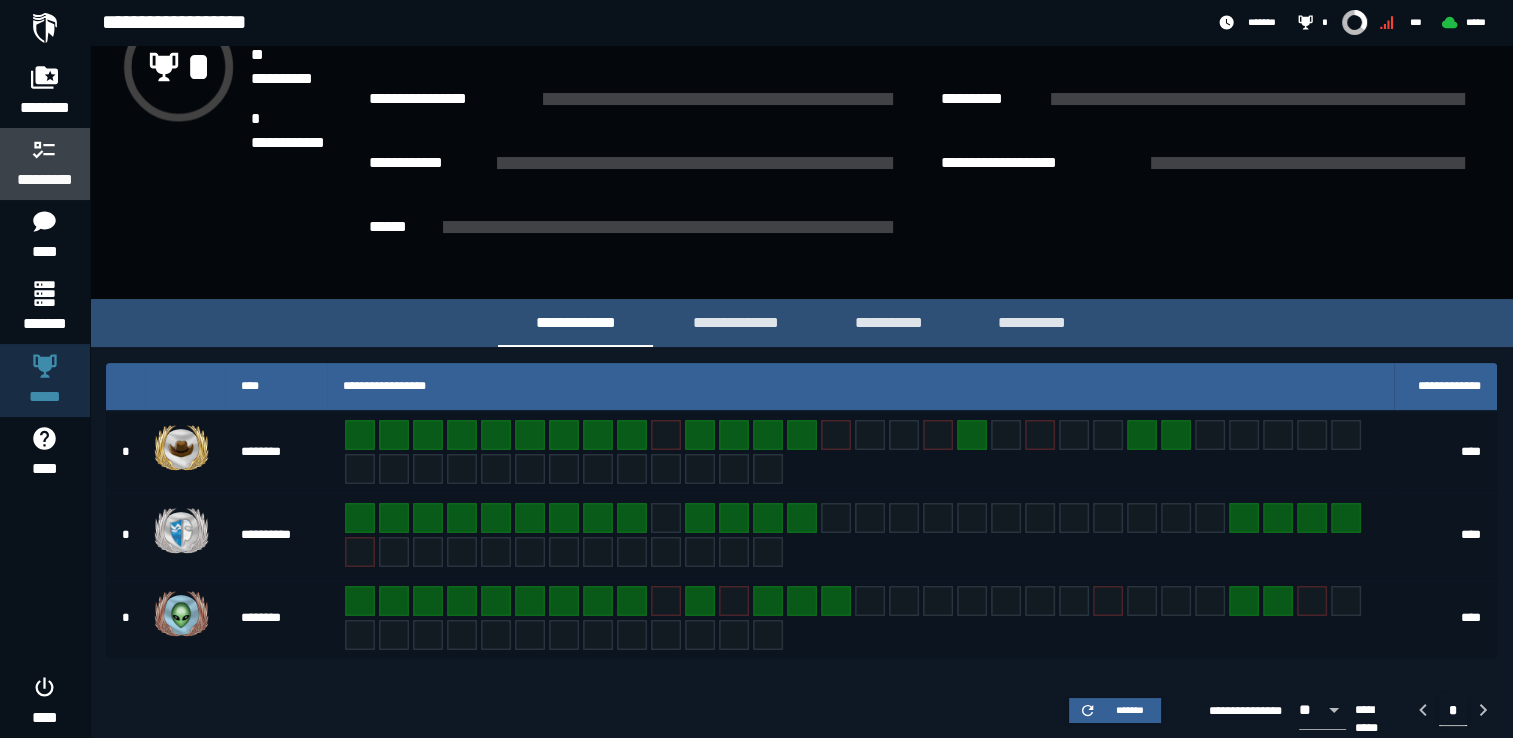 click on "*********" at bounding box center [45, 180] 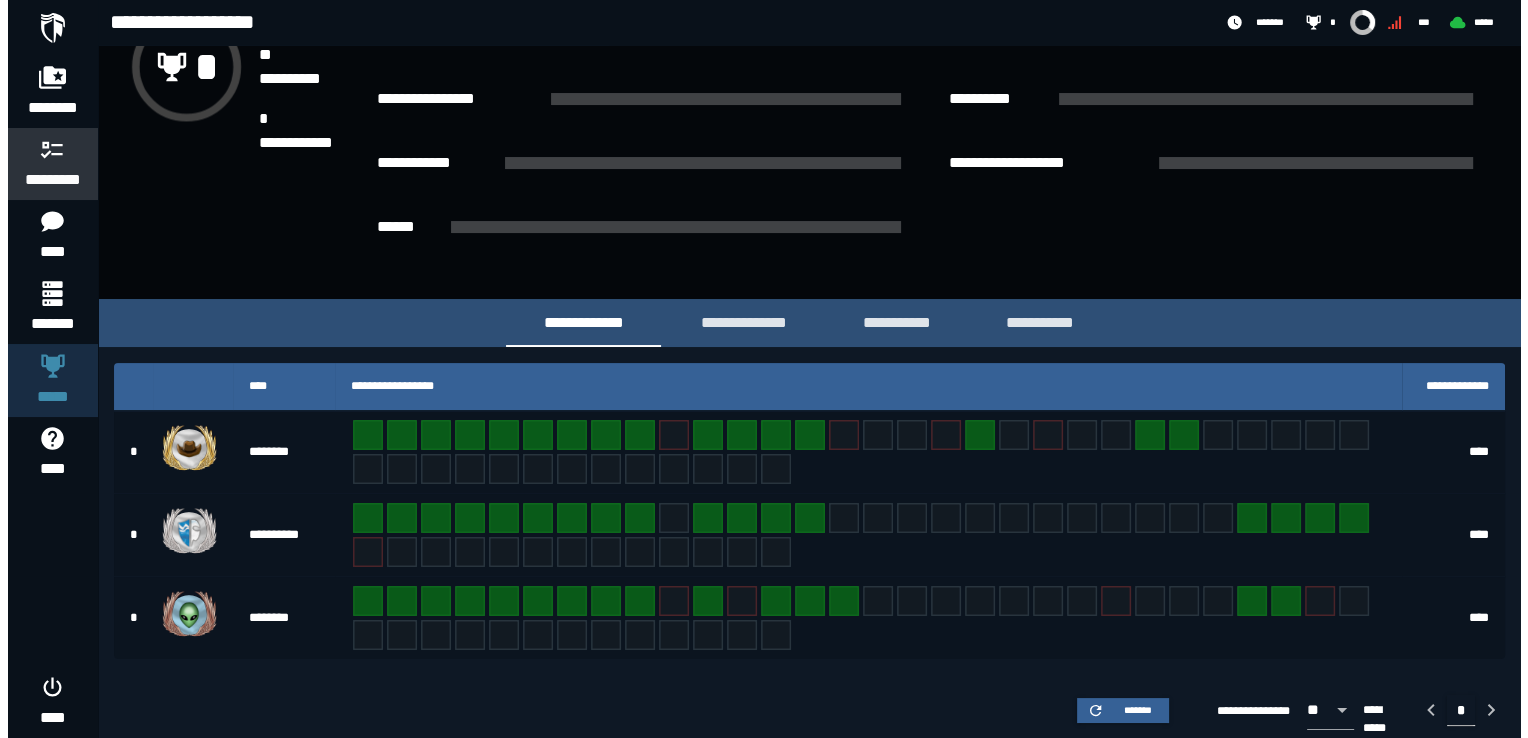 scroll, scrollTop: 0, scrollLeft: 0, axis: both 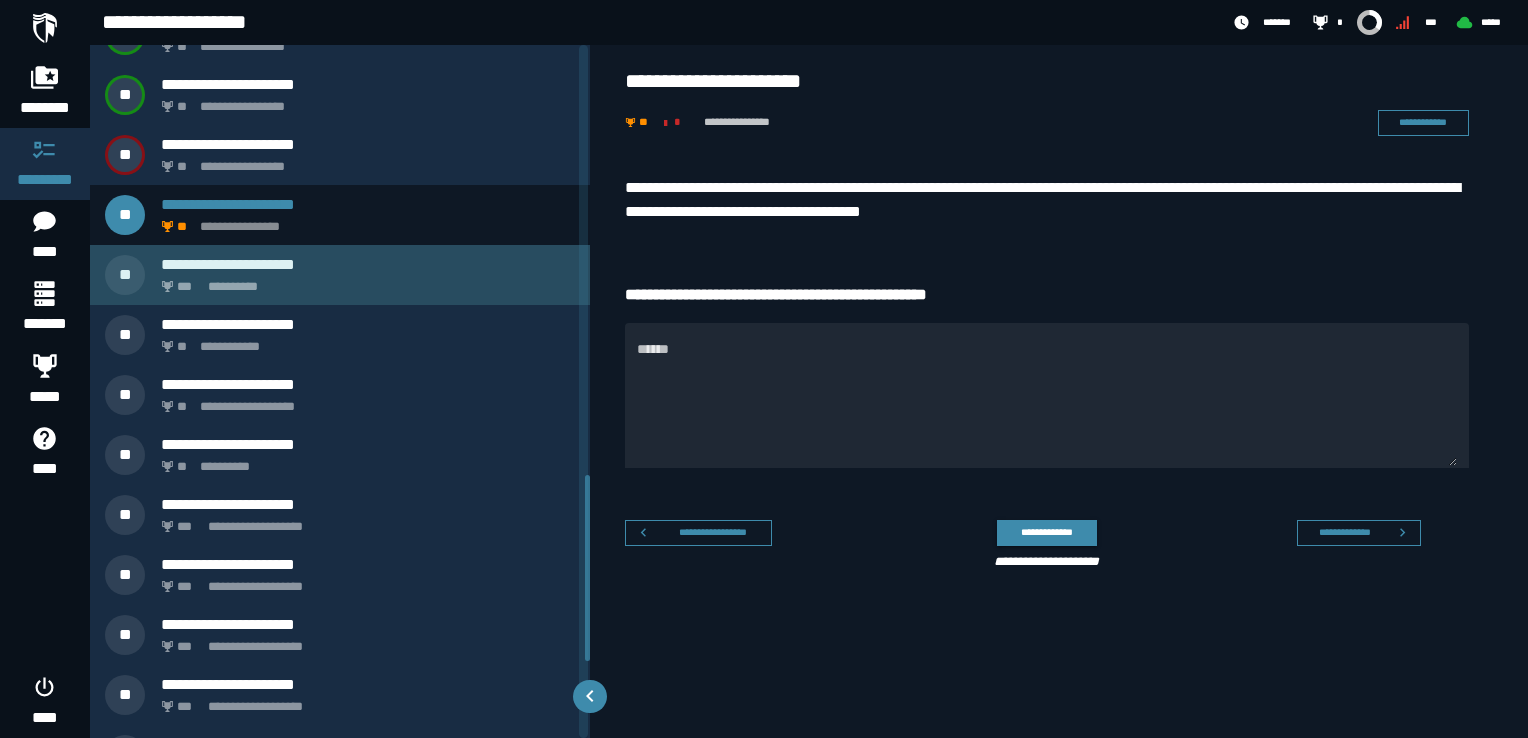 click on "**********" at bounding box center [364, 281] 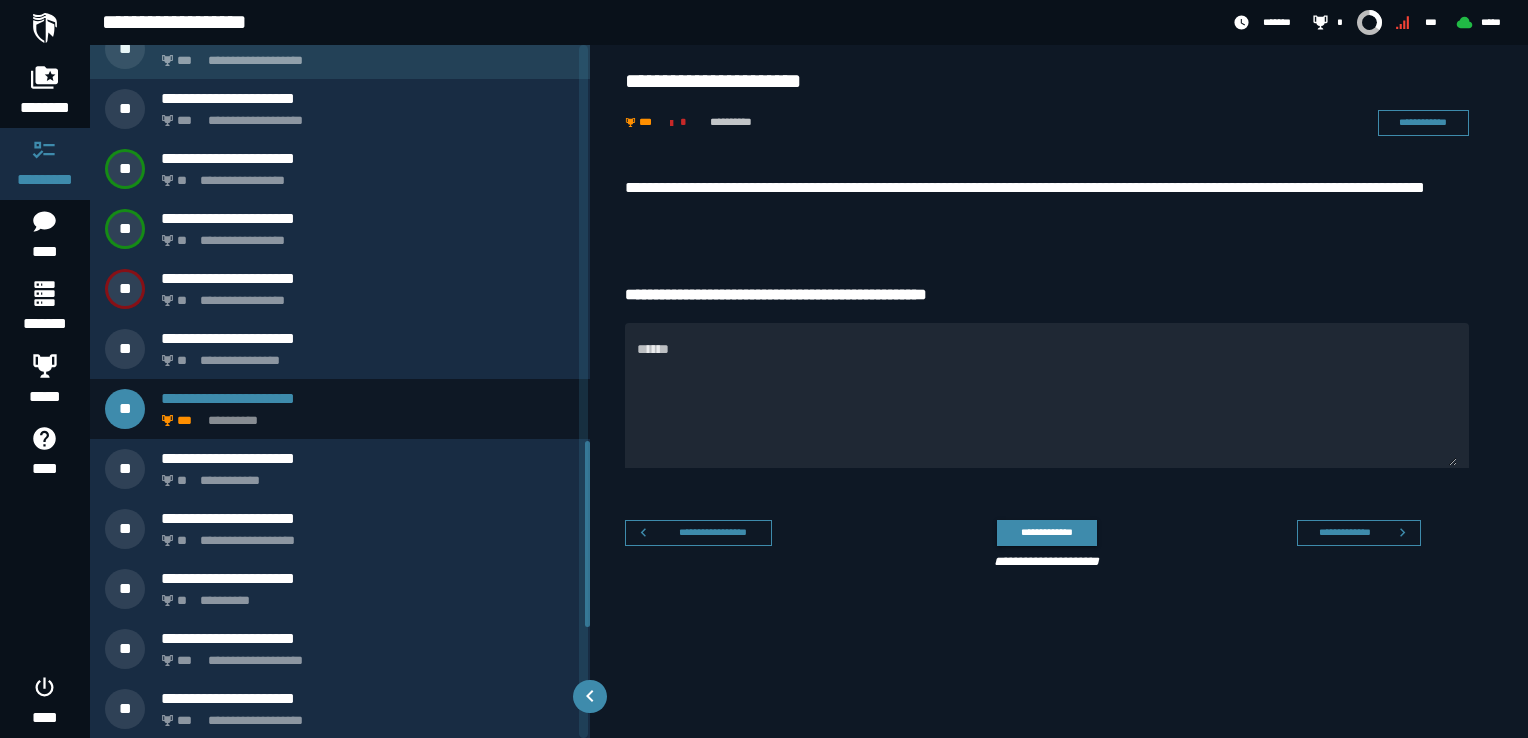 scroll, scrollTop: 1566, scrollLeft: 0, axis: vertical 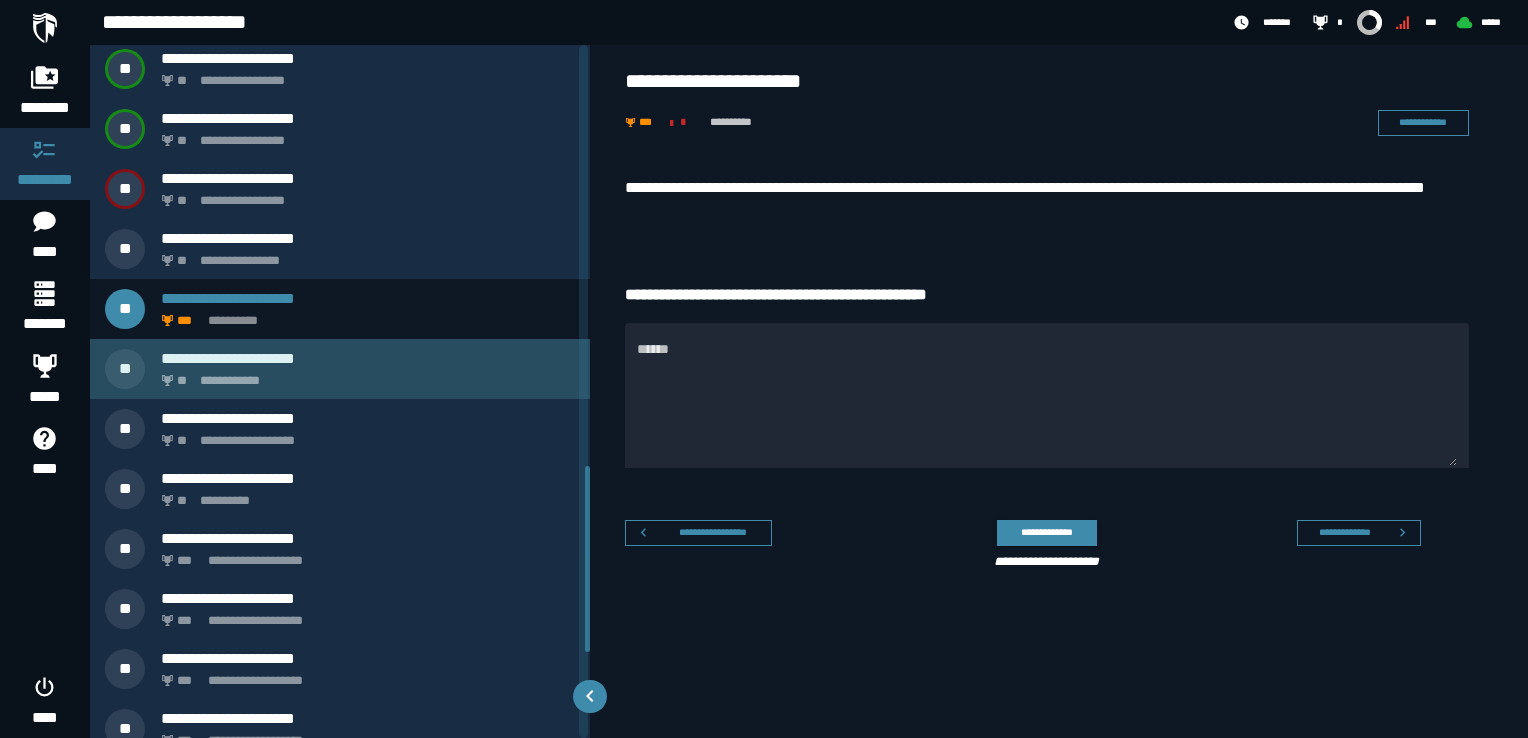 click on "**********" at bounding box center [368, 358] 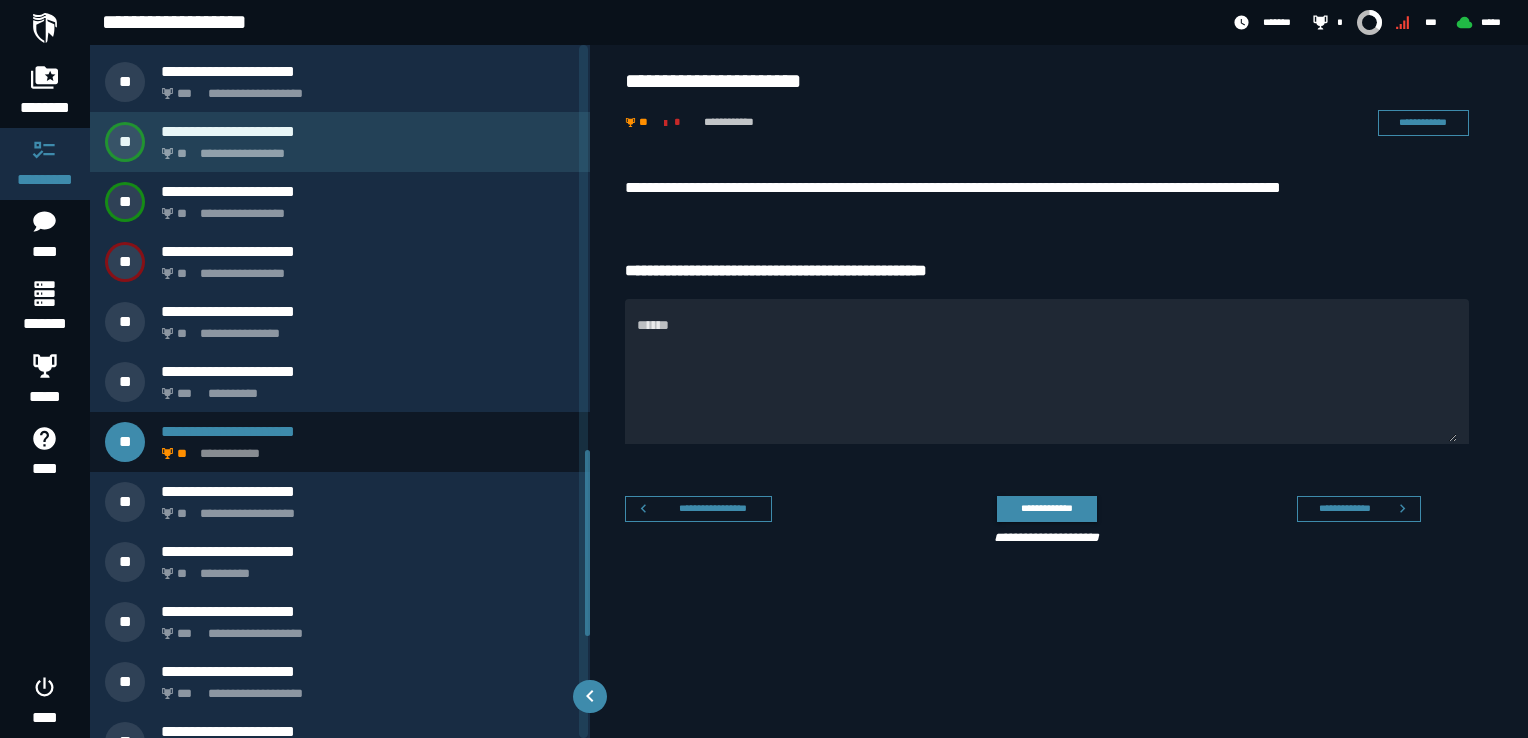 scroll, scrollTop: 1526, scrollLeft: 0, axis: vertical 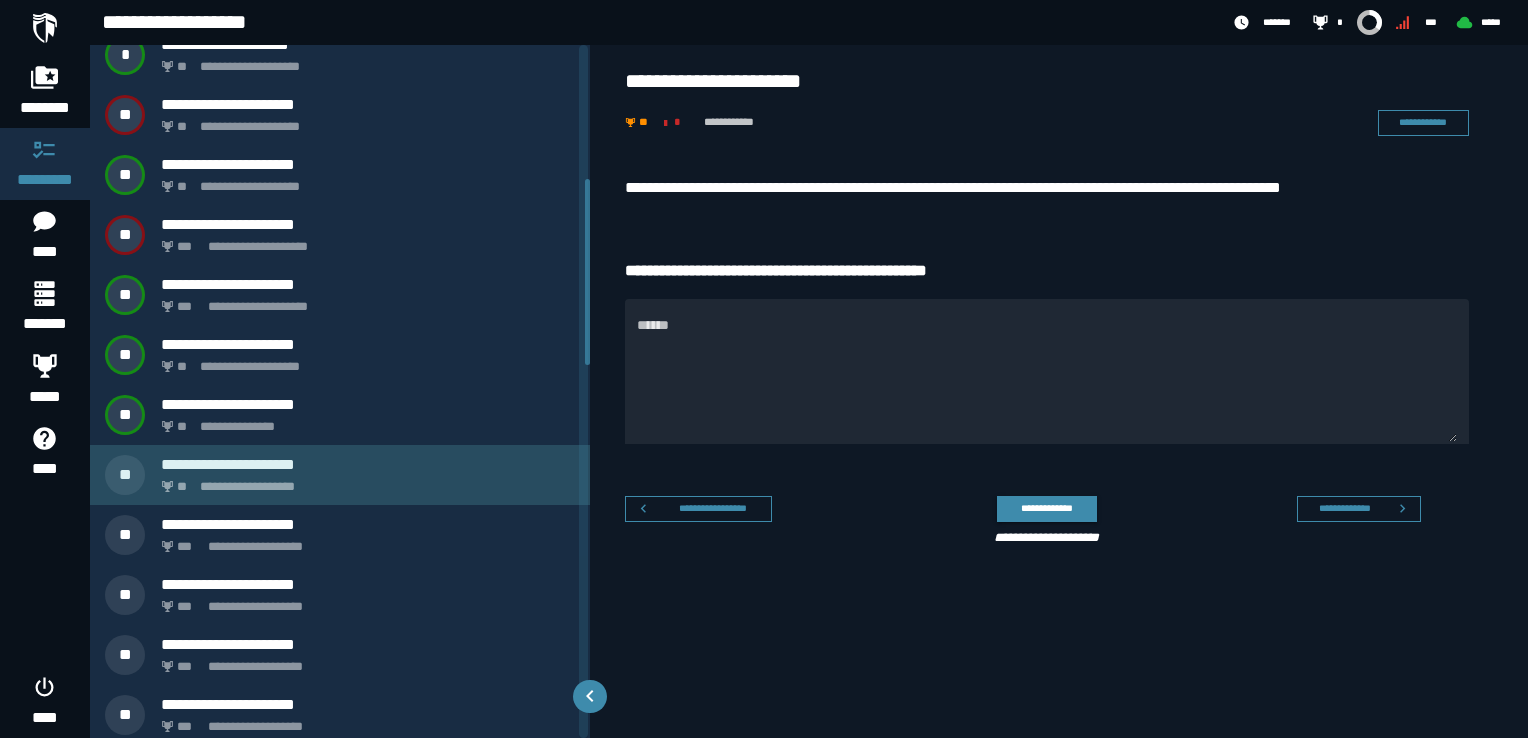 click on "**********" 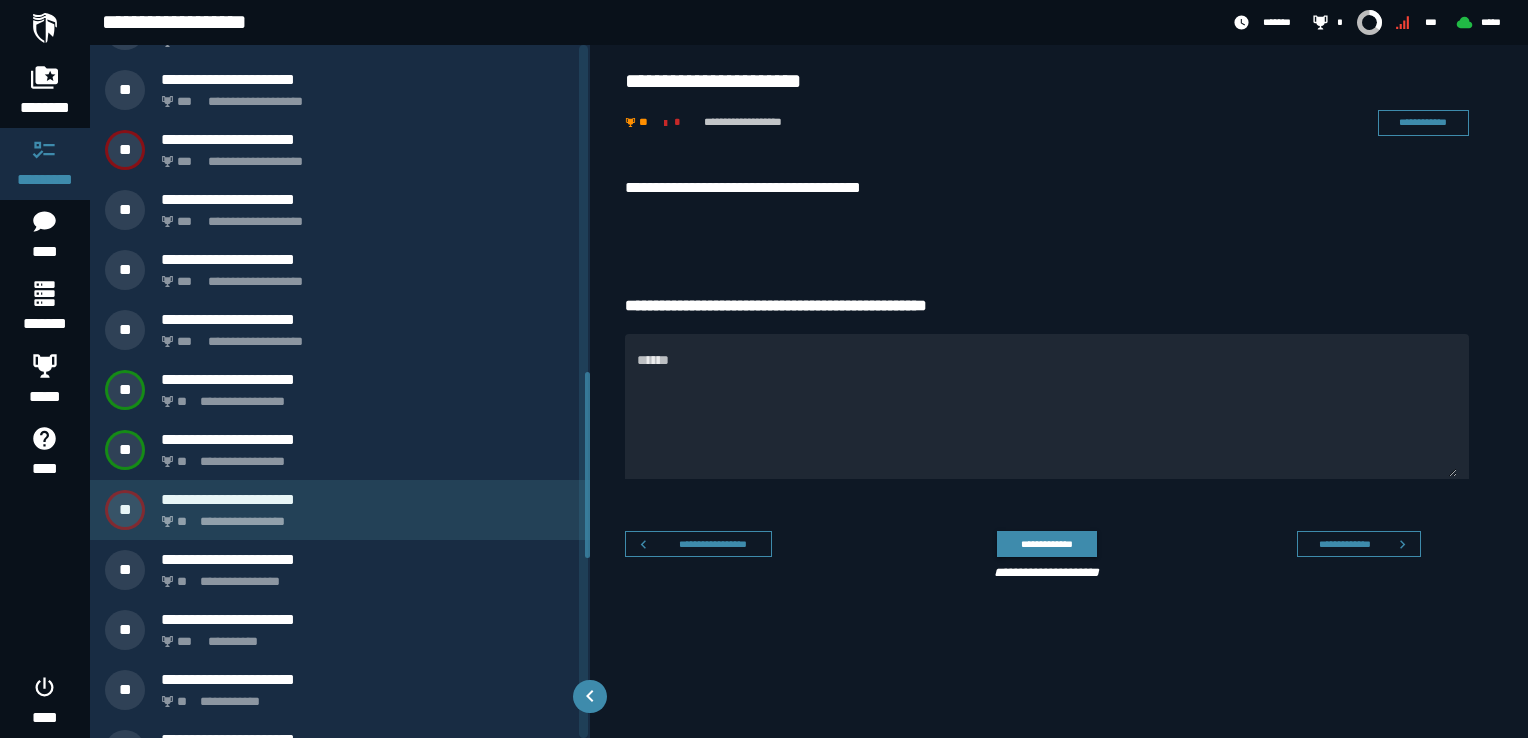 scroll, scrollTop: 1266, scrollLeft: 0, axis: vertical 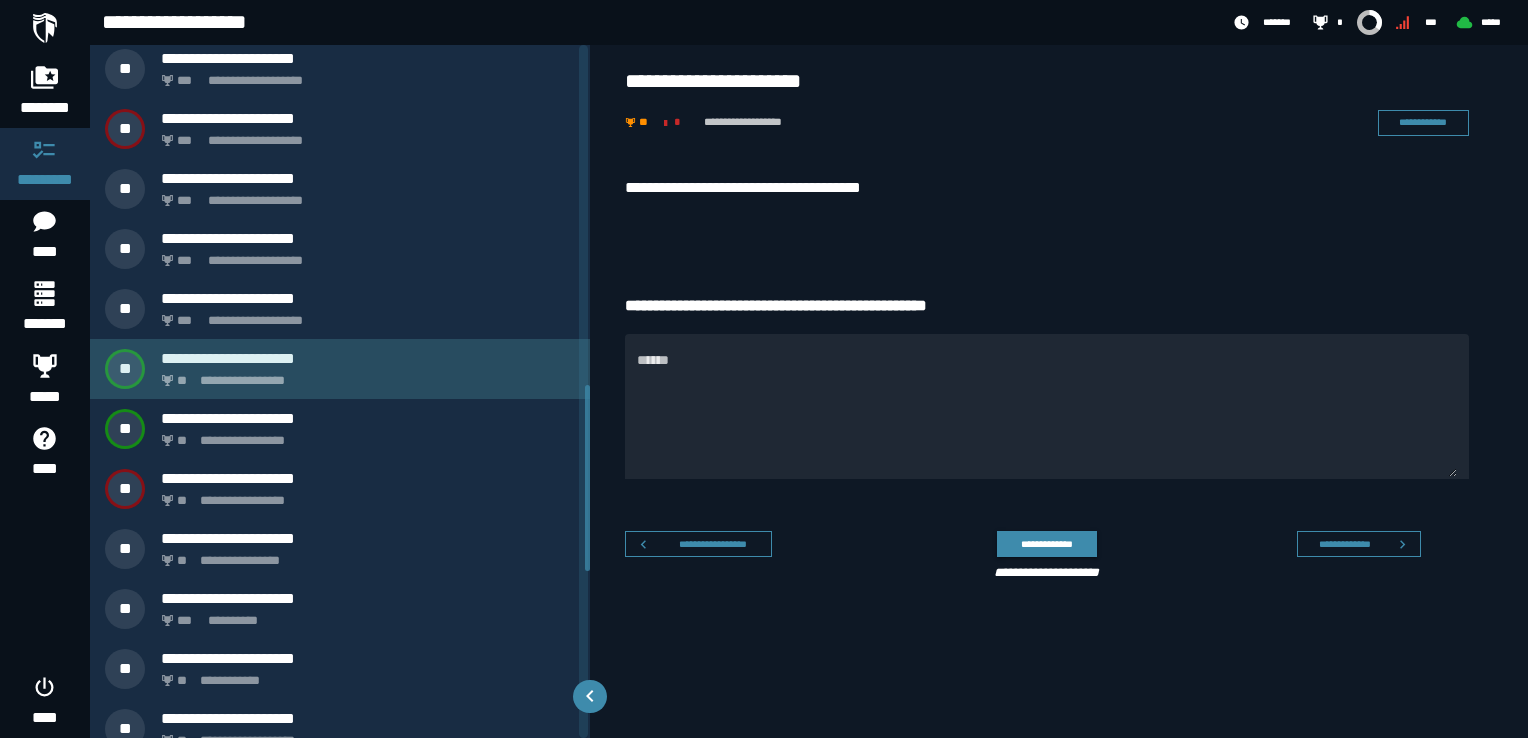 click on "**********" at bounding box center (364, 375) 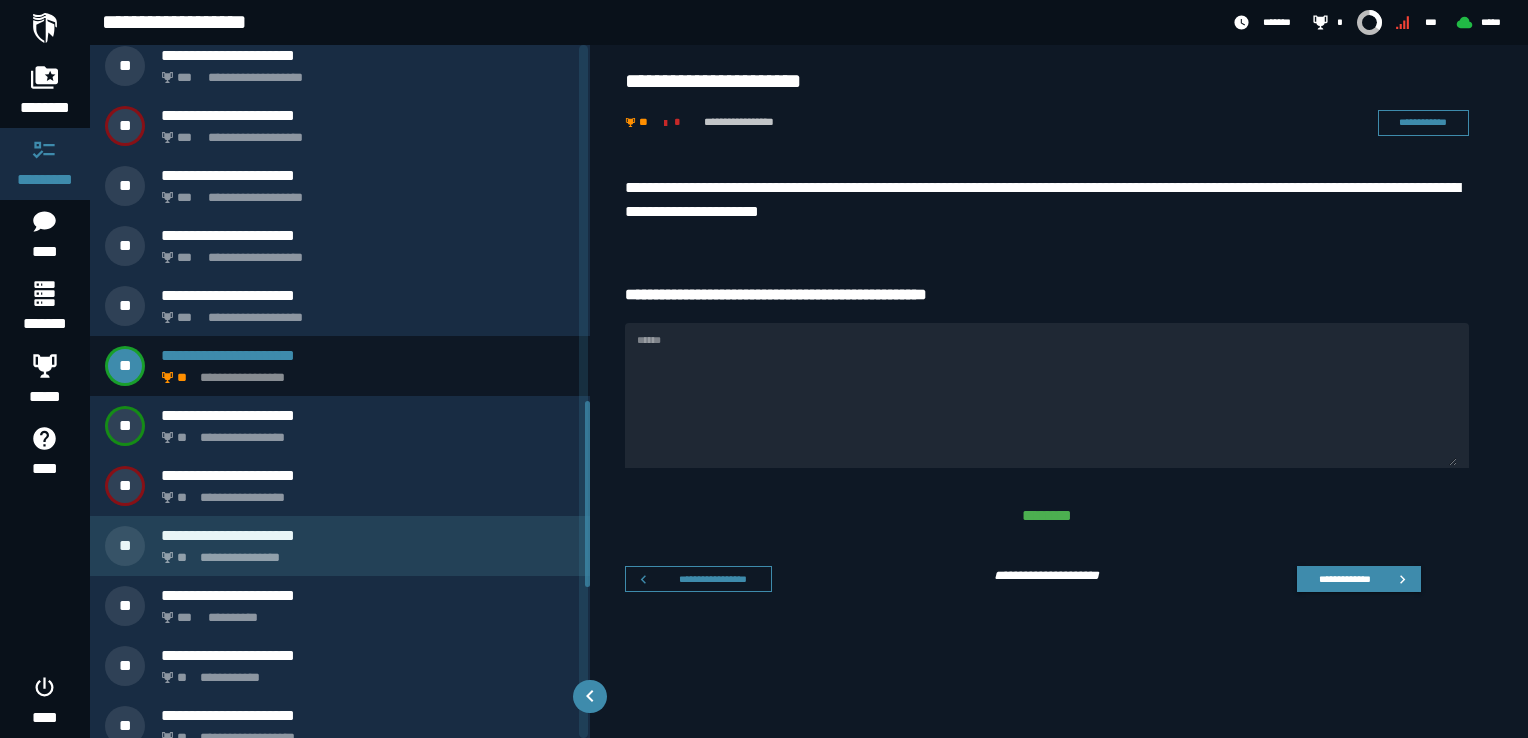 scroll, scrollTop: 1326, scrollLeft: 0, axis: vertical 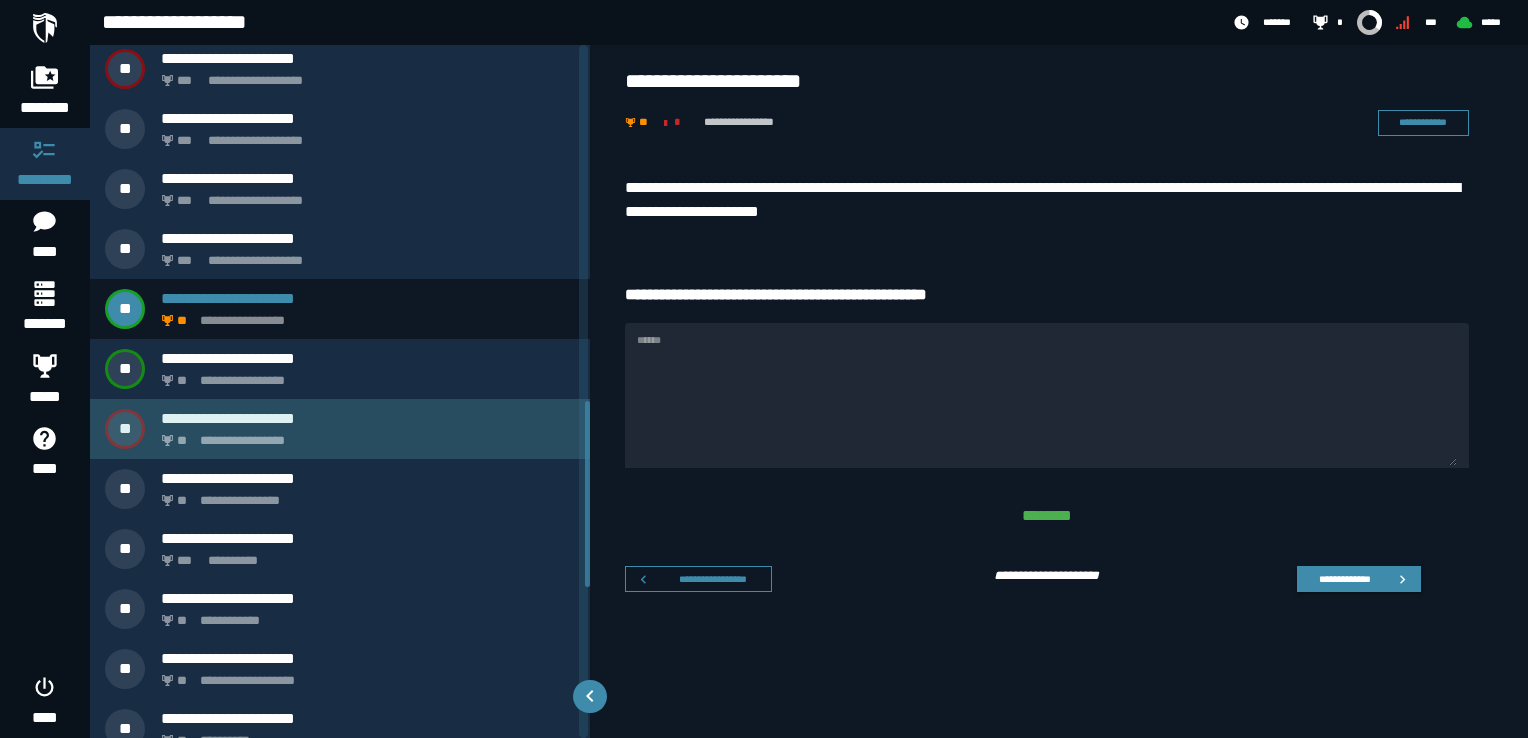 click on "**********" at bounding box center [364, 435] 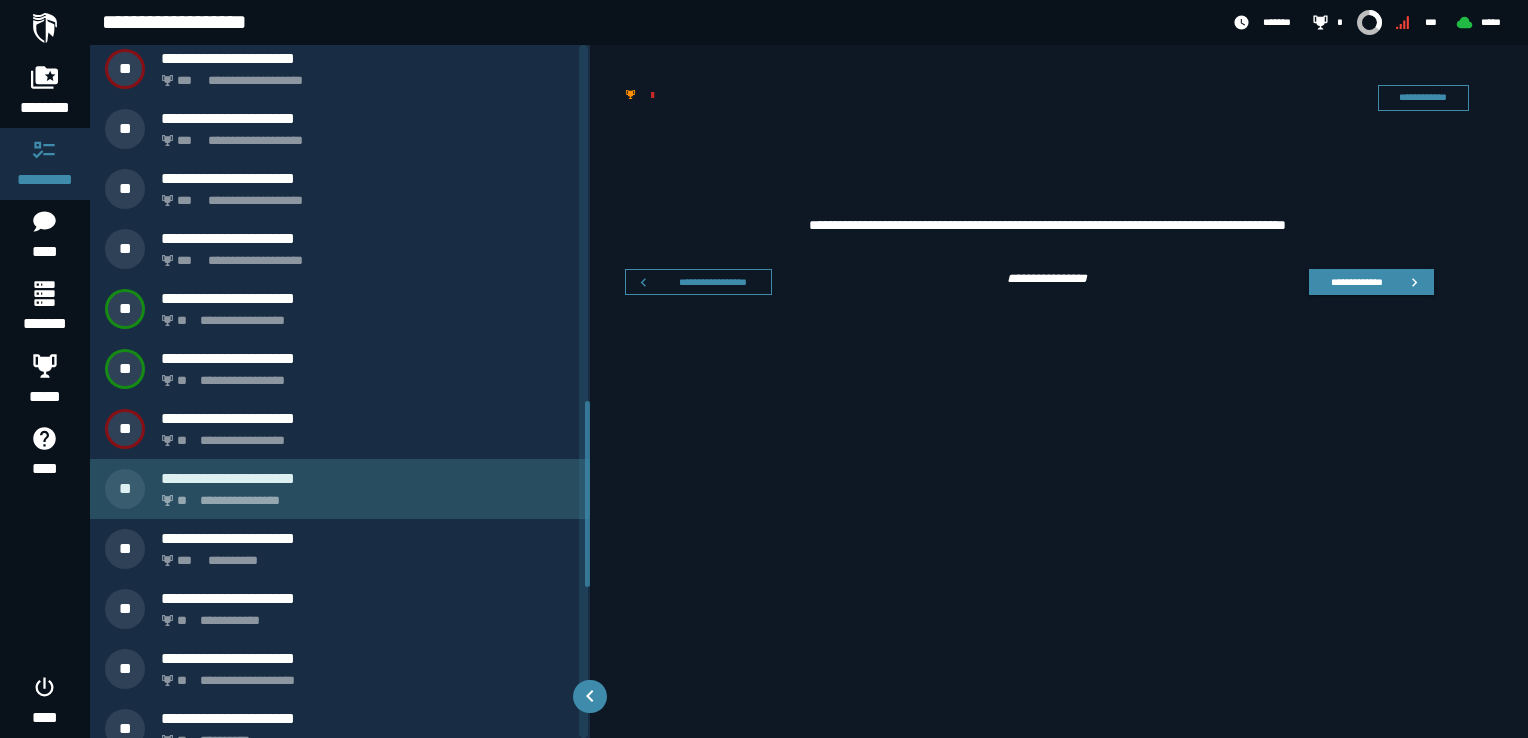 click on "**********" at bounding box center (364, 495) 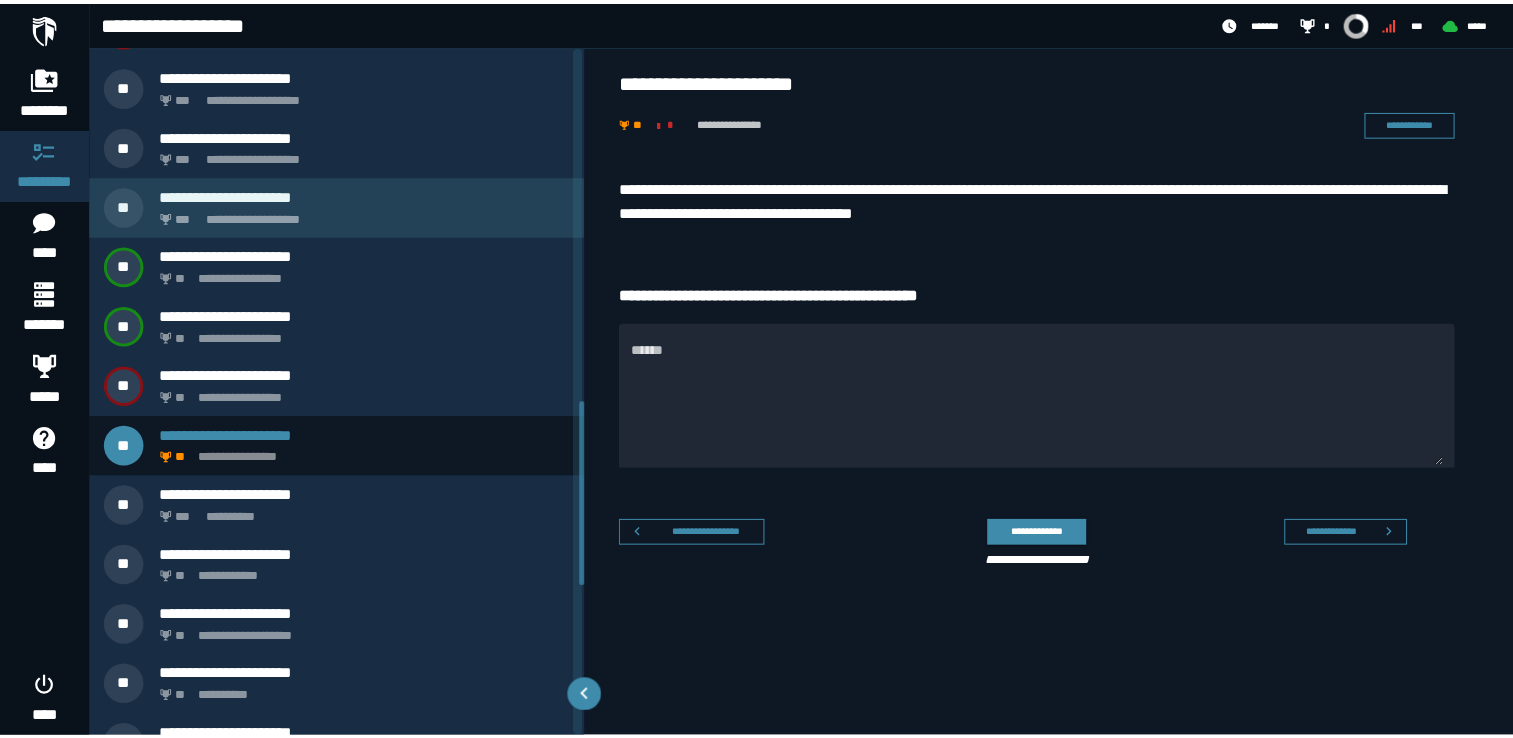scroll, scrollTop: 1406, scrollLeft: 0, axis: vertical 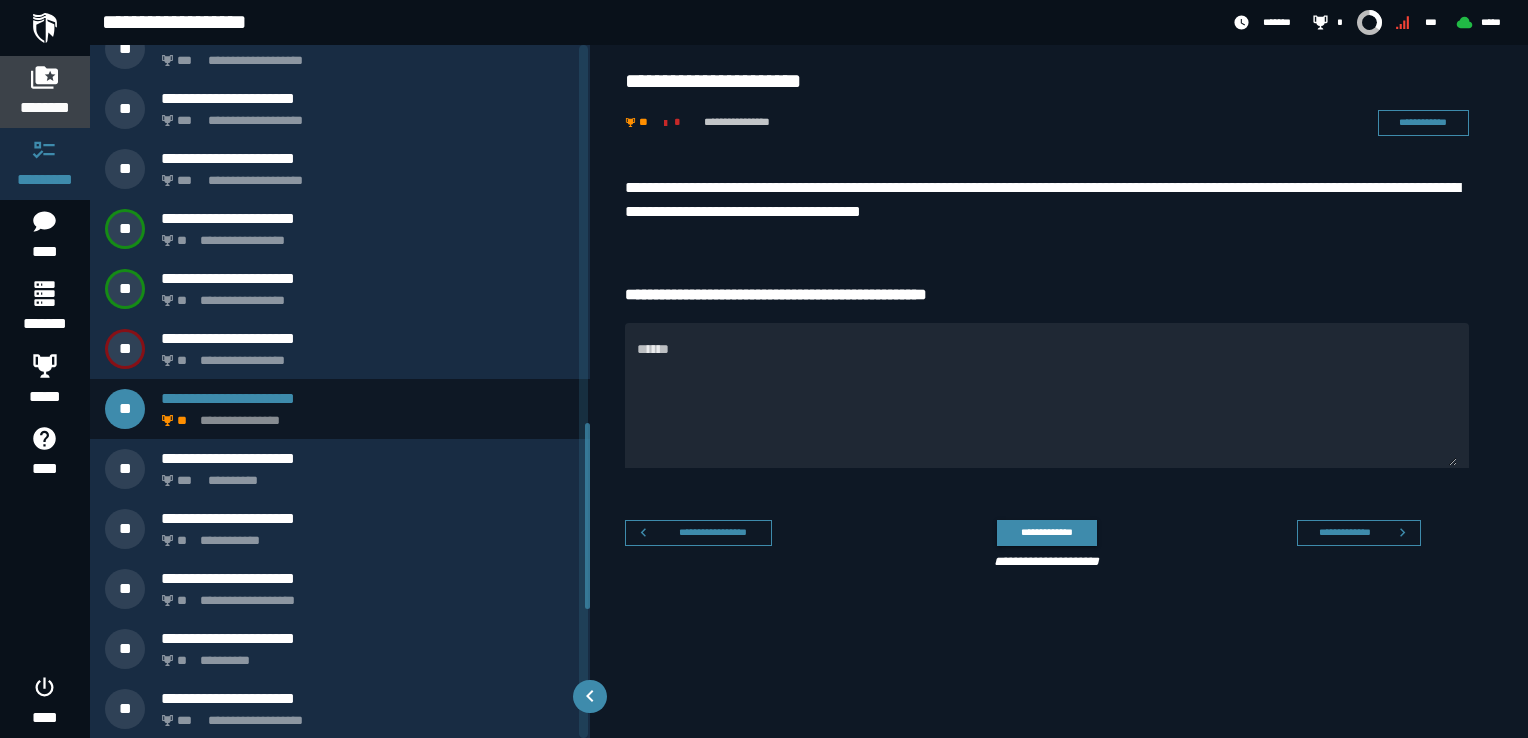 click on "********" at bounding box center [45, 108] 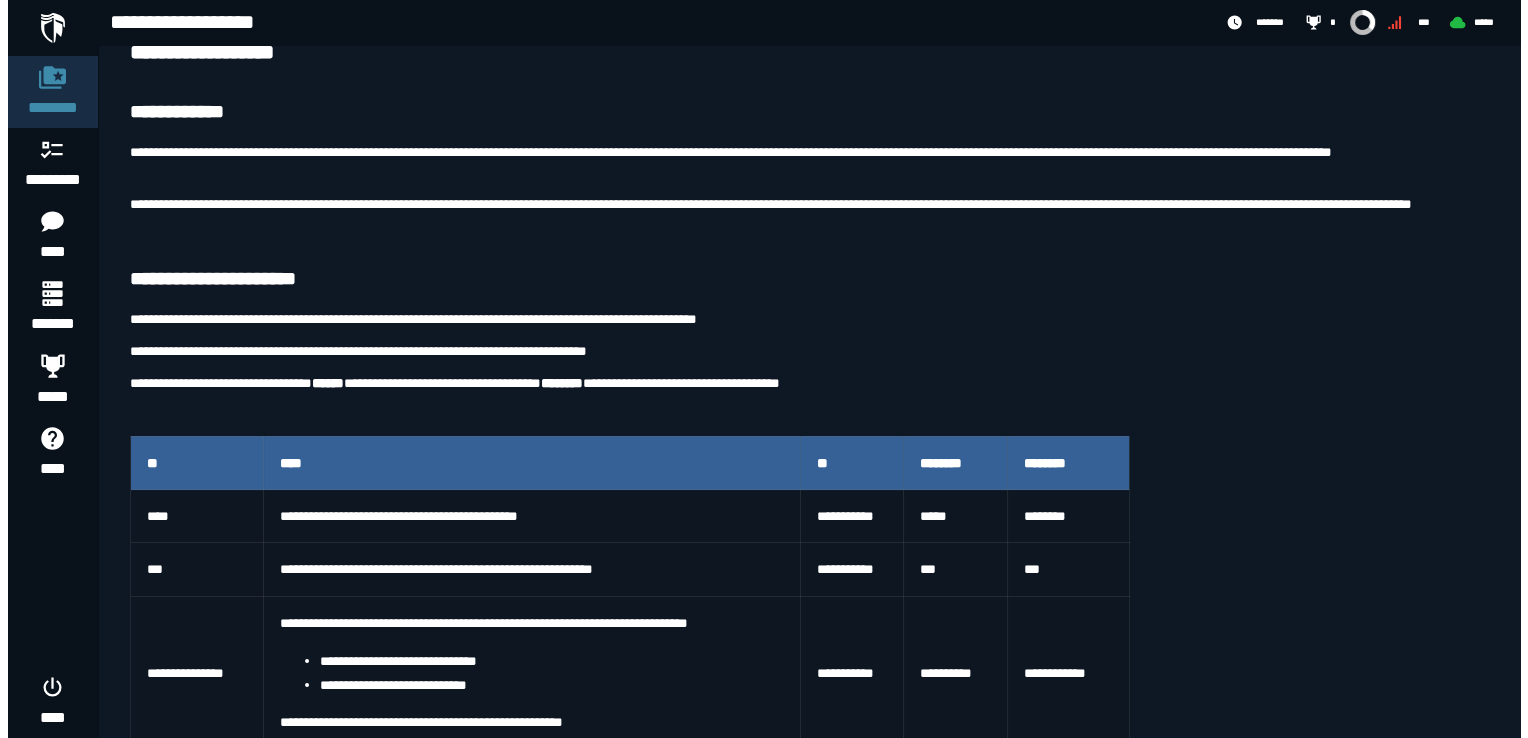 scroll, scrollTop: 0, scrollLeft: 0, axis: both 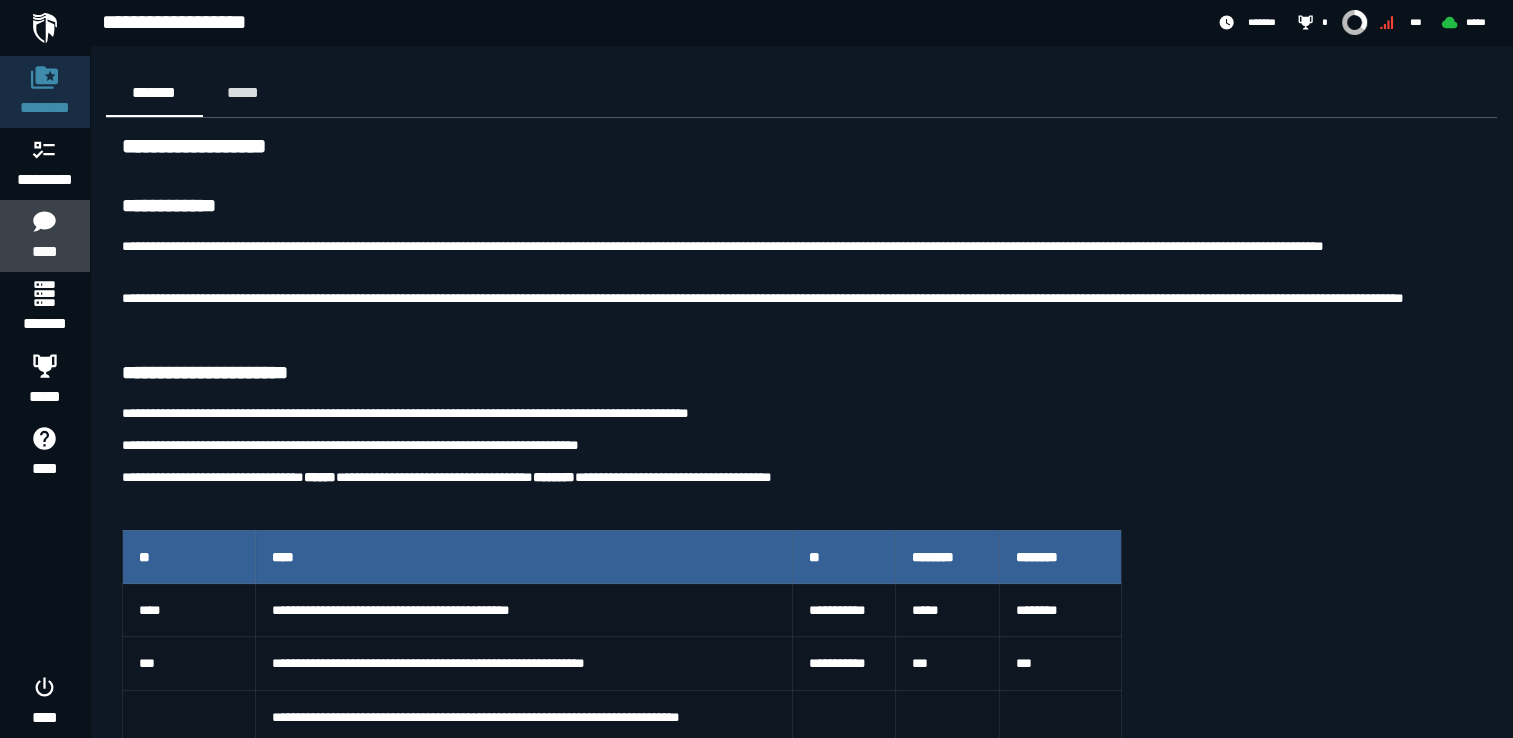 click on "****" 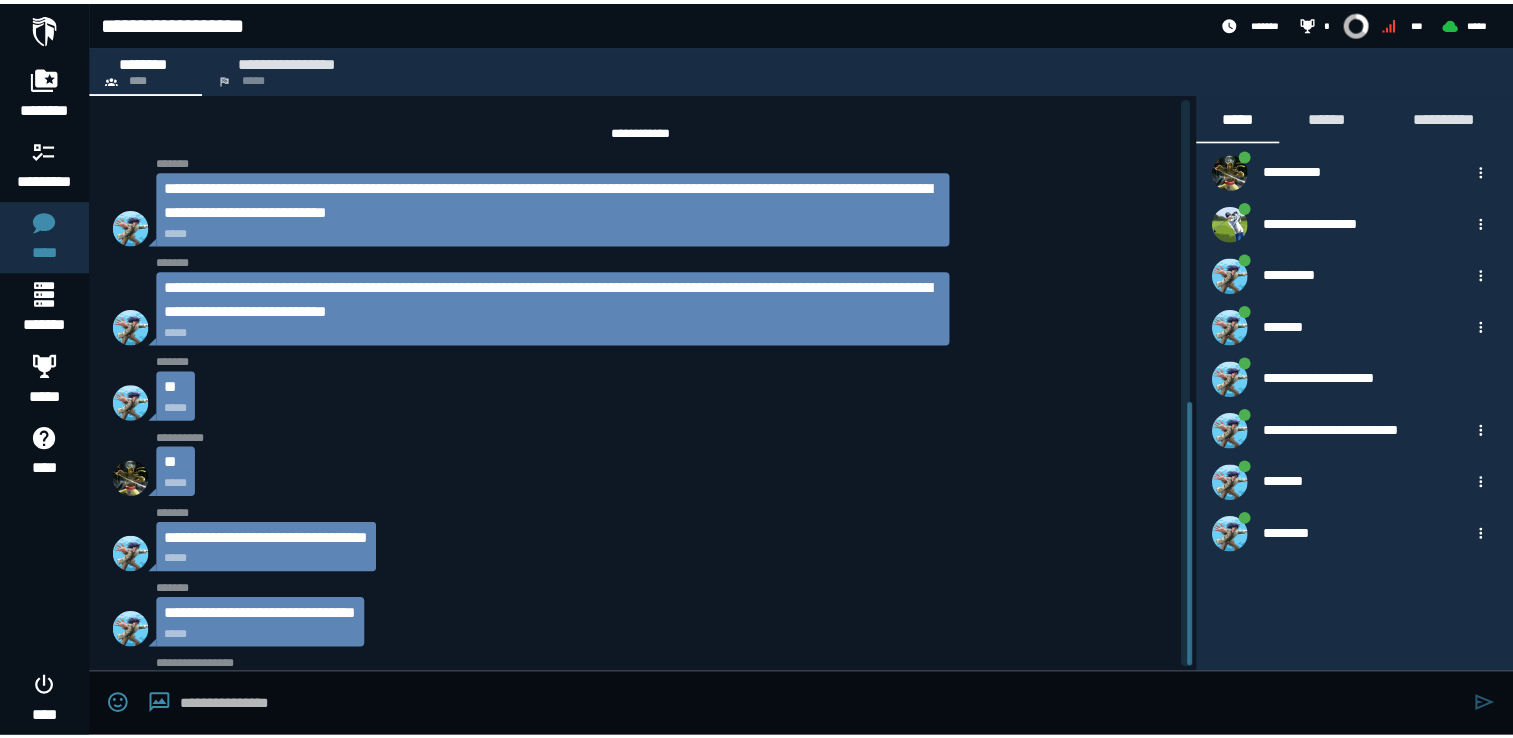 scroll, scrollTop: 656, scrollLeft: 0, axis: vertical 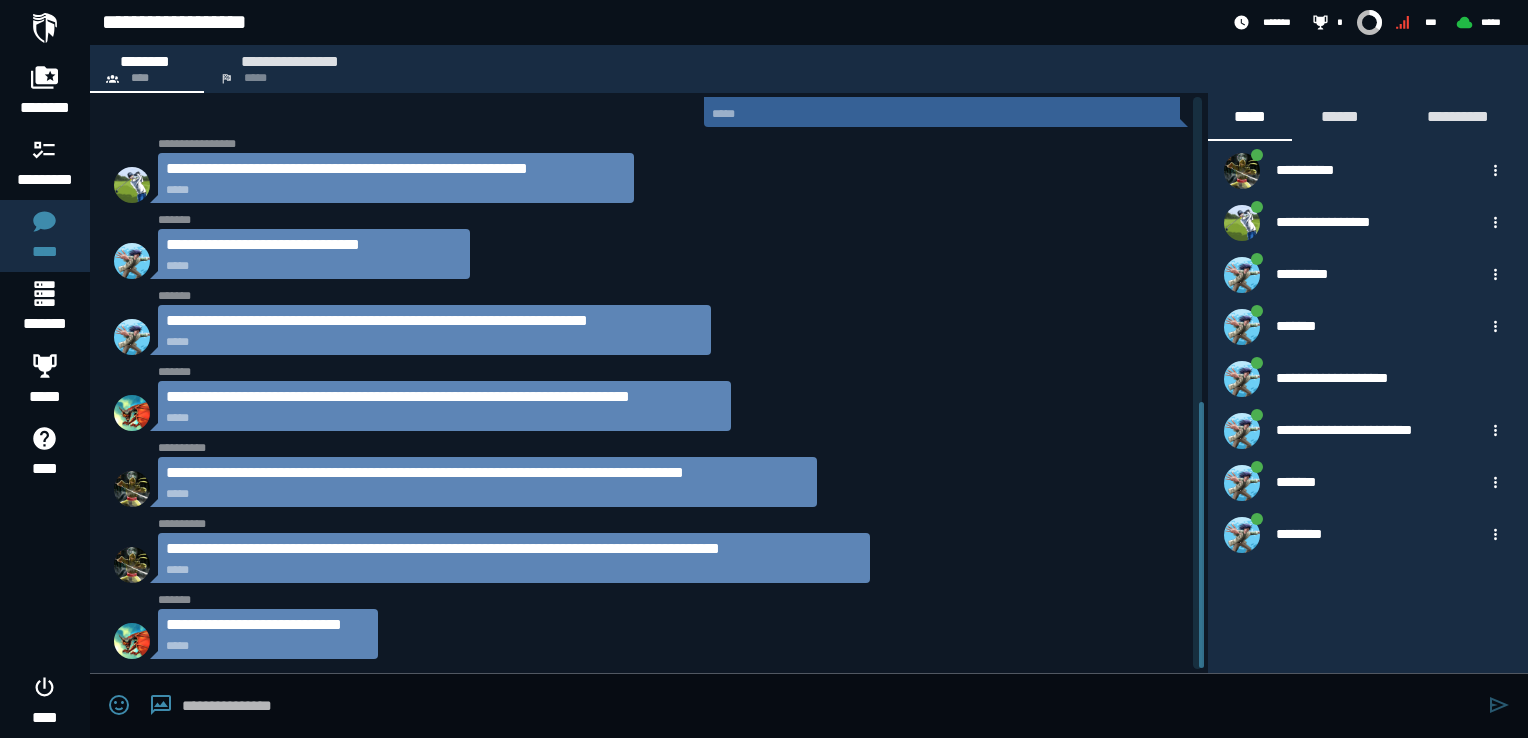 click on "**********" 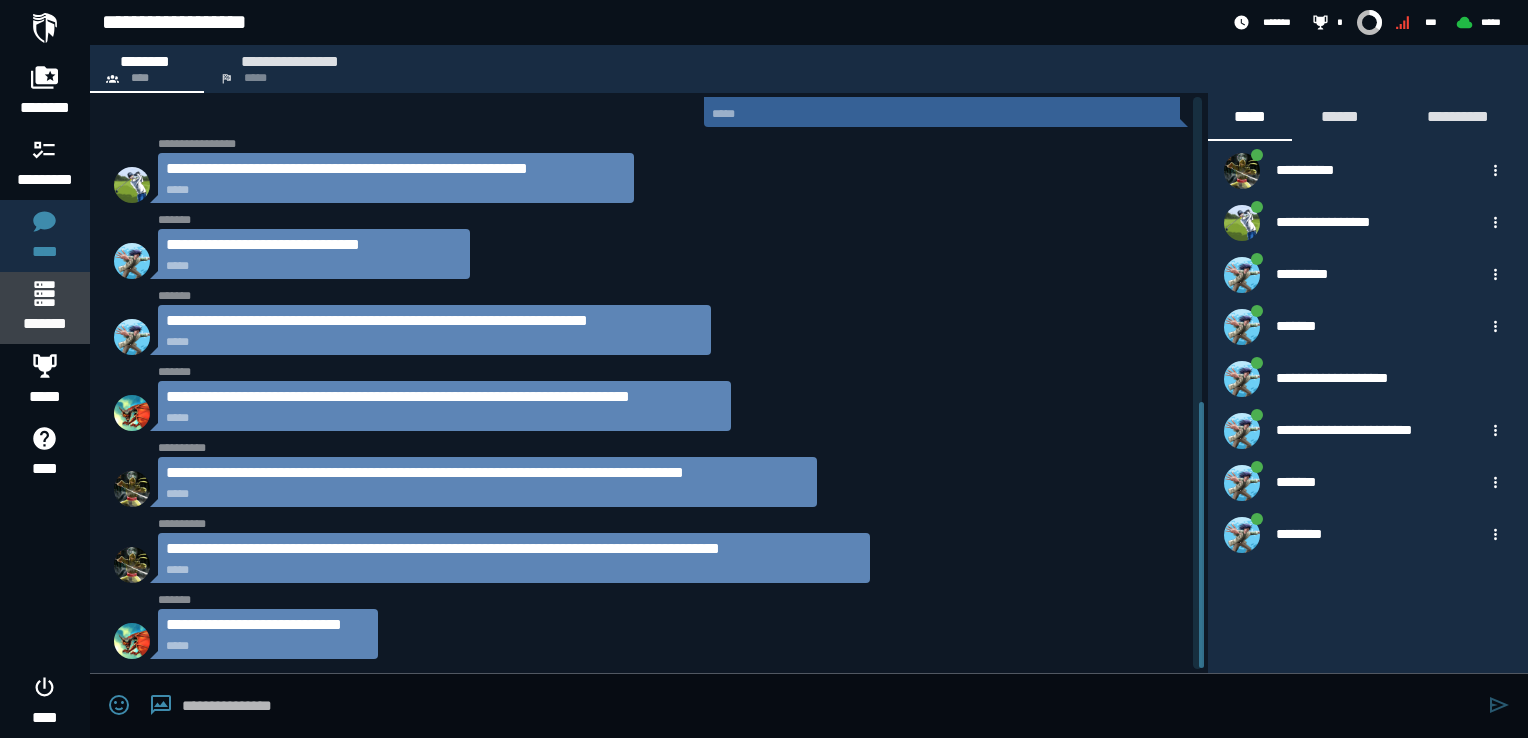 click 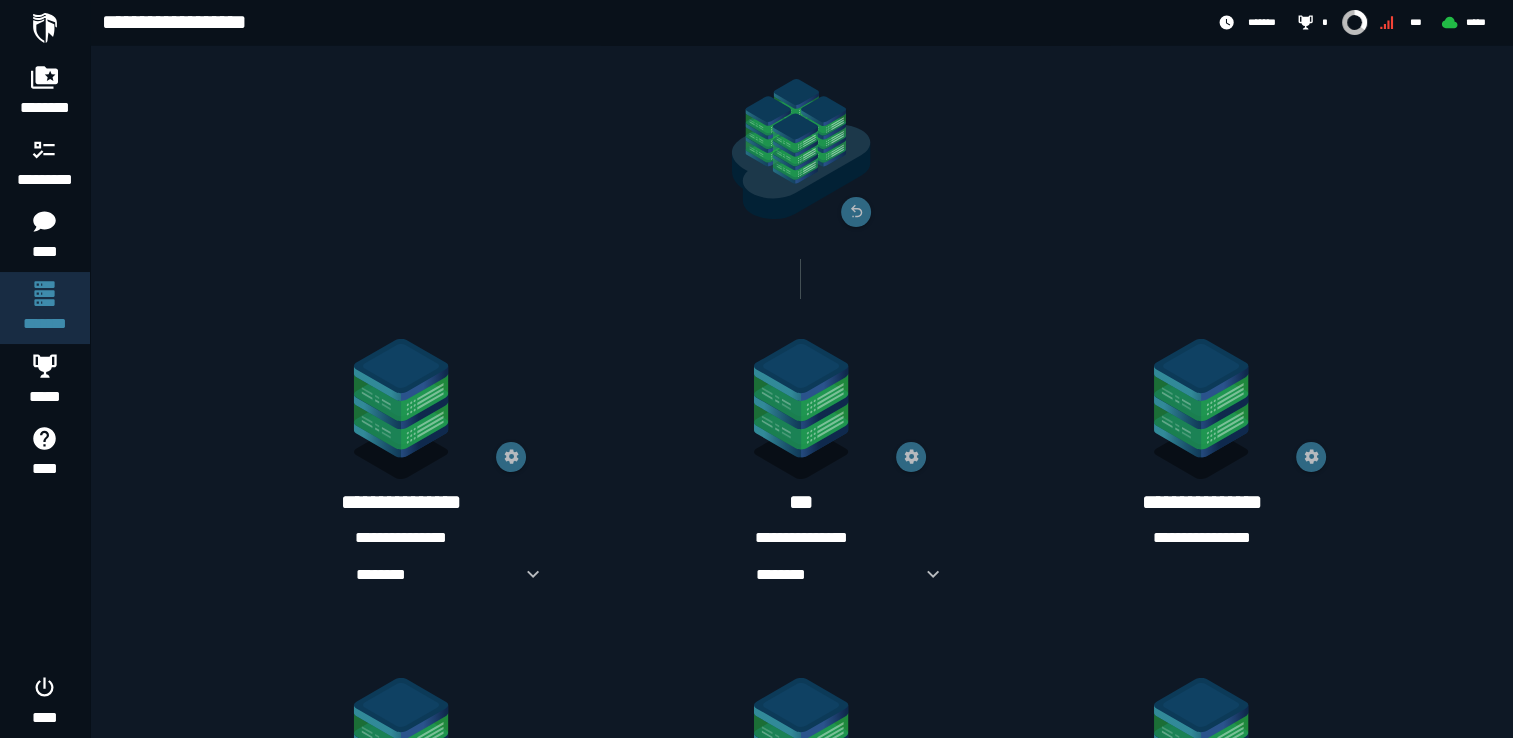 scroll, scrollTop: 400, scrollLeft: 0, axis: vertical 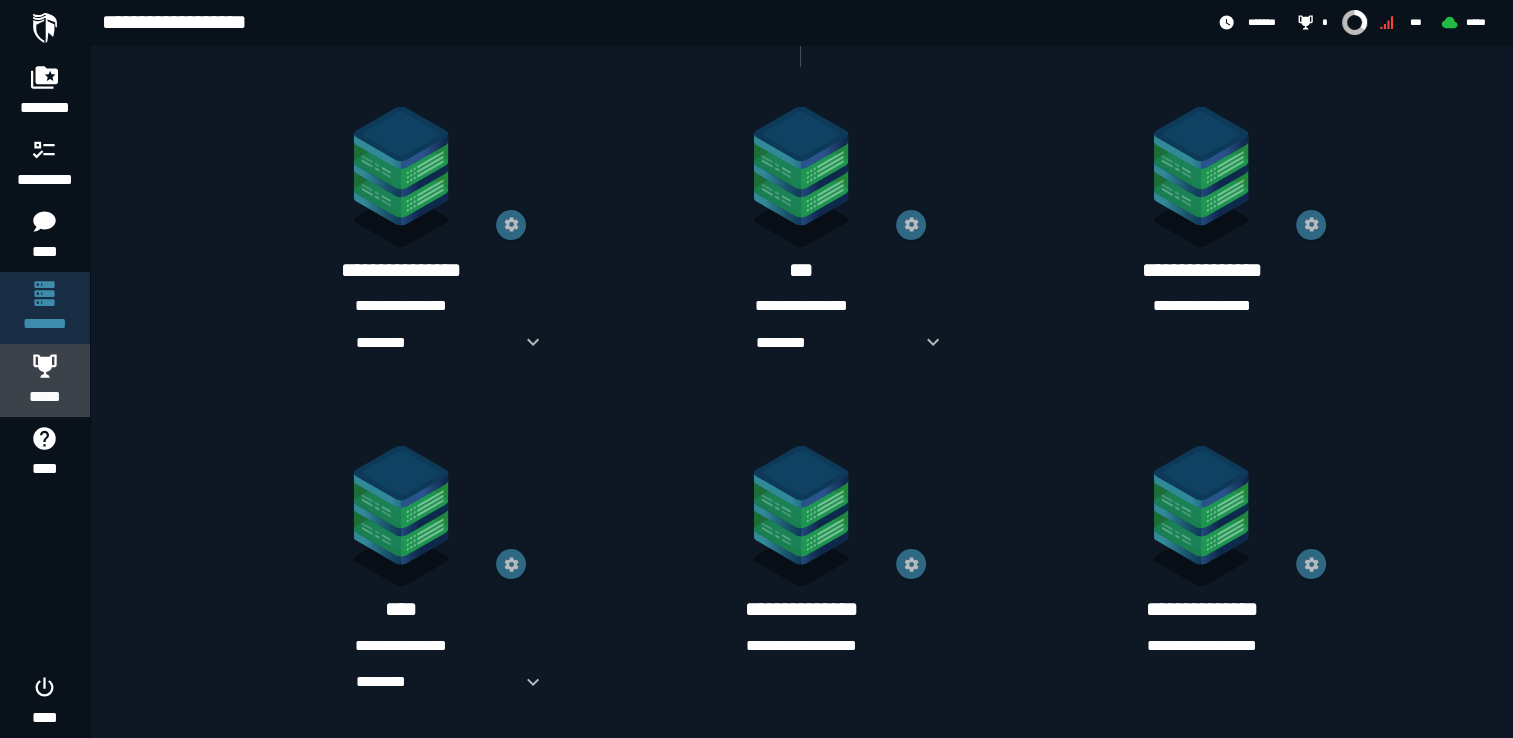 click on "*****" 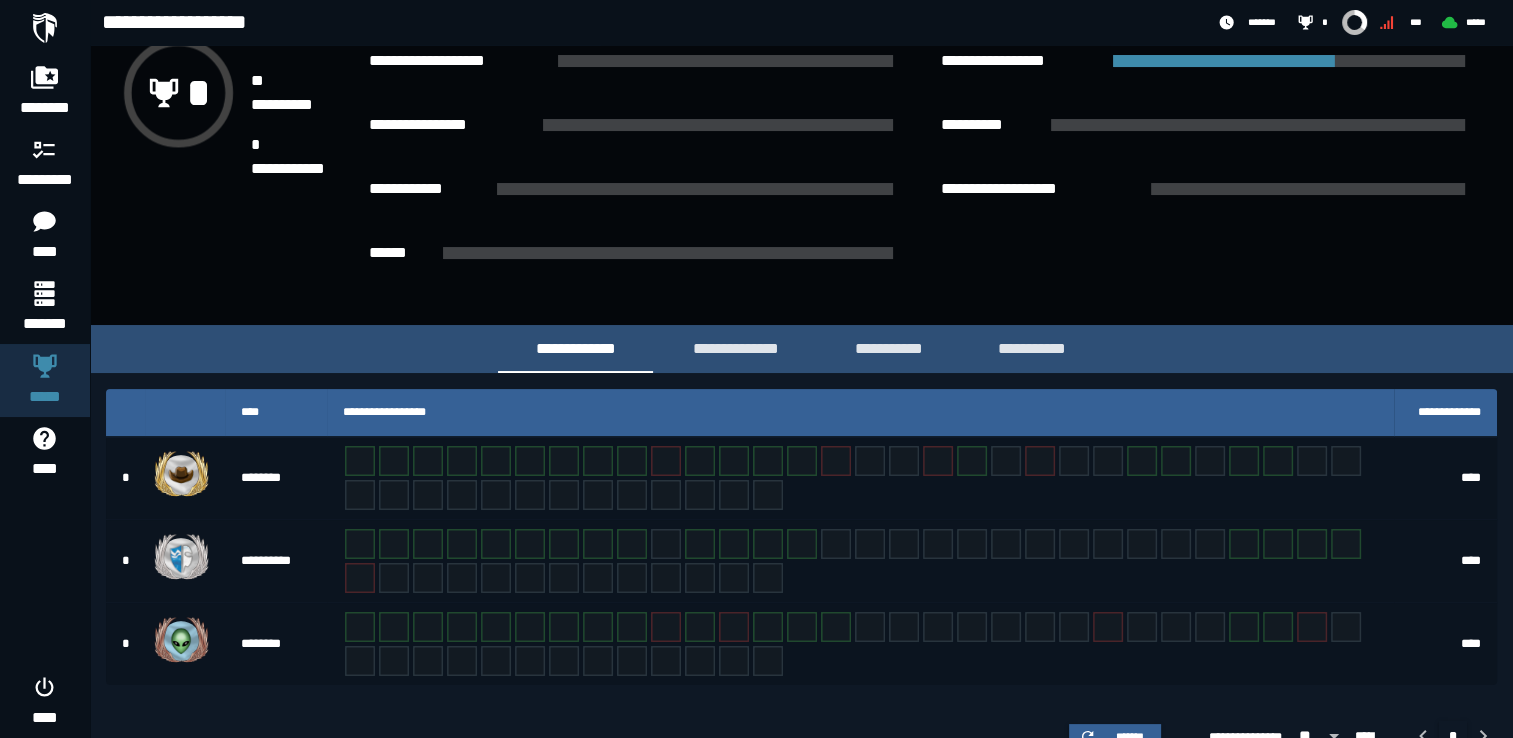 scroll, scrollTop: 239, scrollLeft: 0, axis: vertical 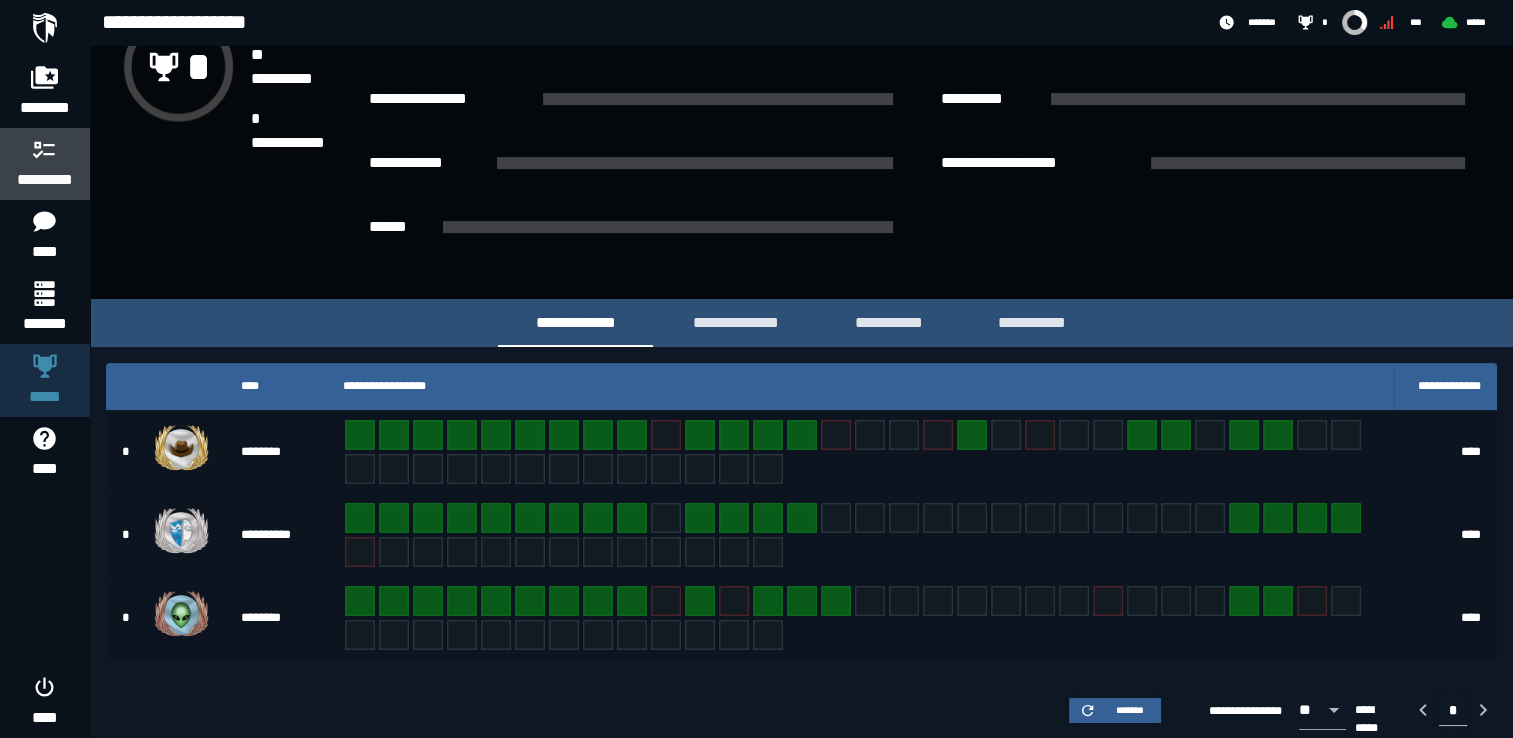 click on "*********" at bounding box center [45, 164] 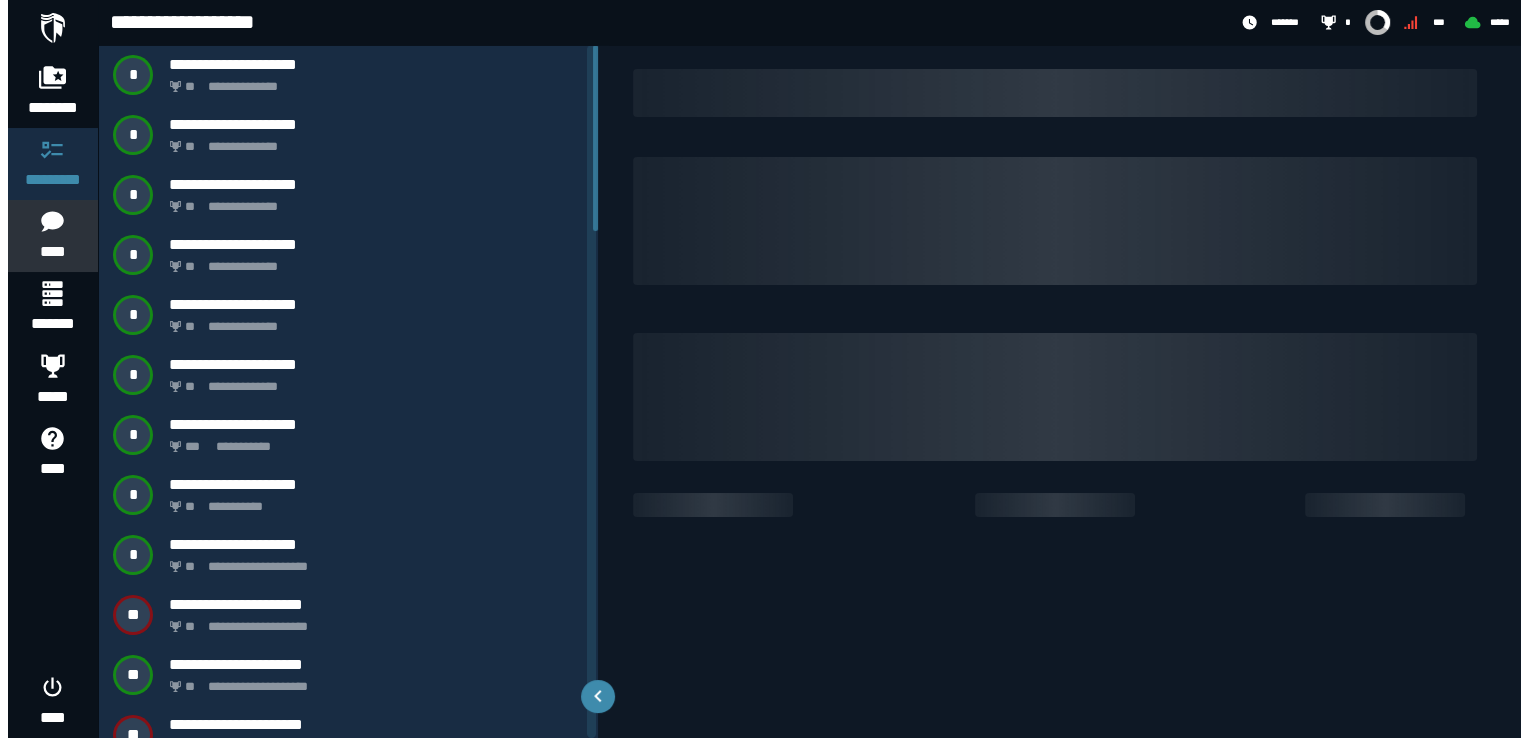 scroll, scrollTop: 0, scrollLeft: 0, axis: both 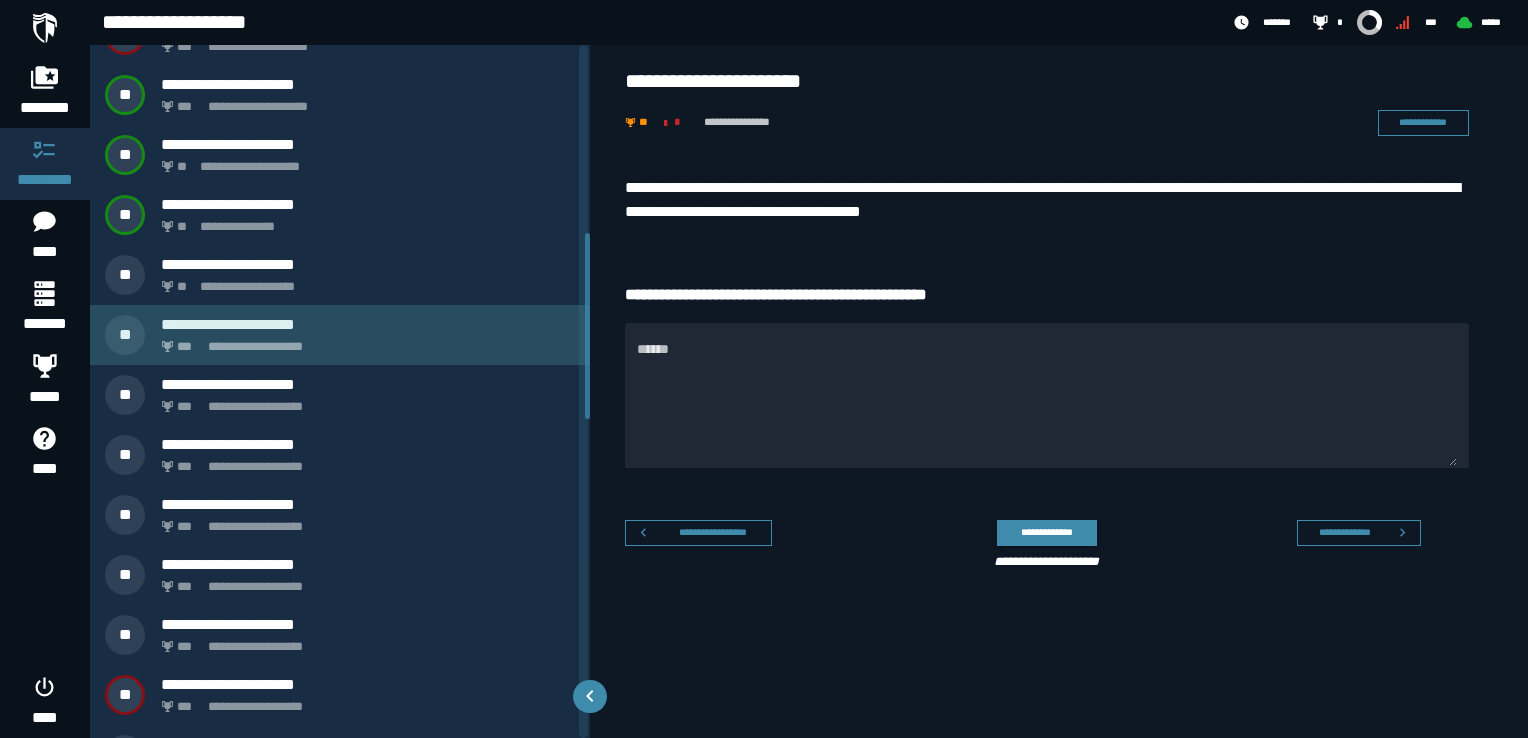 click on "**********" at bounding box center [340, 335] 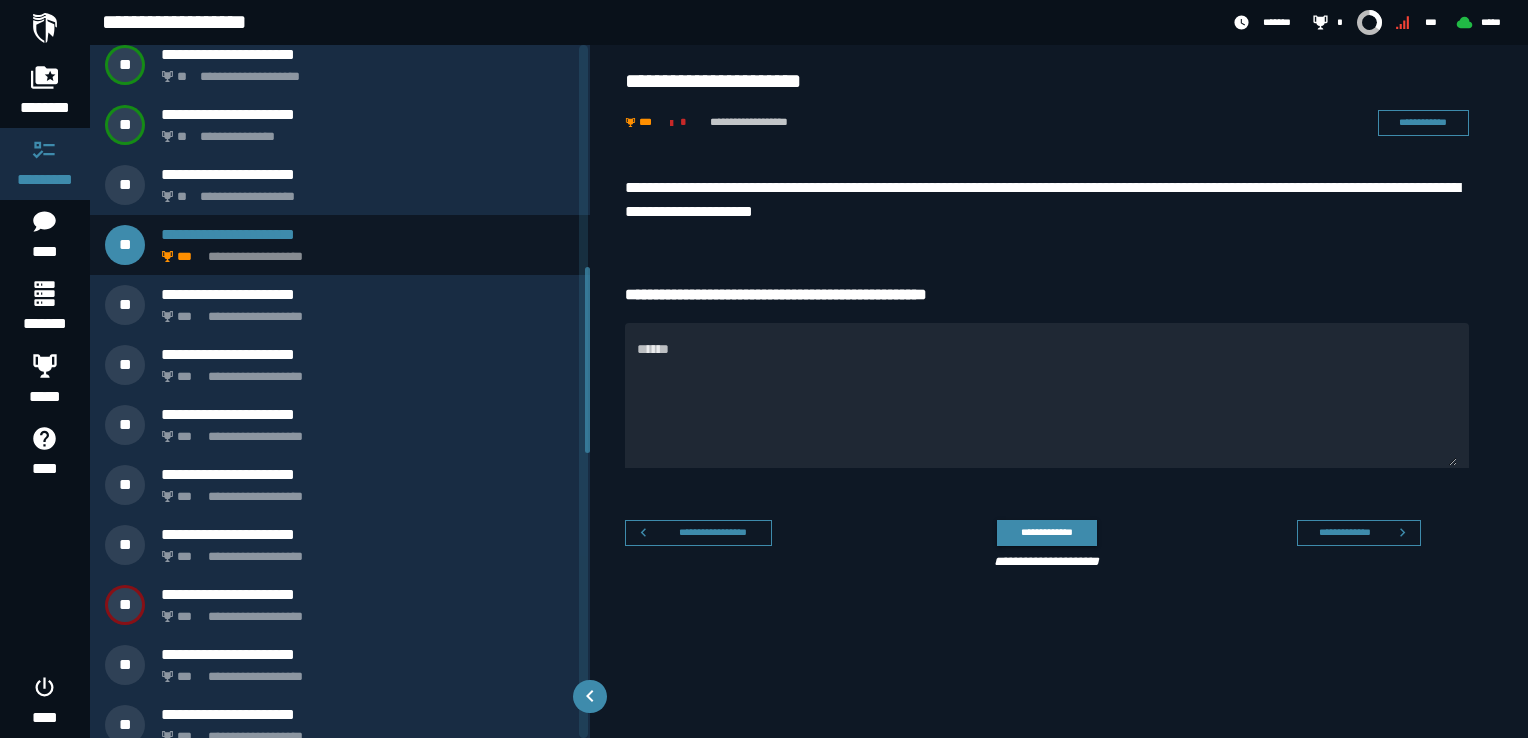 scroll, scrollTop: 826, scrollLeft: 0, axis: vertical 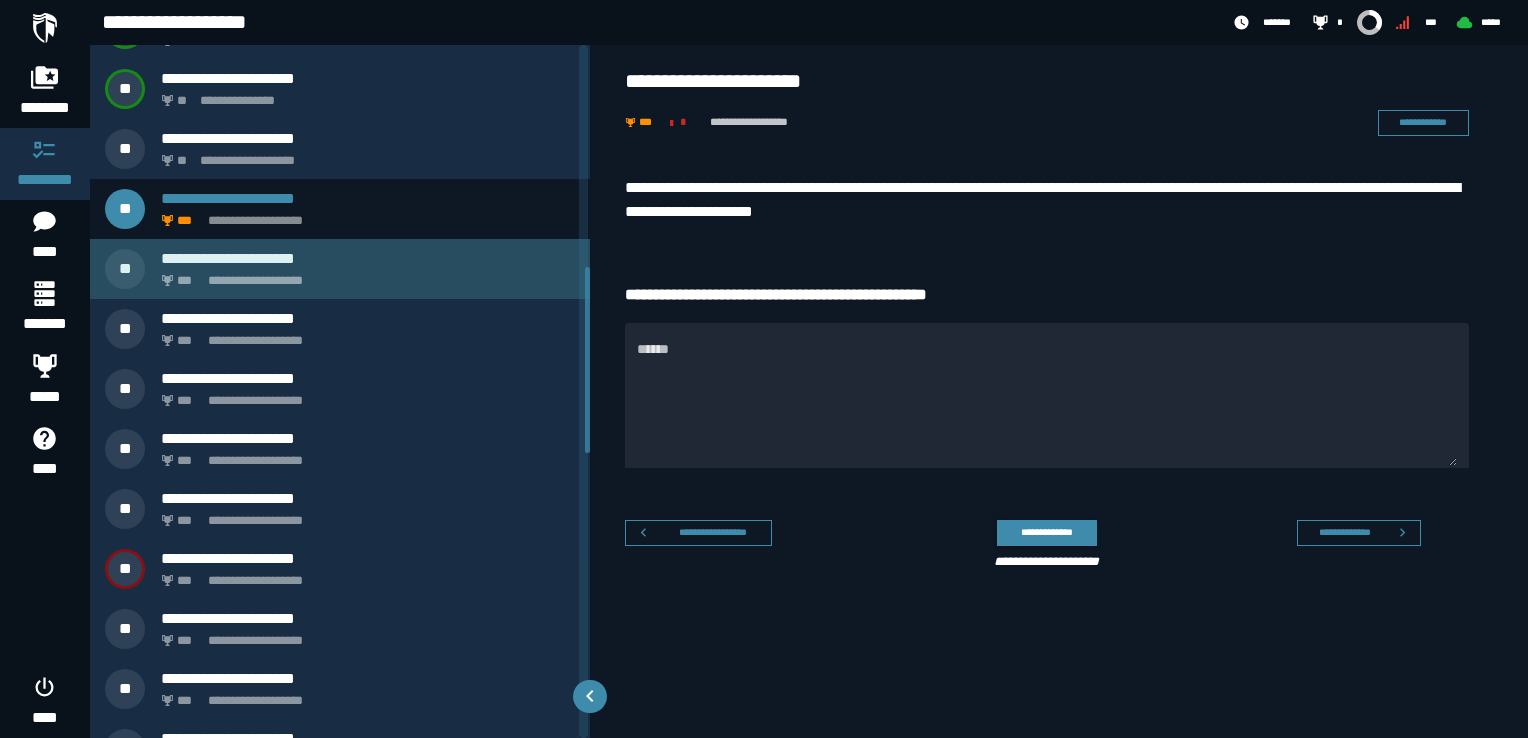 click on "**********" at bounding box center [364, 275] 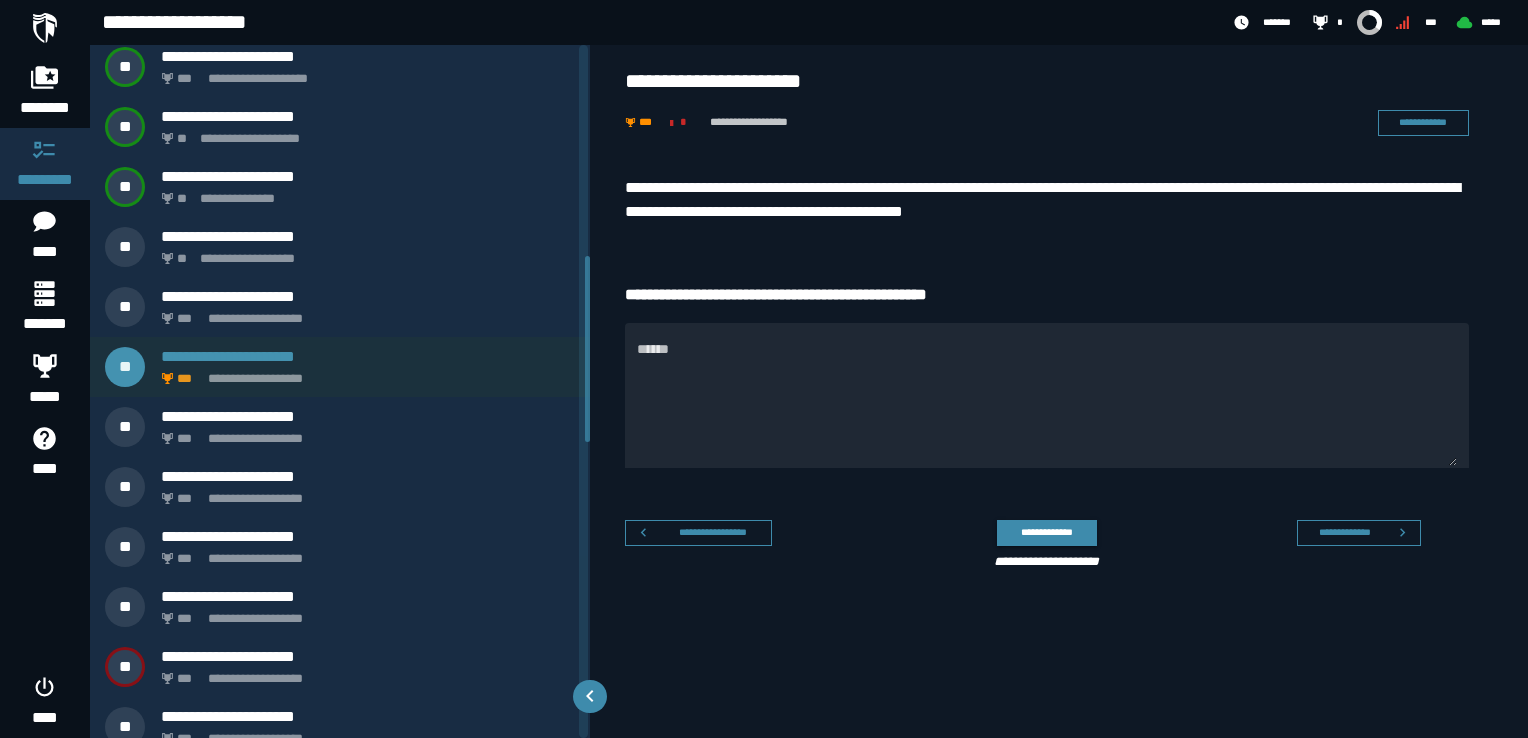 scroll, scrollTop: 786, scrollLeft: 0, axis: vertical 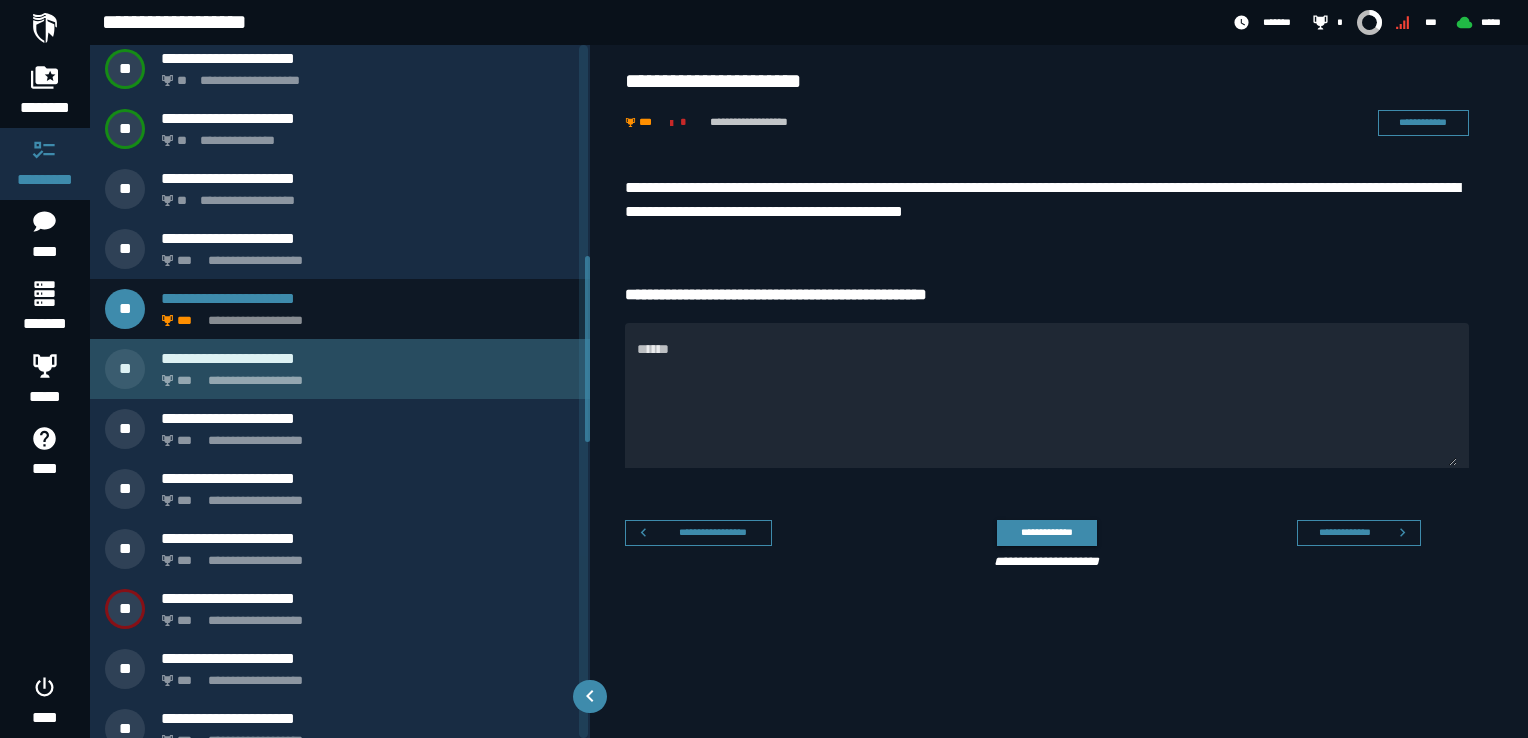click on "**********" at bounding box center [364, 375] 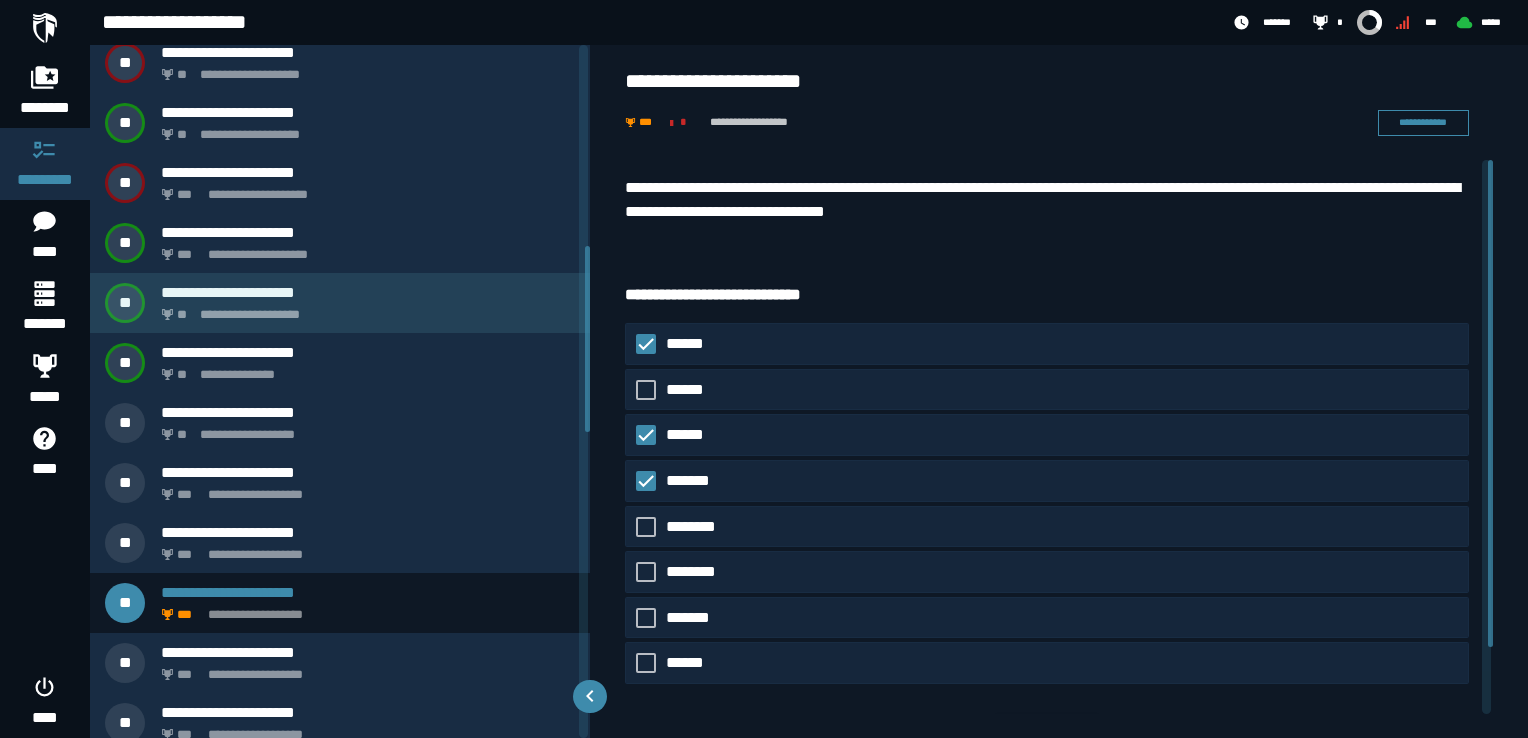scroll, scrollTop: 746, scrollLeft: 0, axis: vertical 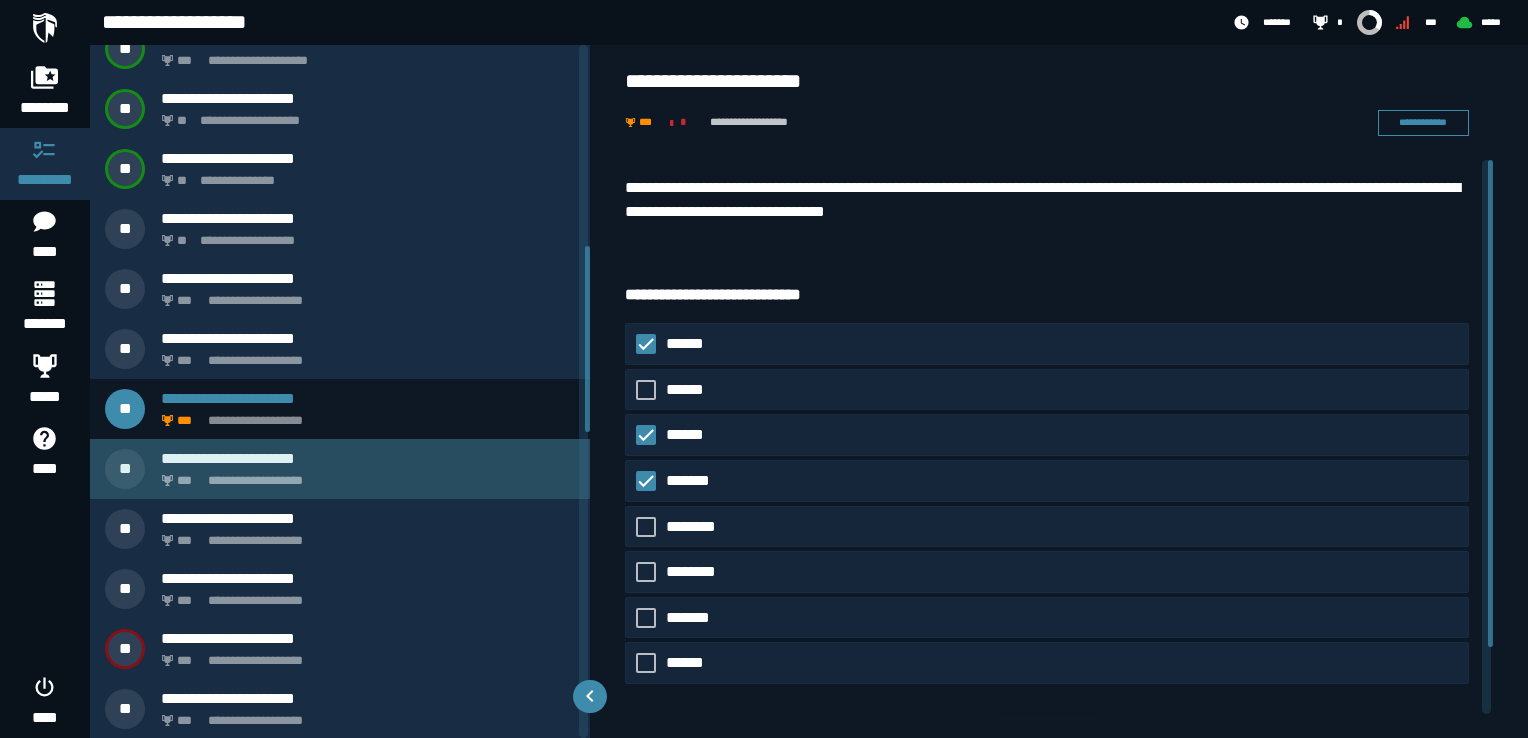 click on "**********" at bounding box center (364, 475) 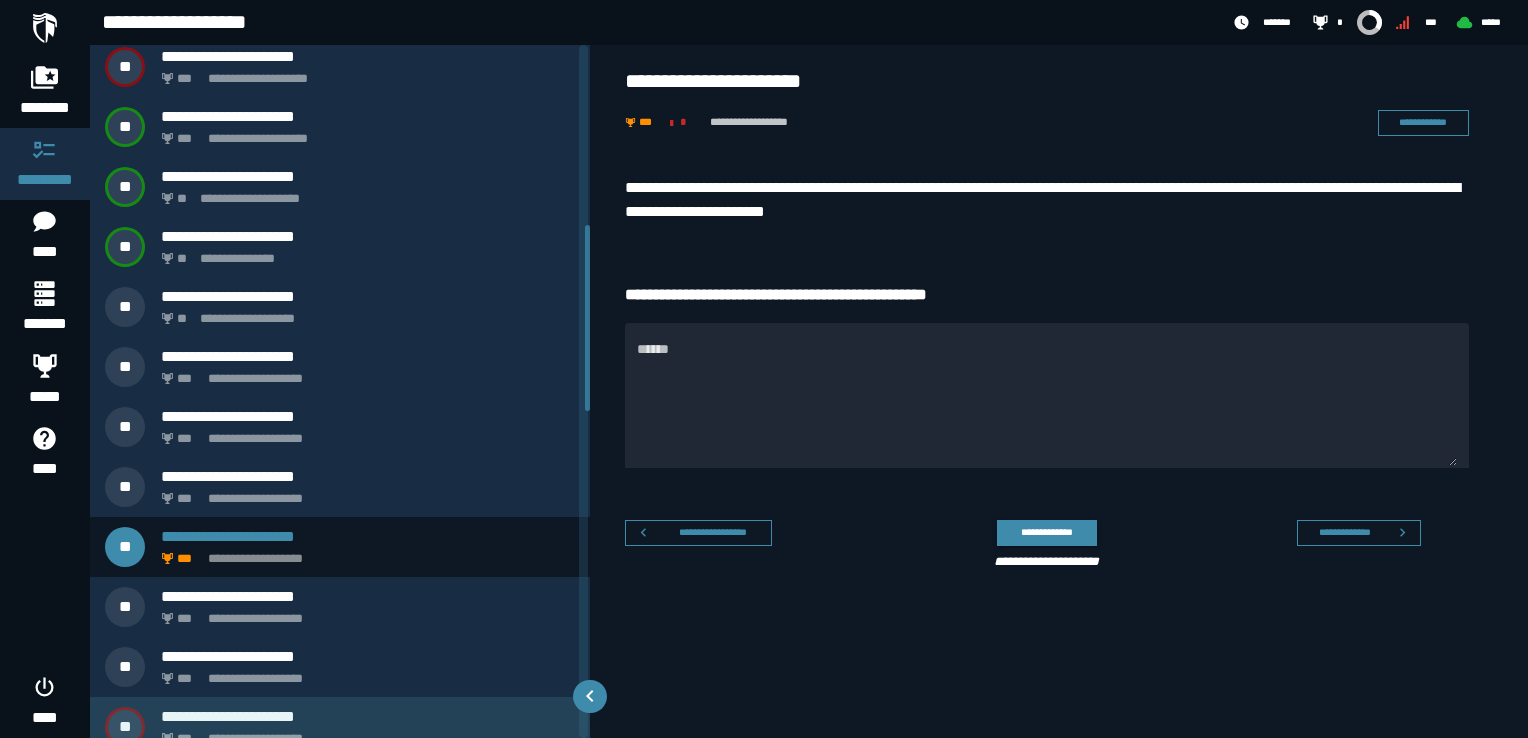 scroll, scrollTop: 906, scrollLeft: 0, axis: vertical 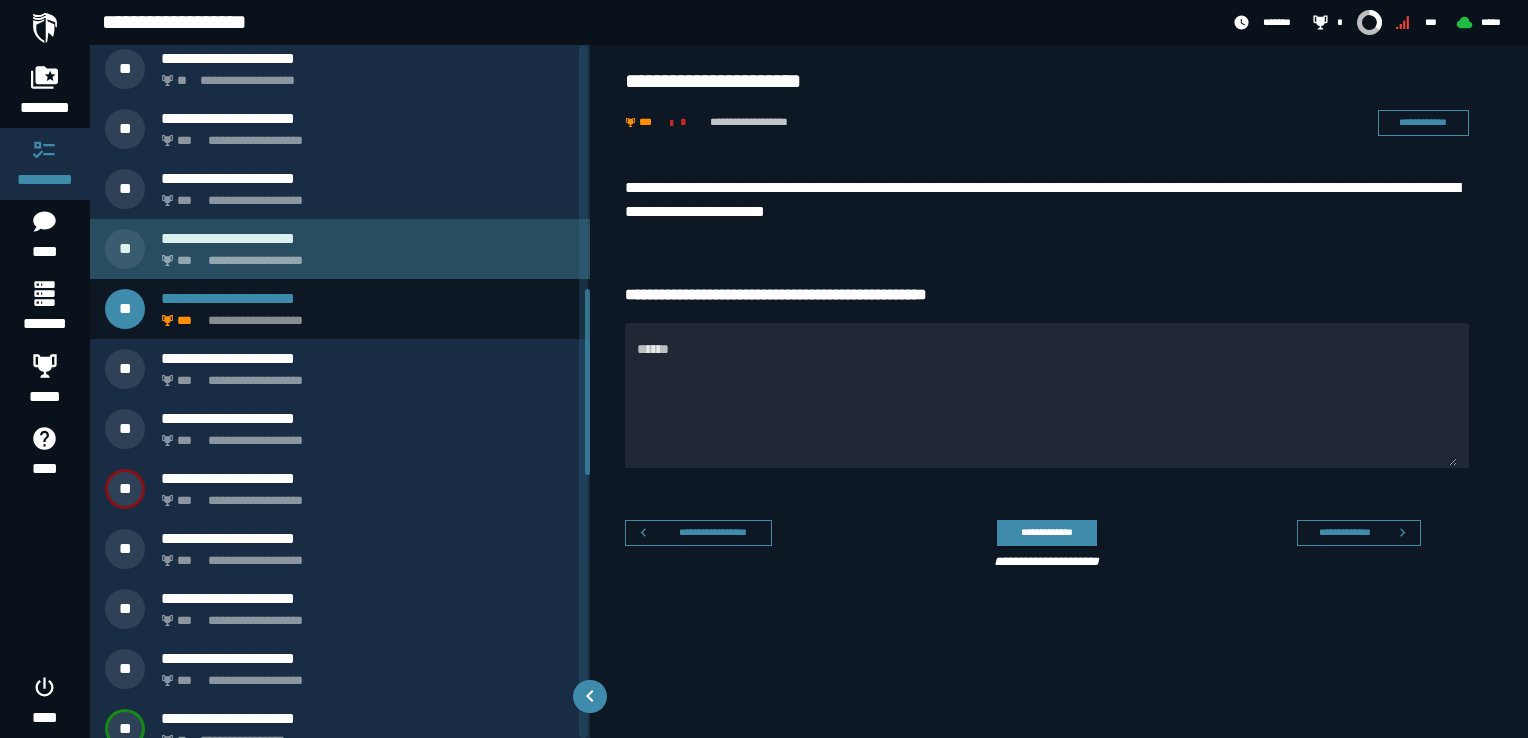 click on "**********" at bounding box center [364, 255] 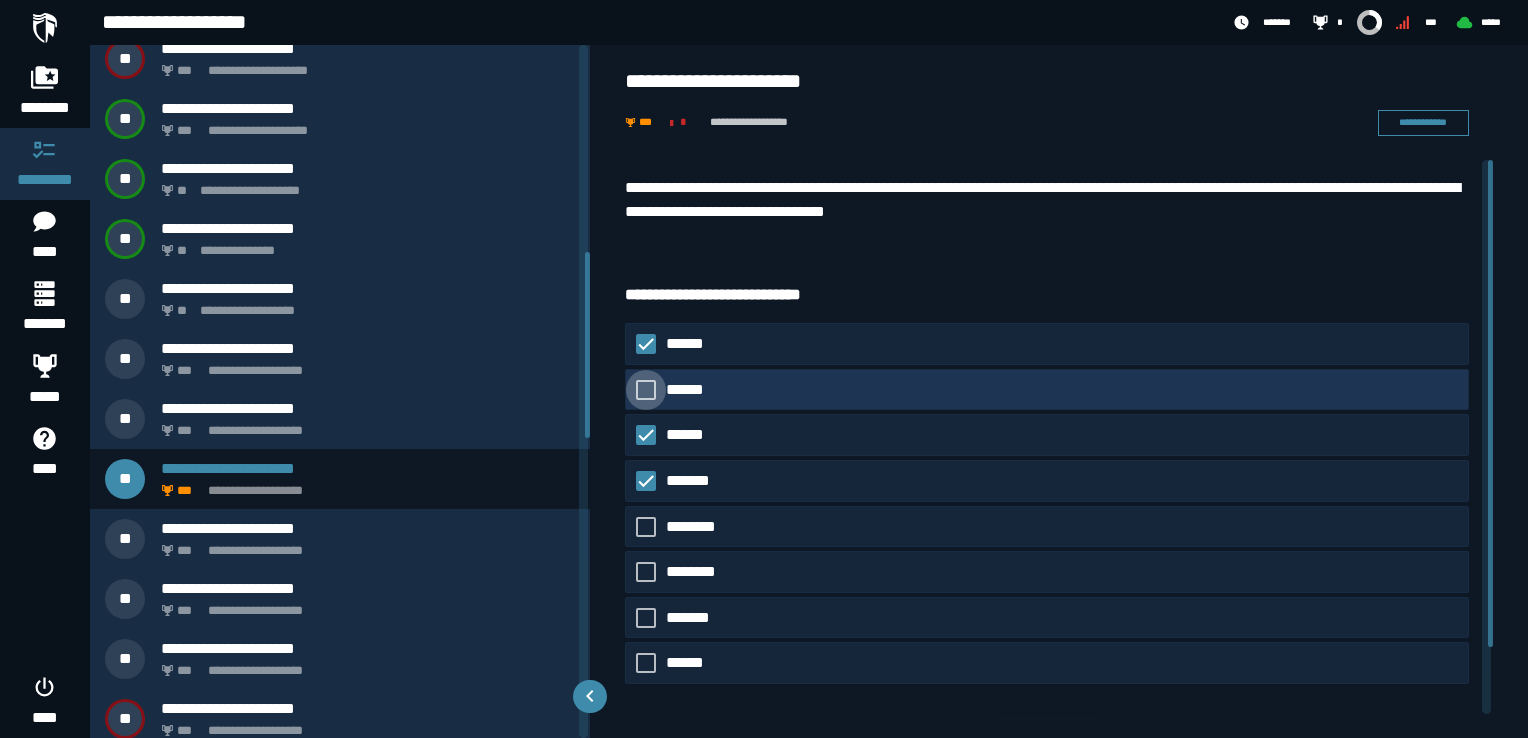 scroll, scrollTop: 487, scrollLeft: 0, axis: vertical 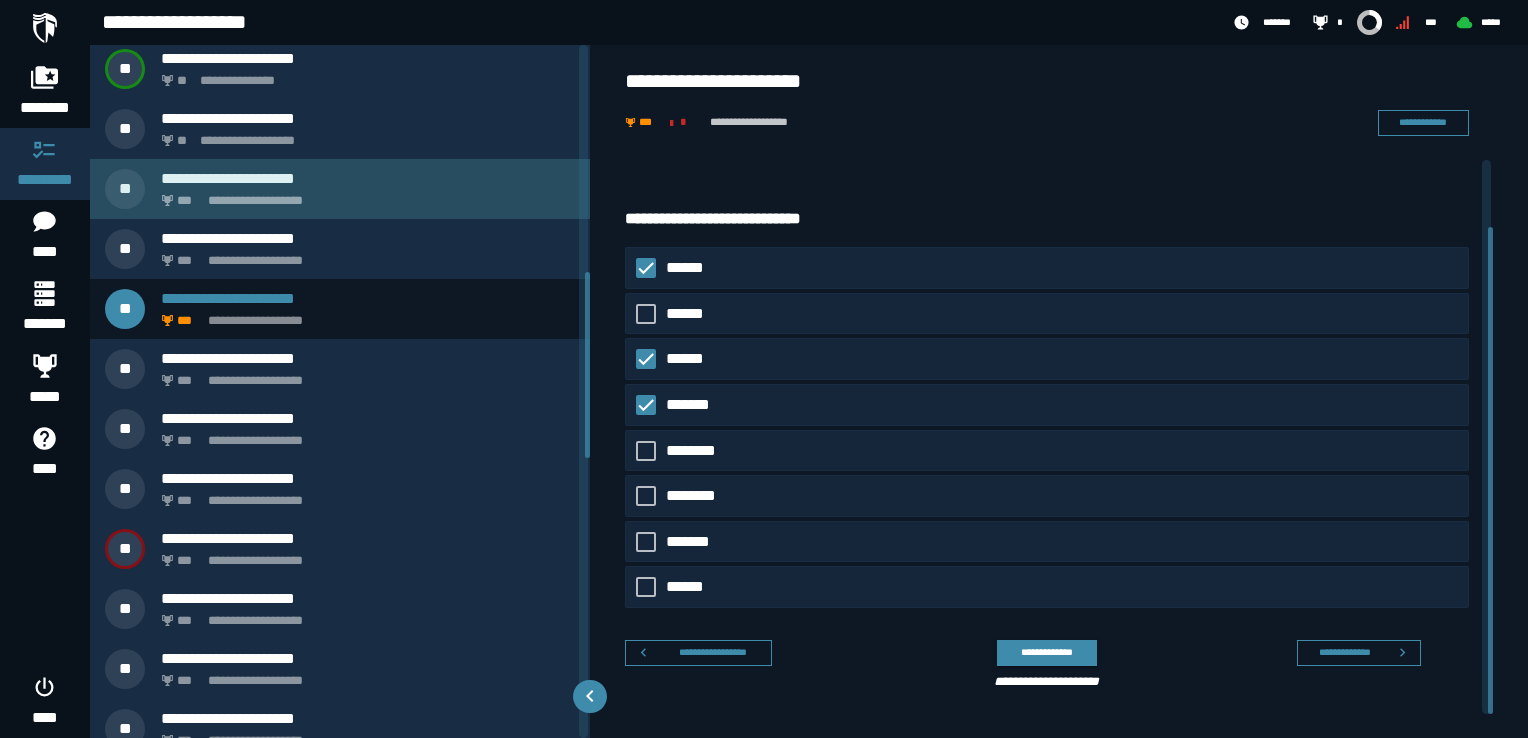click on "**********" at bounding box center (368, 178) 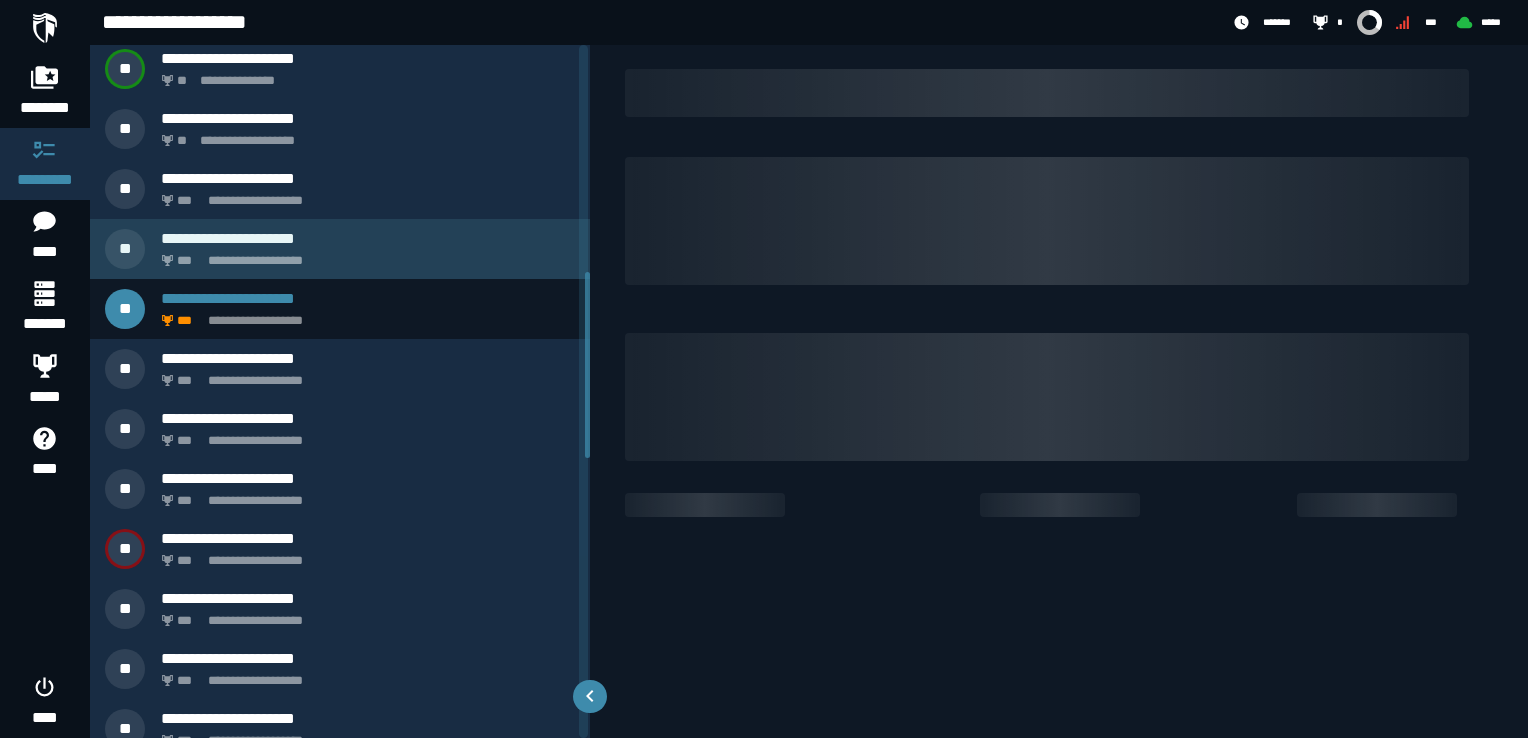 scroll, scrollTop: 0, scrollLeft: 0, axis: both 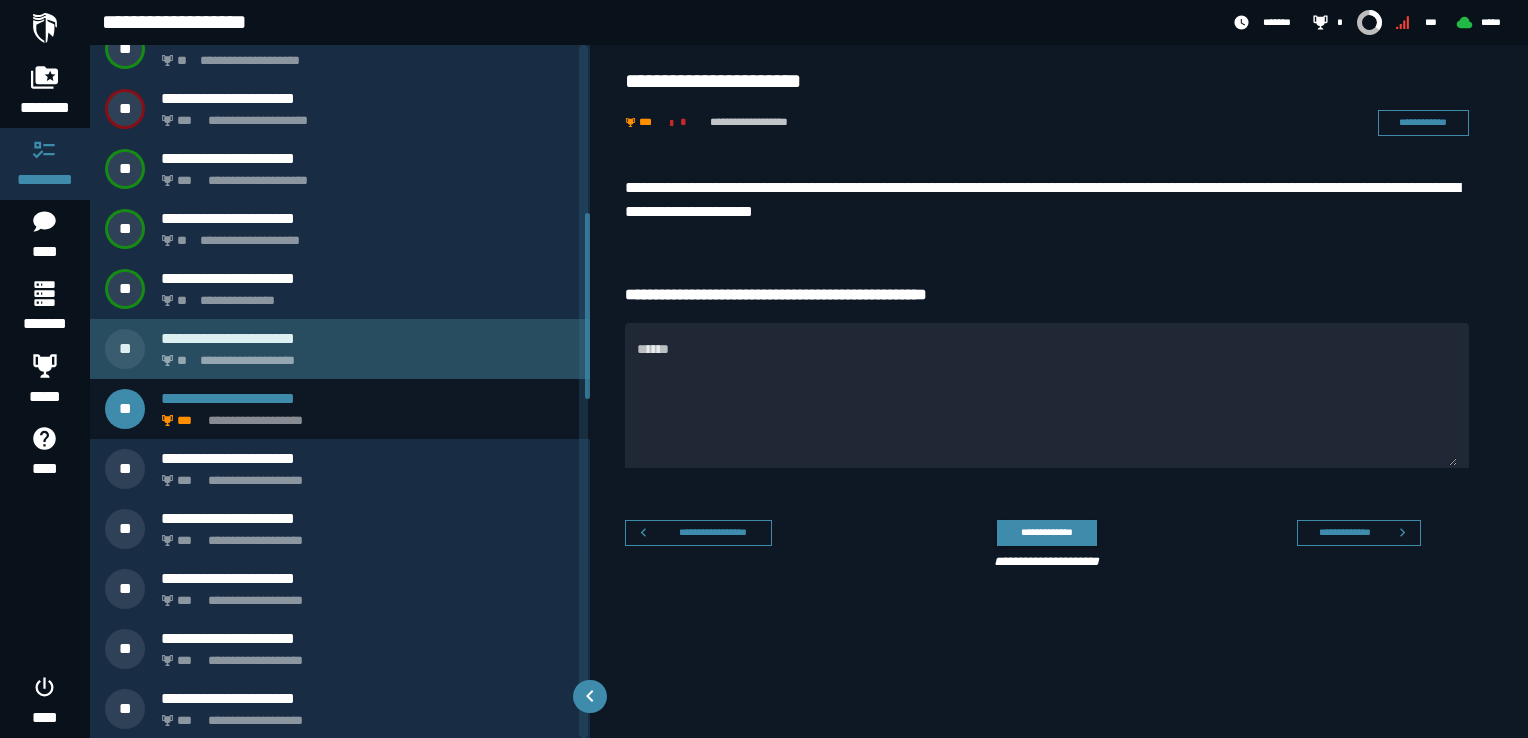 click on "**********" at bounding box center (364, 355) 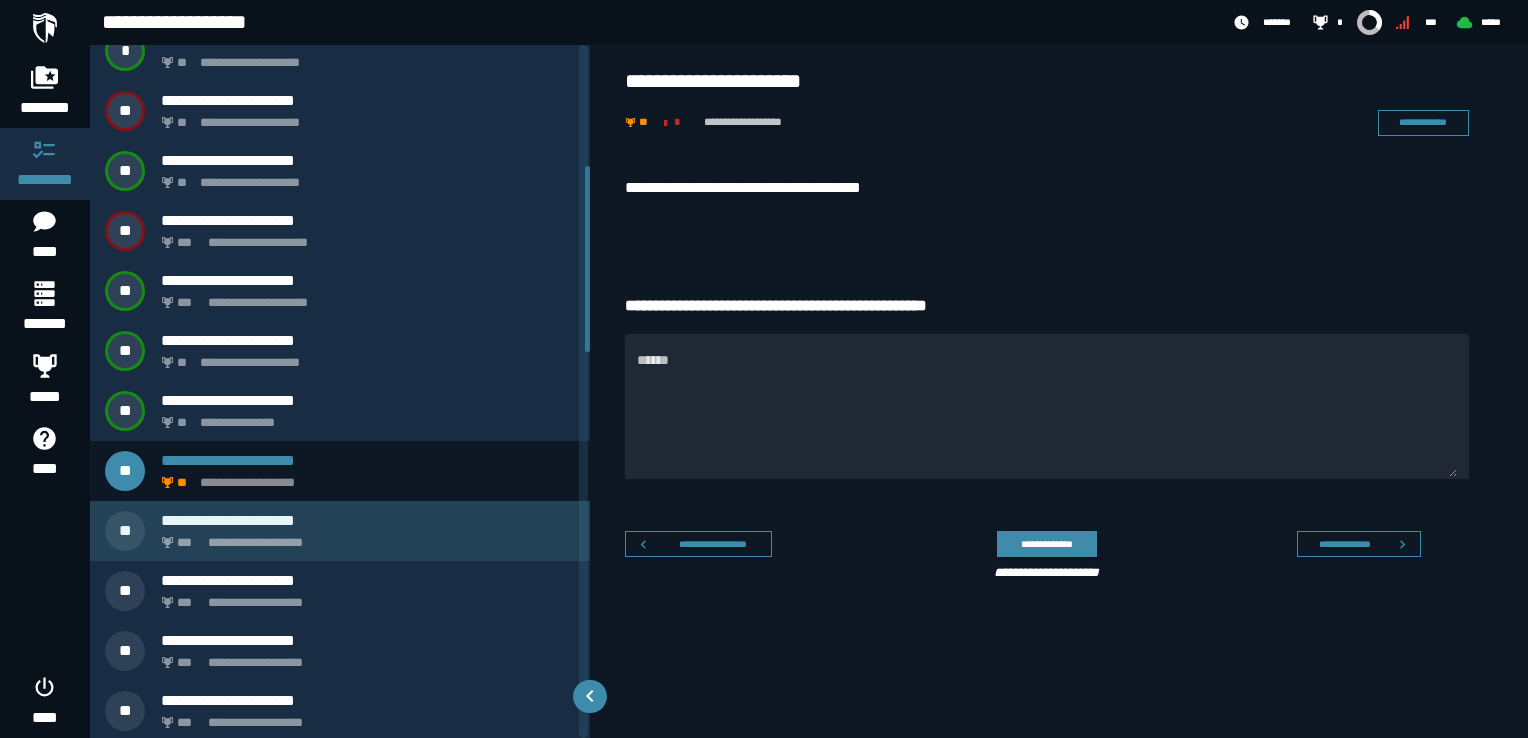 scroll, scrollTop: 566, scrollLeft: 0, axis: vertical 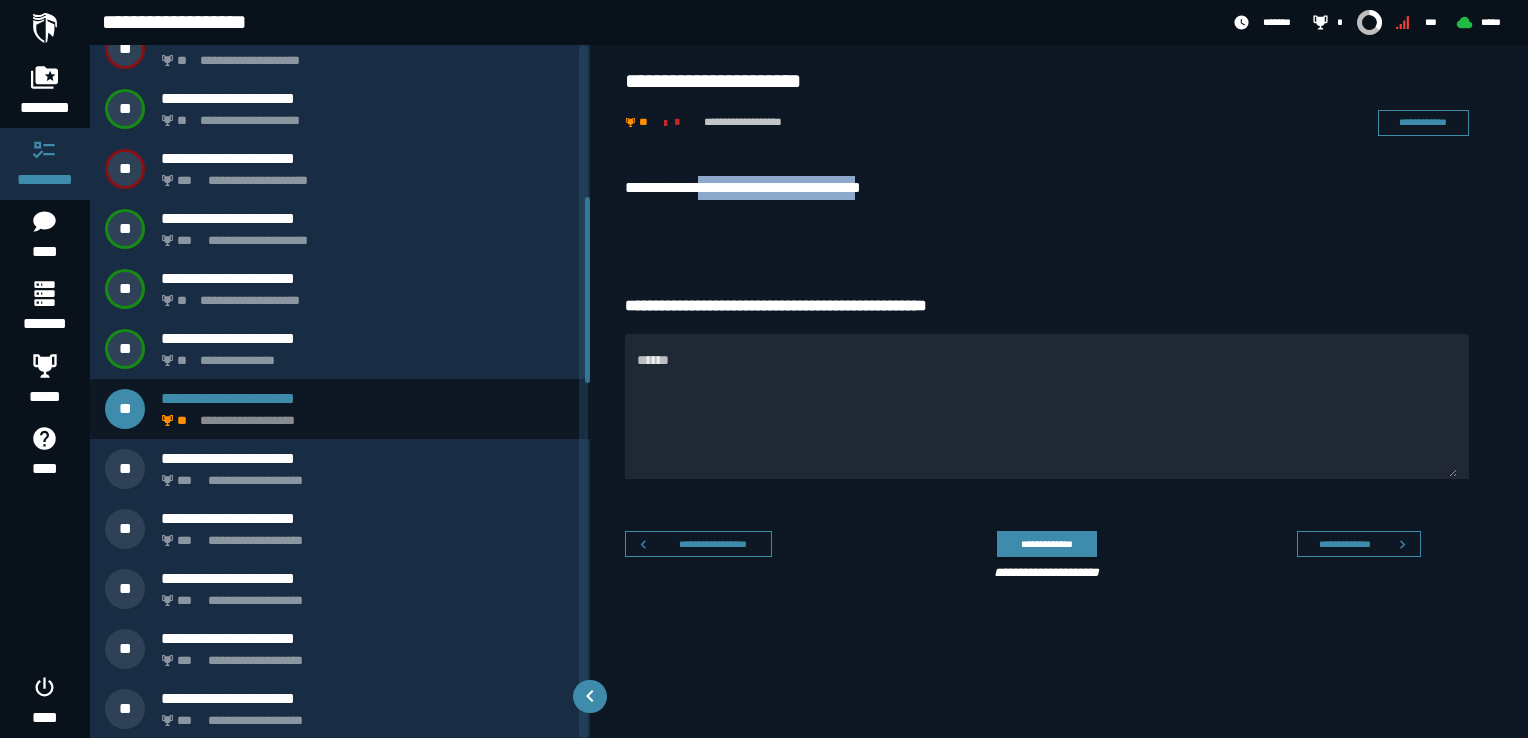 drag, startPoint x: 708, startPoint y: 189, endPoint x: 876, endPoint y: 190, distance: 168.00298 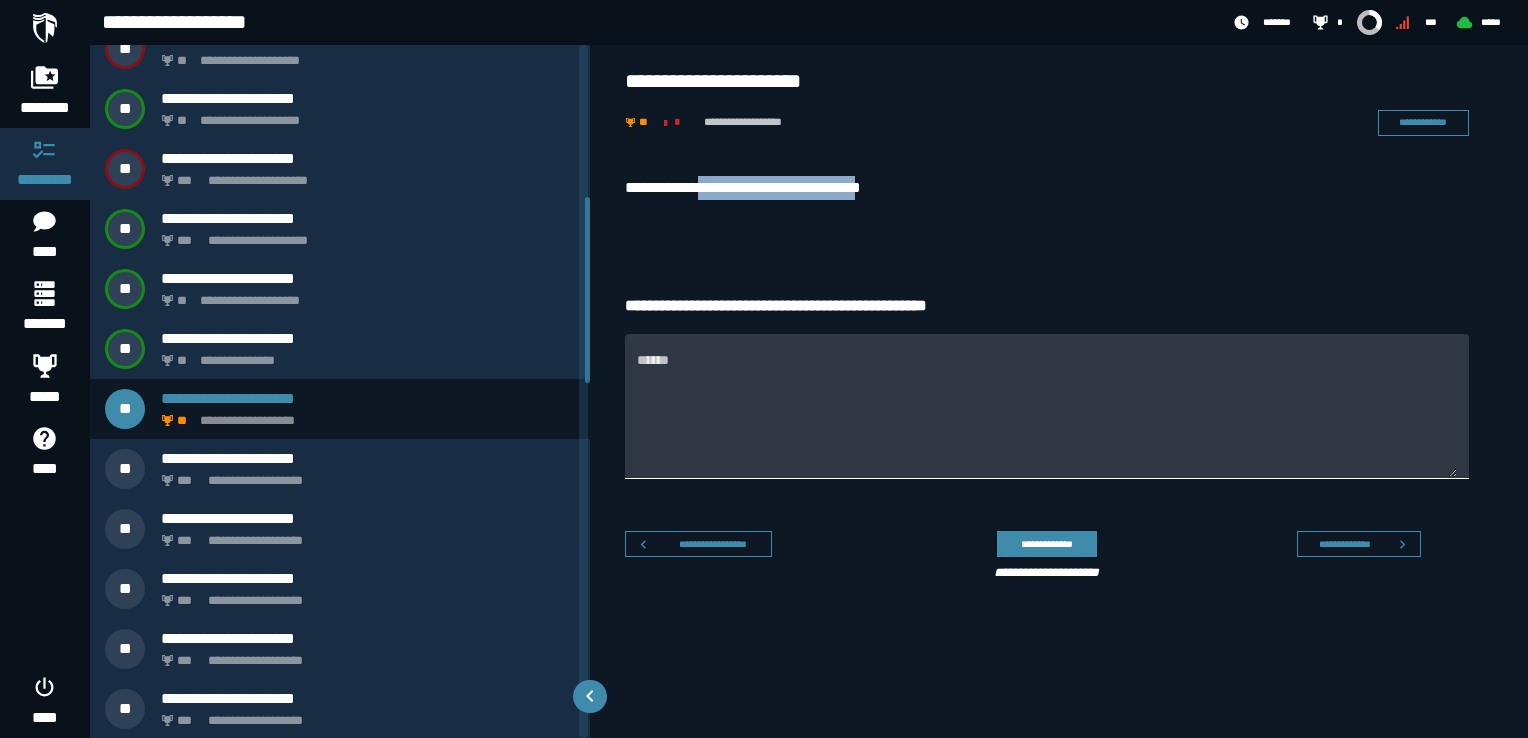 click on "******" at bounding box center [1047, 418] 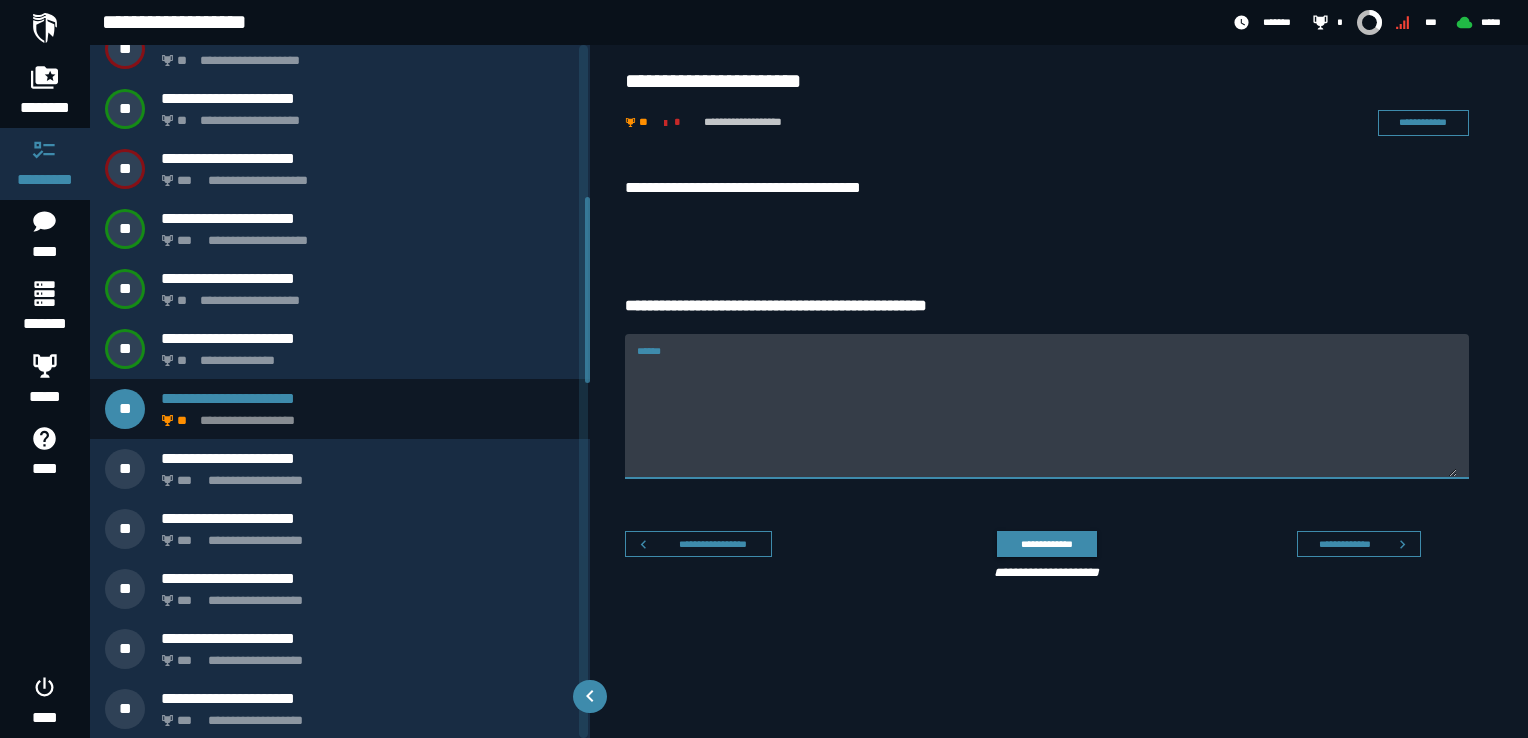 click on "**********" at bounding box center [1047, 211] 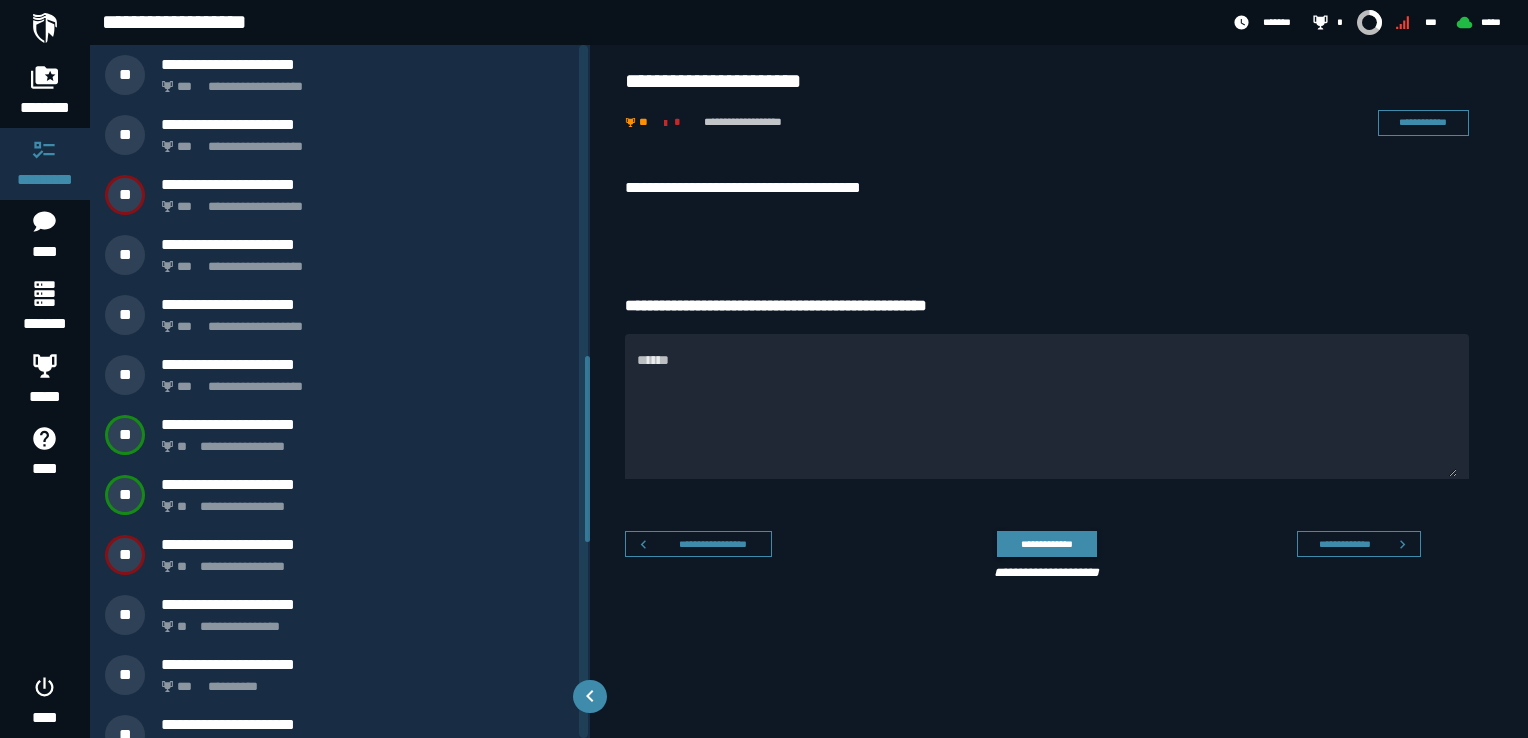 scroll, scrollTop: 1266, scrollLeft: 0, axis: vertical 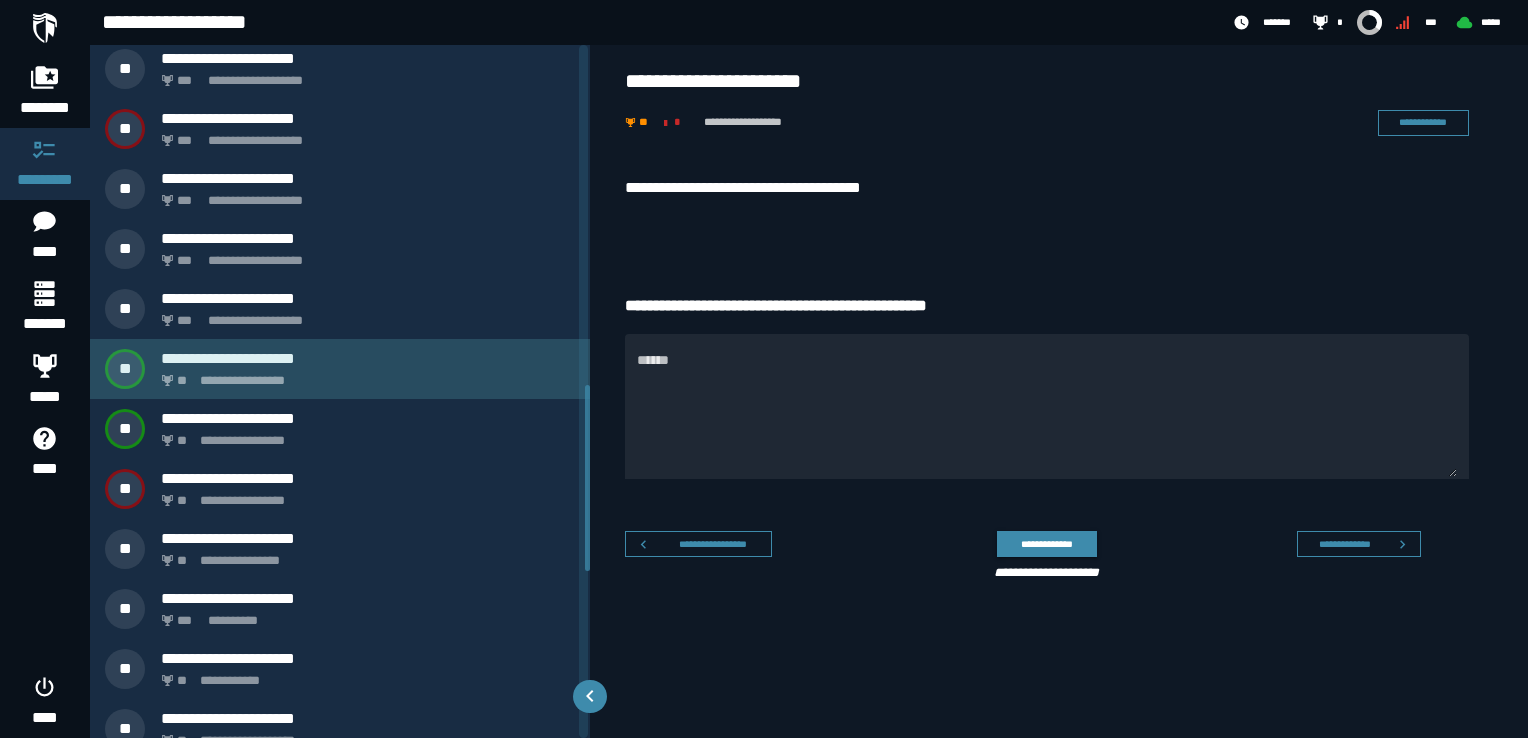 click on "**********" at bounding box center [364, 375] 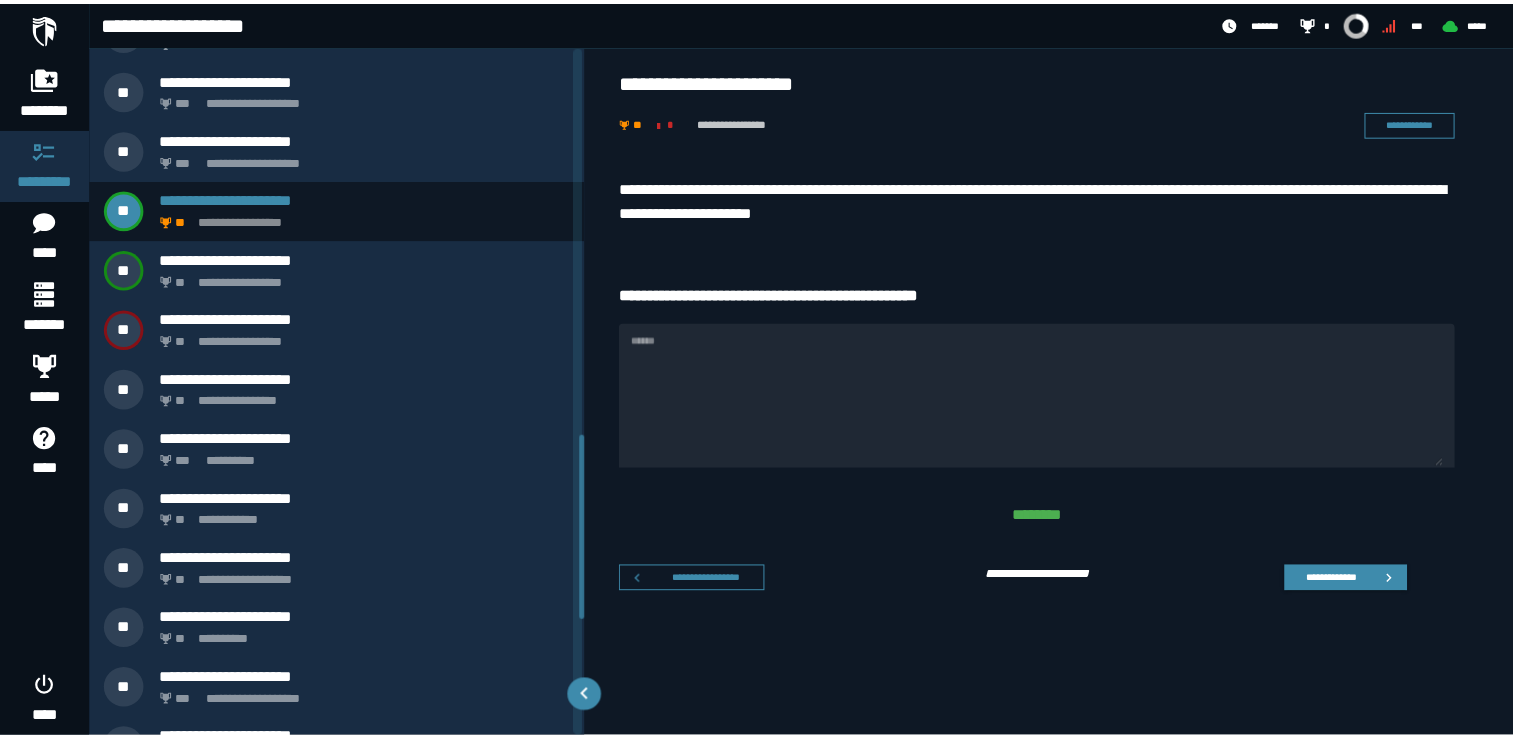 scroll, scrollTop: 1526, scrollLeft: 0, axis: vertical 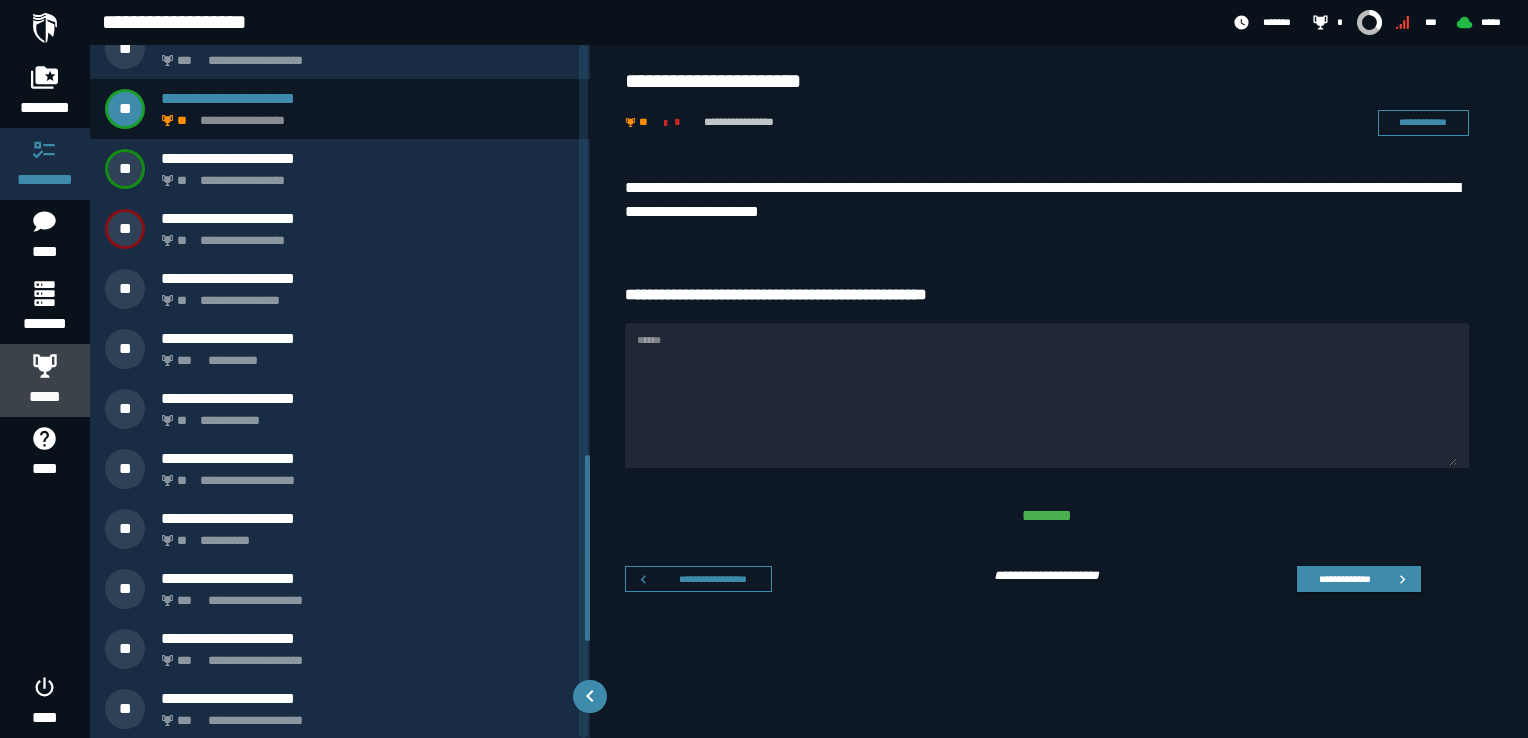 click 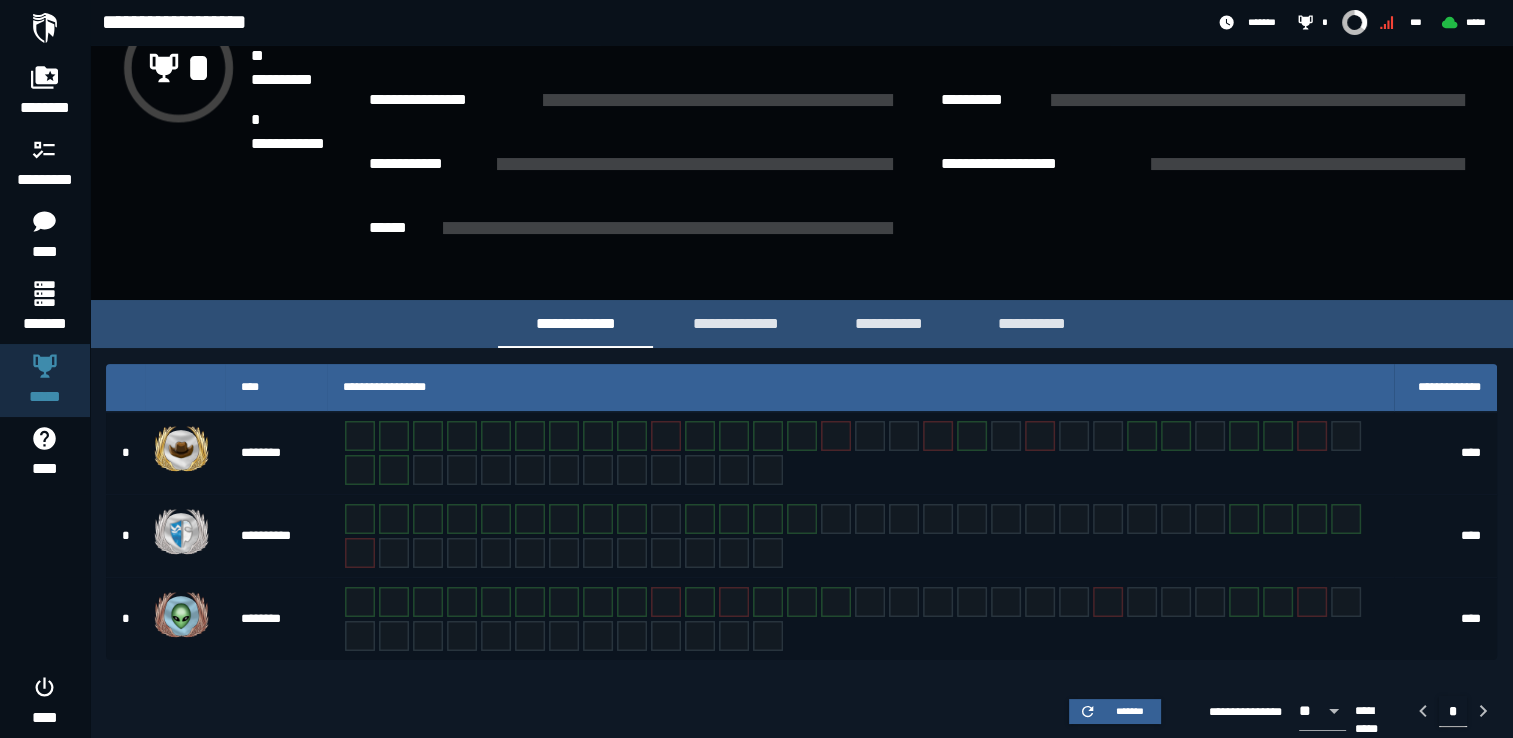 scroll, scrollTop: 239, scrollLeft: 0, axis: vertical 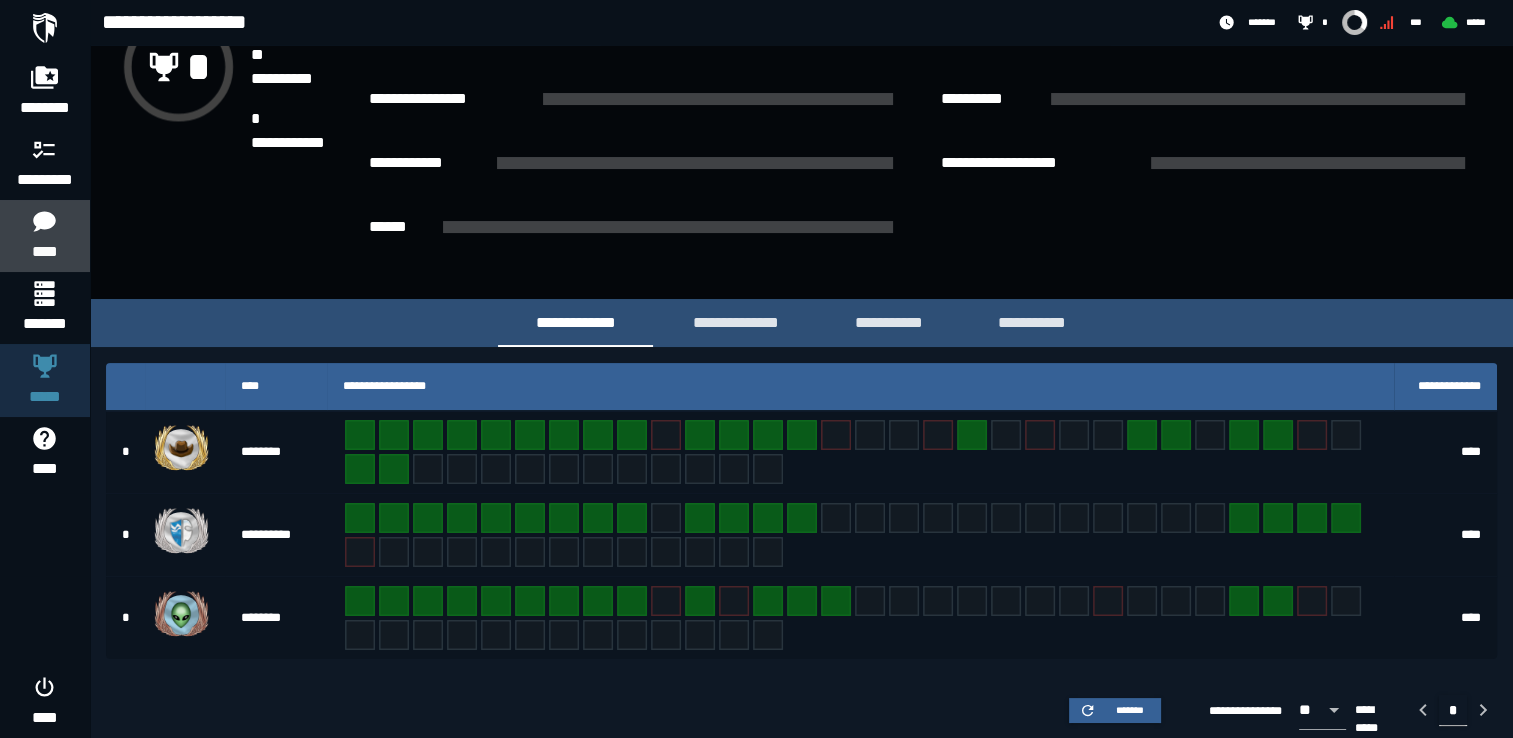 click on "****" at bounding box center [44, 252] 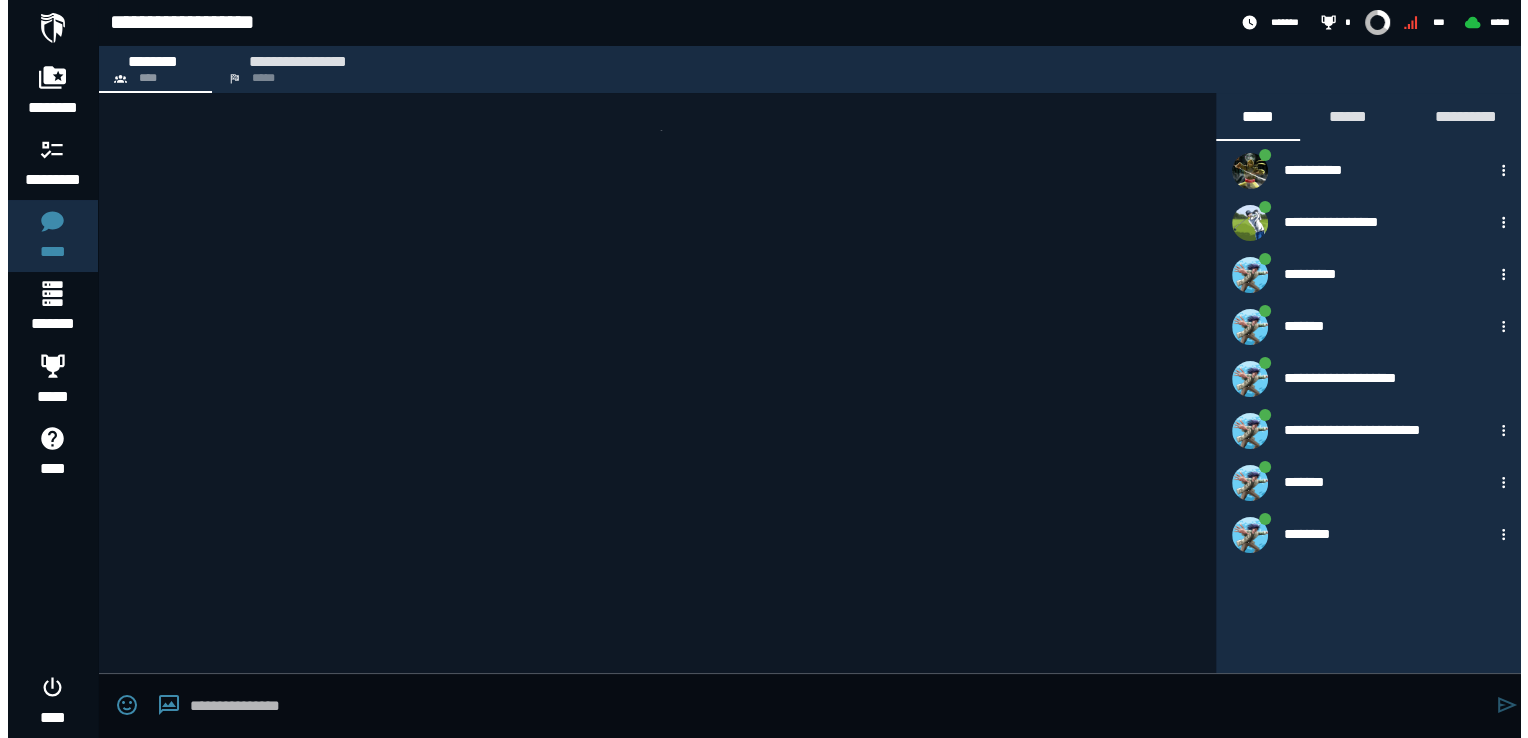 scroll, scrollTop: 0, scrollLeft: 0, axis: both 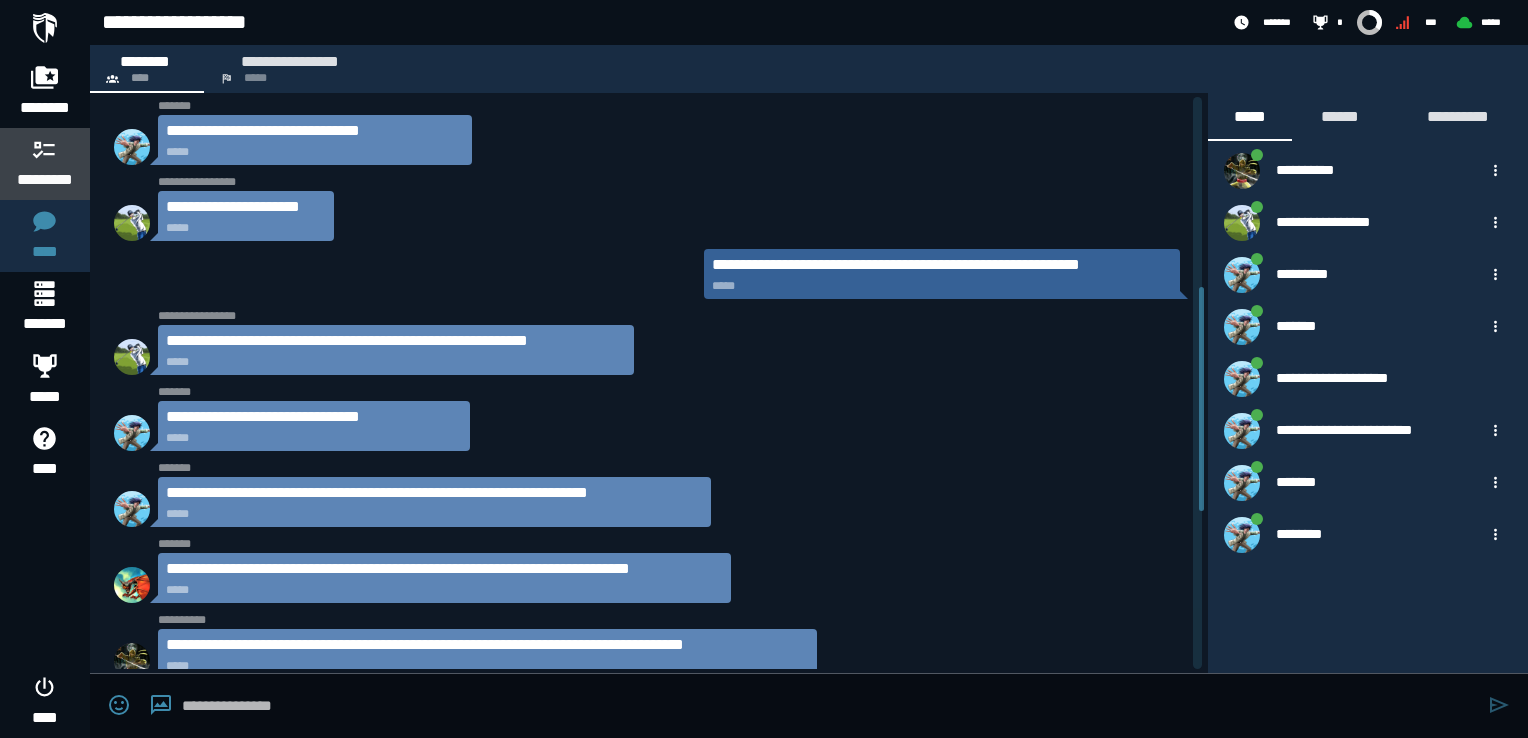 click 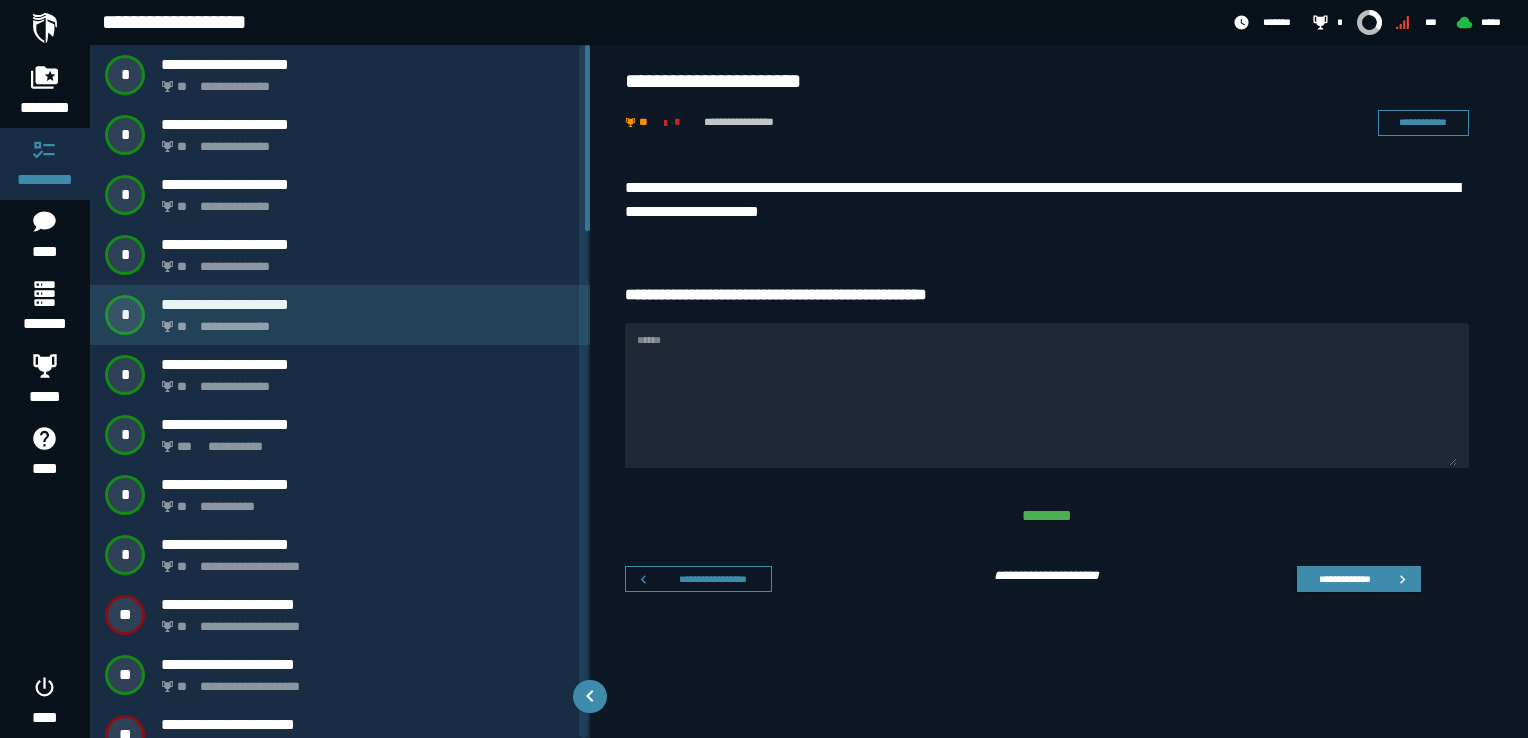 scroll, scrollTop: 100, scrollLeft: 0, axis: vertical 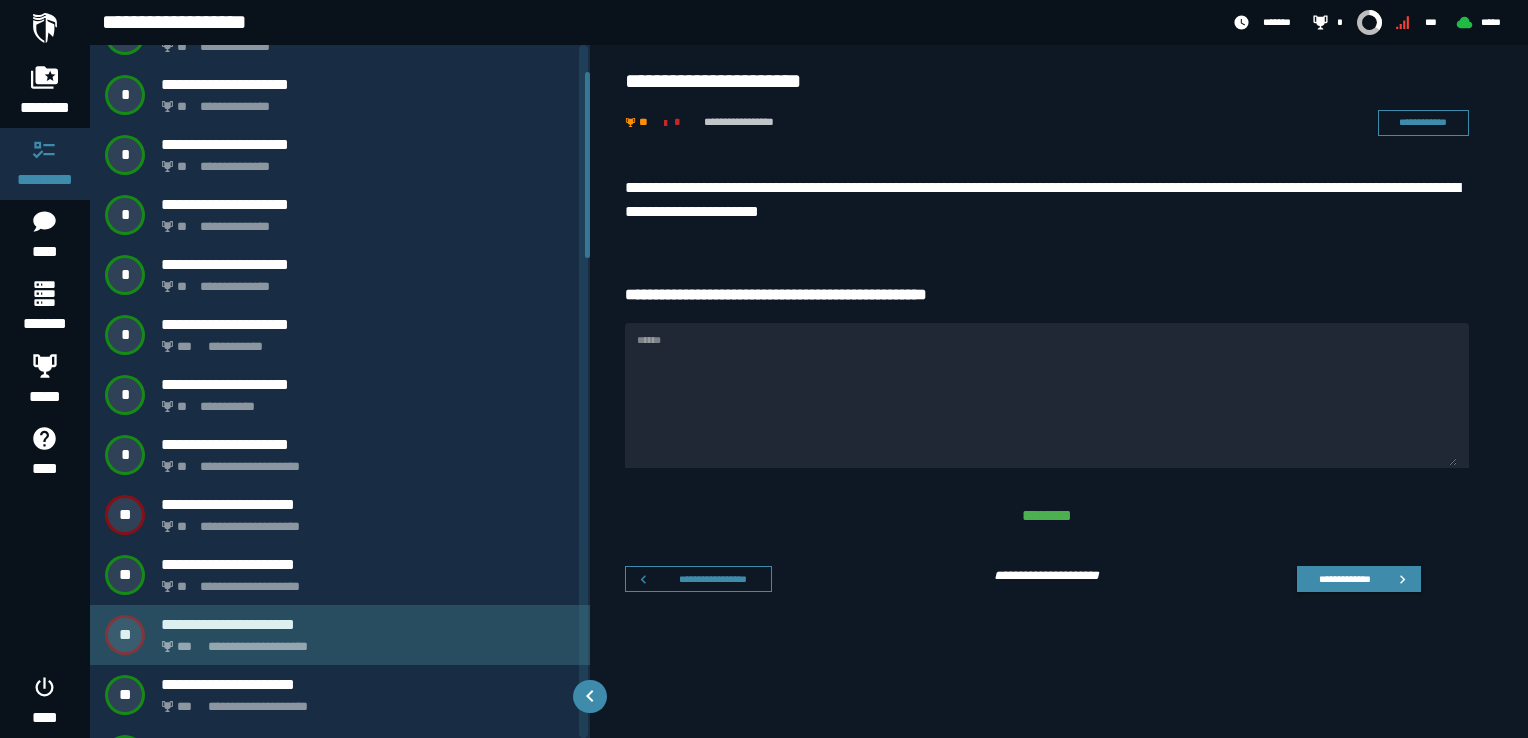 click on "**********" at bounding box center [368, 624] 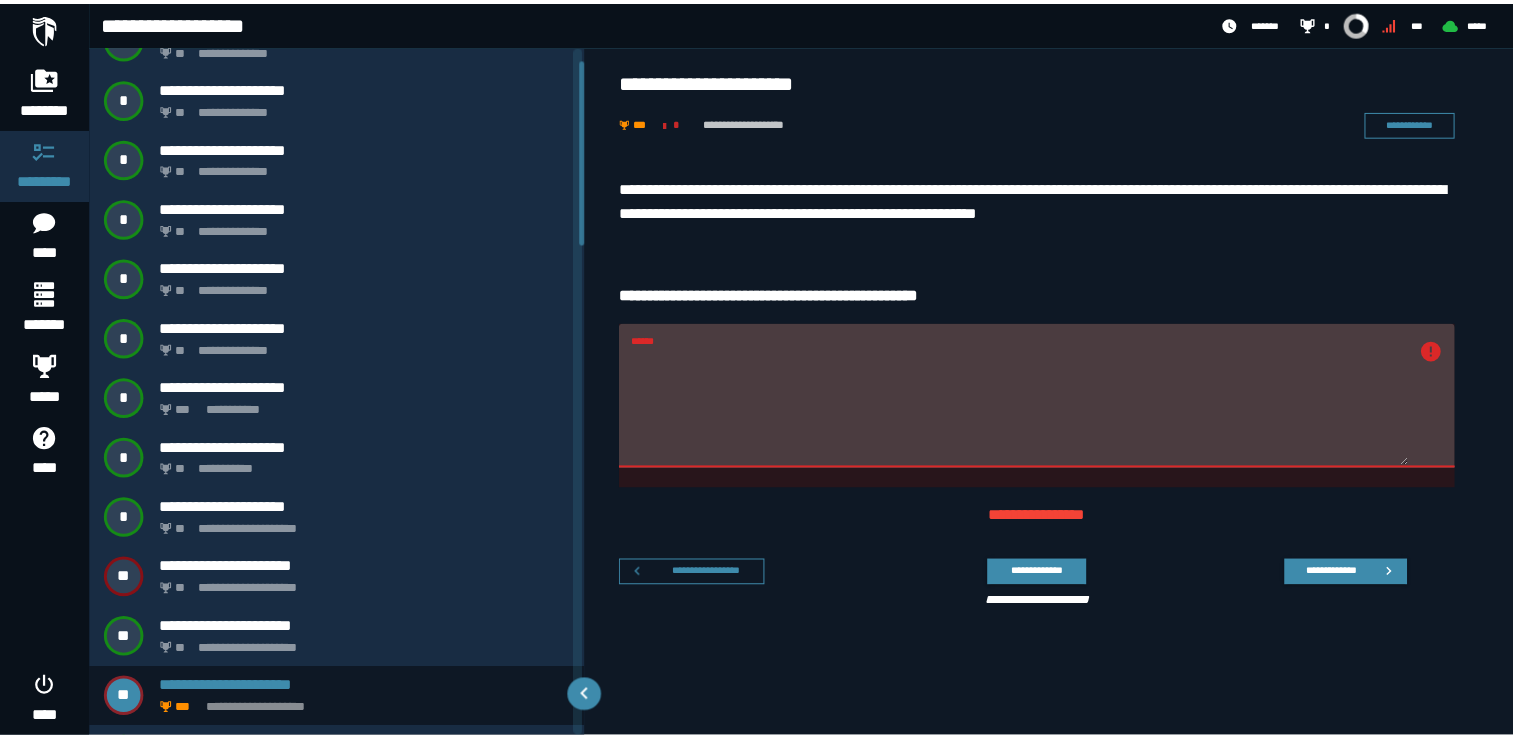 scroll, scrollTop: 26, scrollLeft: 0, axis: vertical 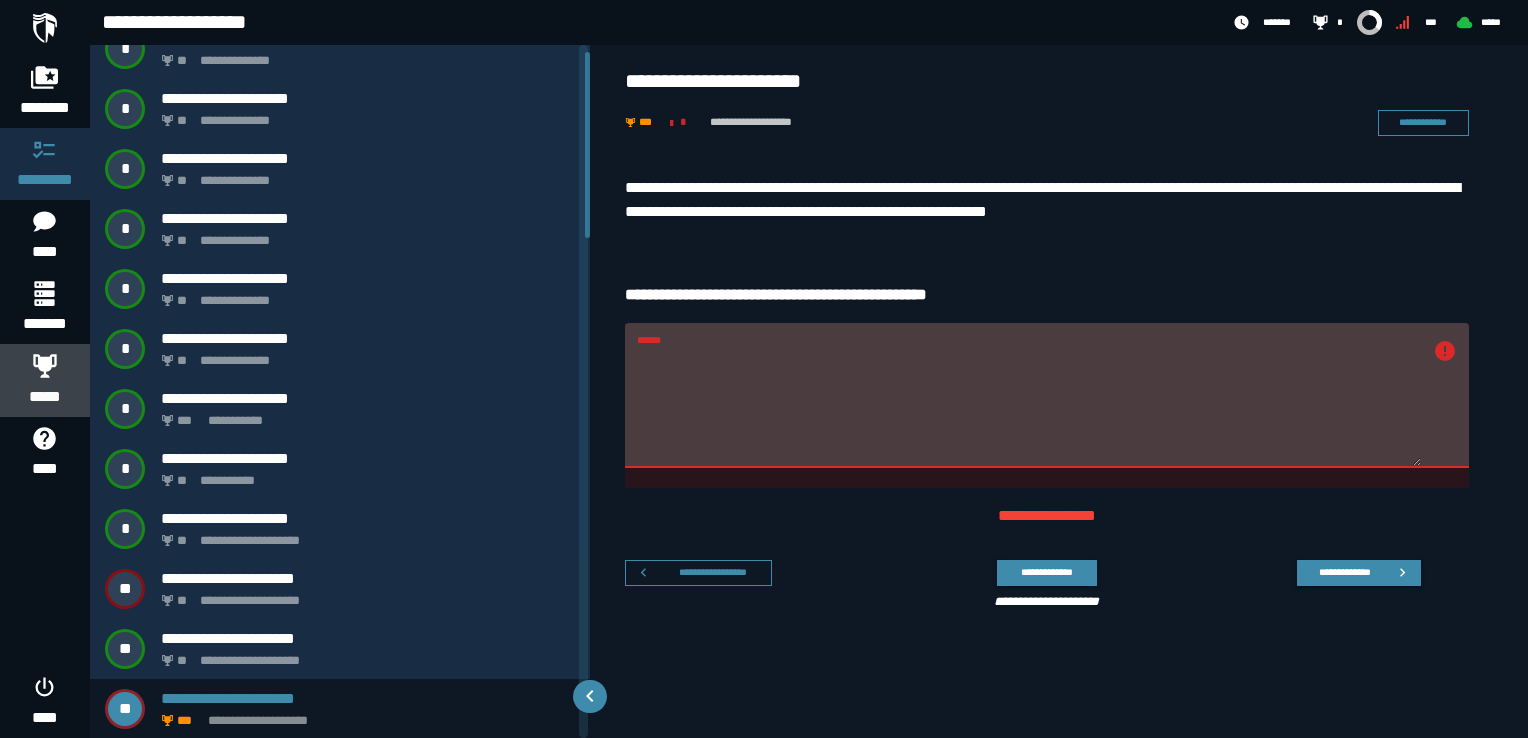 click 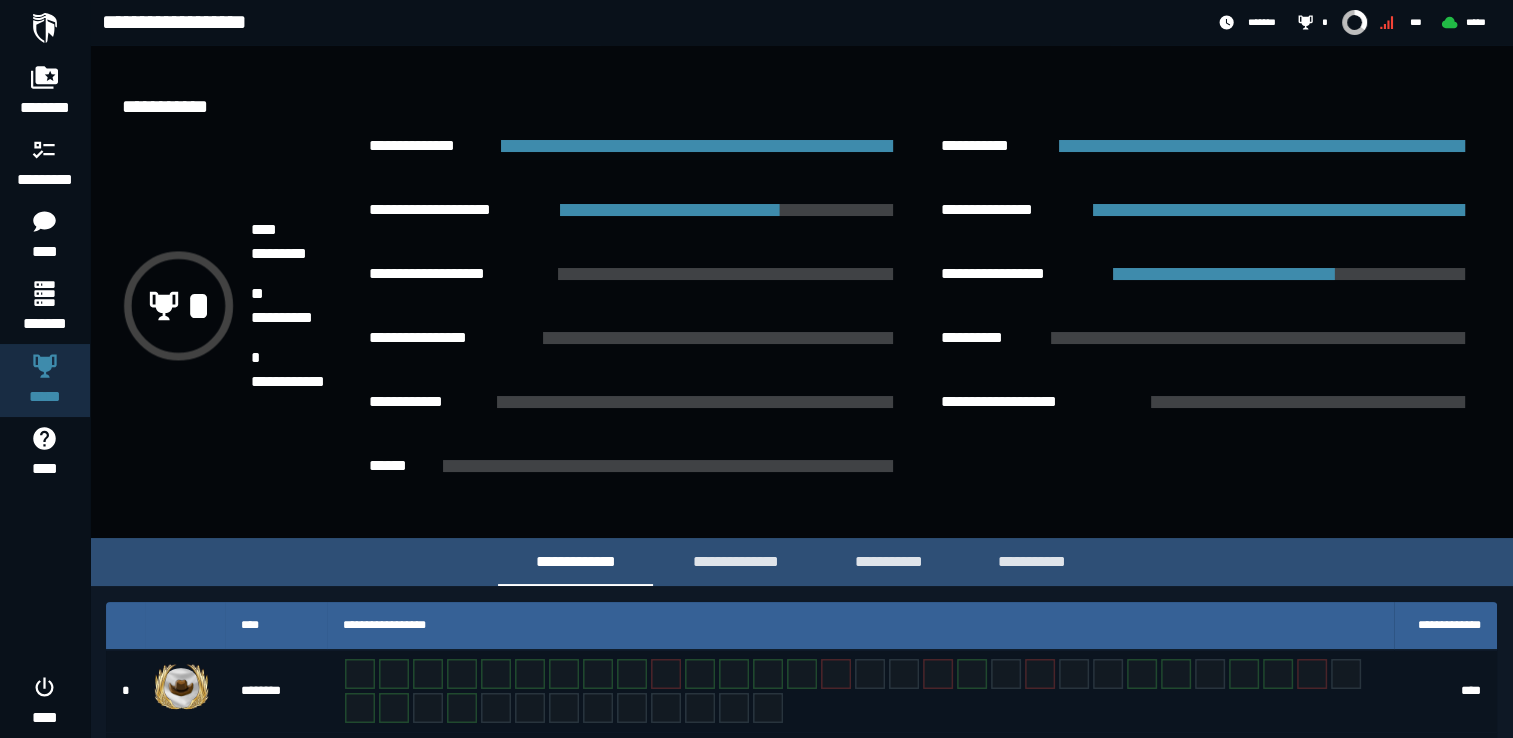 scroll, scrollTop: 239, scrollLeft: 0, axis: vertical 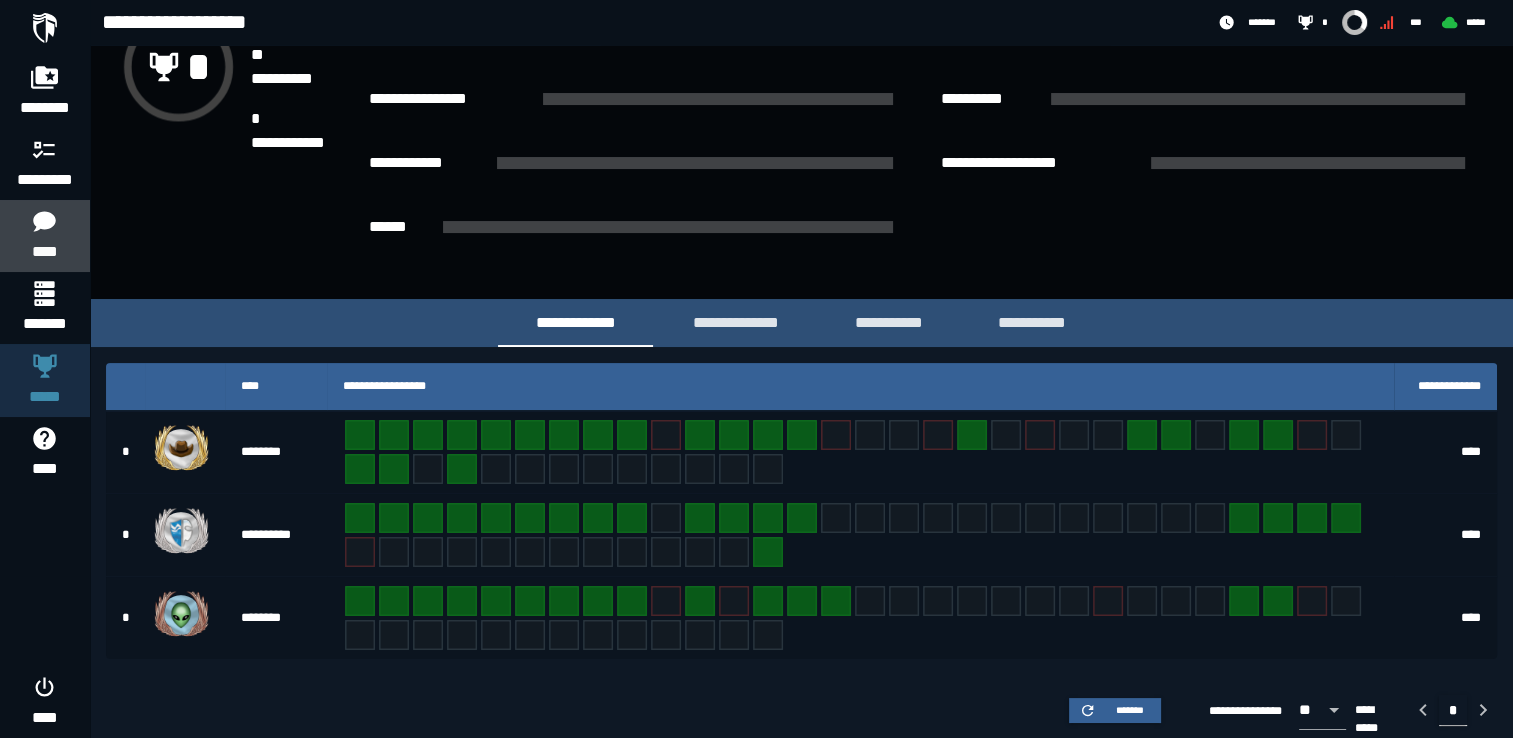 drag, startPoint x: 39, startPoint y: 229, endPoint x: 49, endPoint y: 238, distance: 13.453624 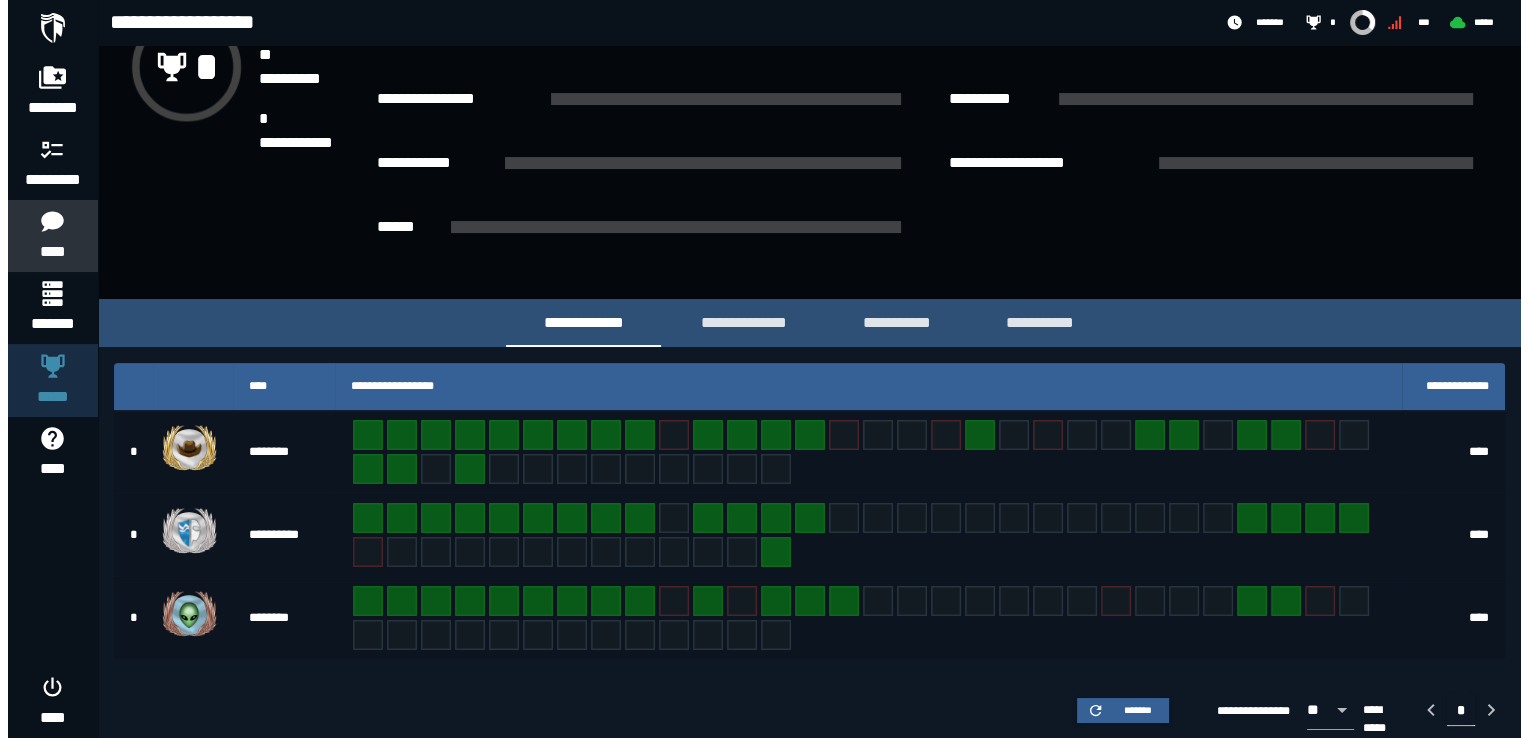 scroll, scrollTop: 0, scrollLeft: 0, axis: both 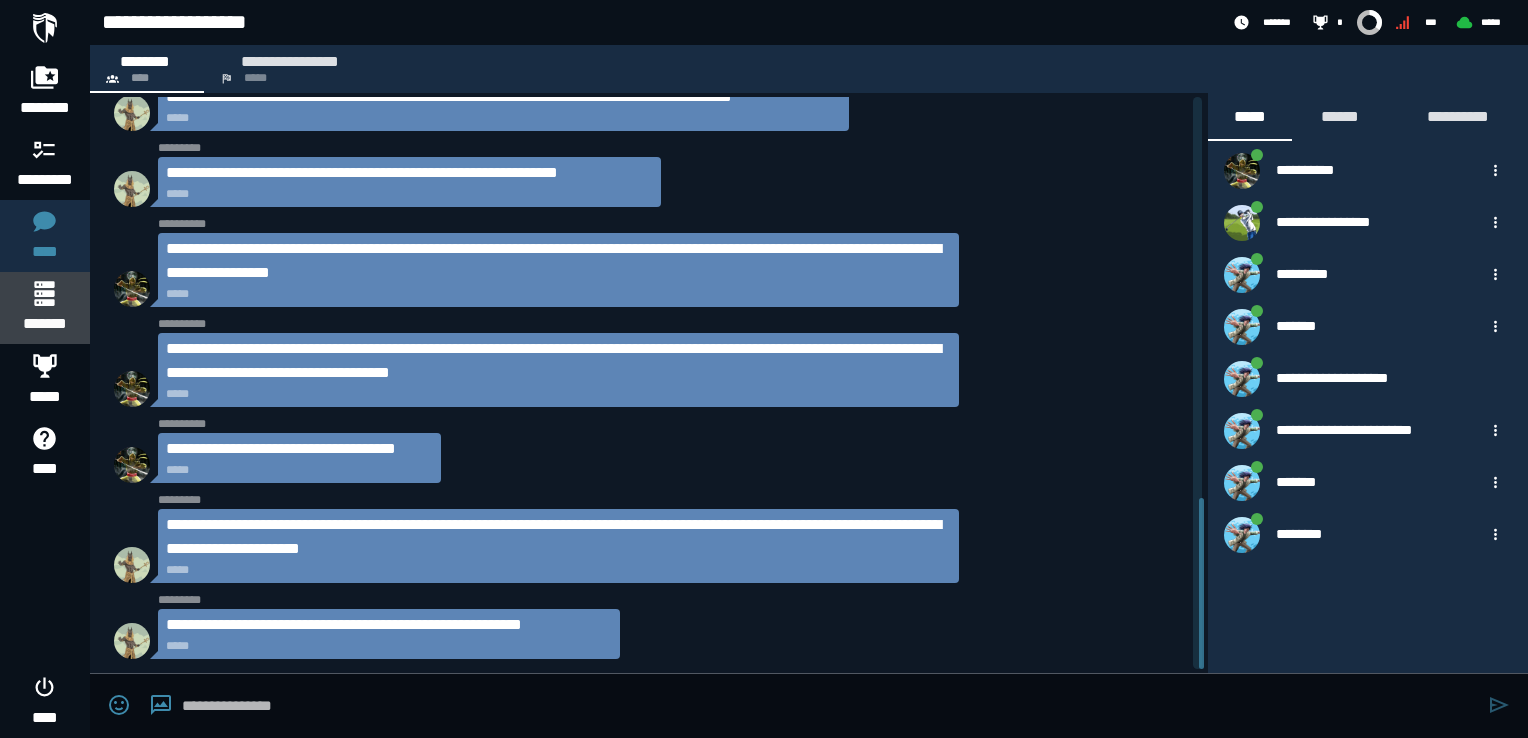 click at bounding box center (44, 293) 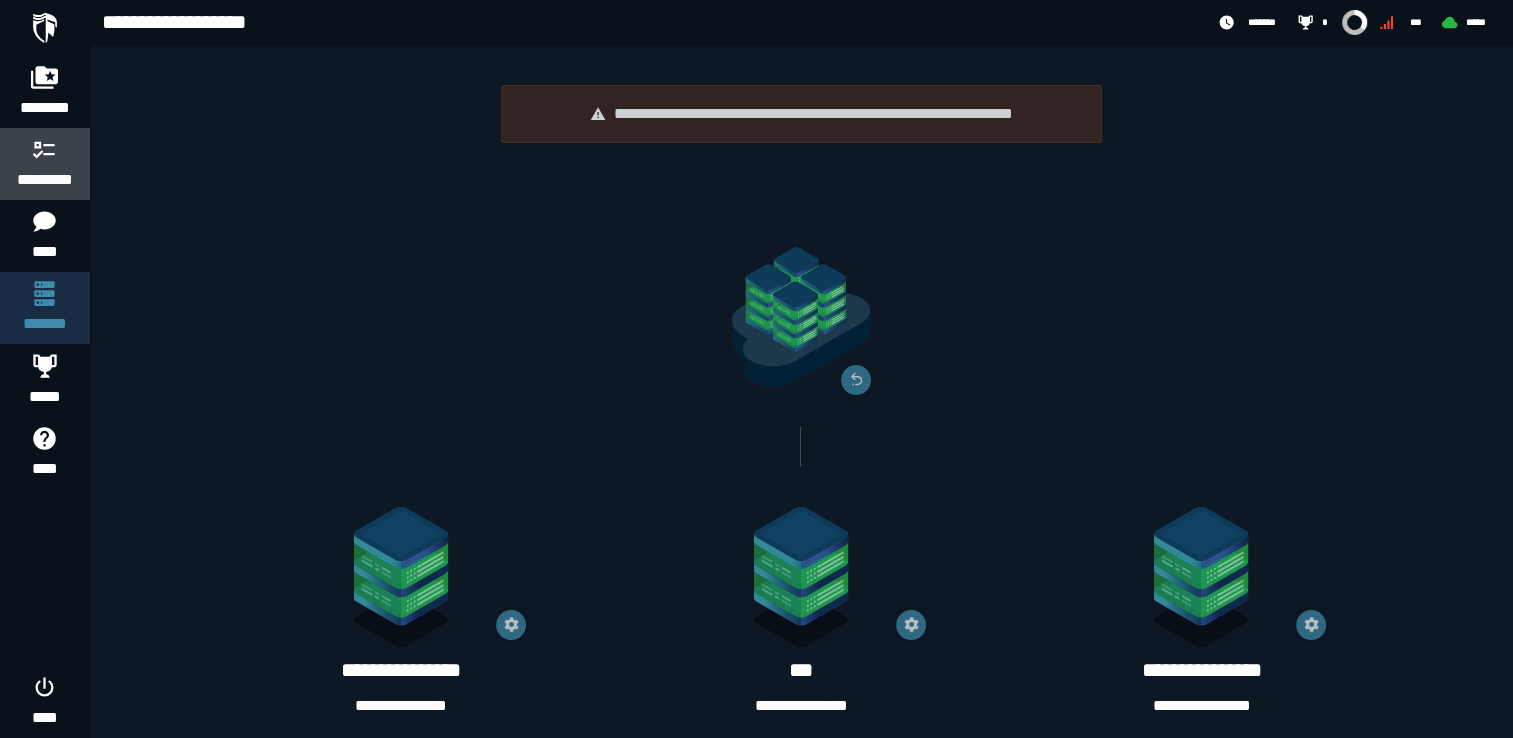 click on "*********" 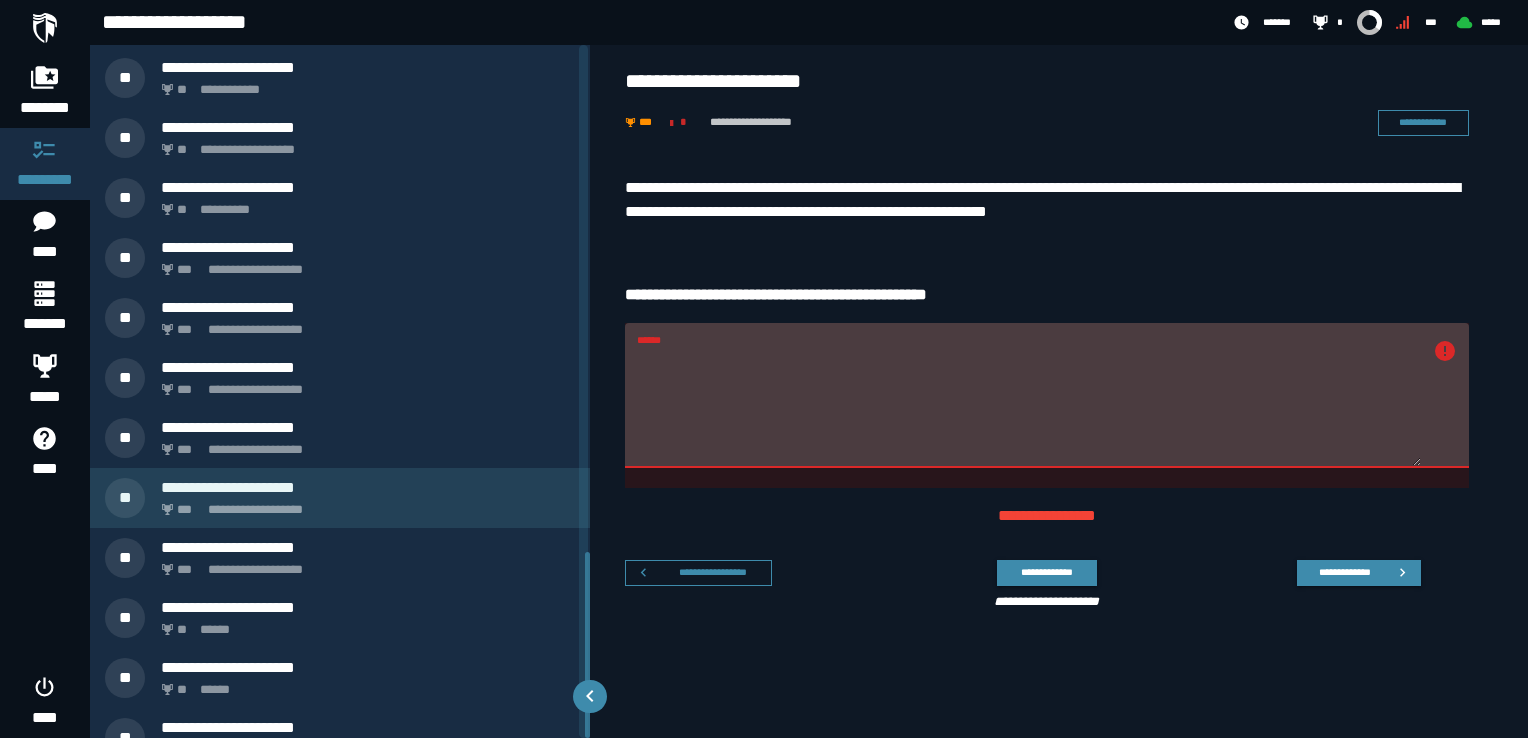 scroll, scrollTop: 1886, scrollLeft: 0, axis: vertical 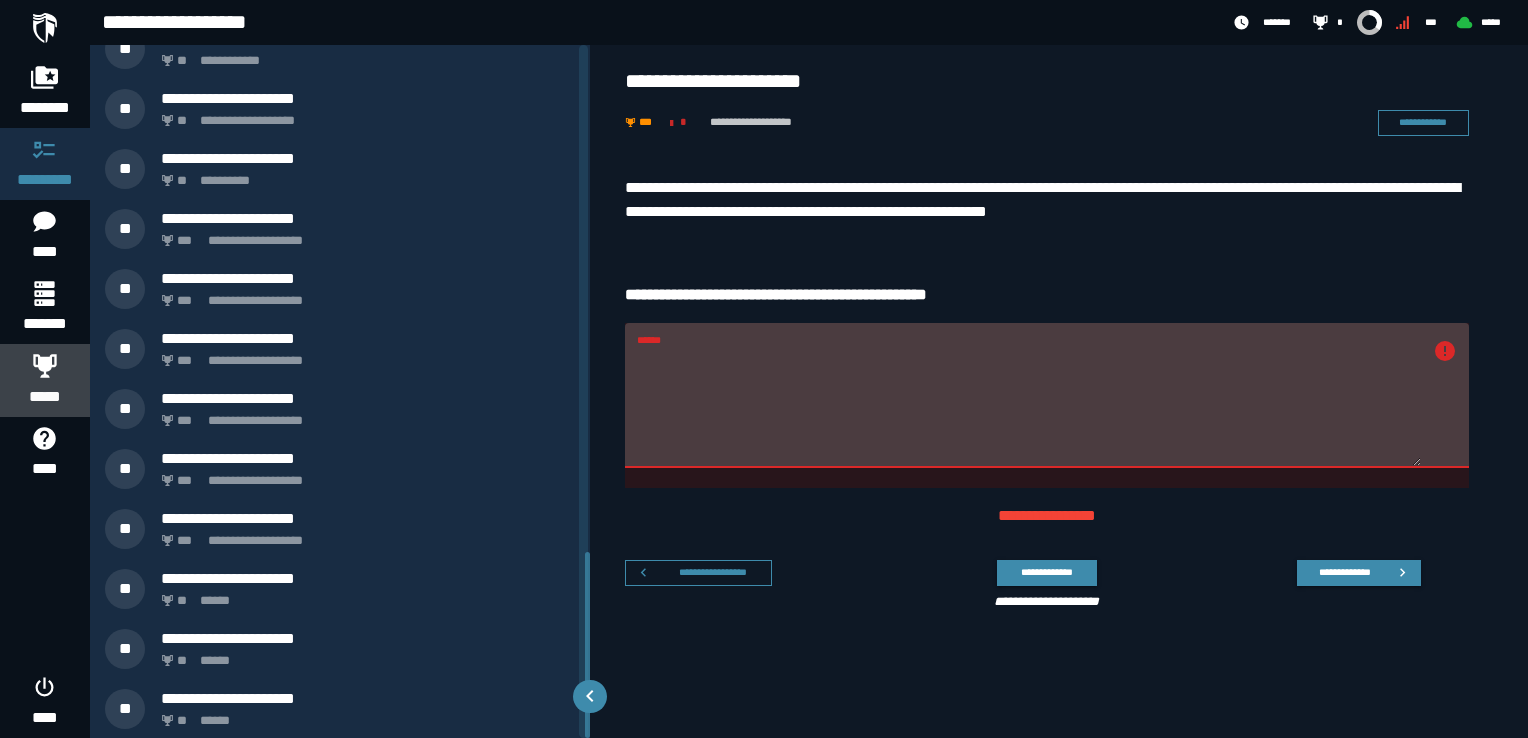 click 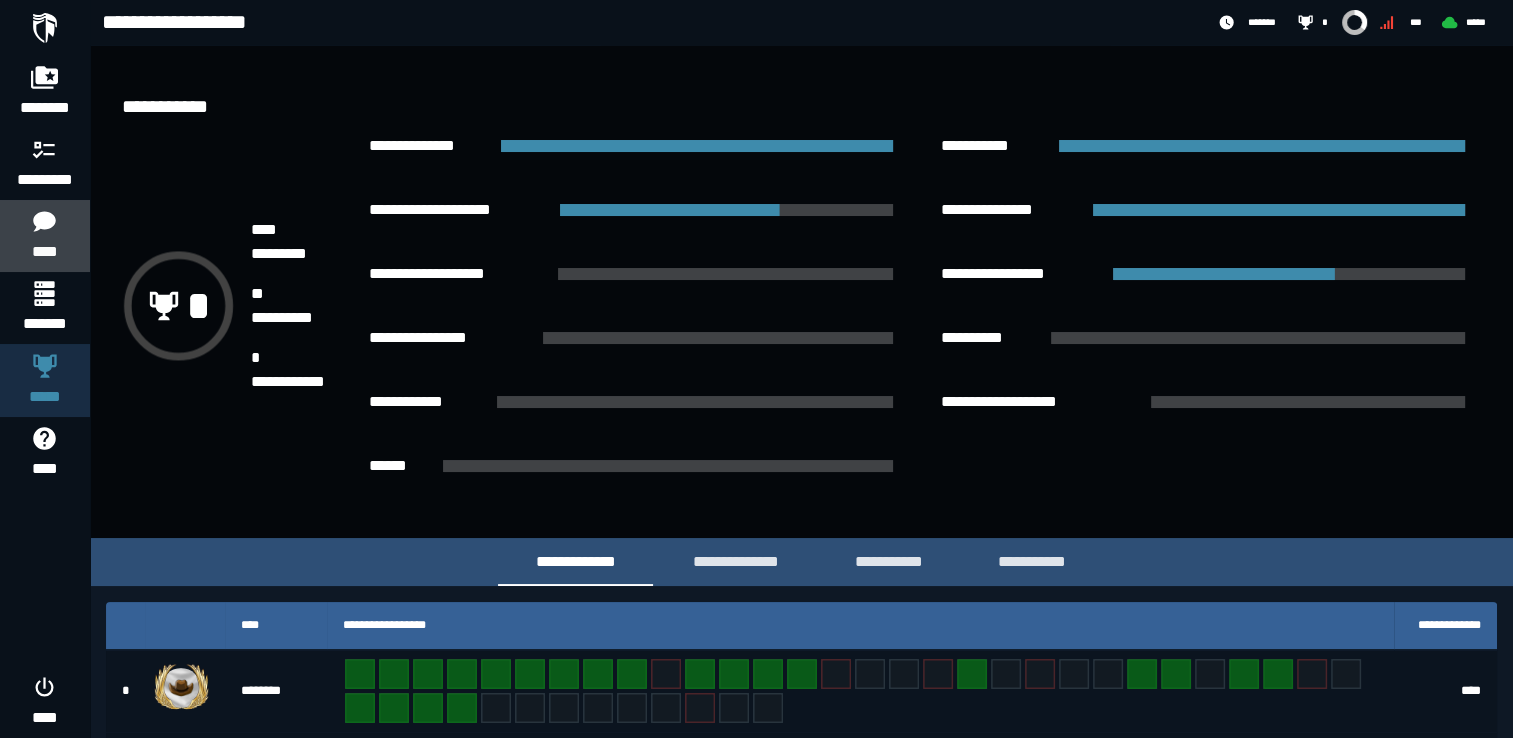 click 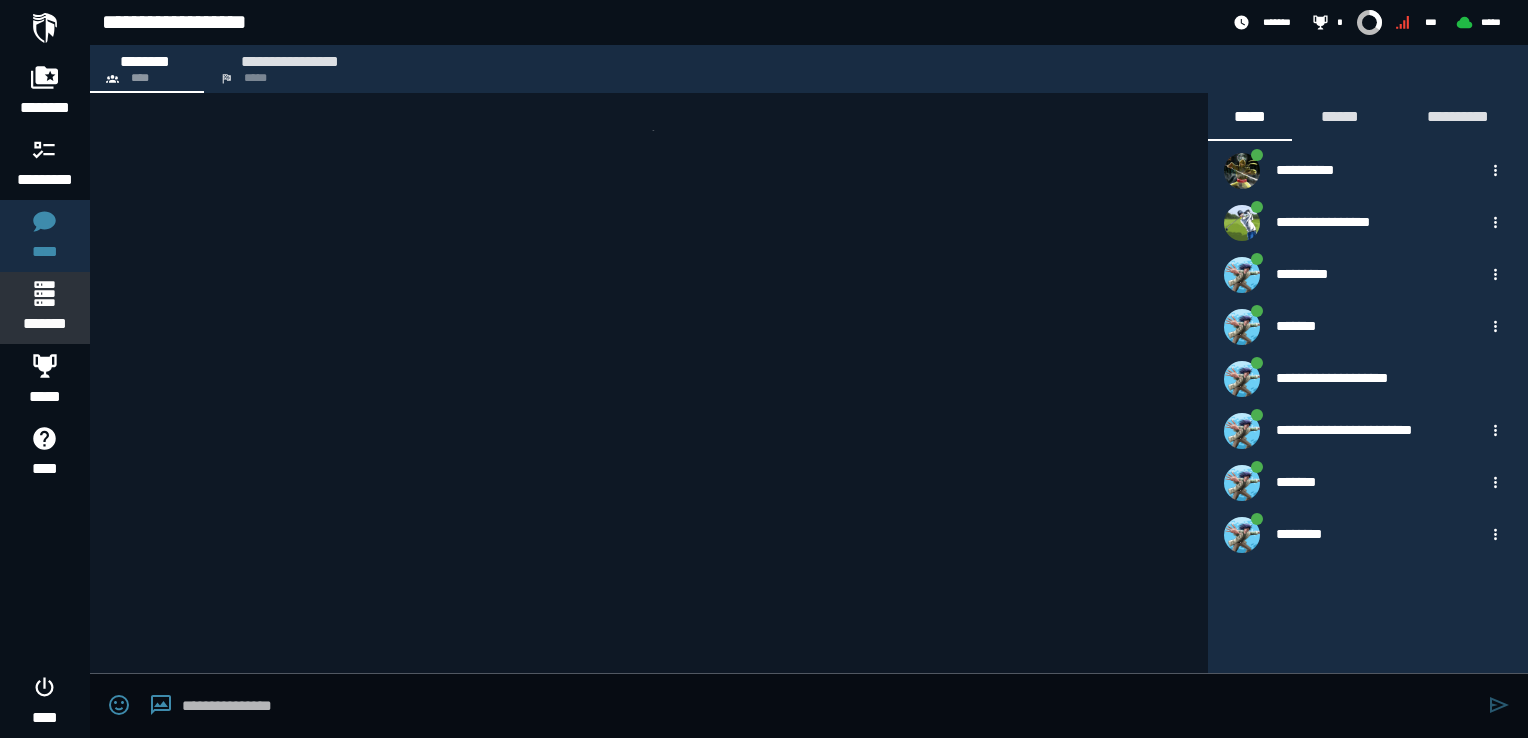 scroll, scrollTop: 1488, scrollLeft: 0, axis: vertical 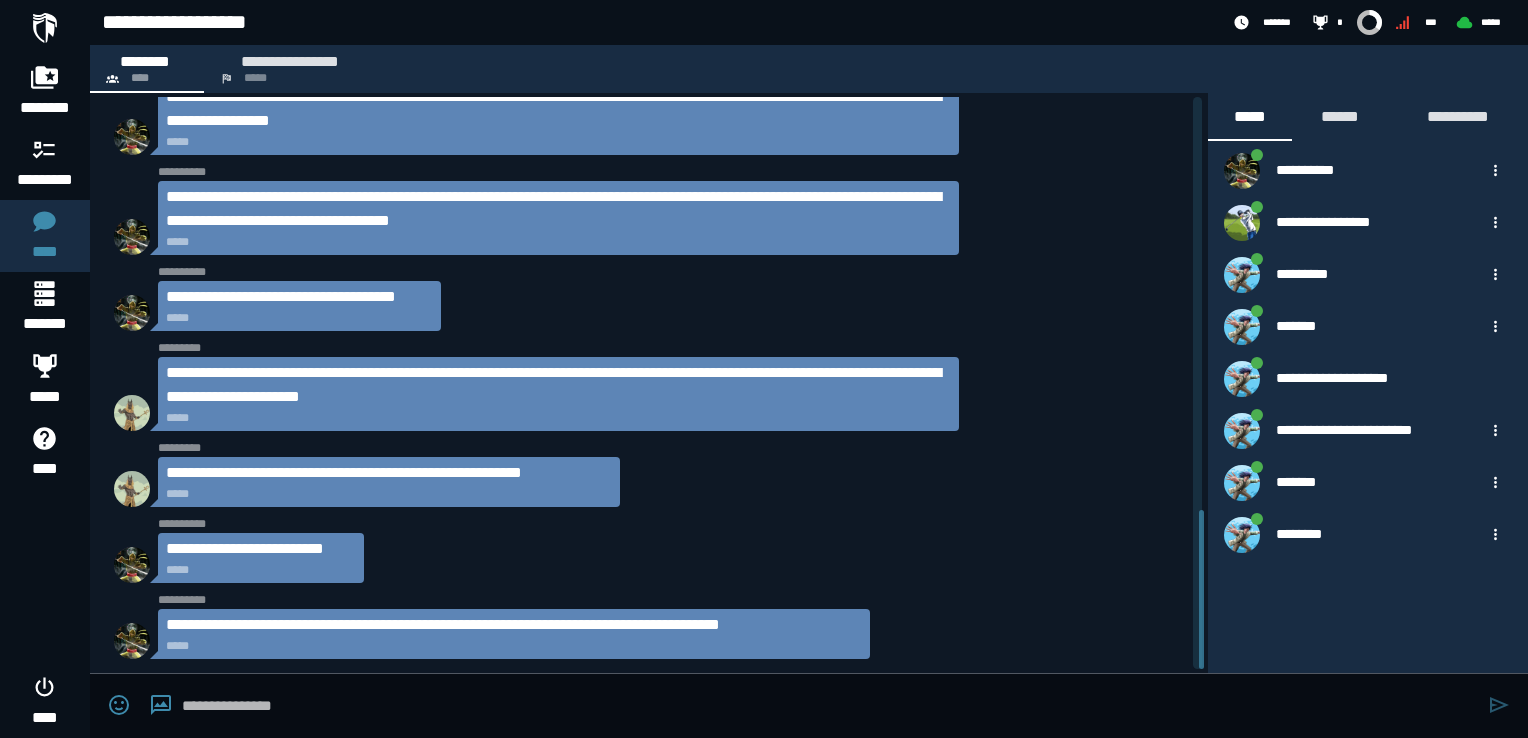 click on "**********" 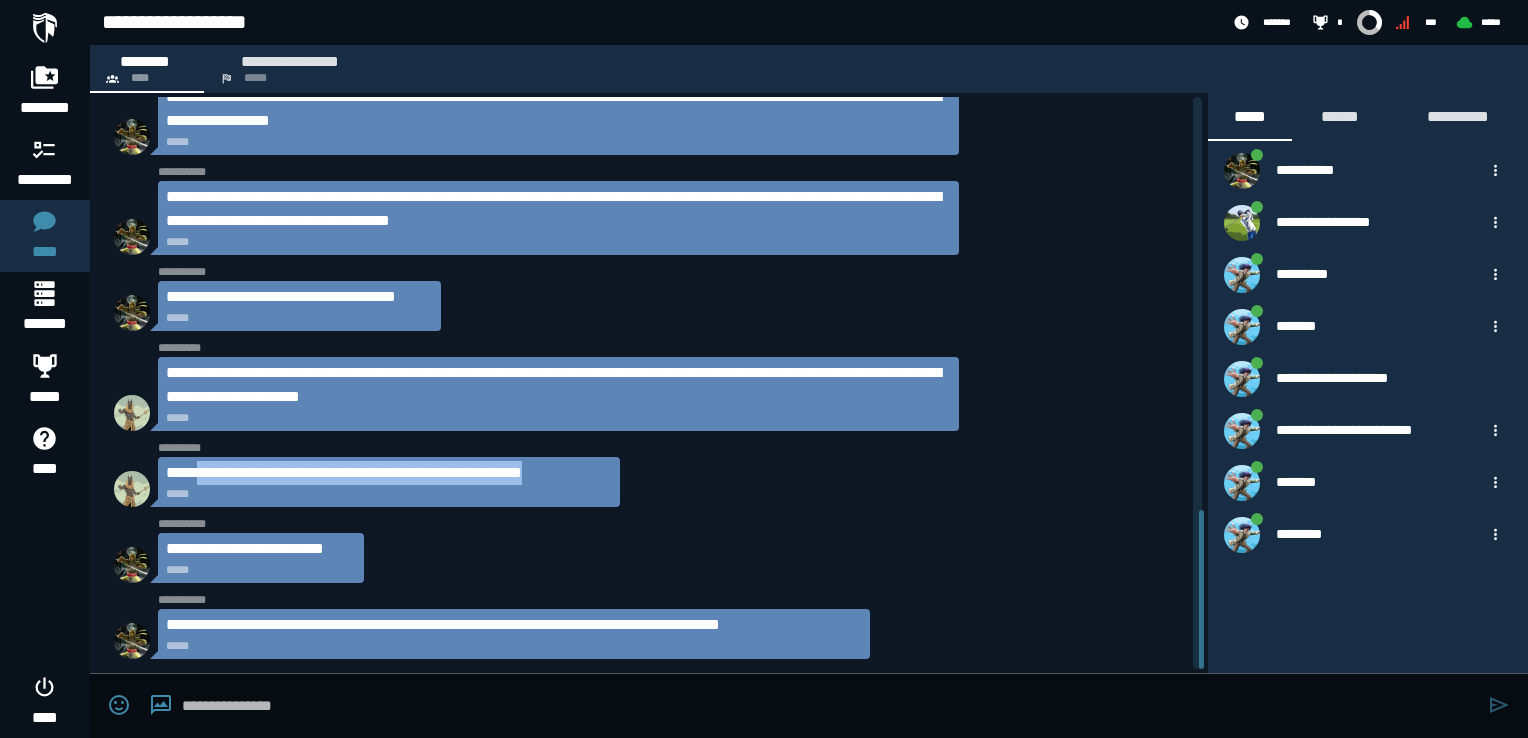 drag, startPoint x: 200, startPoint y: 472, endPoint x: 619, endPoint y: 470, distance: 419.00476 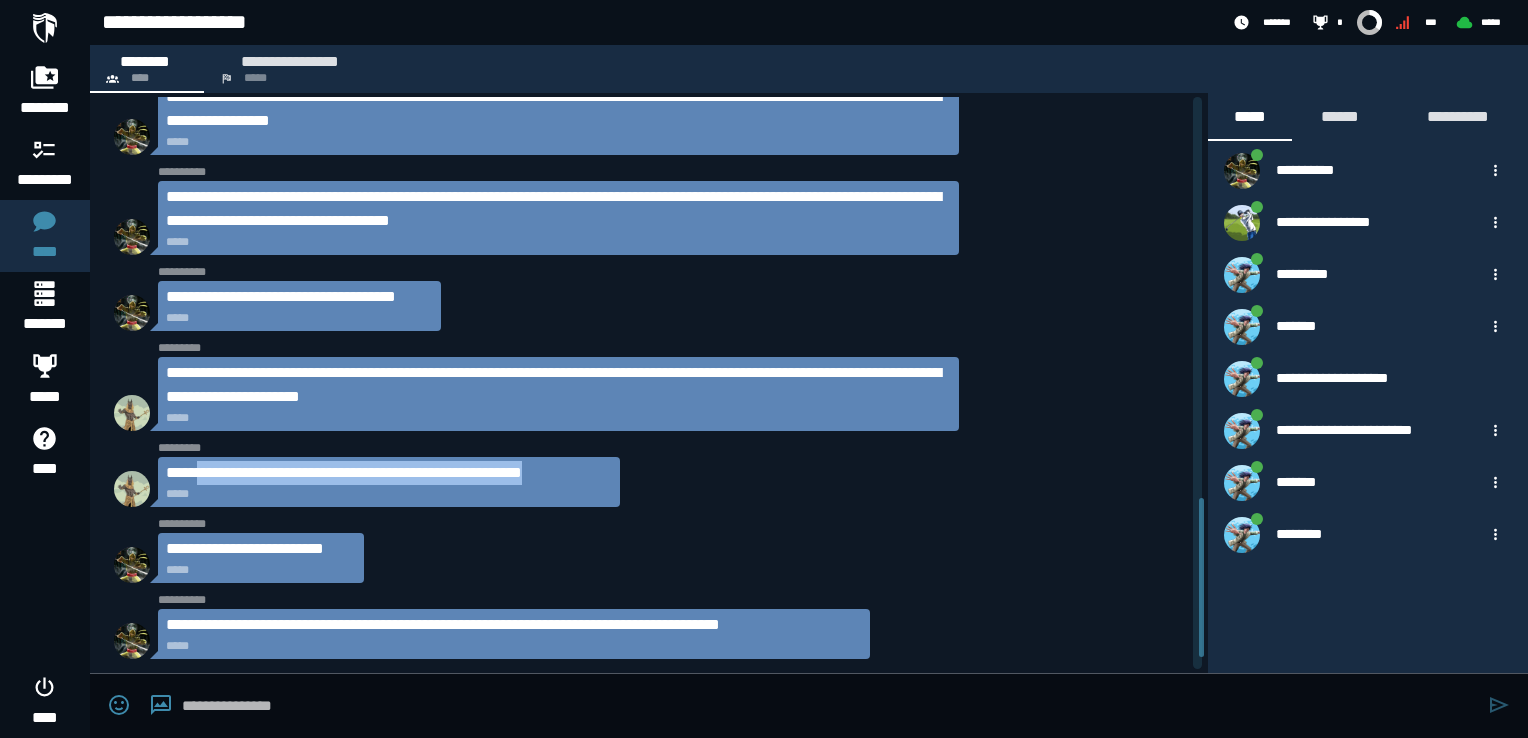 scroll, scrollTop: 1388, scrollLeft: 0, axis: vertical 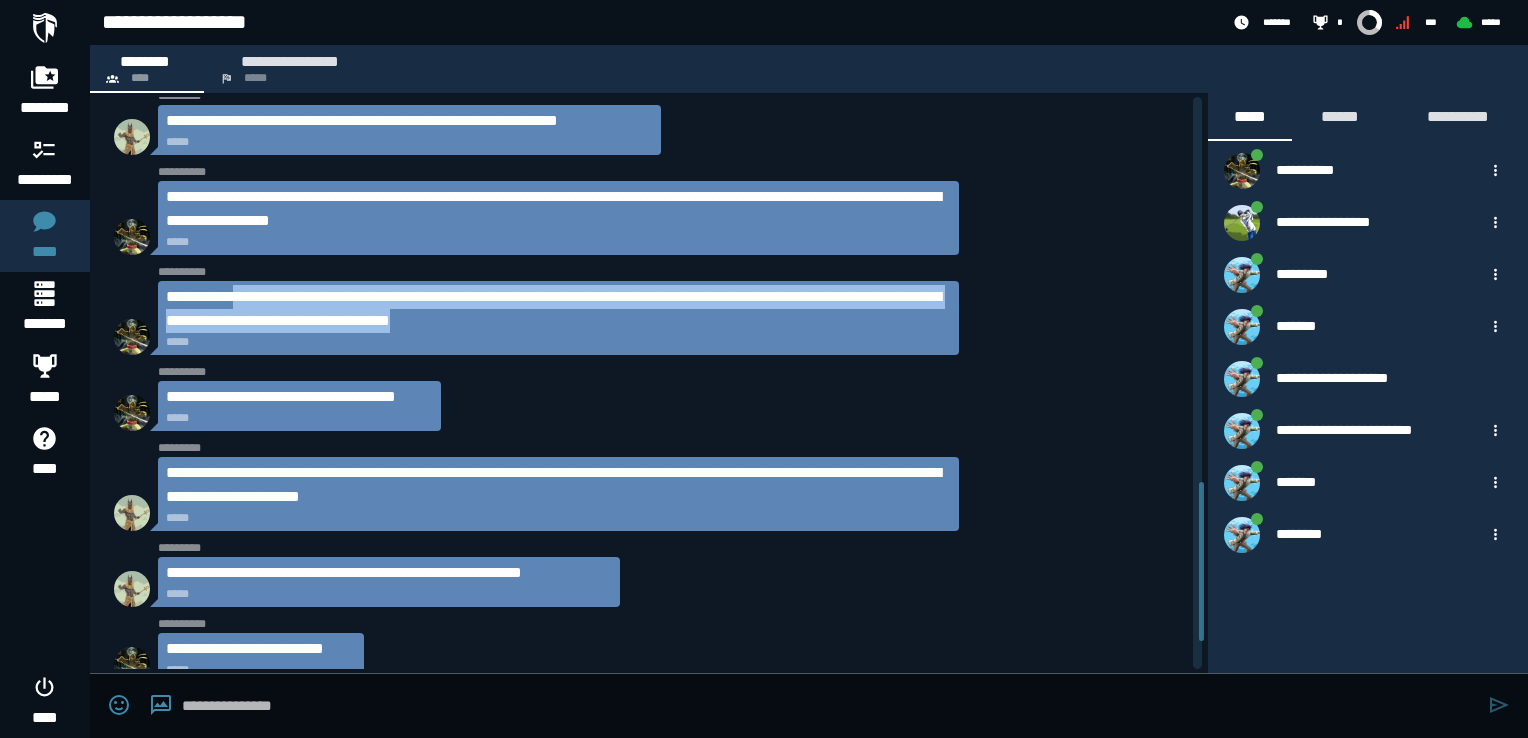drag, startPoint x: 236, startPoint y: 291, endPoint x: 731, endPoint y: 322, distance: 495.96976 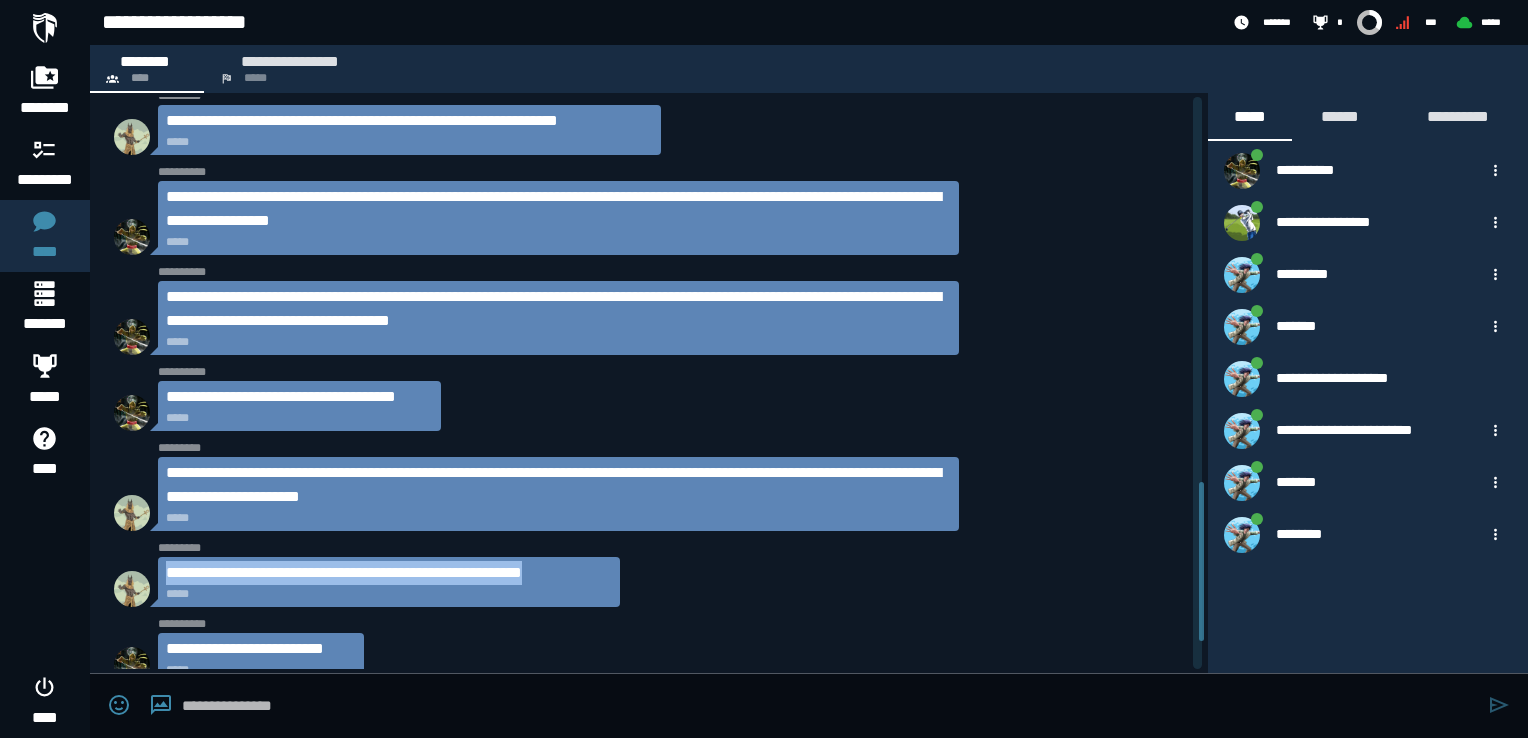 drag, startPoint x: 166, startPoint y: 569, endPoint x: 612, endPoint y: 572, distance: 446.0101 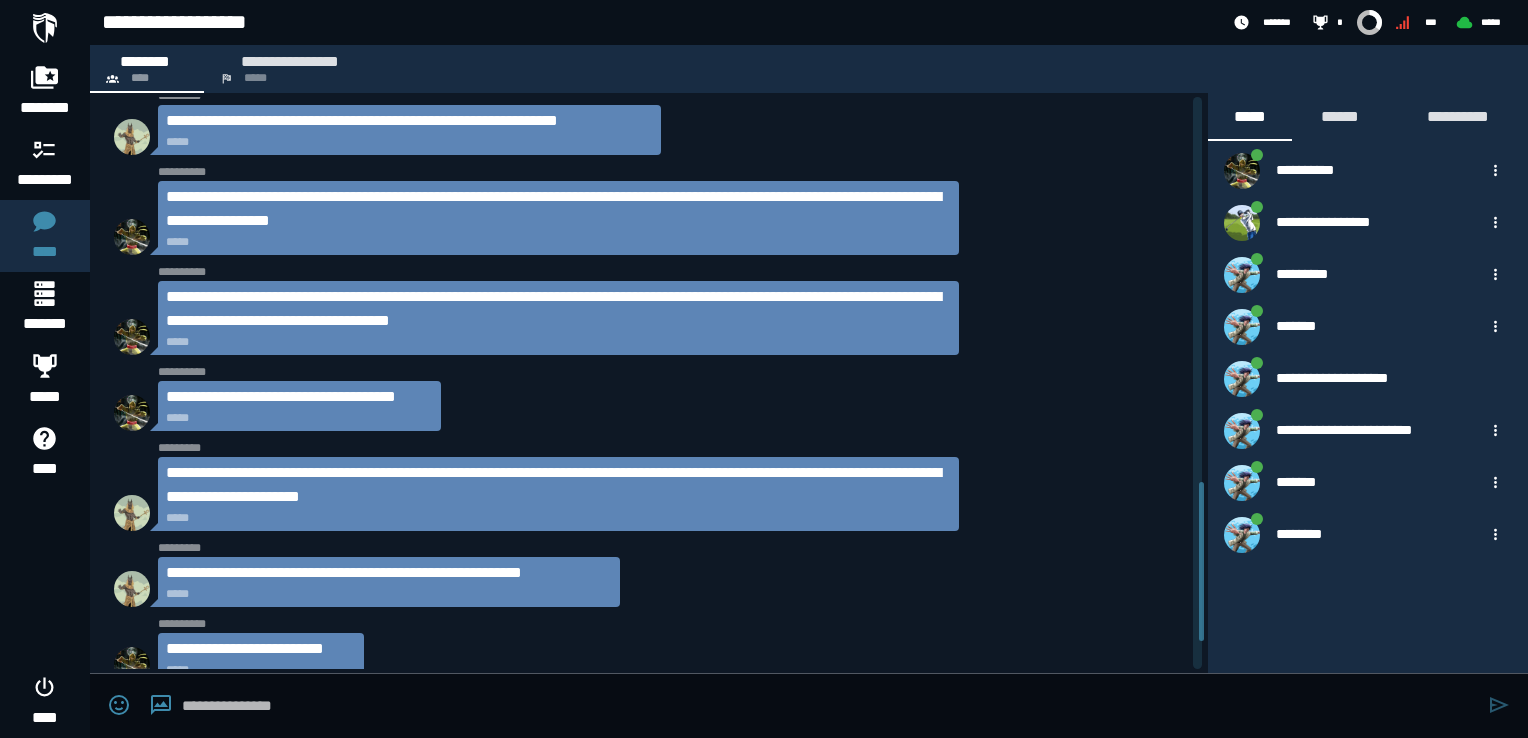 click on "**********" 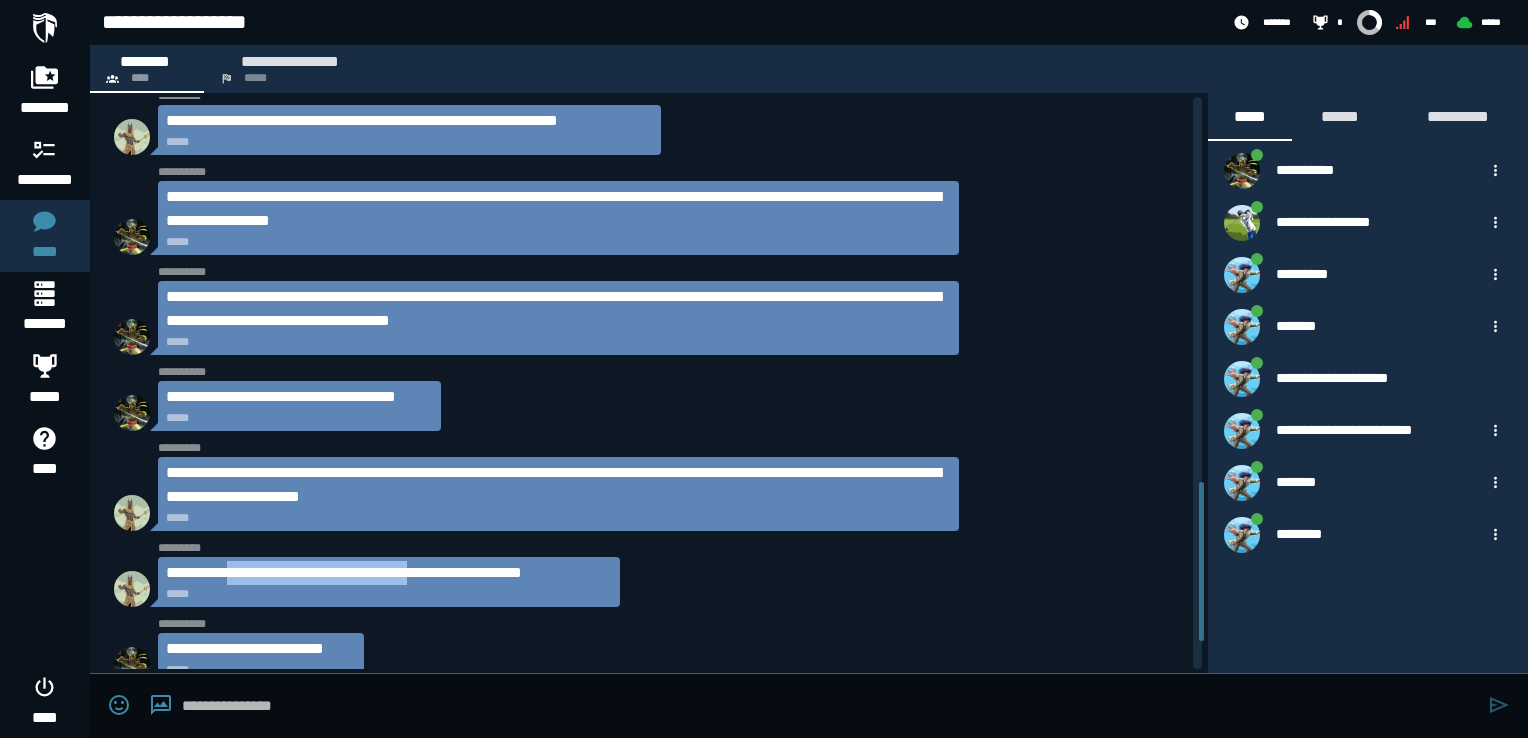 drag, startPoint x: 476, startPoint y: 574, endPoint x: 237, endPoint y: 570, distance: 239.03348 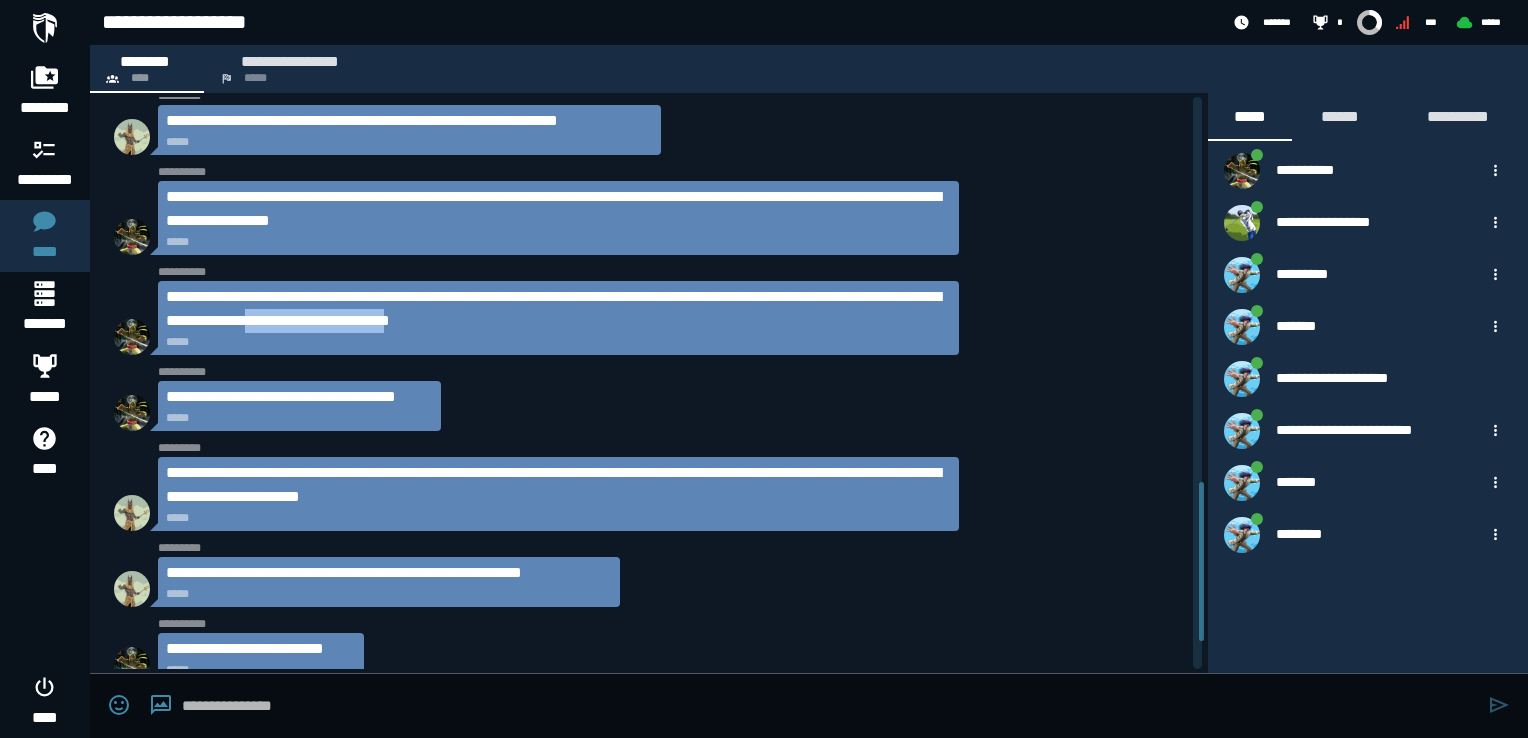 drag, startPoint x: 520, startPoint y: 319, endPoint x: 698, endPoint y: 322, distance: 178.02528 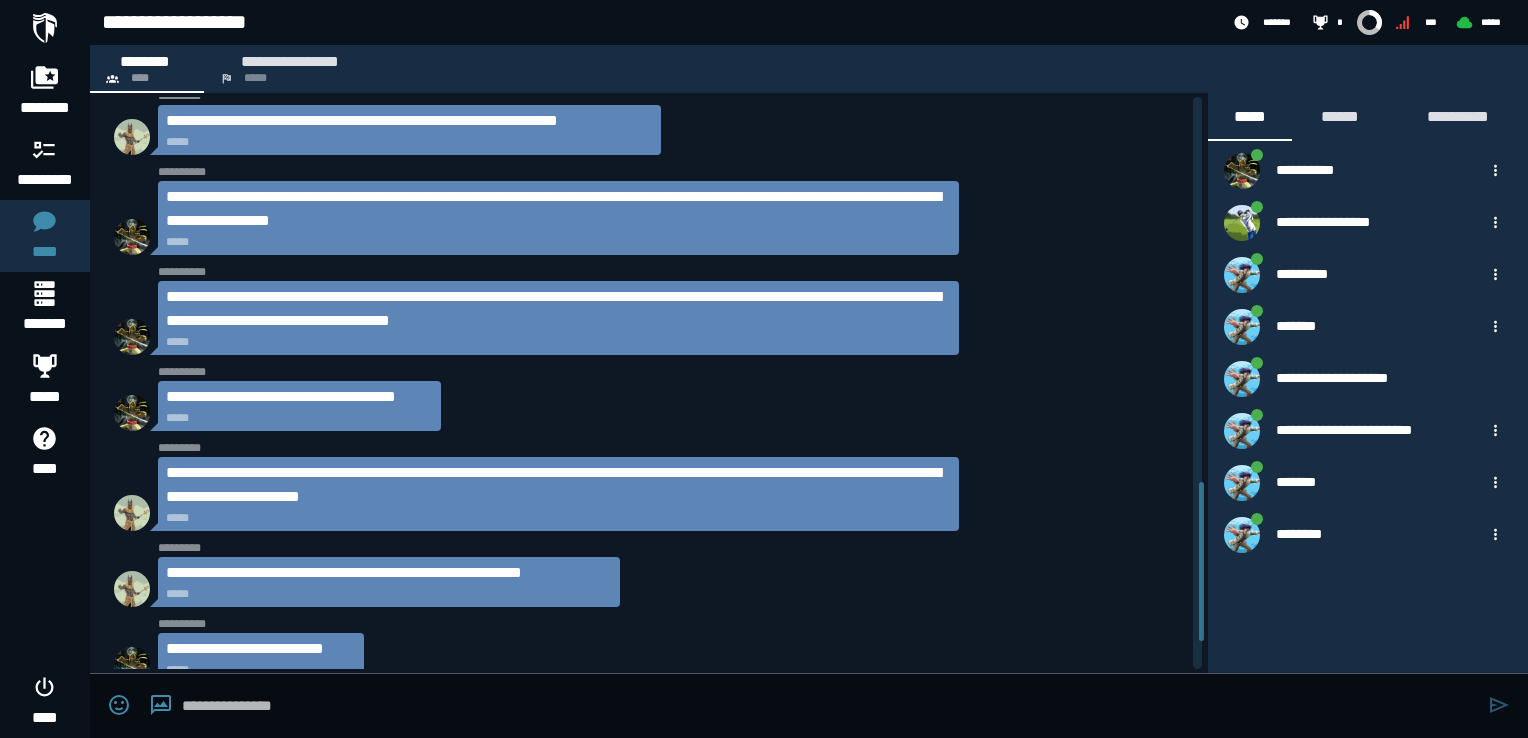 paste on "**********" 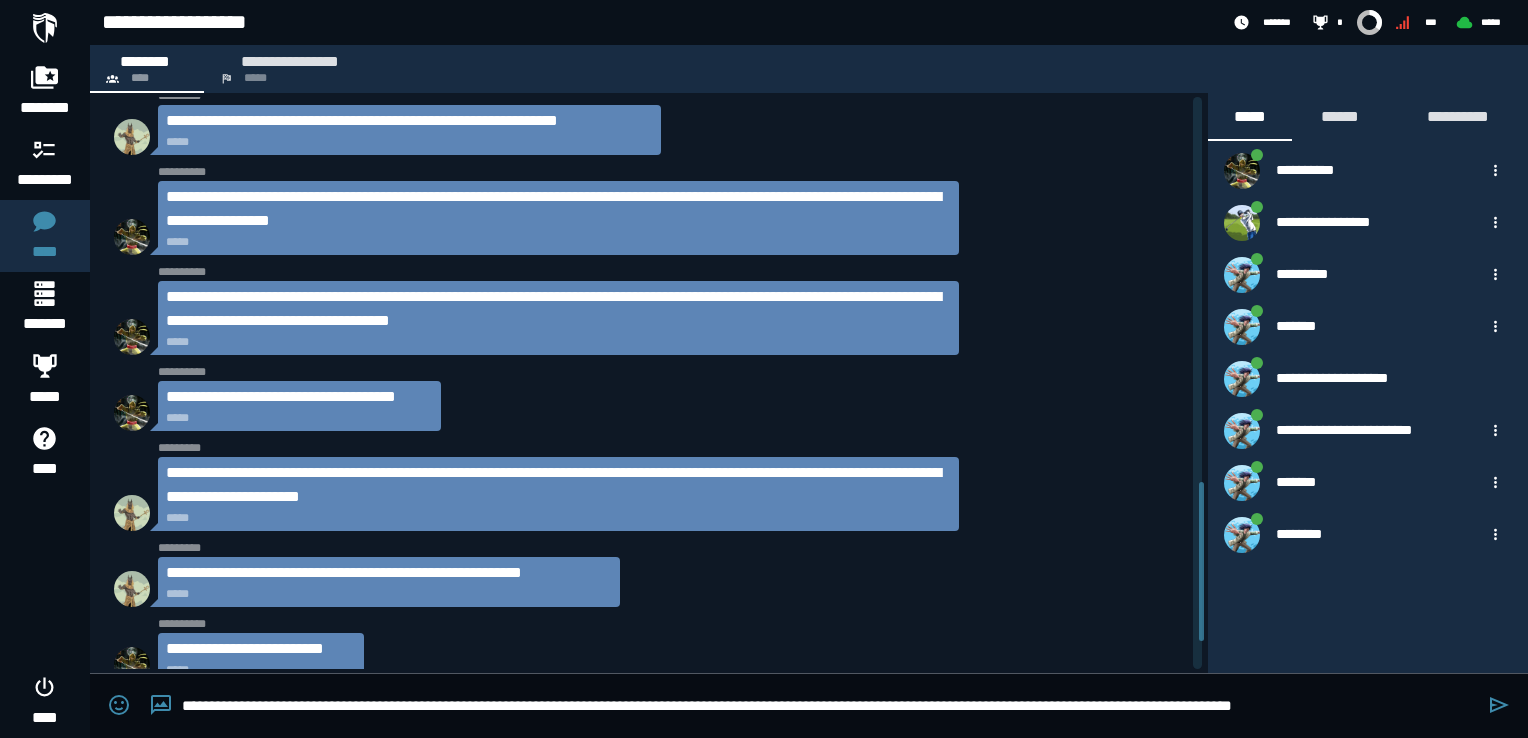 type on "**********" 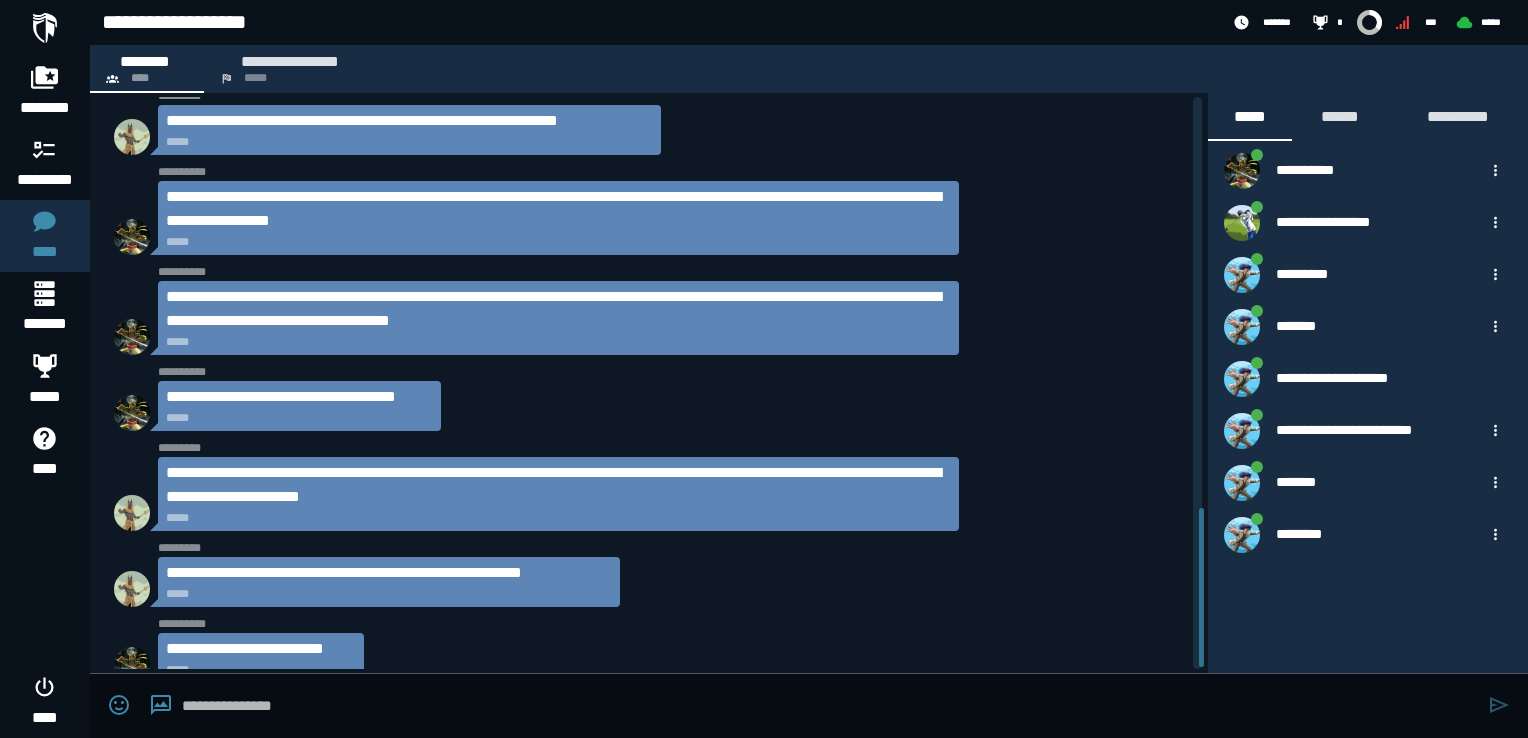 scroll, scrollTop: 1488, scrollLeft: 0, axis: vertical 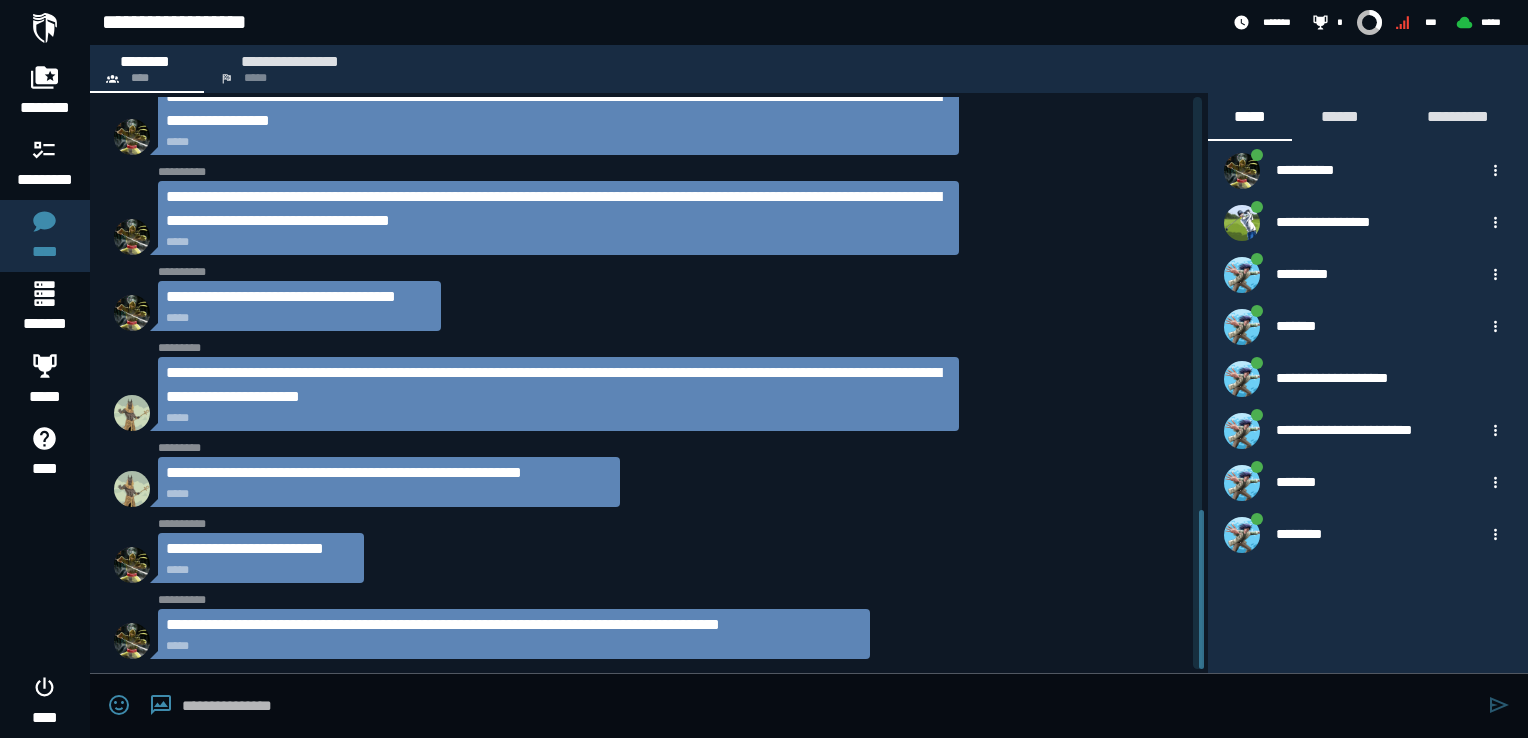 click on "**********" 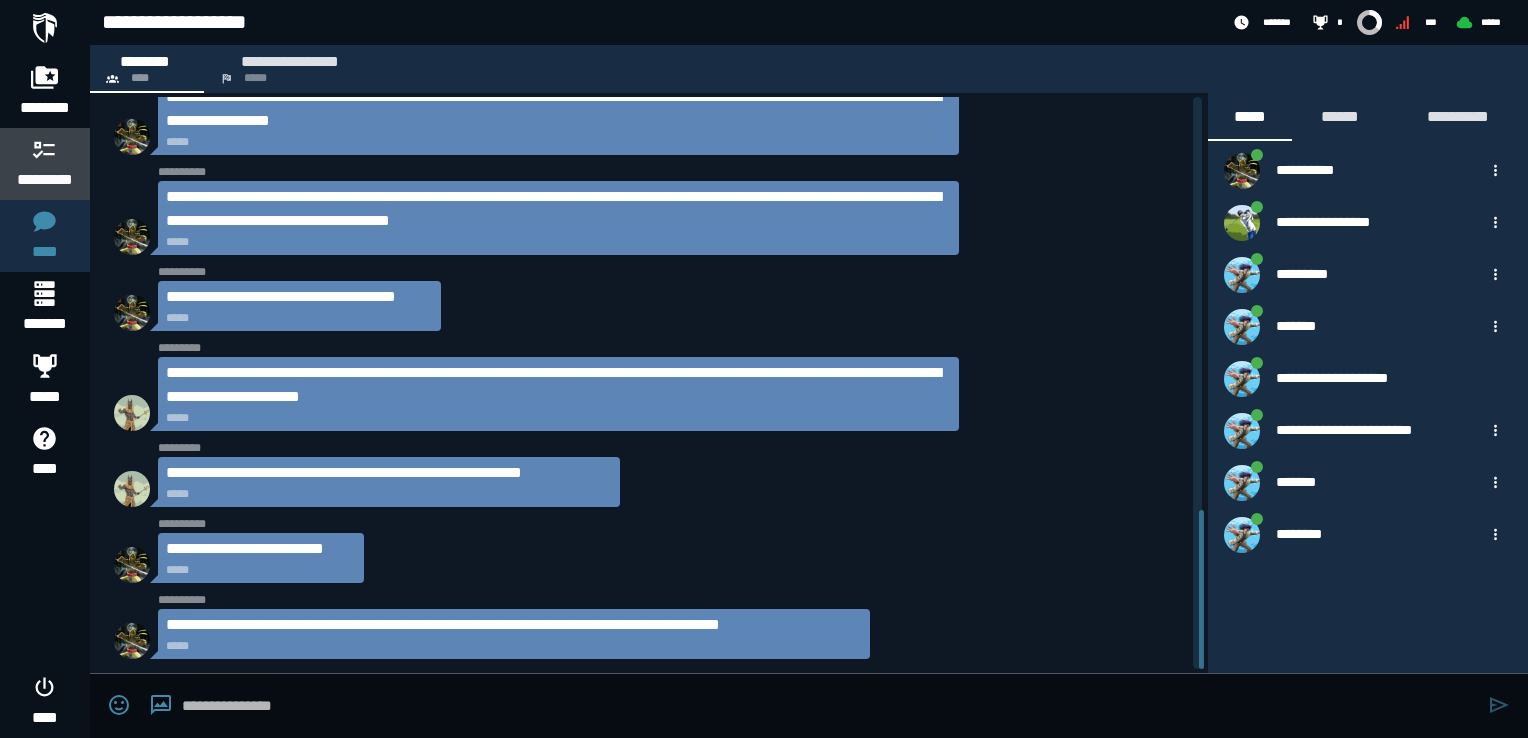 click on "*********" at bounding box center (45, 180) 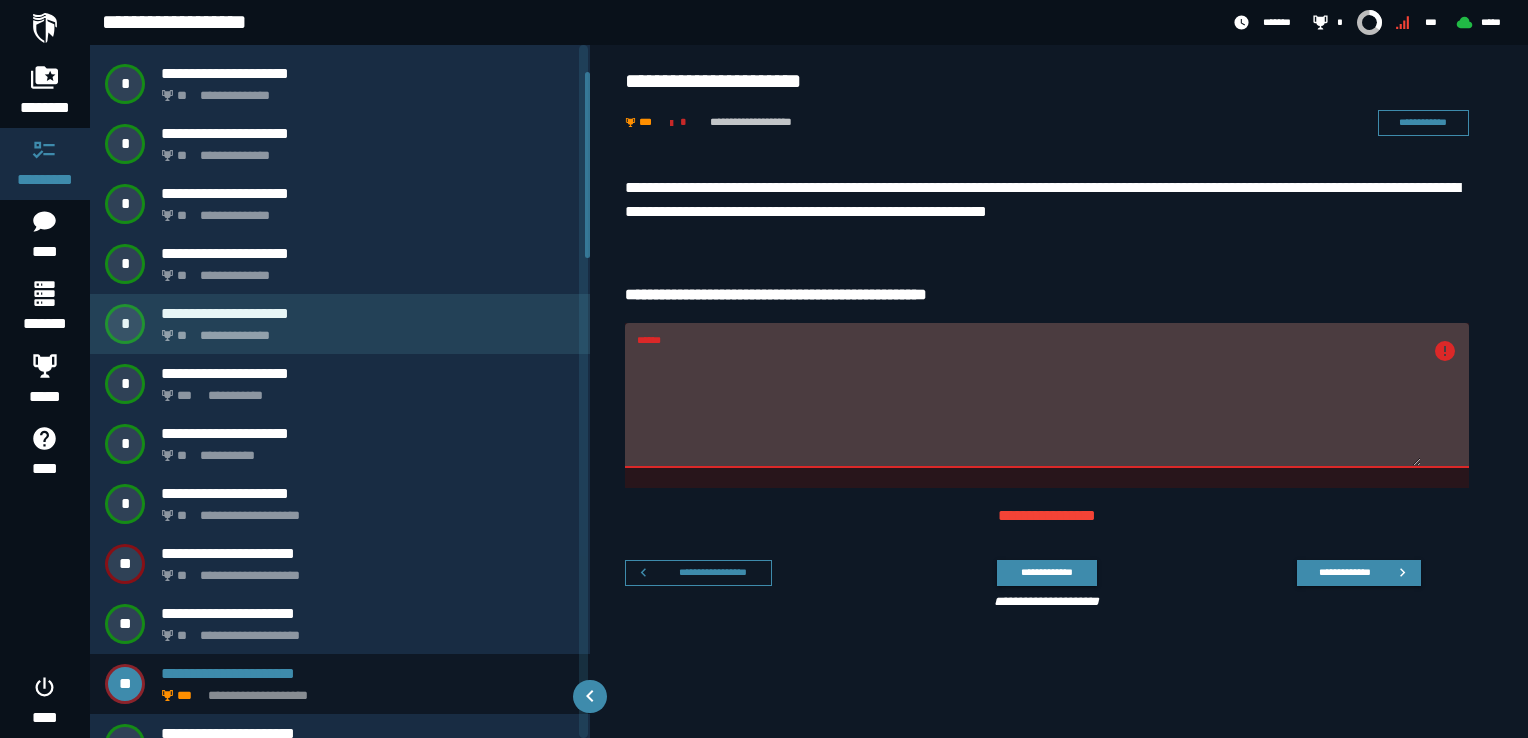 scroll, scrollTop: 100, scrollLeft: 0, axis: vertical 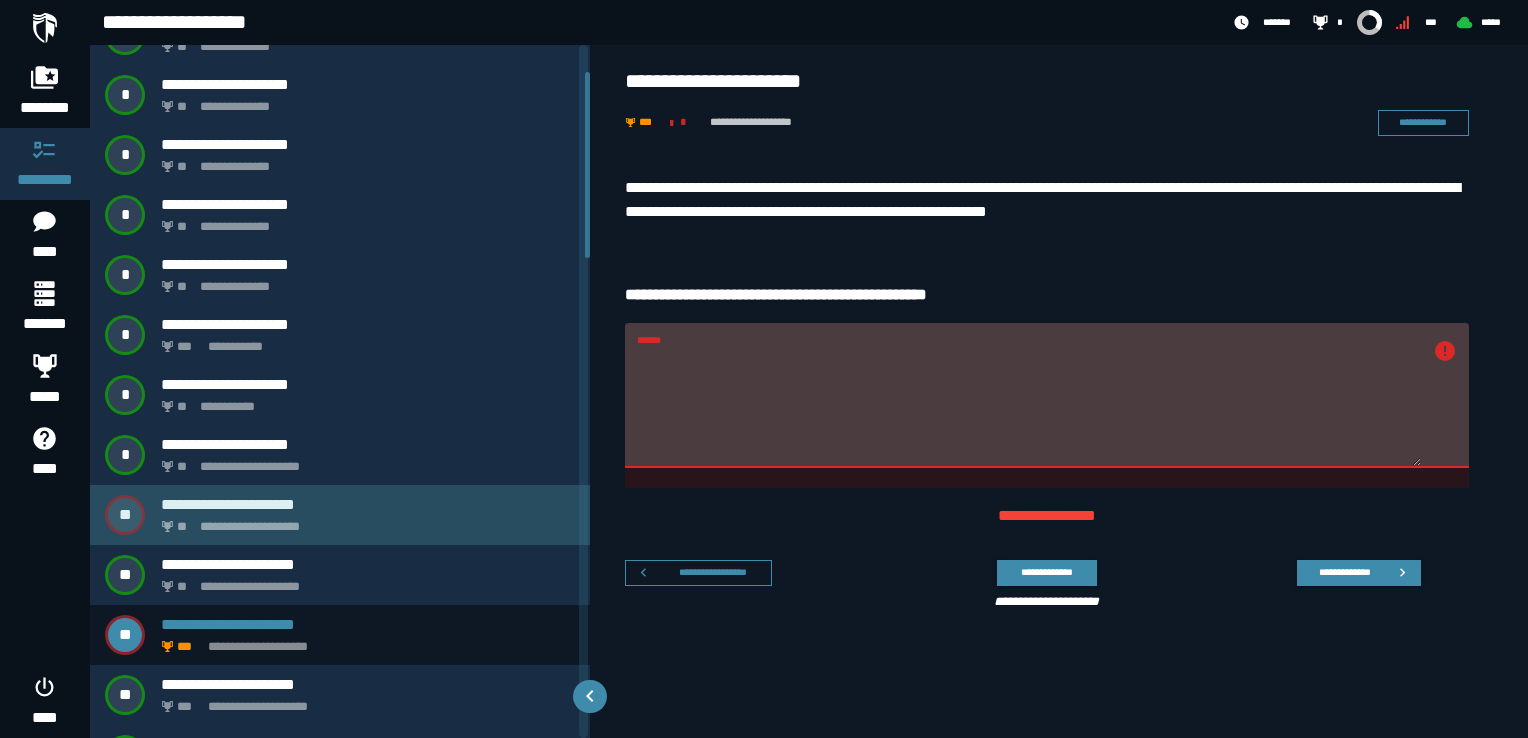 click on "**********" at bounding box center (364, 521) 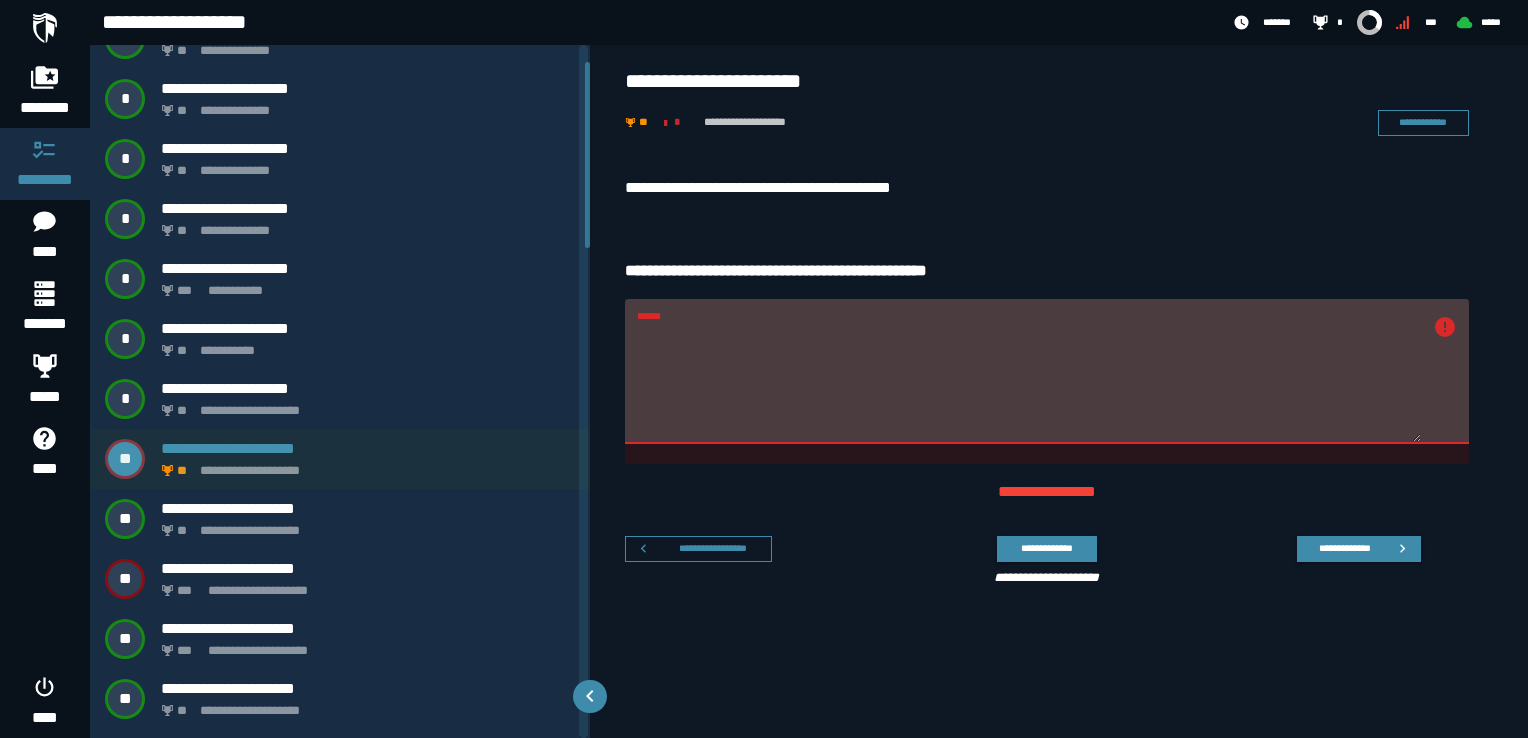 scroll, scrollTop: 200, scrollLeft: 0, axis: vertical 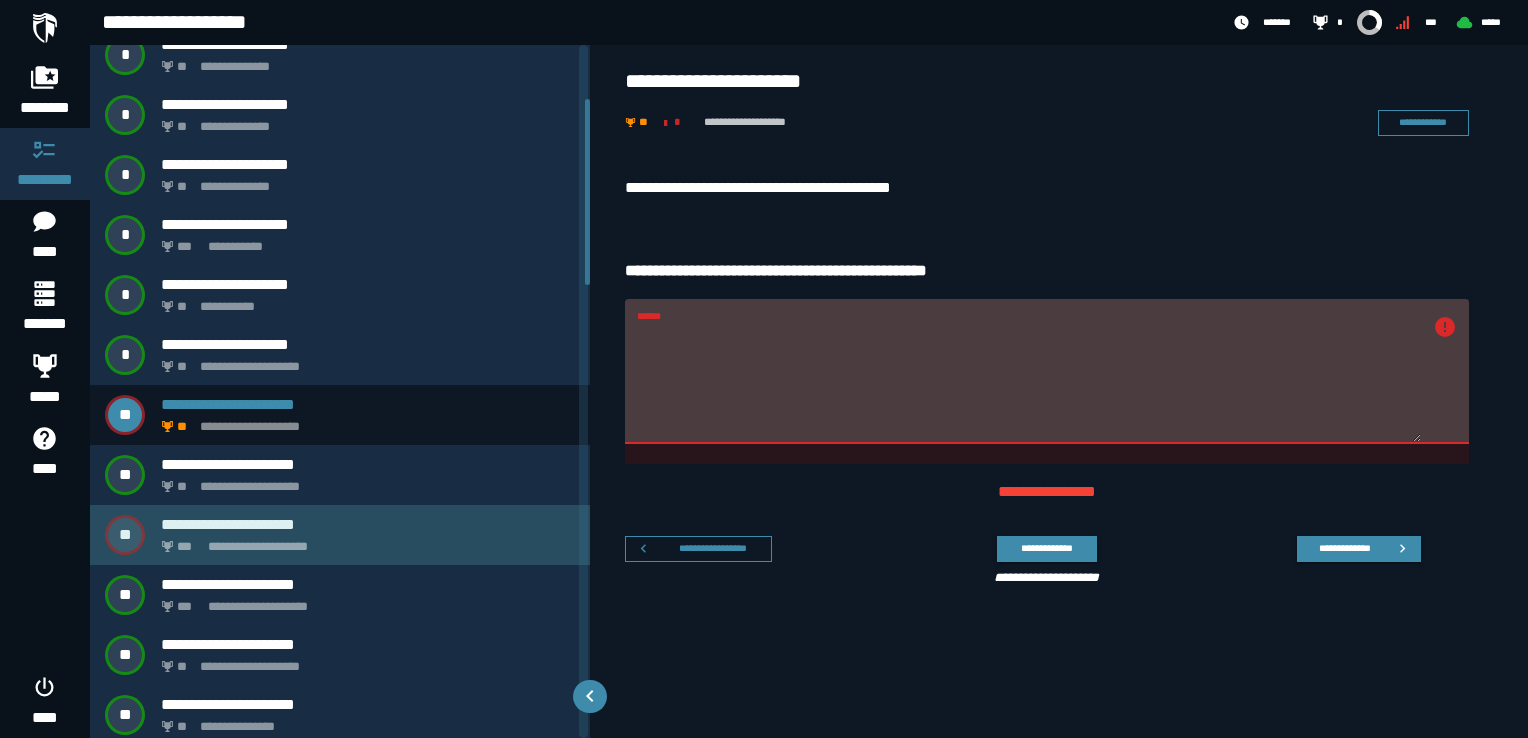 click on "**********" at bounding box center (364, 541) 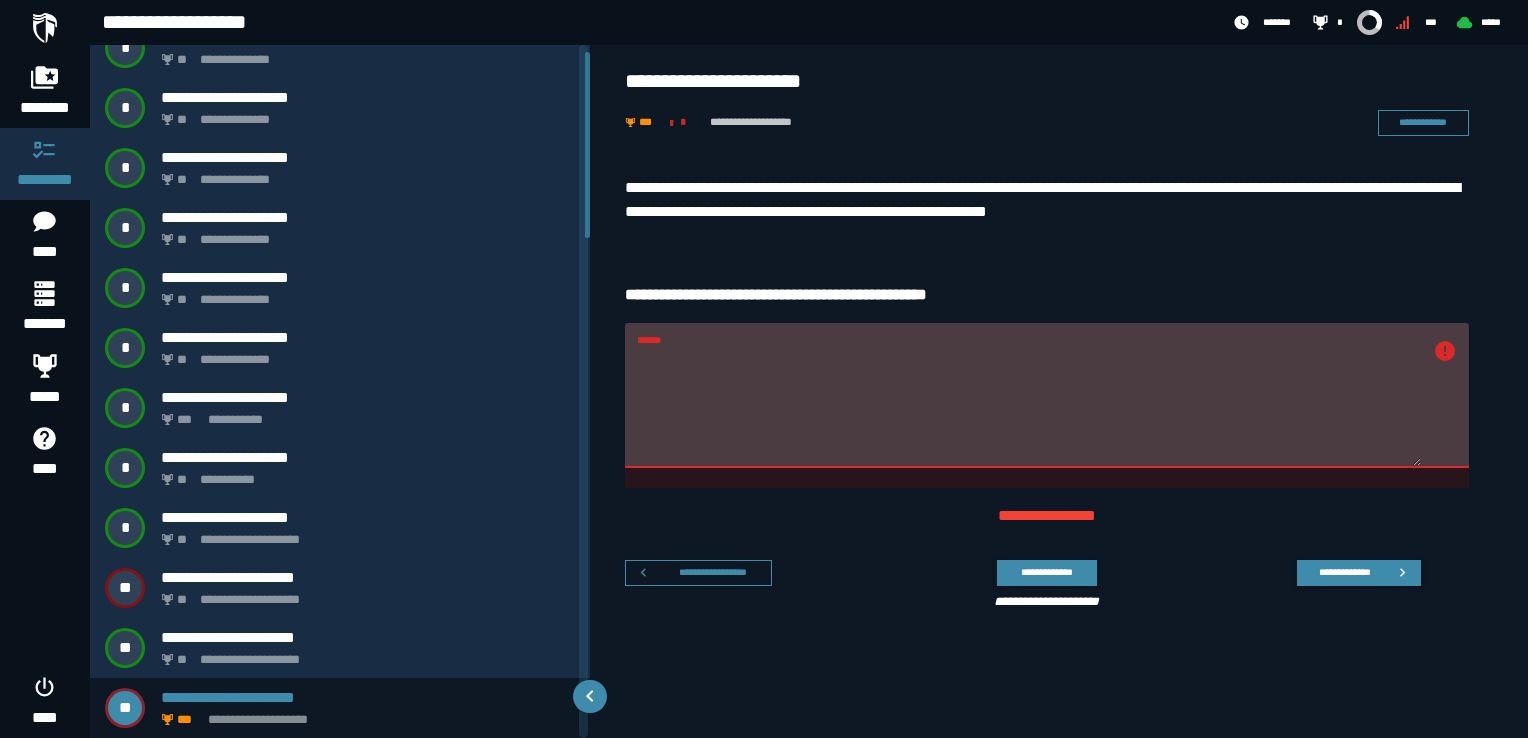 scroll, scrollTop: 26, scrollLeft: 0, axis: vertical 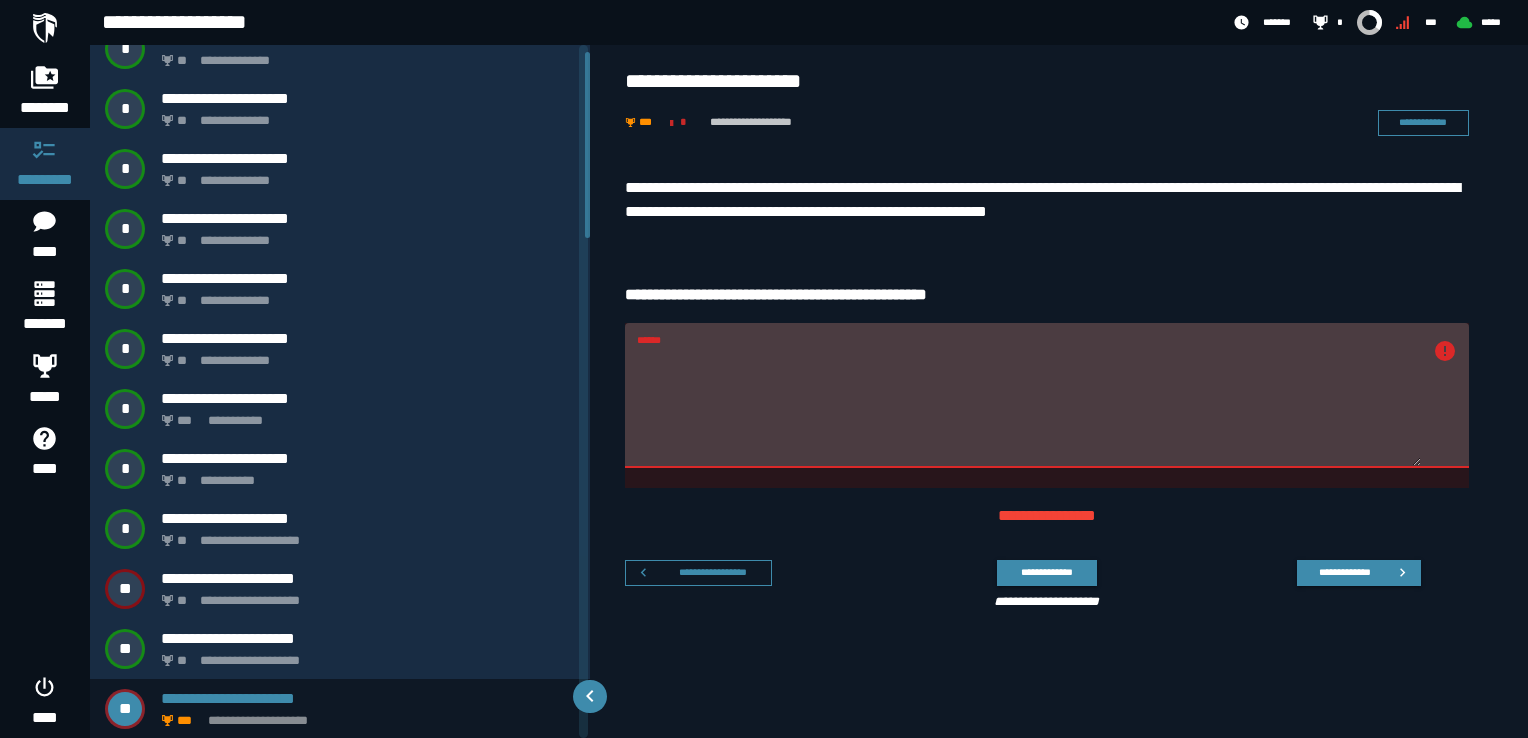 drag, startPoint x: 1089, startPoint y: 387, endPoint x: 624, endPoint y: 351, distance: 466.39148 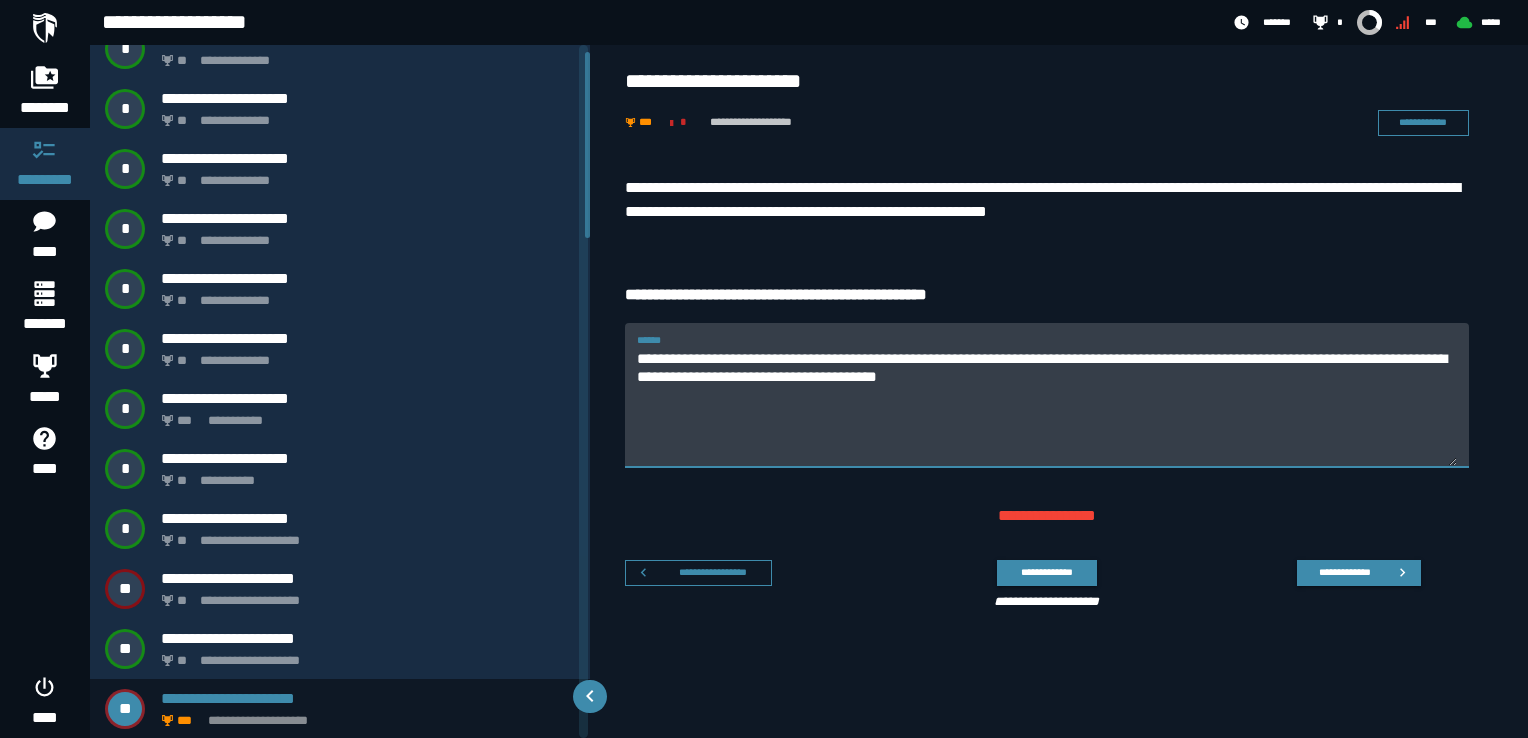 click on "**********" at bounding box center [1047, 407] 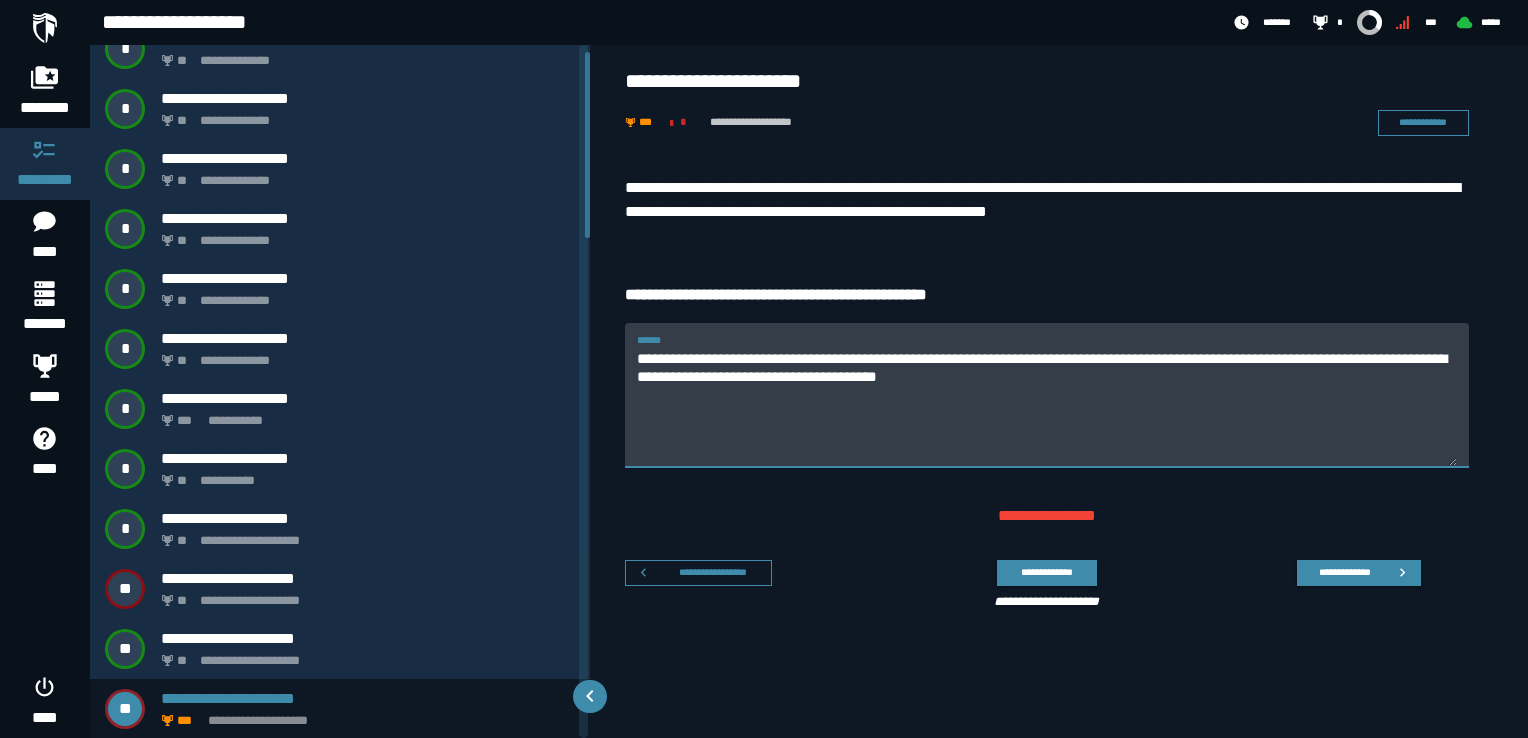 type on "**********" 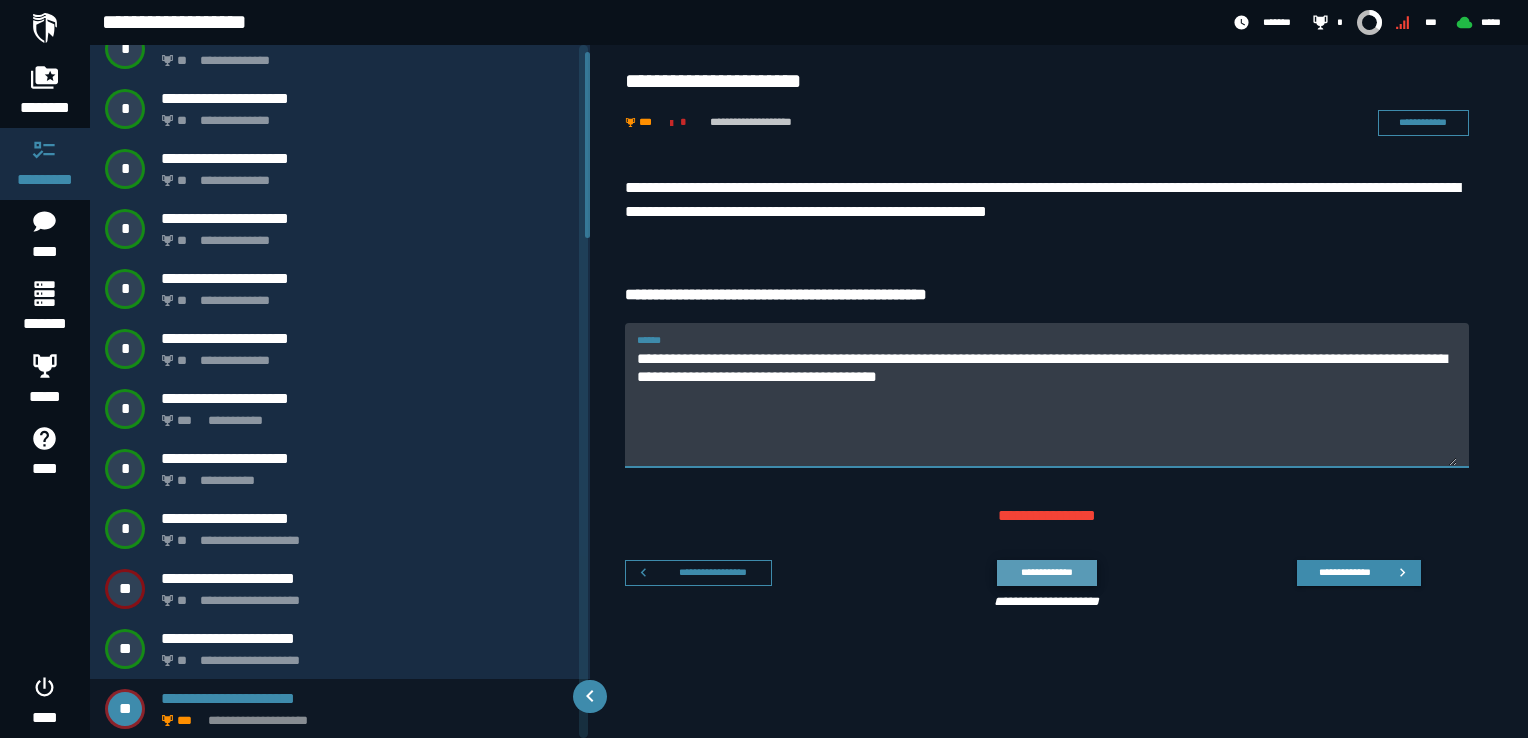 click on "**********" at bounding box center [1046, 572] 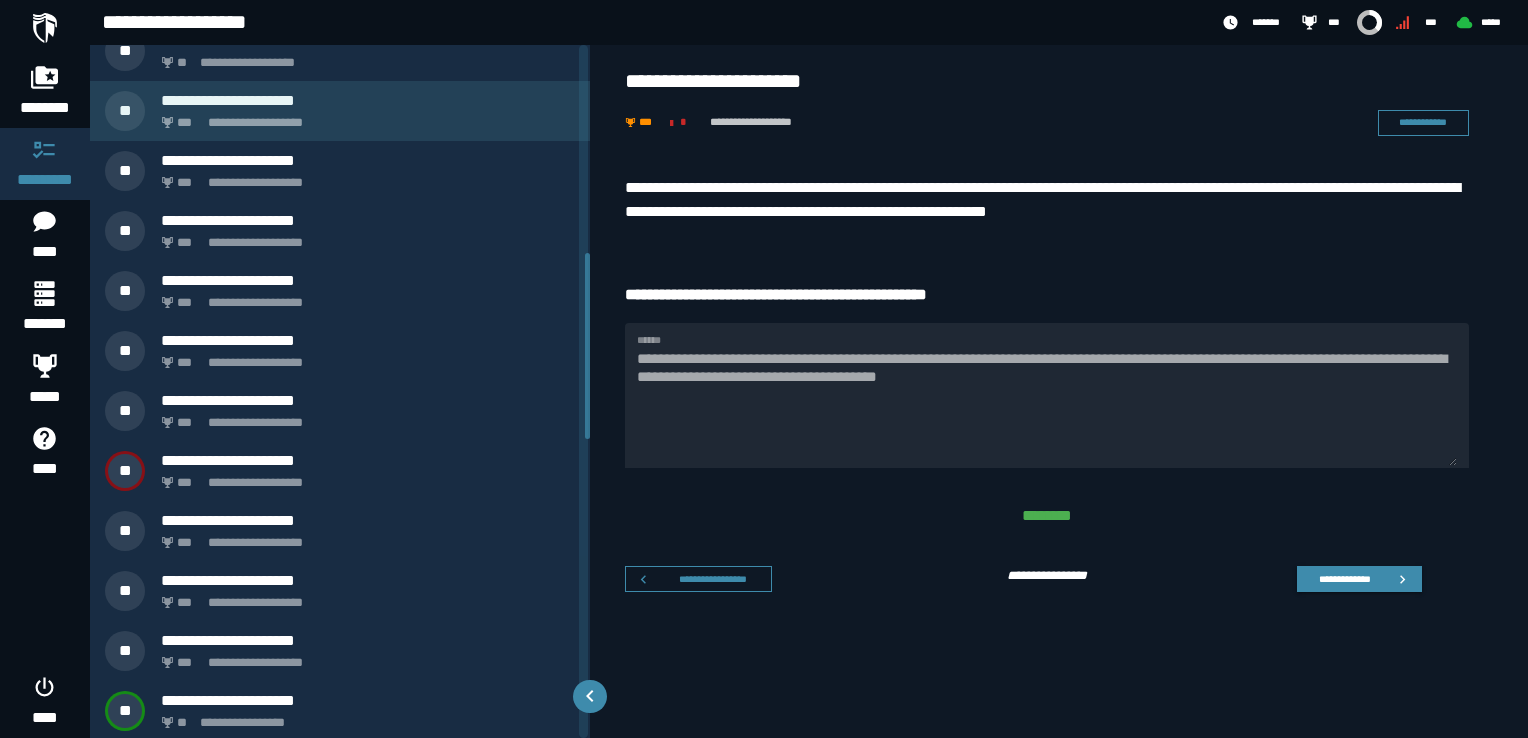scroll, scrollTop: 926, scrollLeft: 0, axis: vertical 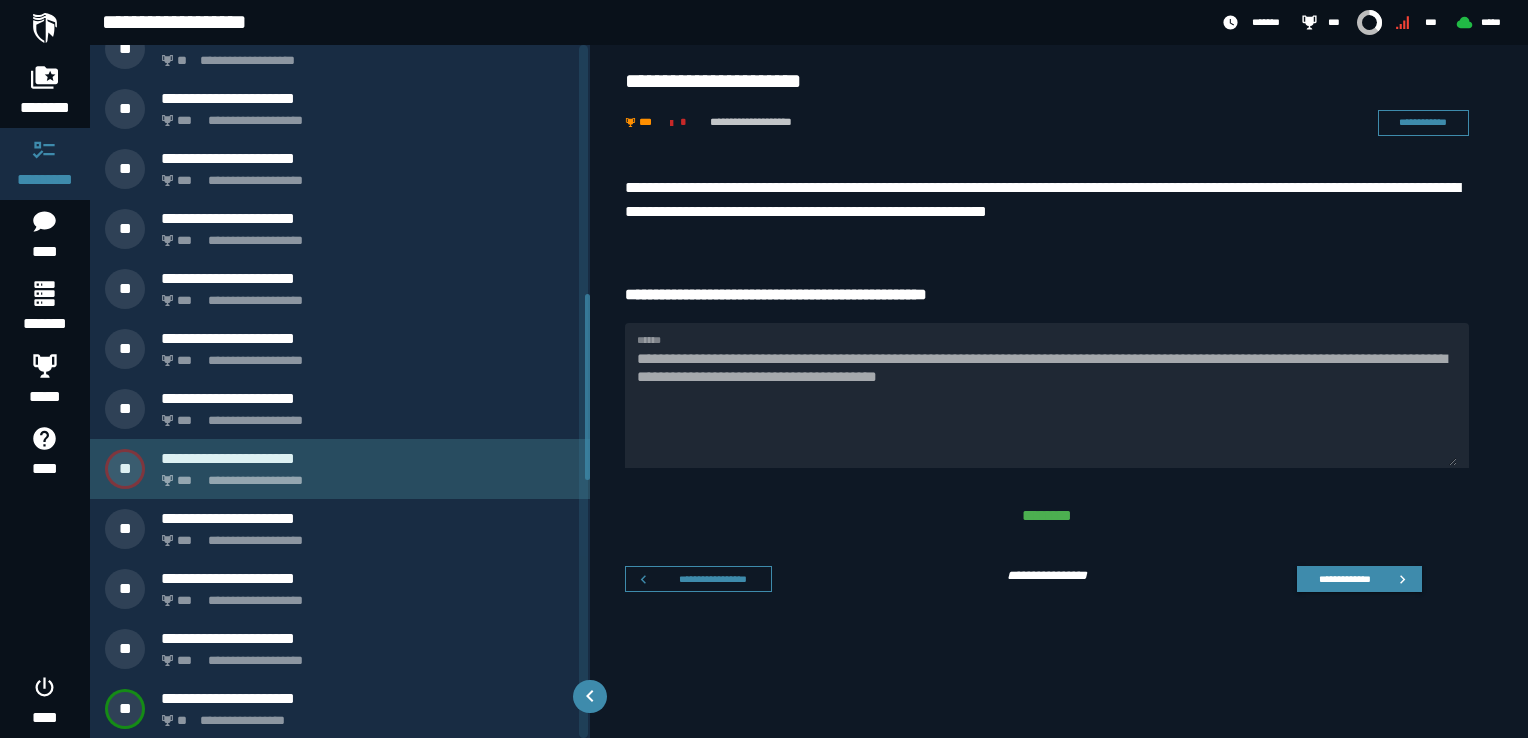 click on "**********" at bounding box center (364, 475) 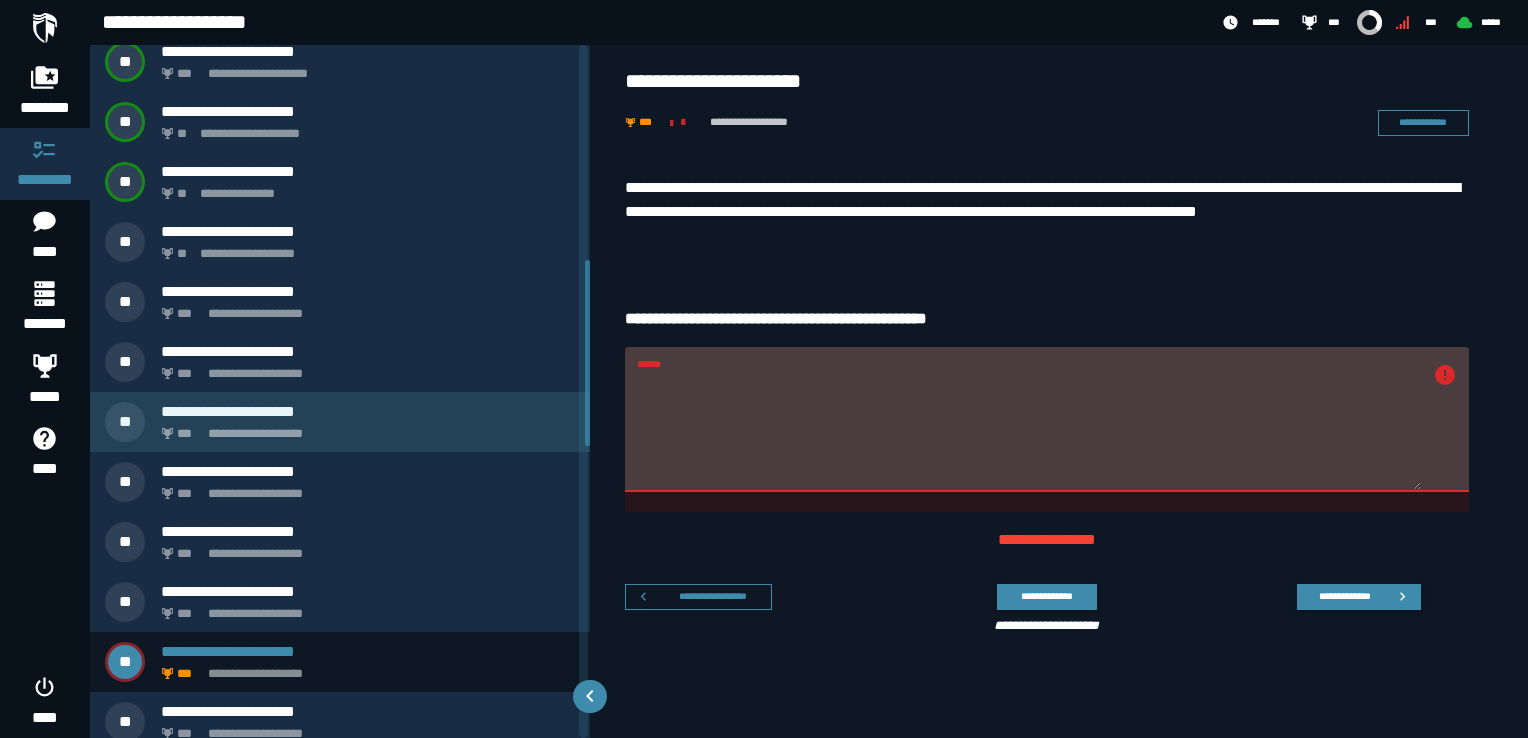 scroll, scrollTop: 686, scrollLeft: 0, axis: vertical 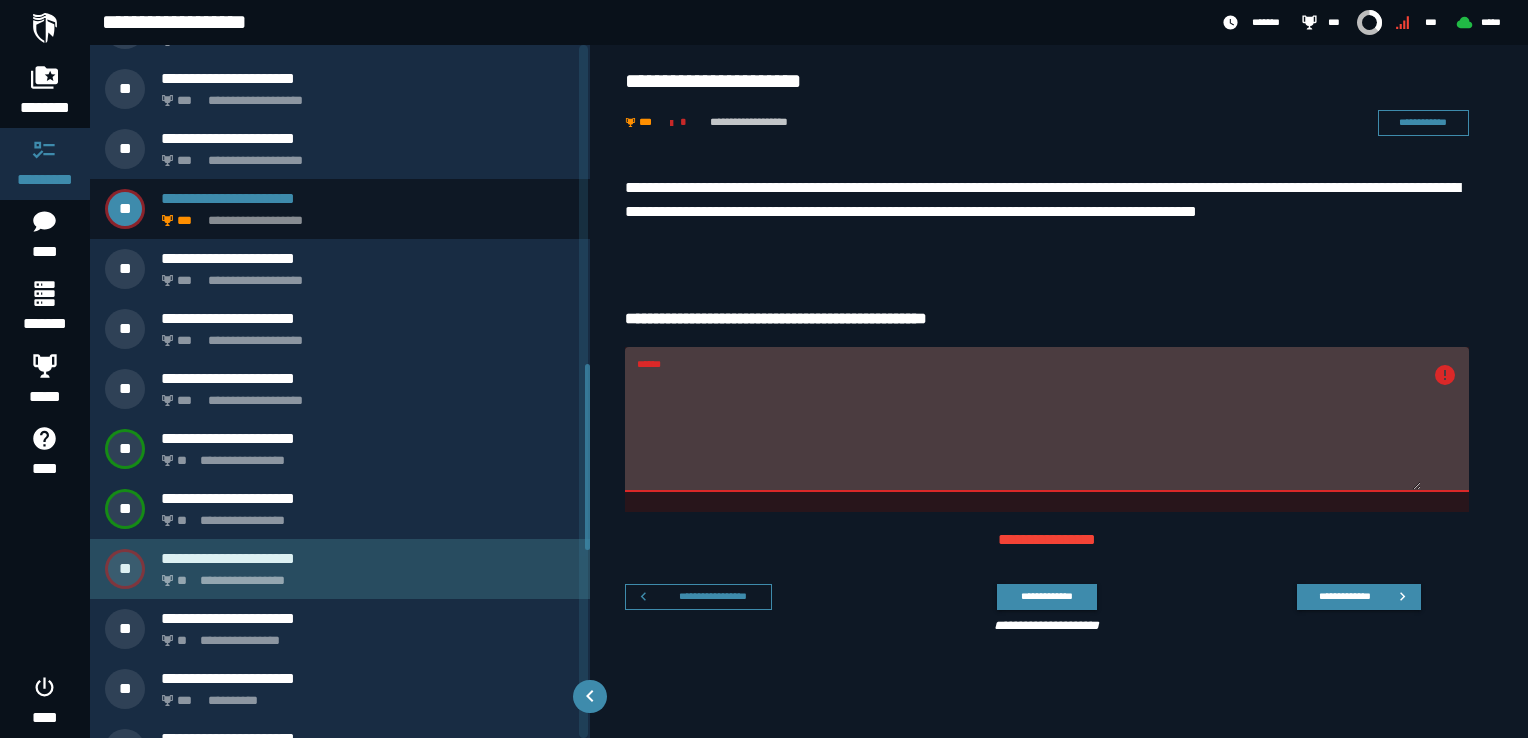 click on "**********" at bounding box center (364, 575) 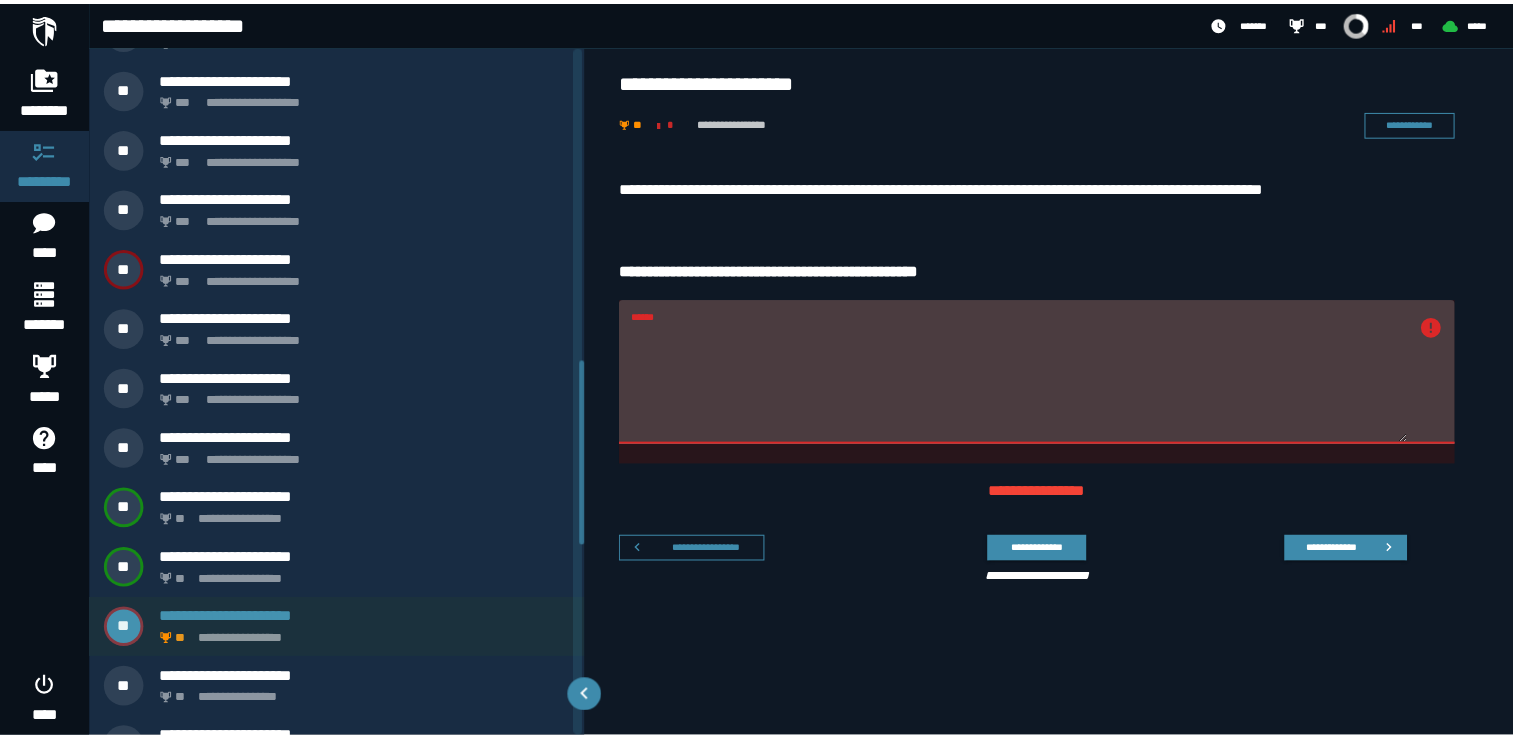 scroll, scrollTop: 1046, scrollLeft: 0, axis: vertical 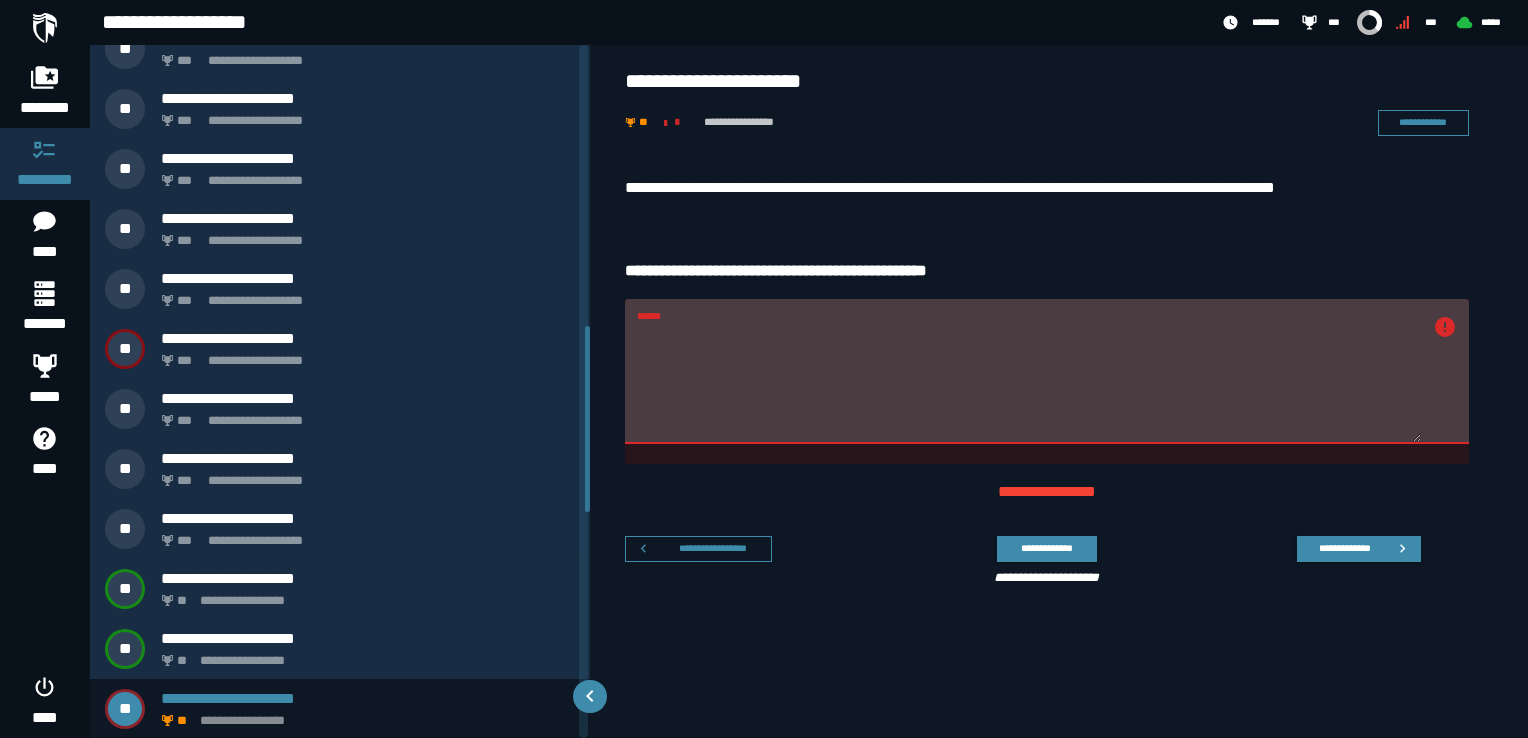 click on "******" at bounding box center (1029, 383) 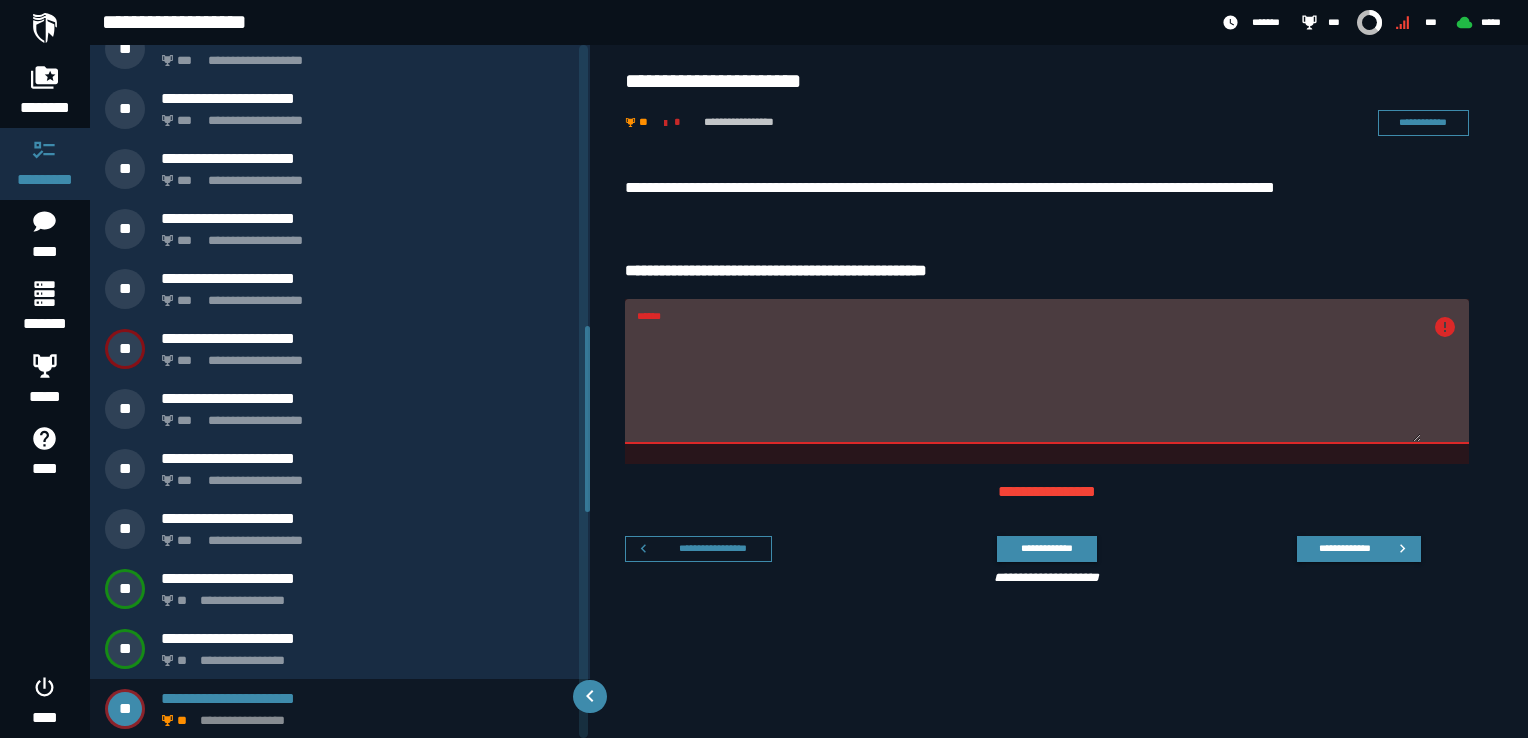 drag, startPoint x: 1177, startPoint y: 342, endPoint x: 608, endPoint y: 332, distance: 569.0879 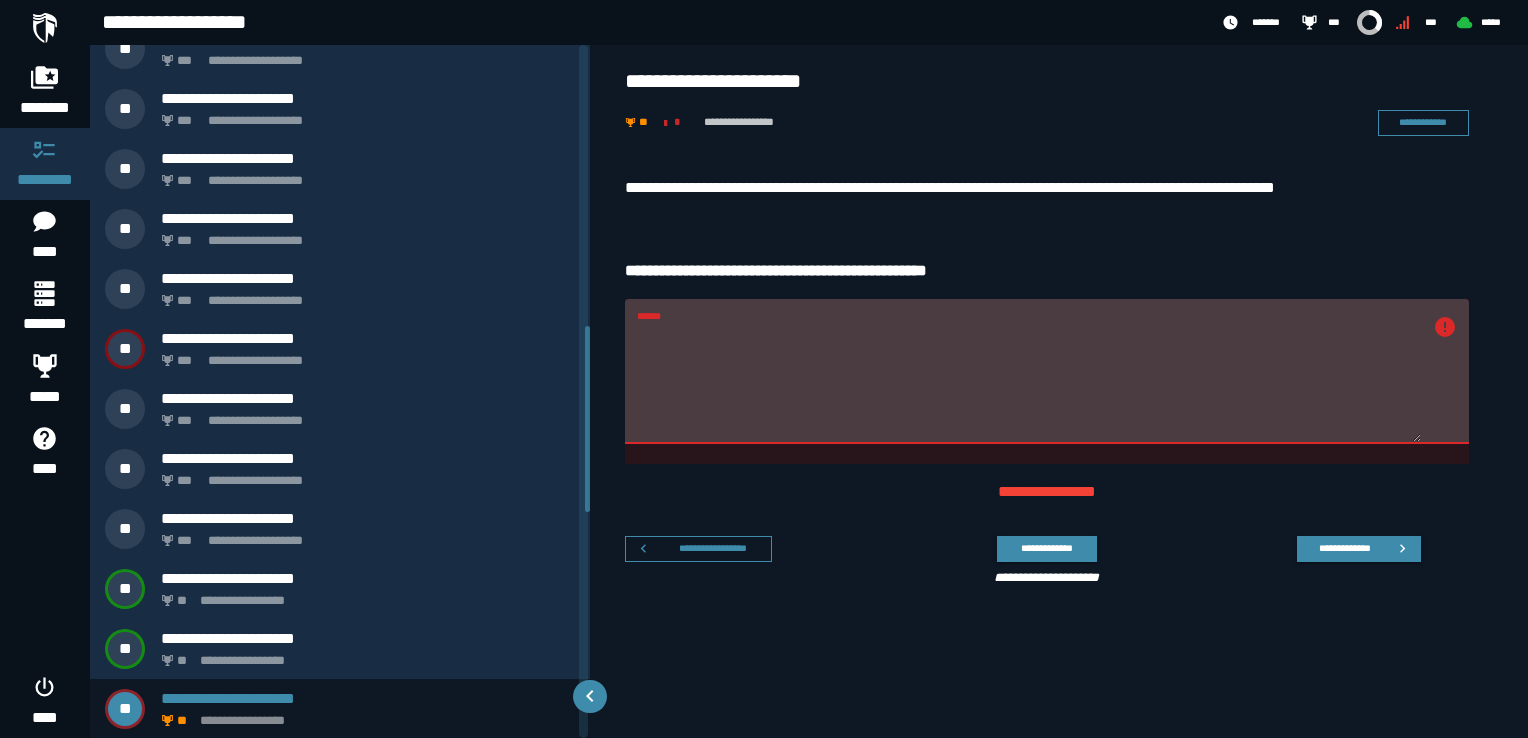 paste on "**********" 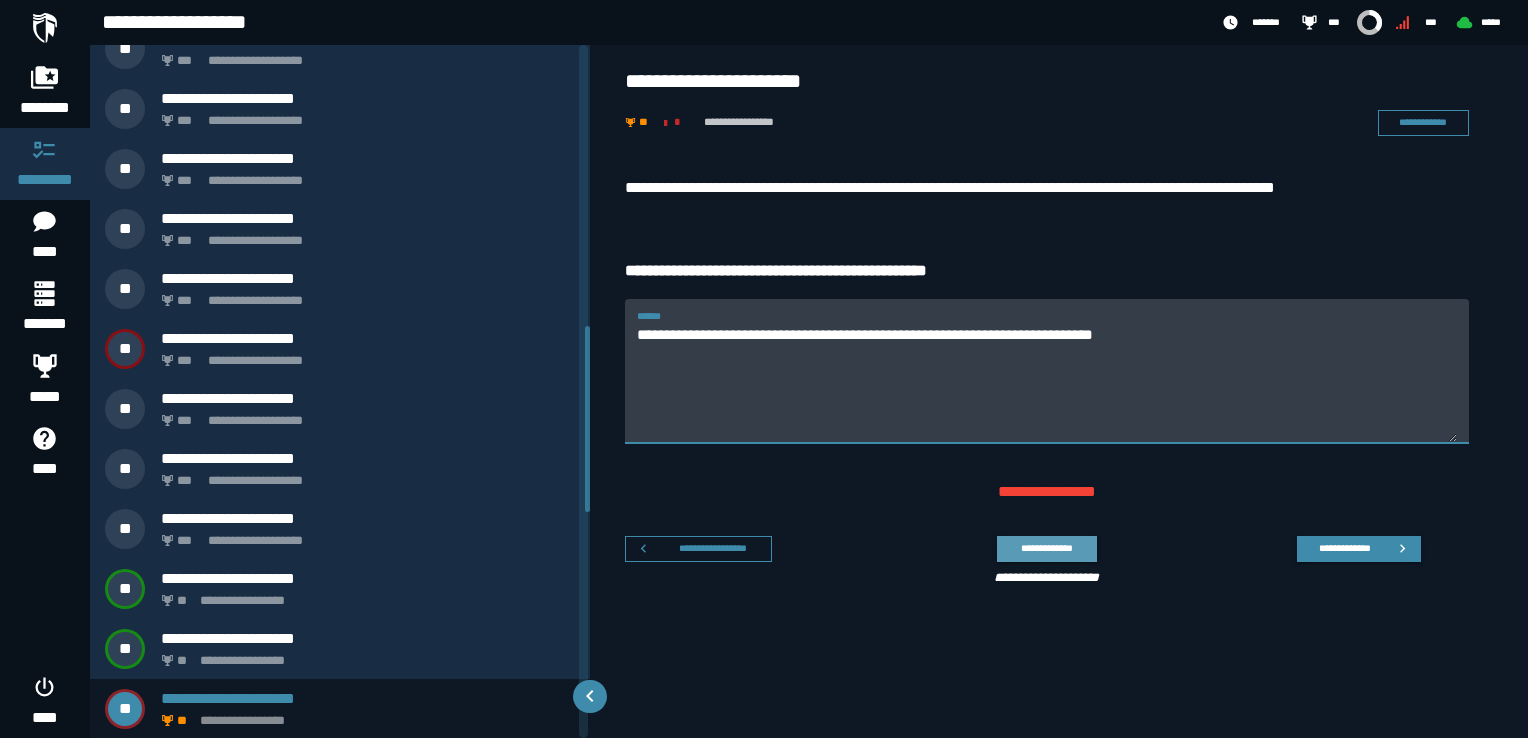 type on "**********" 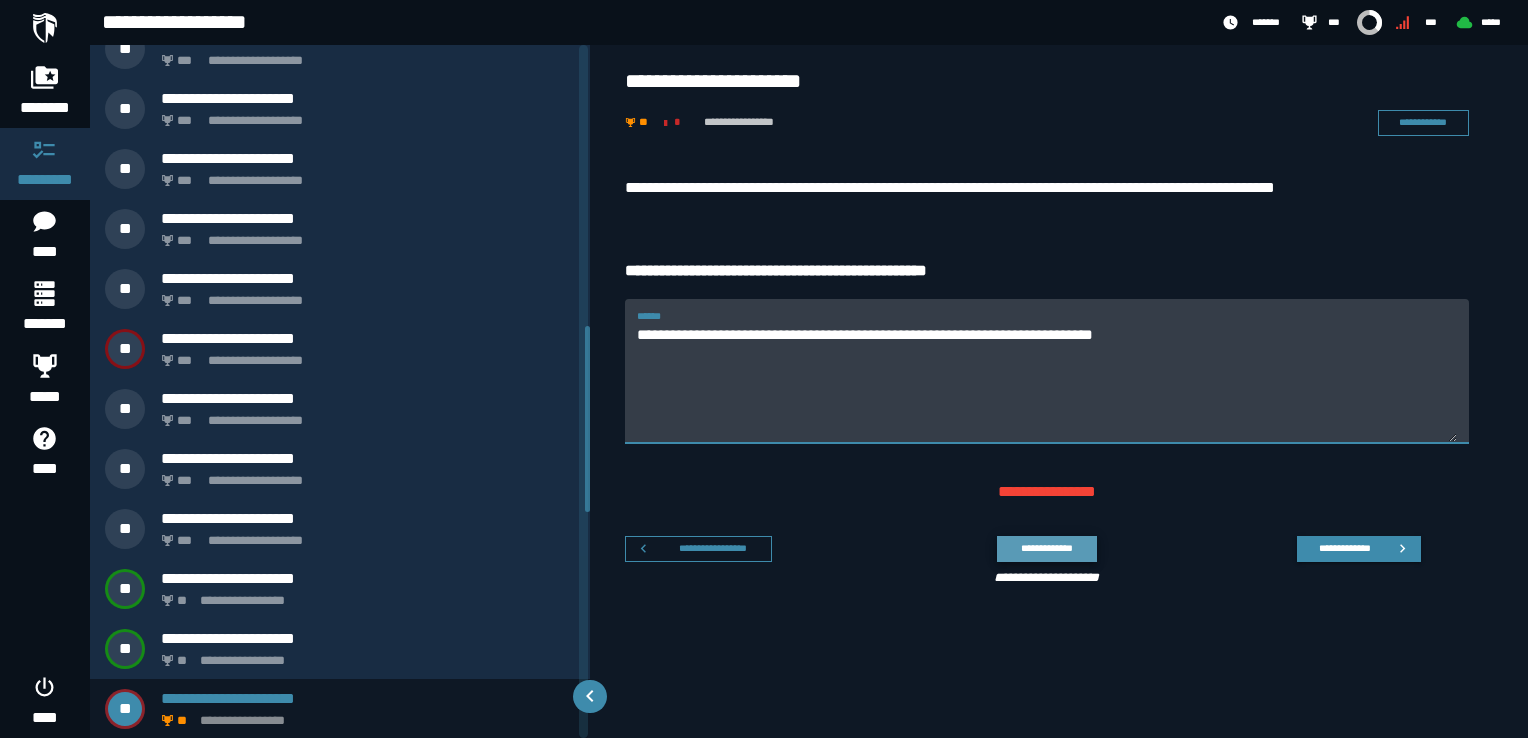 click on "**********" at bounding box center (1046, 548) 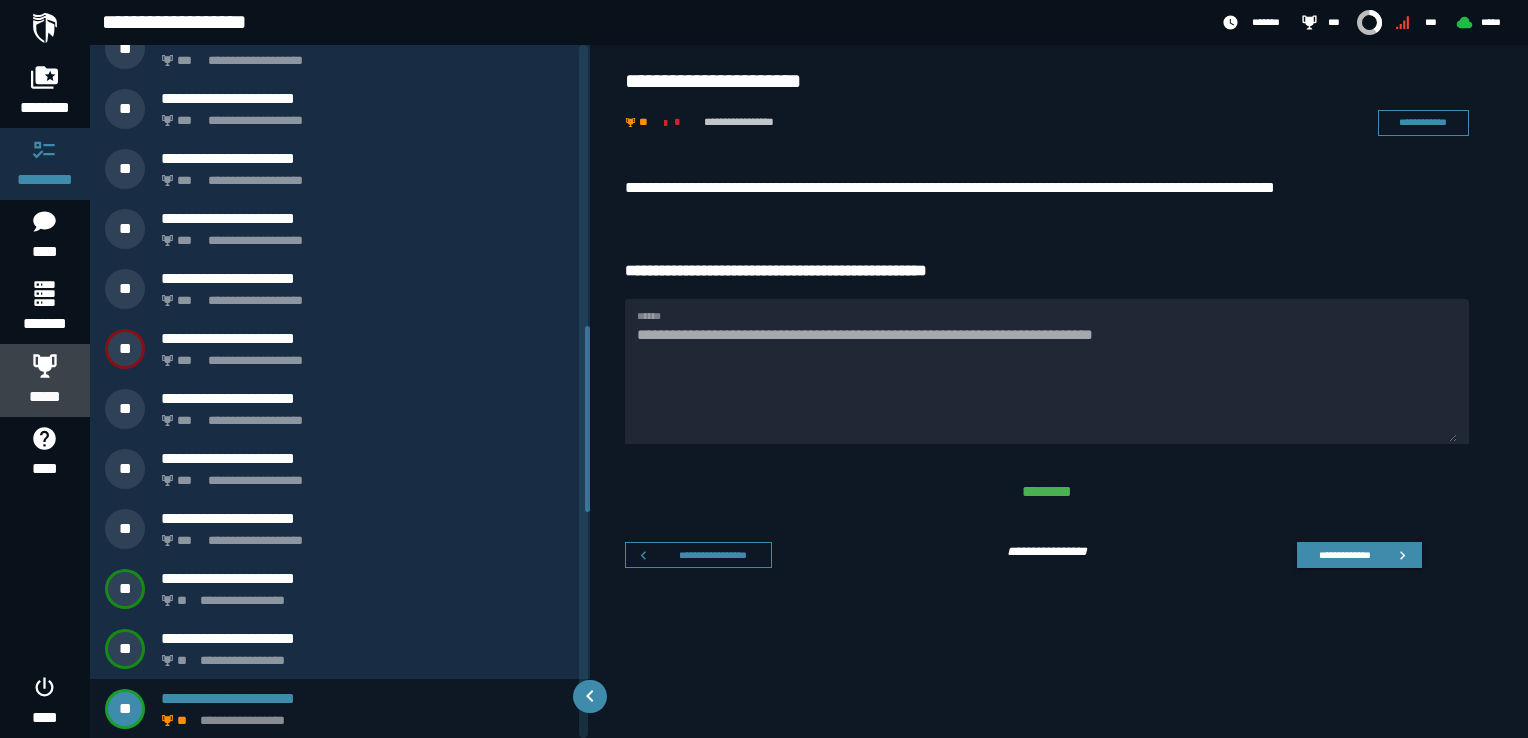 click at bounding box center [45, 365] 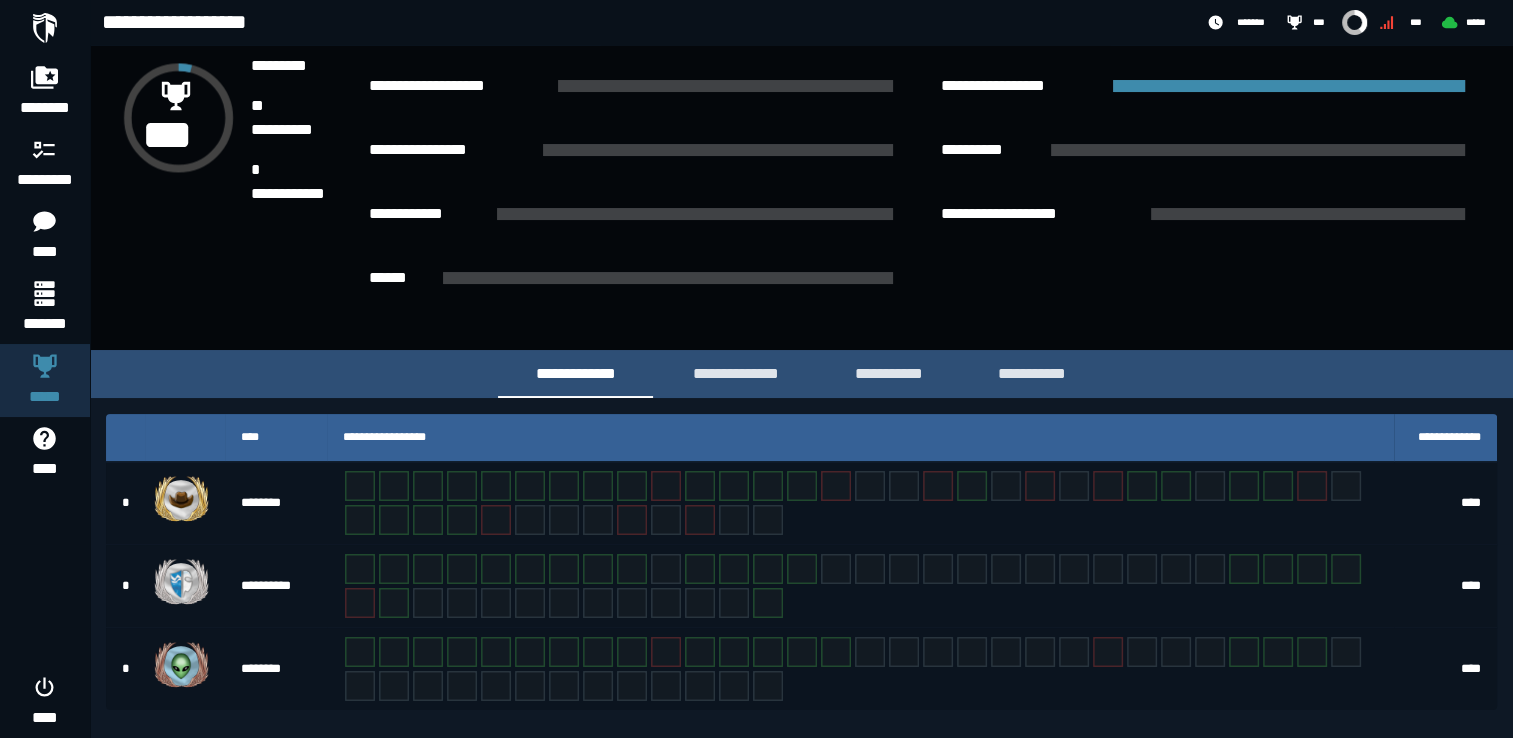 scroll, scrollTop: 239, scrollLeft: 0, axis: vertical 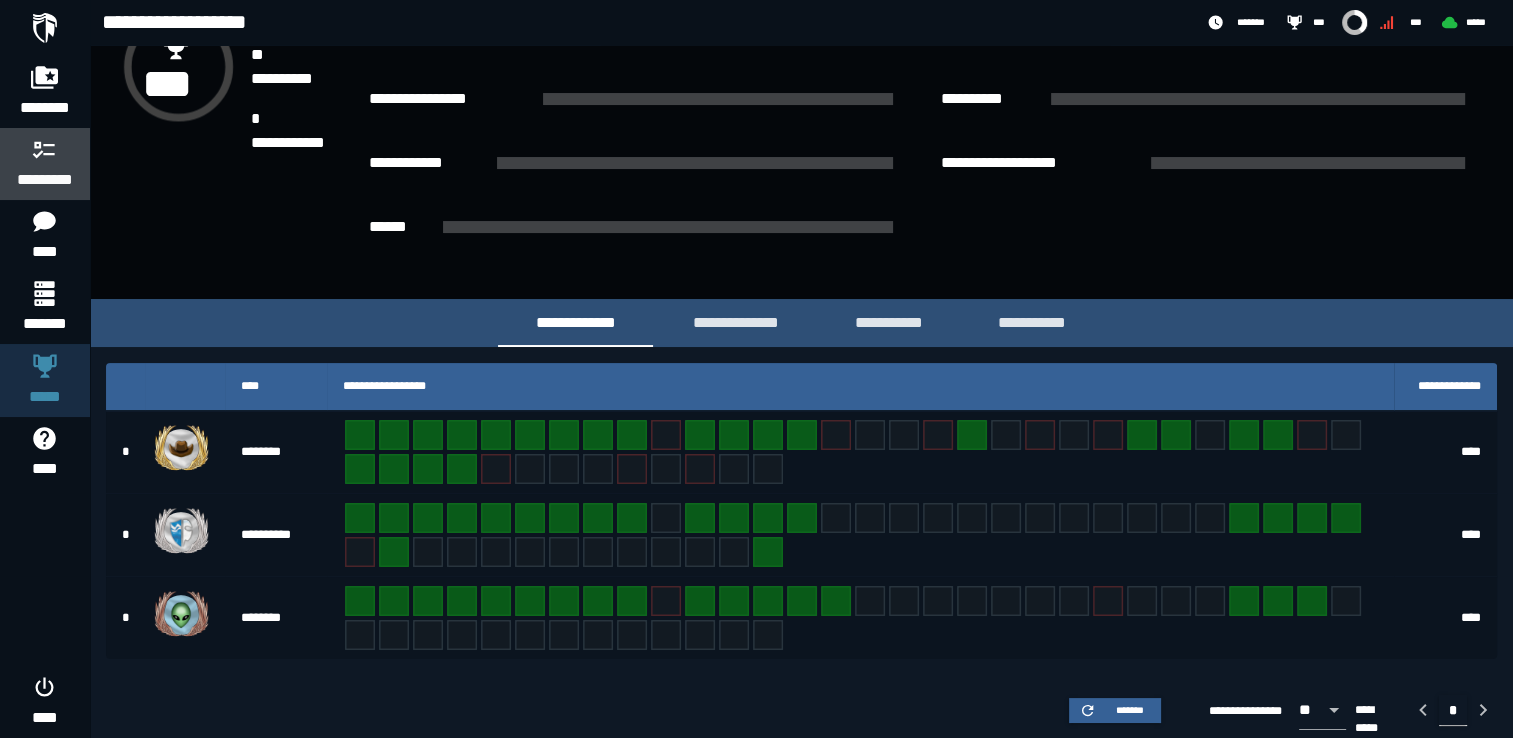 click on "*********" at bounding box center [45, 180] 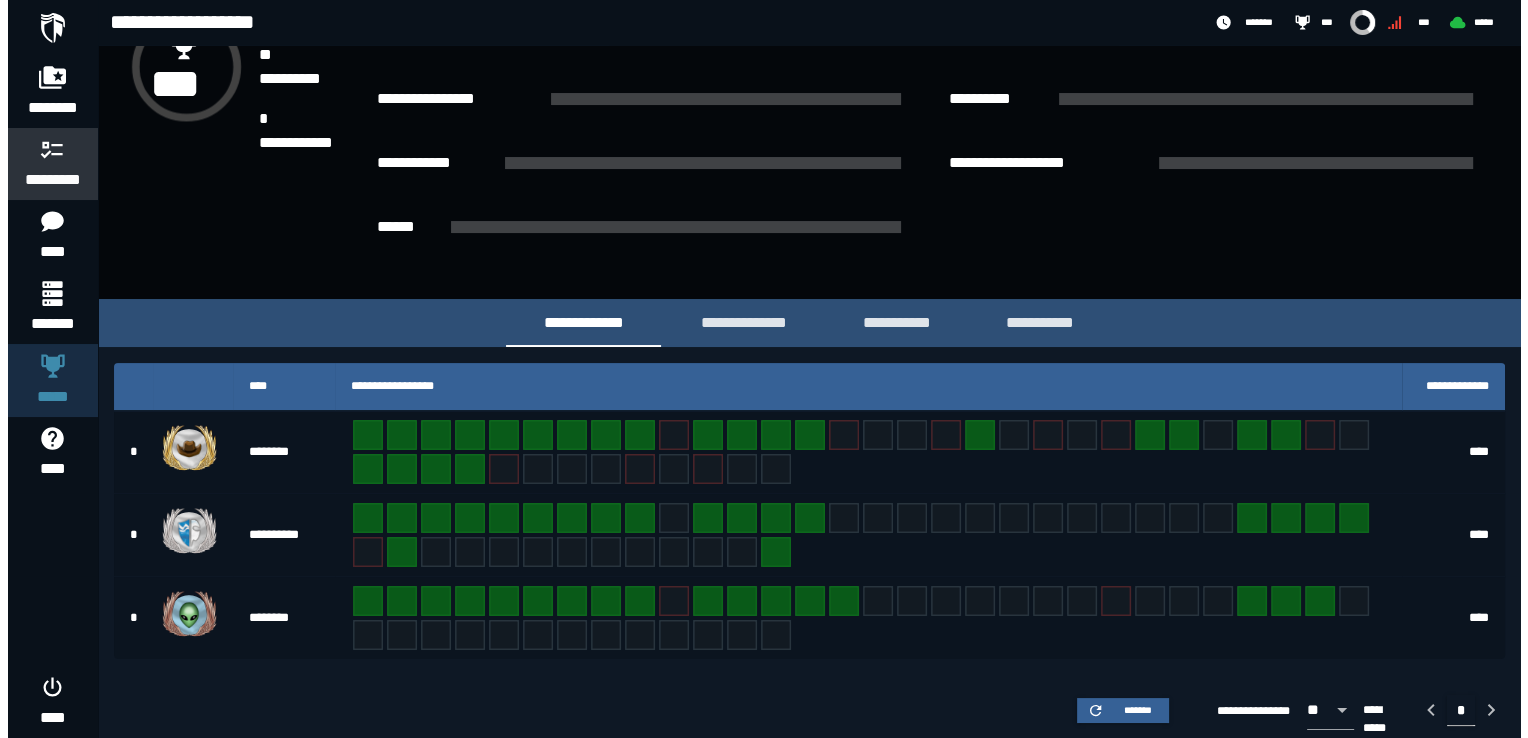 scroll, scrollTop: 0, scrollLeft: 0, axis: both 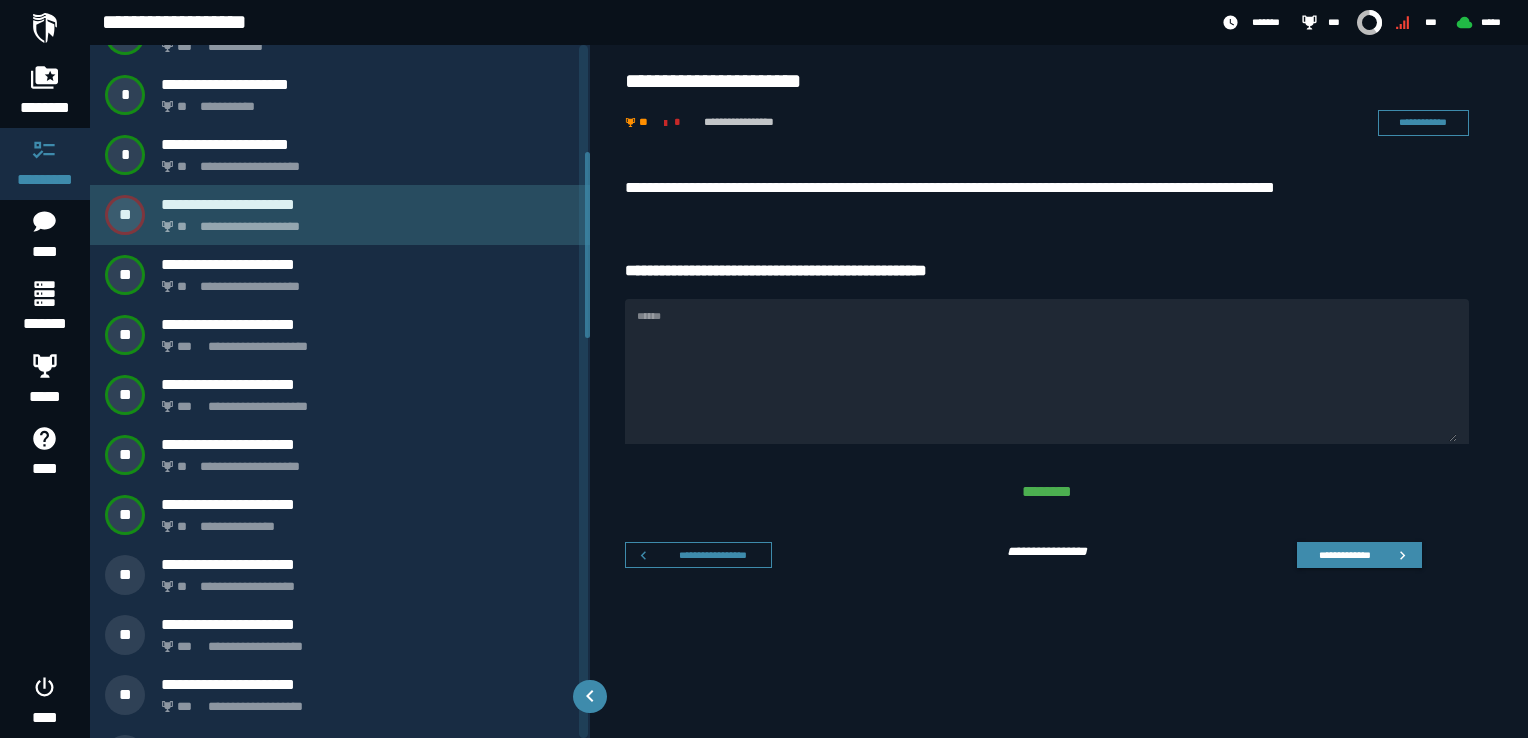click on "**********" at bounding box center (364, 221) 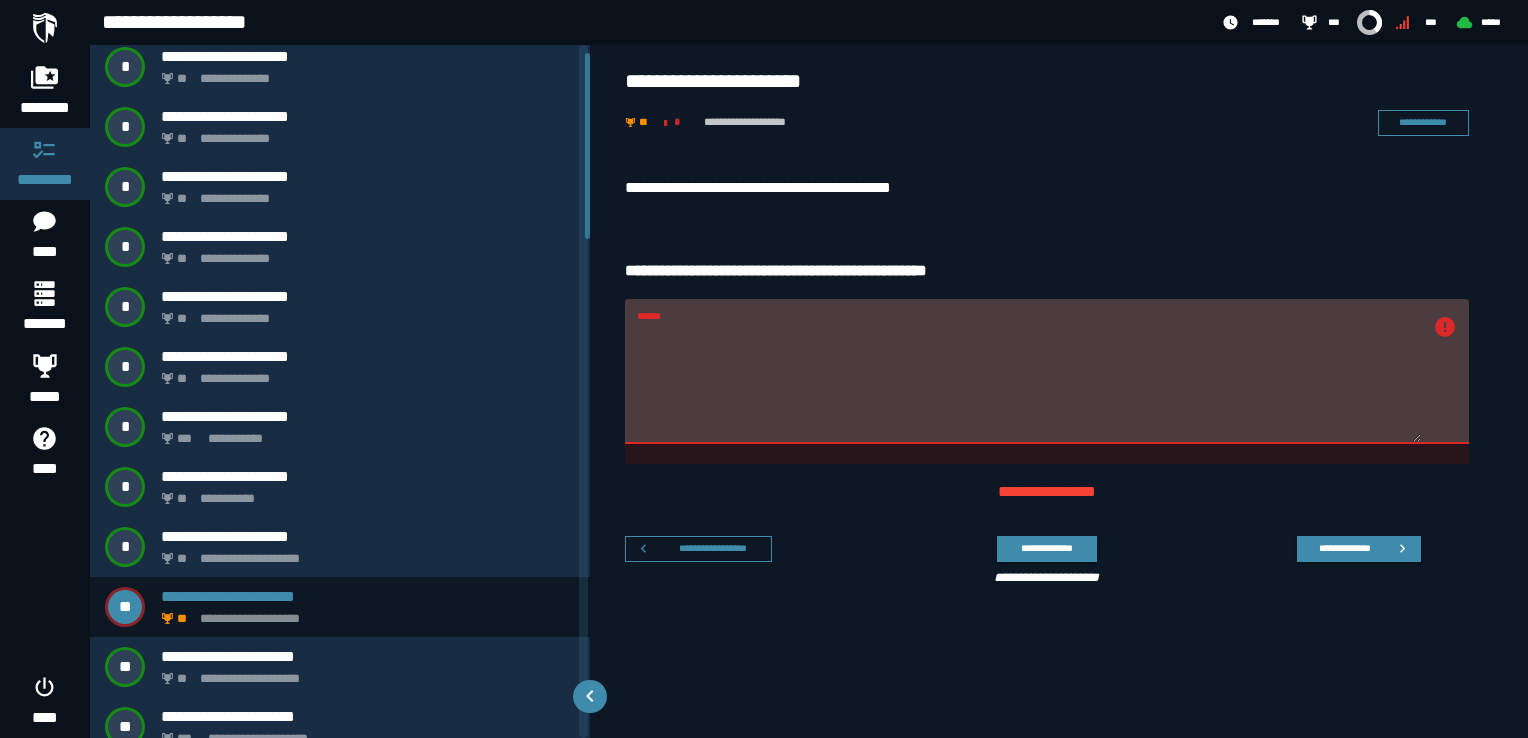 scroll, scrollTop: 0, scrollLeft: 0, axis: both 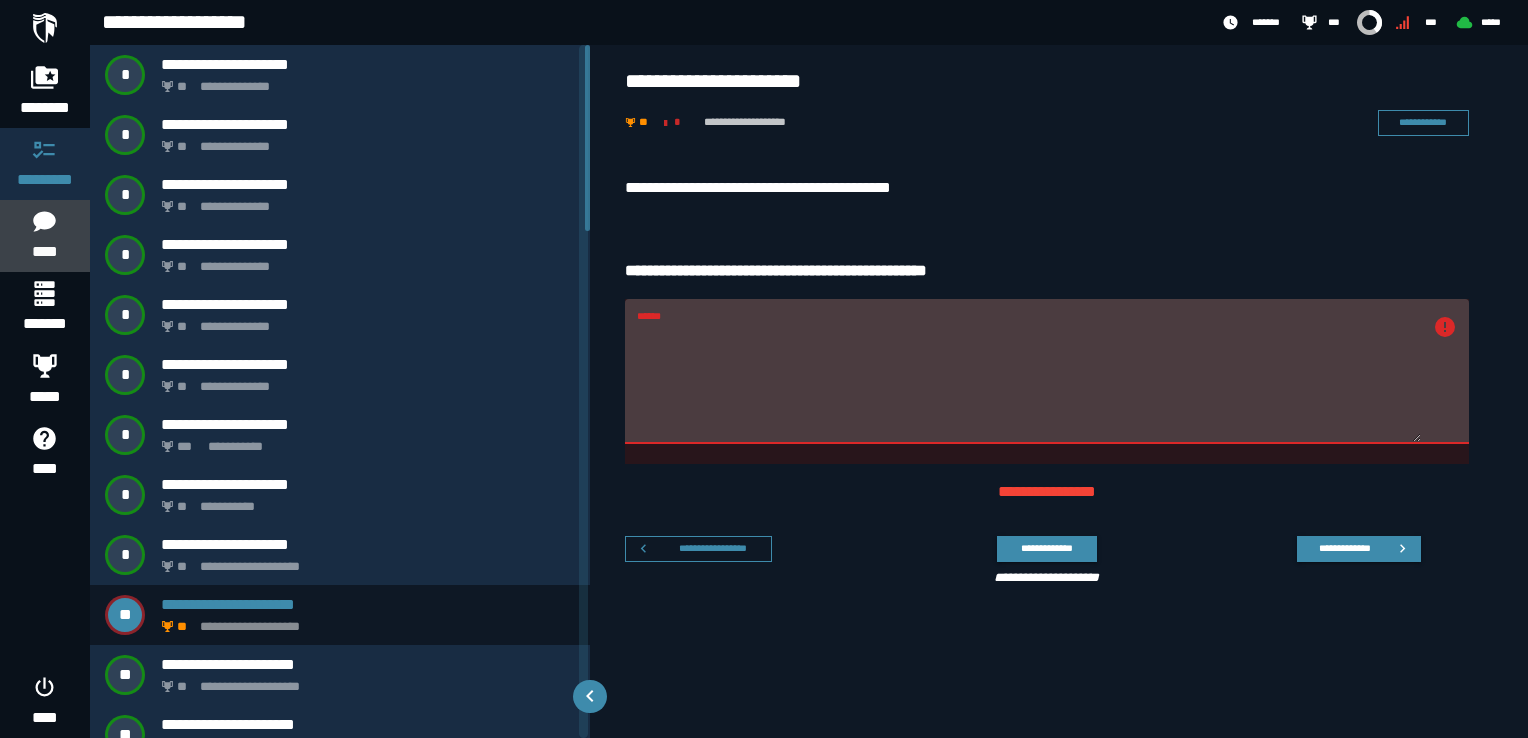 click 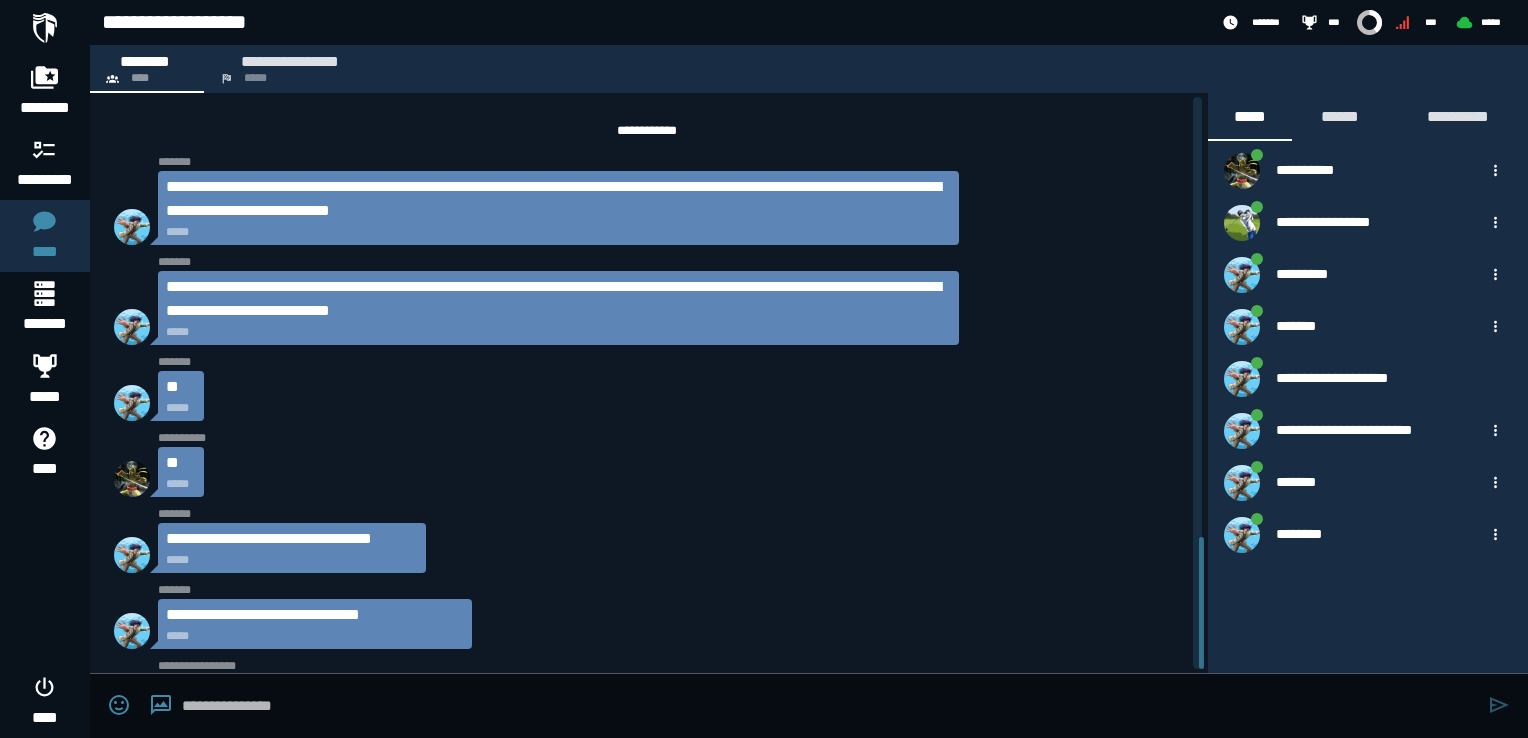 scroll, scrollTop: 1898, scrollLeft: 0, axis: vertical 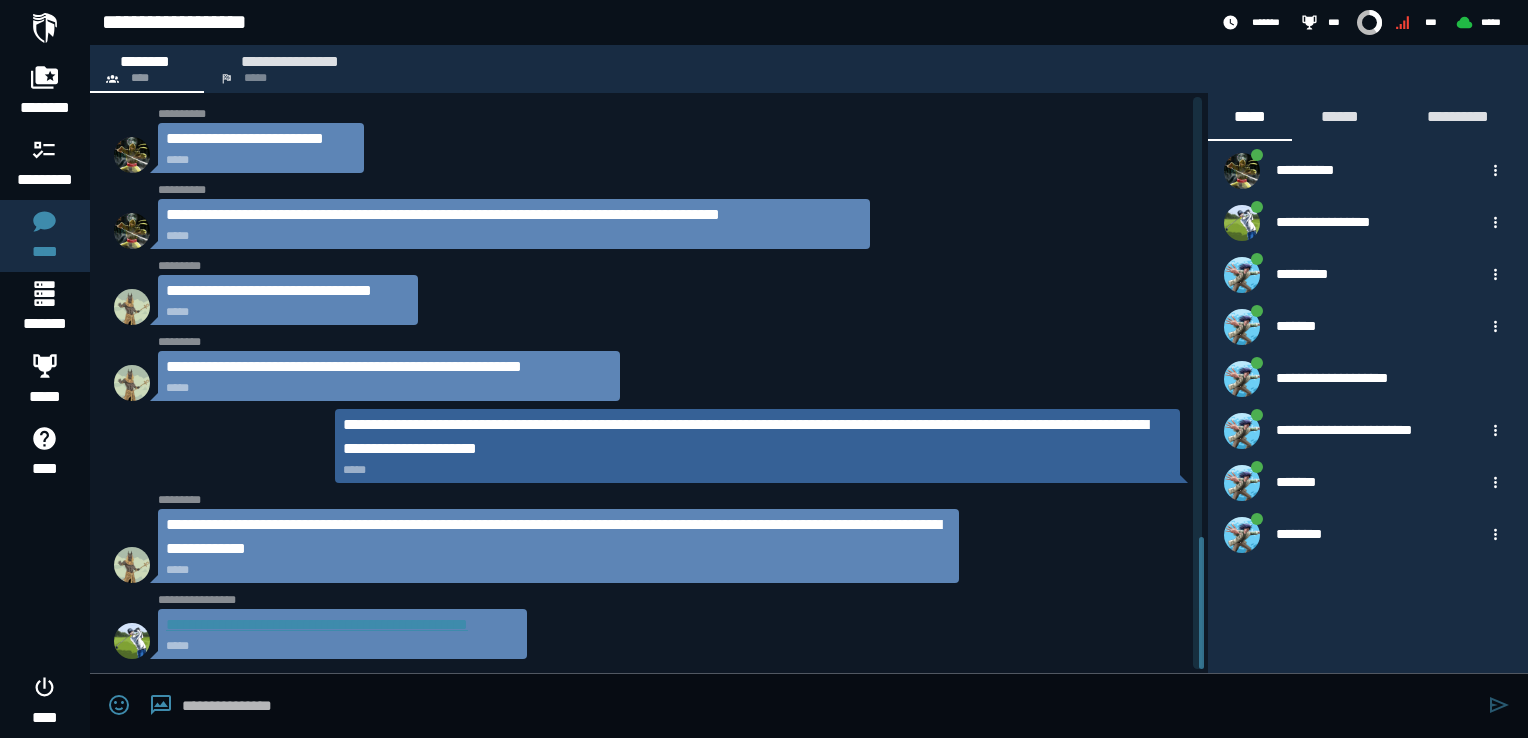 click on "**********" 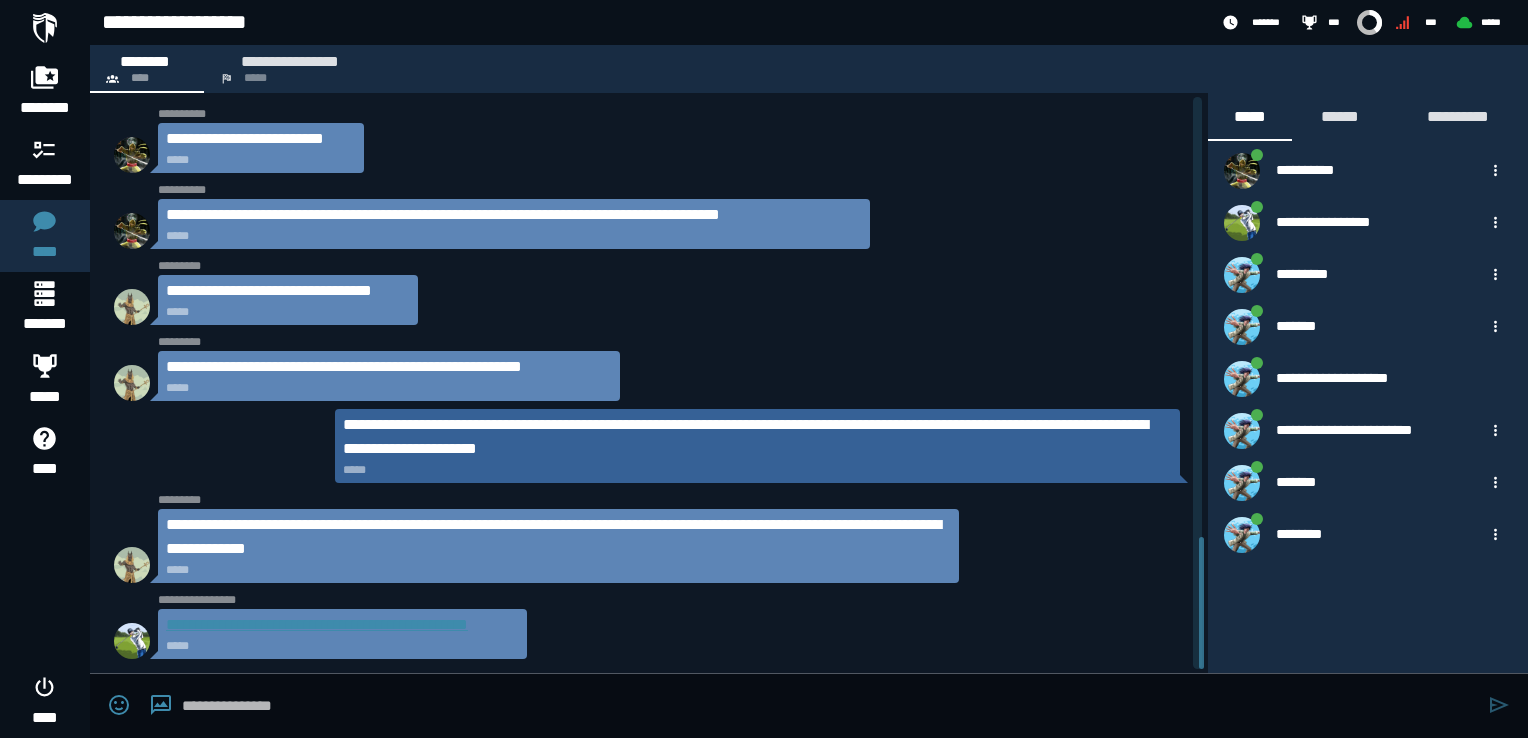 click at bounding box center (830, 706) 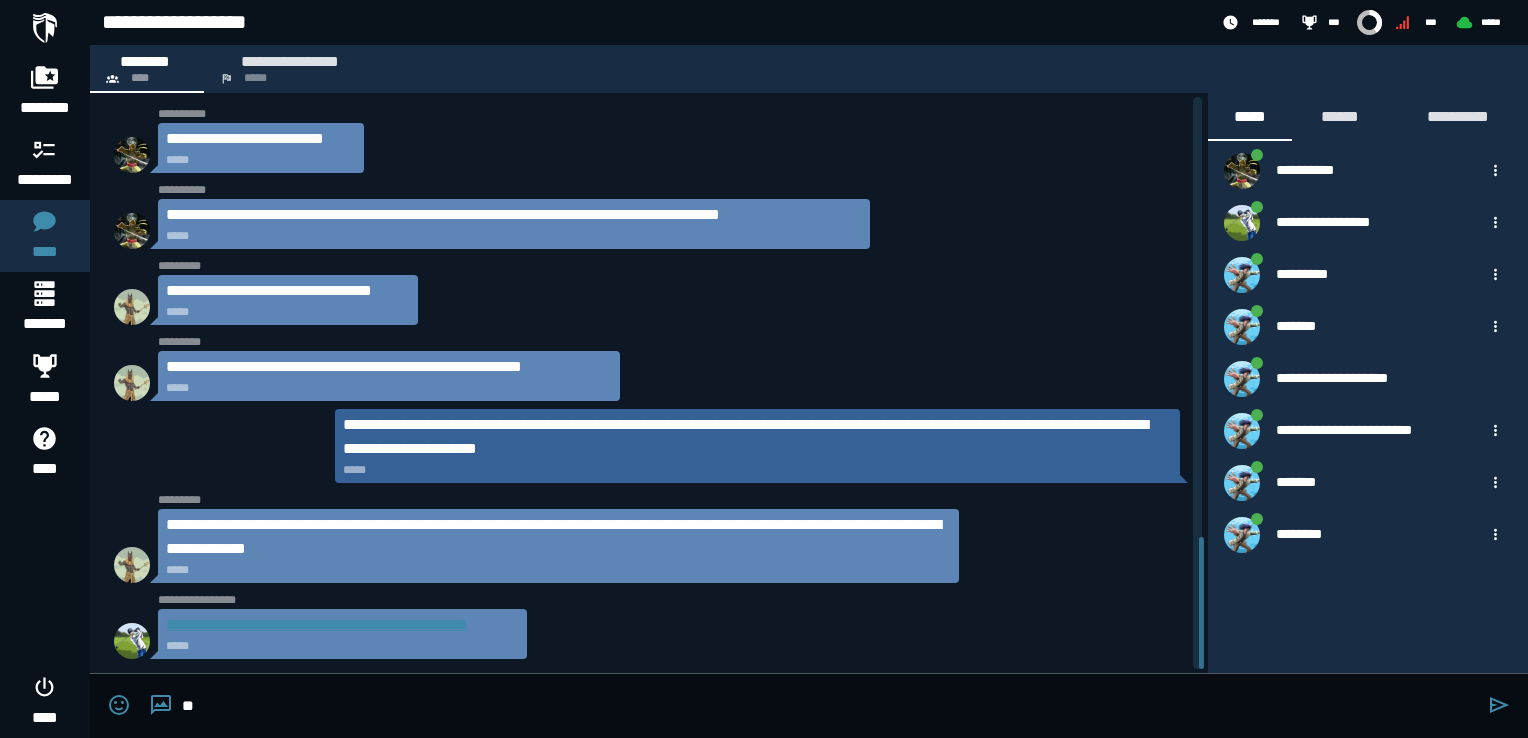 type on "*" 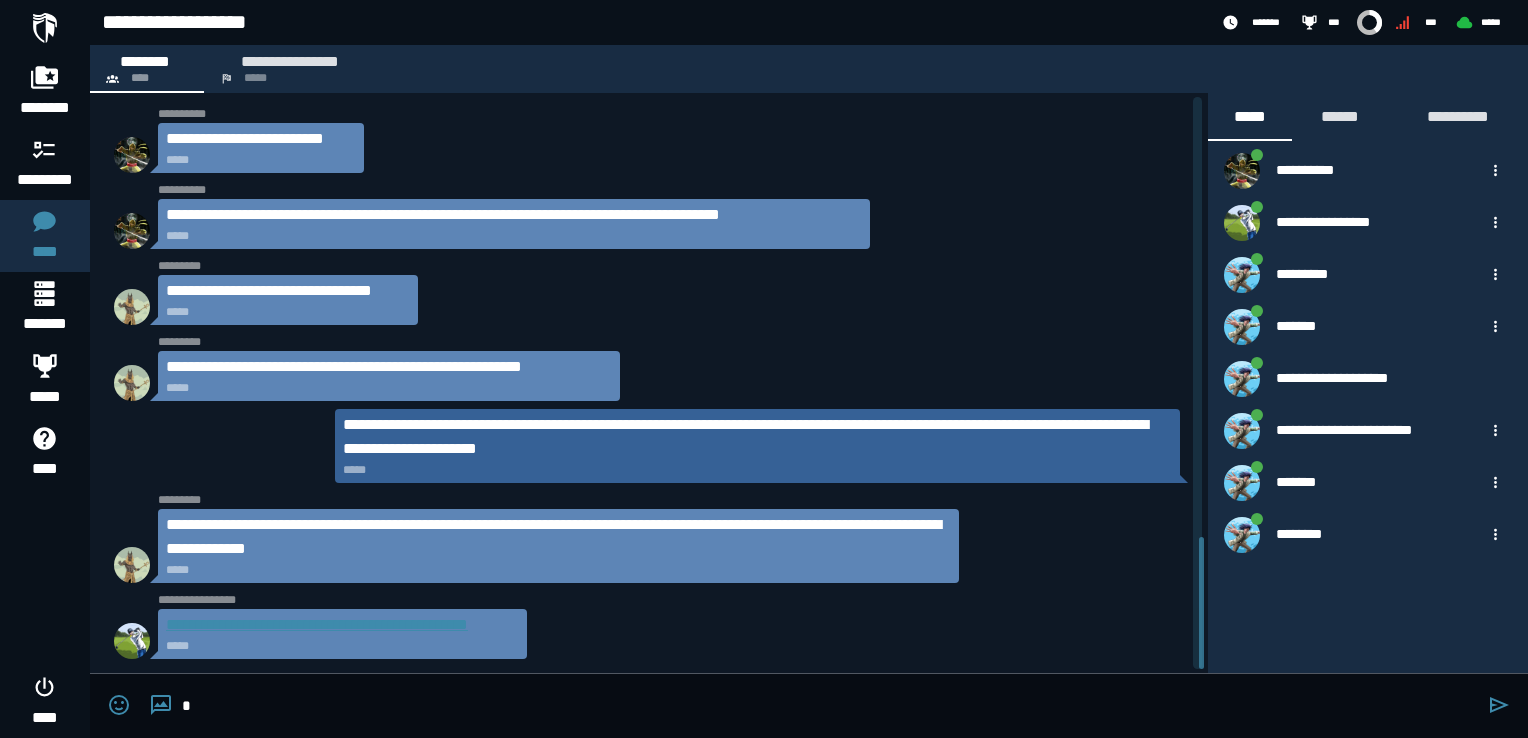 type 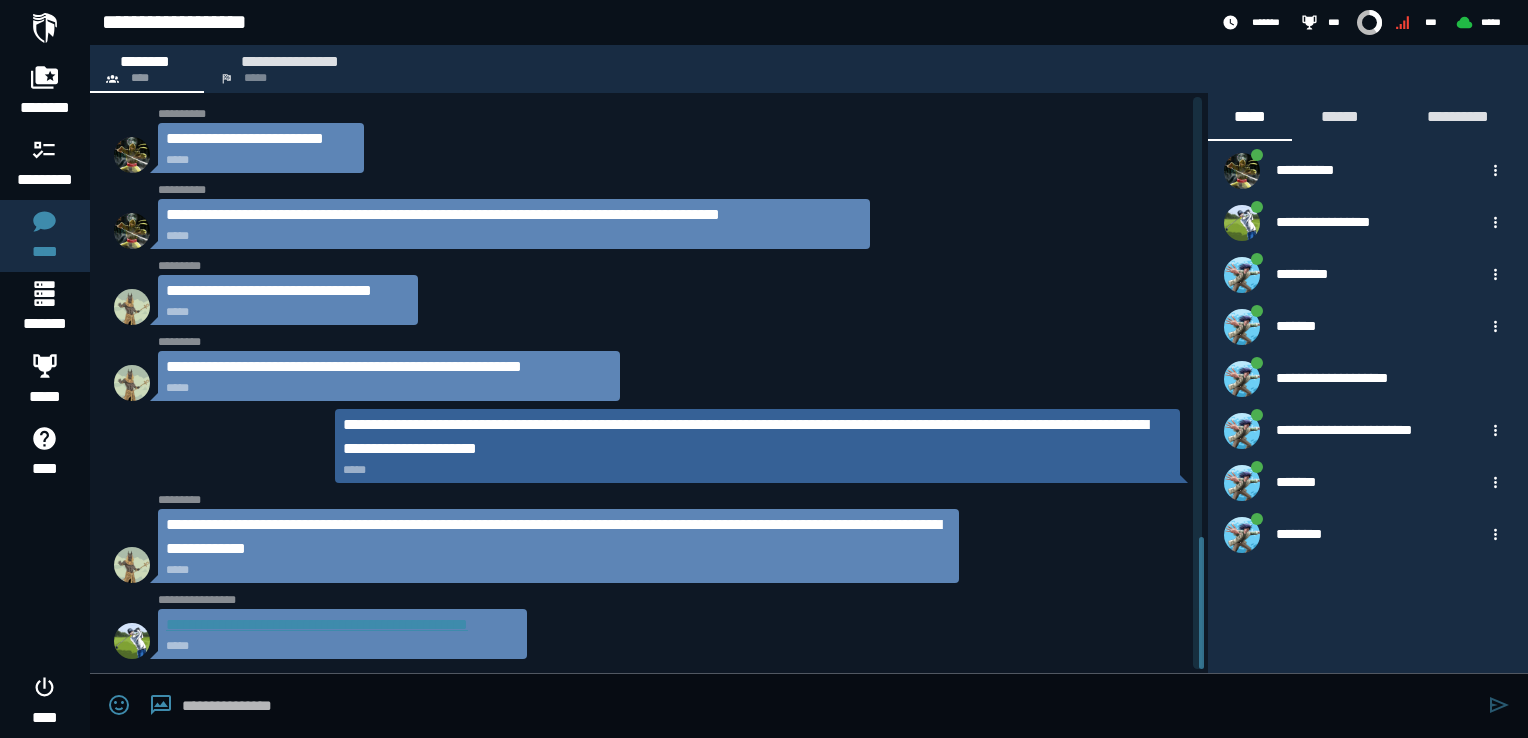 click at bounding box center [830, 706] 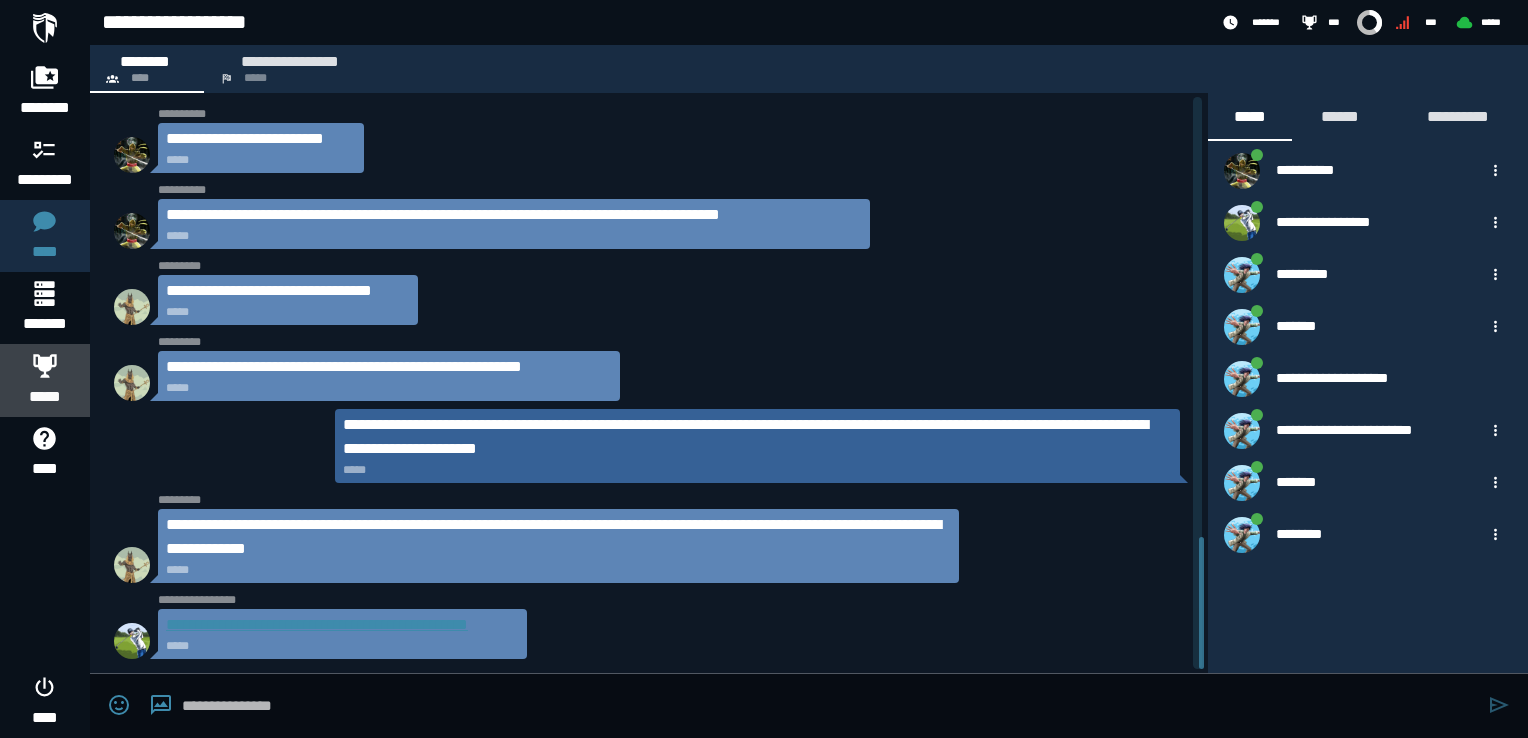 click 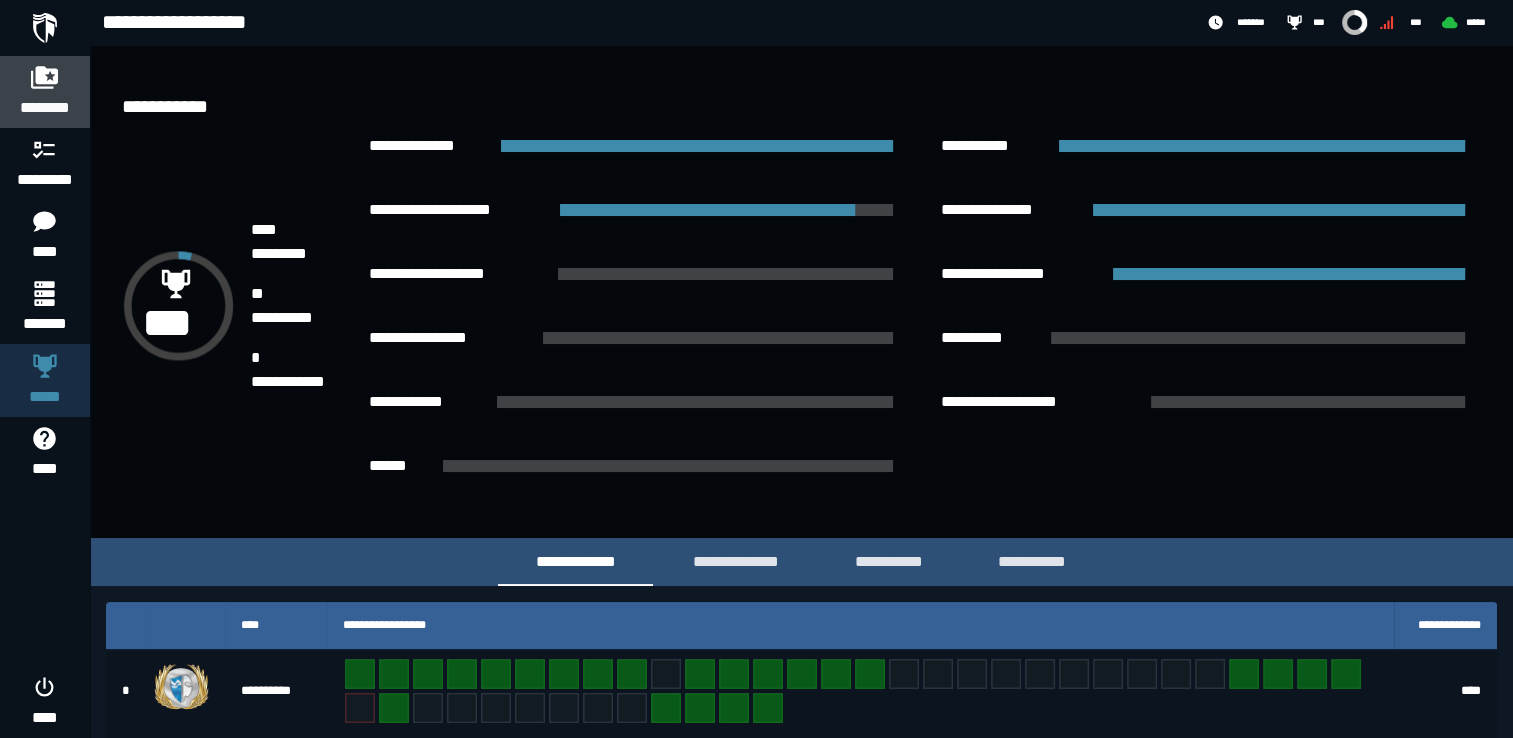 click on "********" at bounding box center [45, 108] 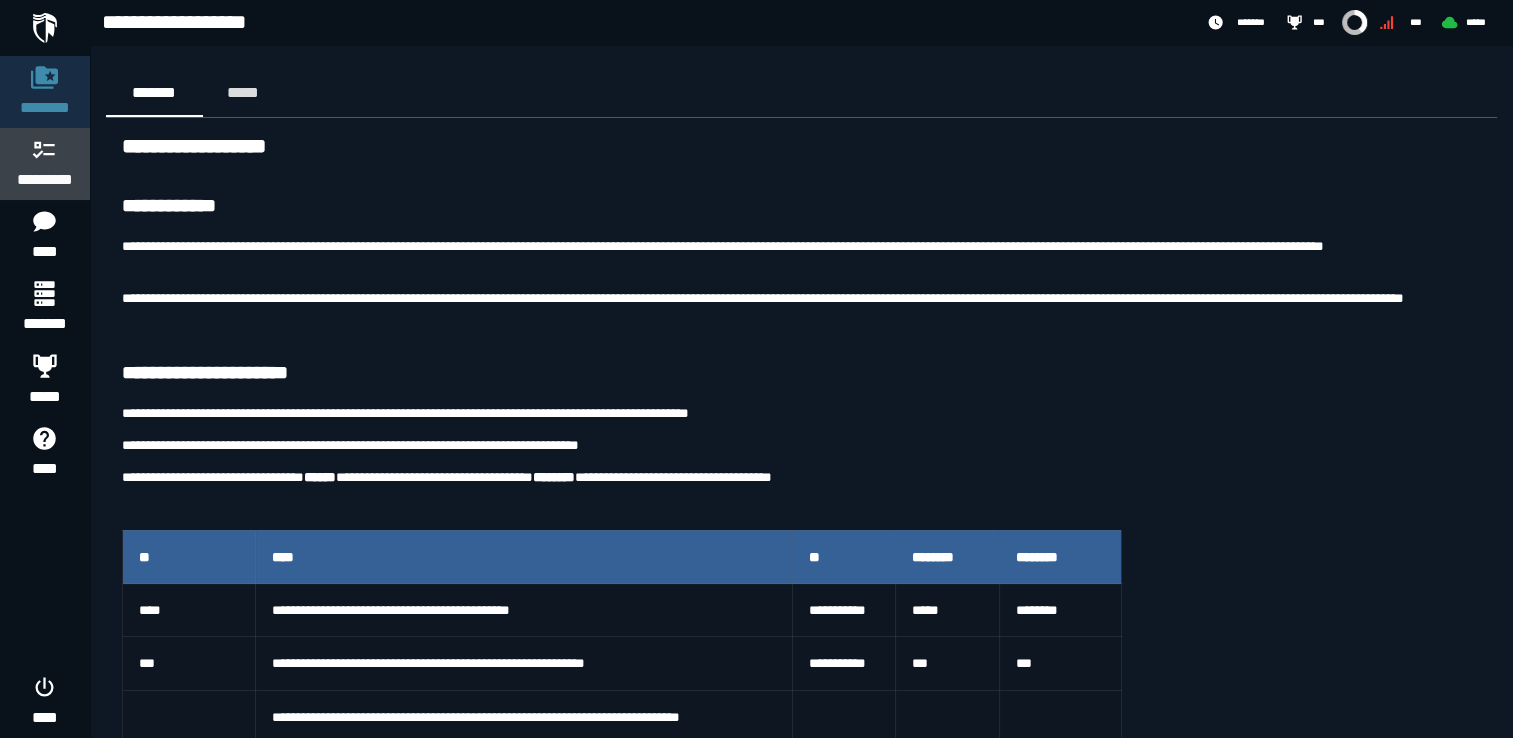 click at bounding box center (45, 149) 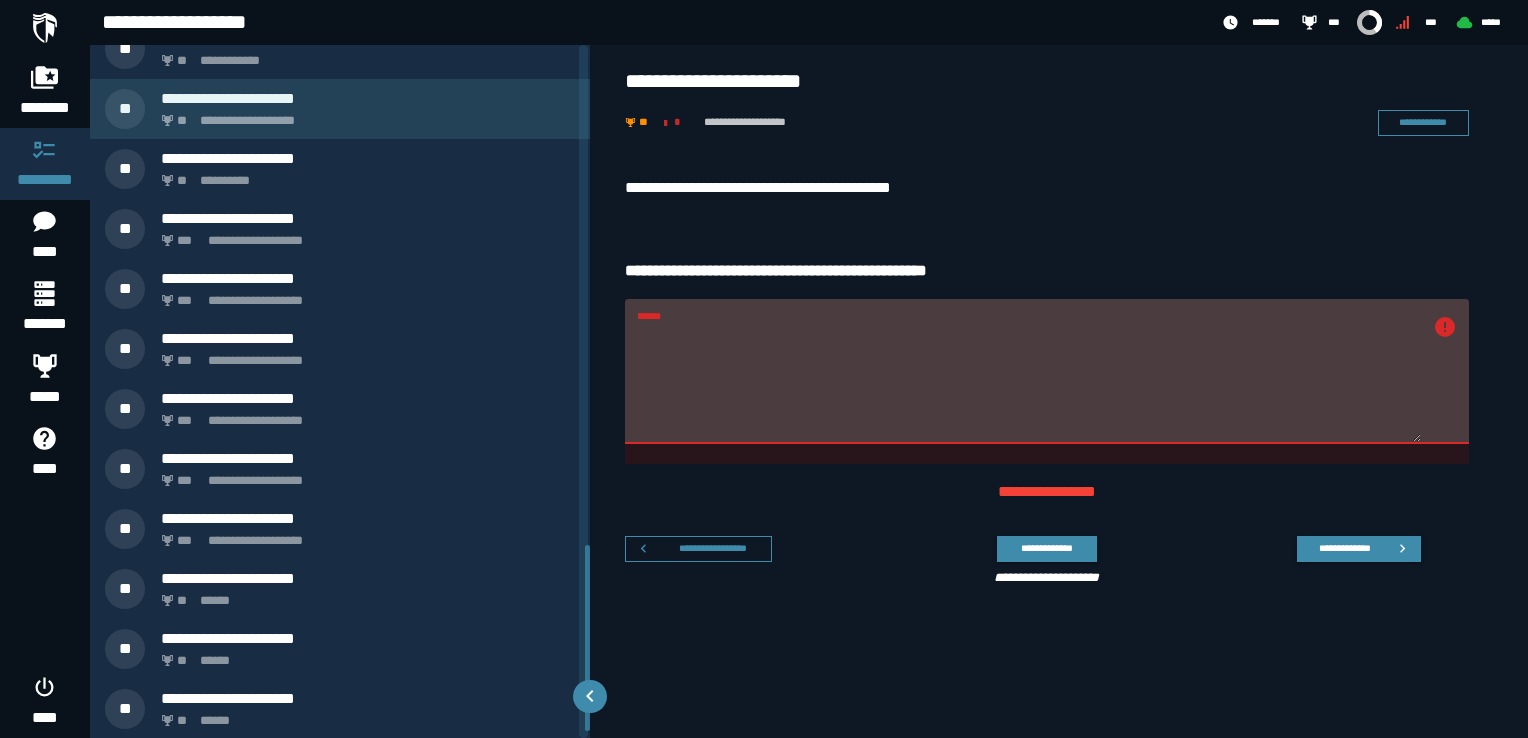 scroll, scrollTop: 1686, scrollLeft: 0, axis: vertical 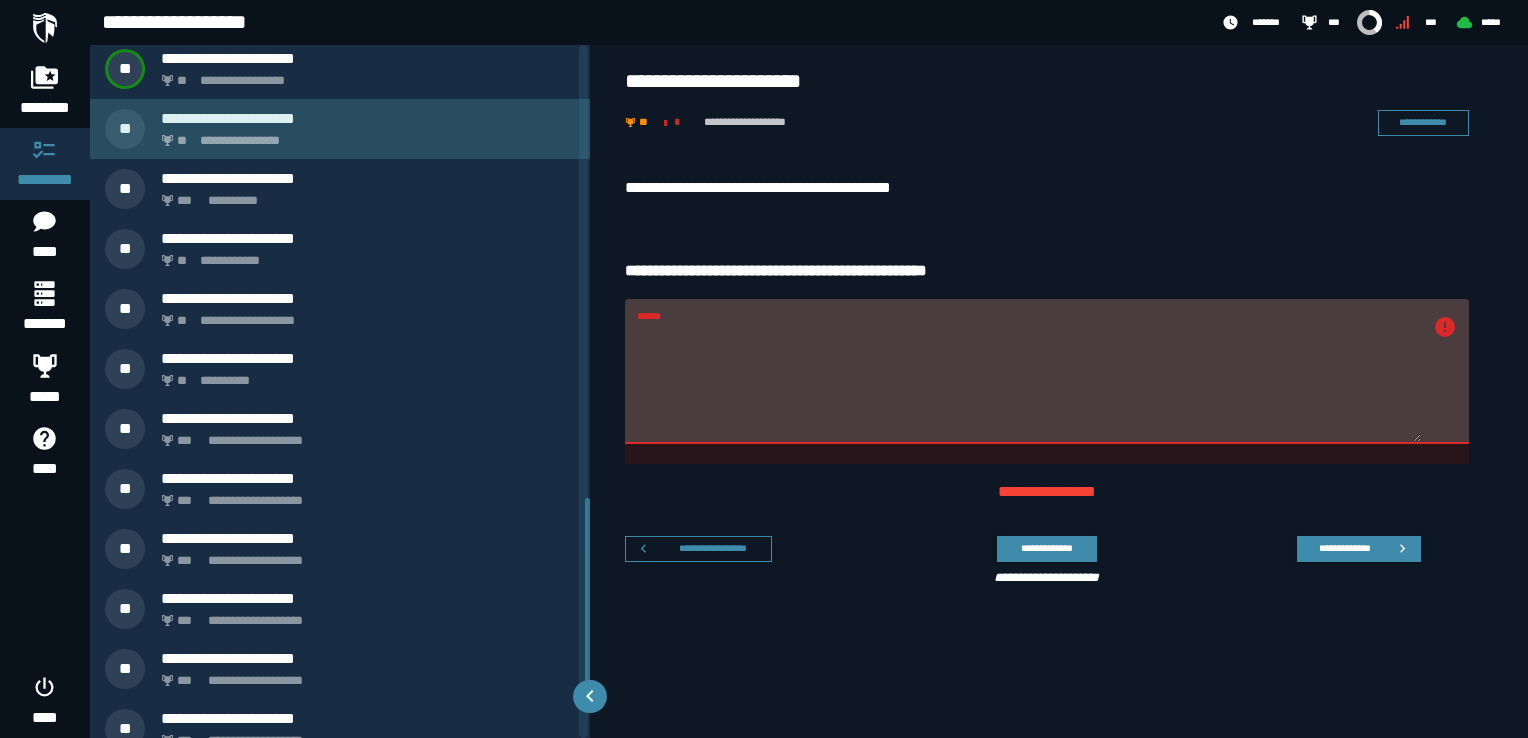 click on "**********" at bounding box center (364, 135) 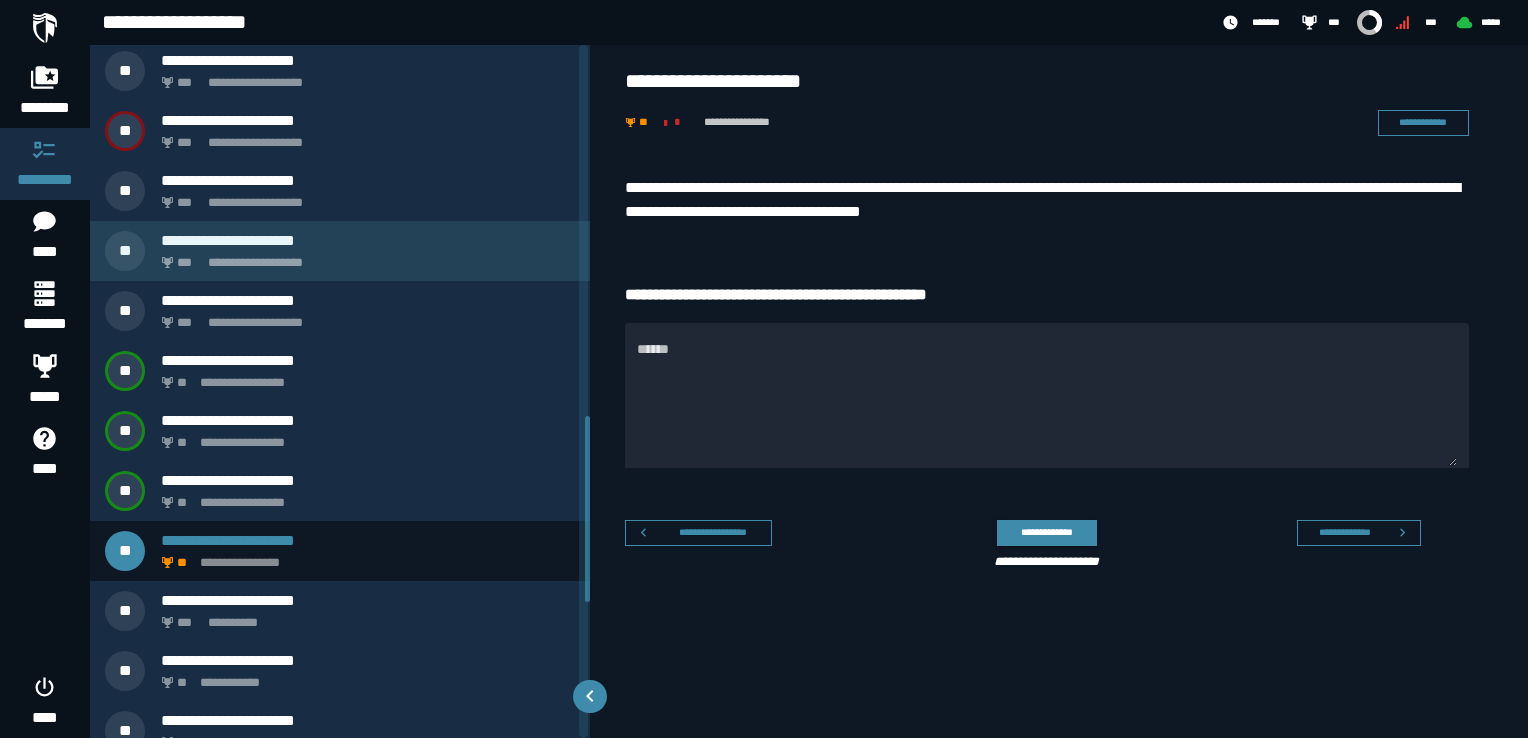 scroll, scrollTop: 1406, scrollLeft: 0, axis: vertical 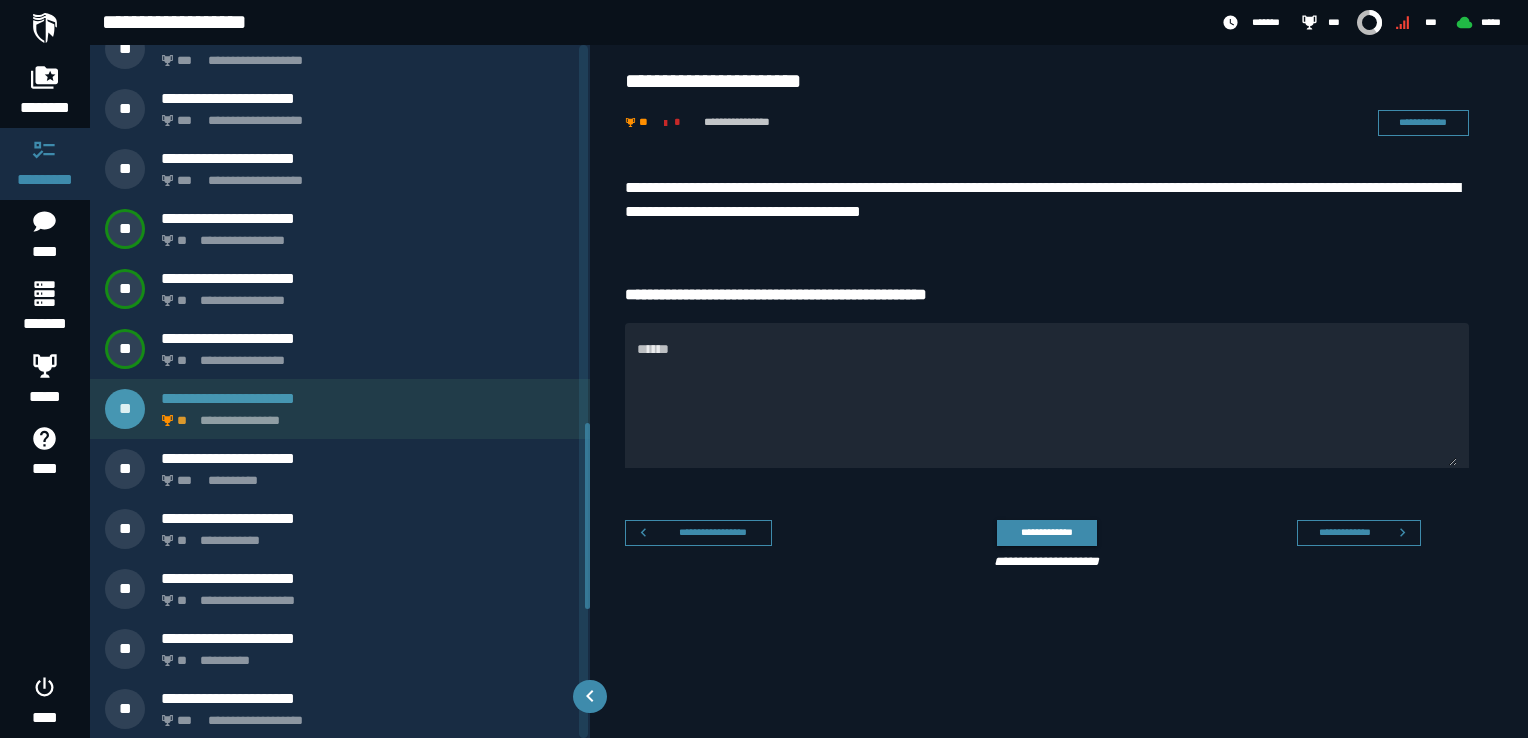 click on "**********" at bounding box center (364, 415) 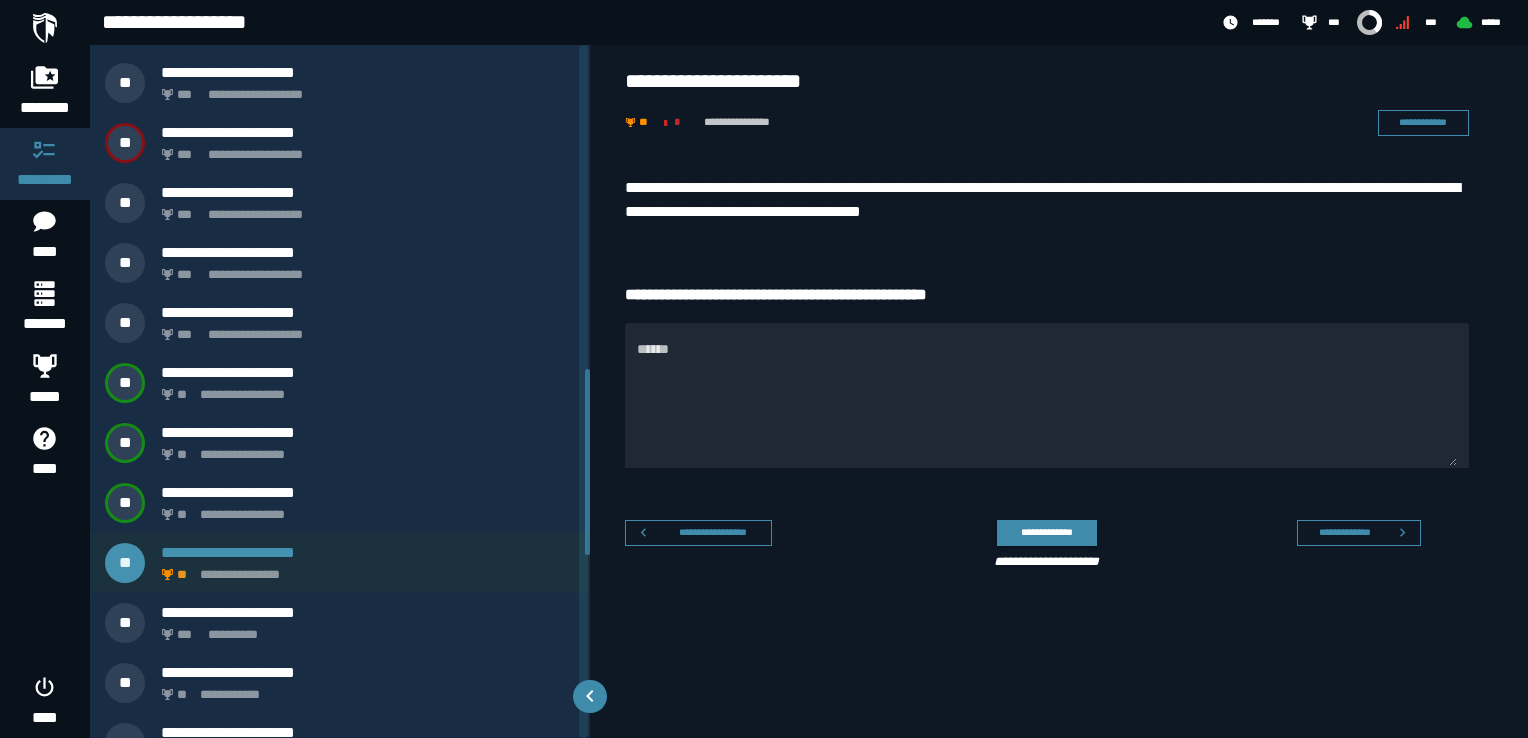 scroll, scrollTop: 1206, scrollLeft: 0, axis: vertical 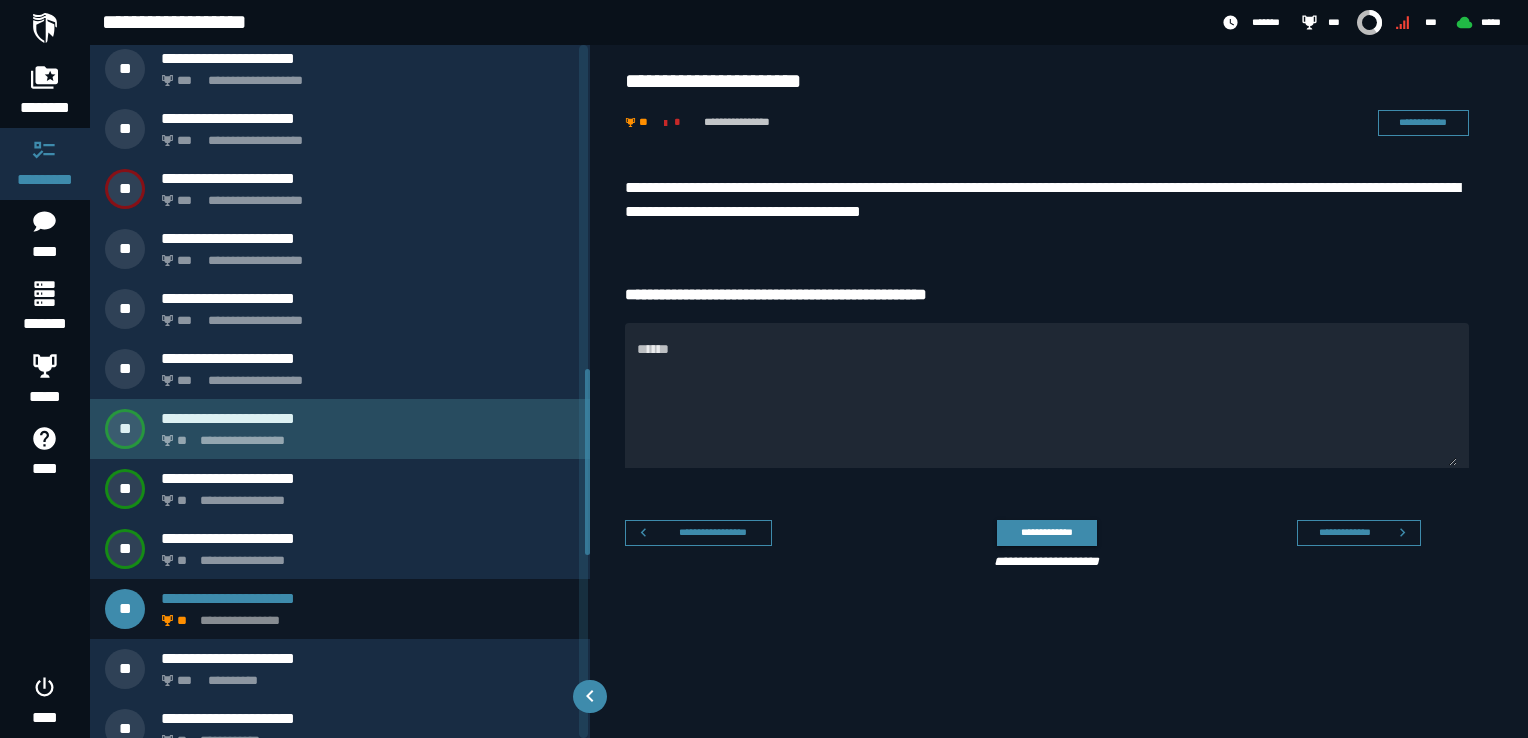 click on "**********" 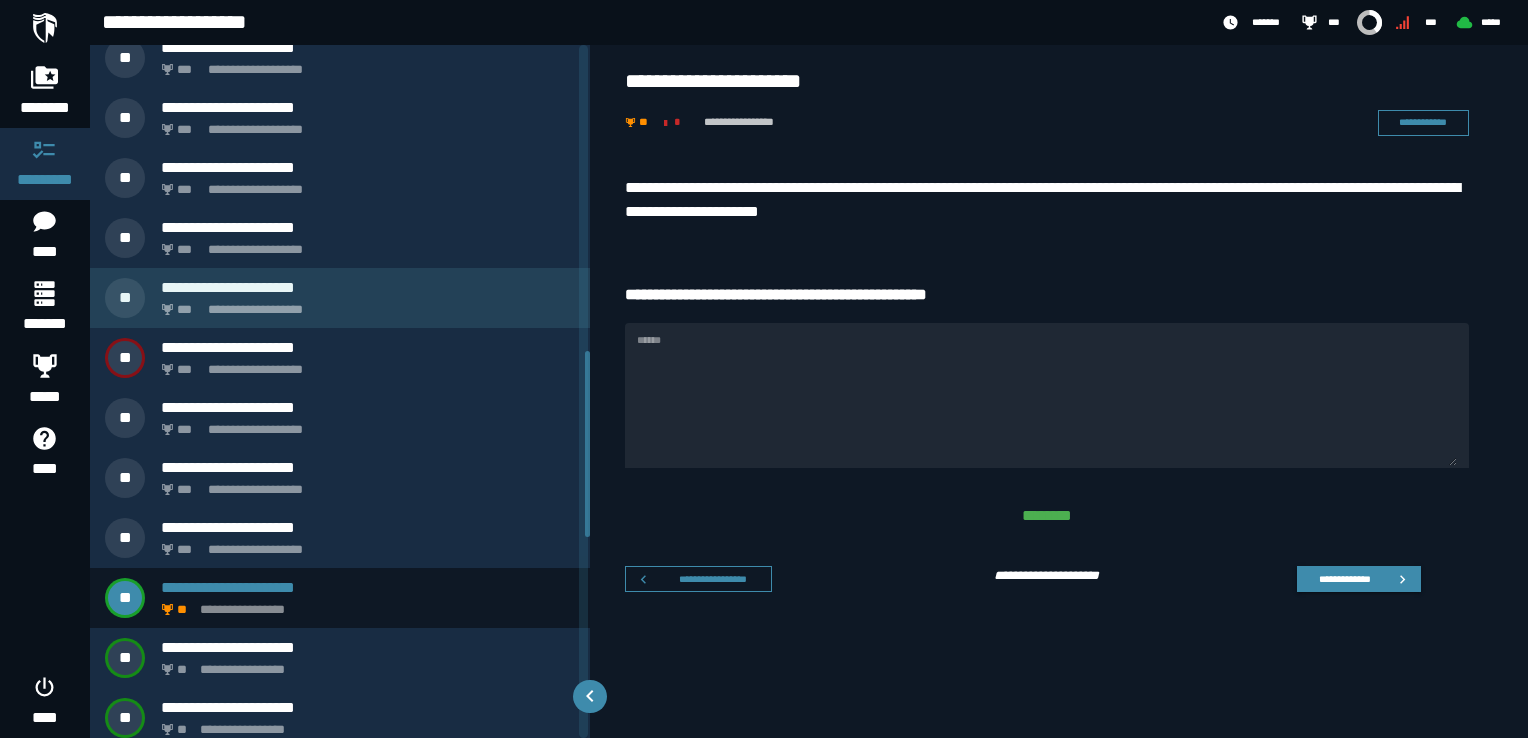 scroll, scrollTop: 1226, scrollLeft: 0, axis: vertical 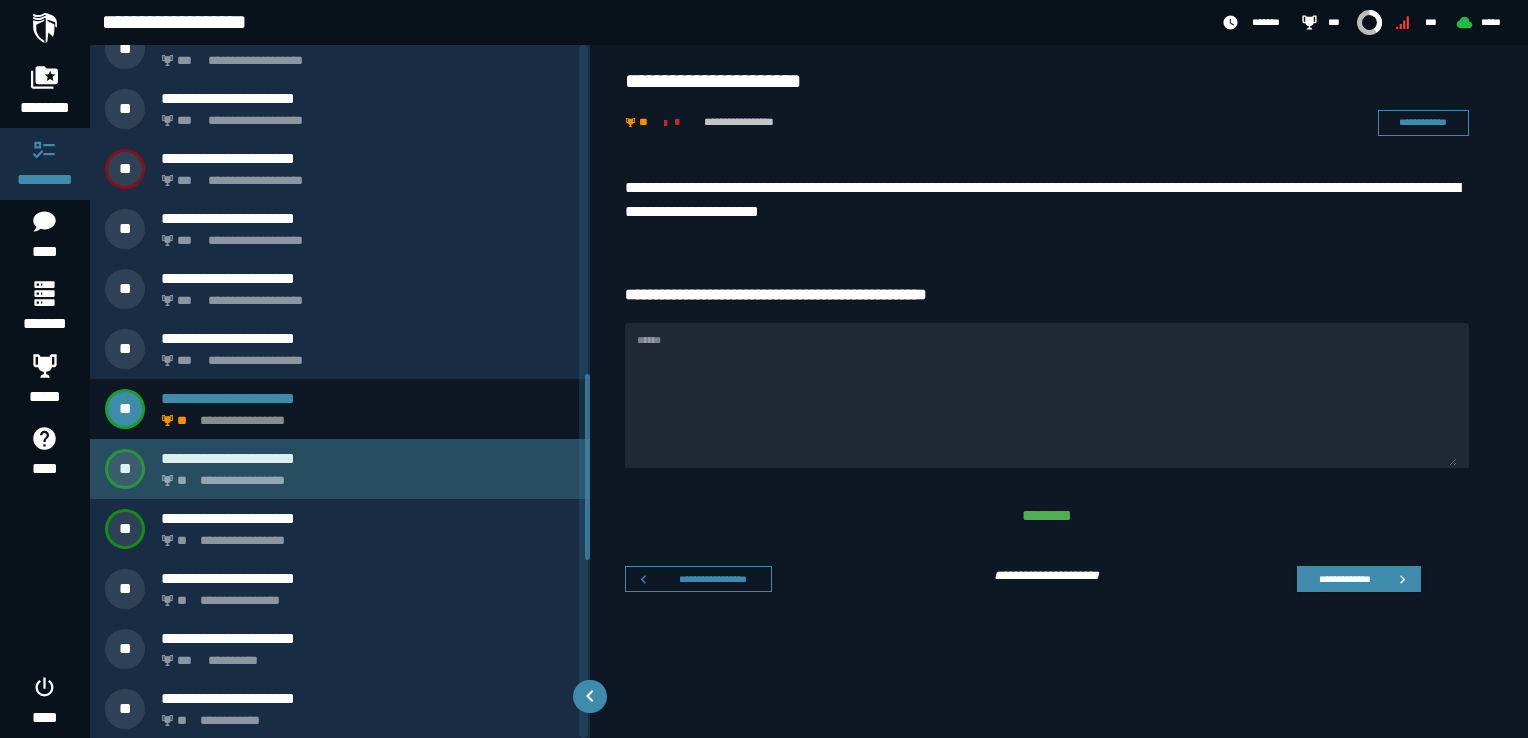 click on "**********" at bounding box center [364, 475] 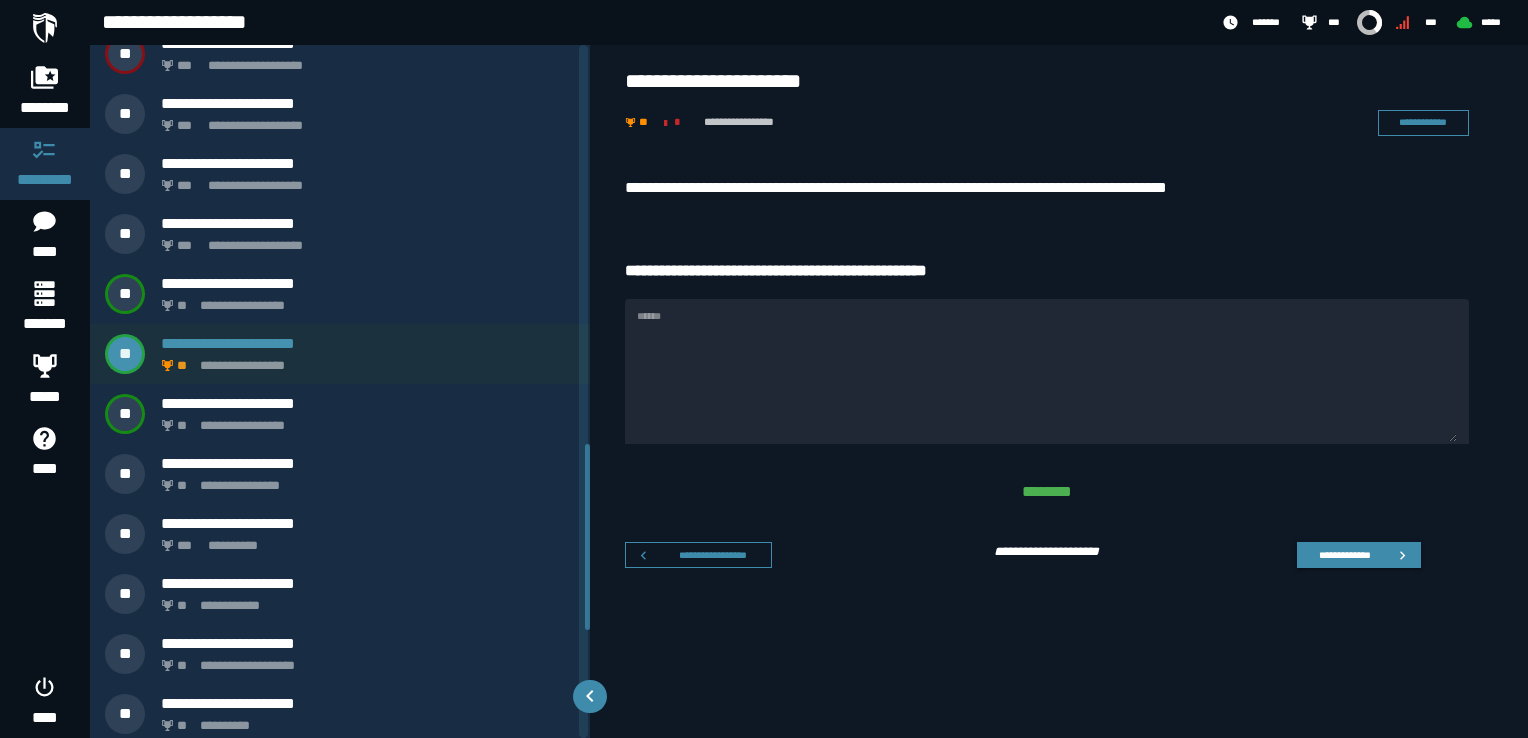scroll, scrollTop: 1486, scrollLeft: 0, axis: vertical 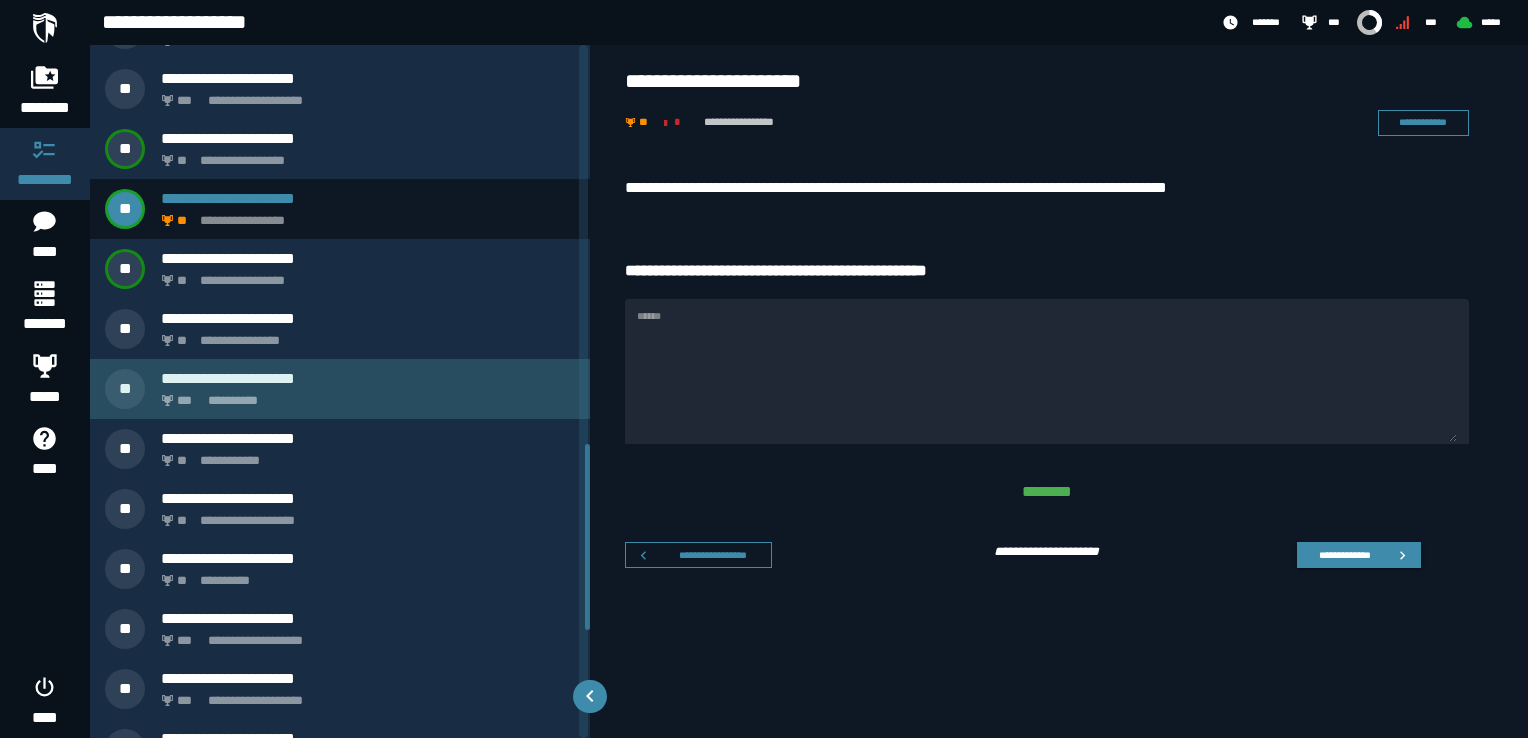 click on "**********" at bounding box center [364, 395] 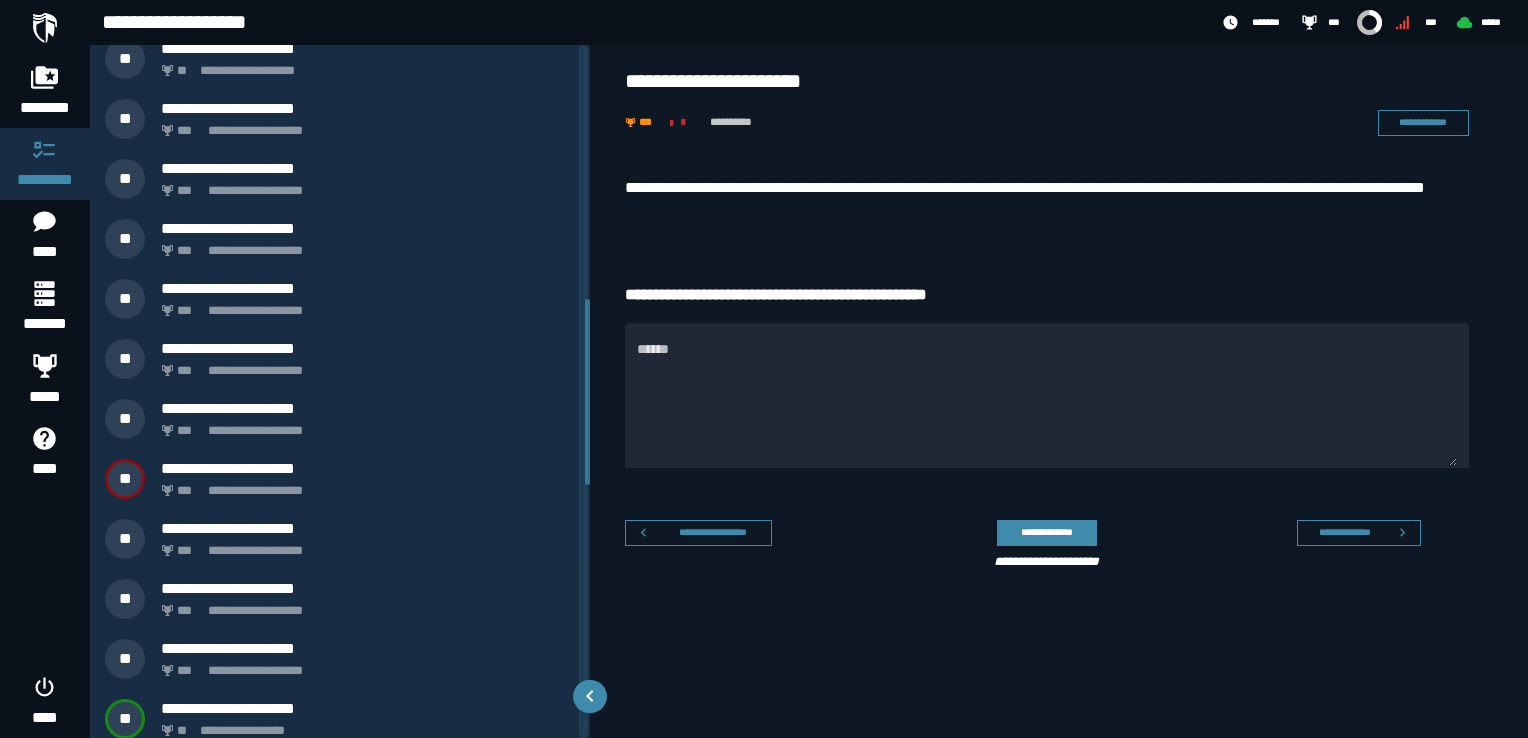 scroll, scrollTop: 866, scrollLeft: 0, axis: vertical 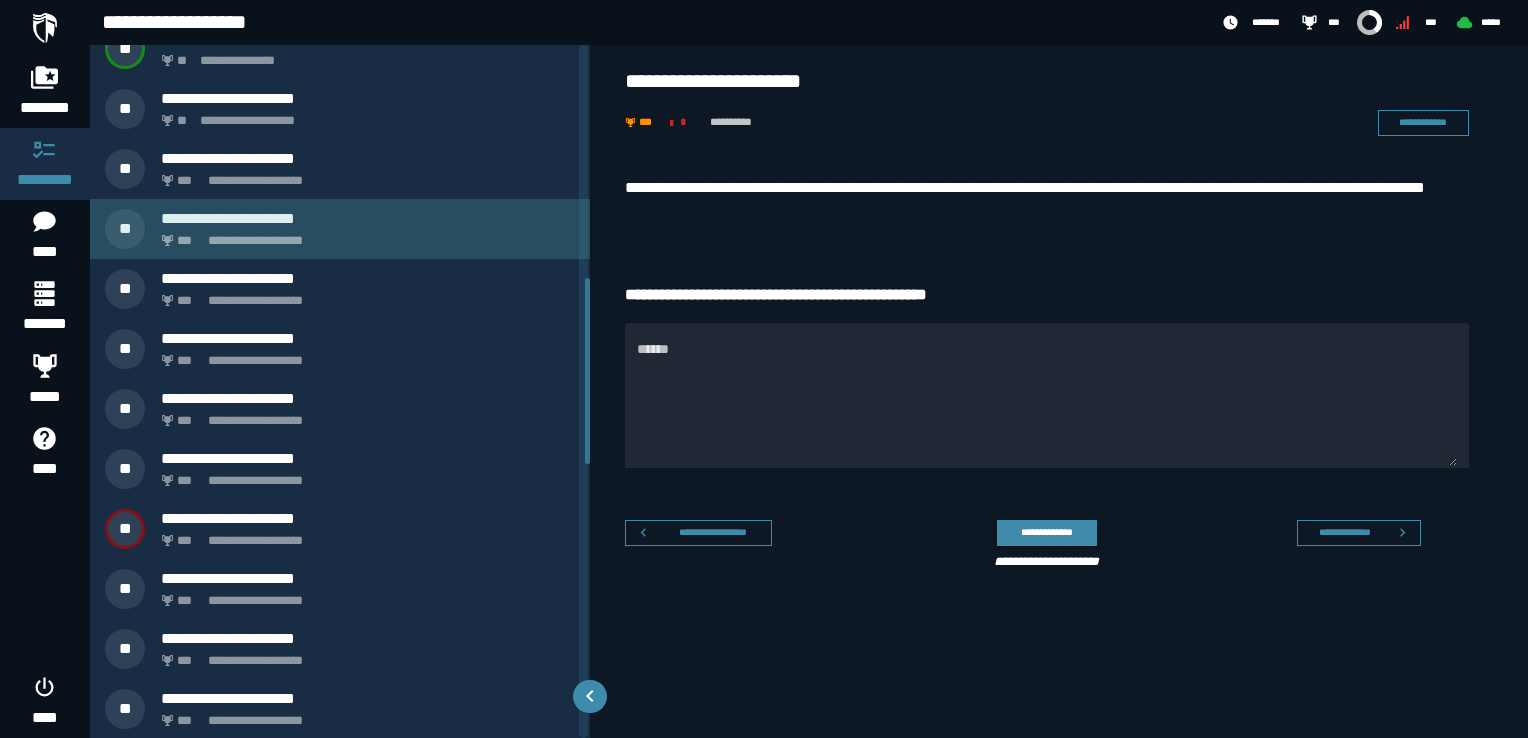 click on "**********" at bounding box center (368, 218) 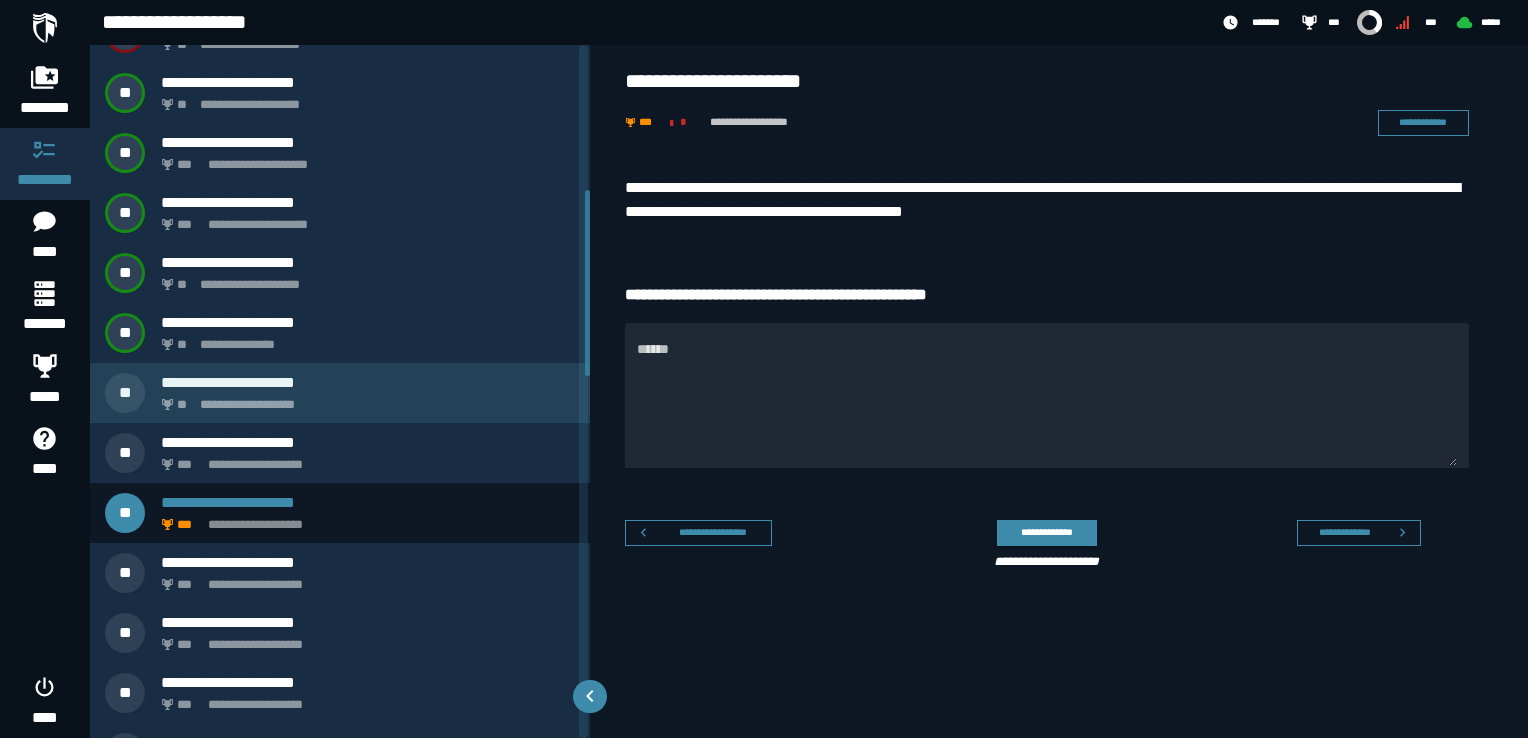 scroll, scrollTop: 586, scrollLeft: 0, axis: vertical 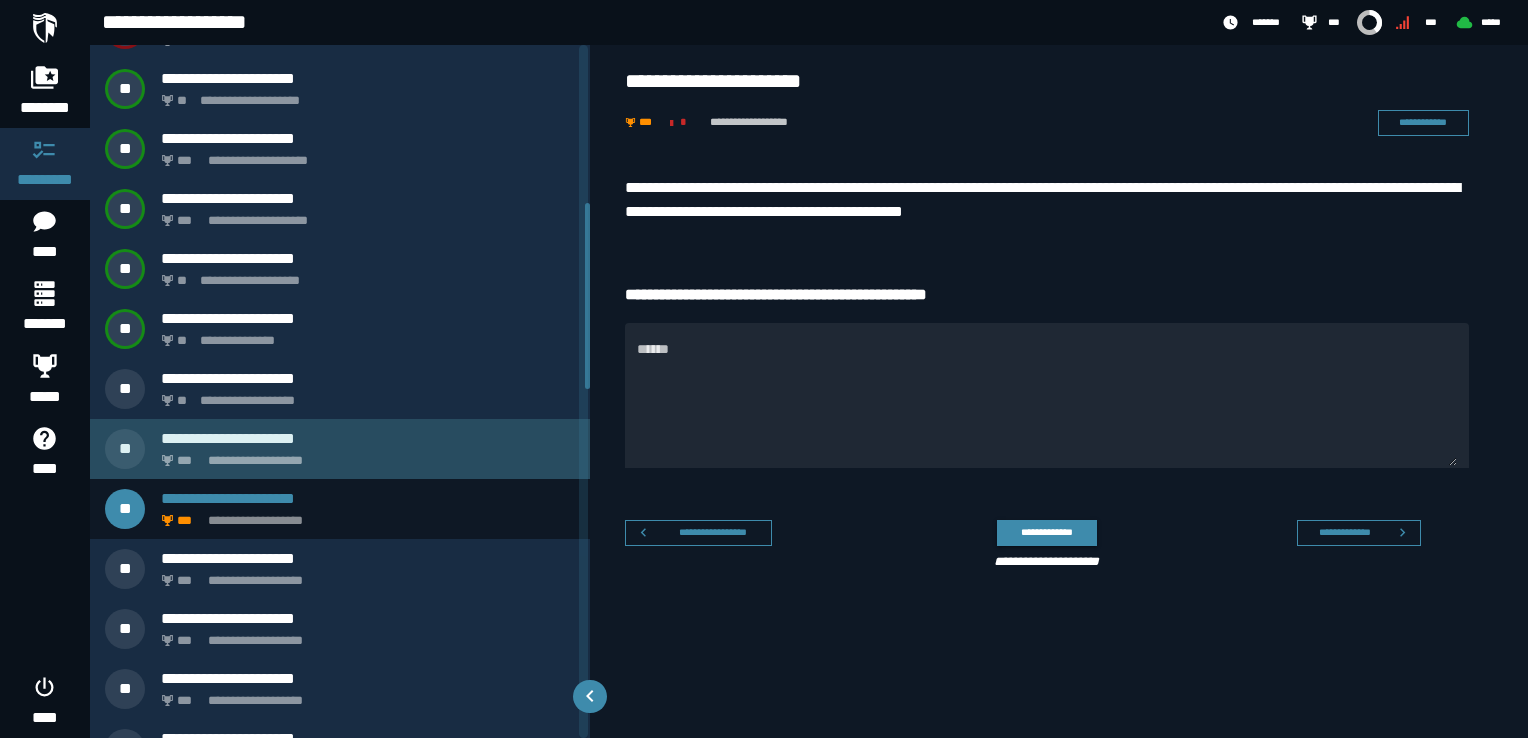 click on "**********" at bounding box center (364, 455) 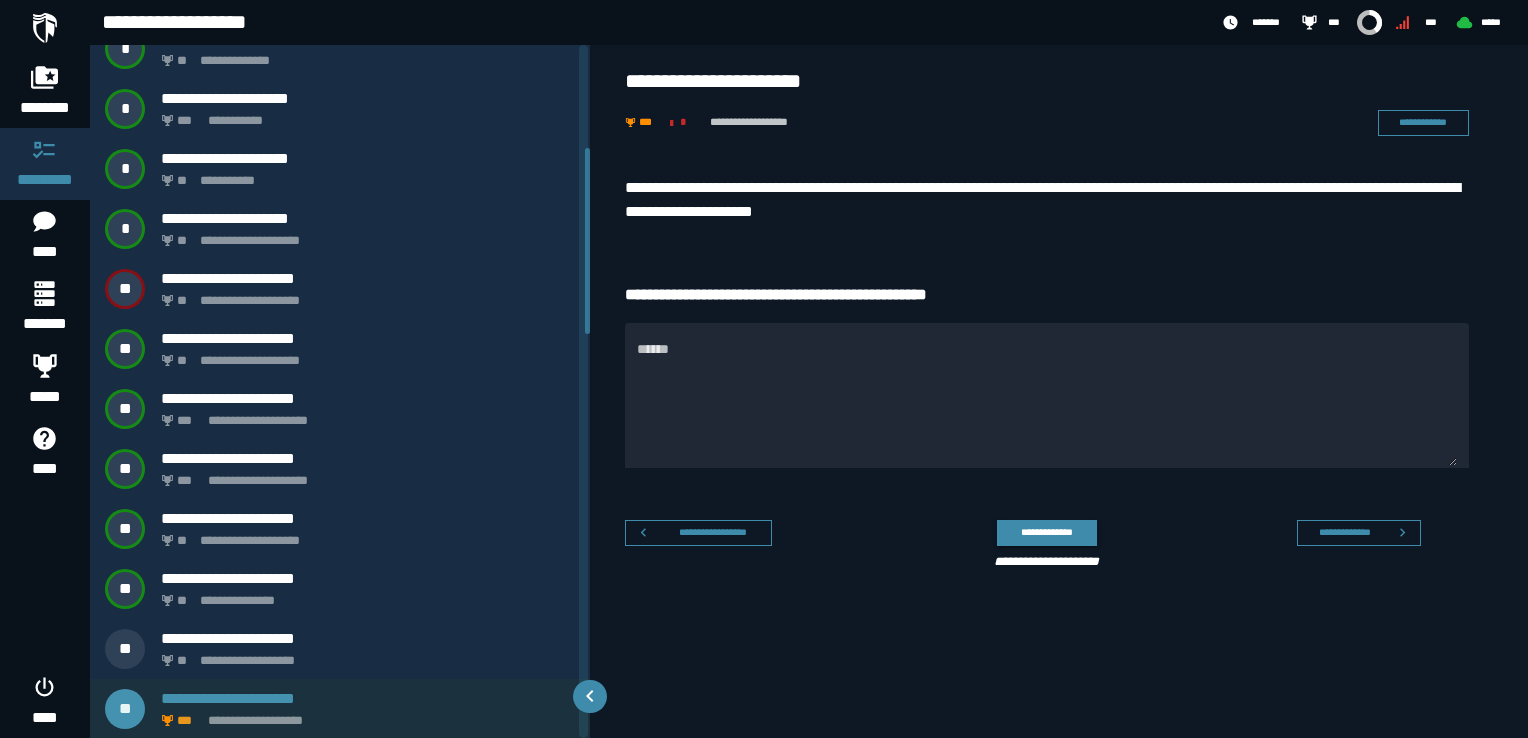 scroll, scrollTop: 626, scrollLeft: 0, axis: vertical 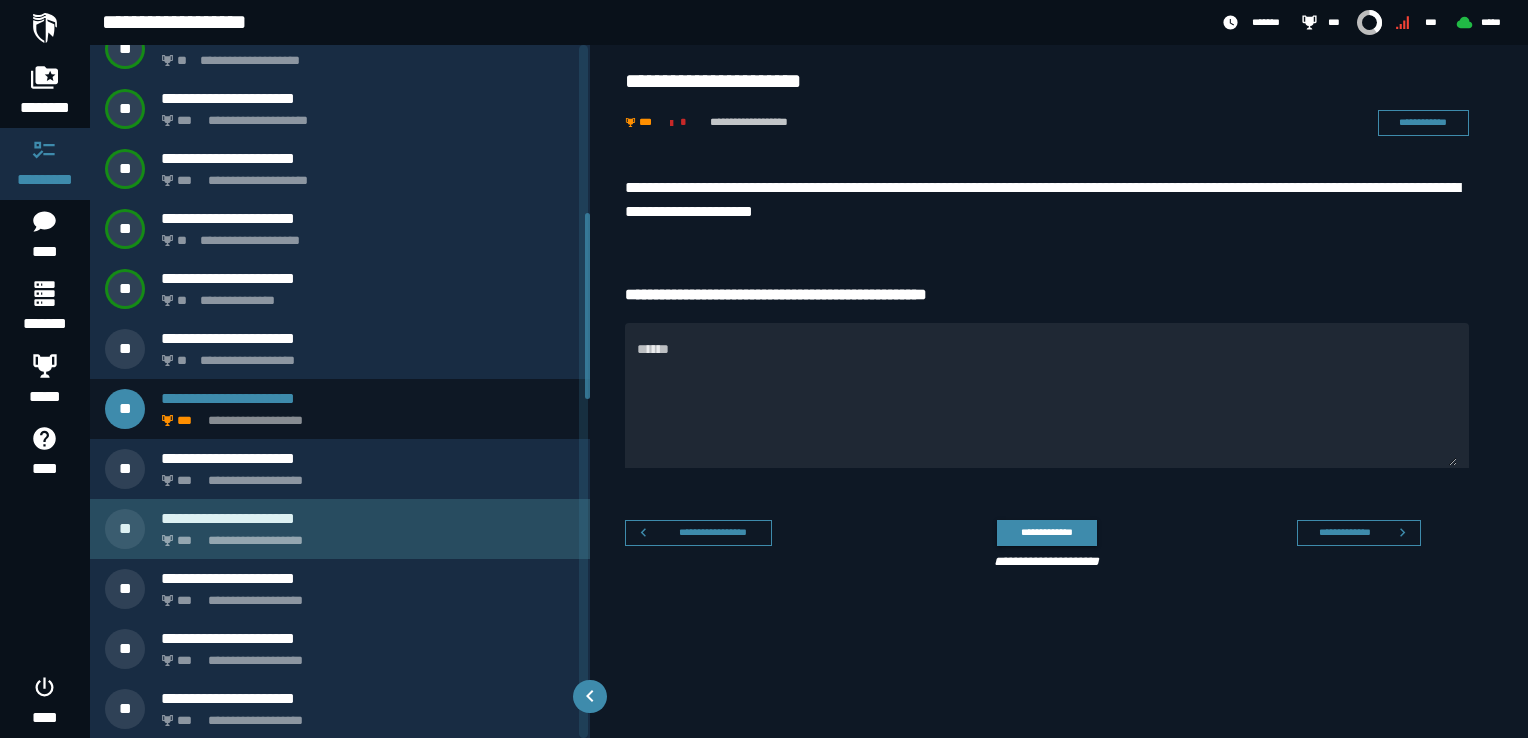click on "**********" at bounding box center (364, 535) 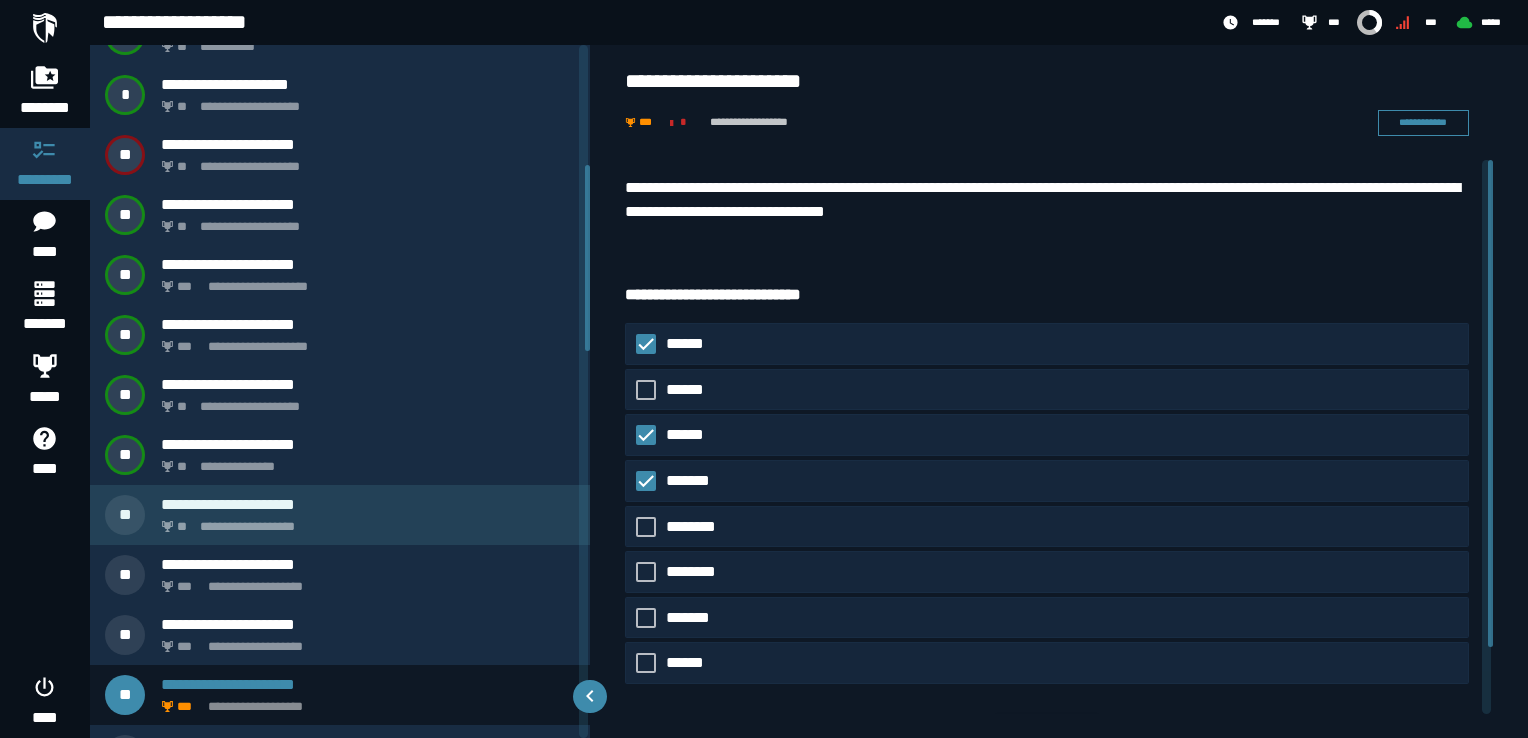 scroll, scrollTop: 446, scrollLeft: 0, axis: vertical 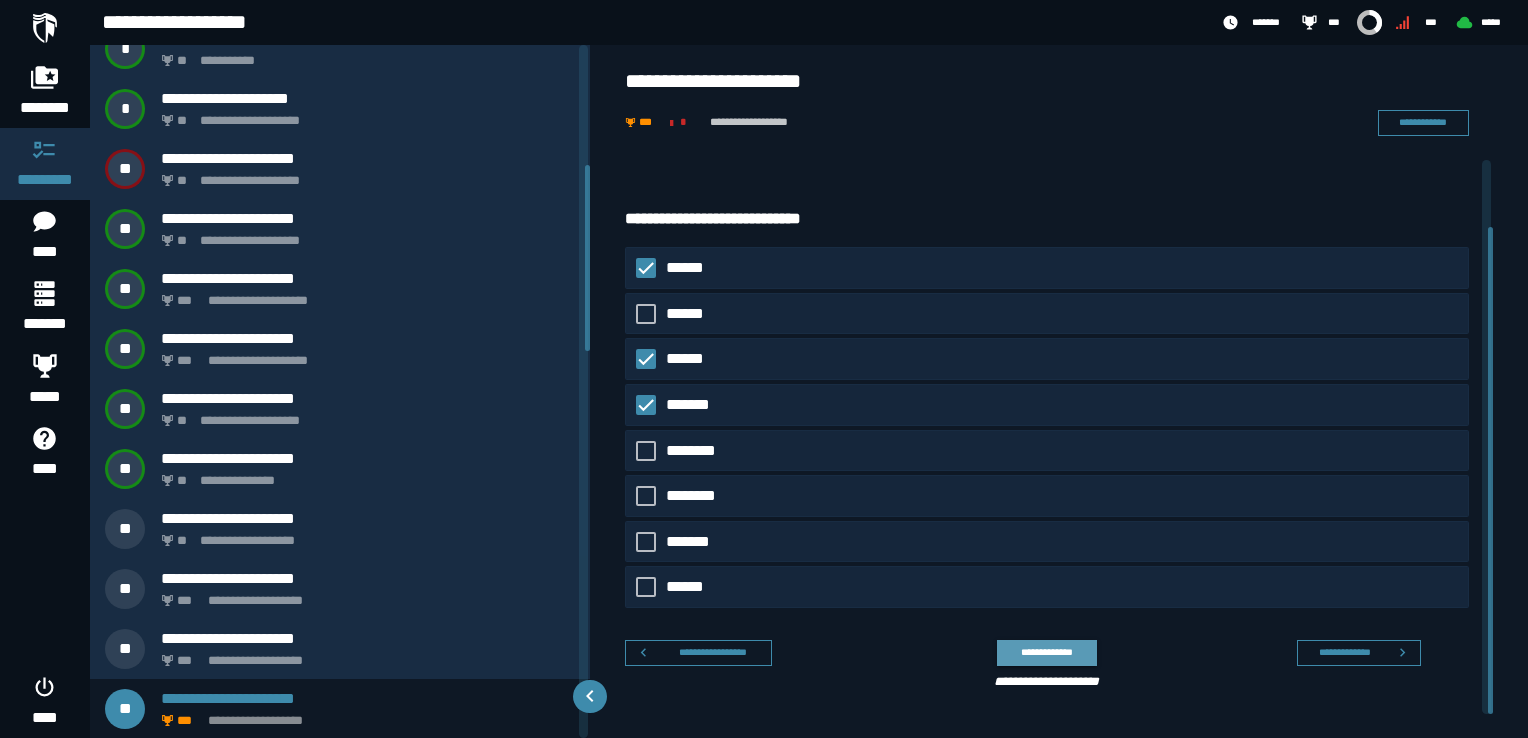 click on "**********" at bounding box center [1046, 652] 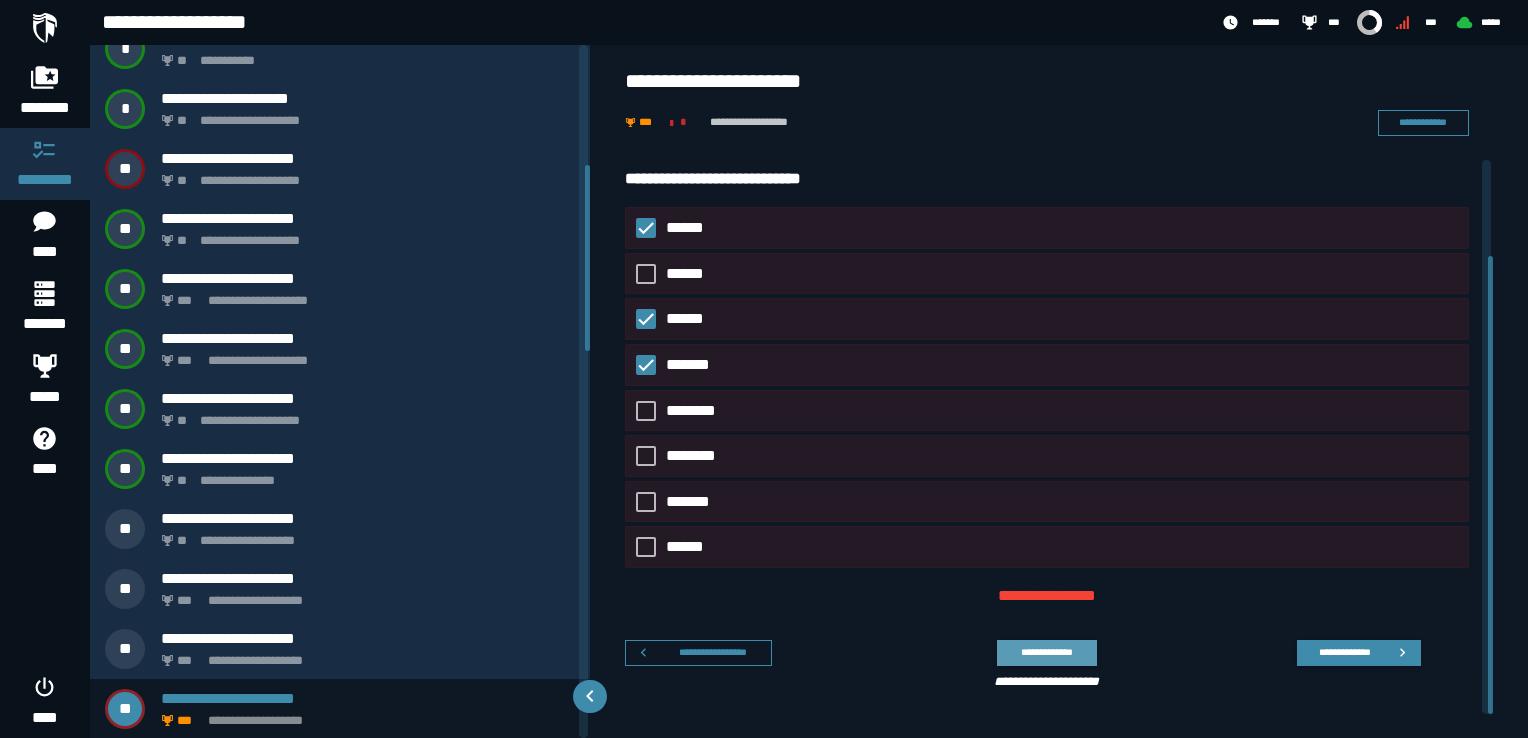 scroll, scrollTop: 0, scrollLeft: 0, axis: both 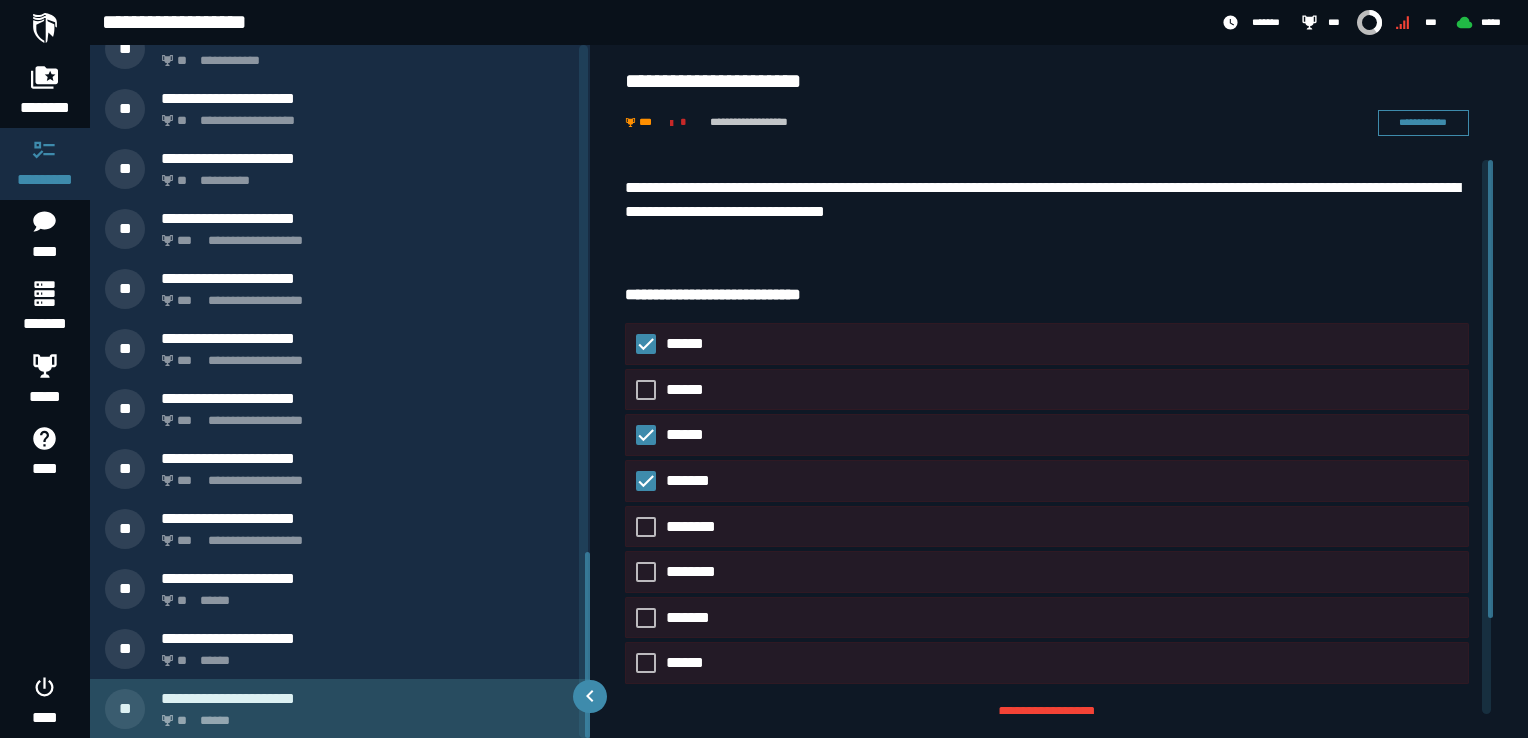 click on "**********" at bounding box center (340, 709) 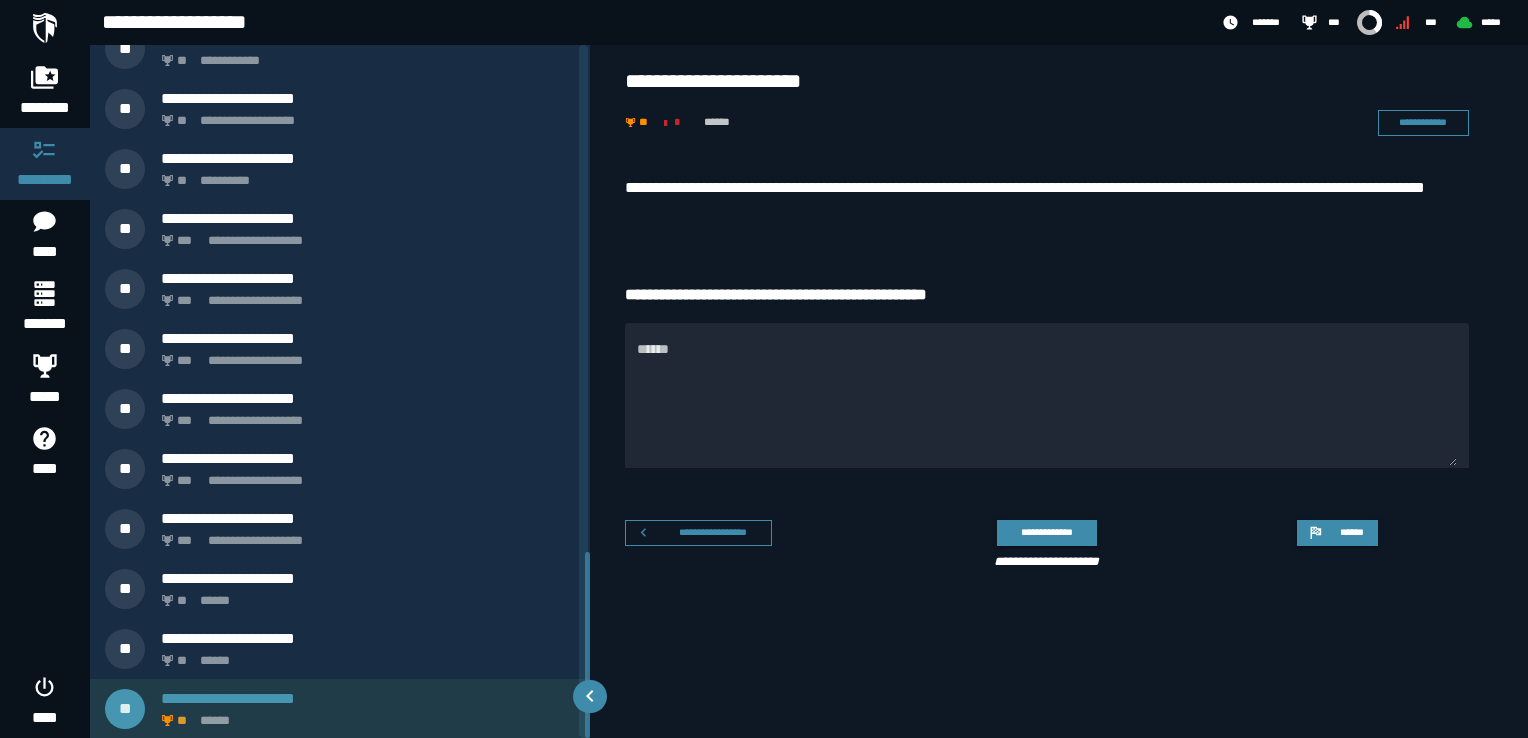 click on "**********" at bounding box center [368, 698] 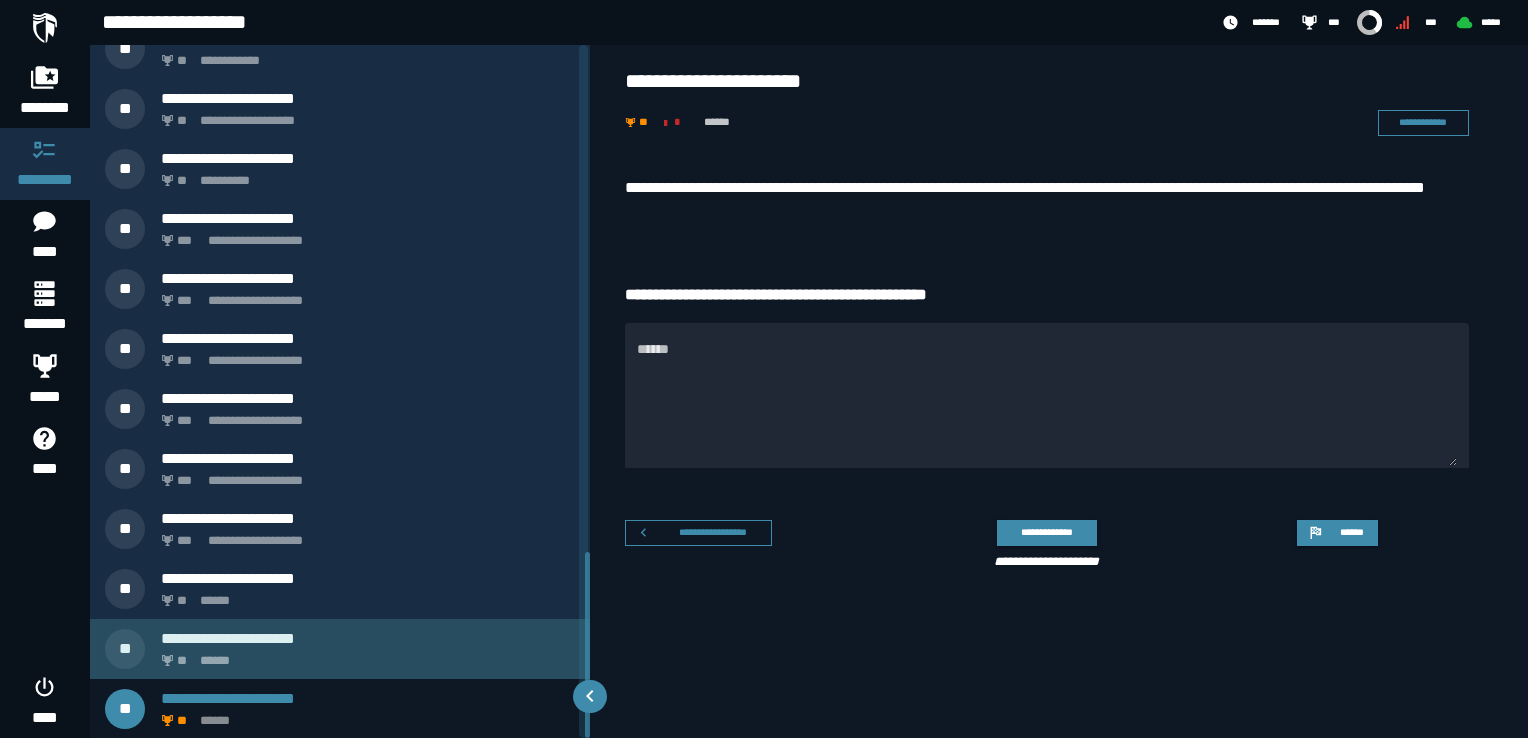 click on "** ******" at bounding box center [364, 655] 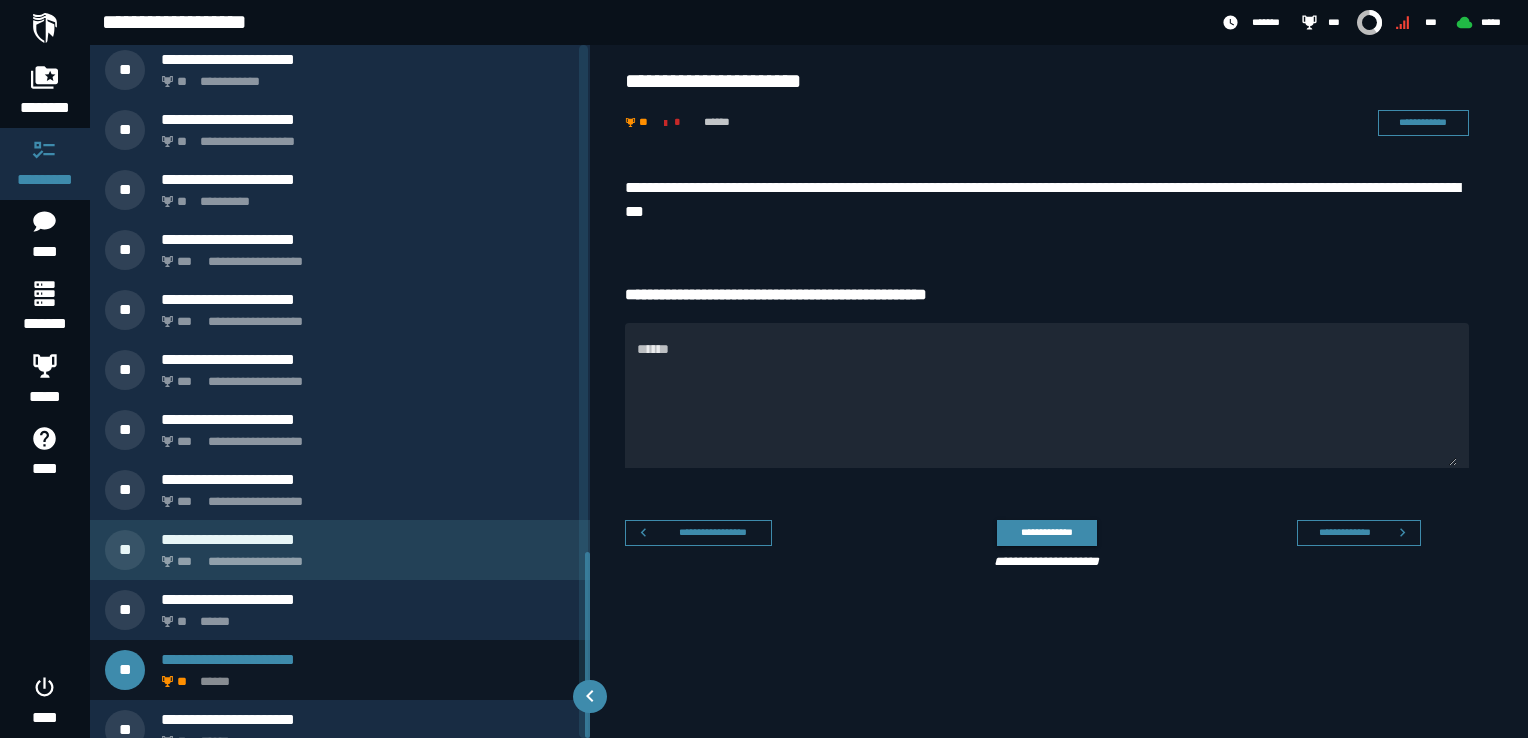scroll, scrollTop: 1886, scrollLeft: 0, axis: vertical 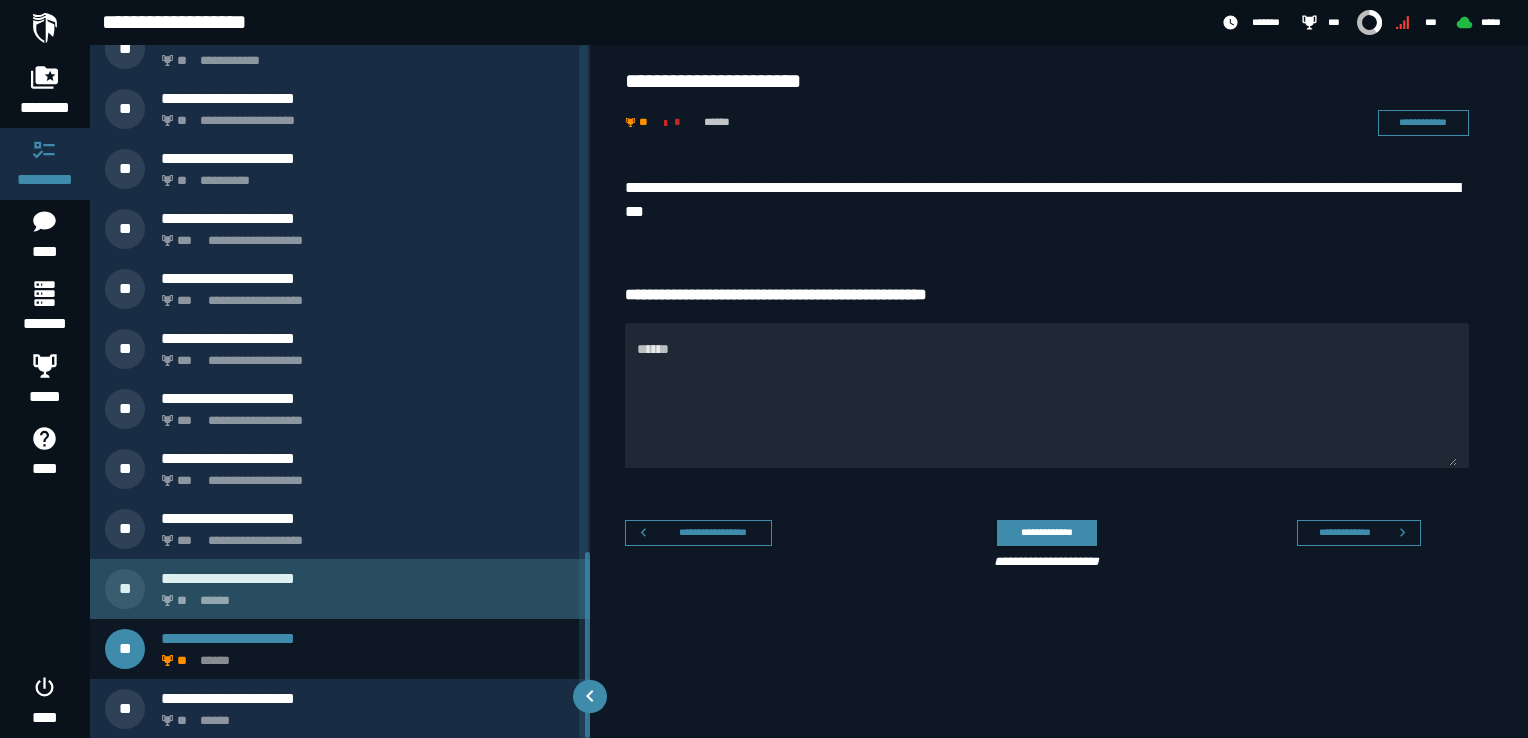 click on "**********" at bounding box center [368, 578] 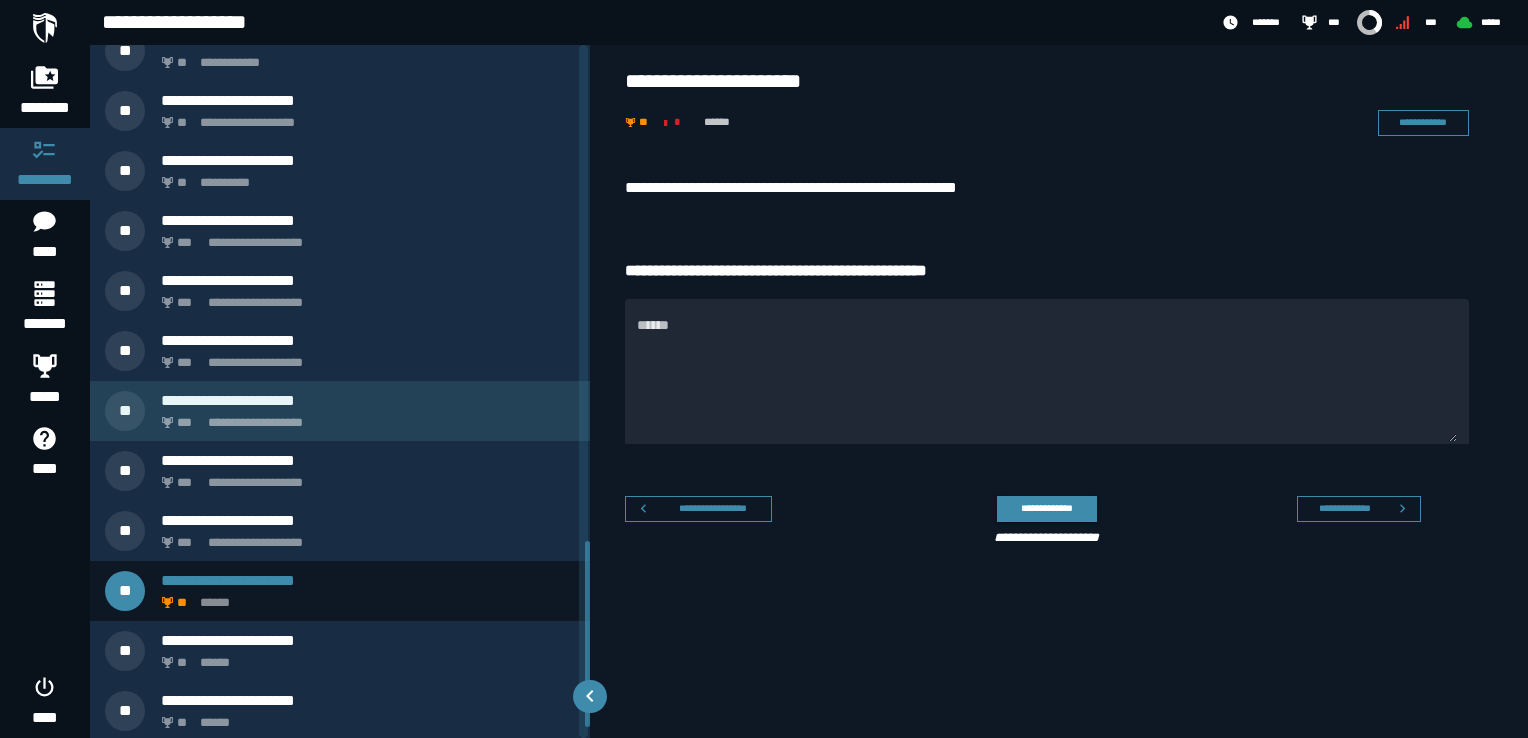 scroll, scrollTop: 1886, scrollLeft: 0, axis: vertical 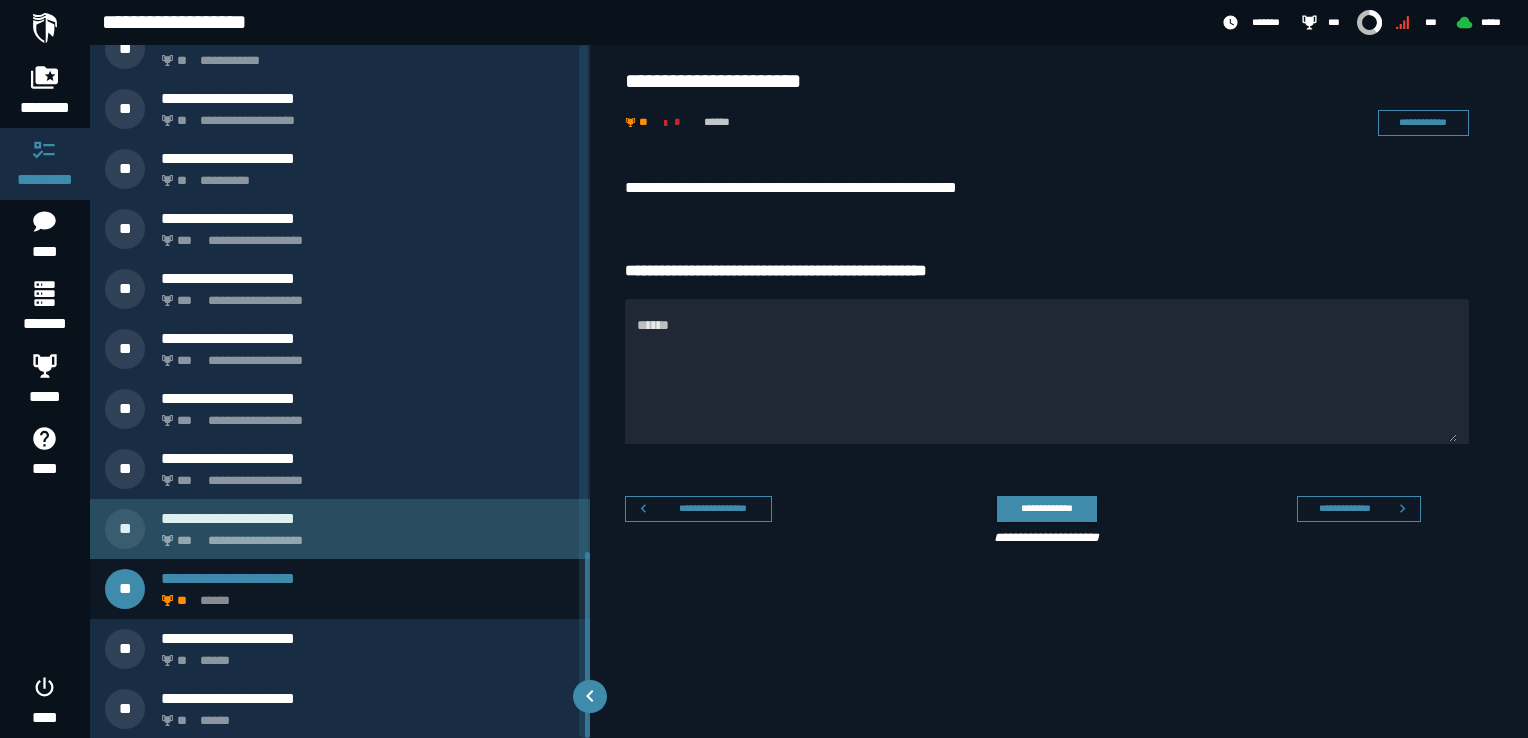 click on "**********" at bounding box center (364, 535) 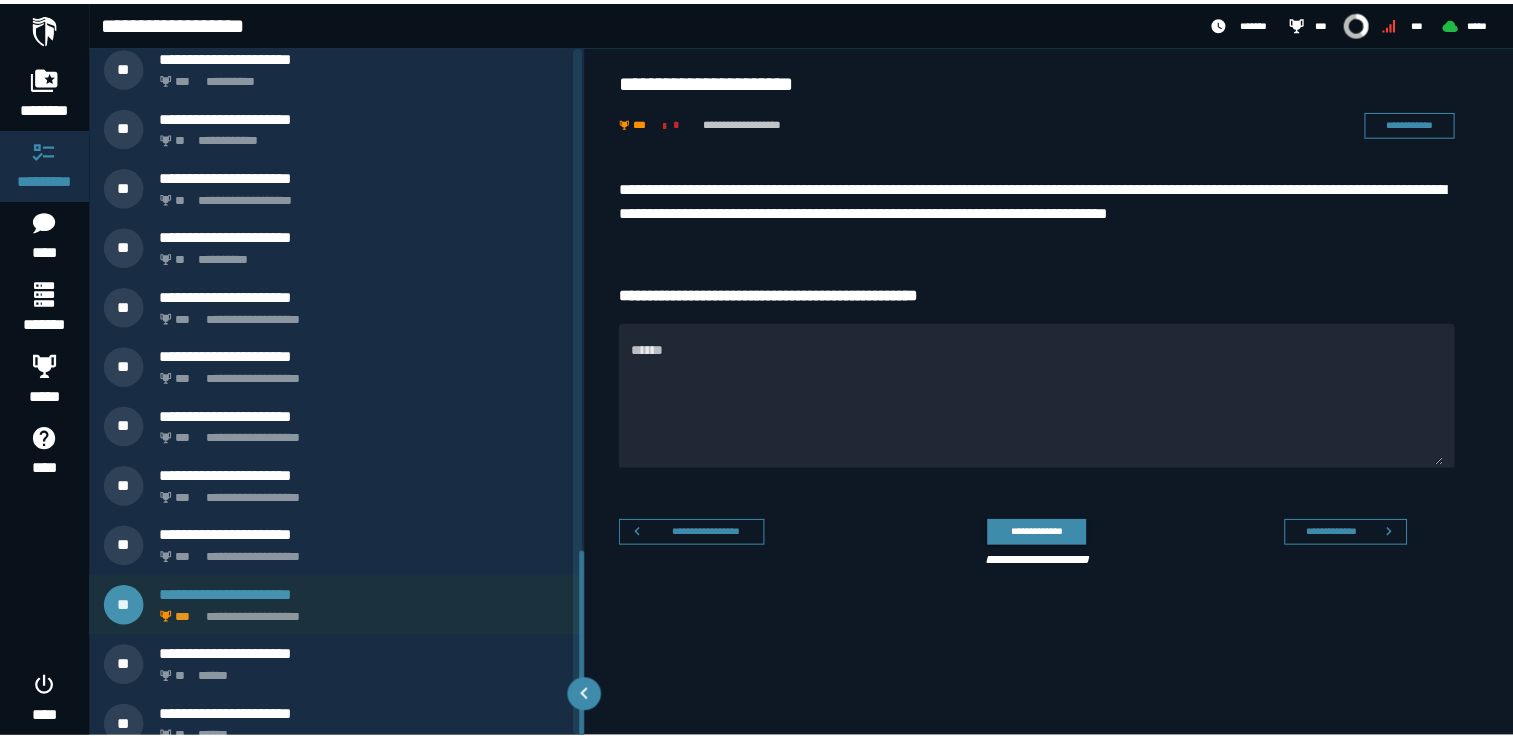scroll, scrollTop: 1886, scrollLeft: 0, axis: vertical 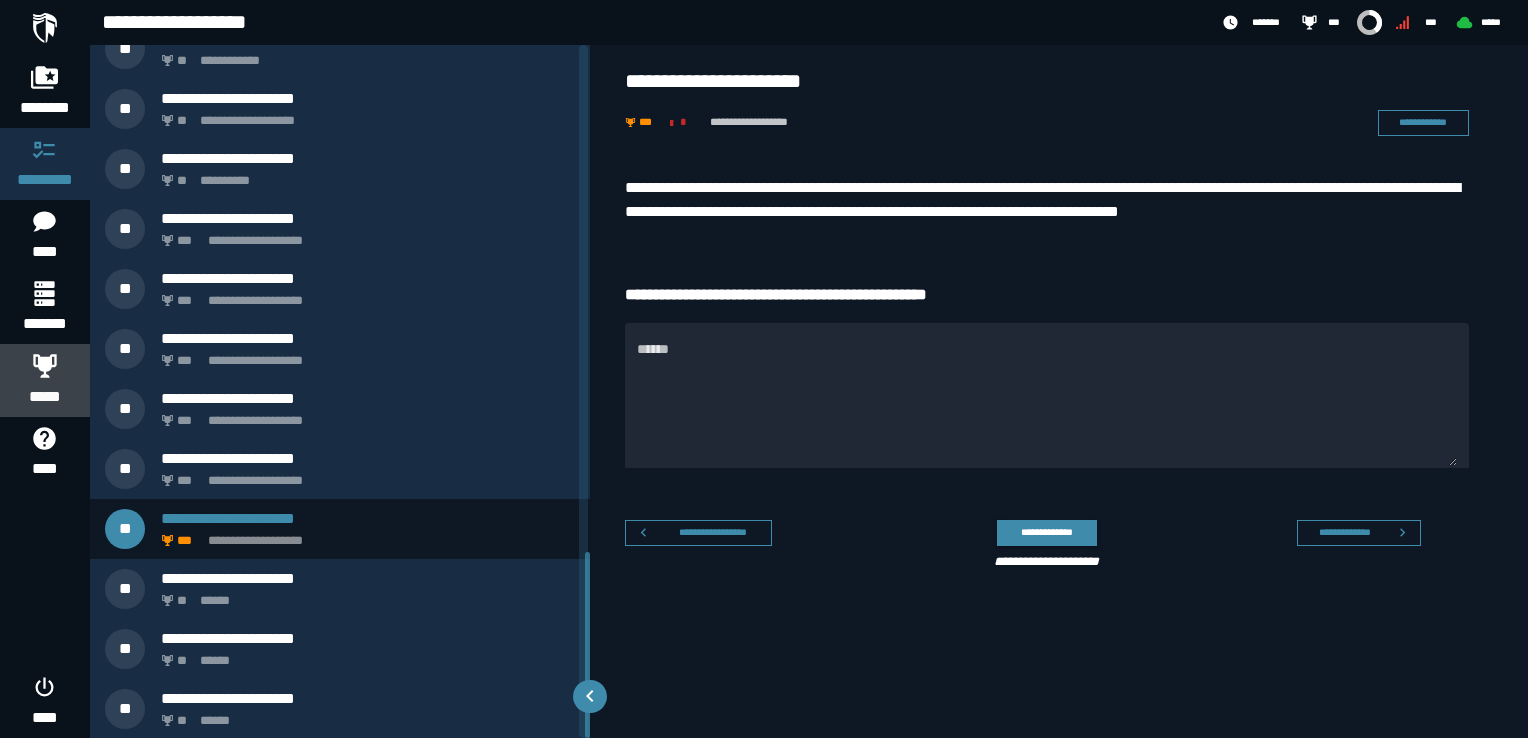 click 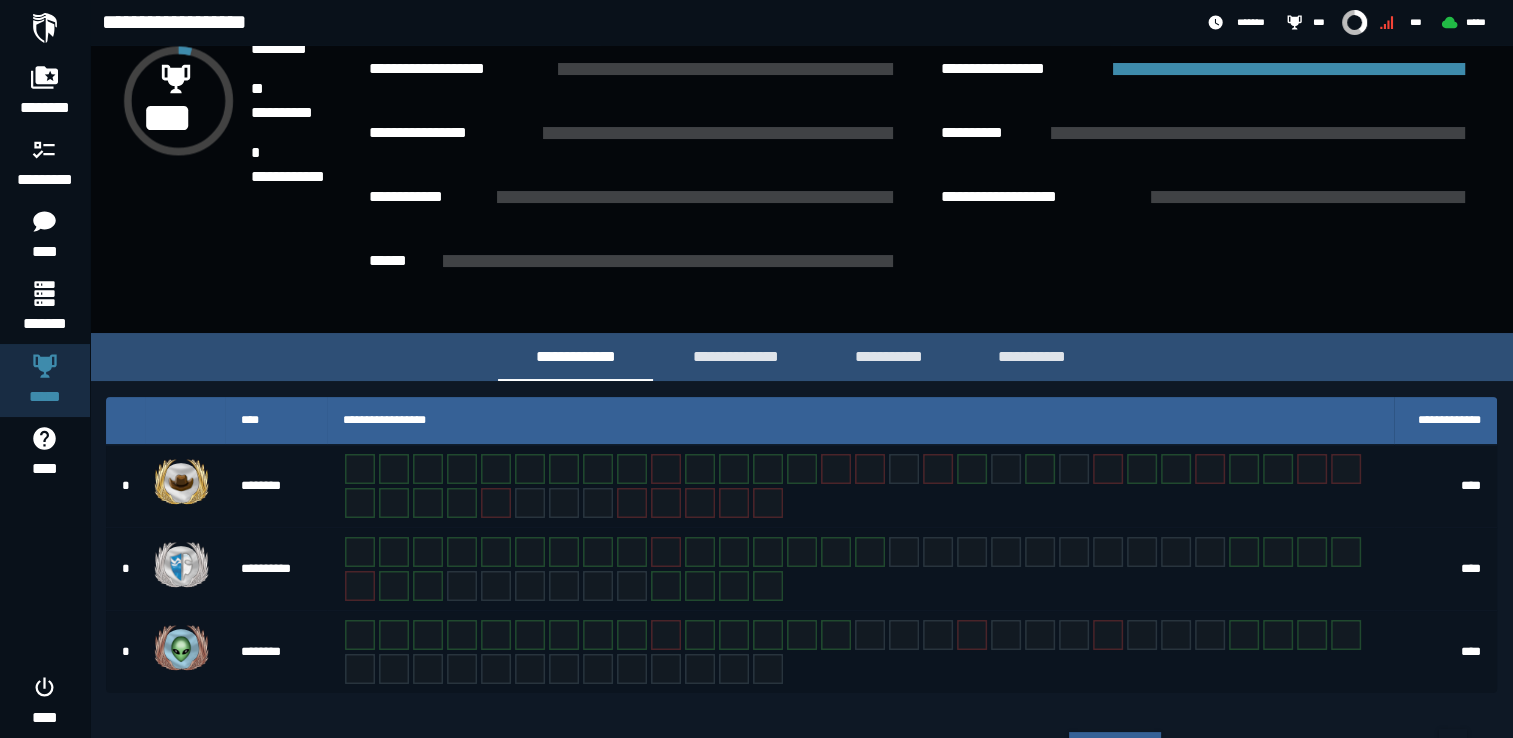 scroll, scrollTop: 239, scrollLeft: 0, axis: vertical 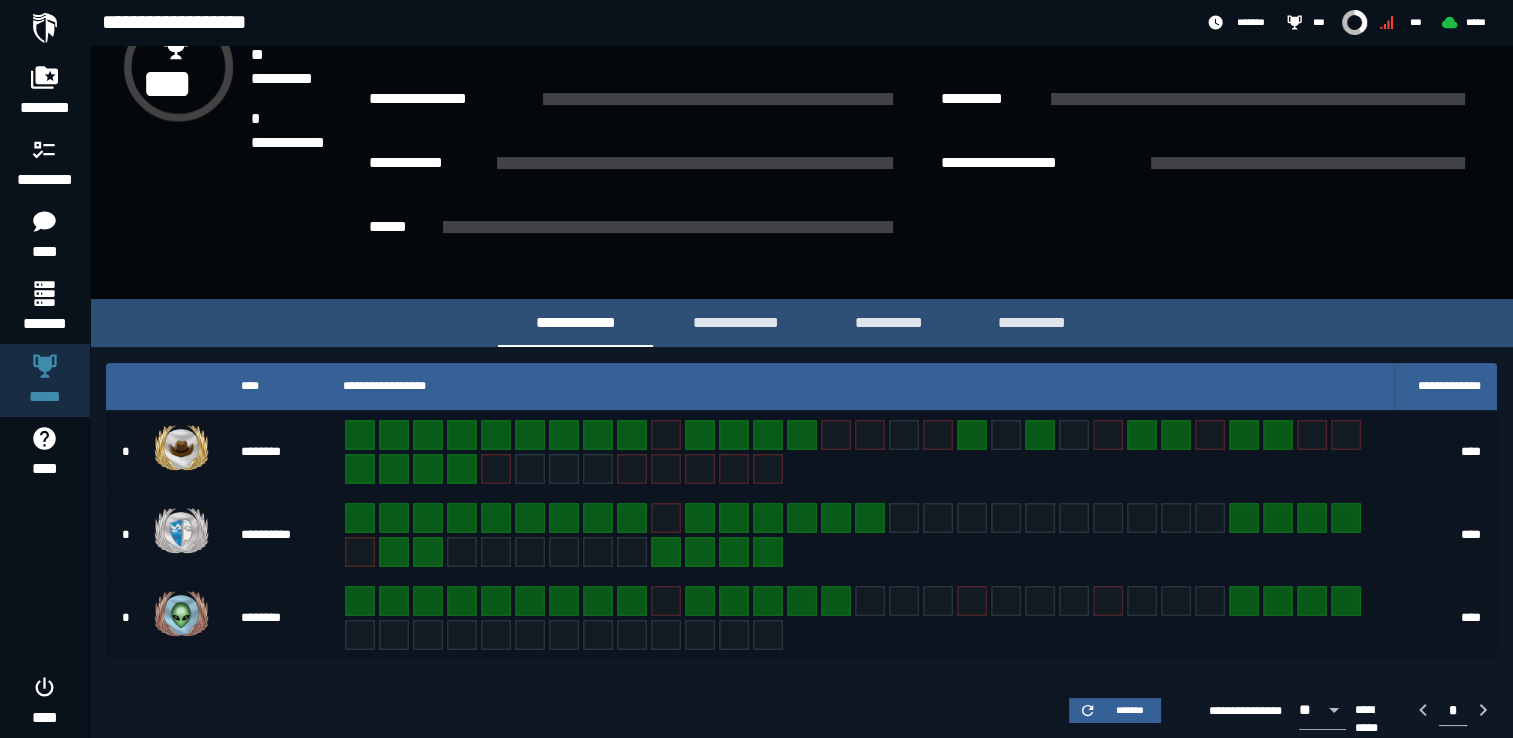 click on "**********" 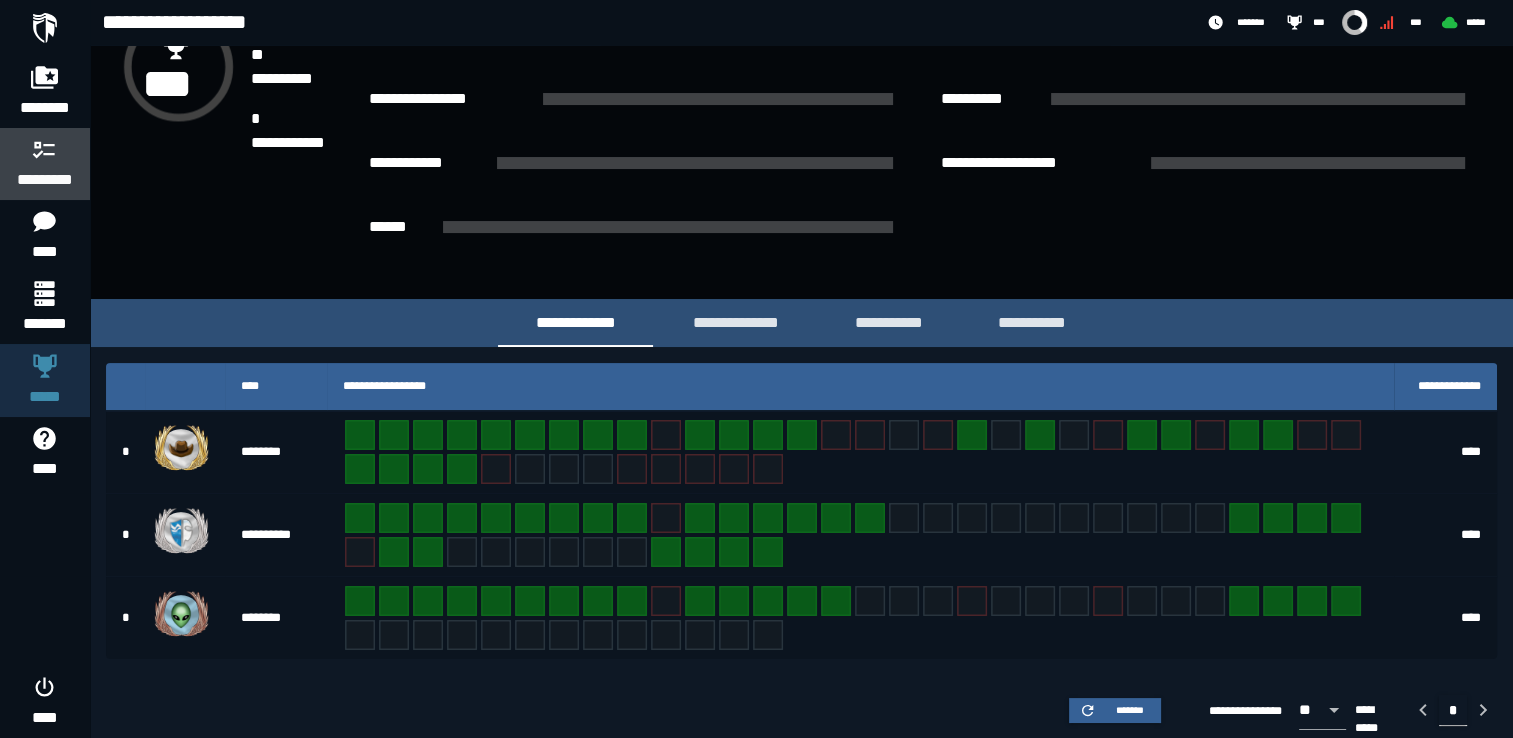click 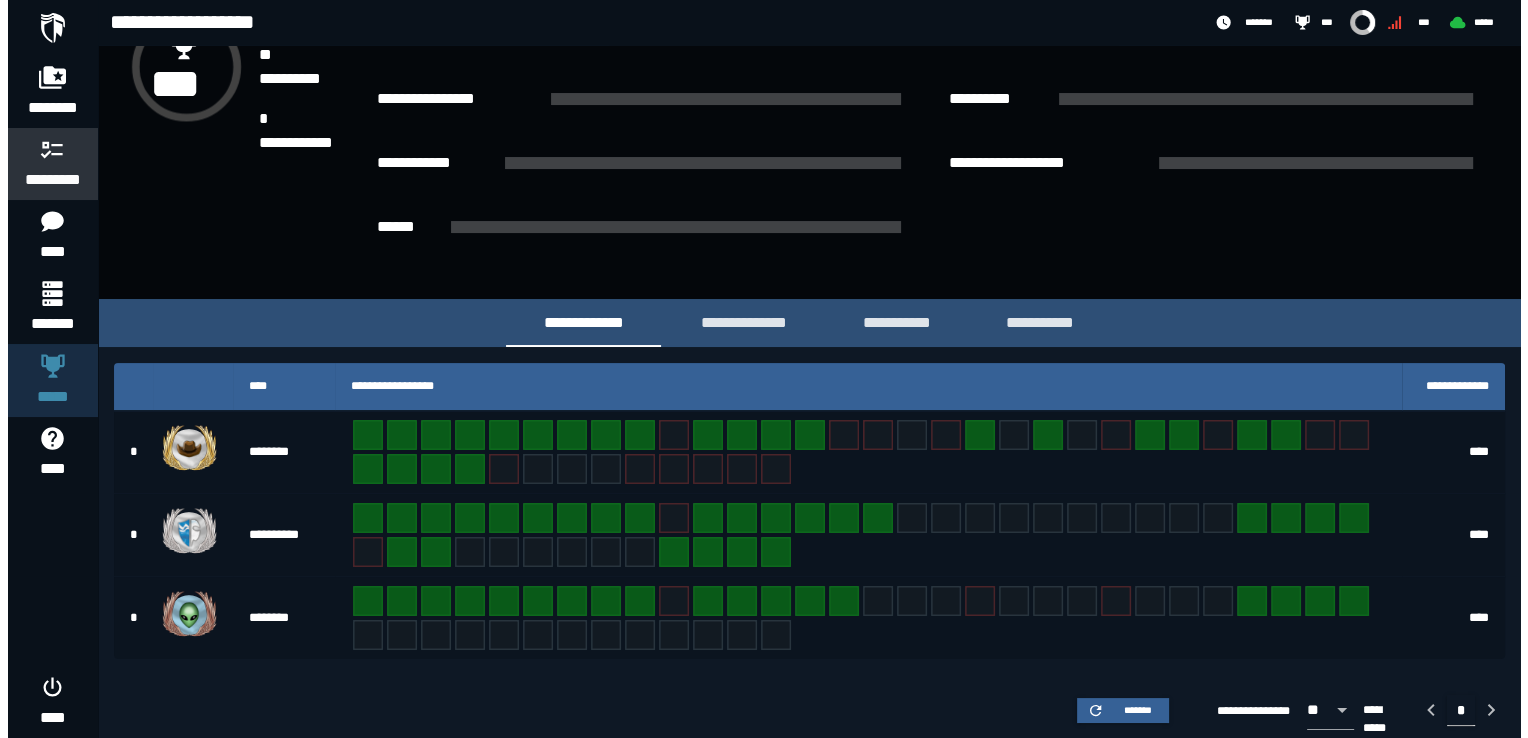 scroll, scrollTop: 0, scrollLeft: 0, axis: both 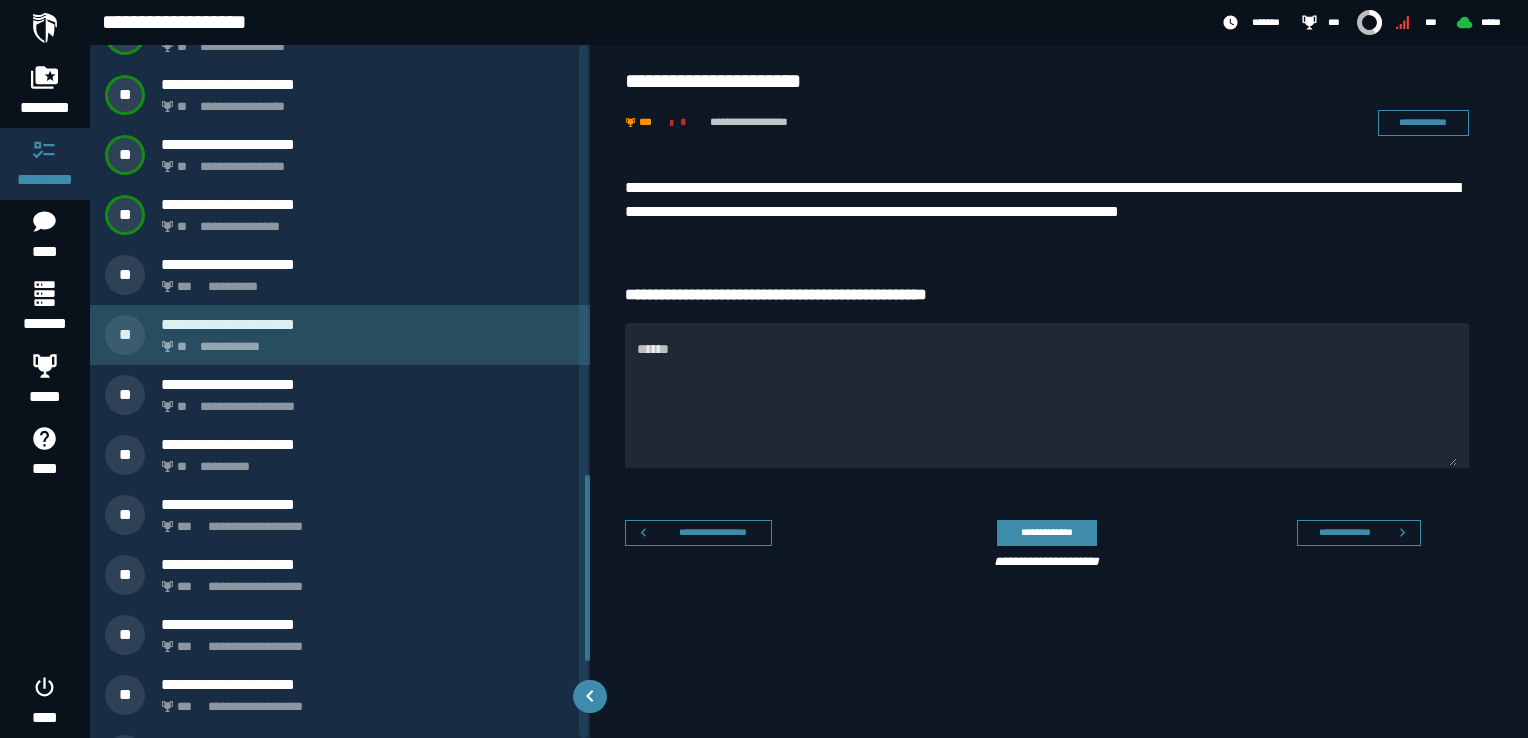 click on "**********" at bounding box center (368, 324) 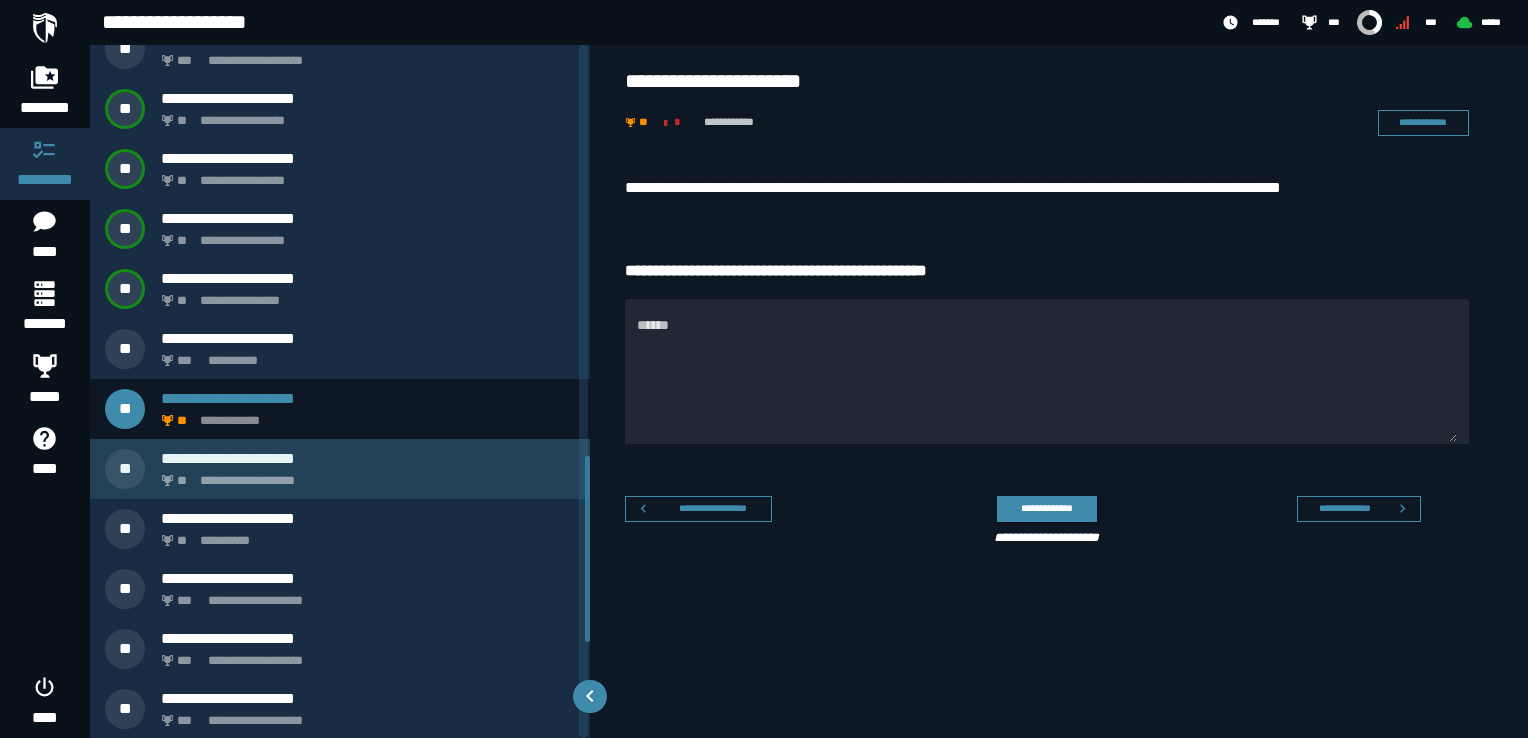 scroll, scrollTop: 1626, scrollLeft: 0, axis: vertical 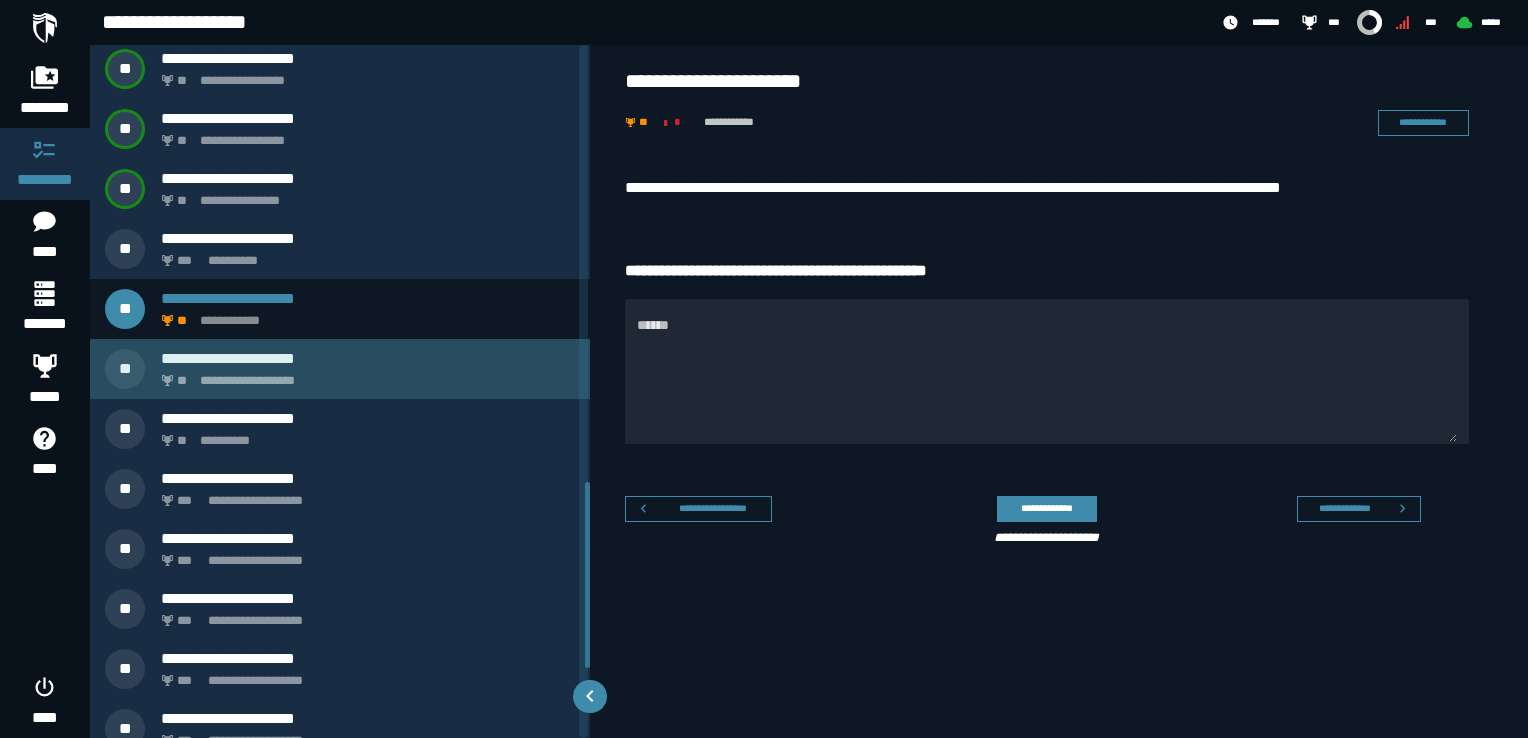 click on "**********" at bounding box center (364, 375) 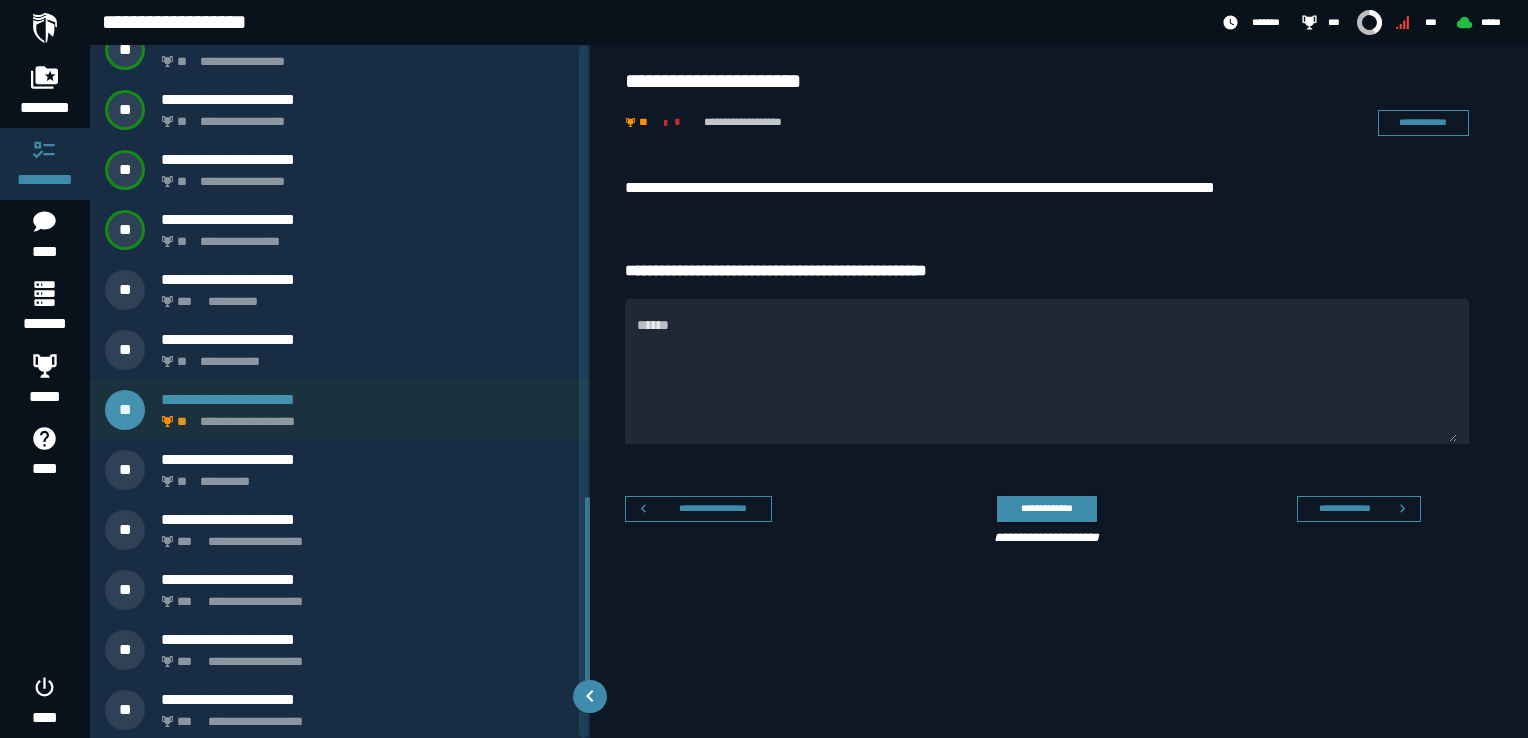 scroll, scrollTop: 1686, scrollLeft: 0, axis: vertical 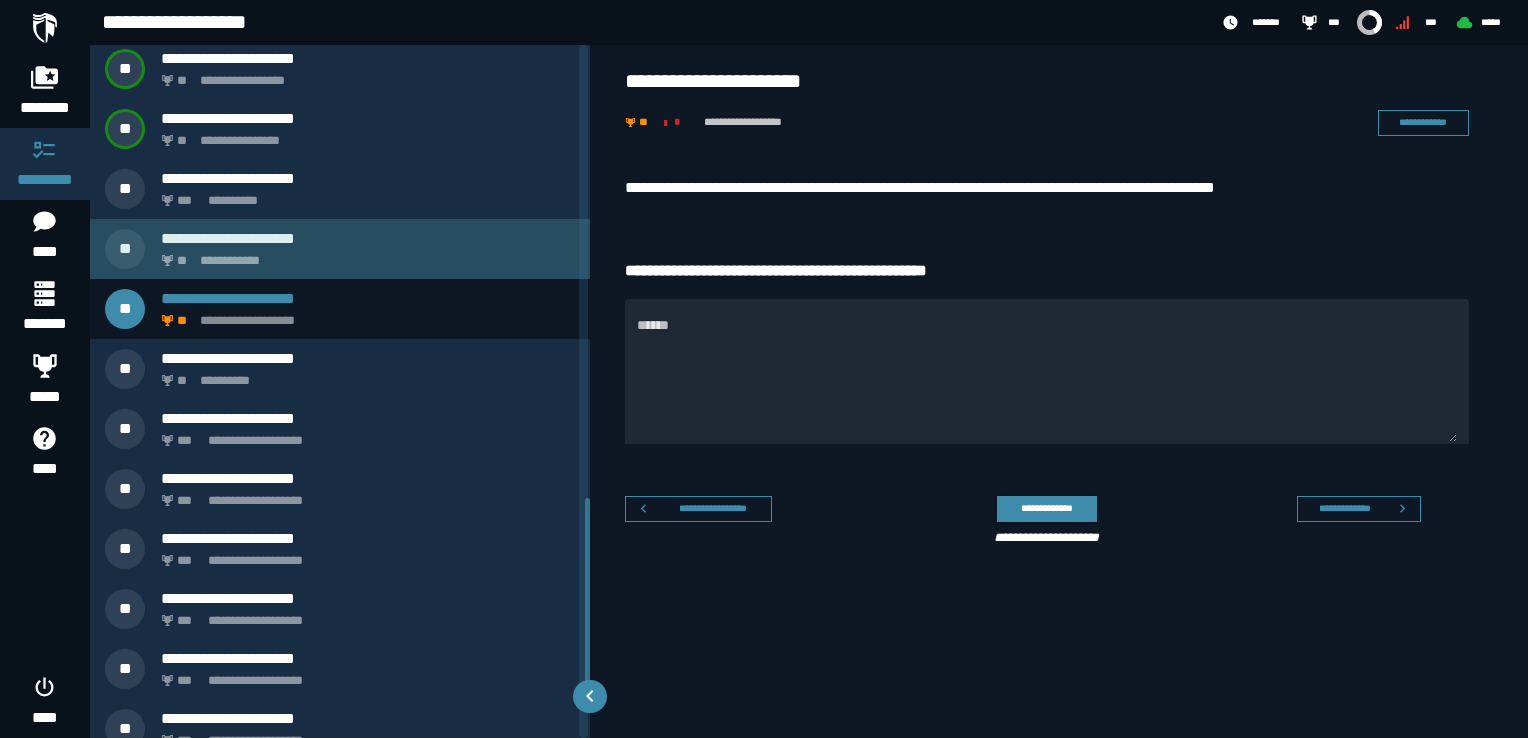 click on "**********" at bounding box center [364, 255] 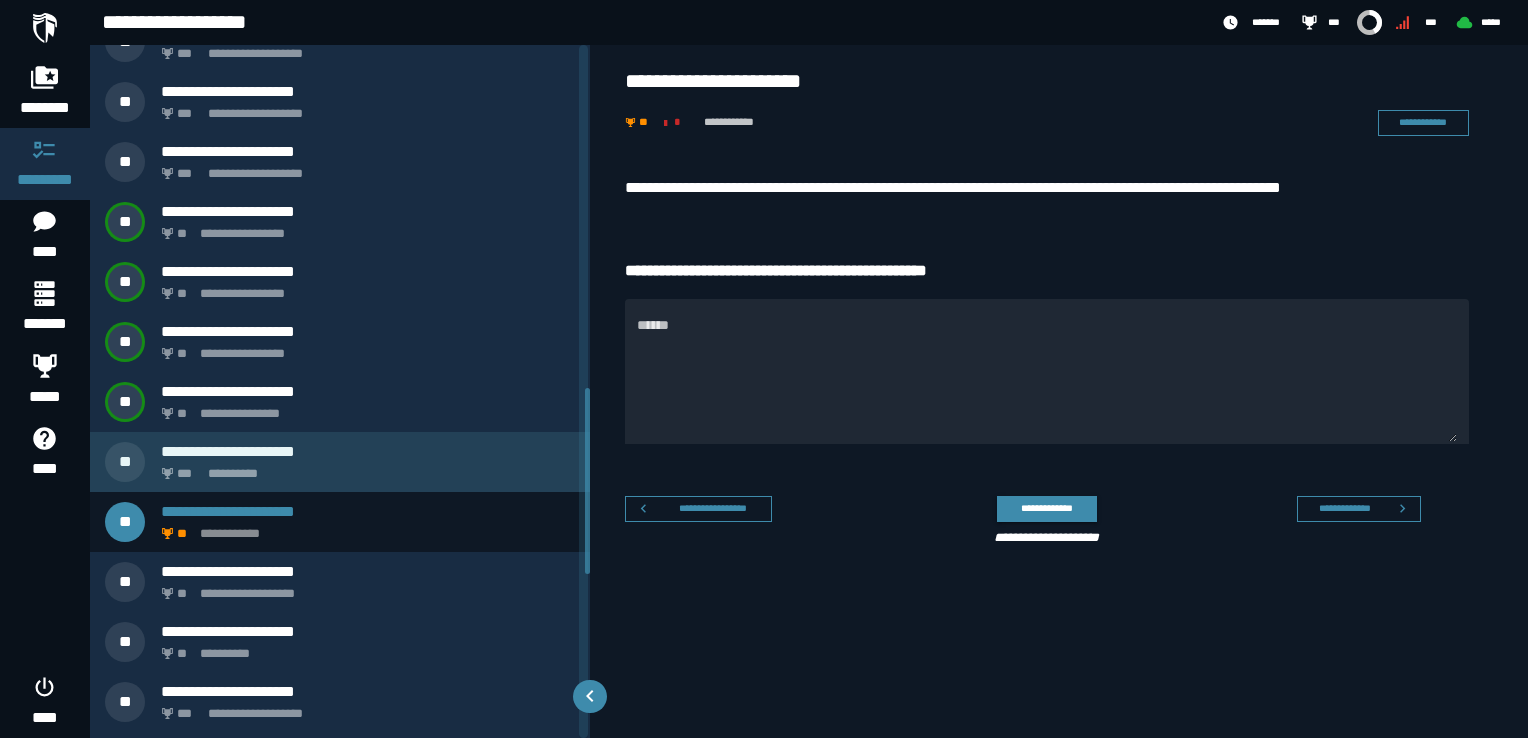 scroll, scrollTop: 1426, scrollLeft: 0, axis: vertical 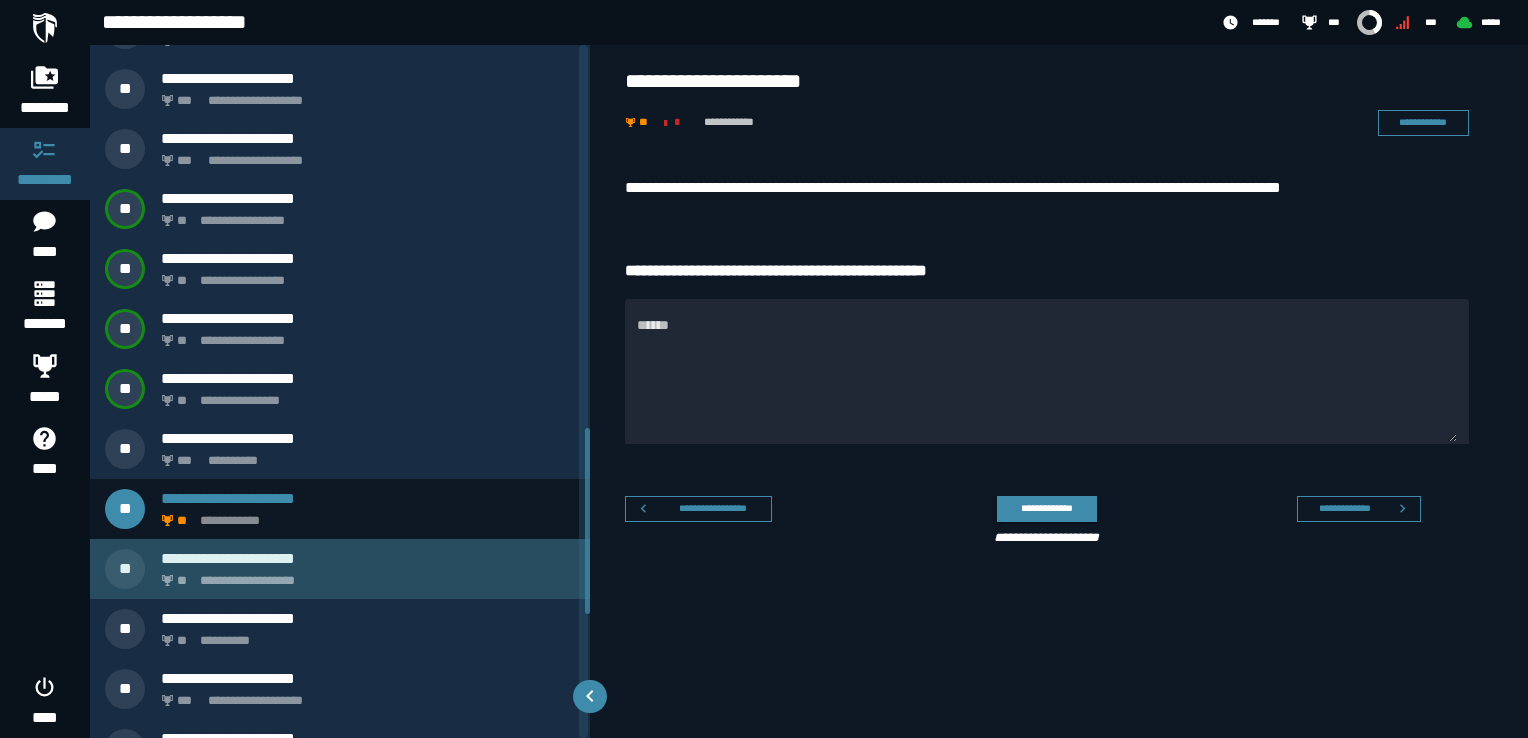 click on "**********" 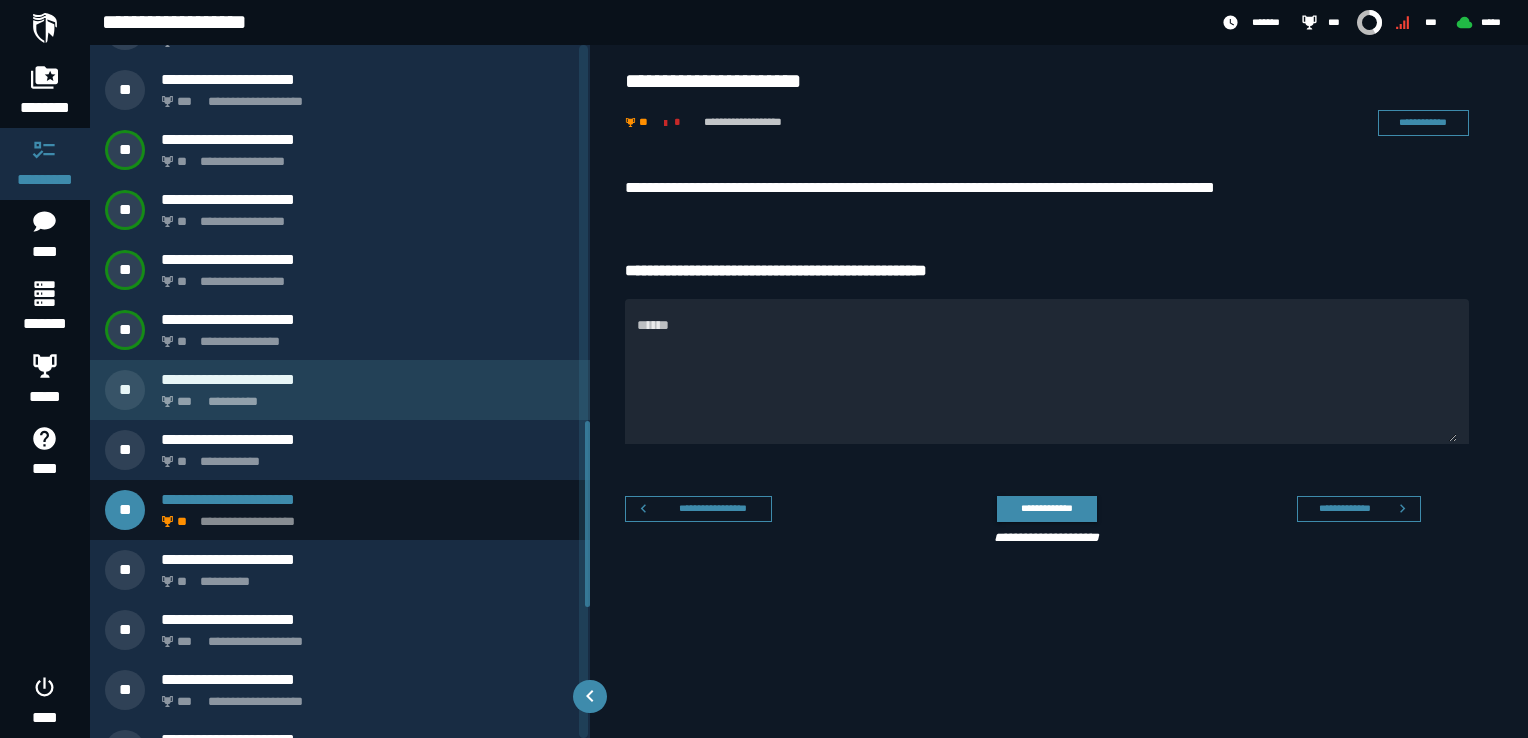 scroll, scrollTop: 1486, scrollLeft: 0, axis: vertical 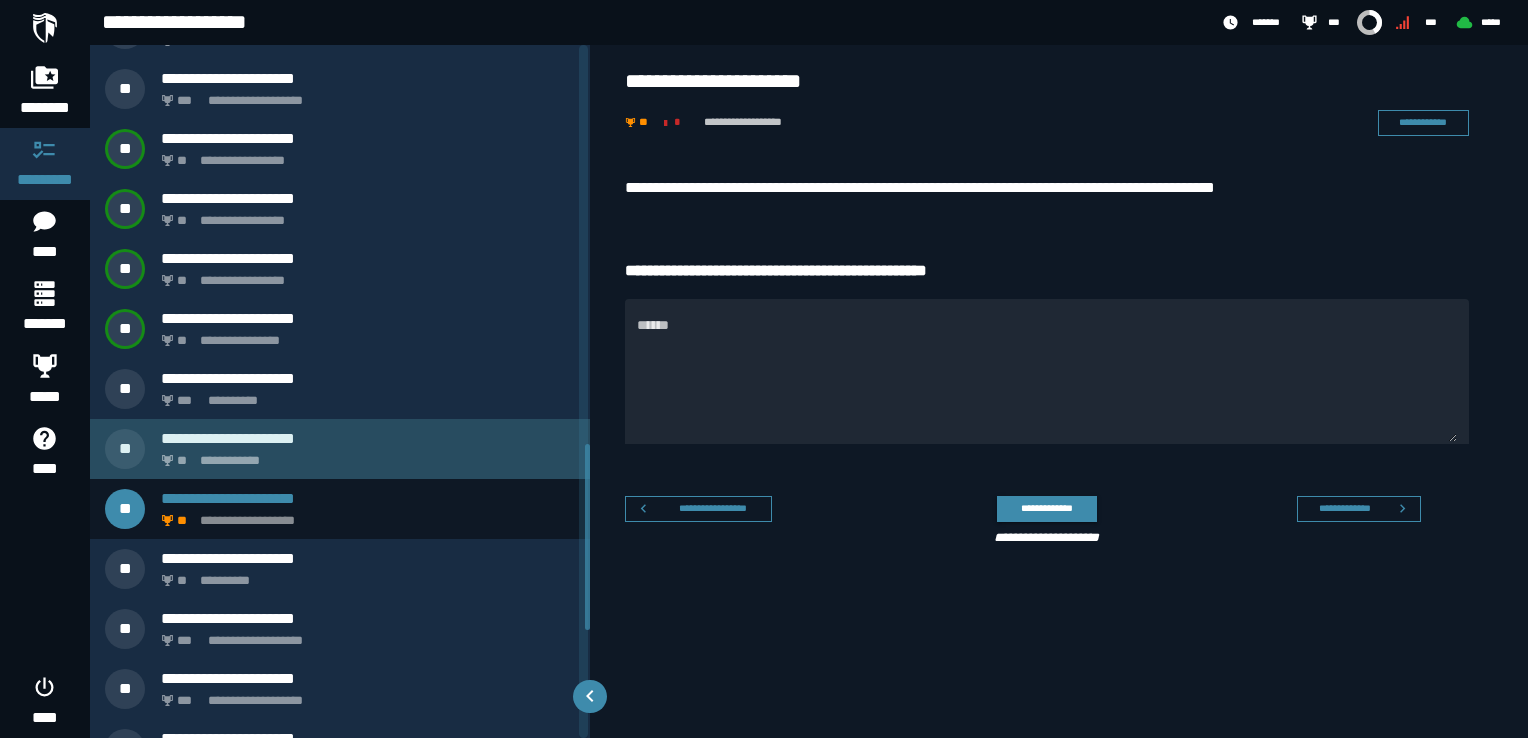 click on "**********" at bounding box center [364, 455] 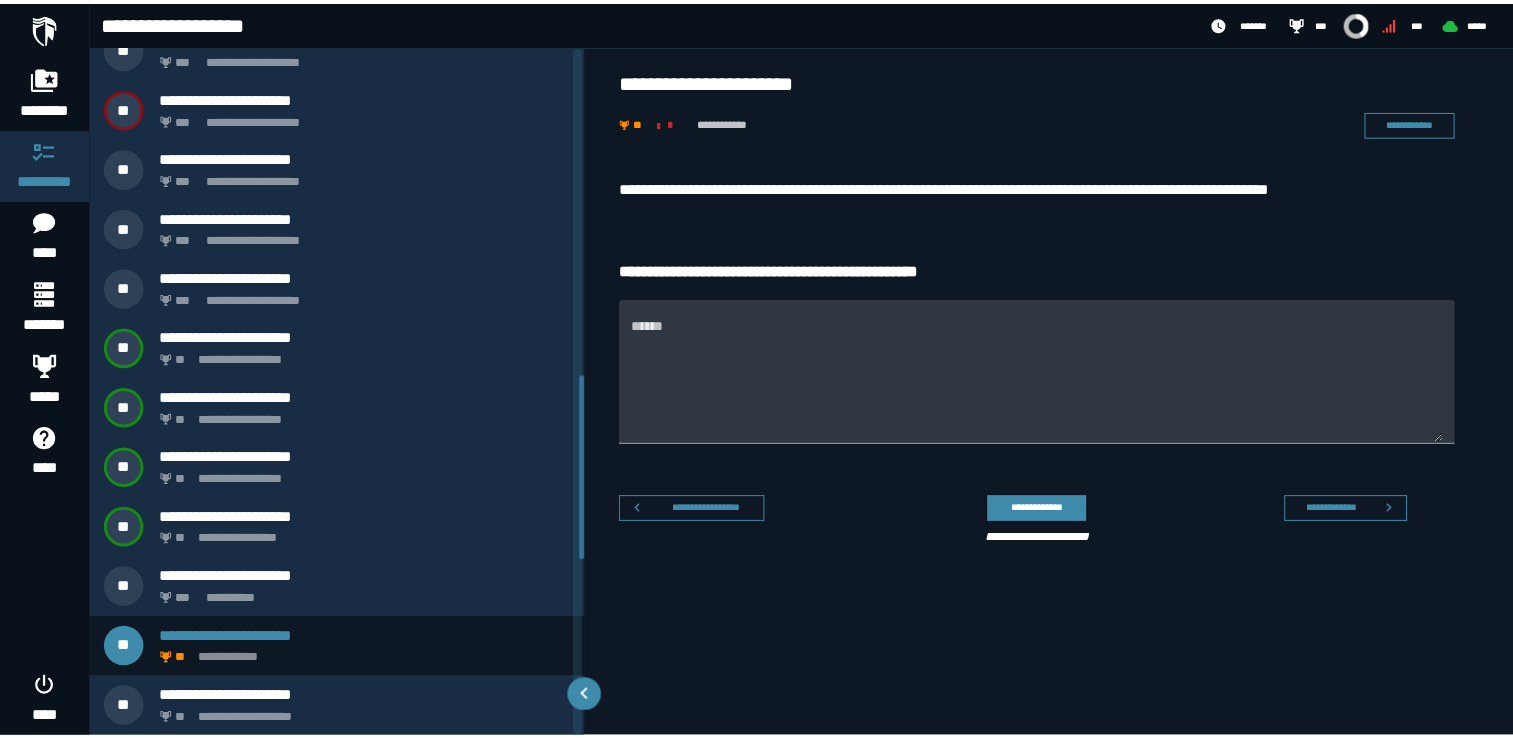 scroll, scrollTop: 1226, scrollLeft: 0, axis: vertical 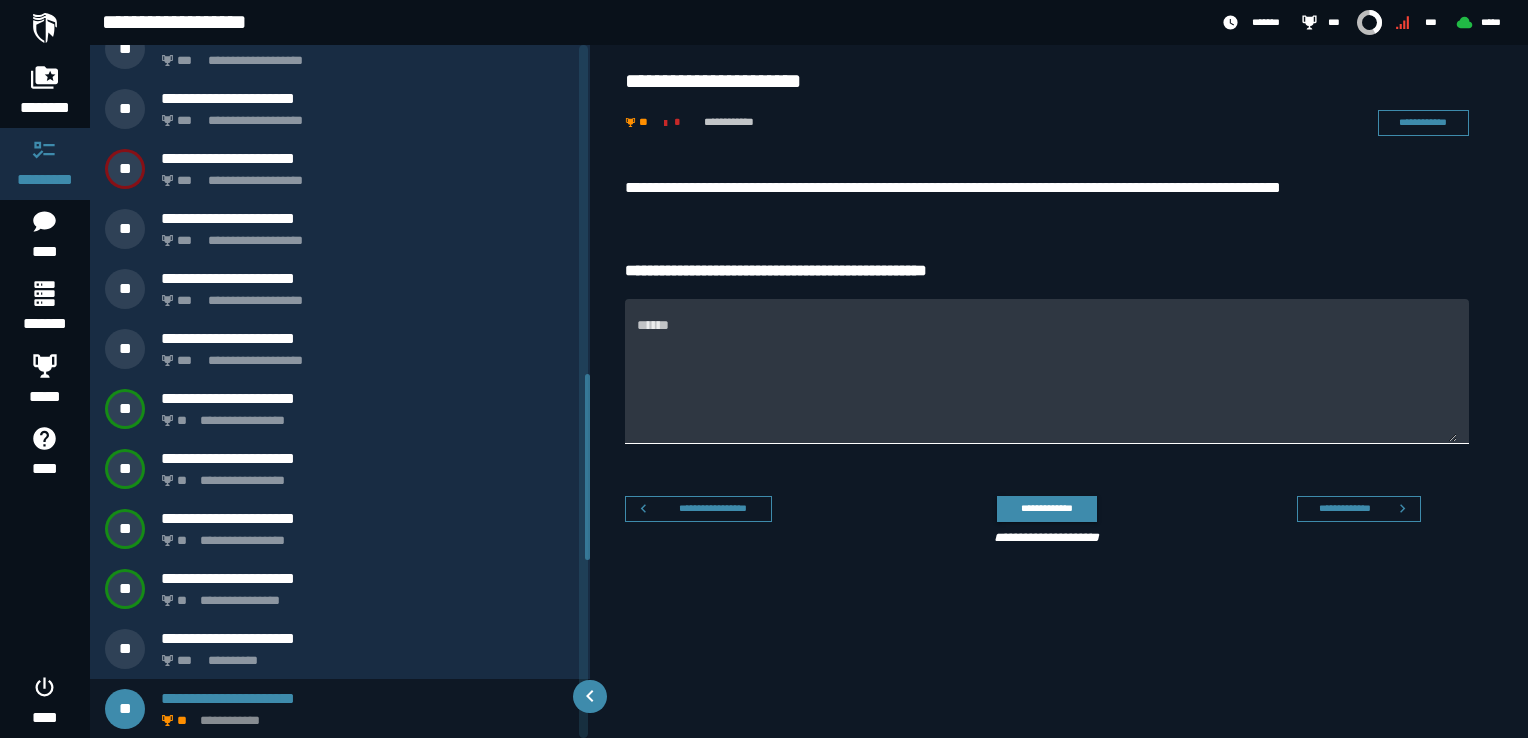 click on "******" at bounding box center [1047, 383] 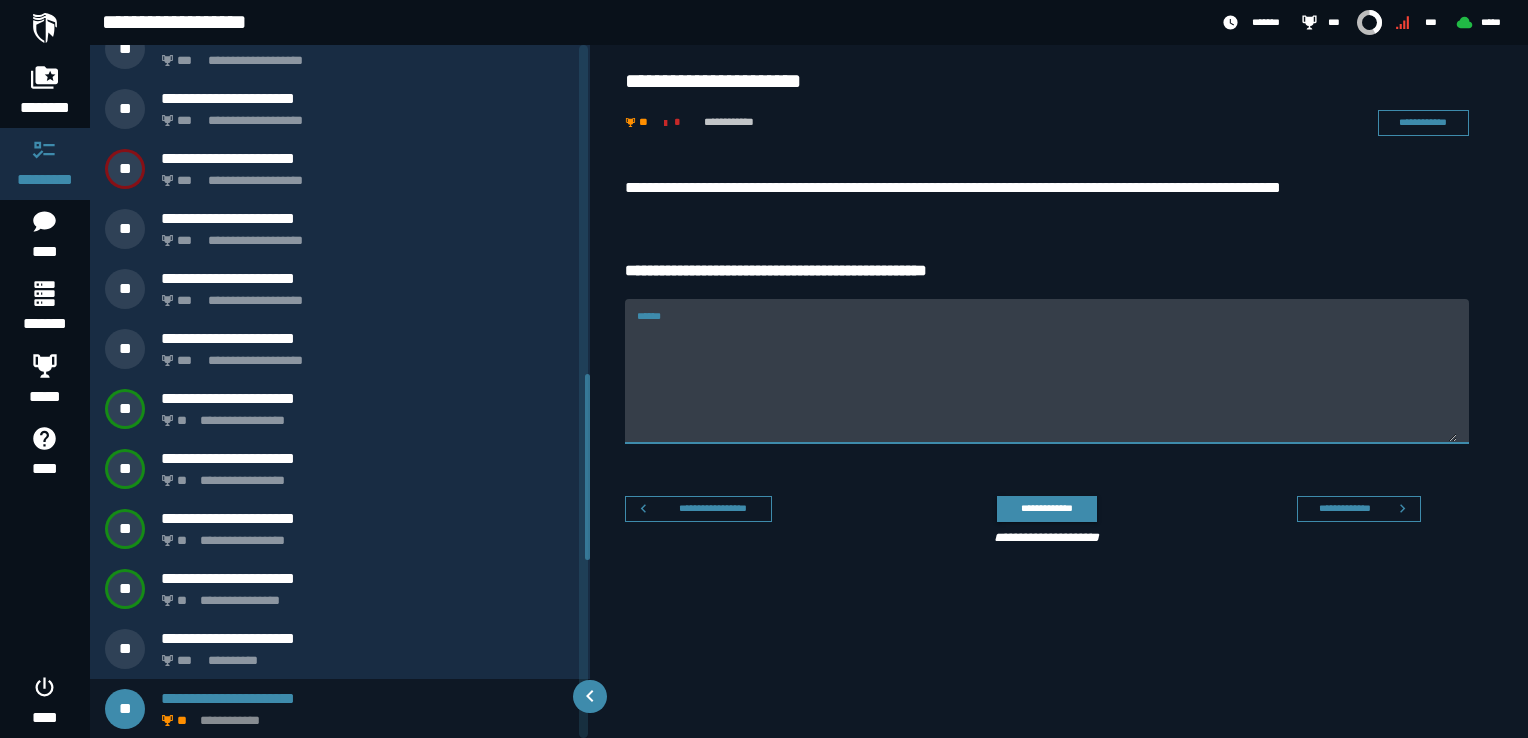 paste on "**********" 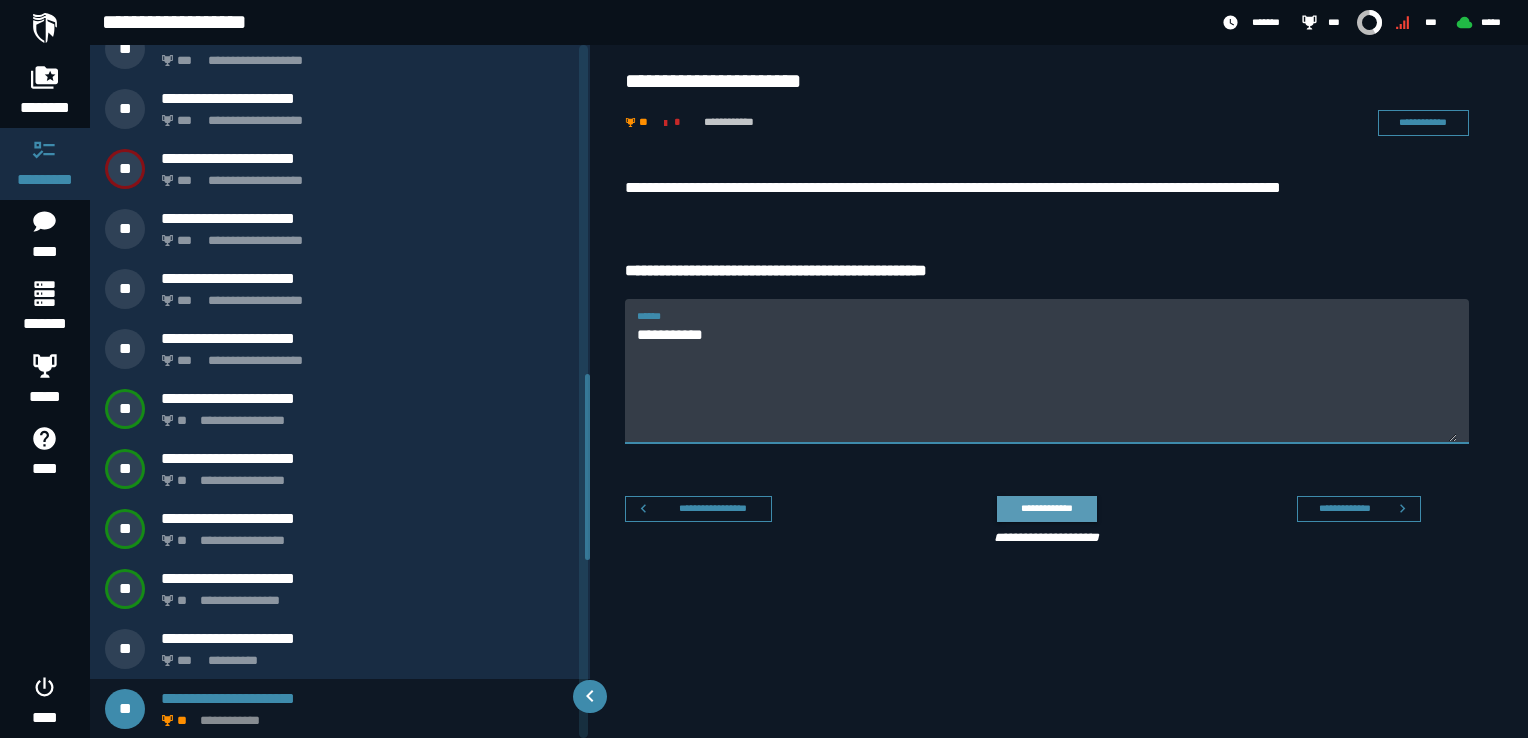 type on "**********" 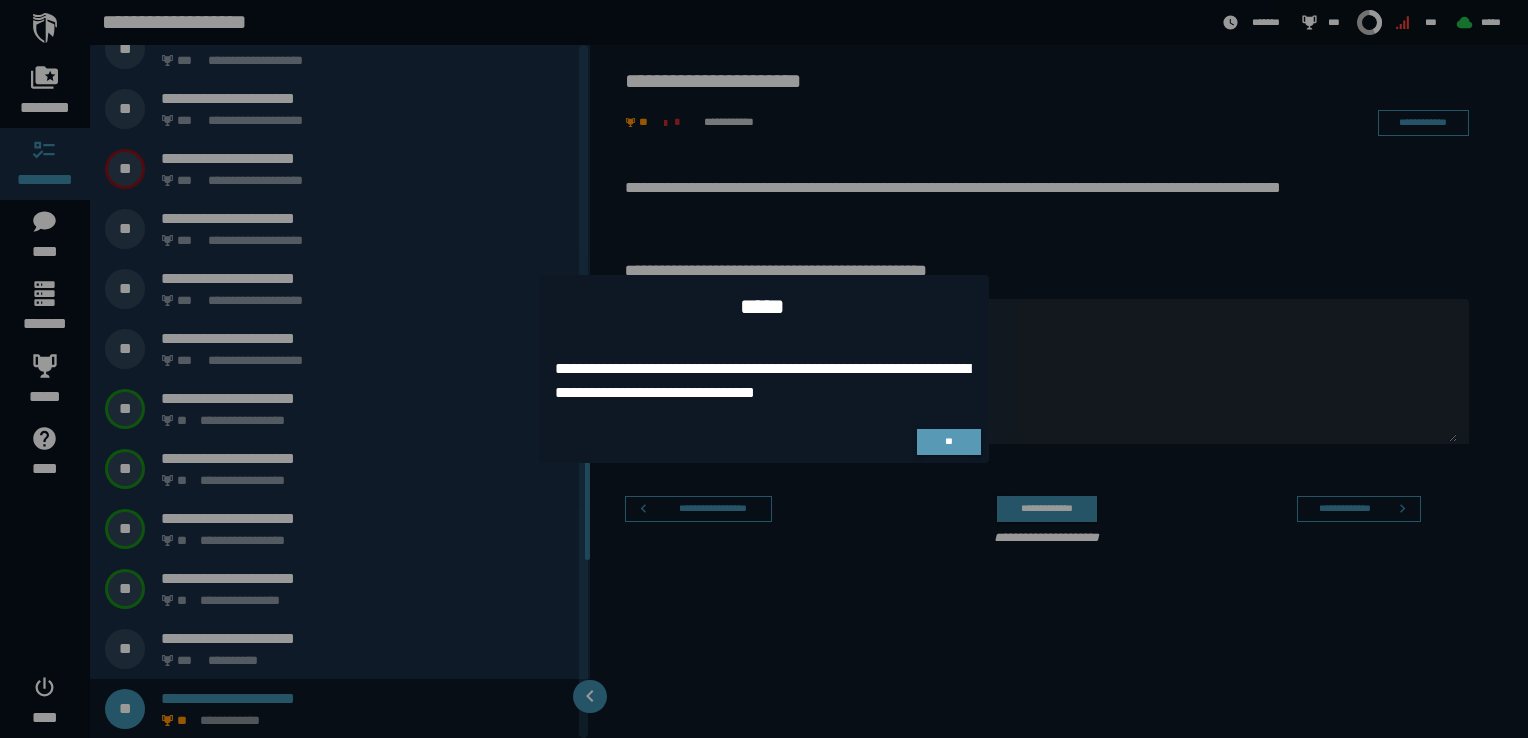 click on "**" at bounding box center [948, 441] 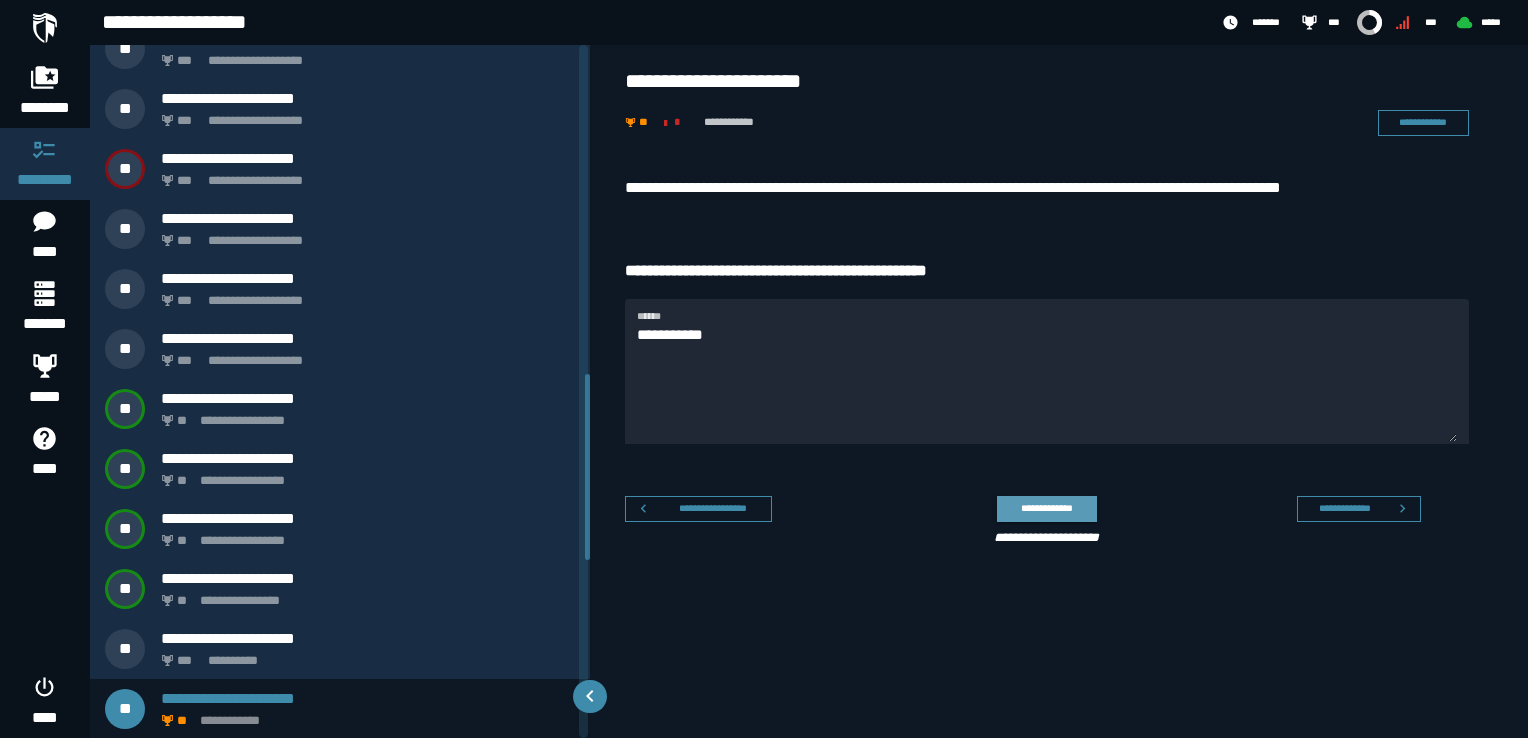 click on "**********" 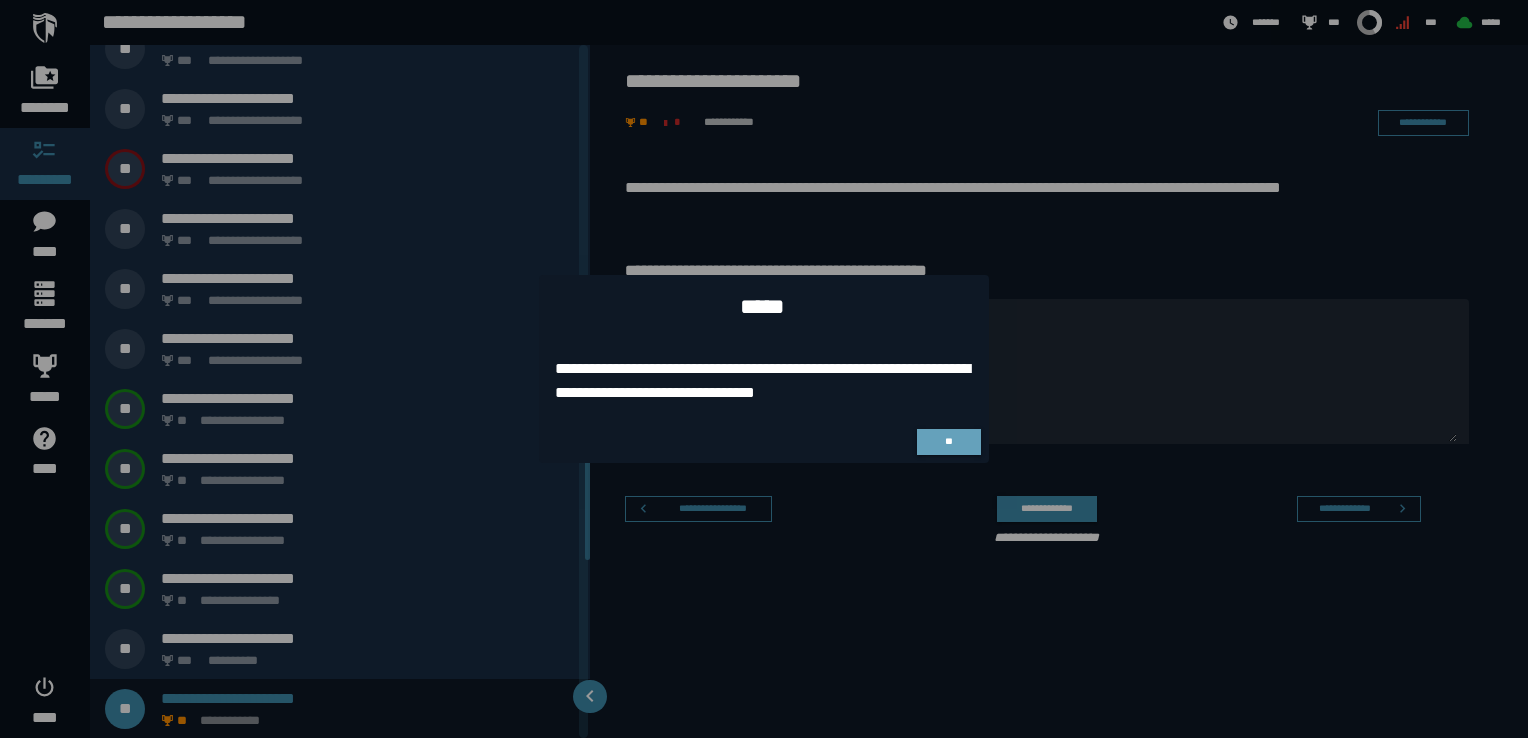 click at bounding box center [764, 369] 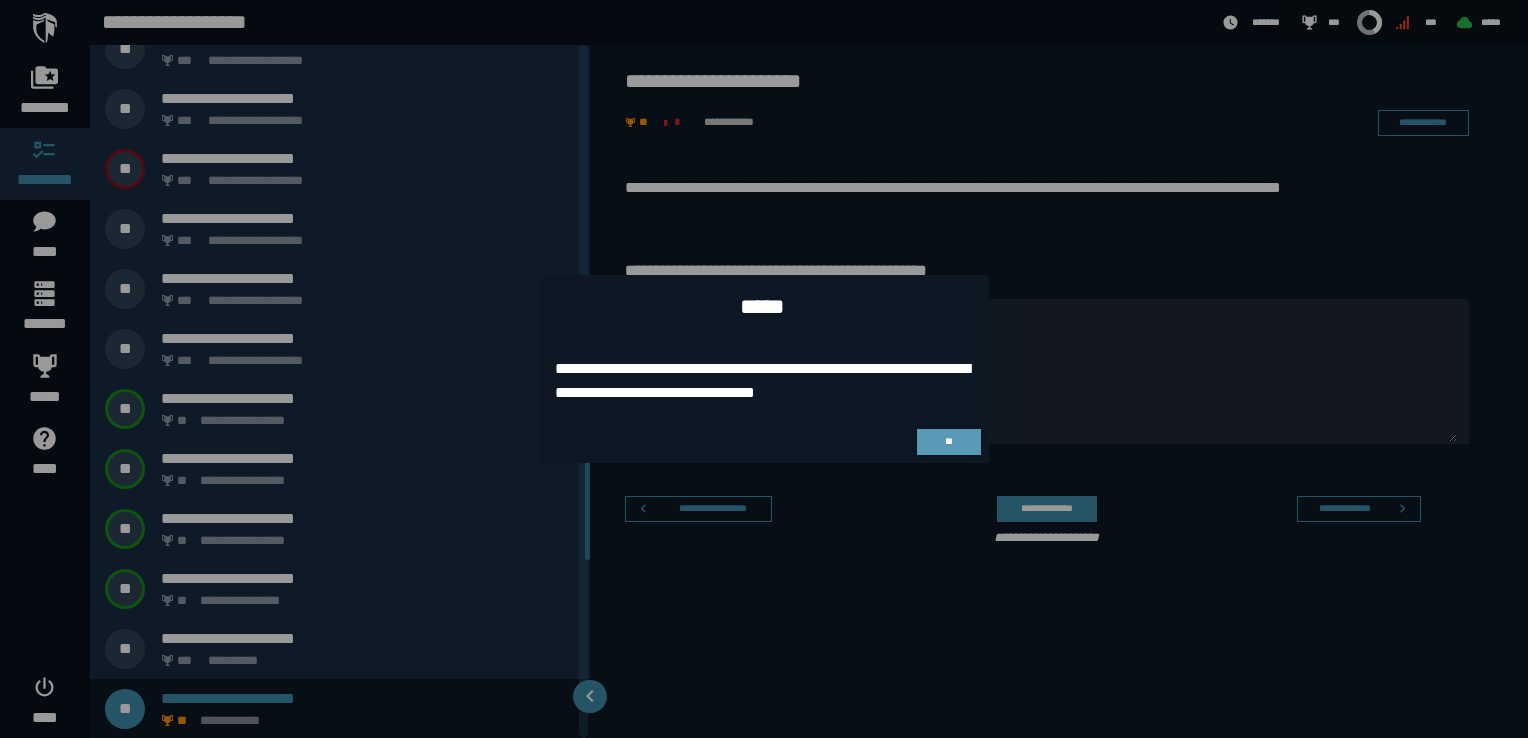 click on "**" at bounding box center (949, 442) 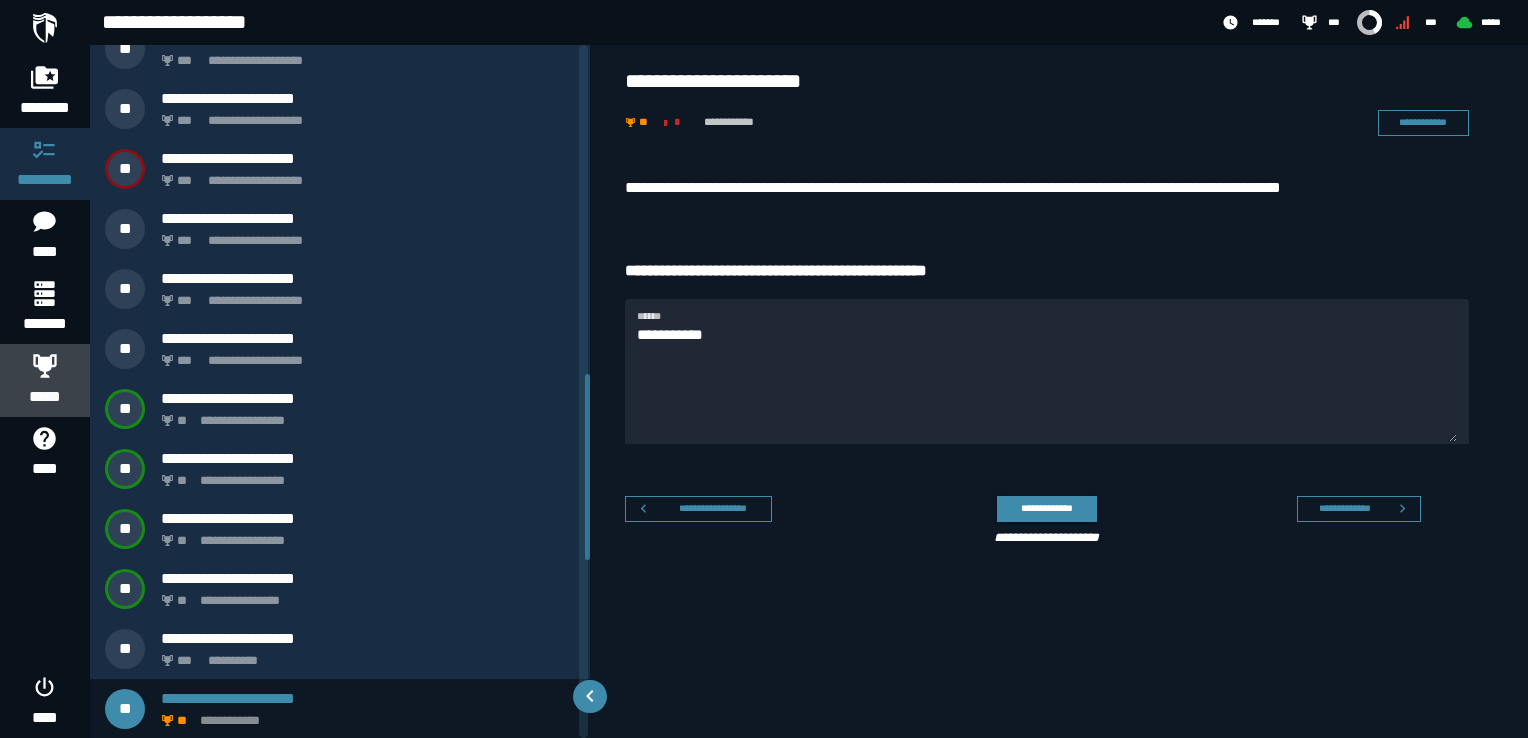 click 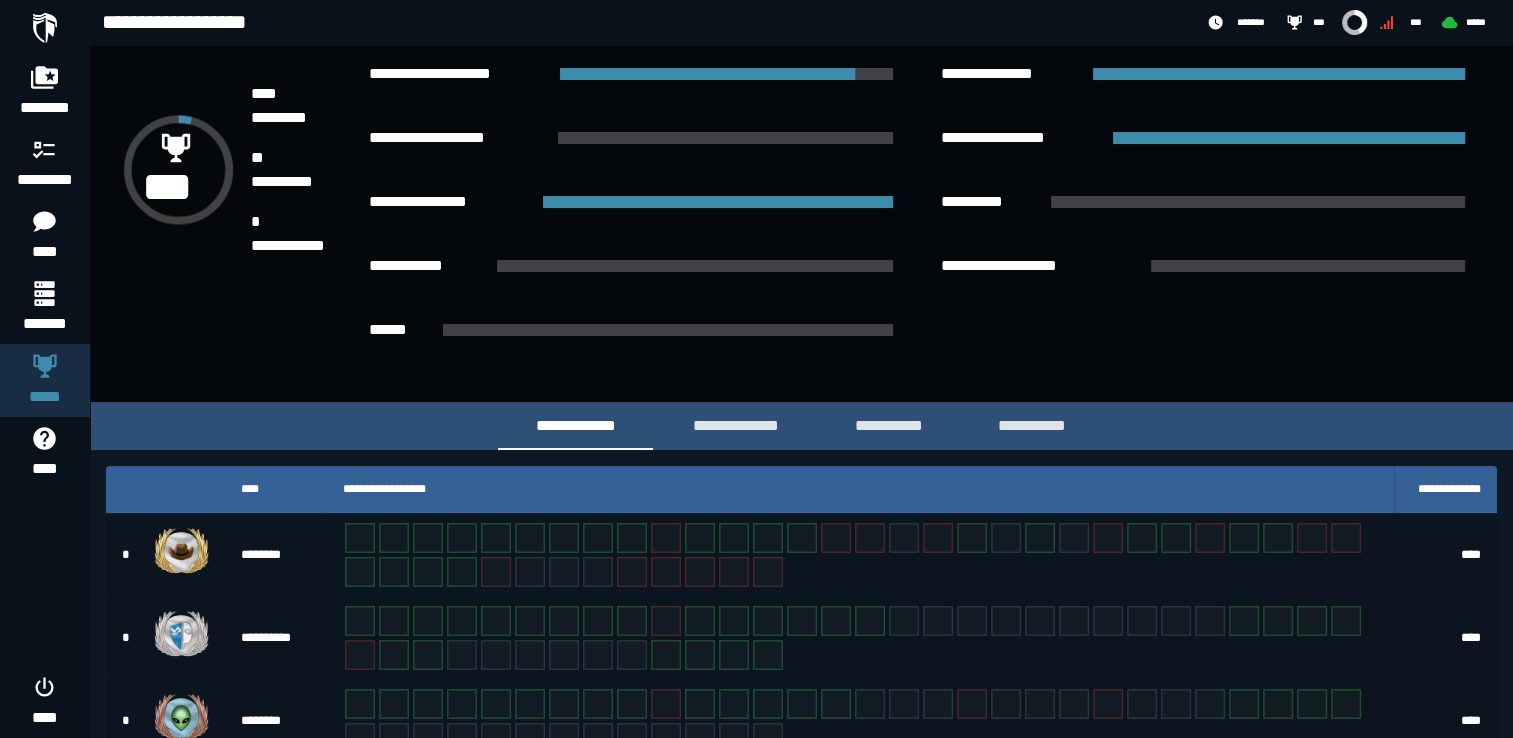 scroll, scrollTop: 239, scrollLeft: 0, axis: vertical 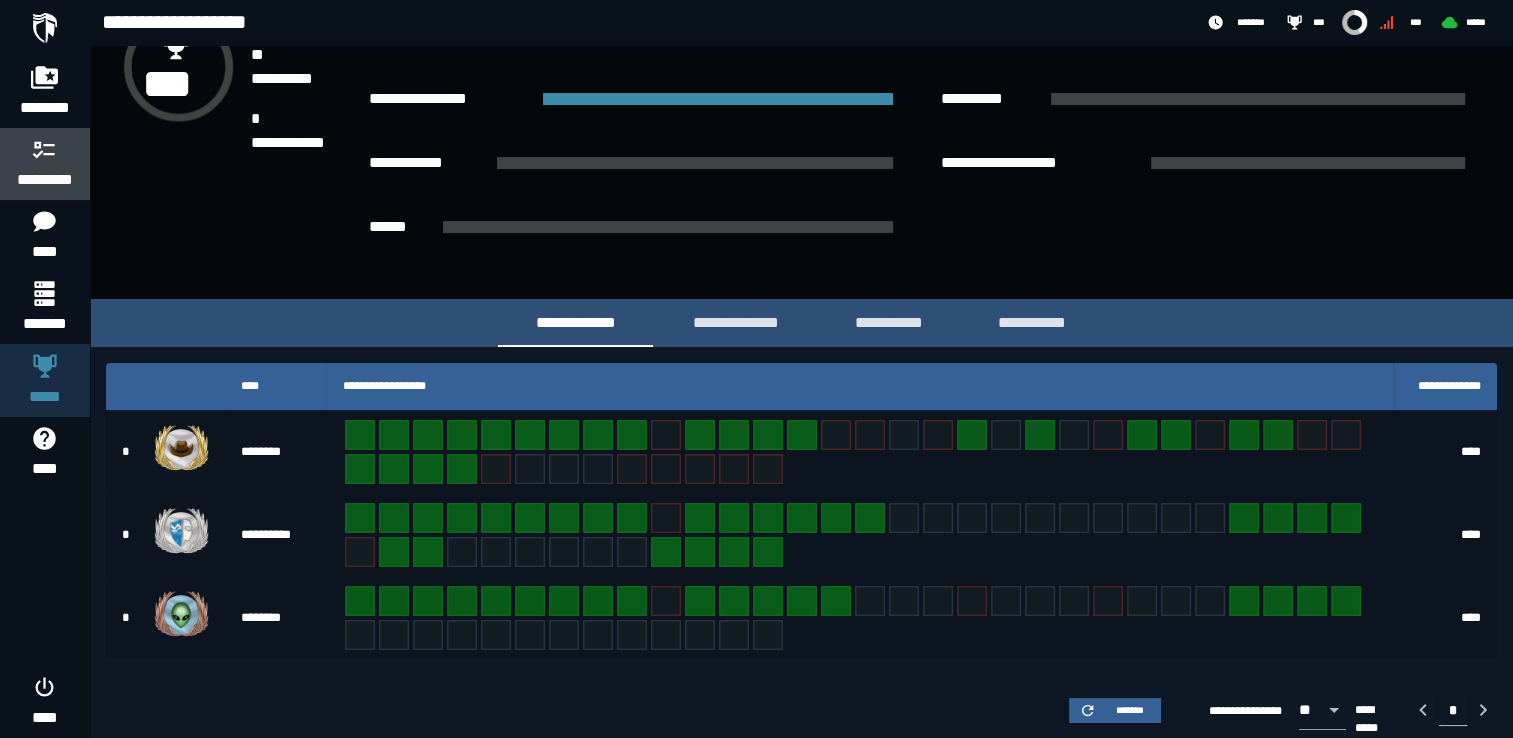 click on "*********" at bounding box center (45, 164) 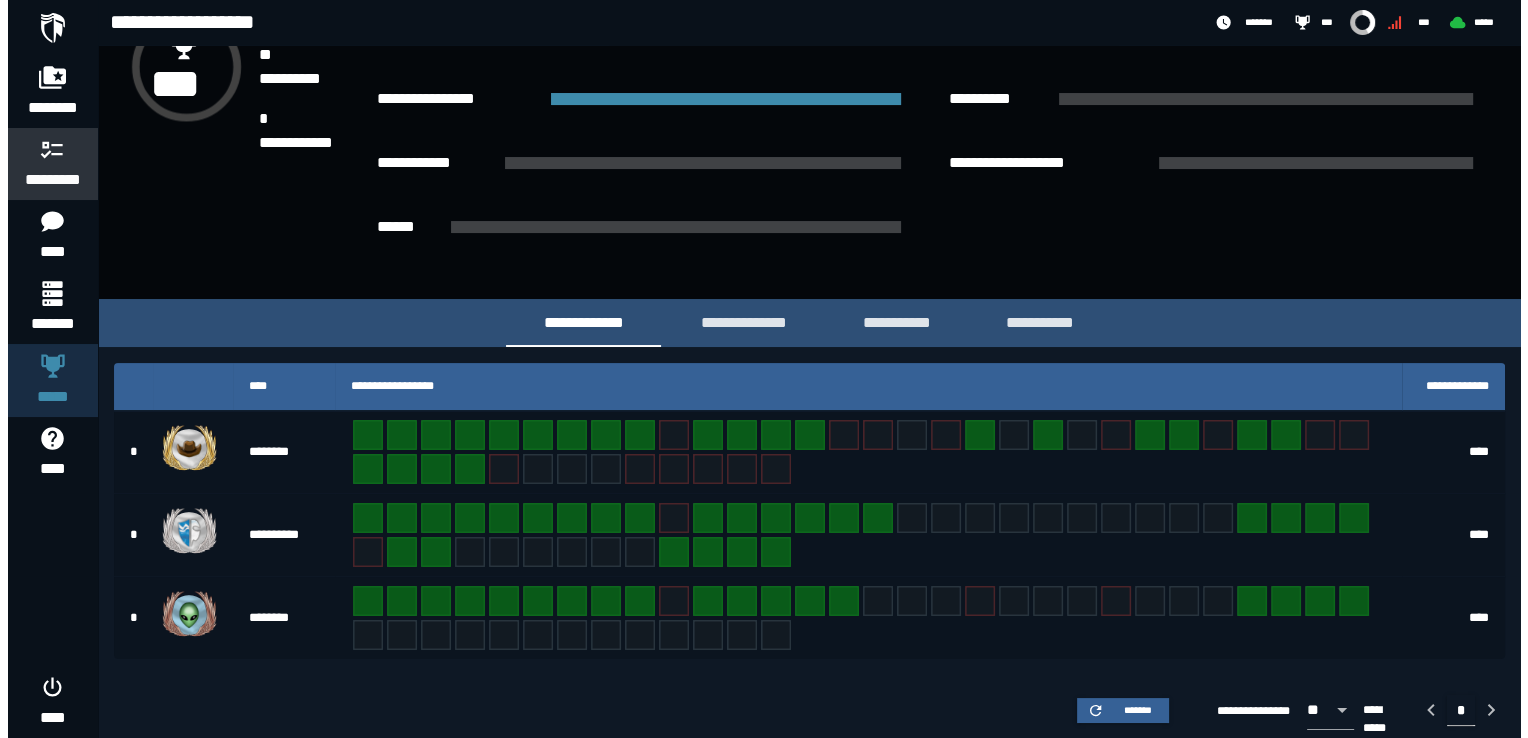 scroll, scrollTop: 0, scrollLeft: 0, axis: both 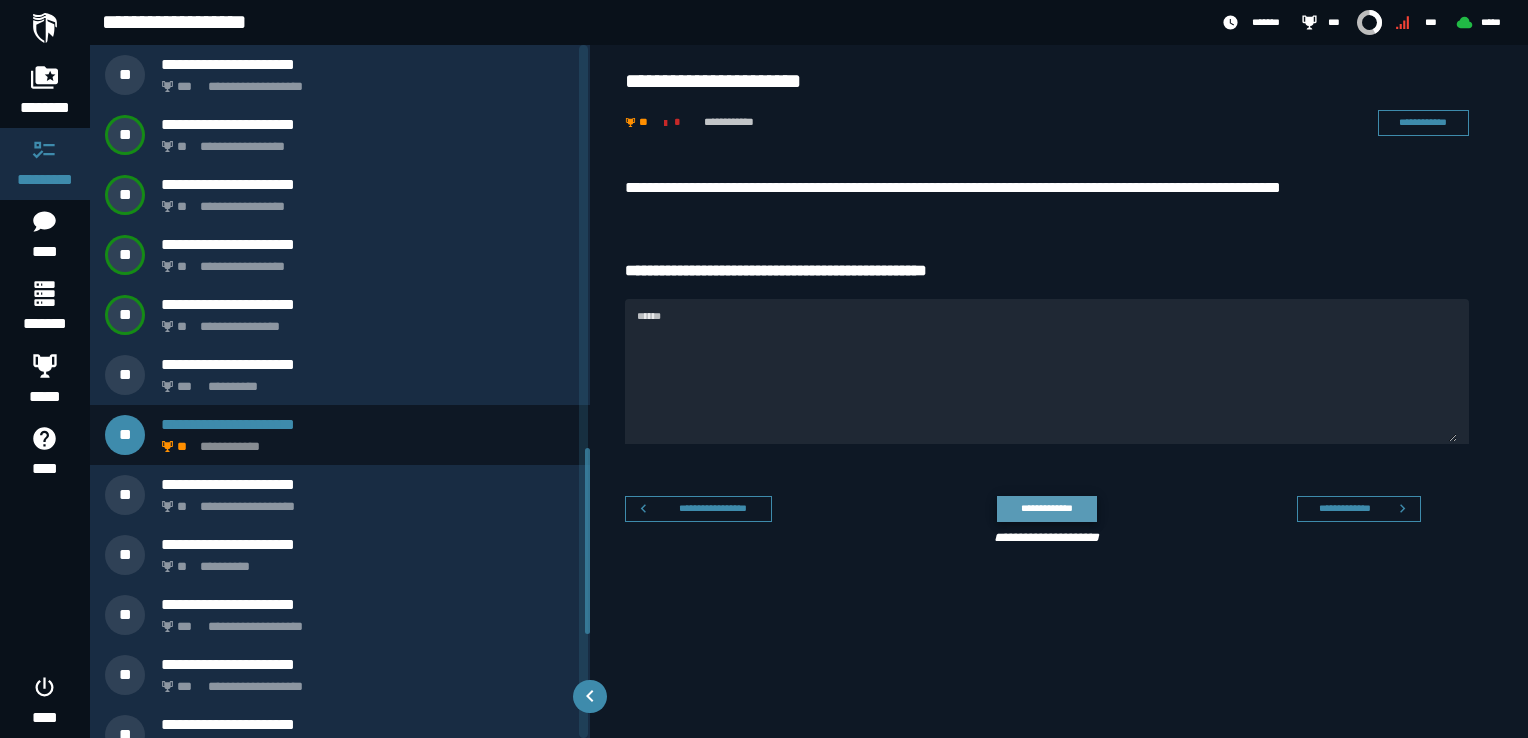 click on "**********" at bounding box center [1046, 508] 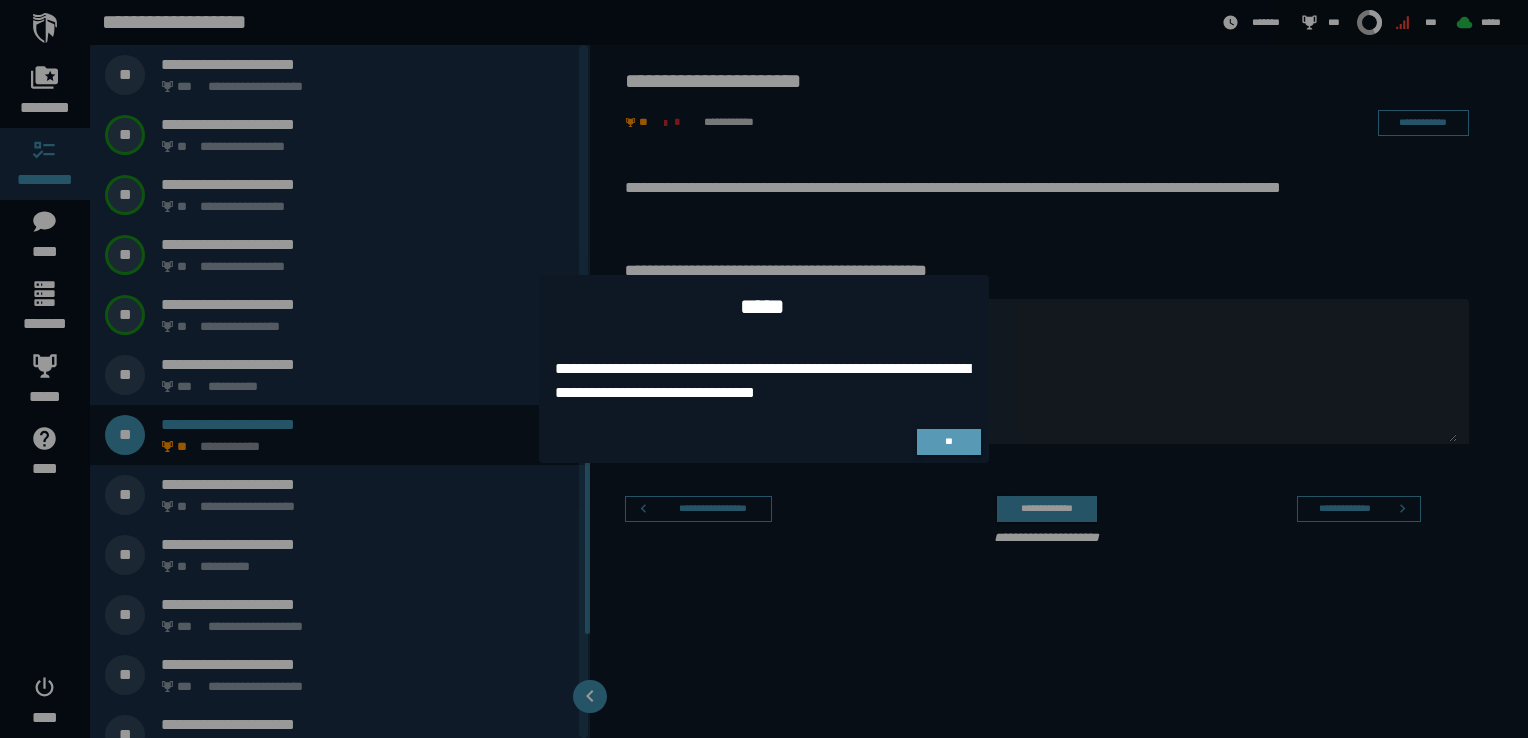 click on "**" at bounding box center (948, 441) 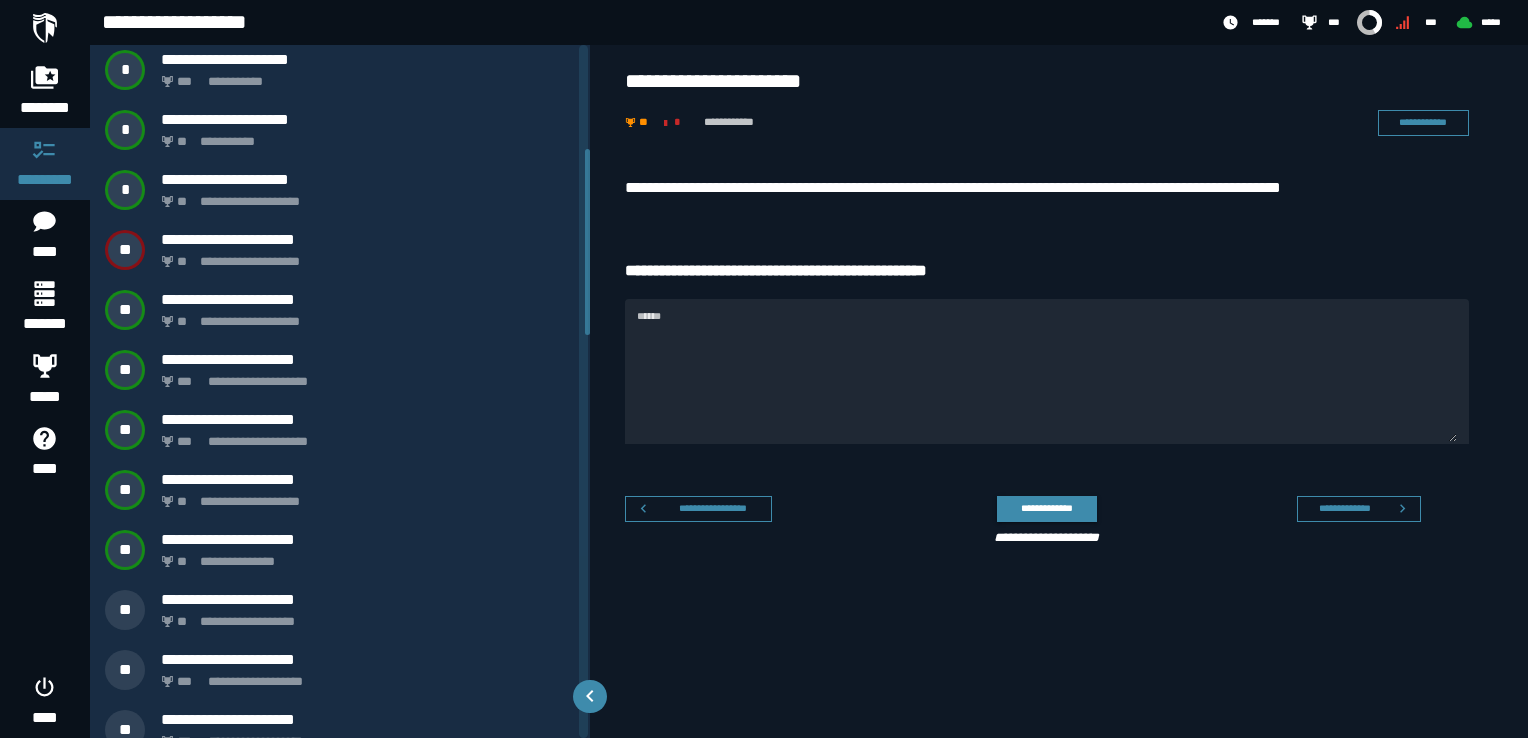 scroll, scrollTop: 400, scrollLeft: 0, axis: vertical 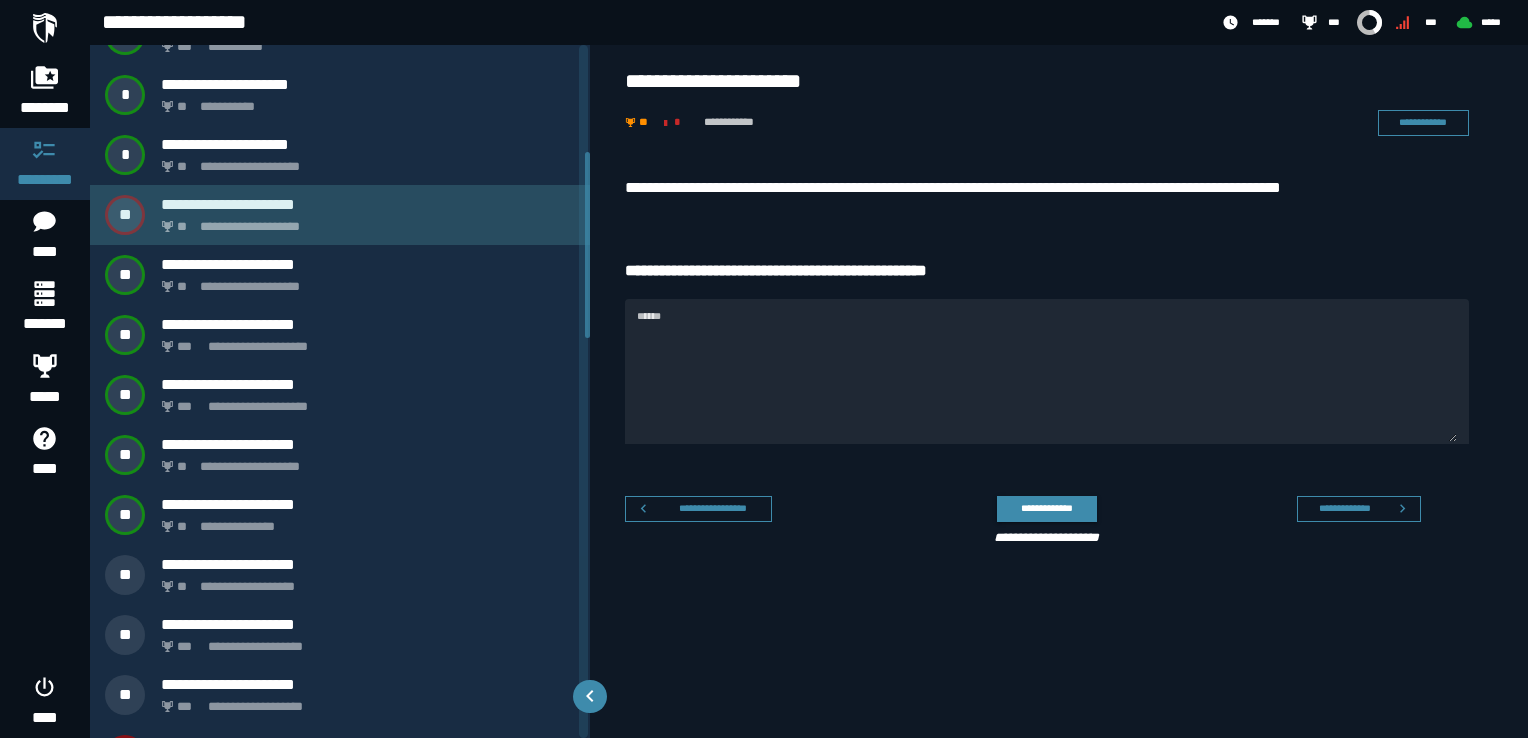 click on "**********" at bounding box center (364, 221) 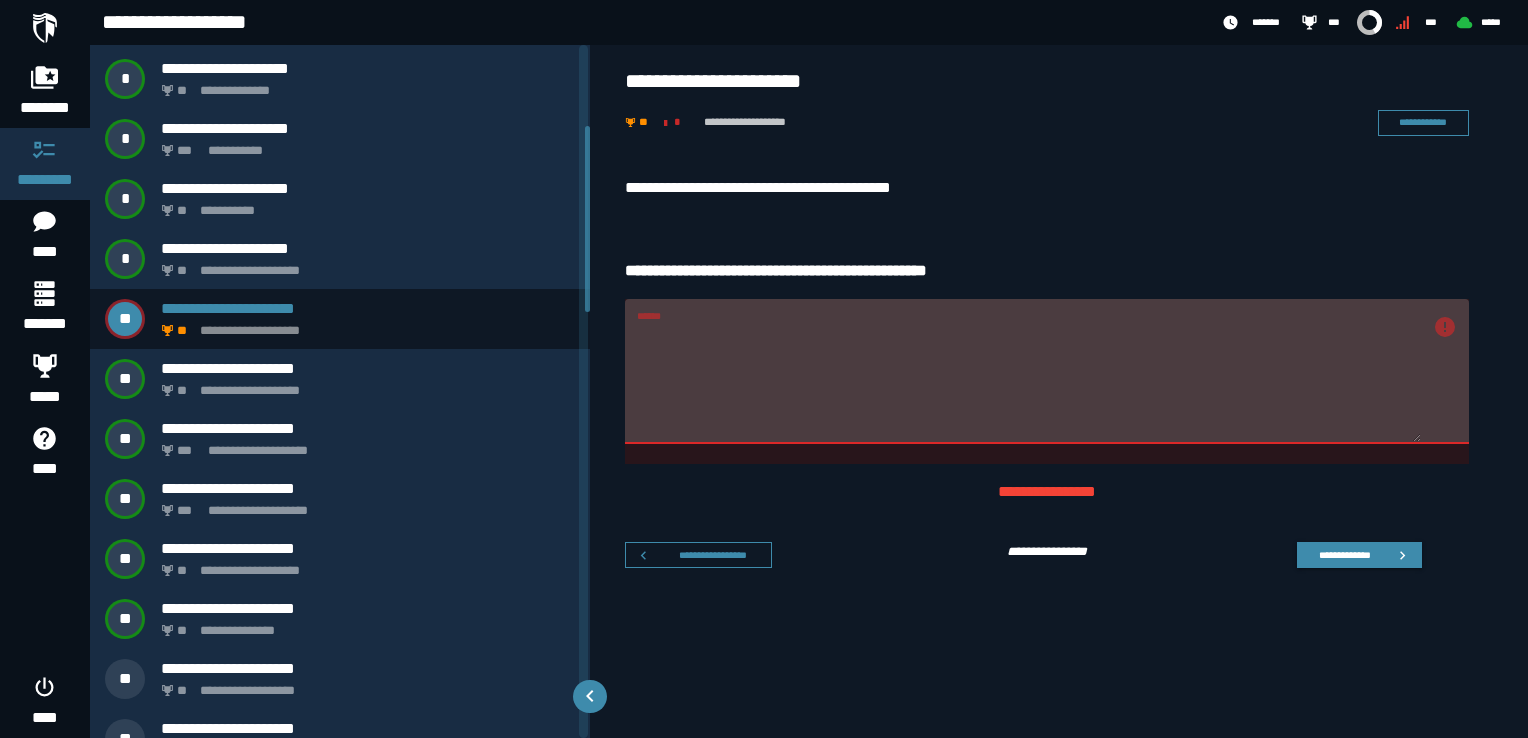 scroll, scrollTop: 300, scrollLeft: 0, axis: vertical 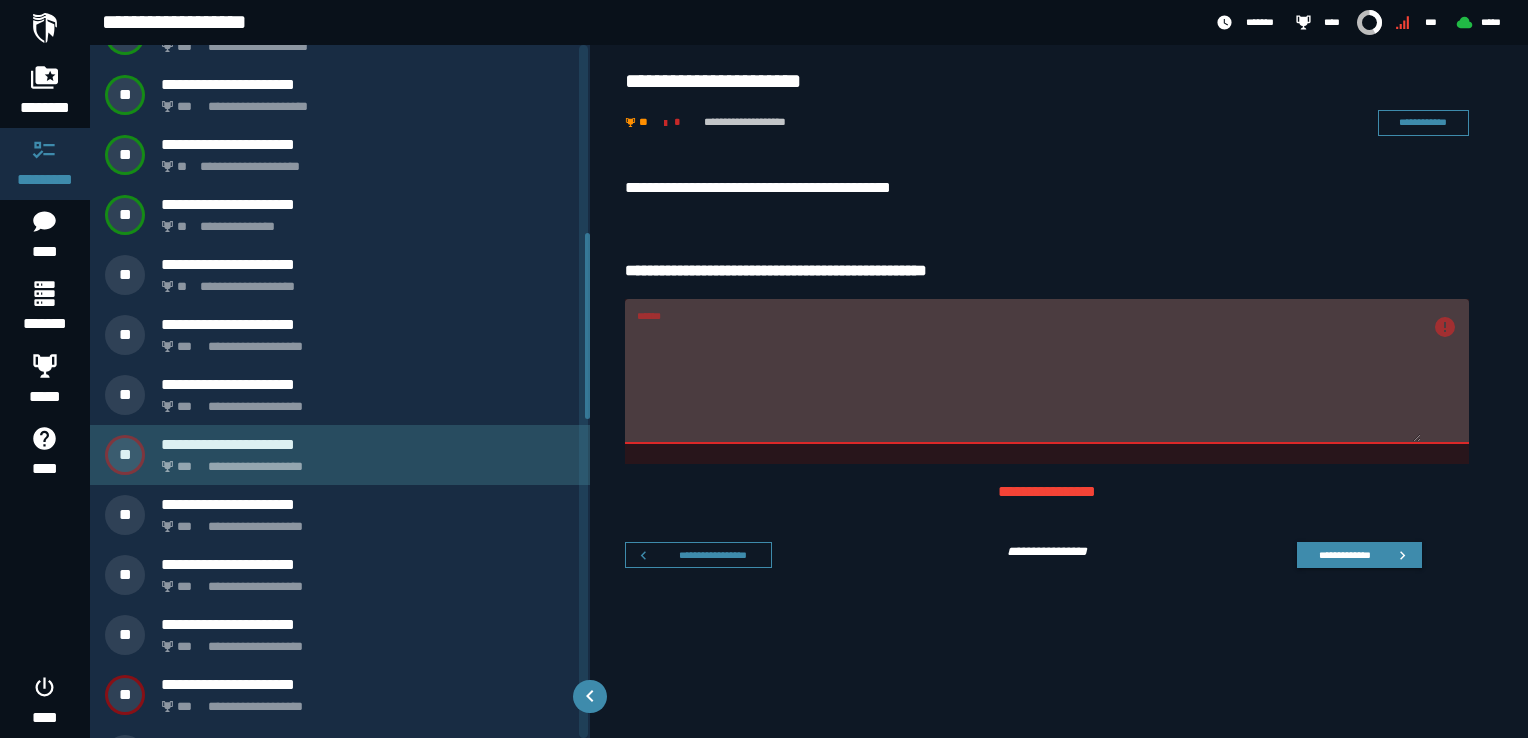 click on "**********" at bounding box center (364, 461) 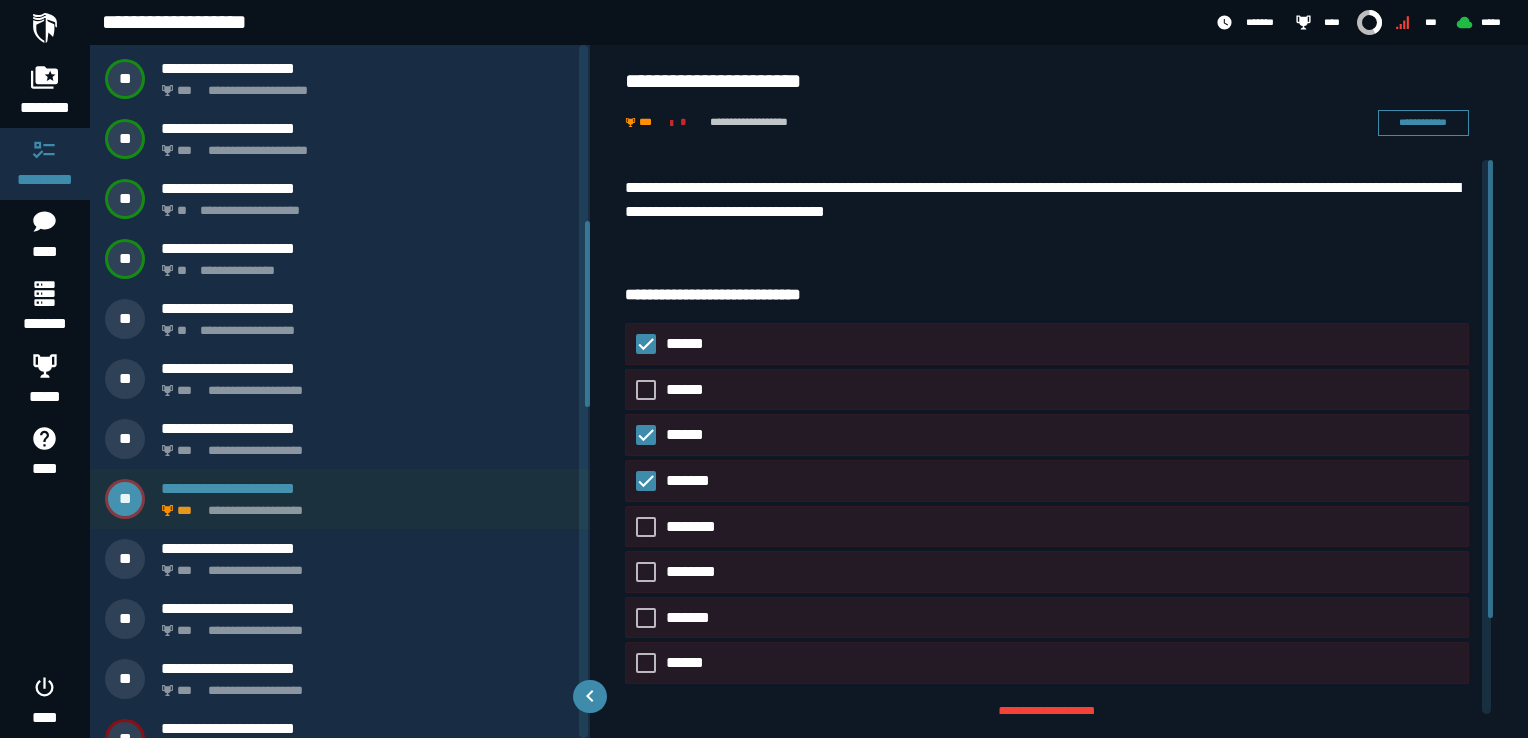 scroll, scrollTop: 1046, scrollLeft: 0, axis: vertical 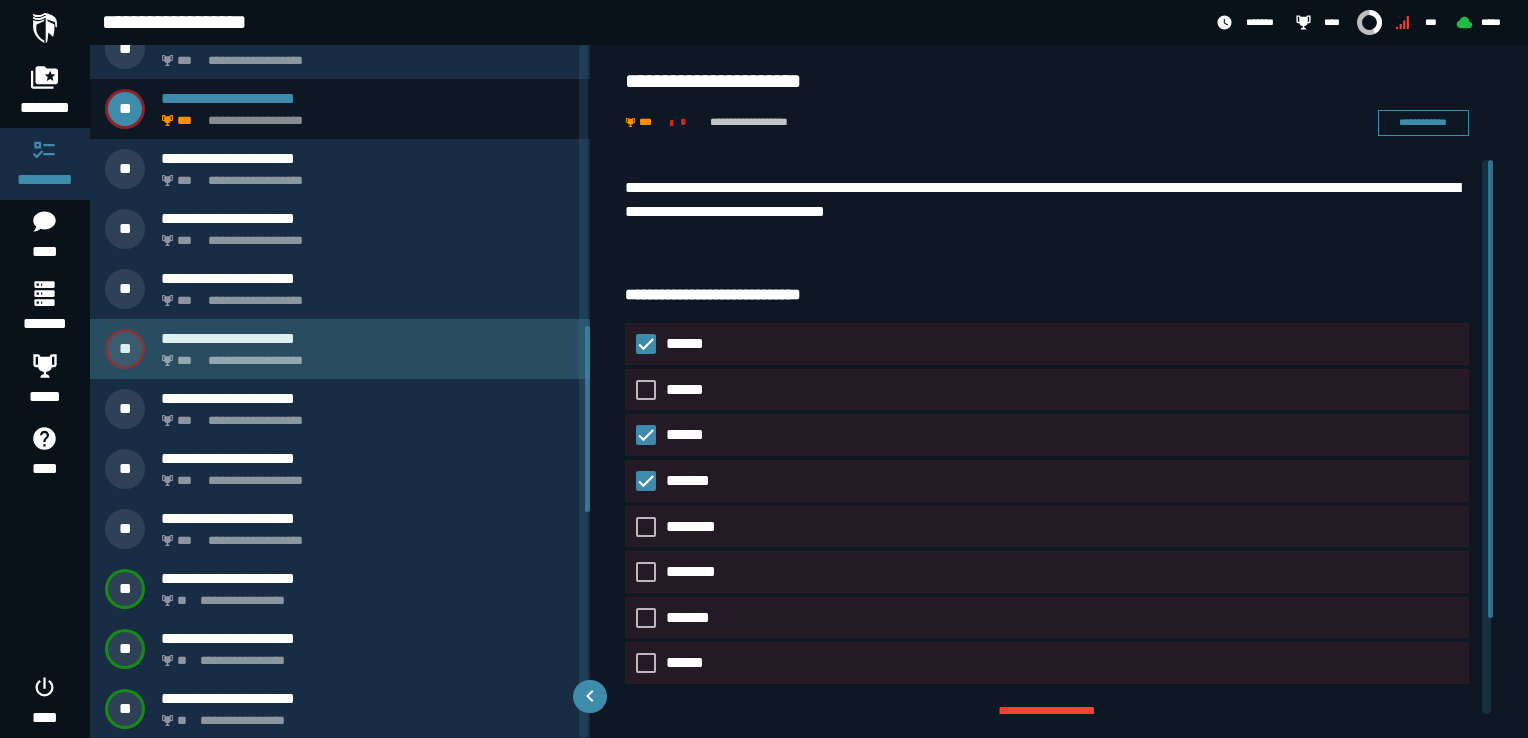 click on "**********" at bounding box center (368, 338) 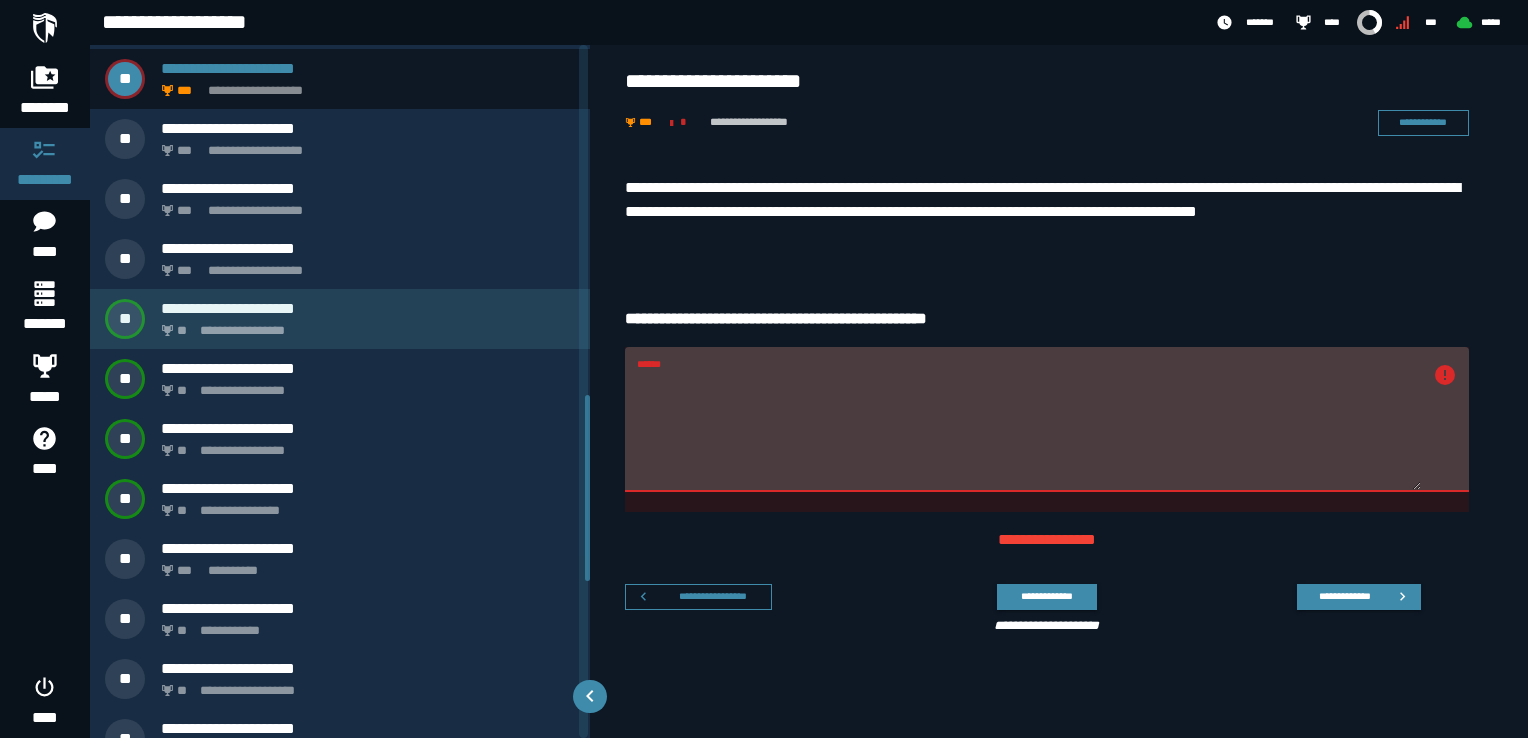 scroll, scrollTop: 1286, scrollLeft: 0, axis: vertical 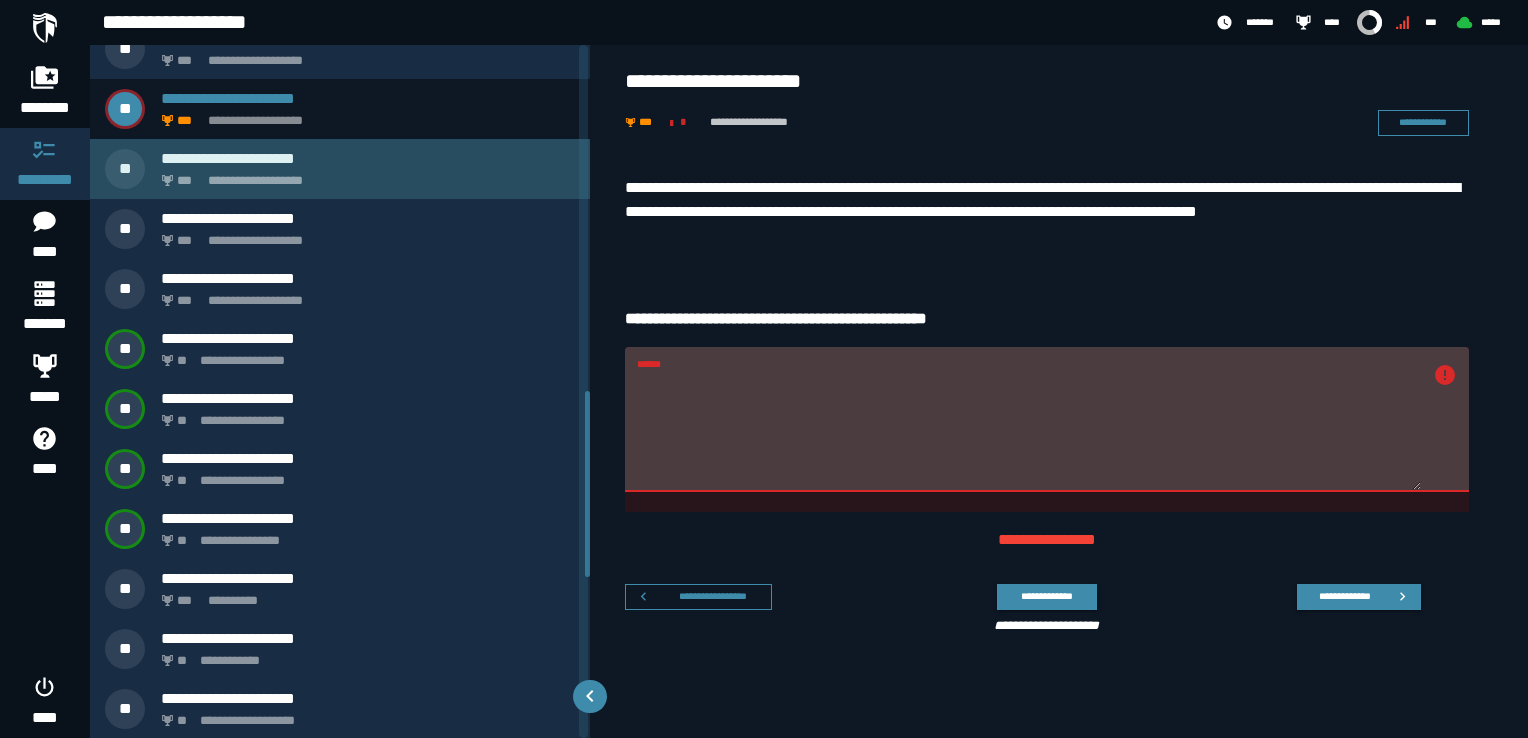 click on "**********" at bounding box center (364, 175) 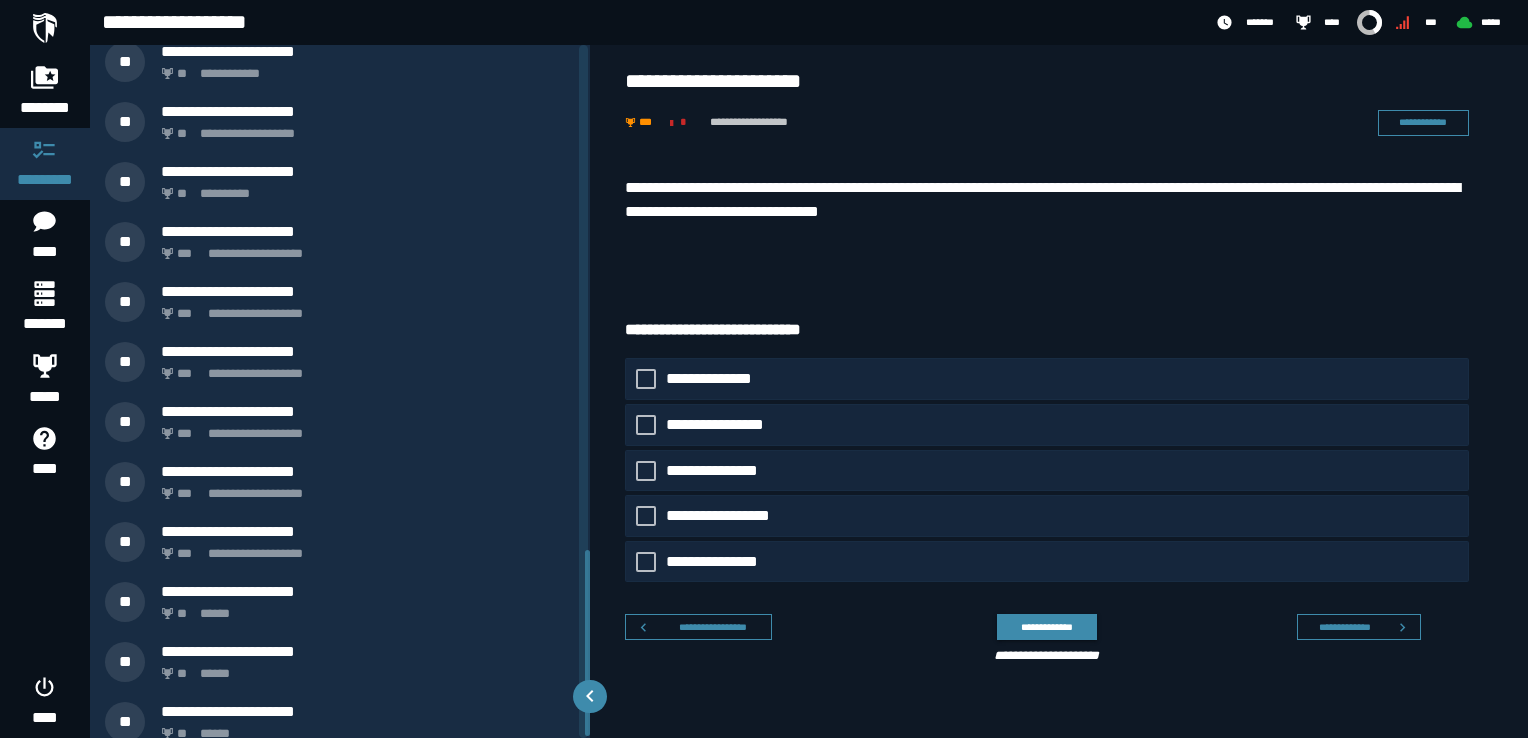 scroll, scrollTop: 1886, scrollLeft: 0, axis: vertical 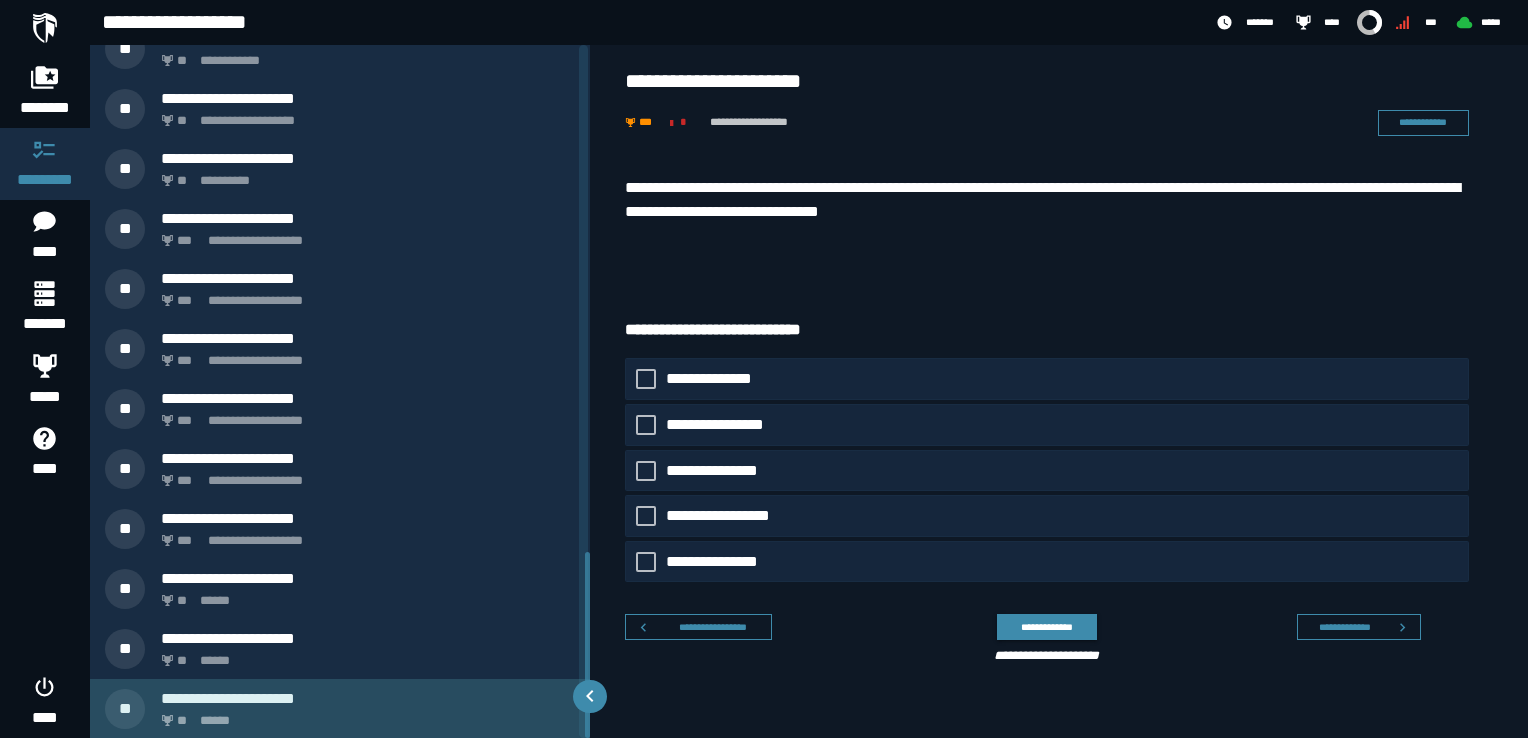 click on "**********" at bounding box center (368, 698) 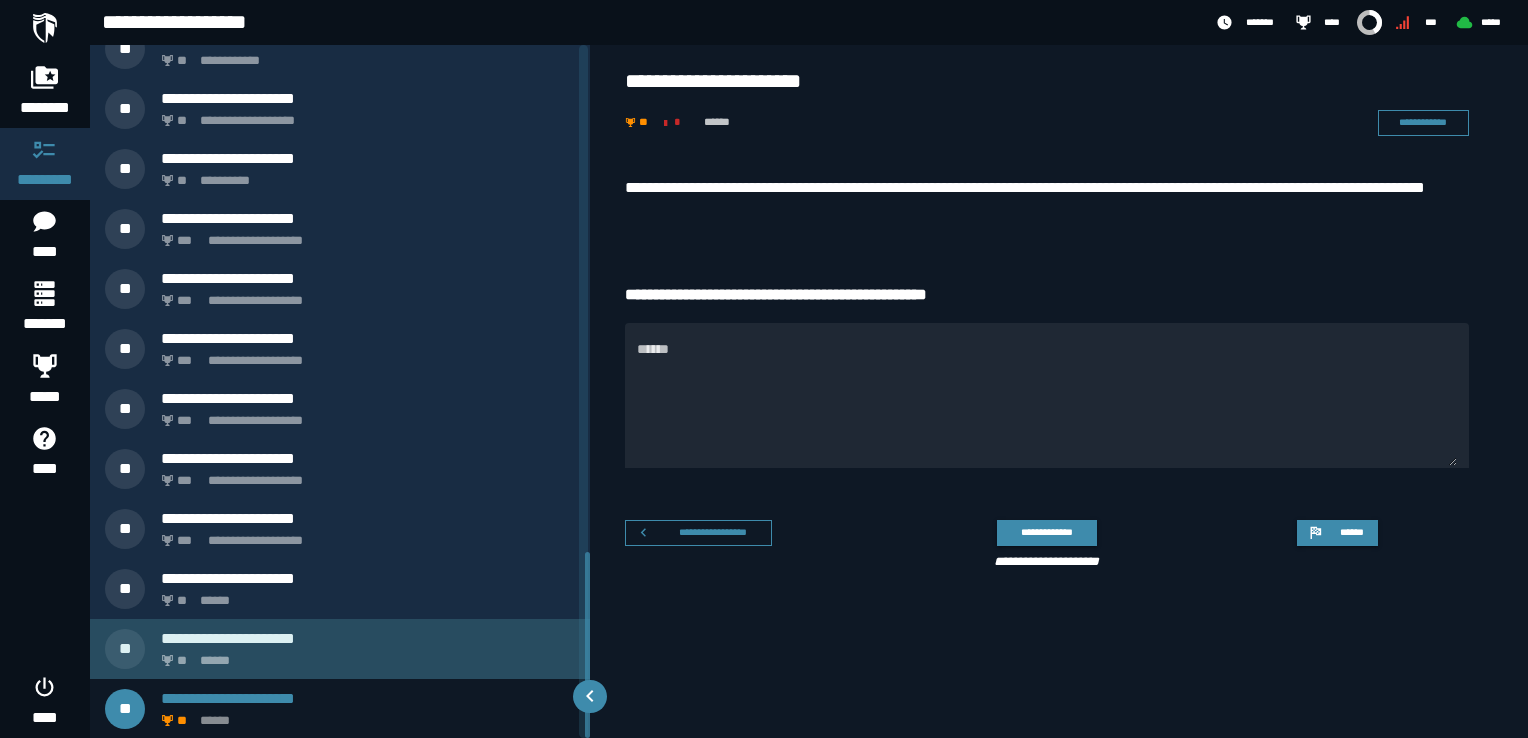 click on "** ******" at bounding box center [364, 655] 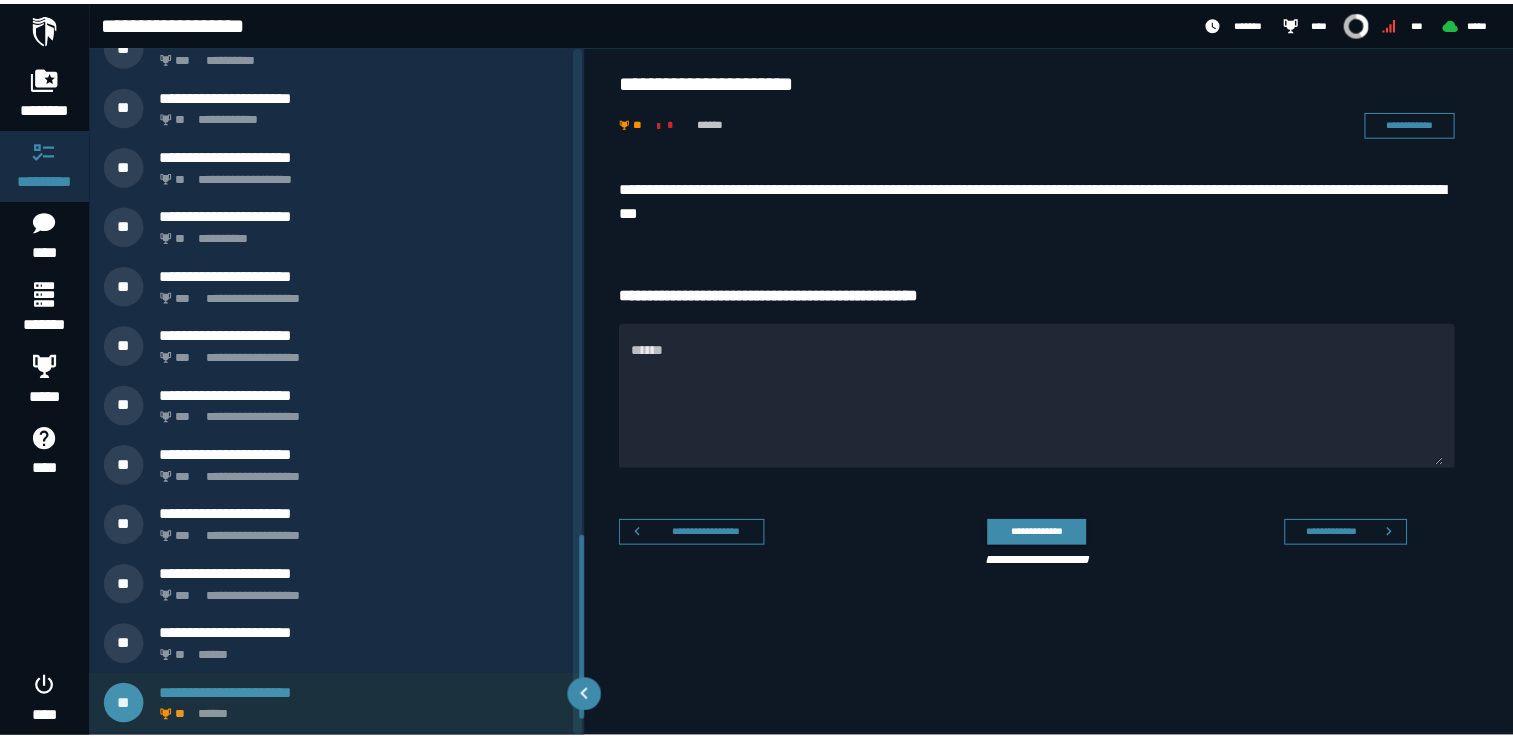 scroll, scrollTop: 1826, scrollLeft: 0, axis: vertical 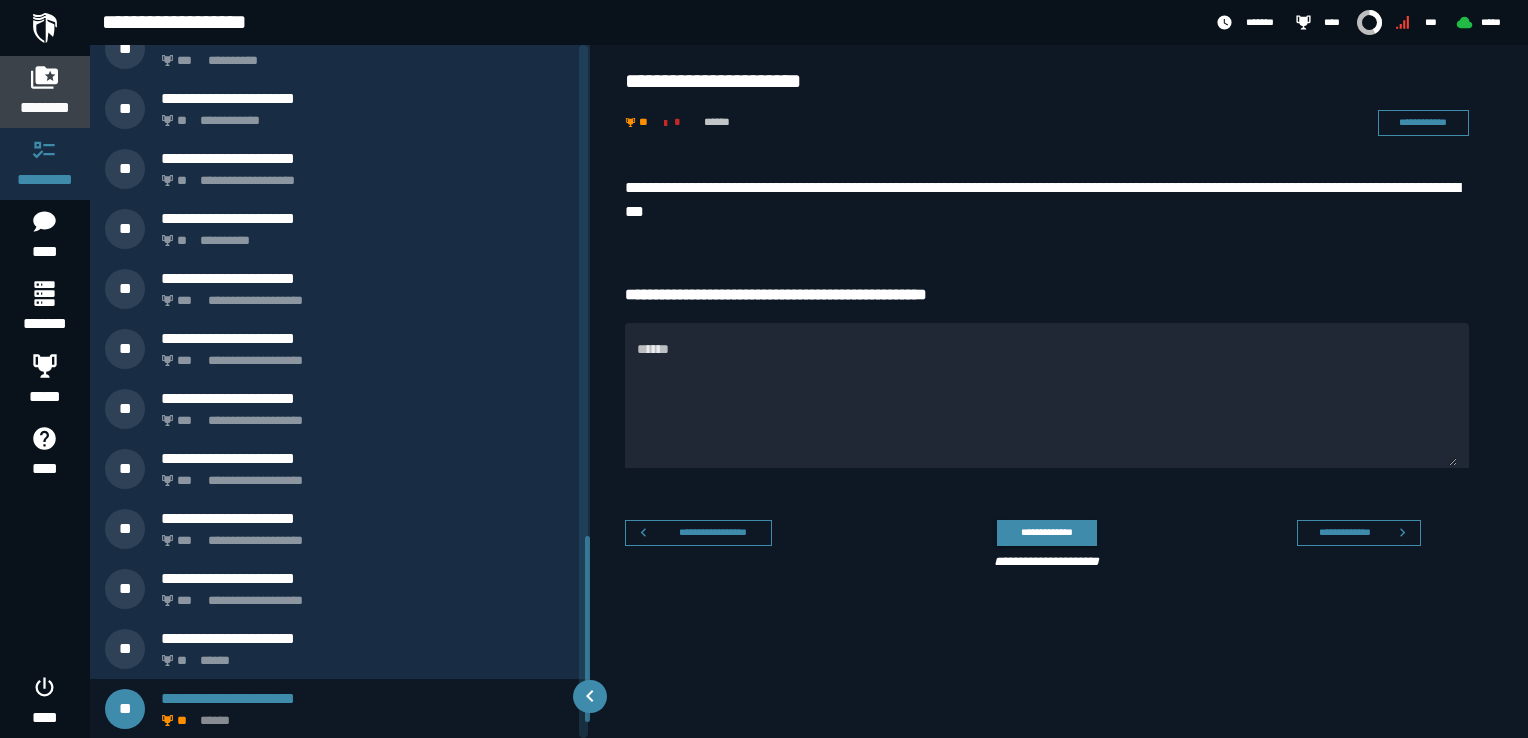 click 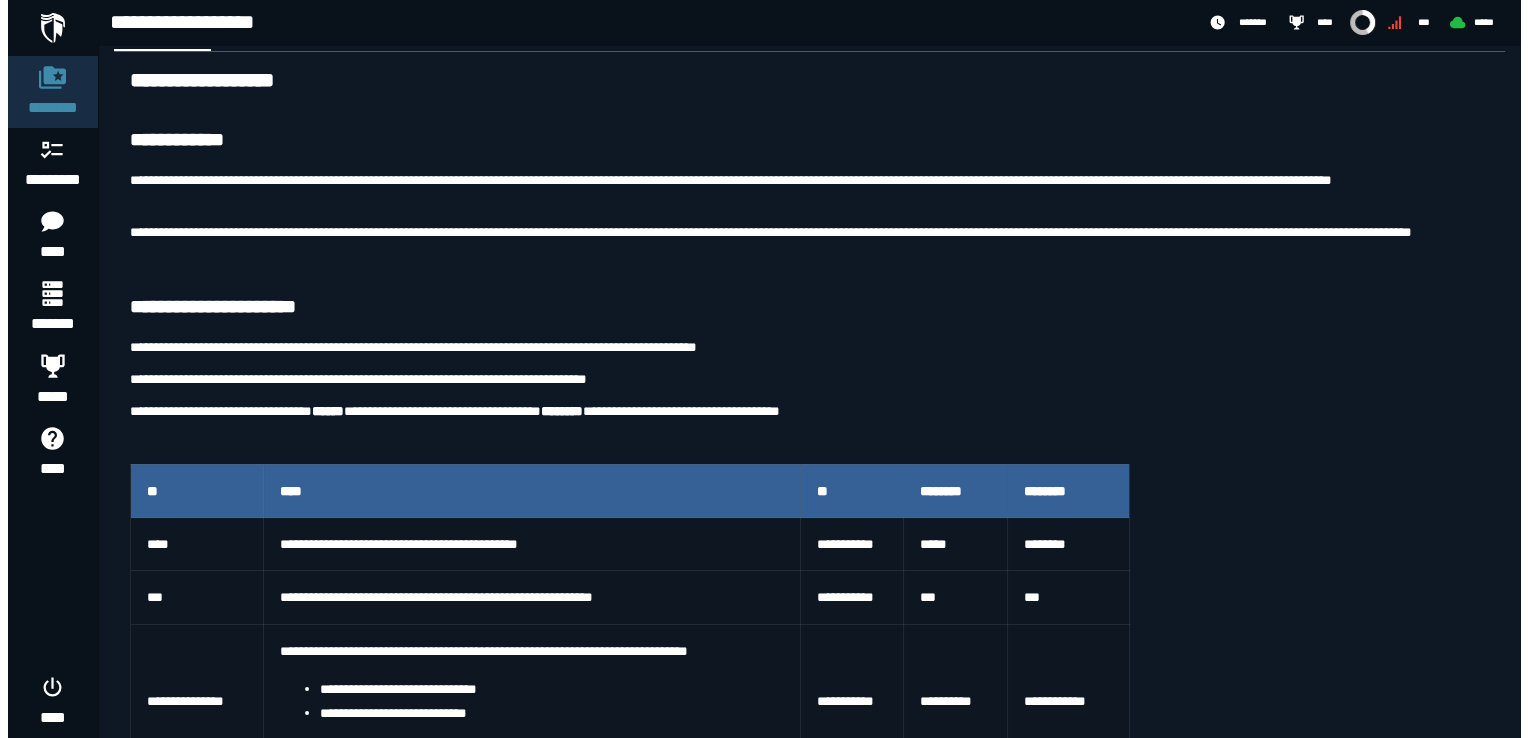 scroll, scrollTop: 0, scrollLeft: 0, axis: both 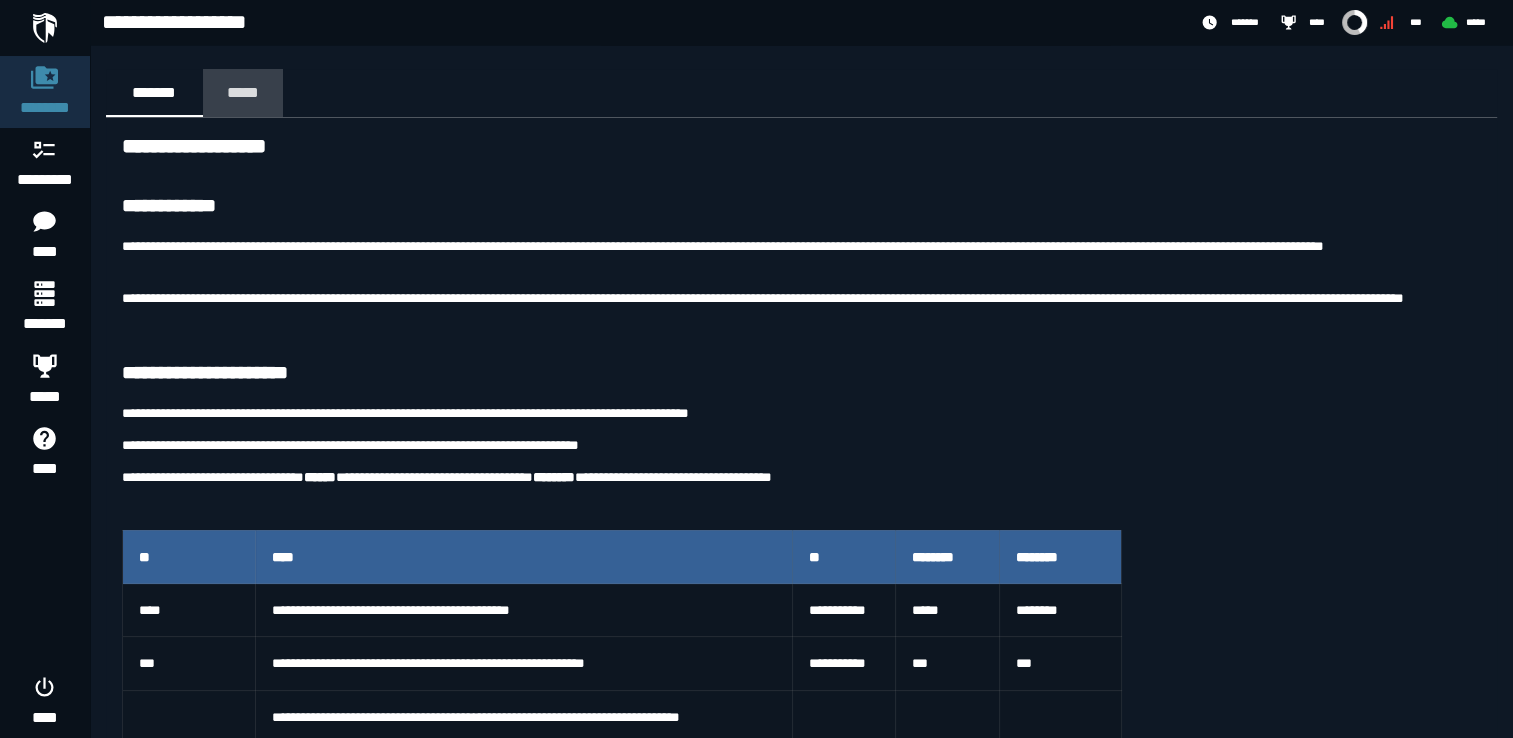 click on "*****" at bounding box center (243, 93) 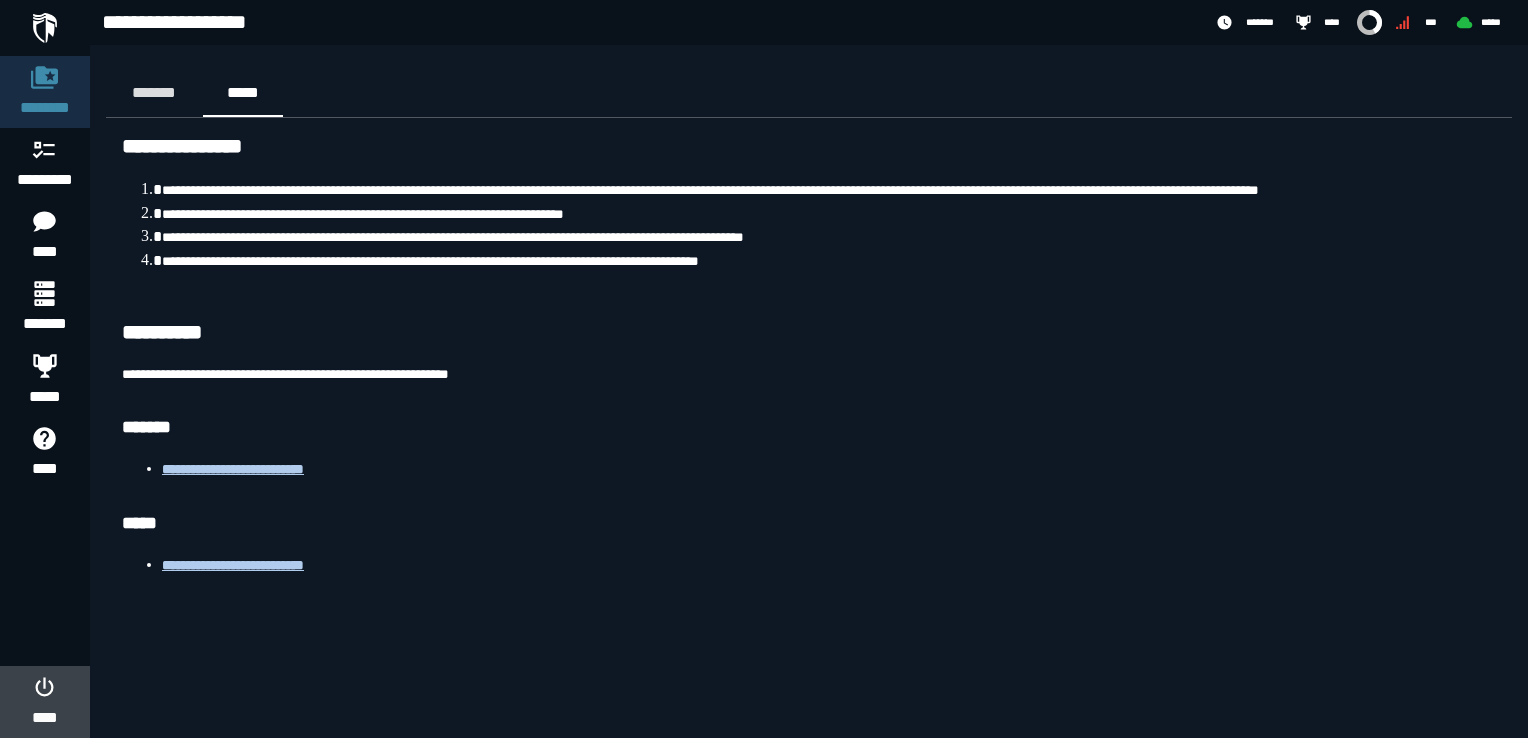 click 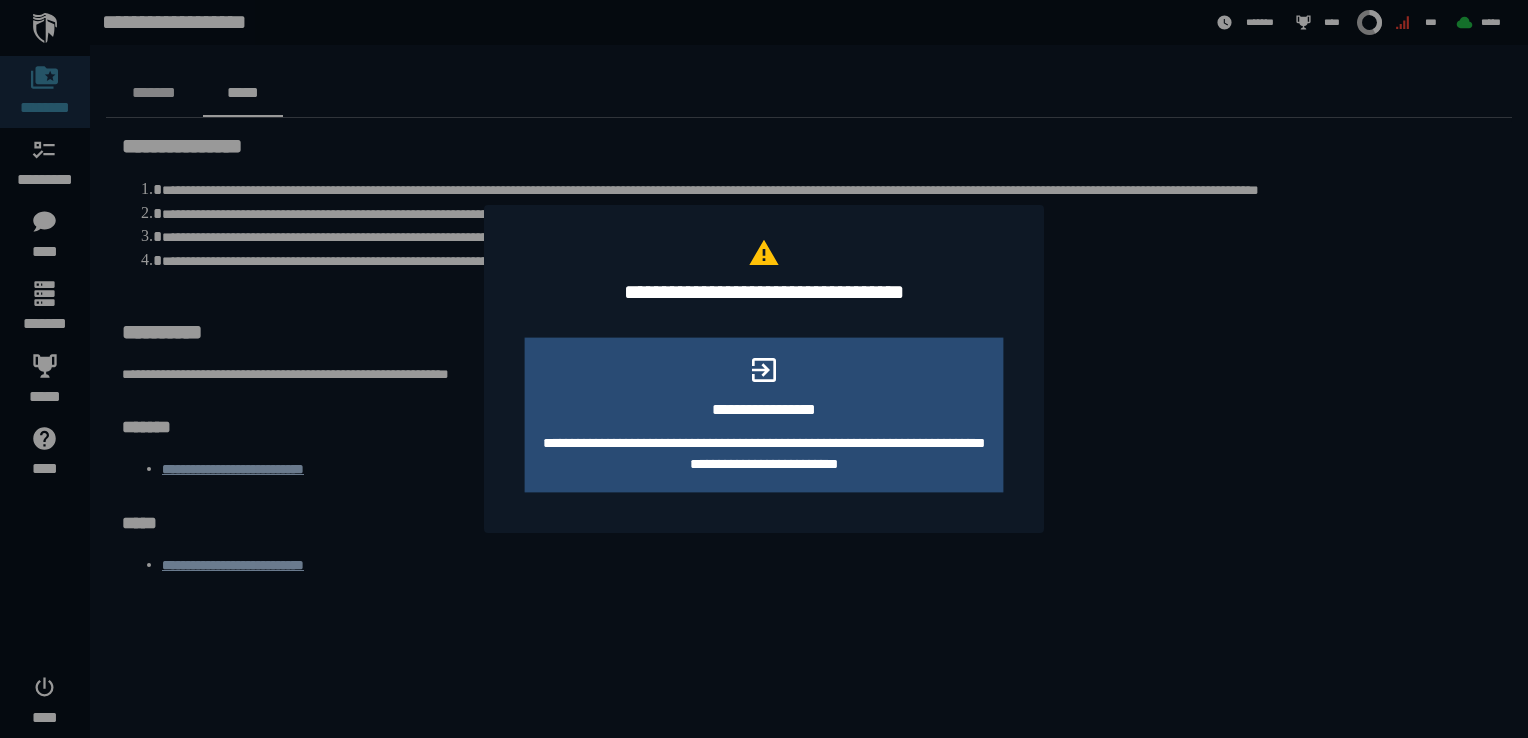 click on "**********" 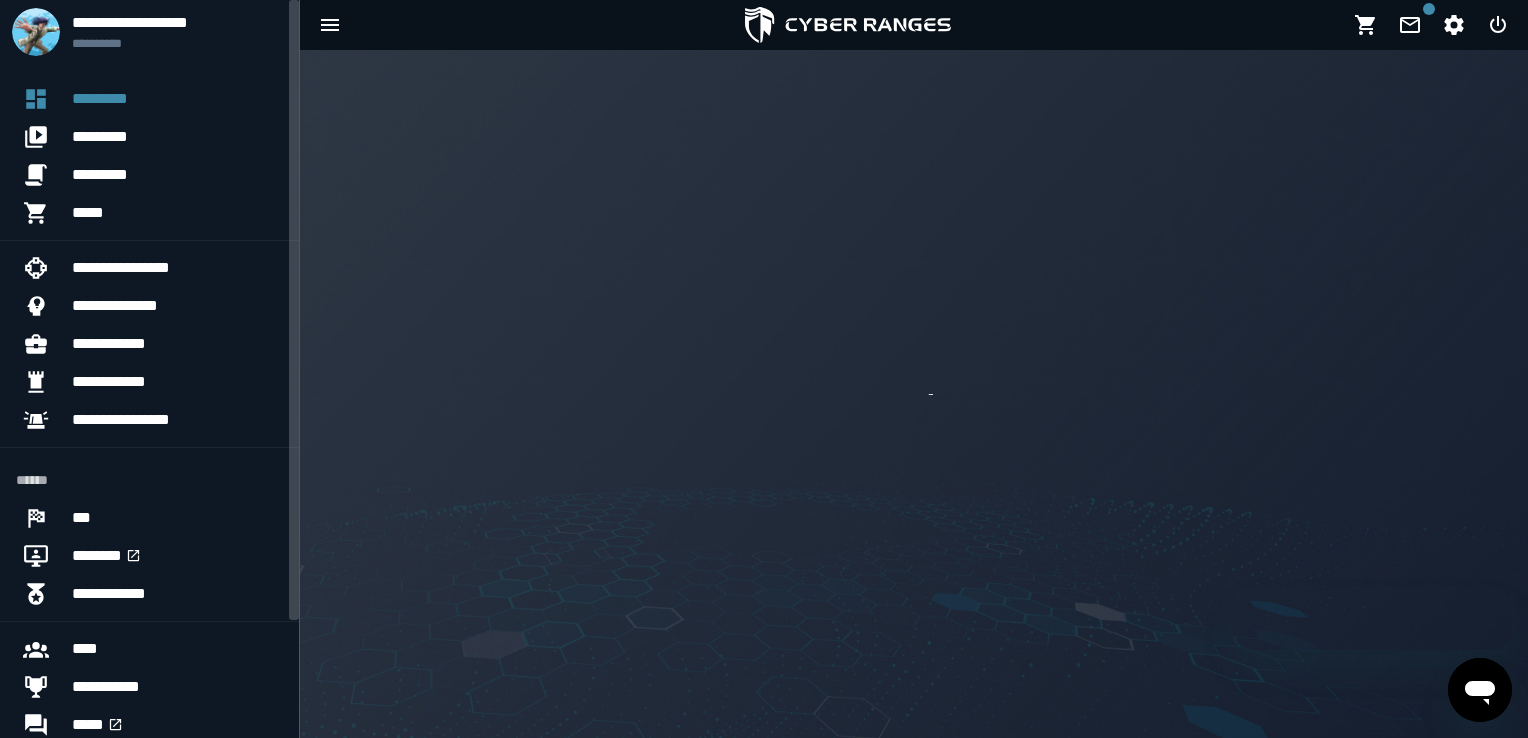 scroll, scrollTop: 0, scrollLeft: 0, axis: both 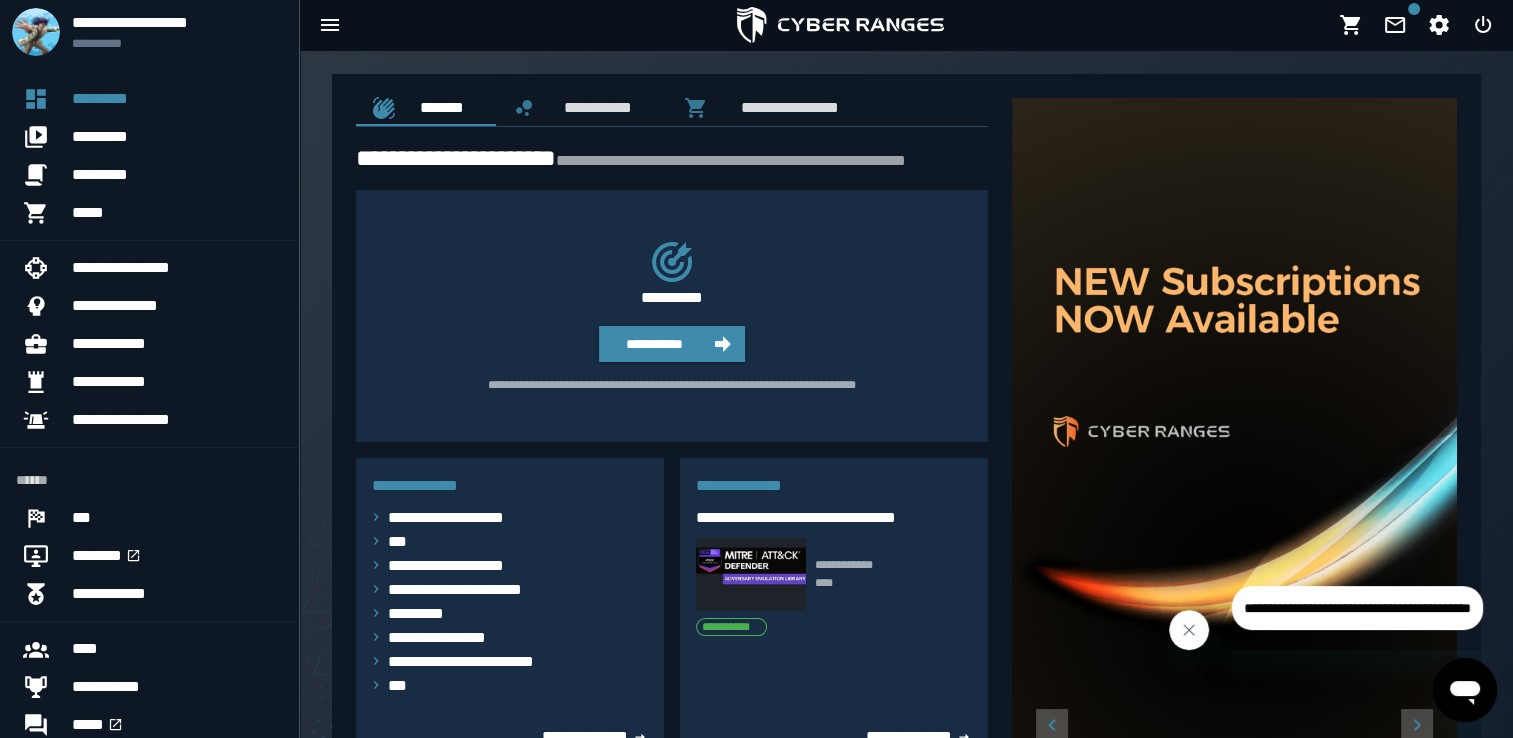 click 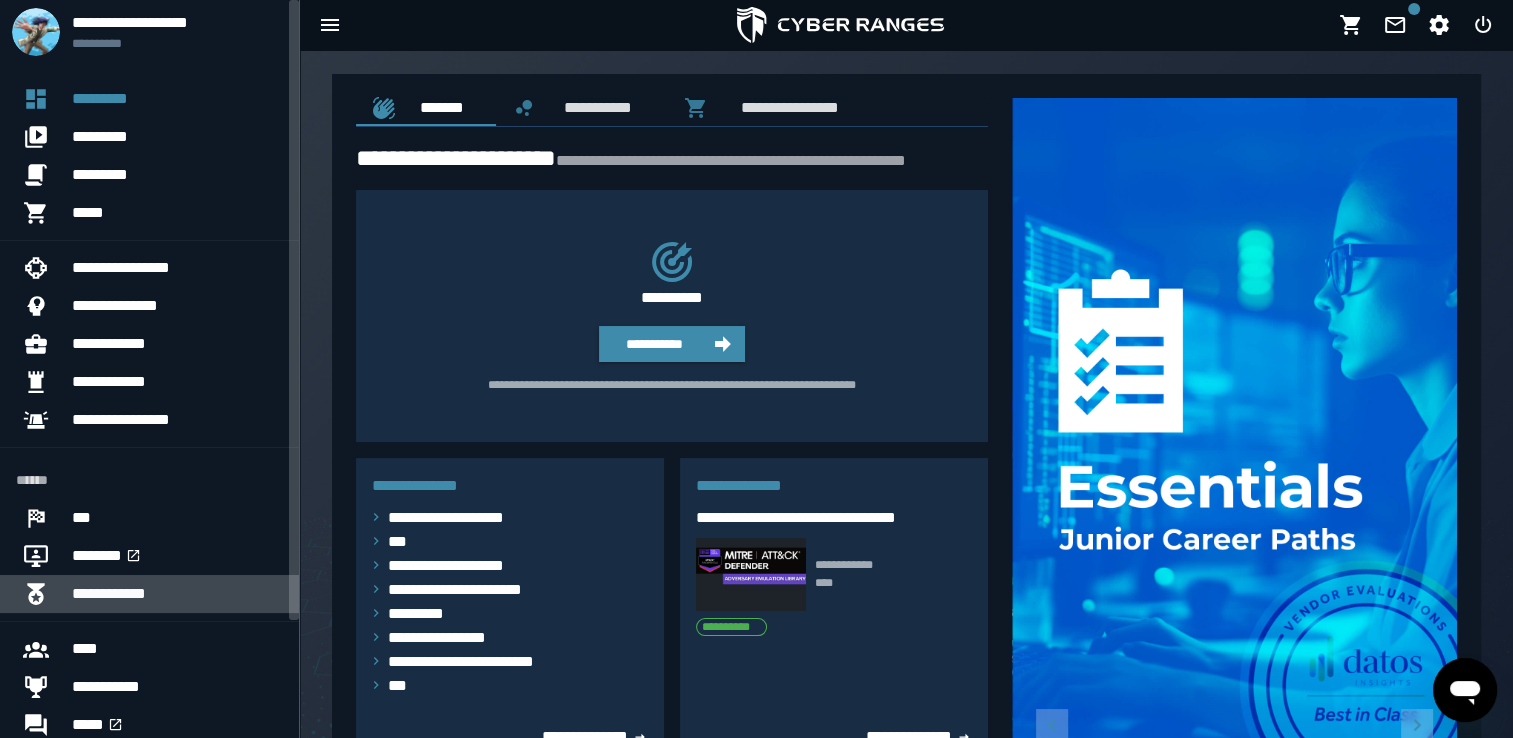 click on "**********" 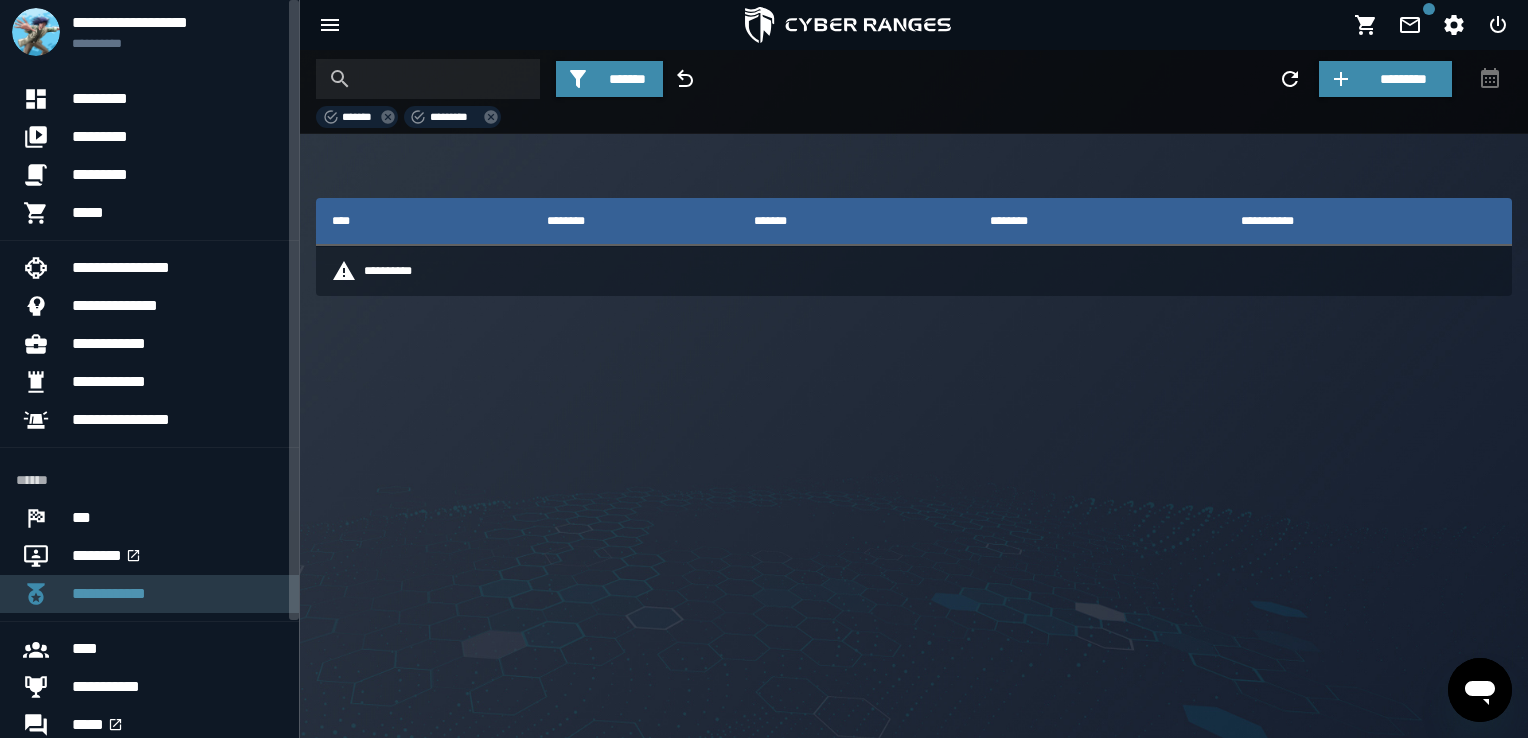 click on "**********" at bounding box center (177, 594) 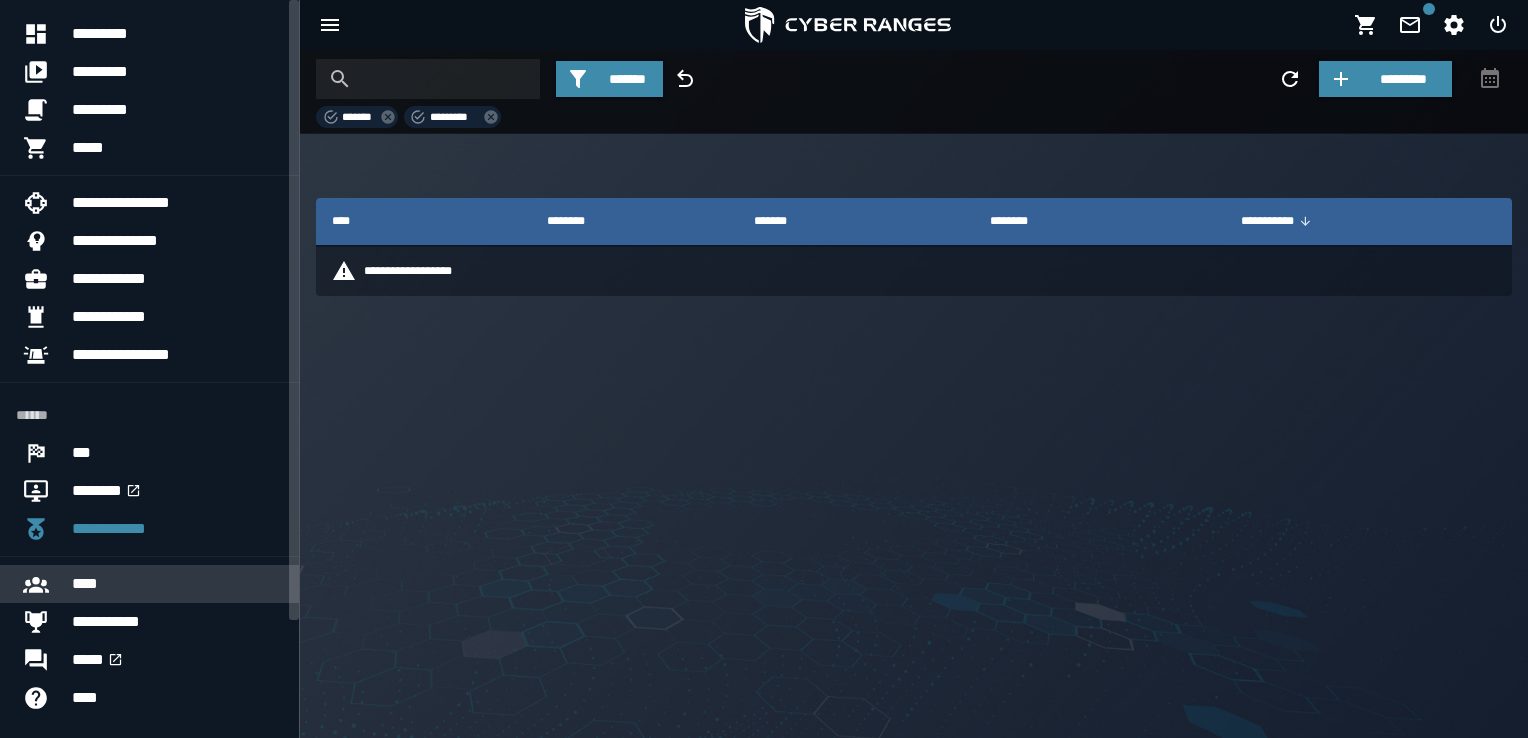 scroll, scrollTop: 100, scrollLeft: 0, axis: vertical 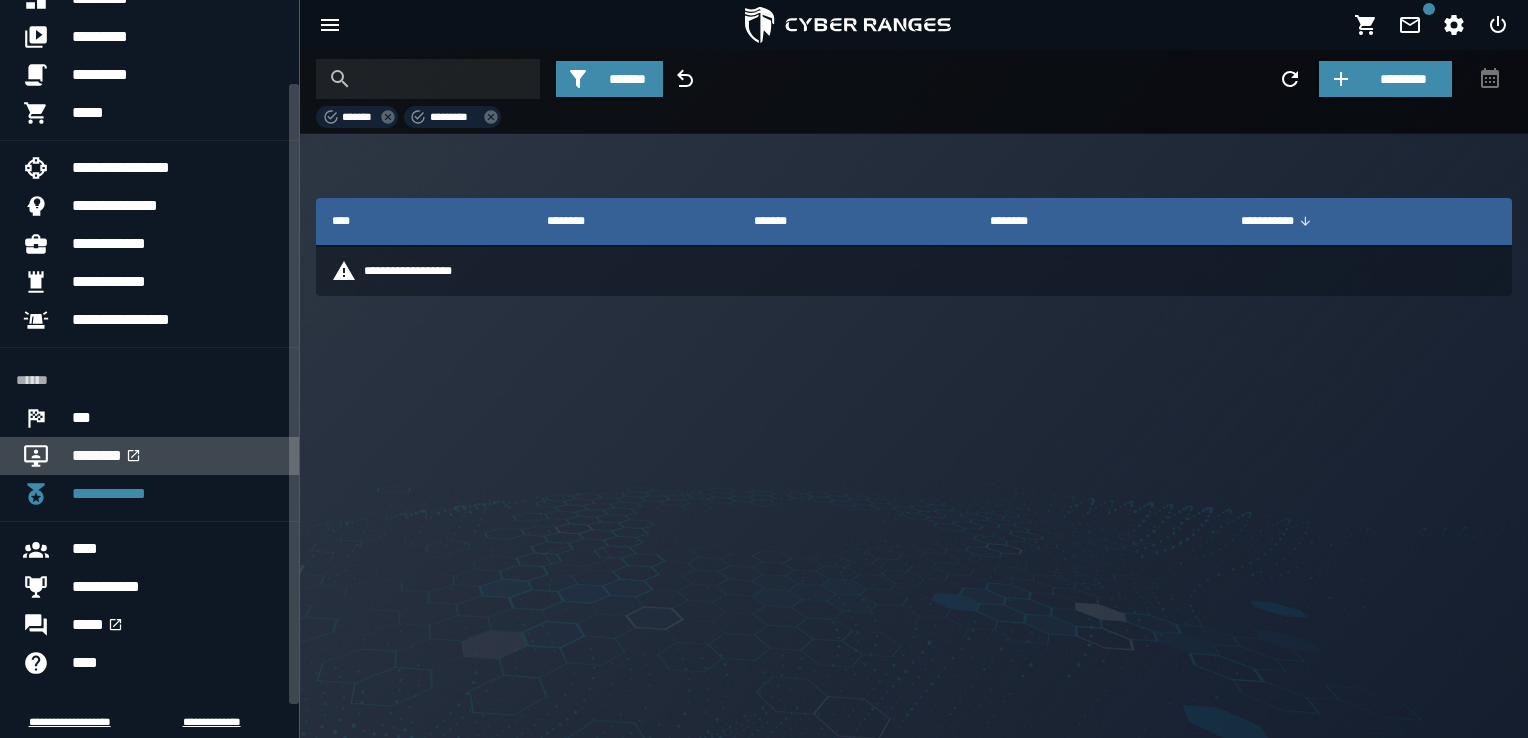 click on "********" at bounding box center (177, 456) 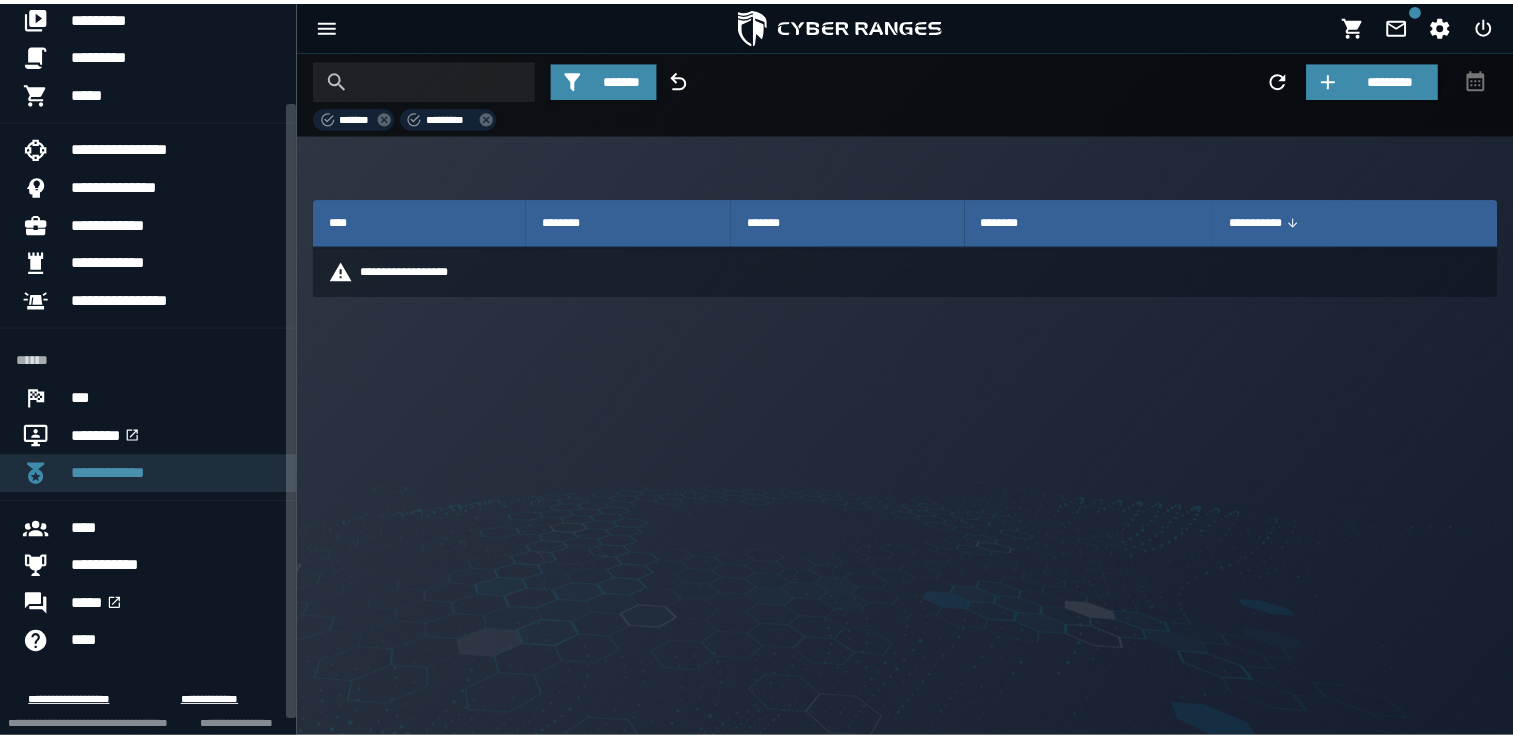 scroll, scrollTop: 140, scrollLeft: 0, axis: vertical 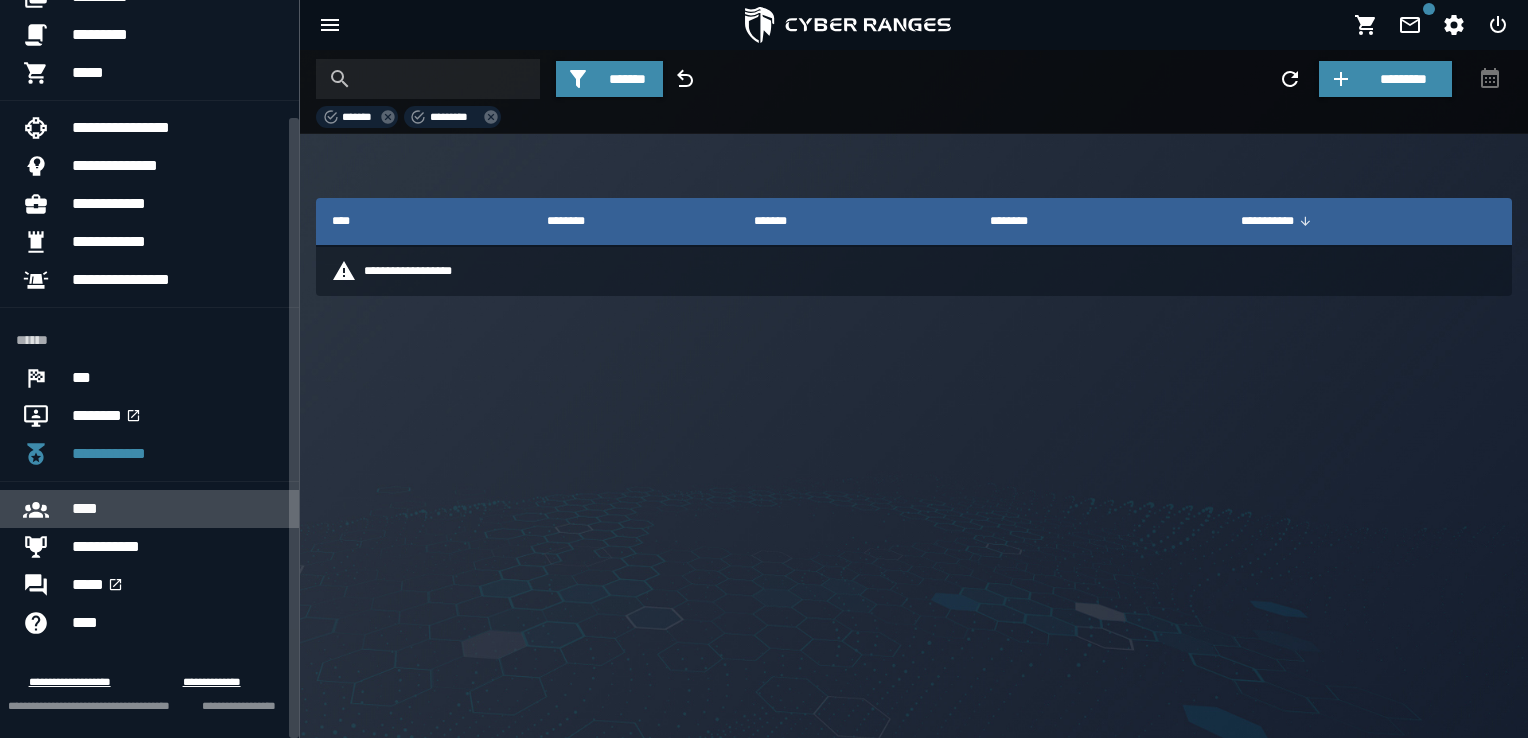 click on "****" at bounding box center [177, 509] 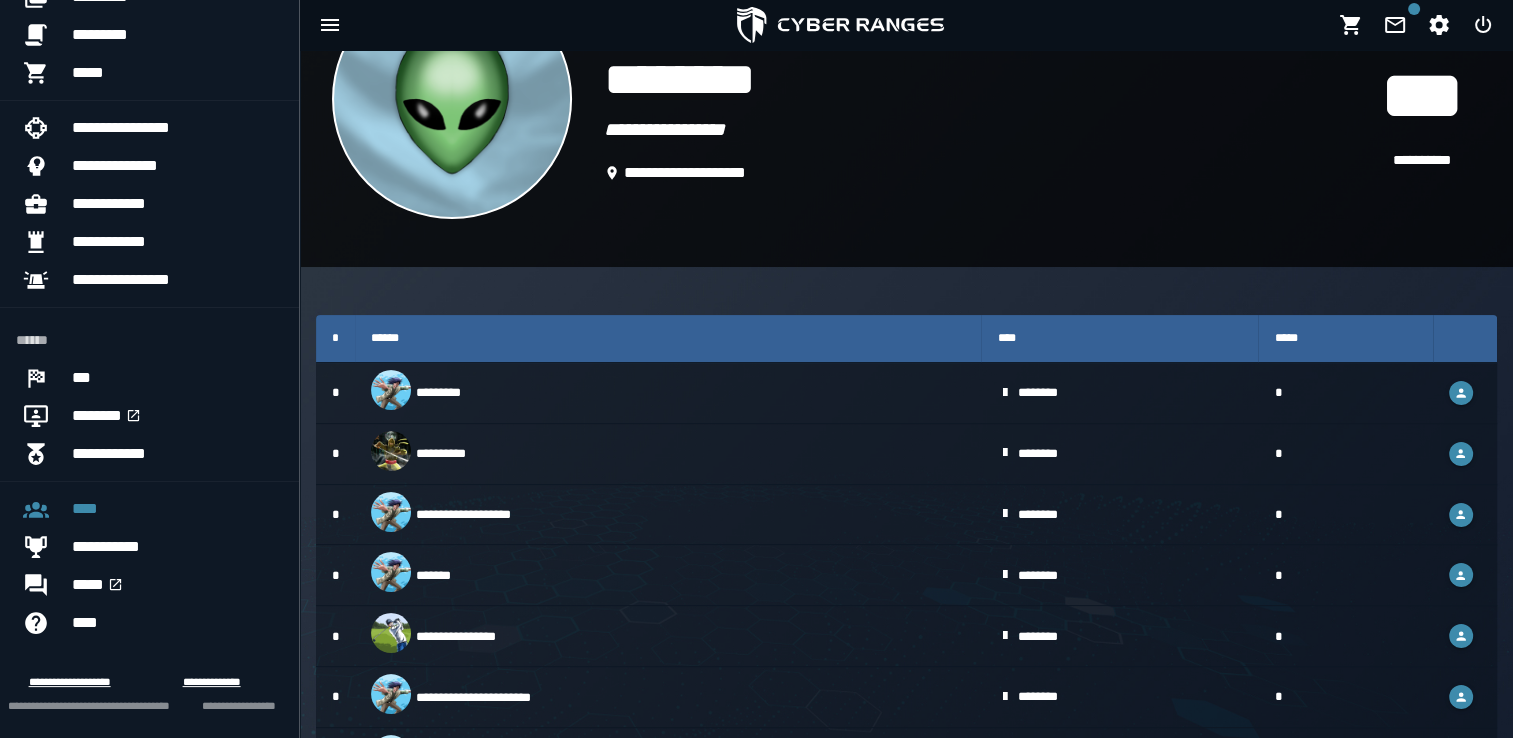 scroll, scrollTop: 0, scrollLeft: 0, axis: both 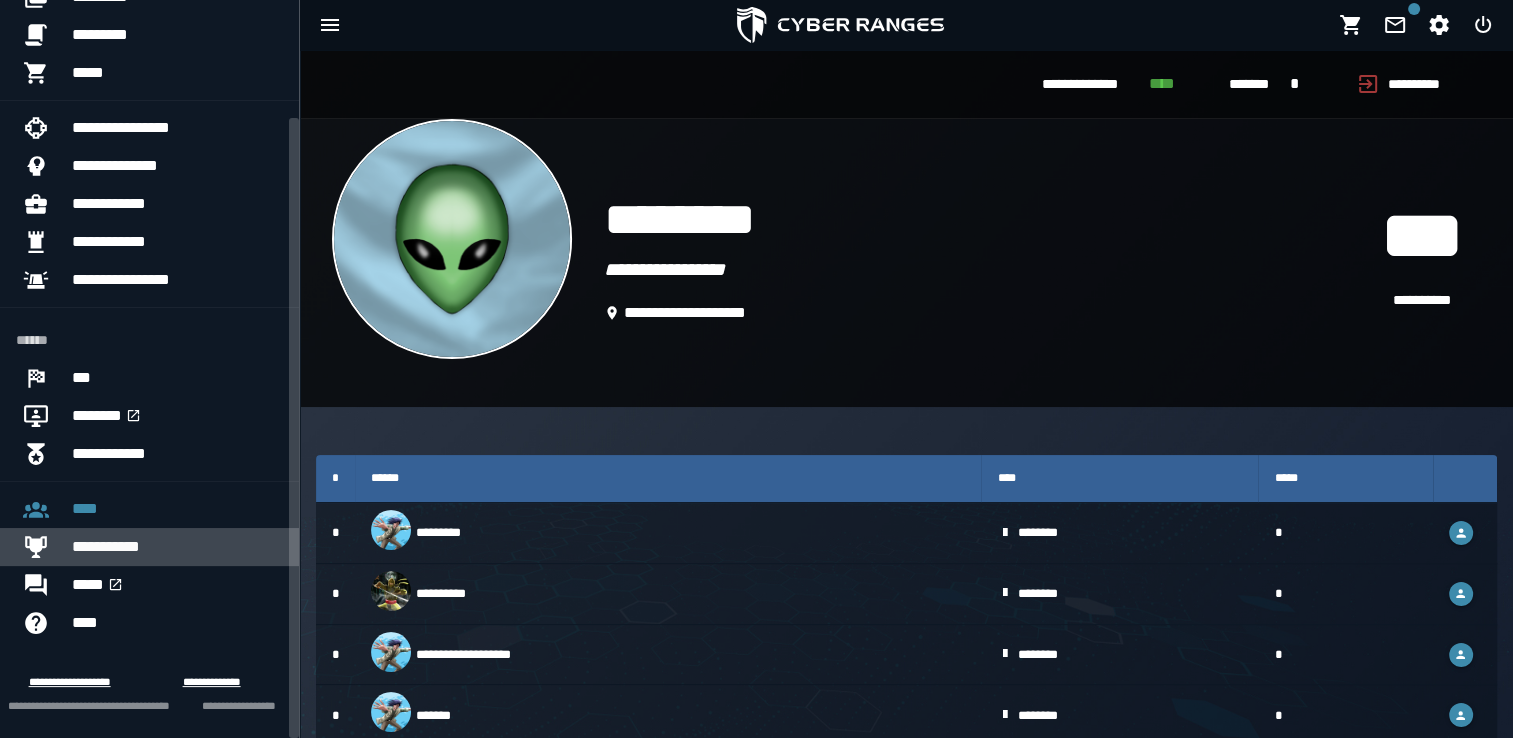 click on "**********" at bounding box center [177, 547] 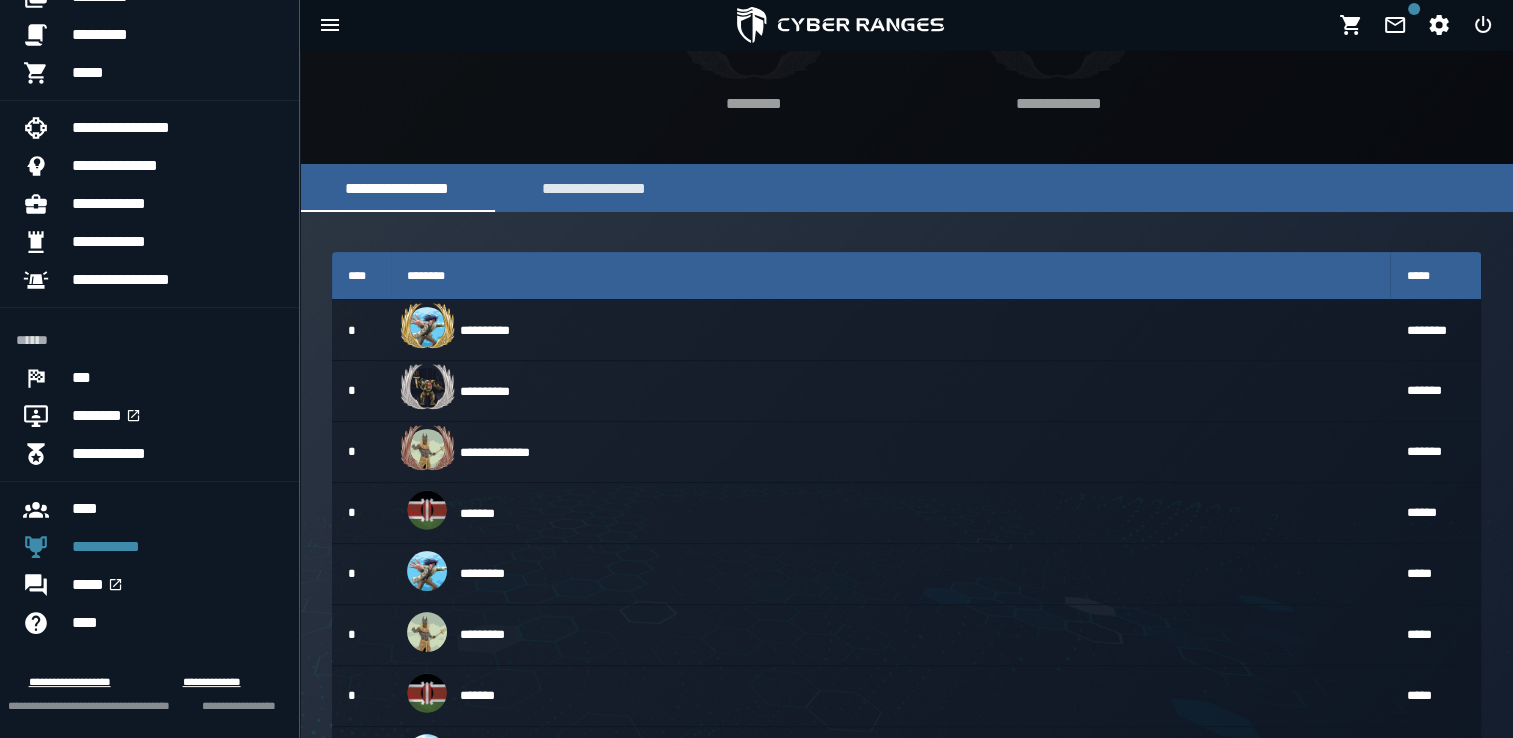 scroll, scrollTop: 0, scrollLeft: 0, axis: both 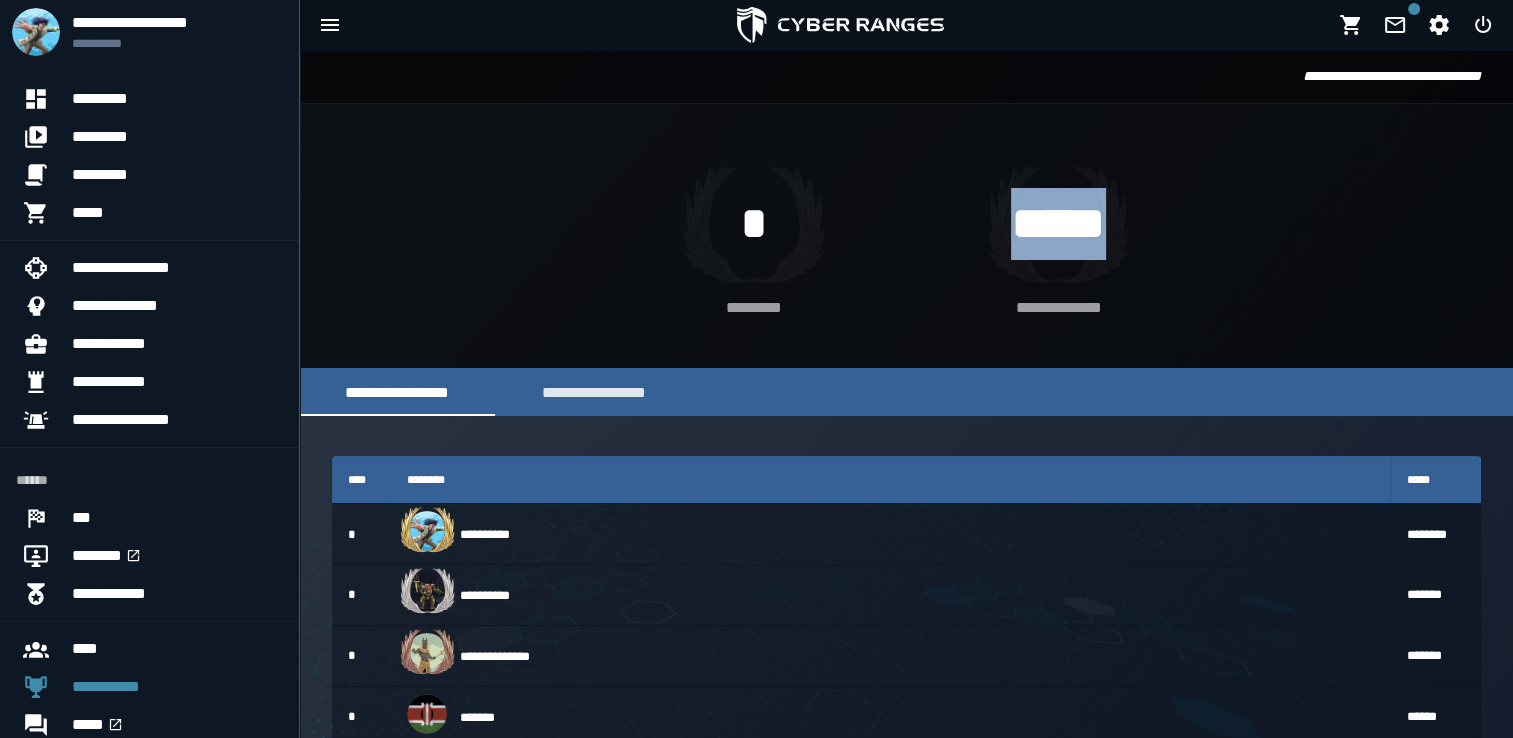 drag, startPoint x: 1160, startPoint y: 219, endPoint x: 931, endPoint y: 219, distance: 229 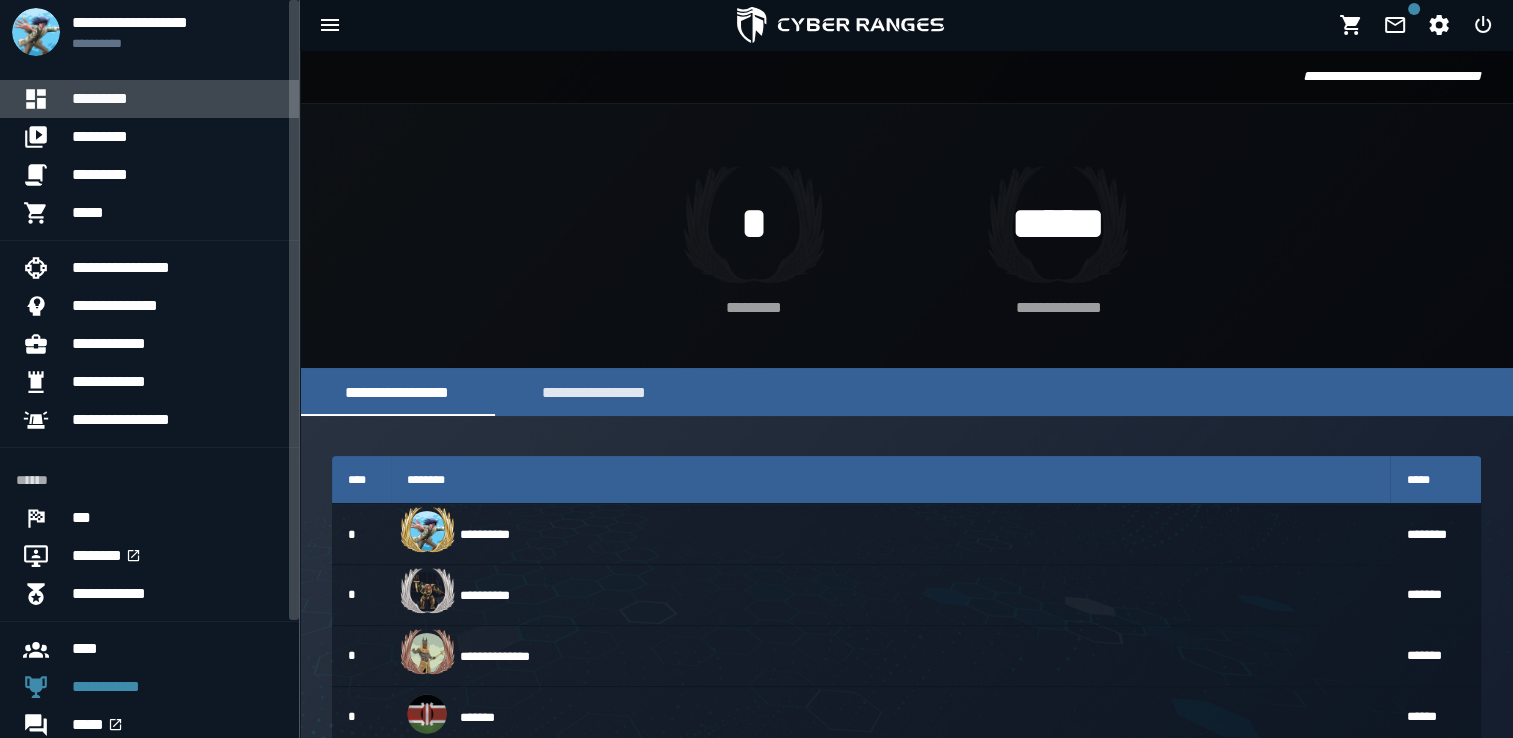 click on "*********" at bounding box center [177, 99] 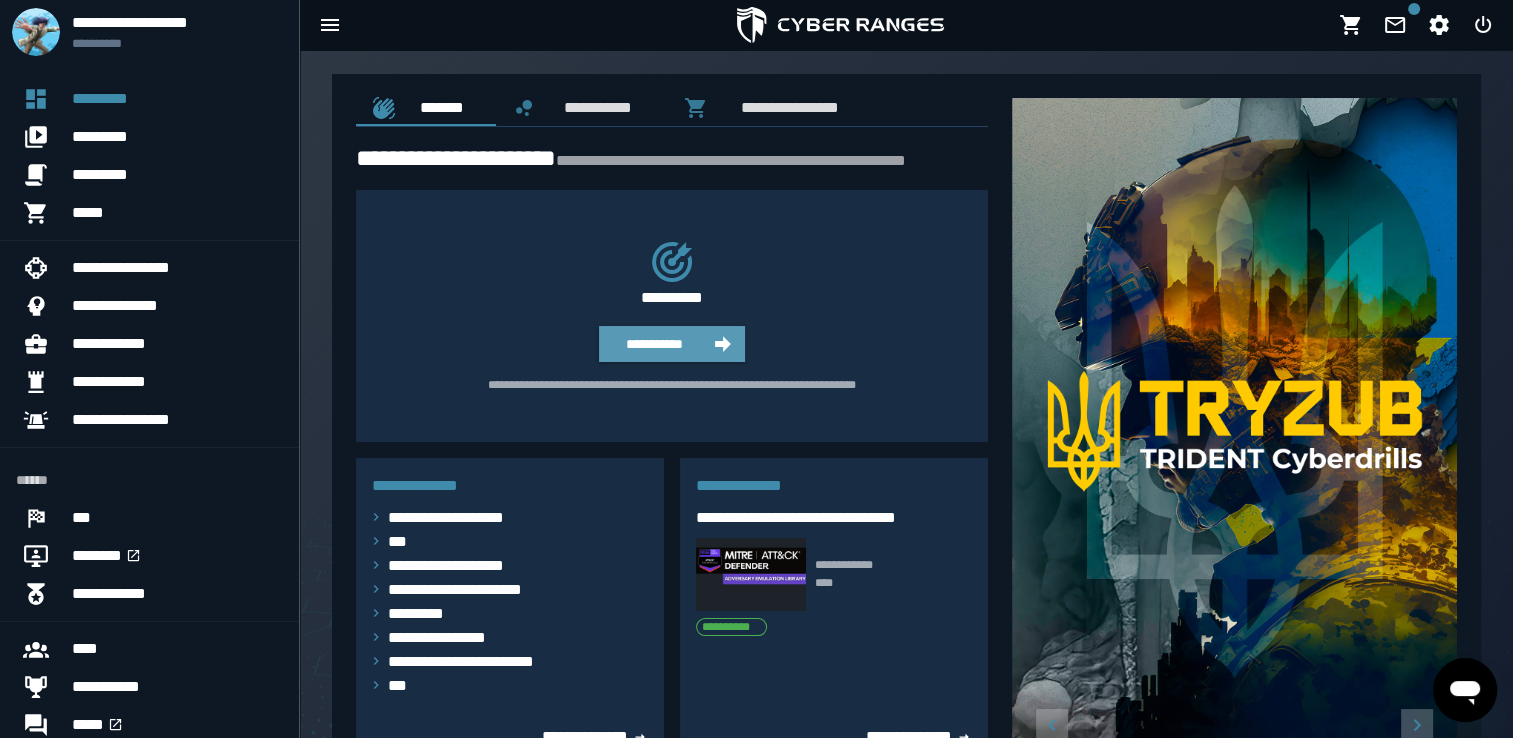 click on "**********" at bounding box center [654, 344] 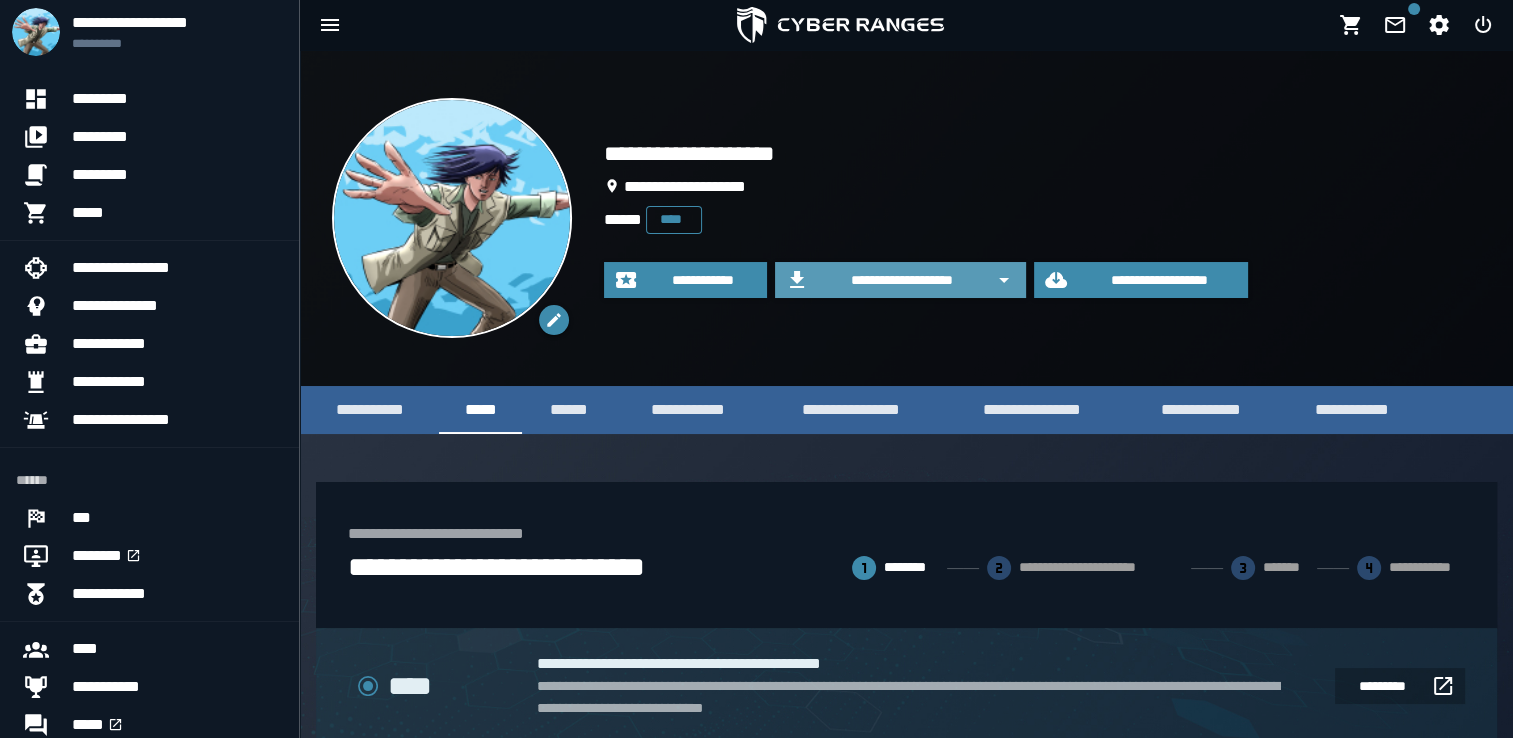 click on "**********" at bounding box center [900, 280] 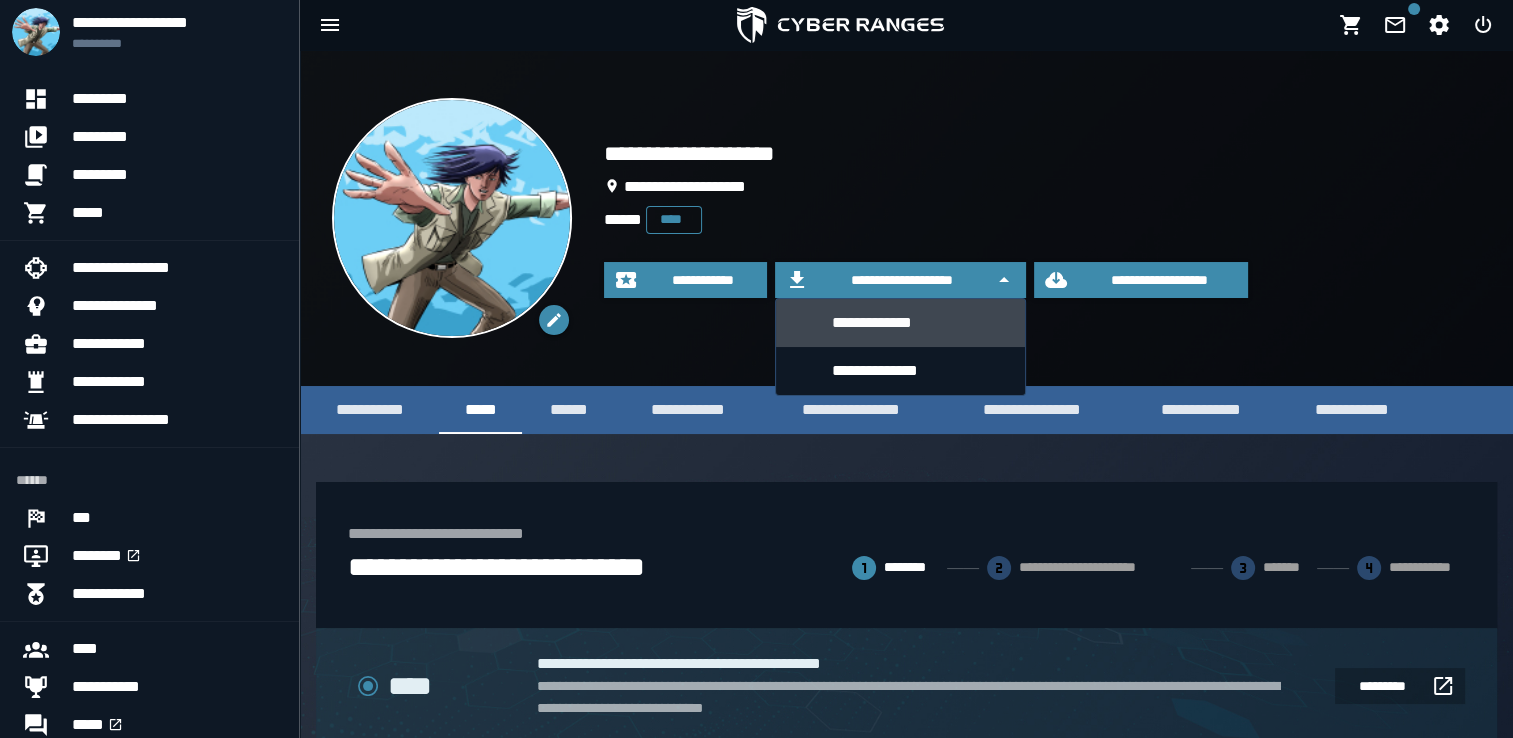 click on "**********" at bounding box center [921, 322] 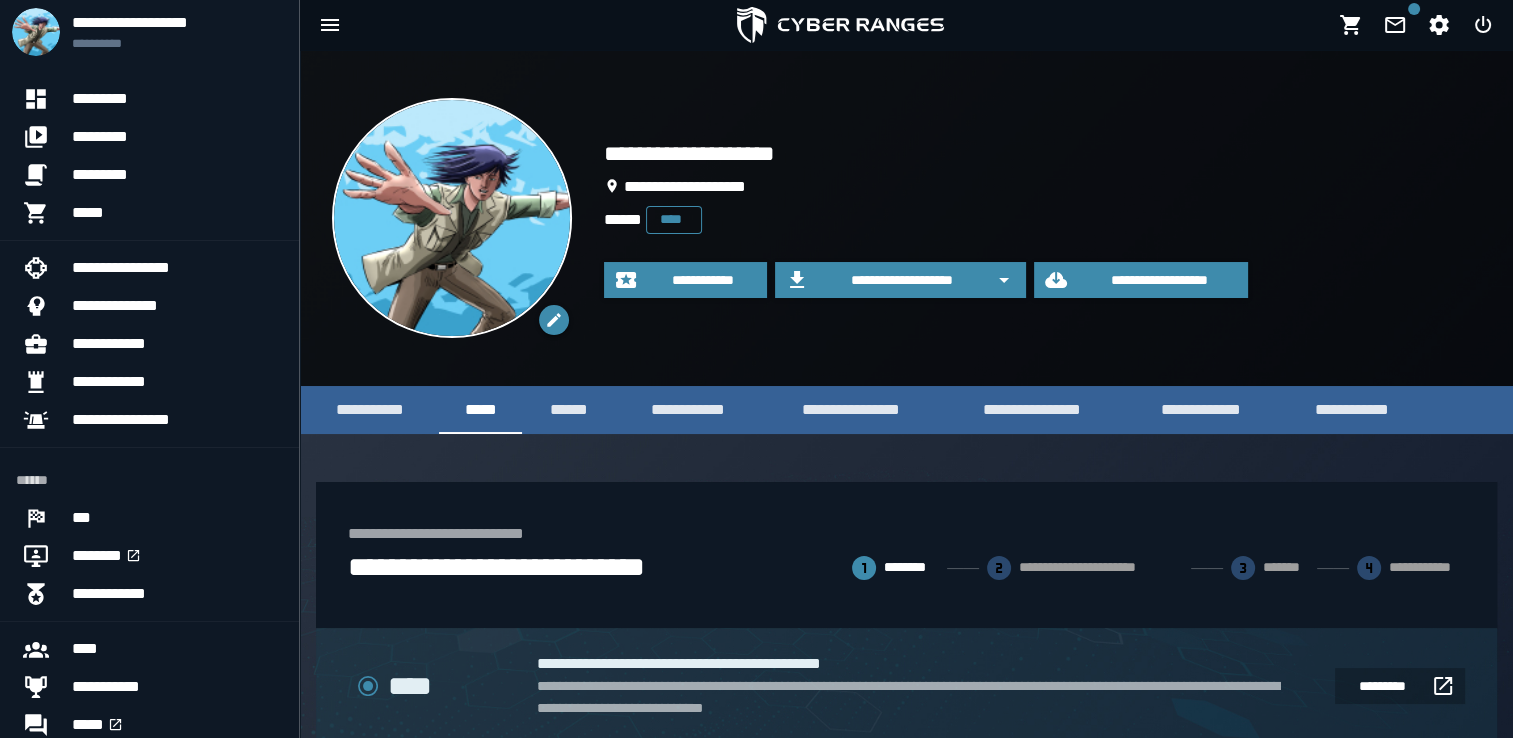 click on "**********" at bounding box center (906, 218) 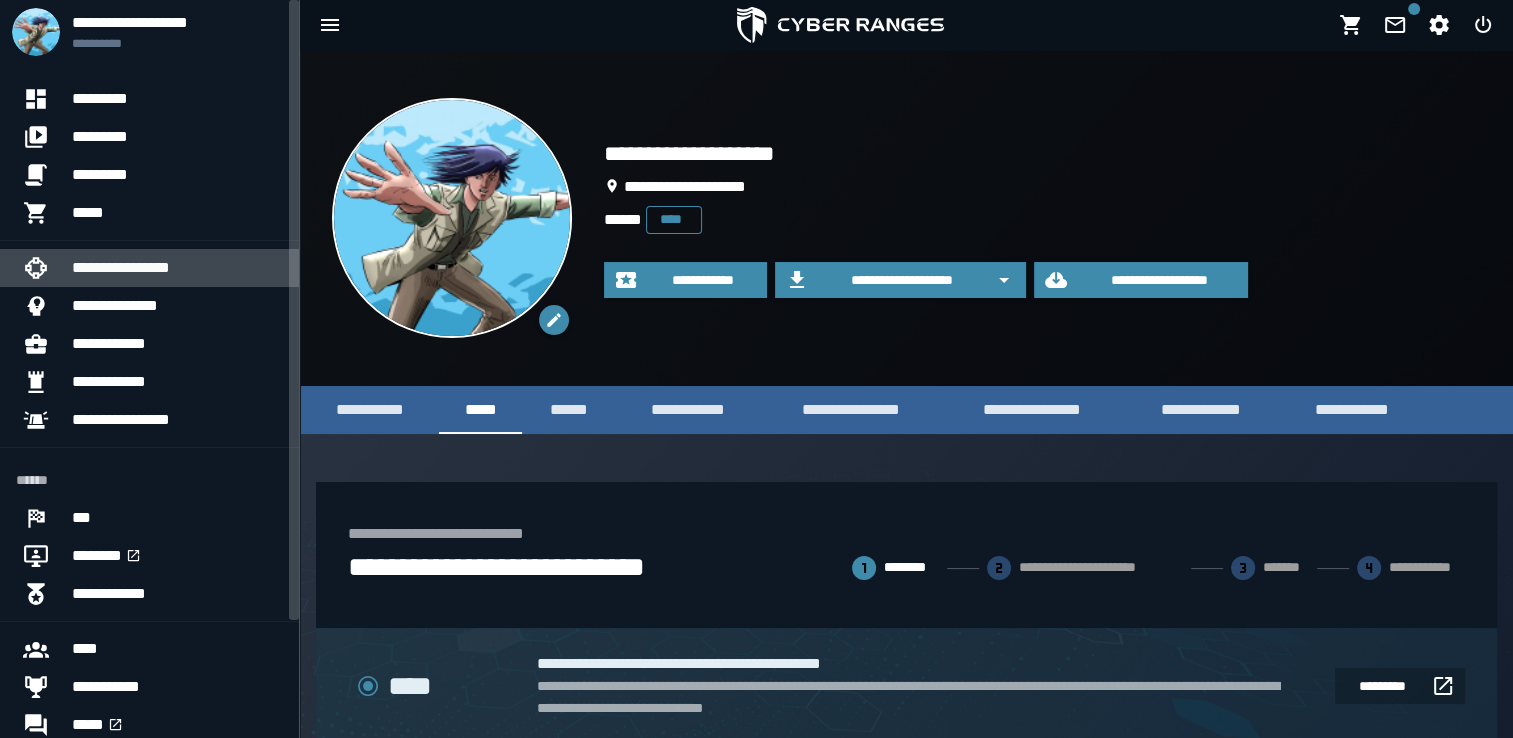 click on "**********" at bounding box center [177, 268] 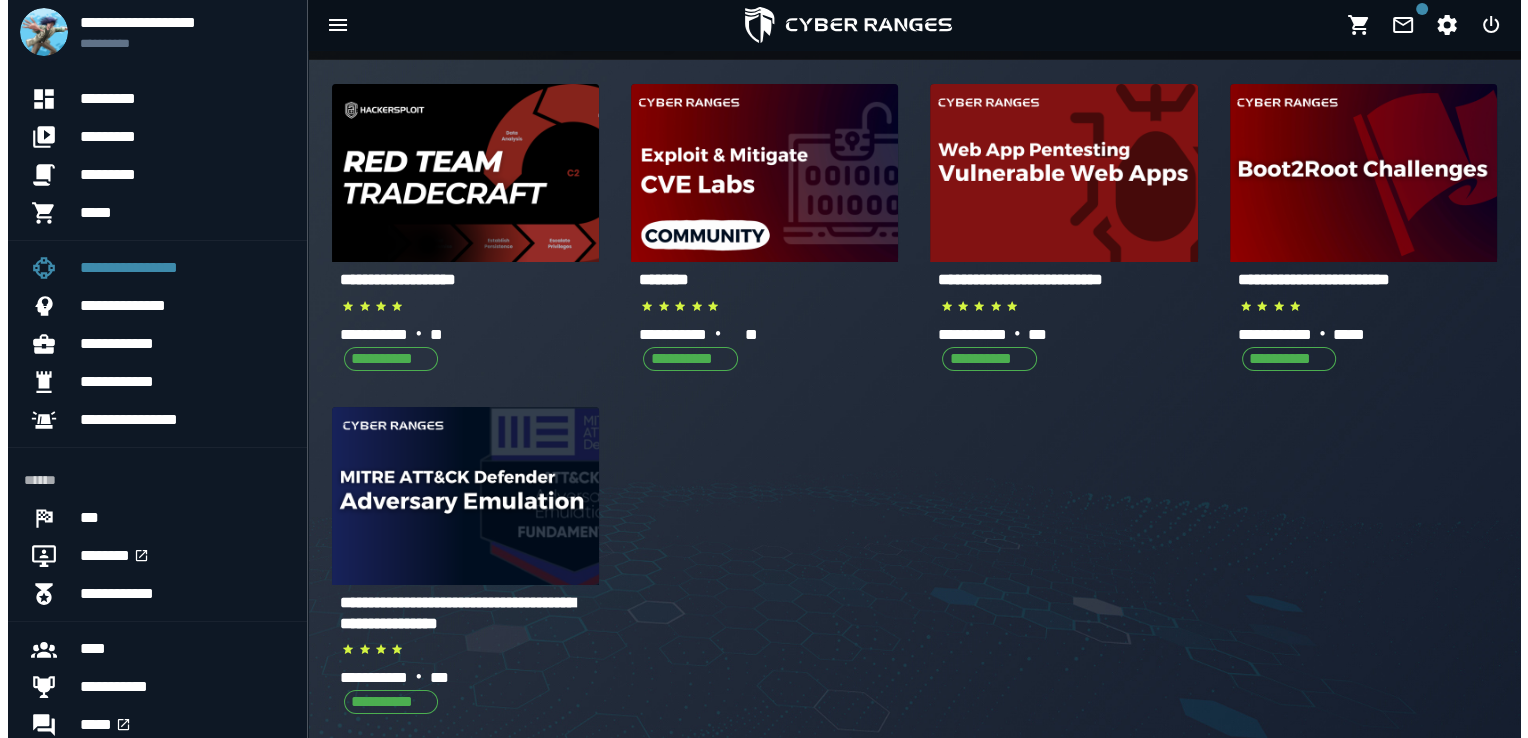 scroll, scrollTop: 0, scrollLeft: 0, axis: both 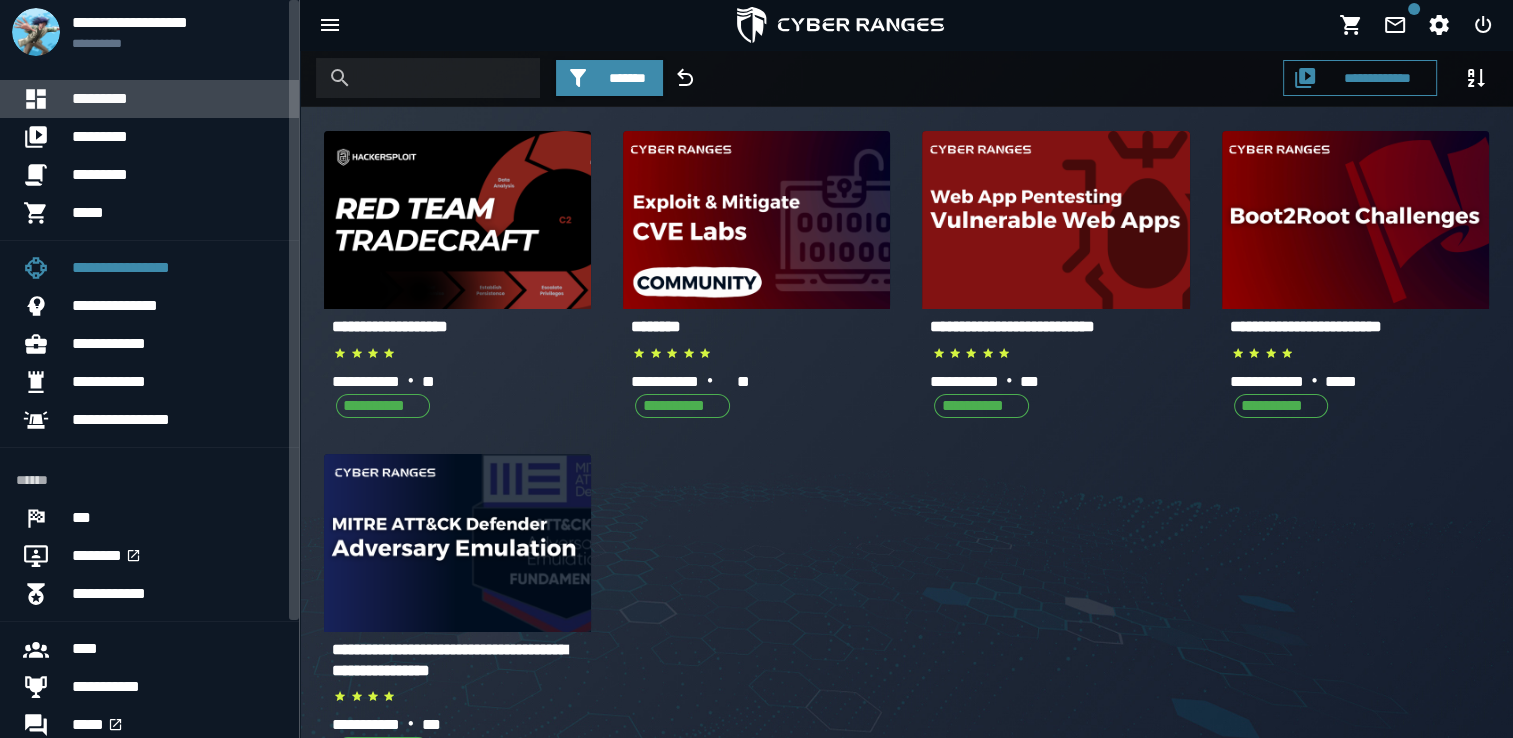 click on "*********" at bounding box center [177, 99] 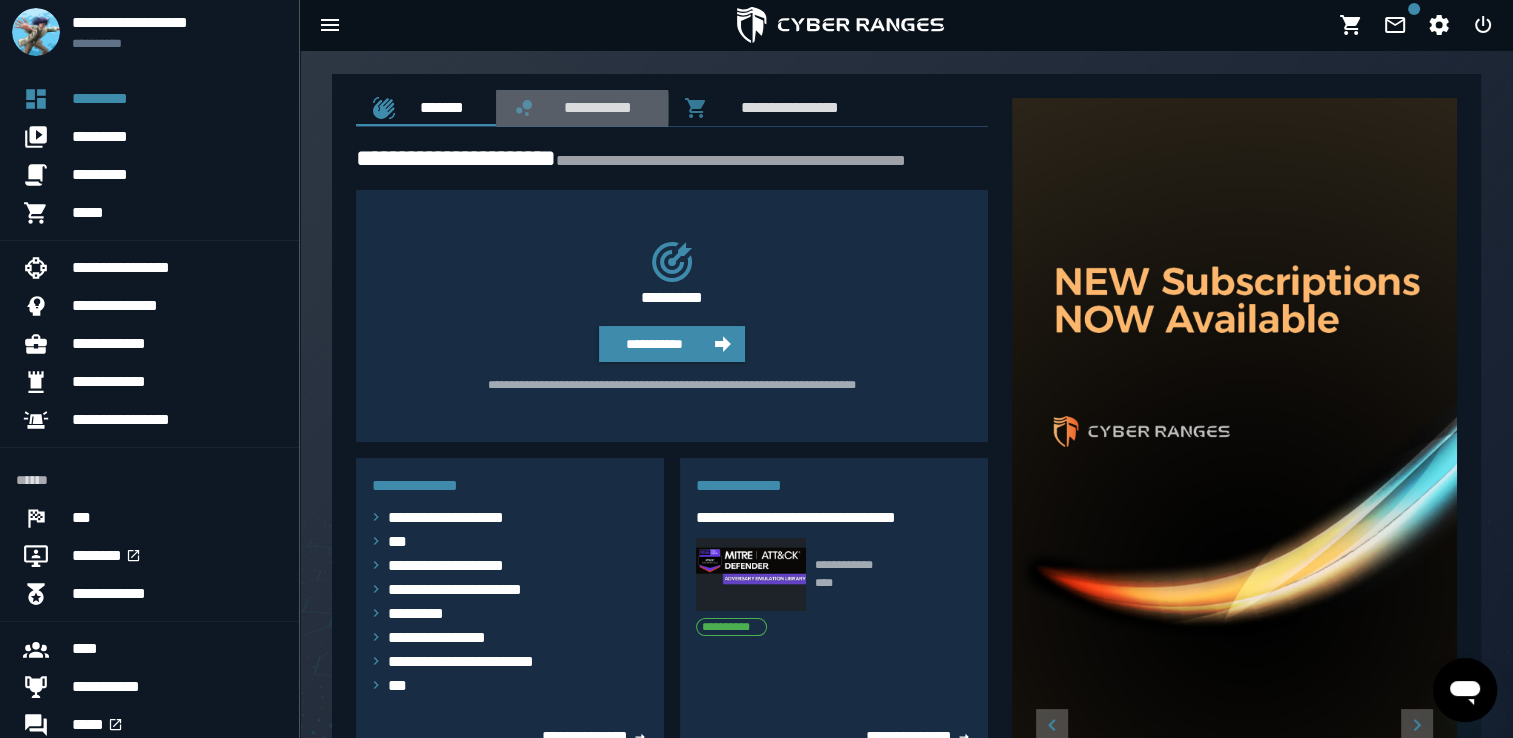 click on "**********" at bounding box center (594, 107) 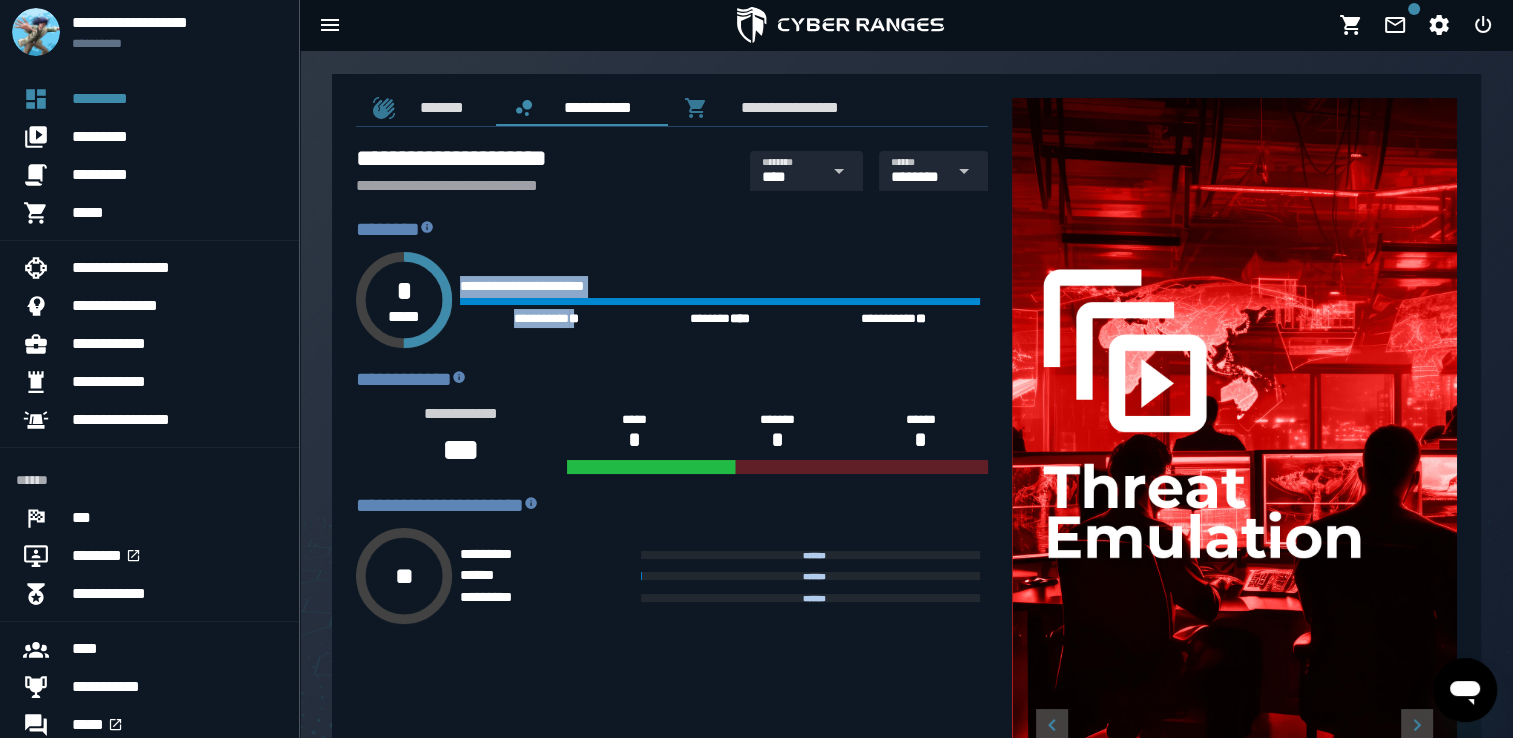 drag, startPoint x: 580, startPoint y: 318, endPoint x: 444, endPoint y: 321, distance: 136.03308 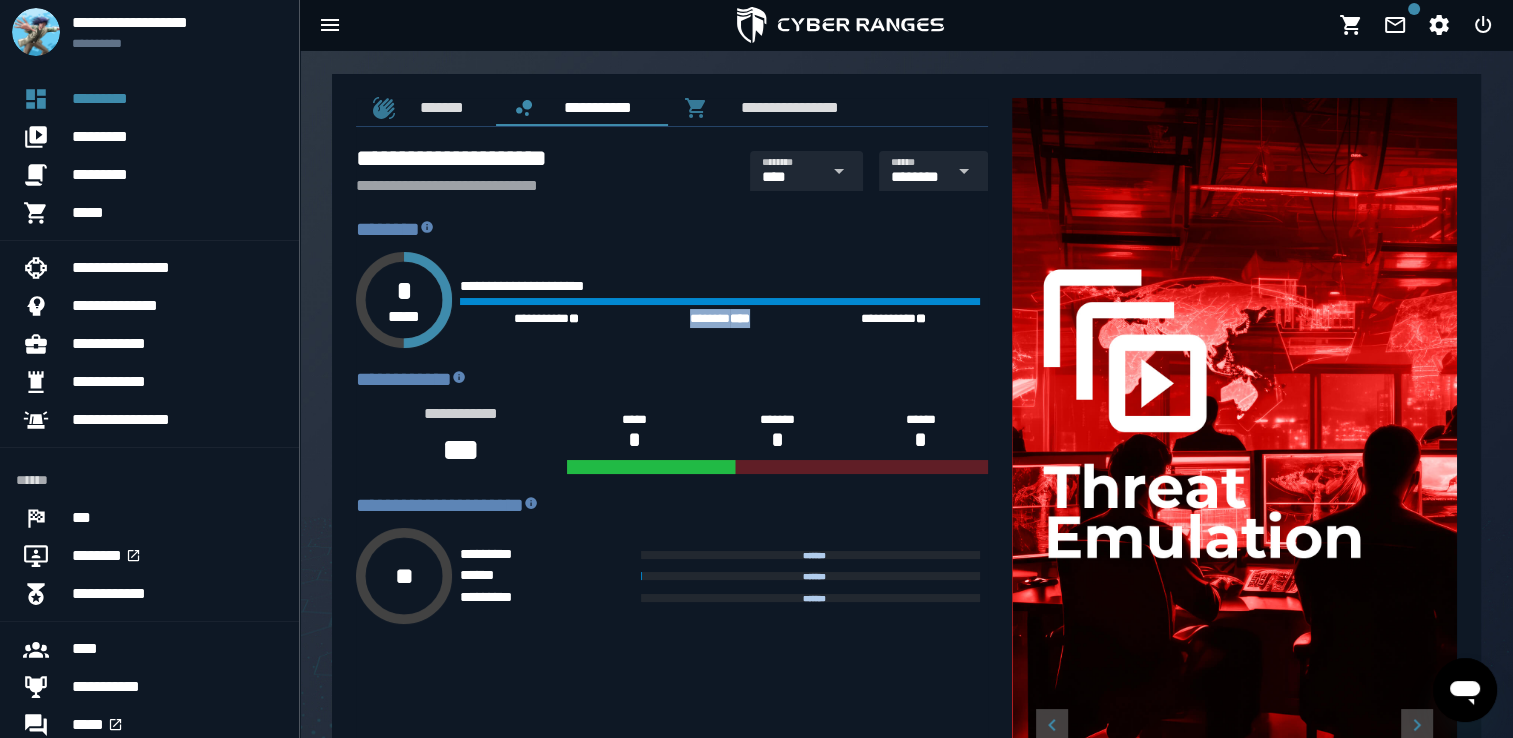 drag, startPoint x: 757, startPoint y: 325, endPoint x: 685, endPoint y: 334, distance: 72.56032 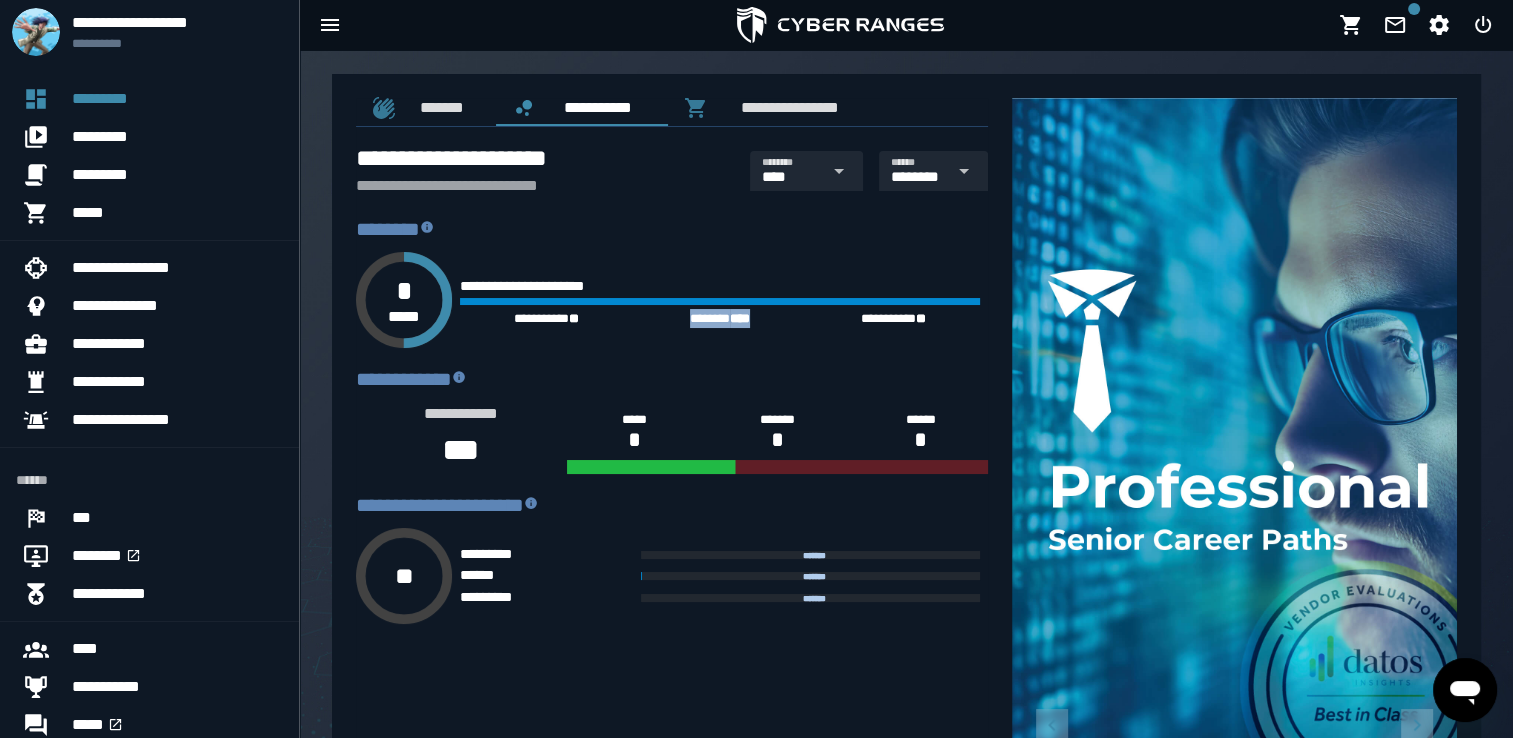 drag, startPoint x: 685, startPoint y: 334, endPoint x: 748, endPoint y: 361, distance: 68.54196 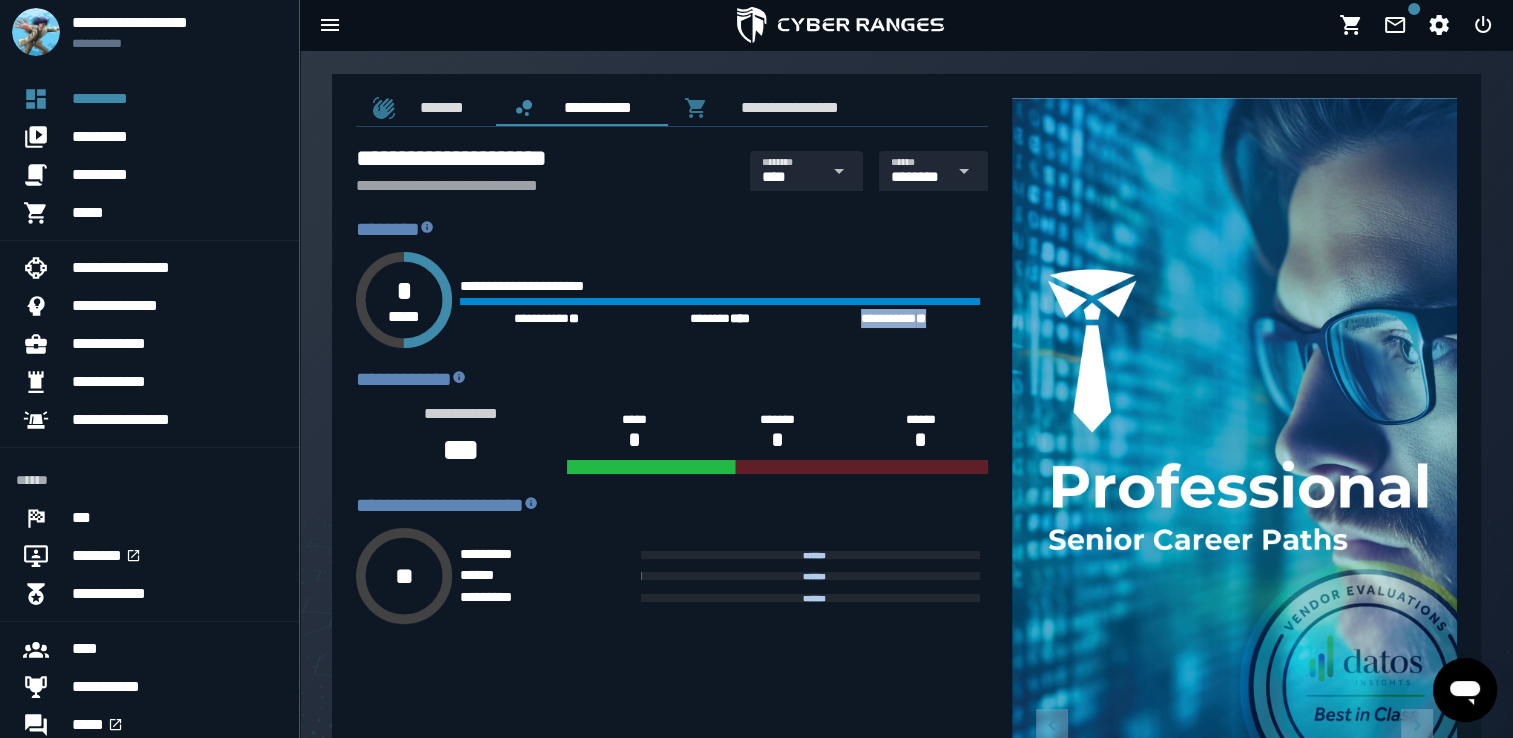 drag, startPoint x: 951, startPoint y: 321, endPoint x: 860, endPoint y: 331, distance: 91.5478 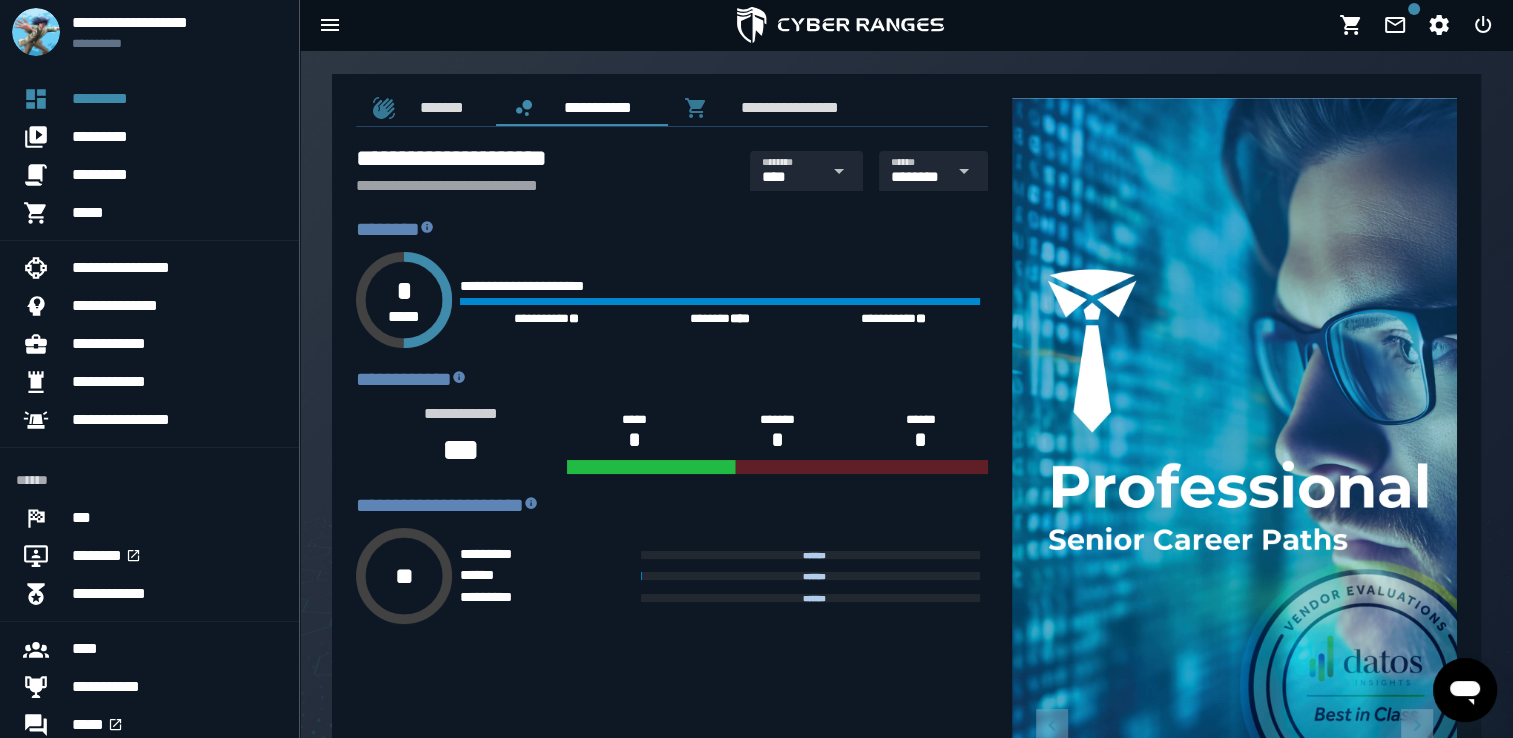 click on "**********" at bounding box center (672, 419) 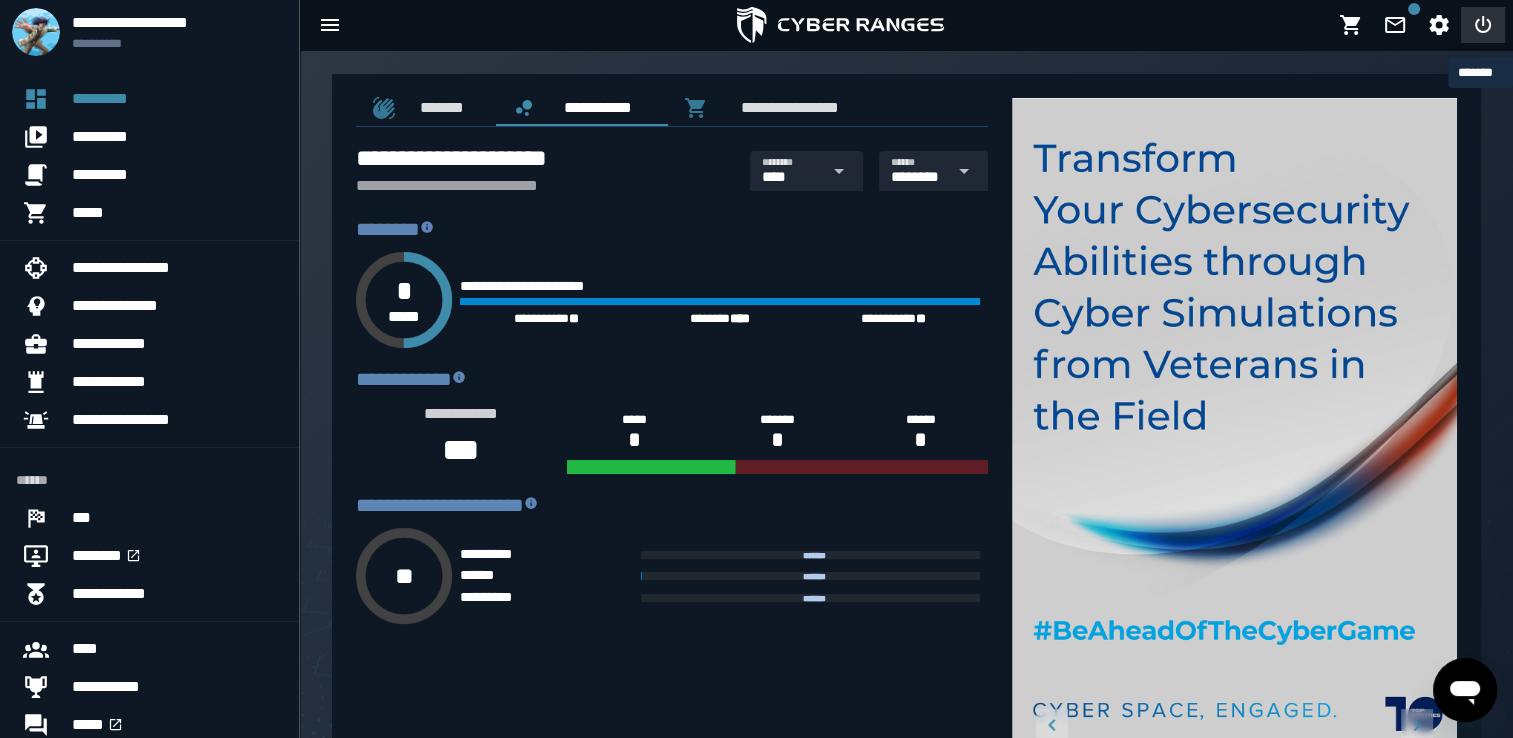 click 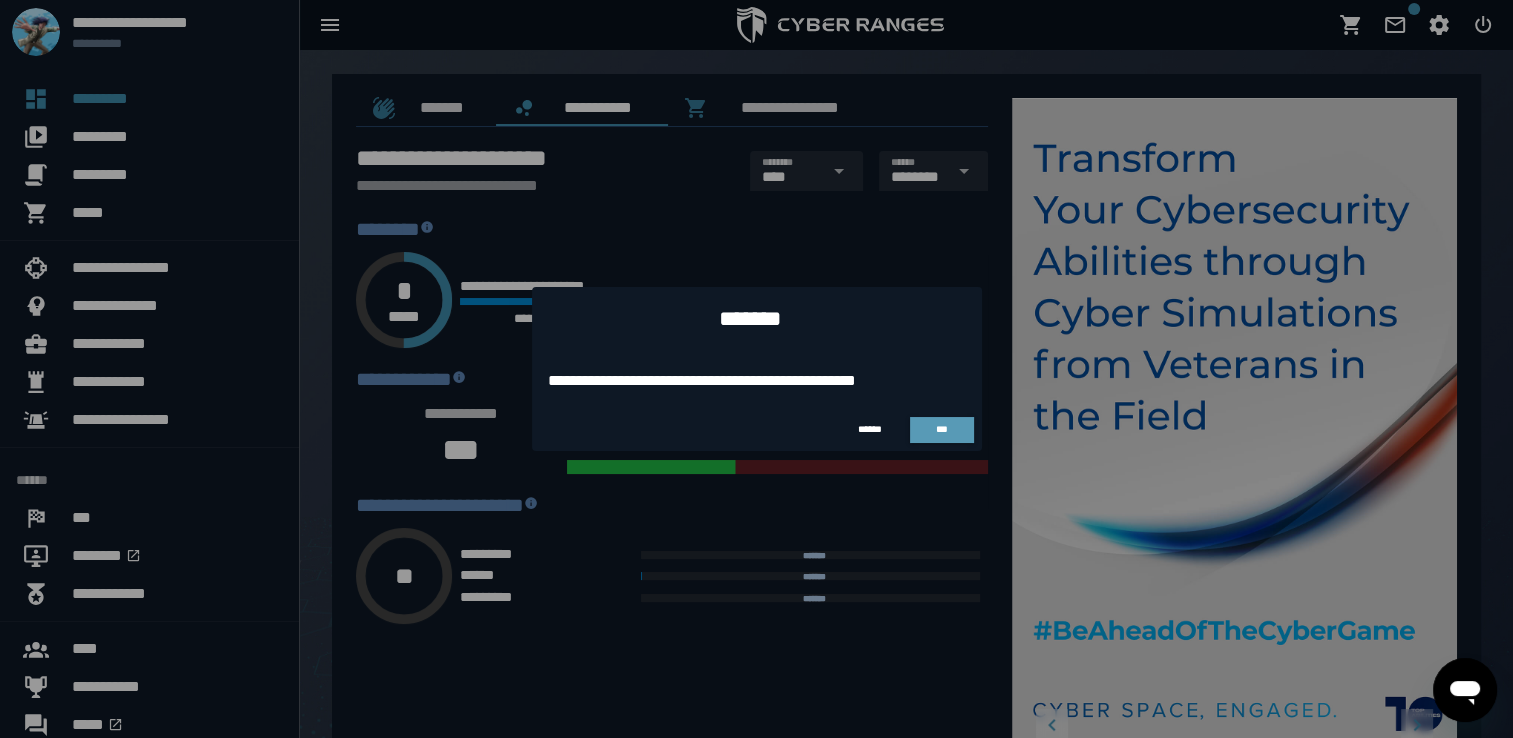 click on "***" at bounding box center [942, 429] 